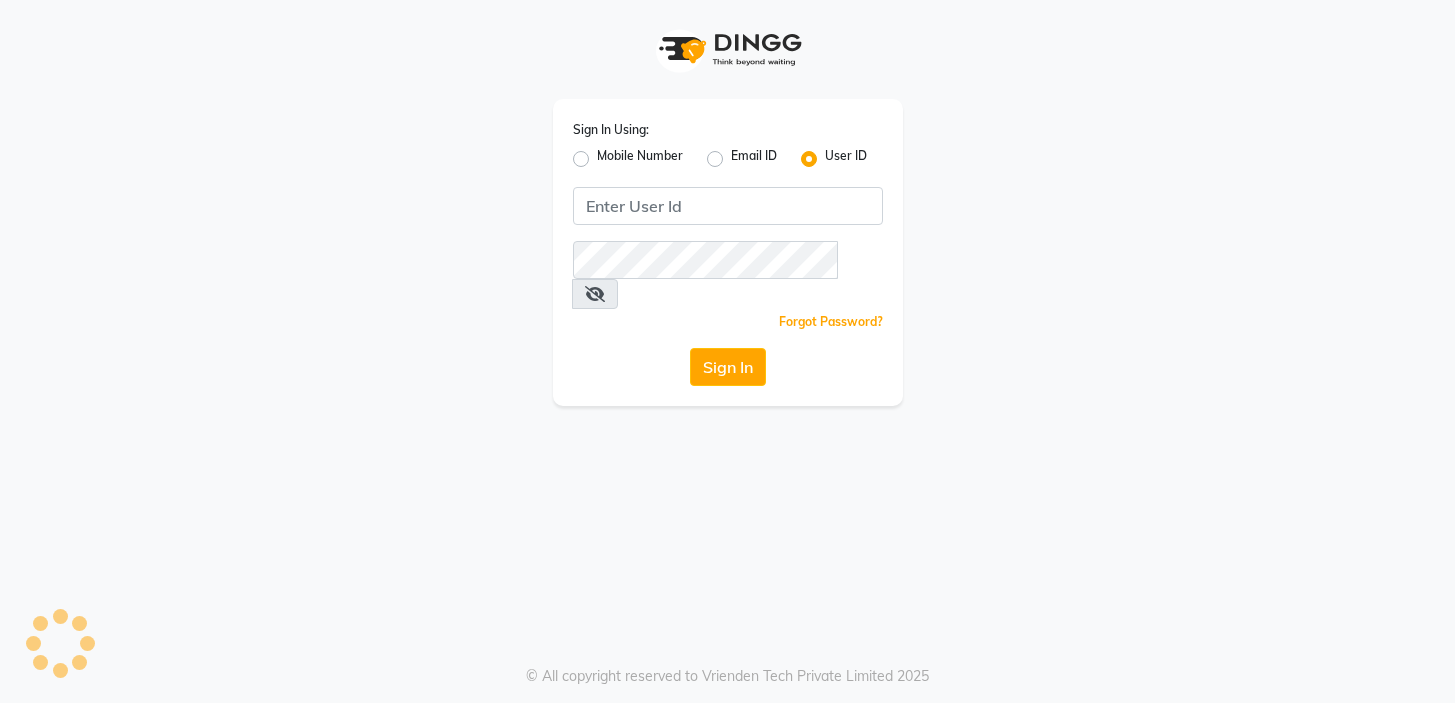 scroll, scrollTop: 0, scrollLeft: 0, axis: both 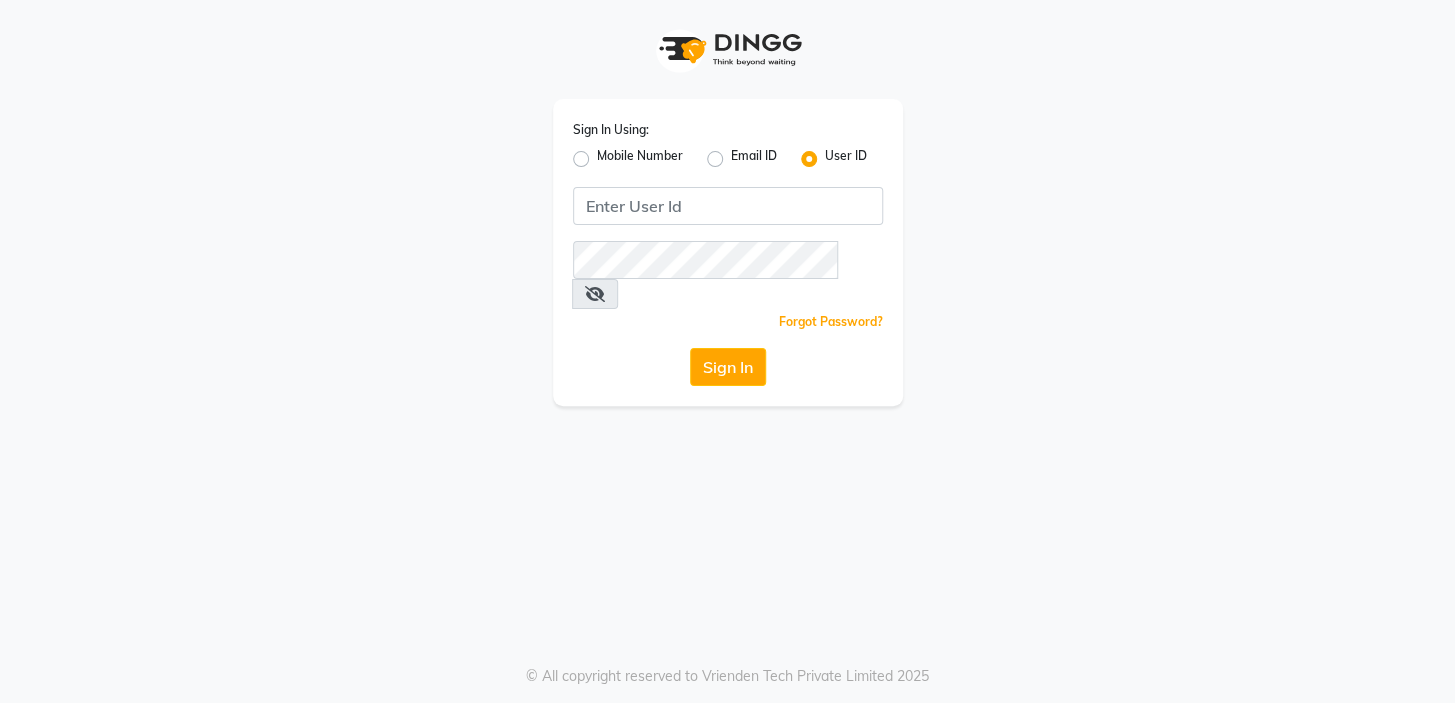 click on "Mobile Number" 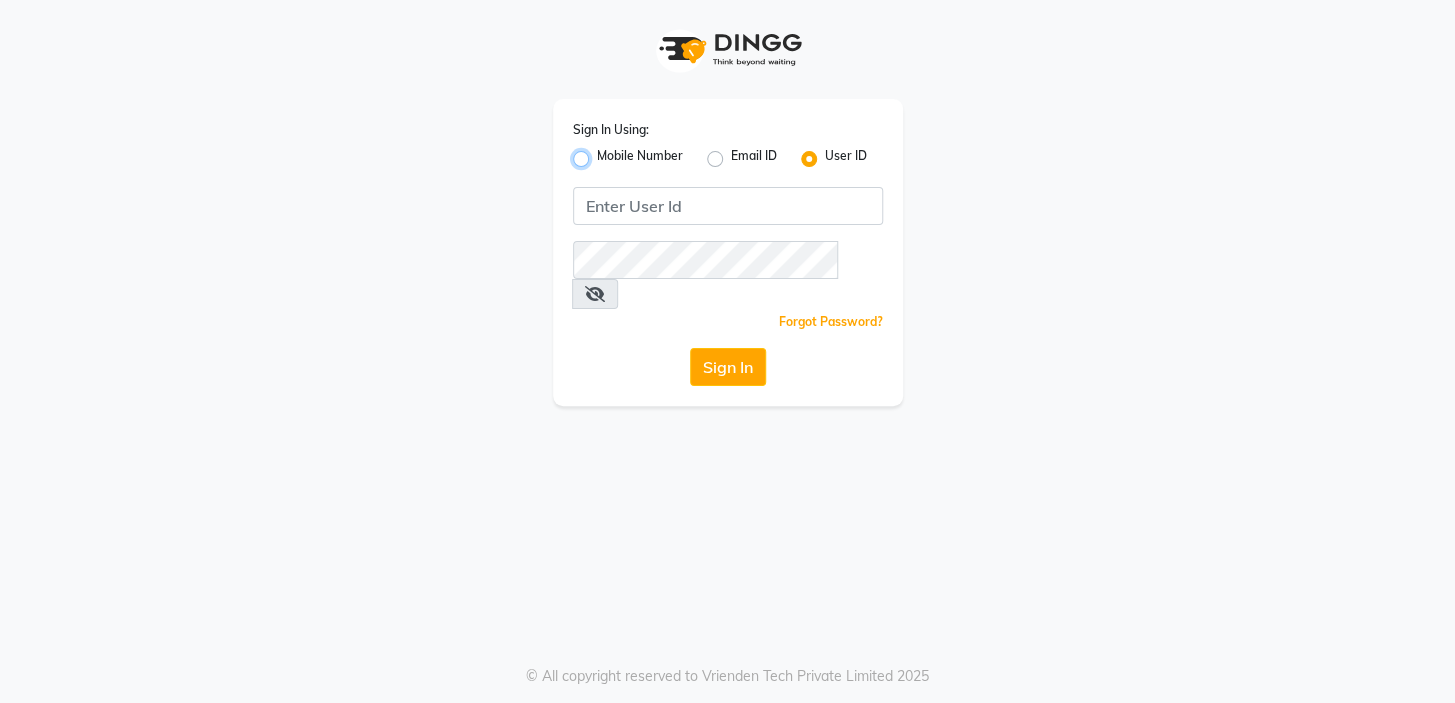 click on "Mobile Number" at bounding box center [603, 153] 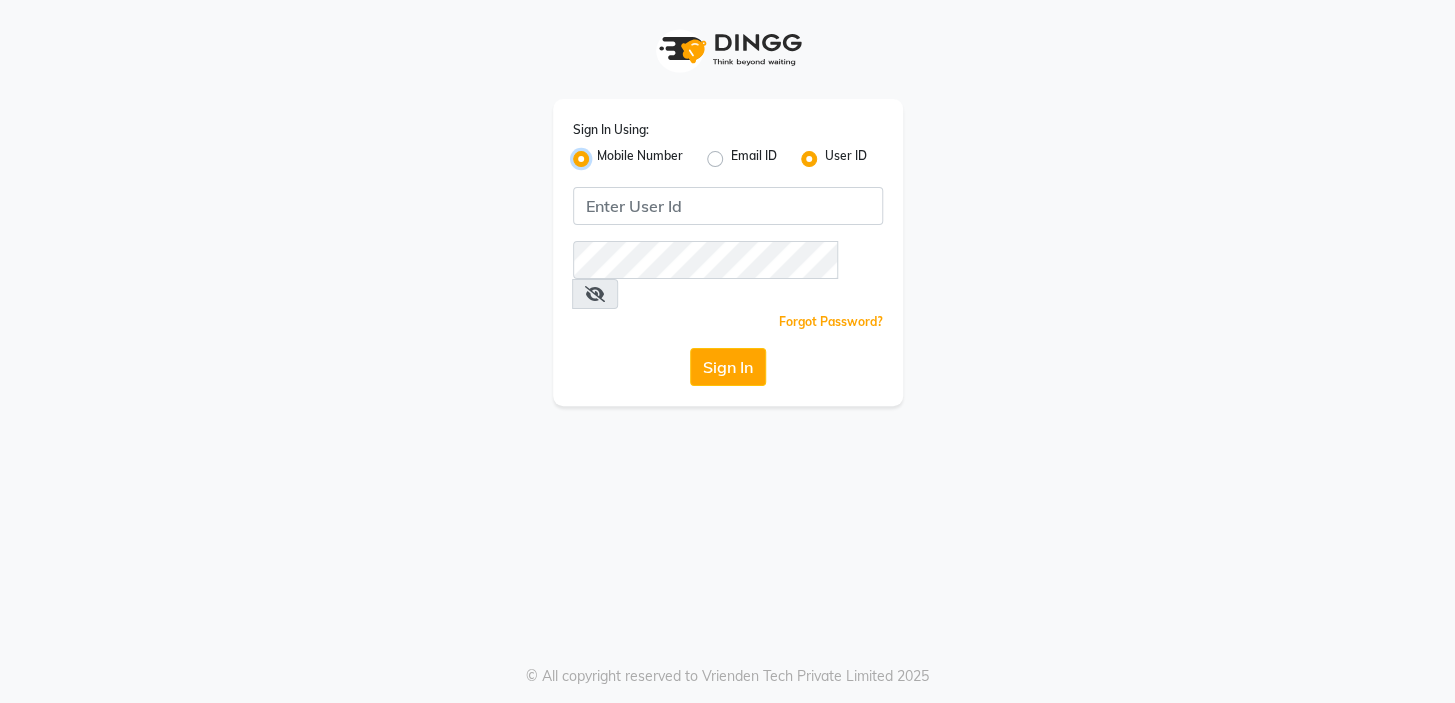 radio on "false" 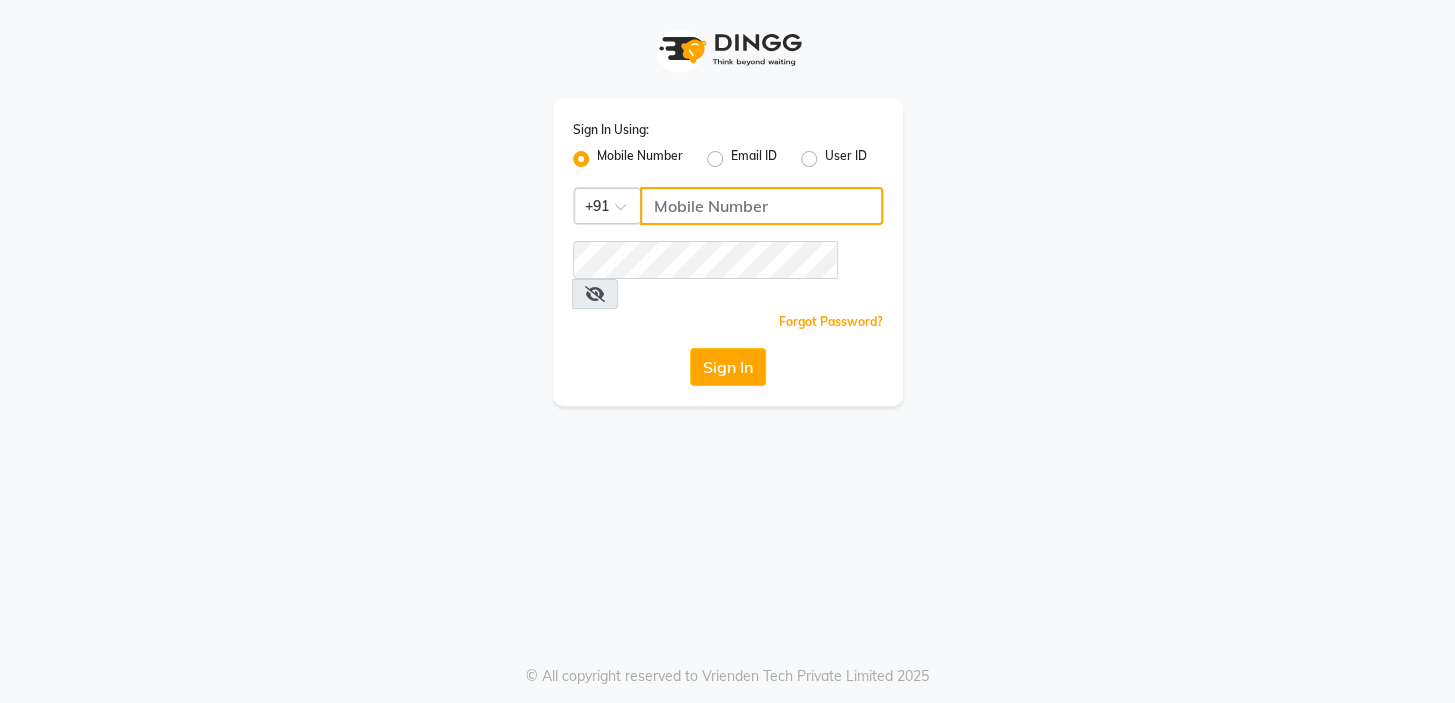 click 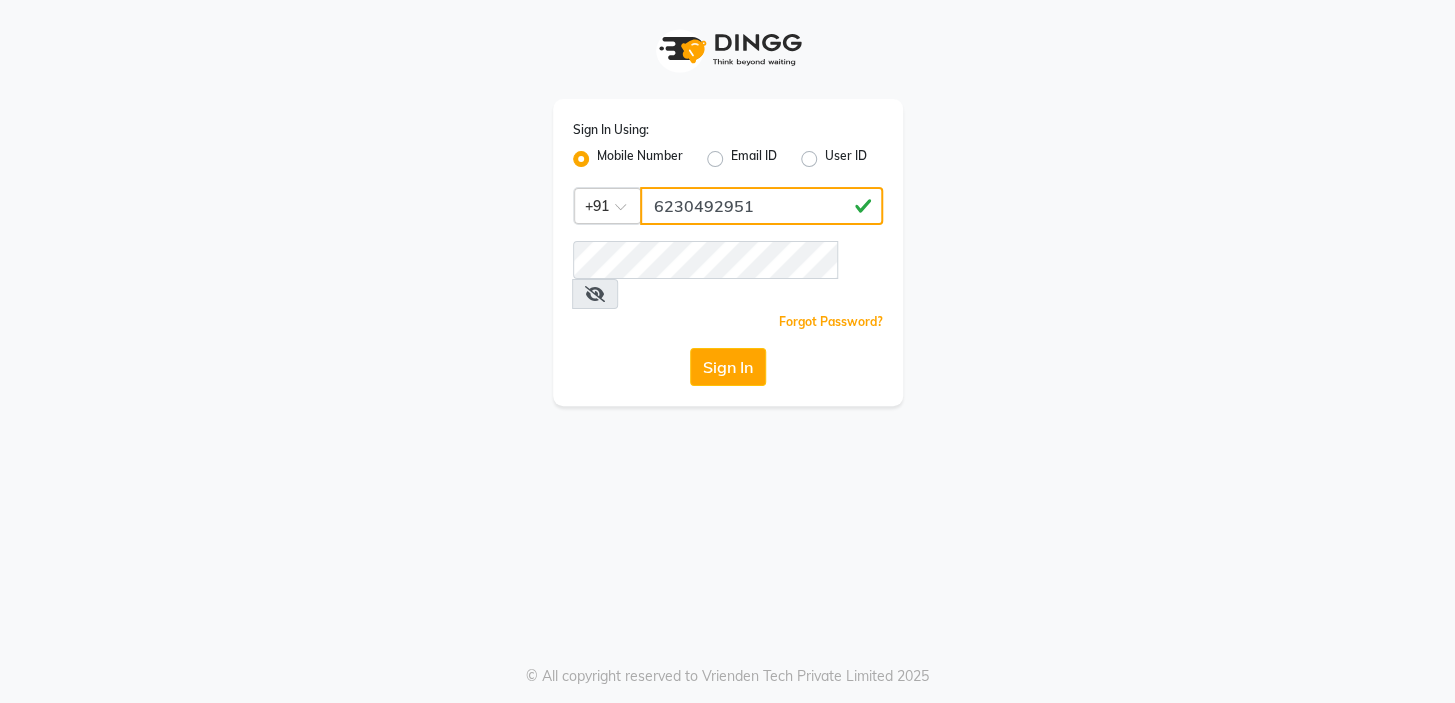 type on "6230492951" 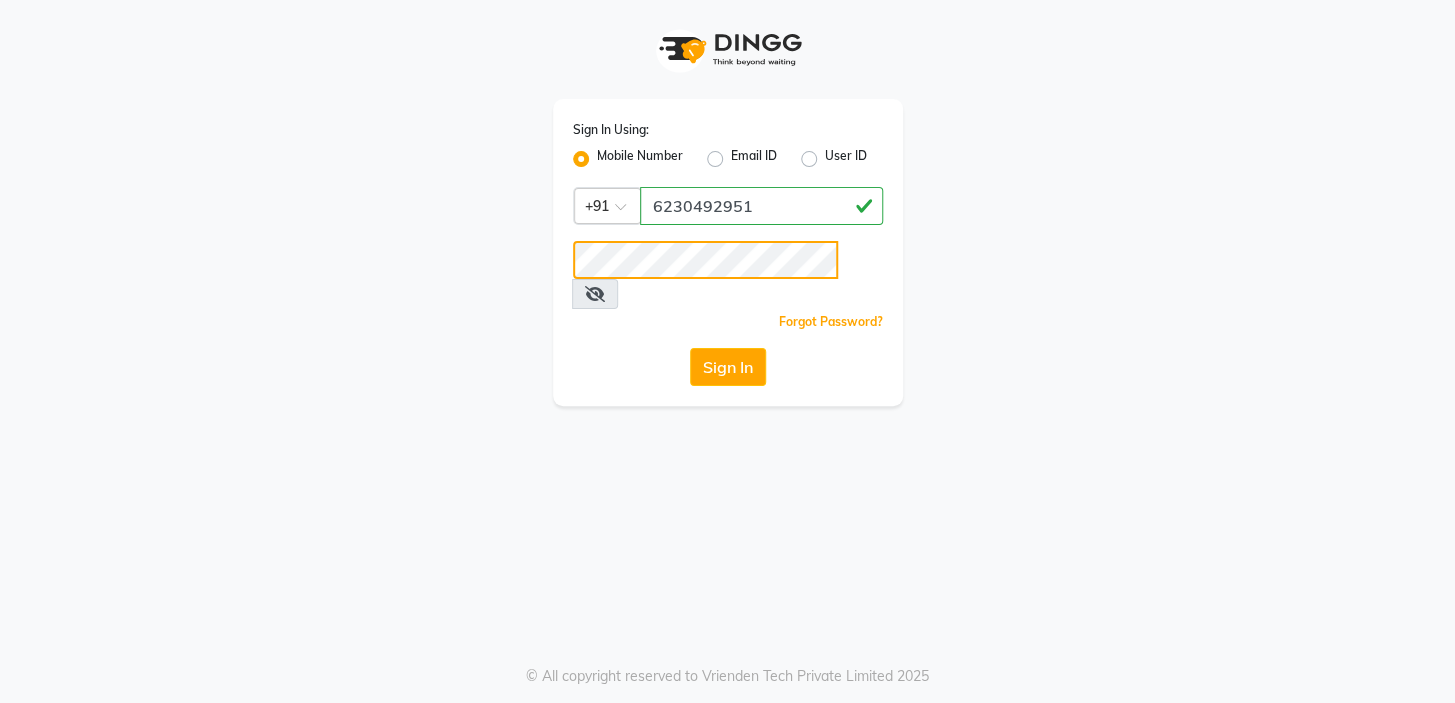 click on "Sign In" 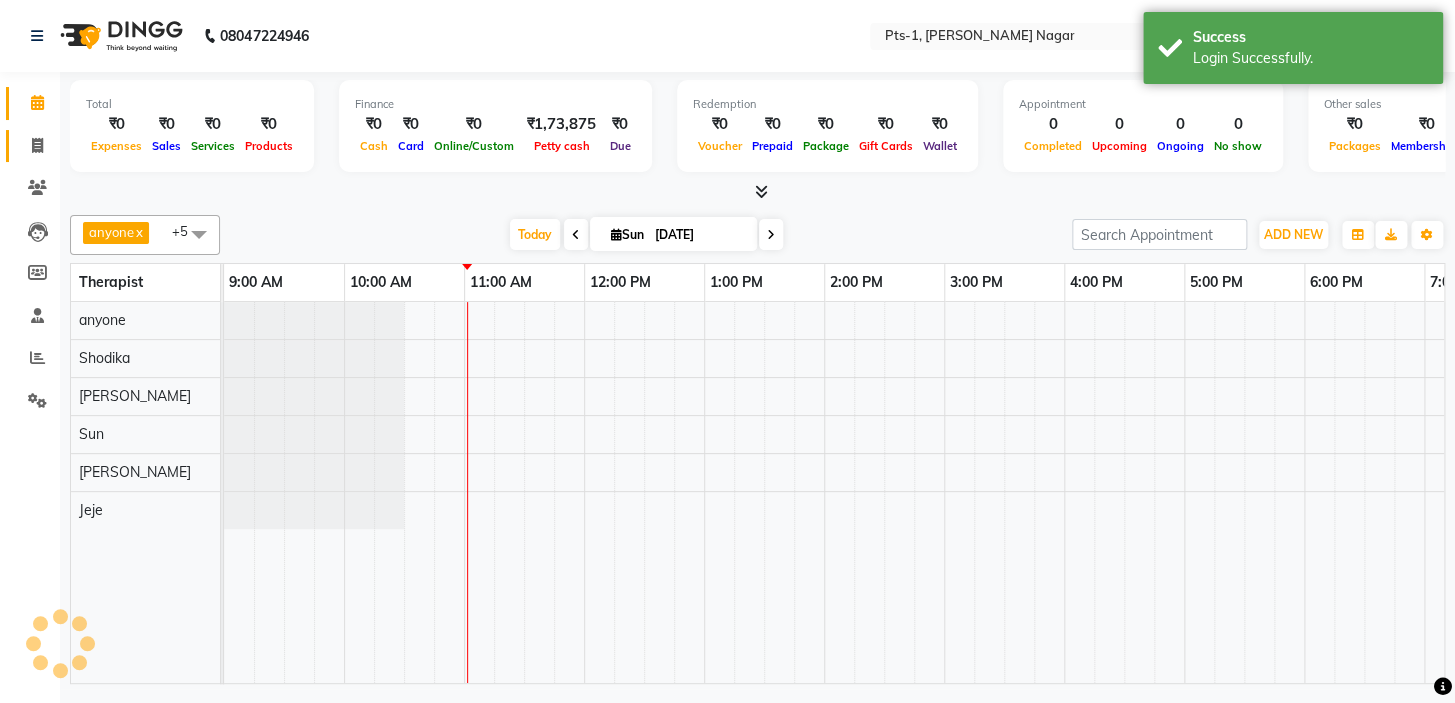 scroll, scrollTop: 0, scrollLeft: 0, axis: both 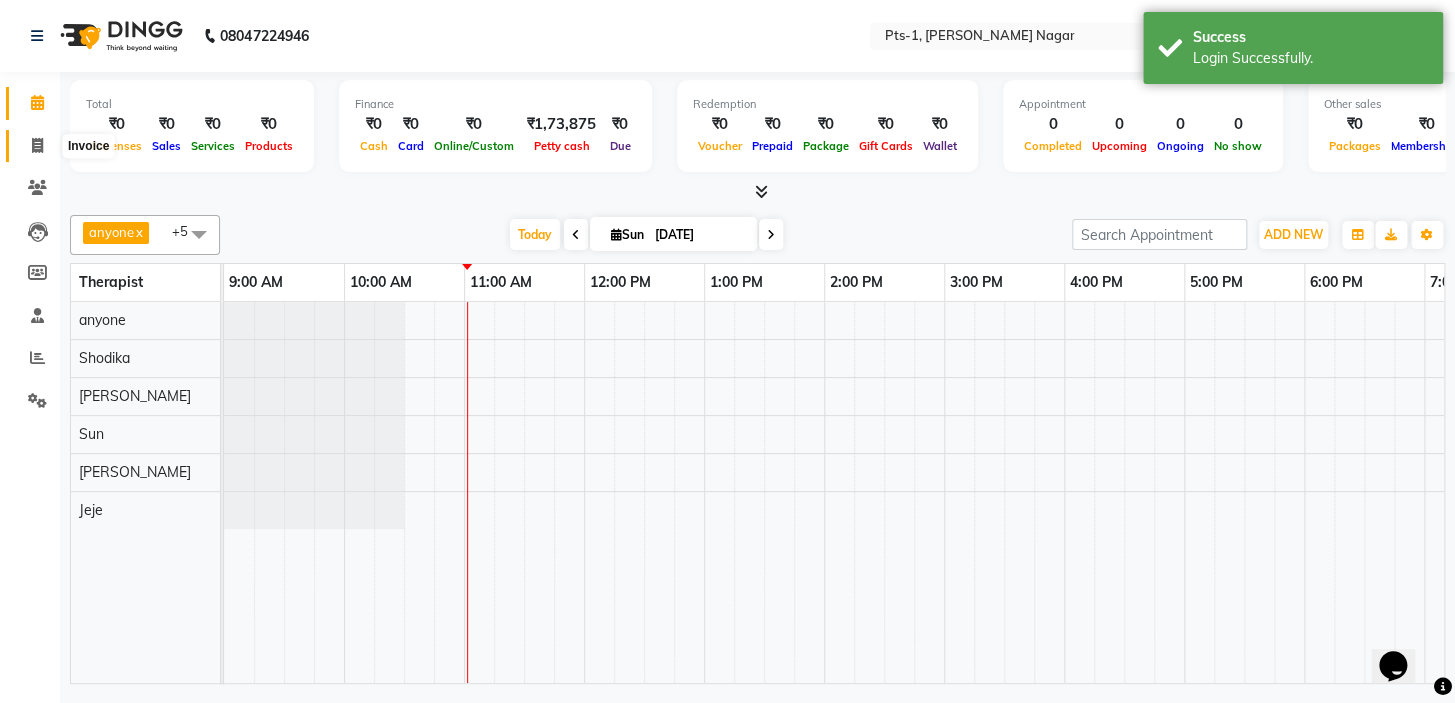 click 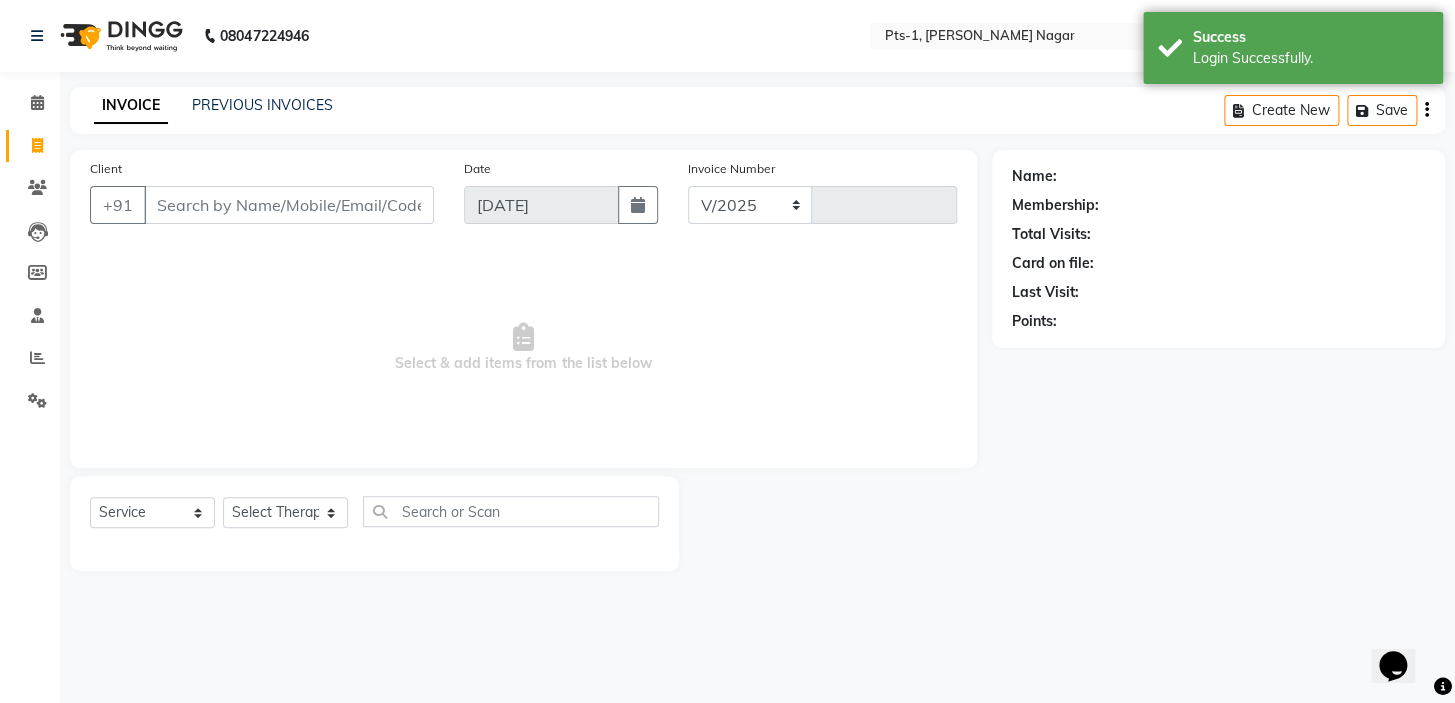 scroll, scrollTop: 0, scrollLeft: 0, axis: both 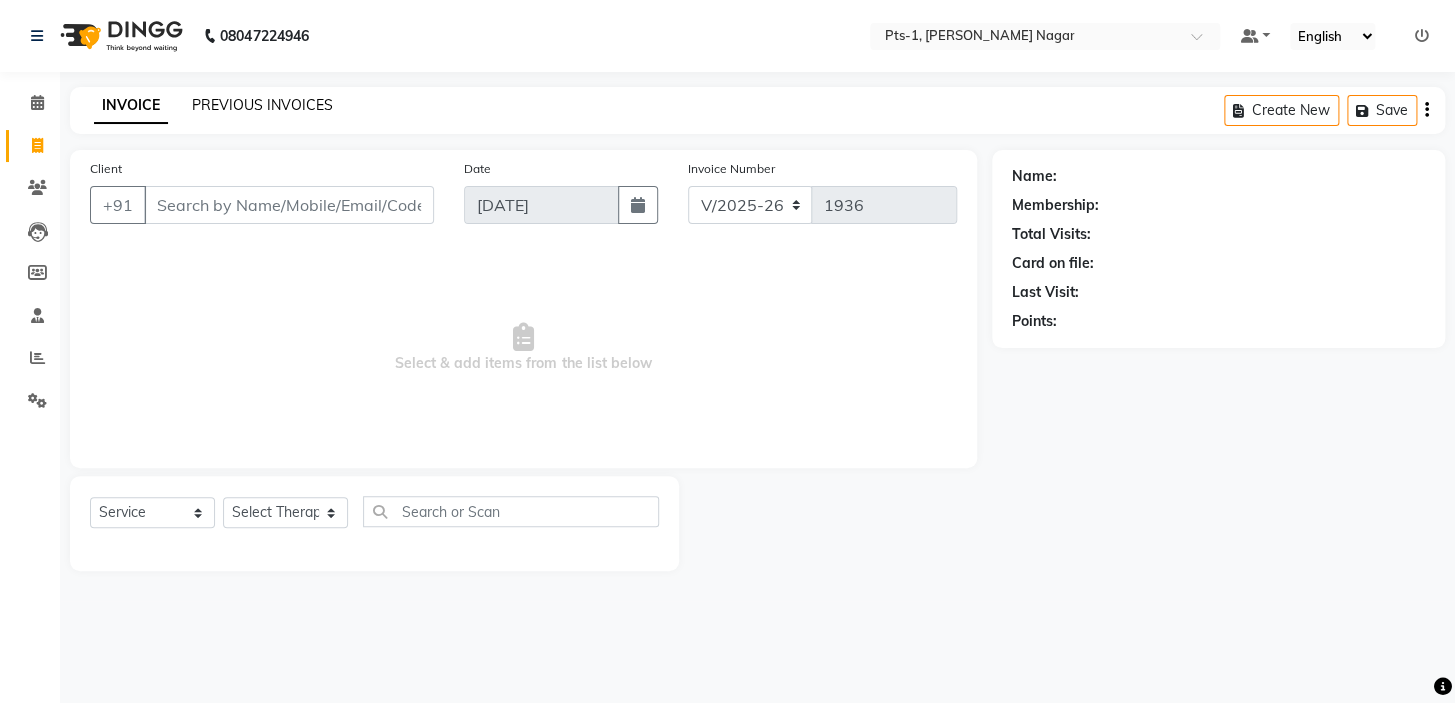 click on "PREVIOUS INVOICES" 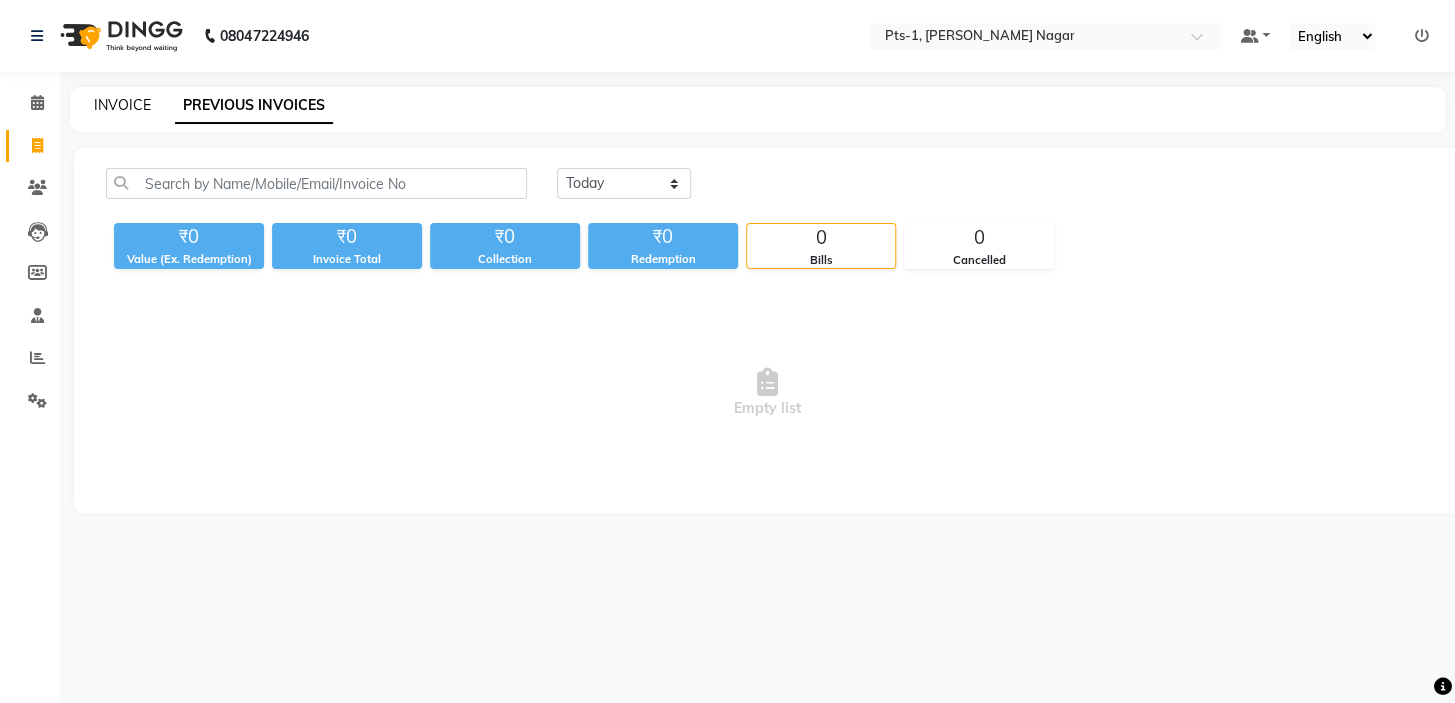click on "INVOICE" 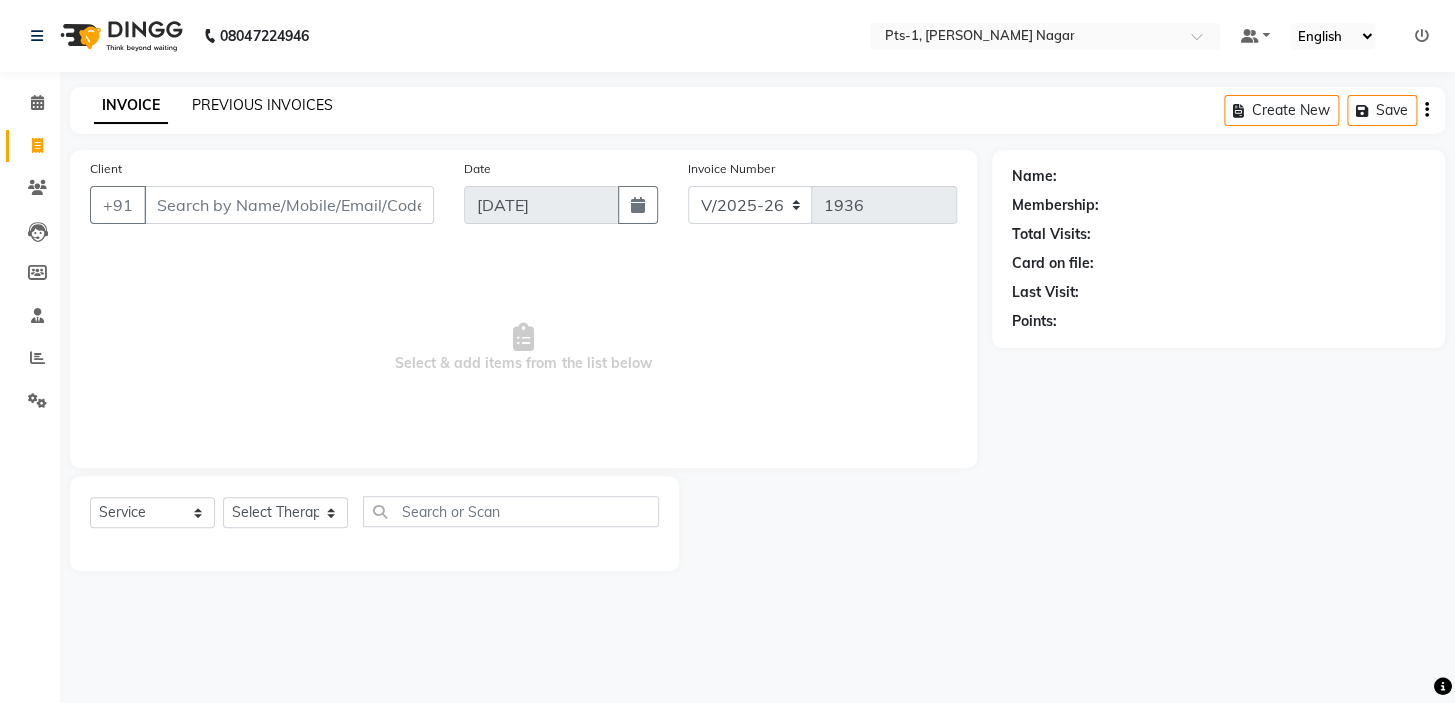 click on "PREVIOUS INVOICES" 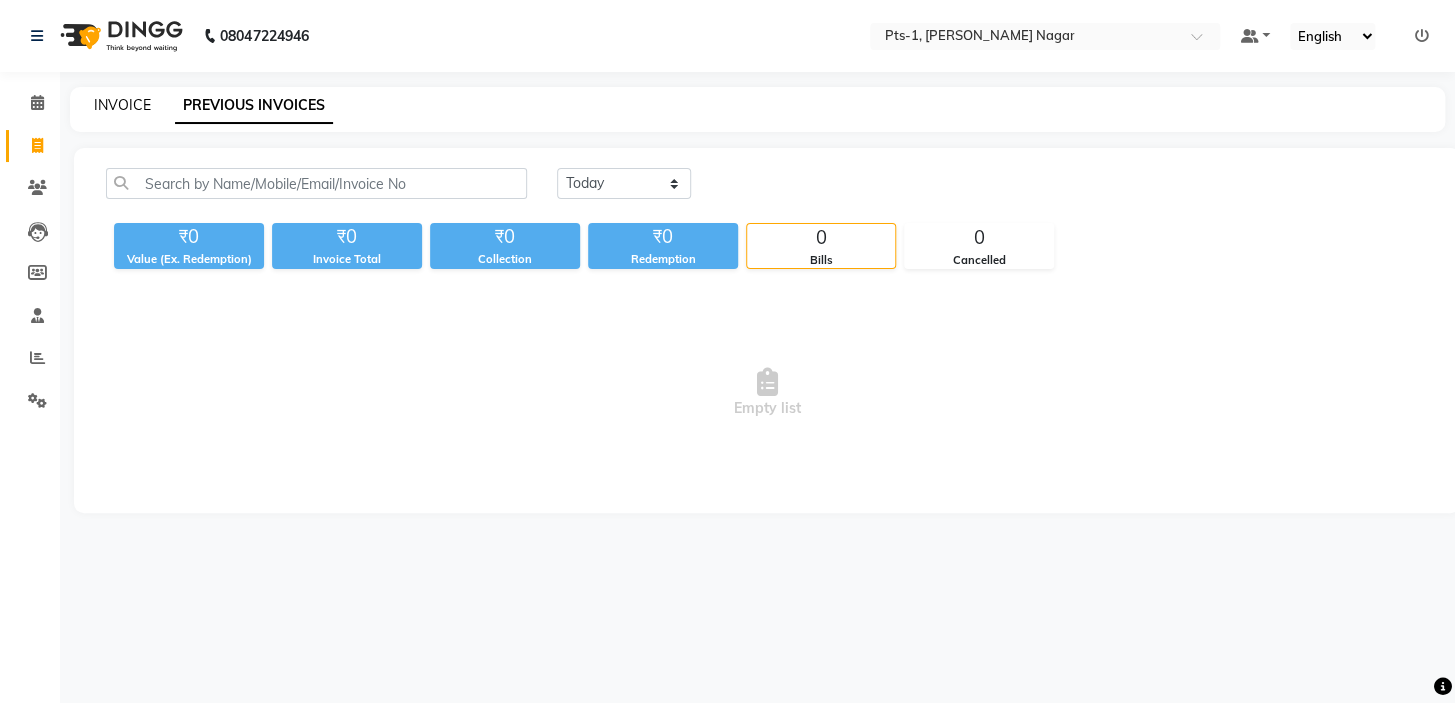 click on "INVOICE" 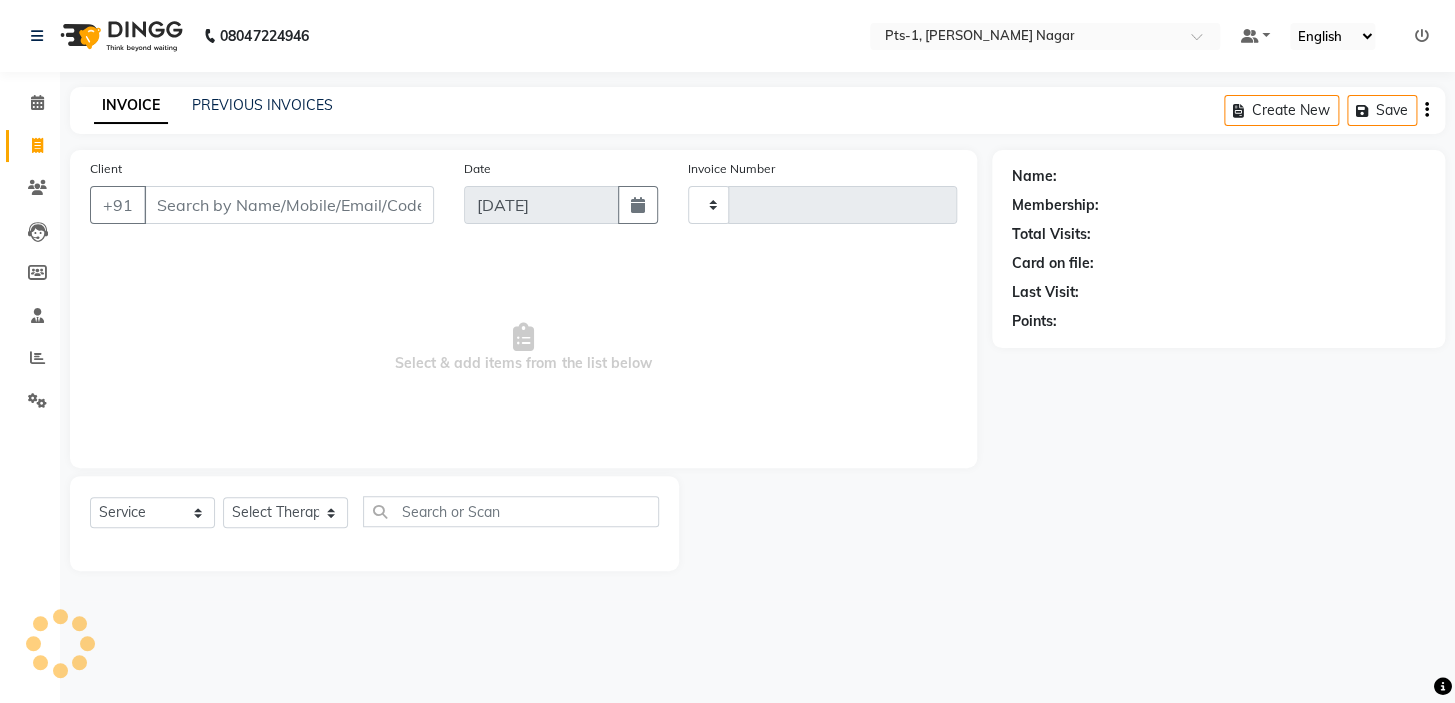 type on "1936" 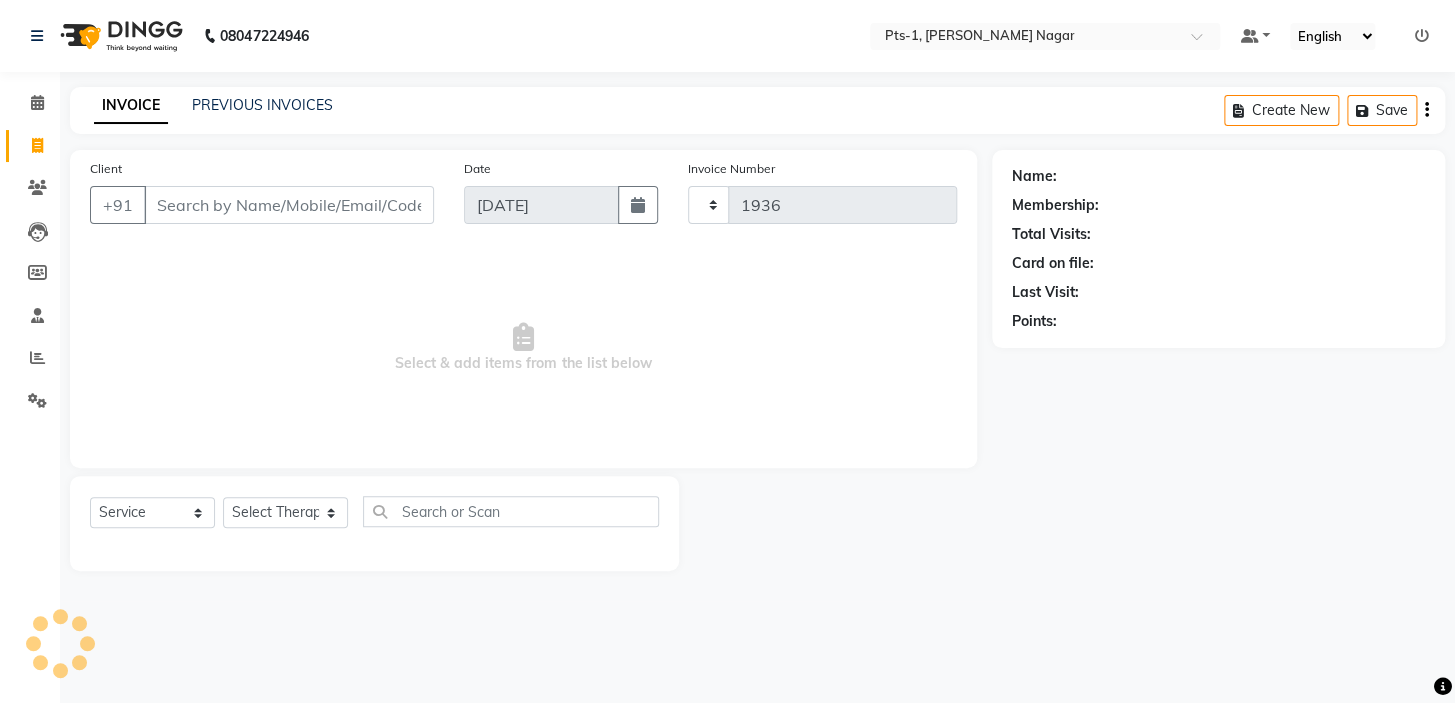 select on "5296" 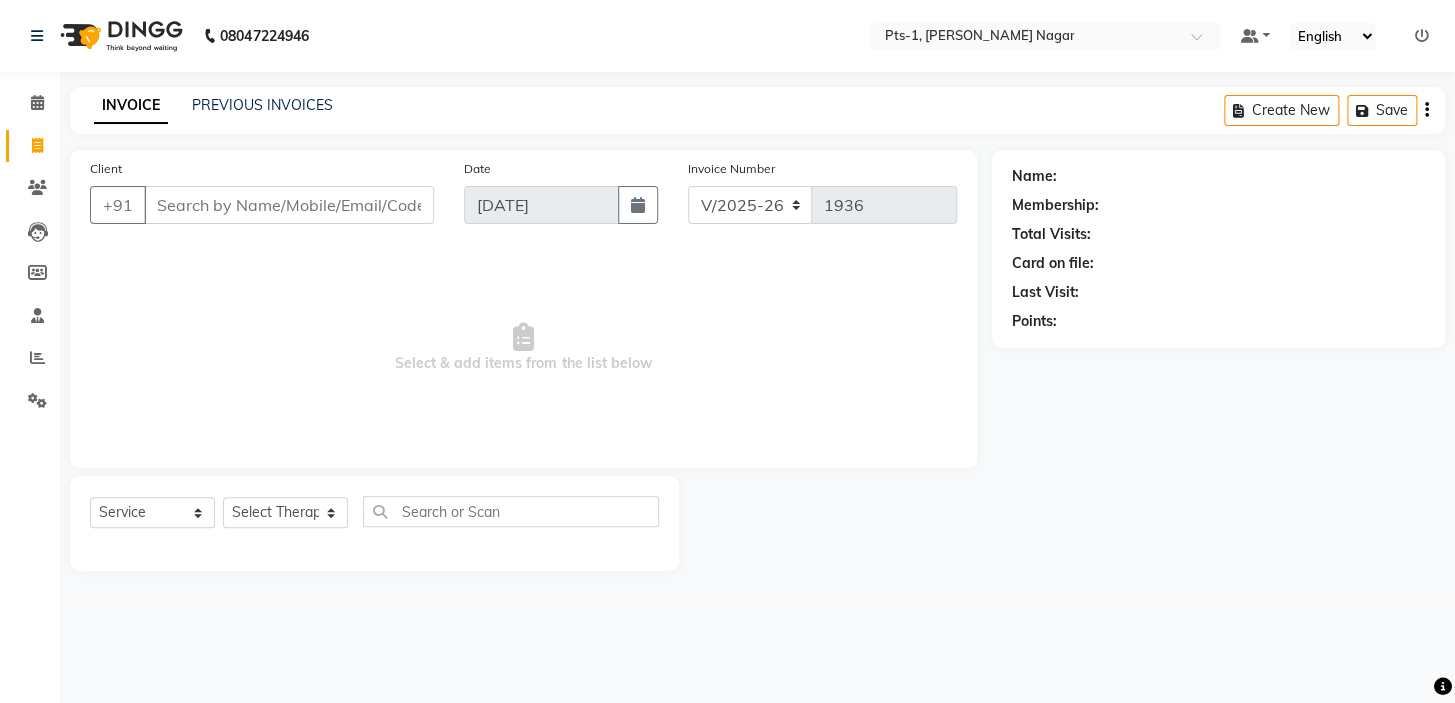 click on "Client" at bounding box center (289, 205) 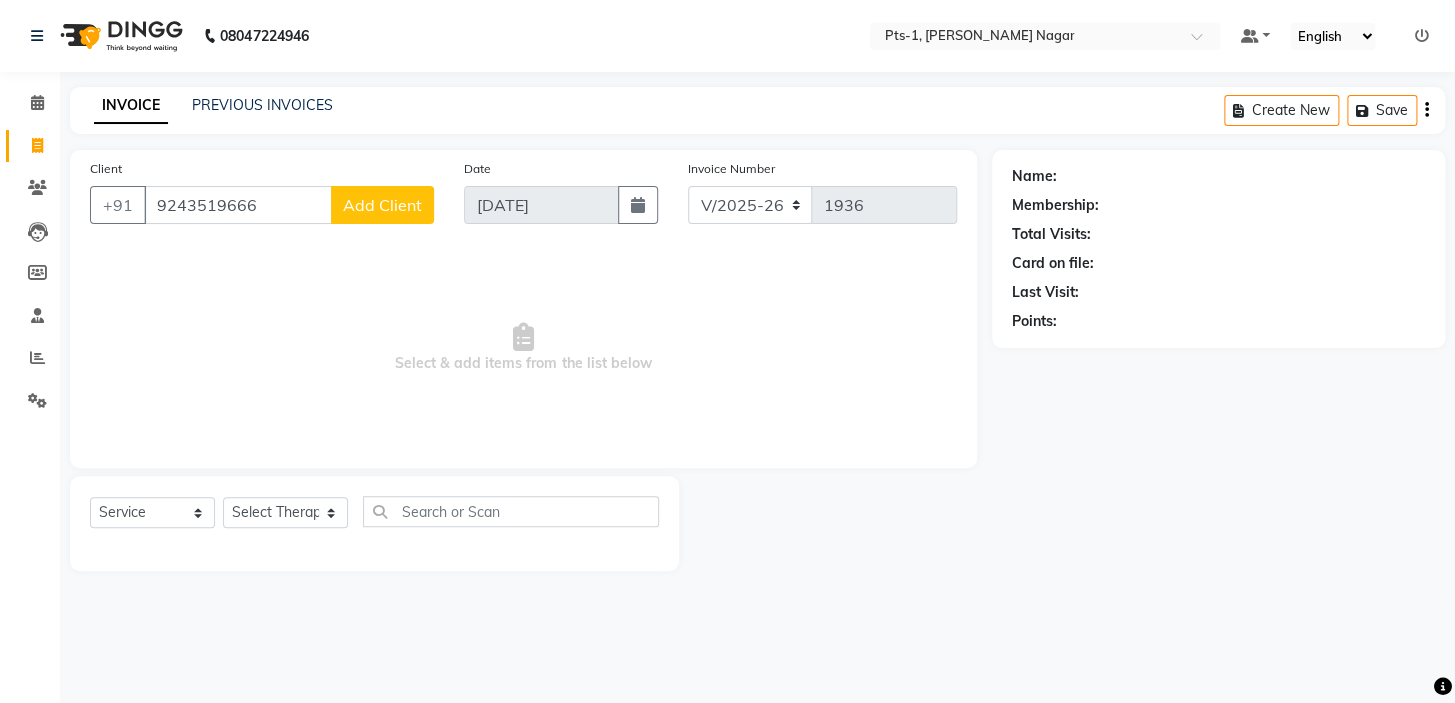 type on "9243519666" 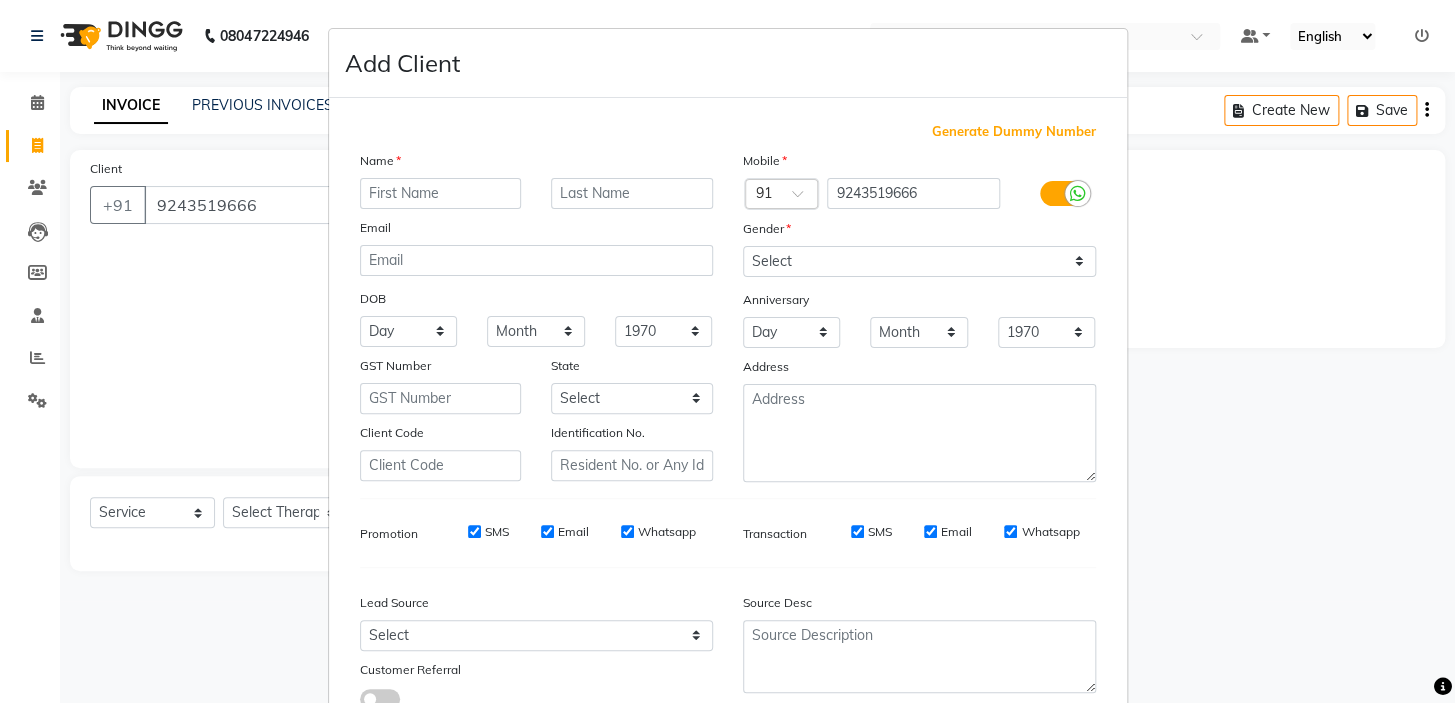 click at bounding box center (441, 193) 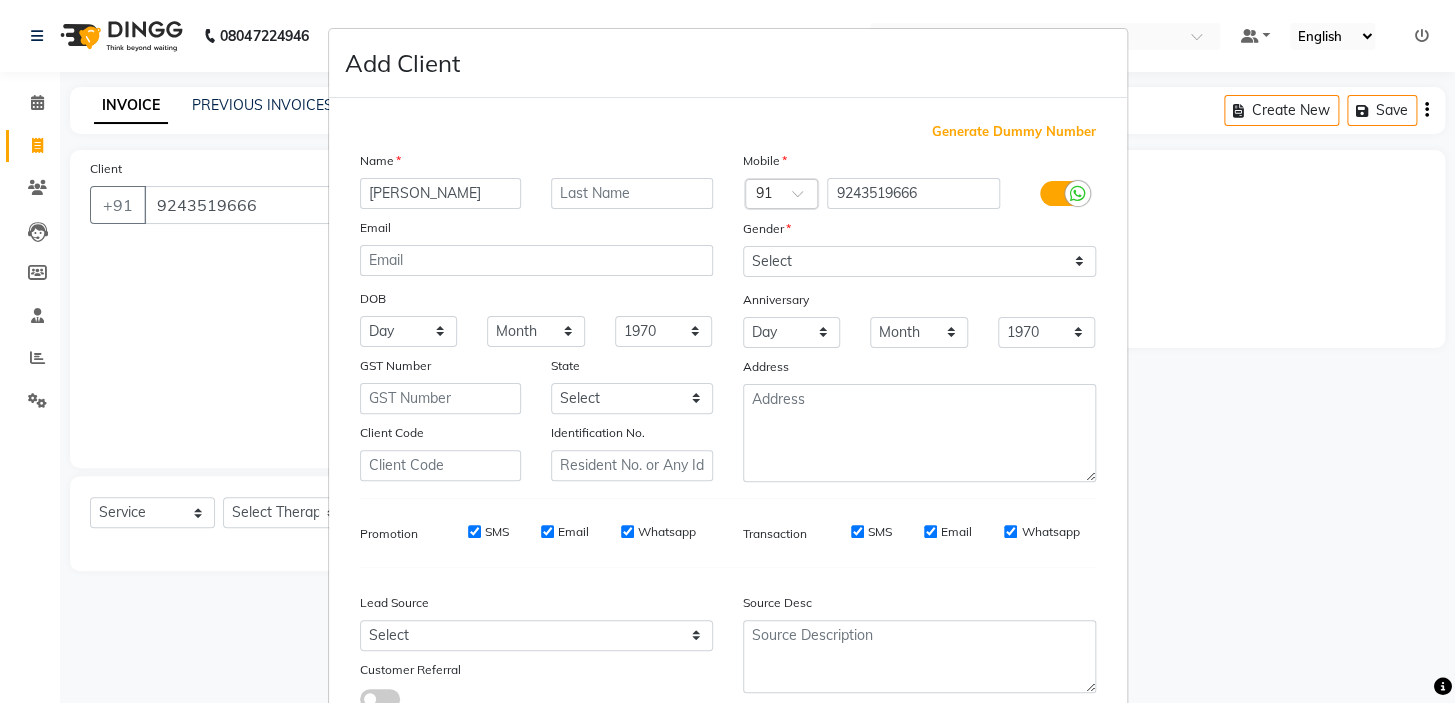 type on "[PERSON_NAME]" 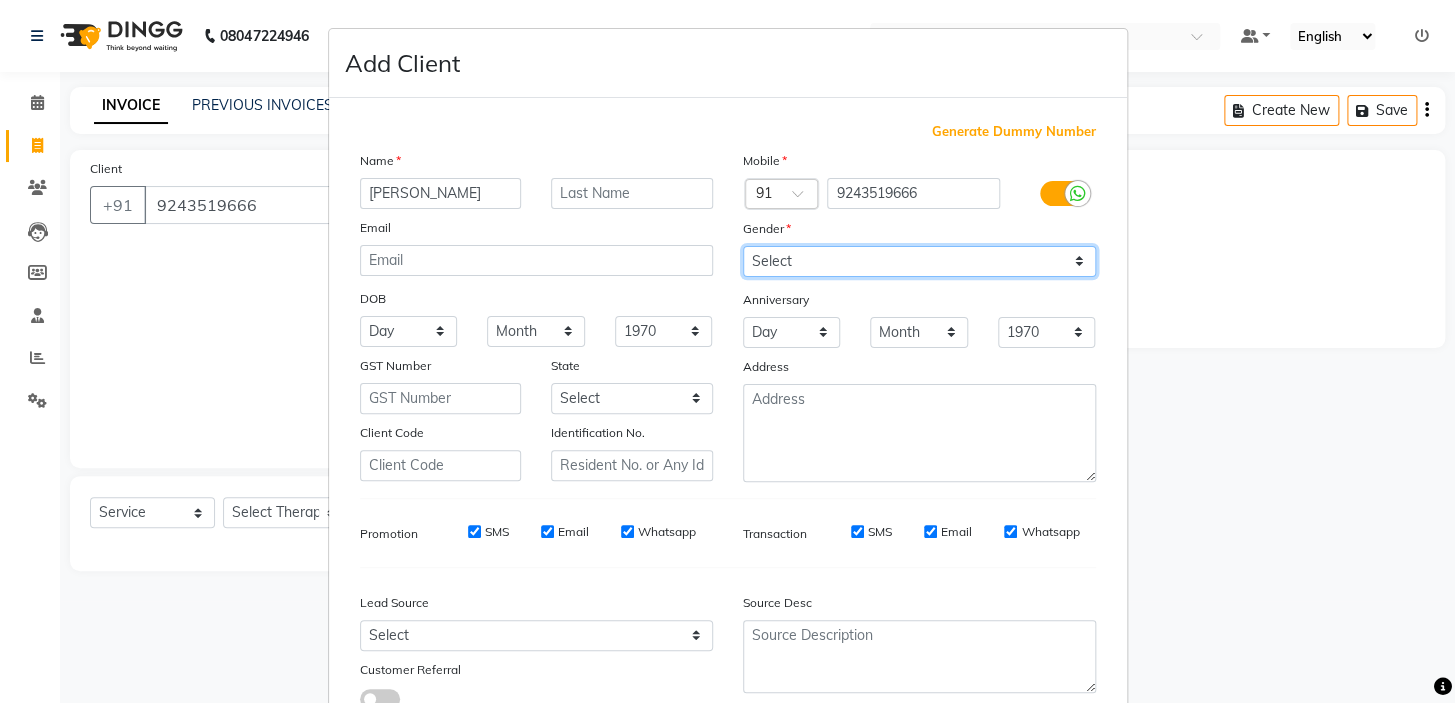 click on "Select [DEMOGRAPHIC_DATA] [DEMOGRAPHIC_DATA] Other Prefer Not To Say" at bounding box center (919, 261) 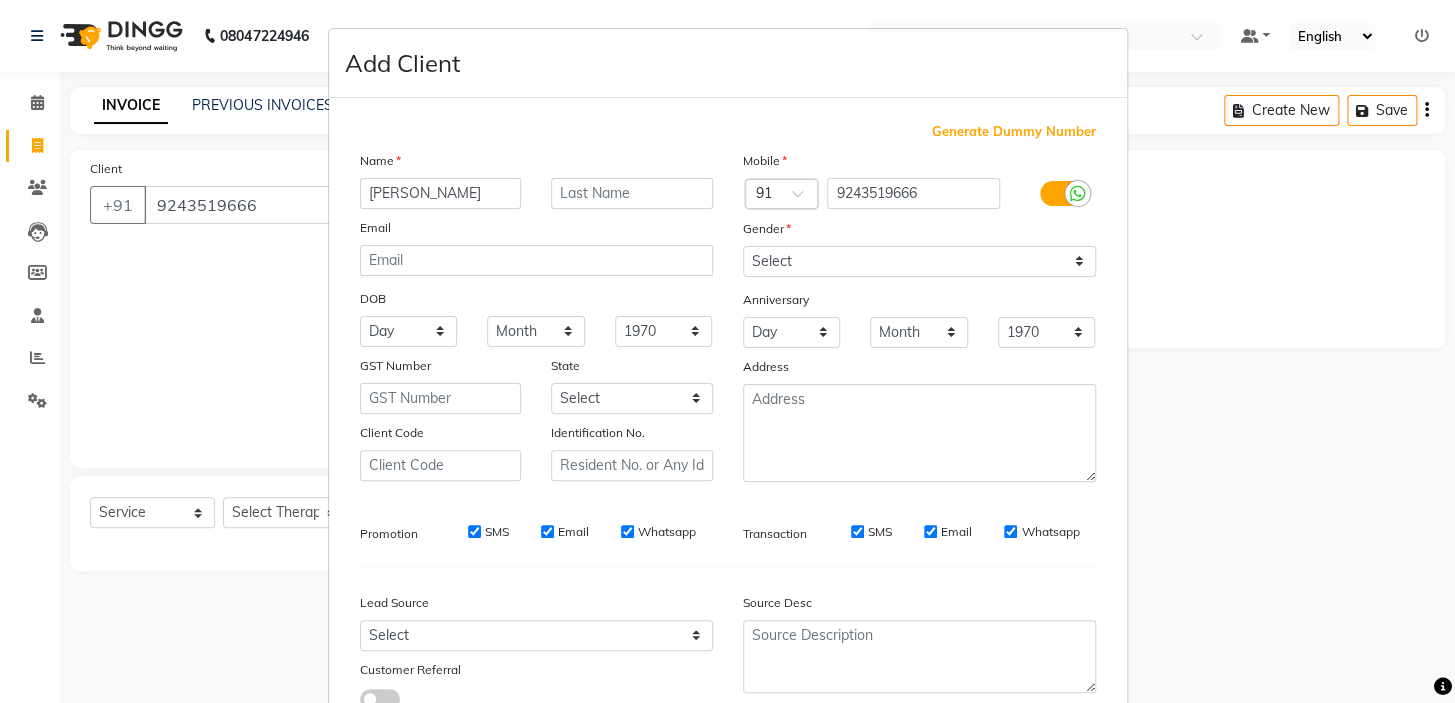 click on "SMS" at bounding box center [474, 532] 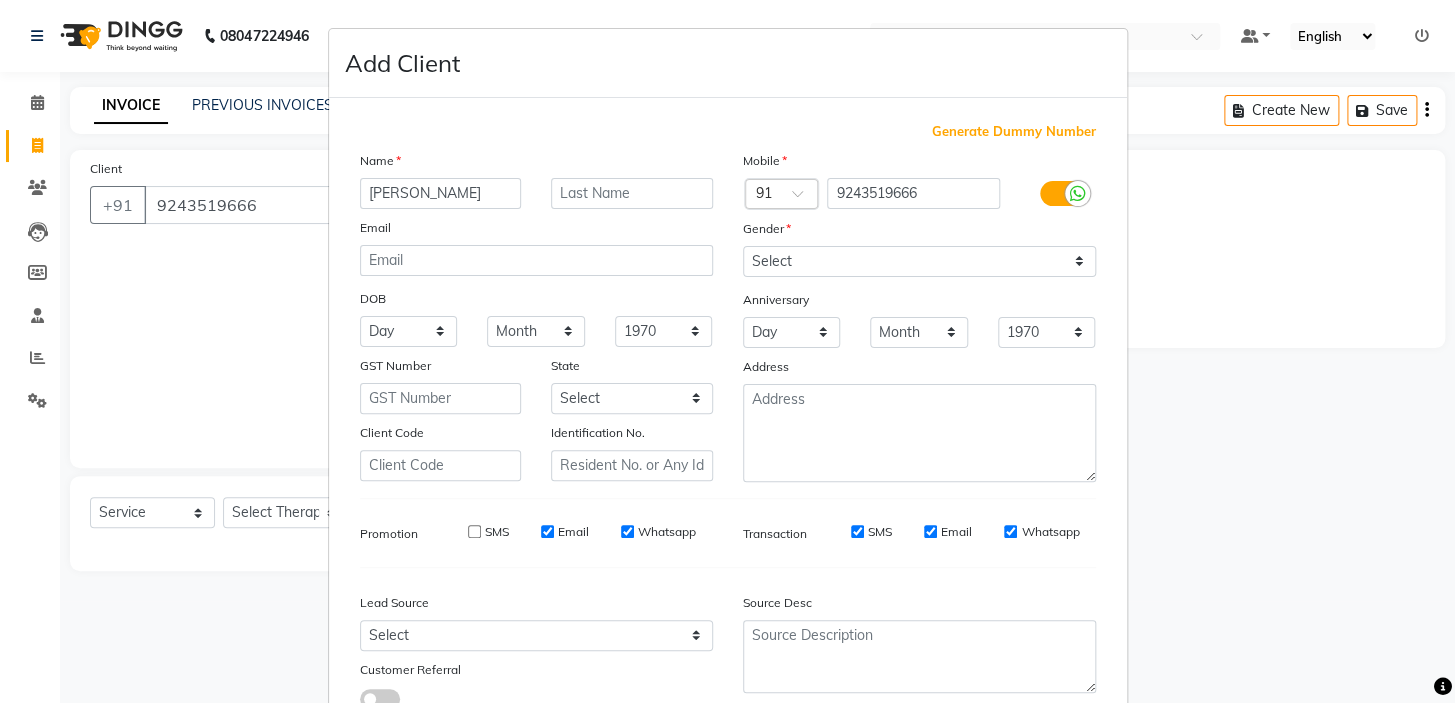 click on "Email" at bounding box center (547, 531) 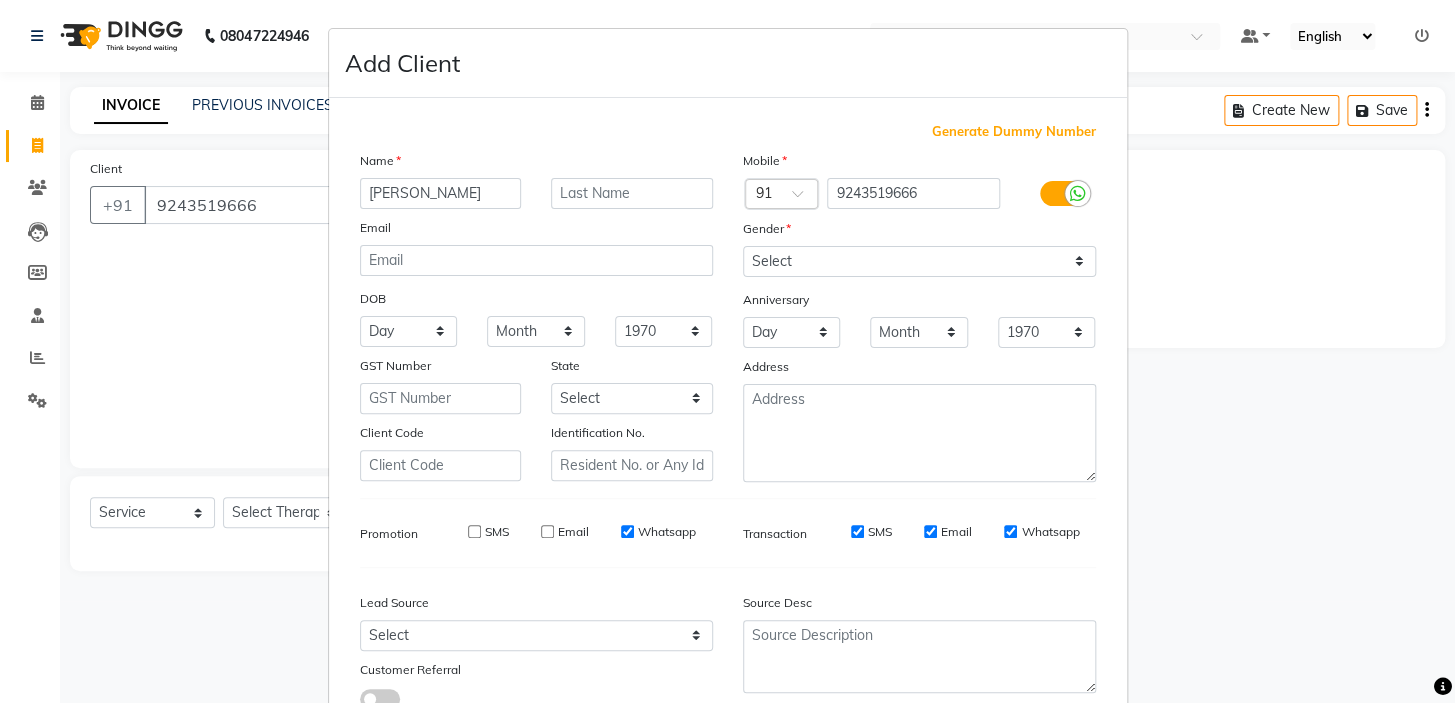 click on "Whatsapp" at bounding box center (627, 531) 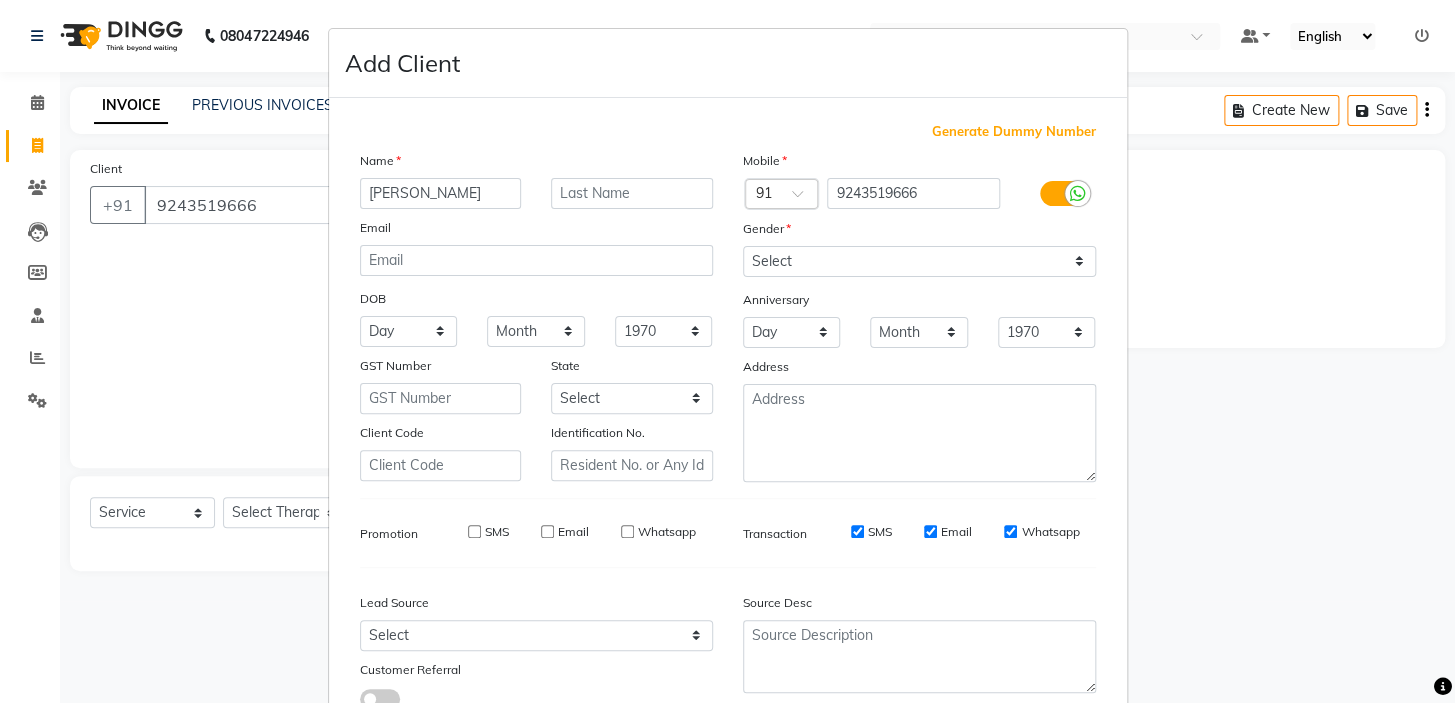 click on "SMS" at bounding box center (857, 531) 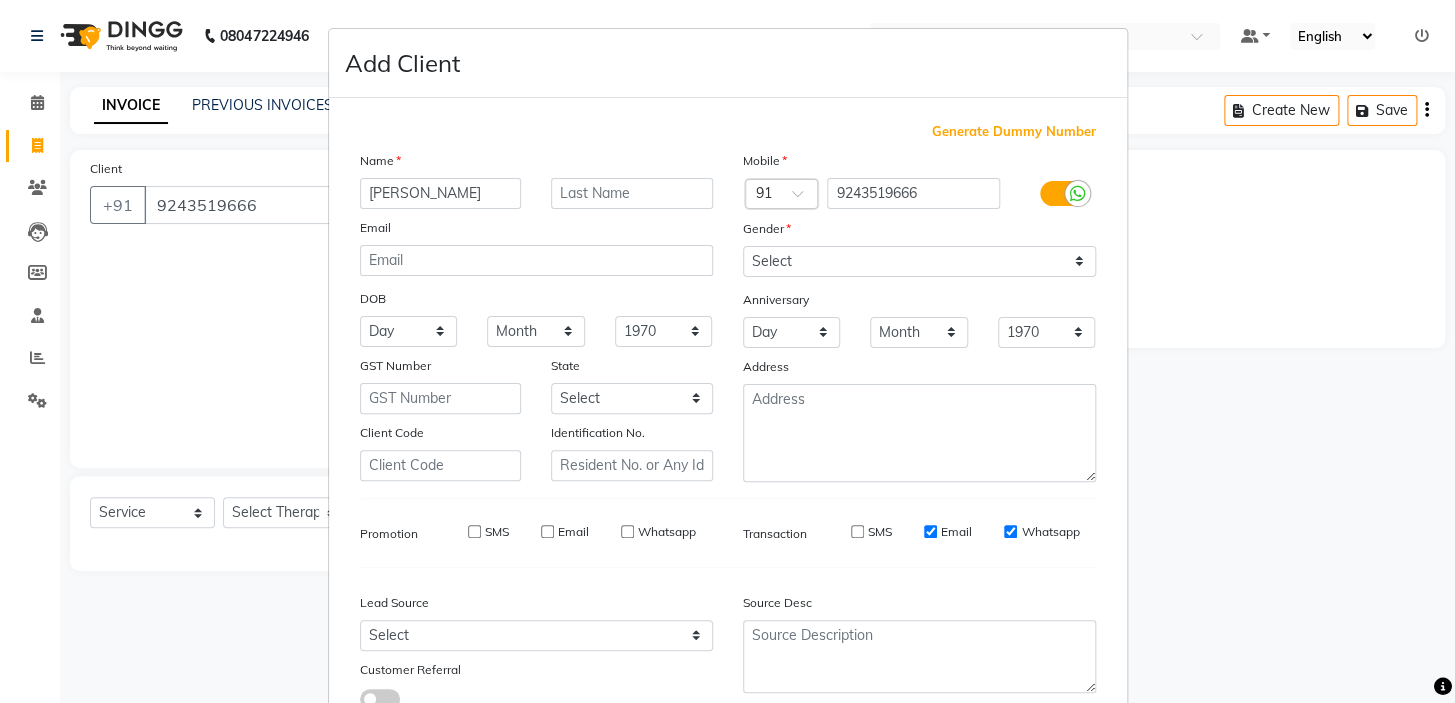 click on "Email" at bounding box center [930, 531] 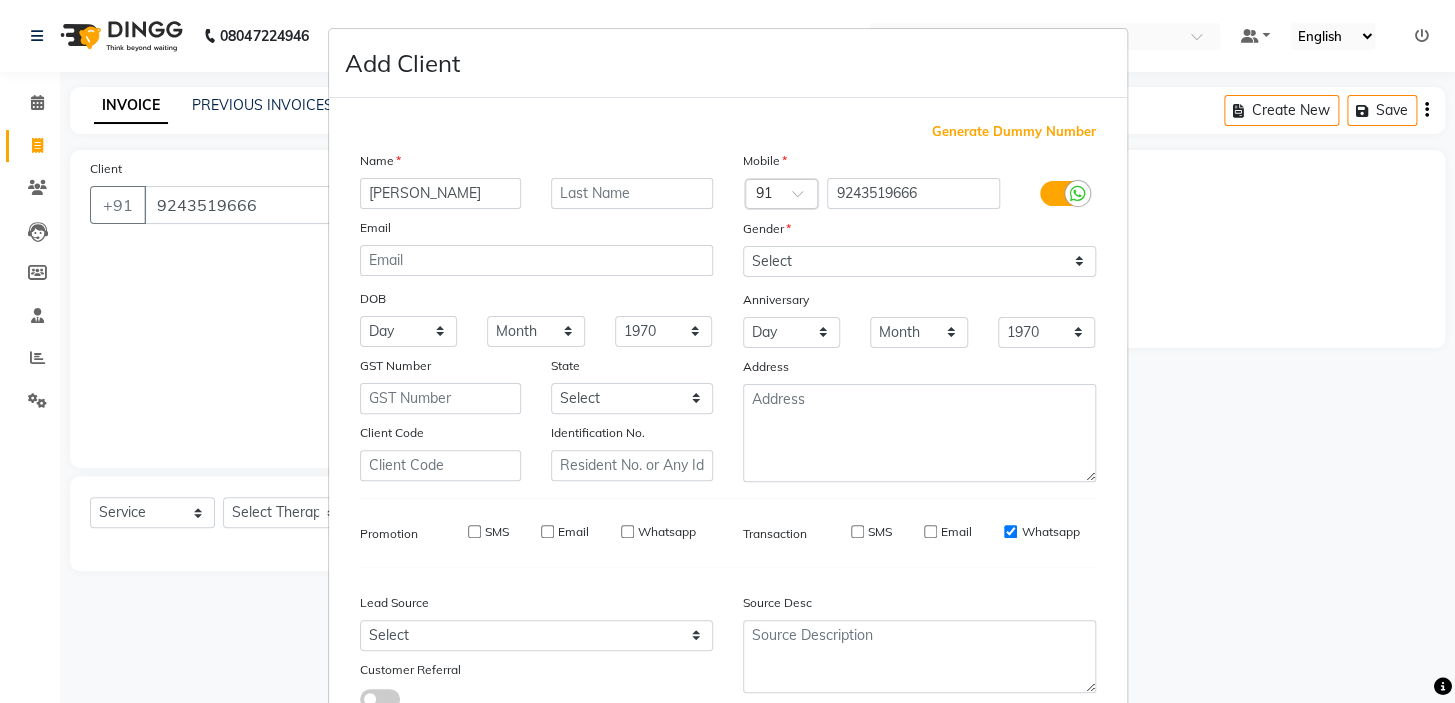 click on "Whatsapp" at bounding box center [1010, 531] 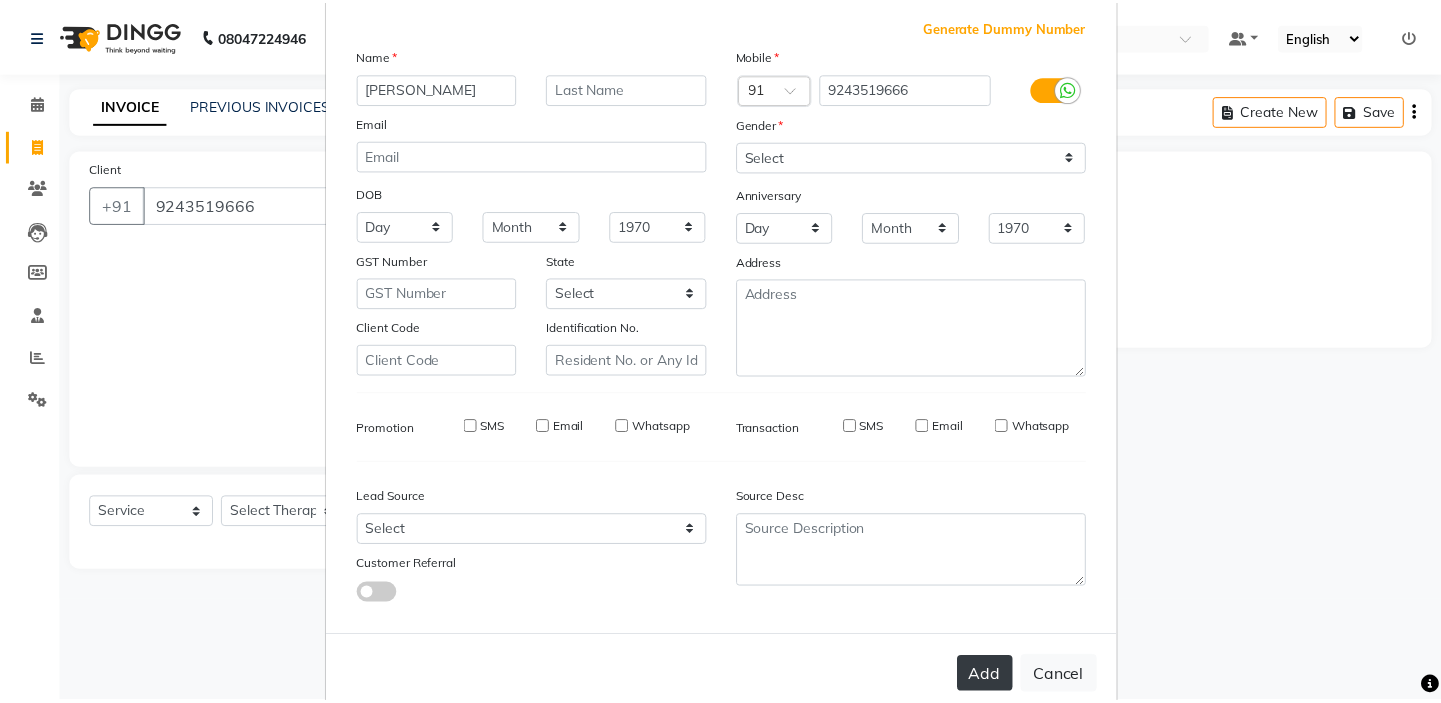 scroll, scrollTop: 150, scrollLeft: 0, axis: vertical 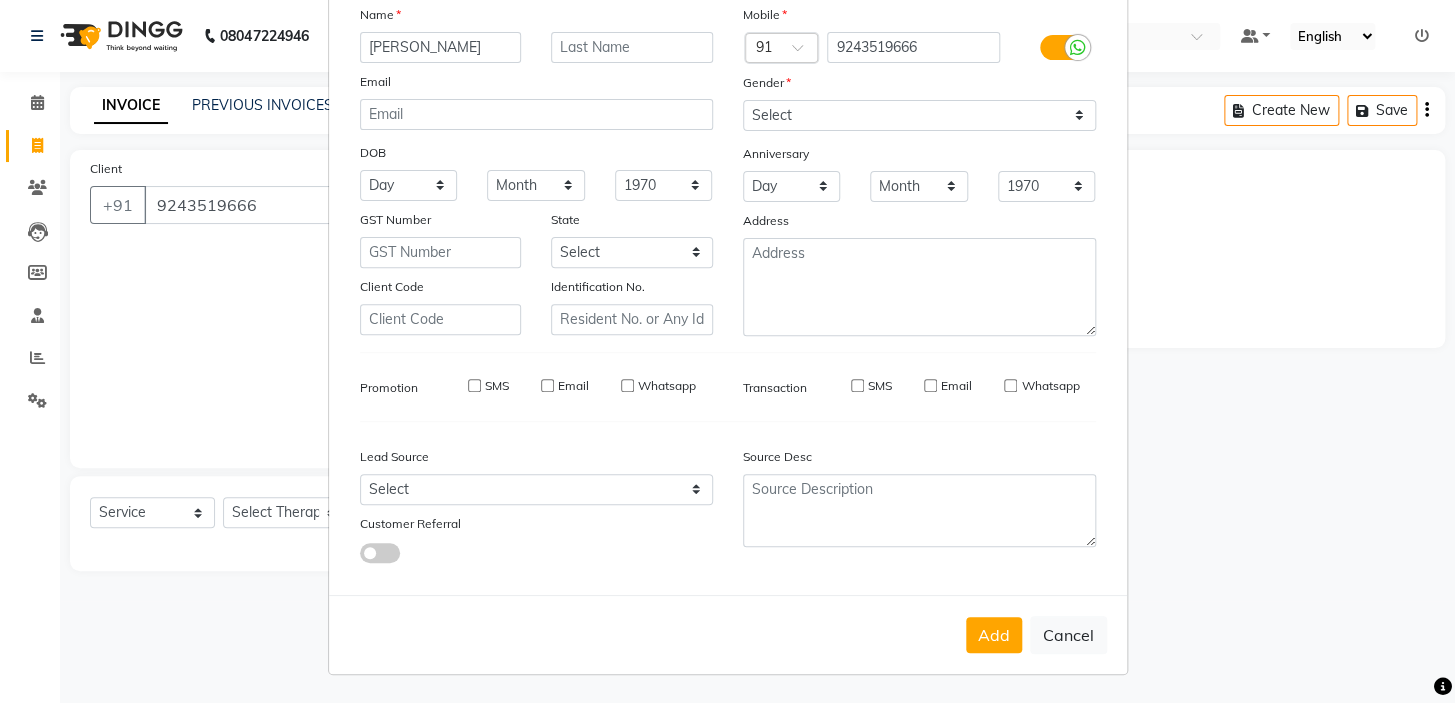 click on "Add" at bounding box center (994, 635) 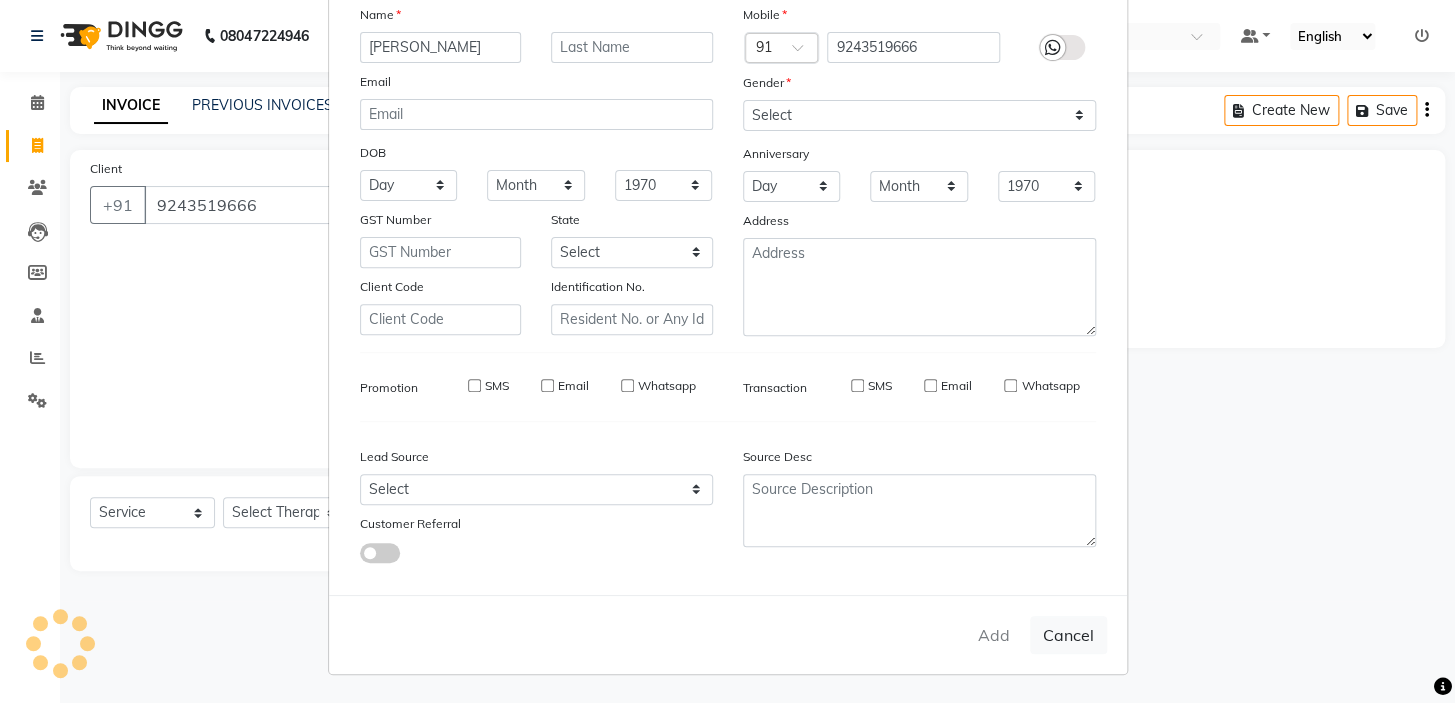type 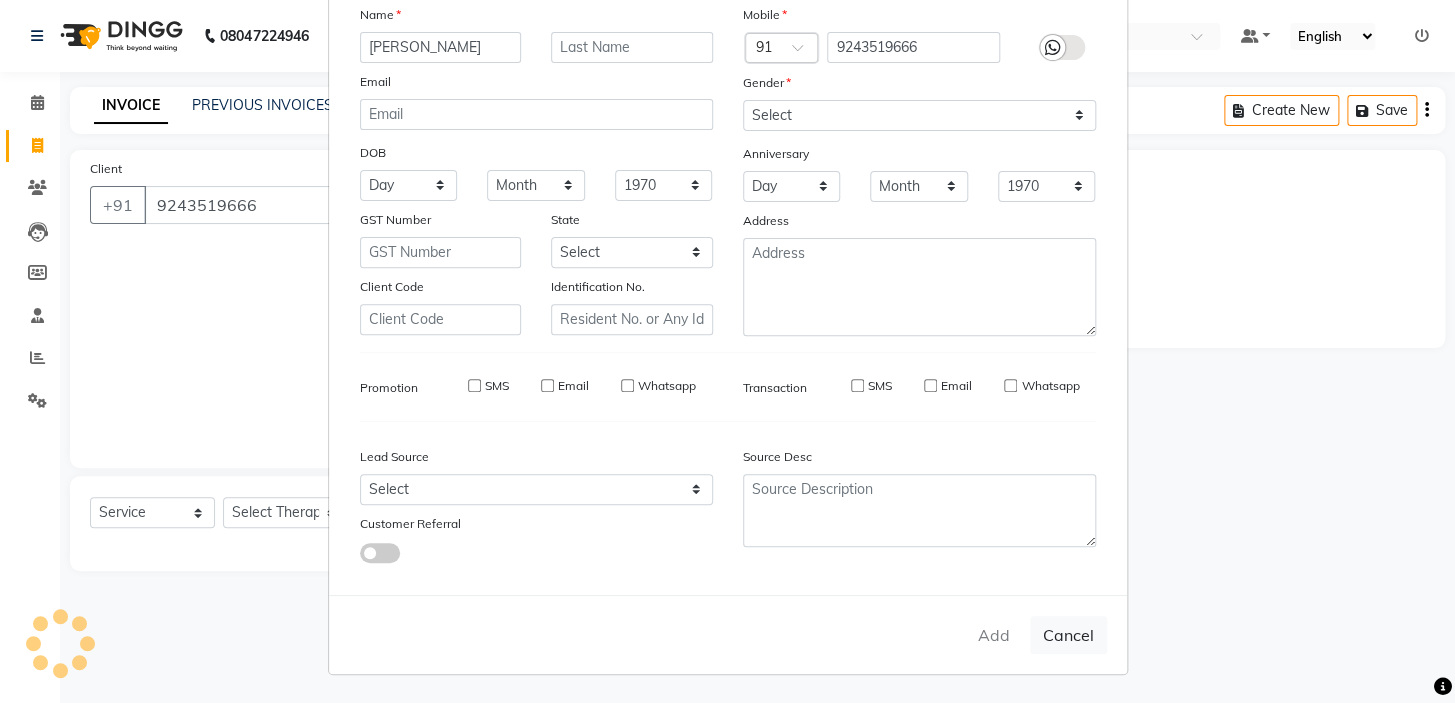 select 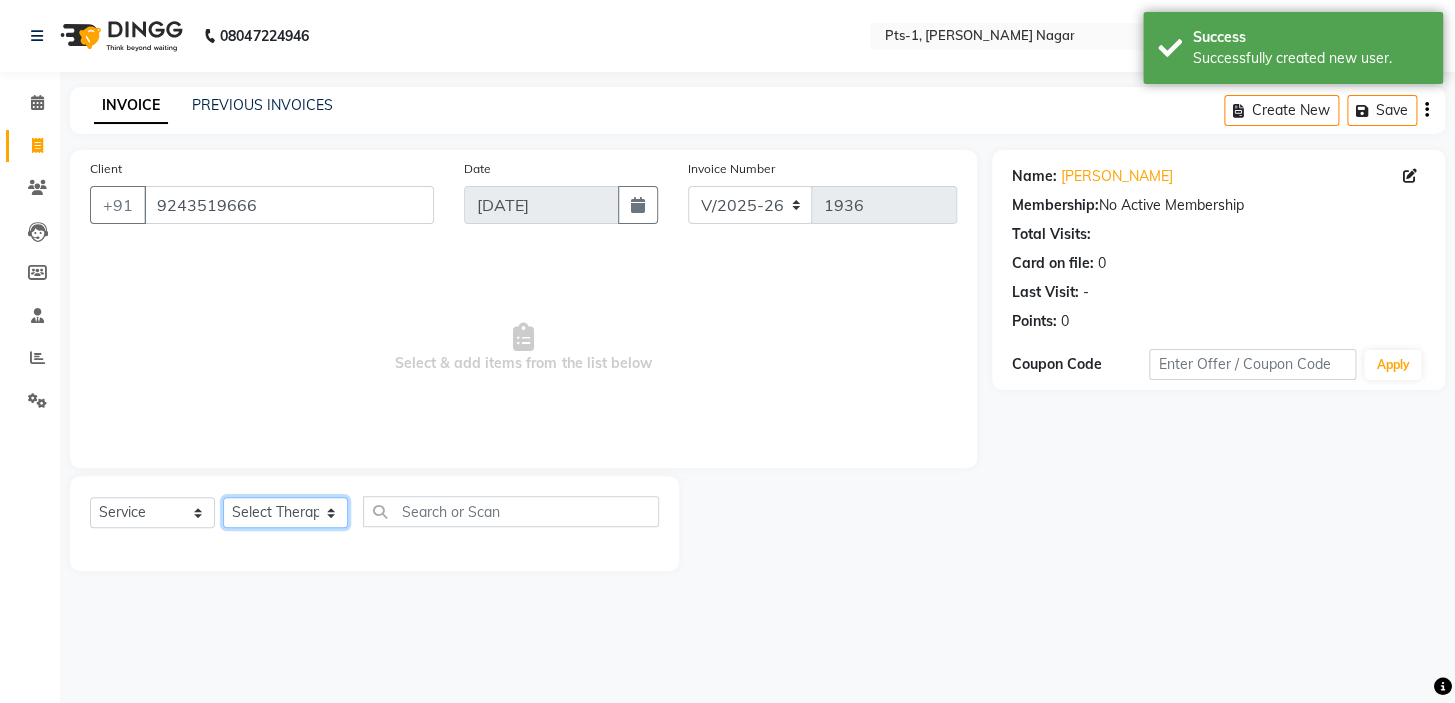 click on "Select Therapist [PERSON_NAME] anyone Babu Bela [PERSON_NAME] [PERSON_NAME] [PERSON_NAME] Sun [PERSON_NAME] [PERSON_NAME]" 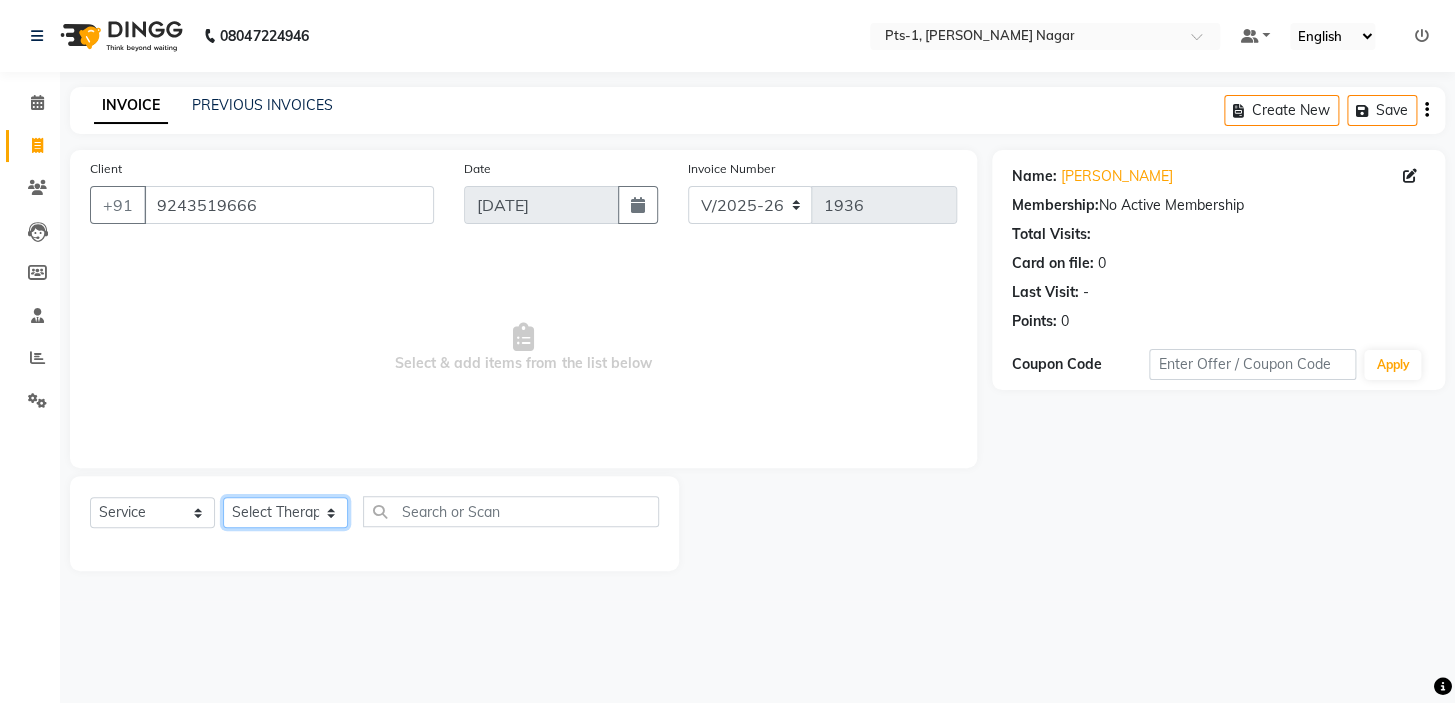 select on "34866" 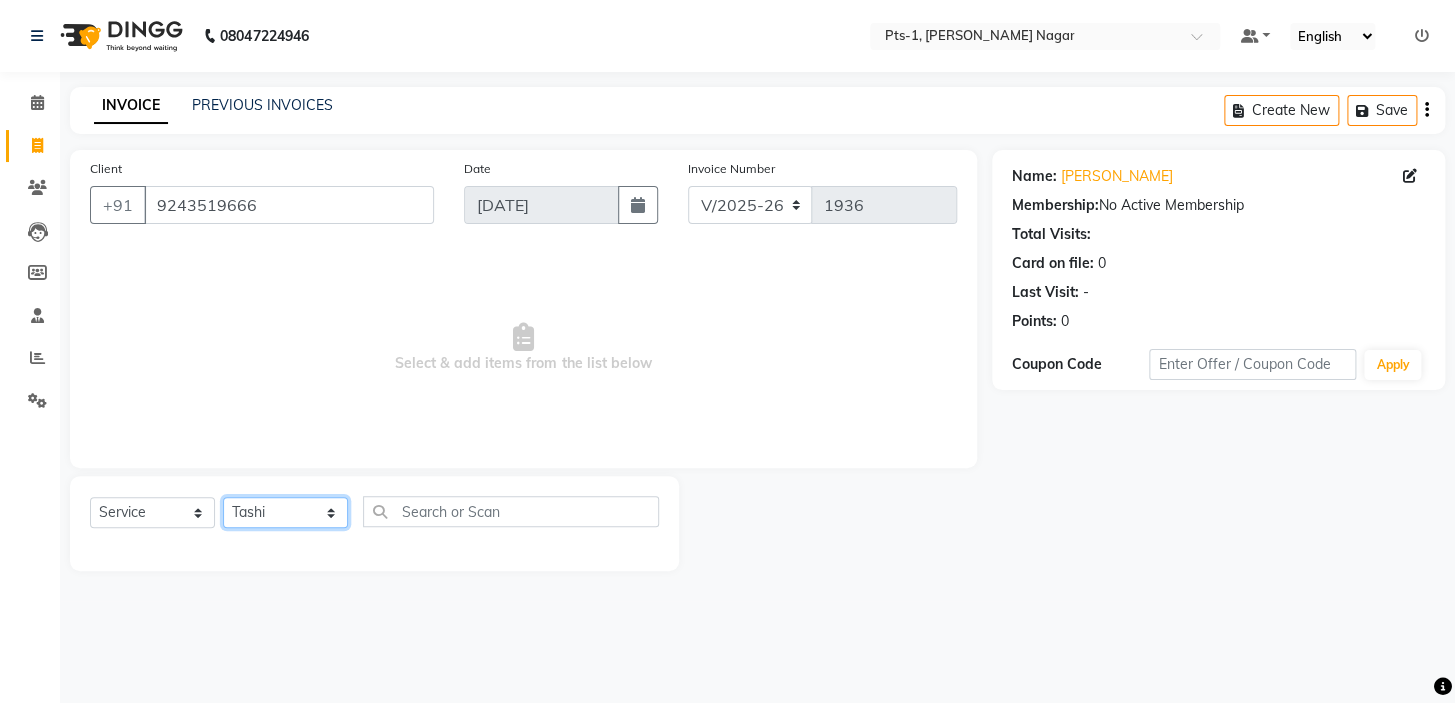 click on "Select Therapist [PERSON_NAME] anyone Babu Bela [PERSON_NAME] [PERSON_NAME] [PERSON_NAME] Sun [PERSON_NAME] [PERSON_NAME]" 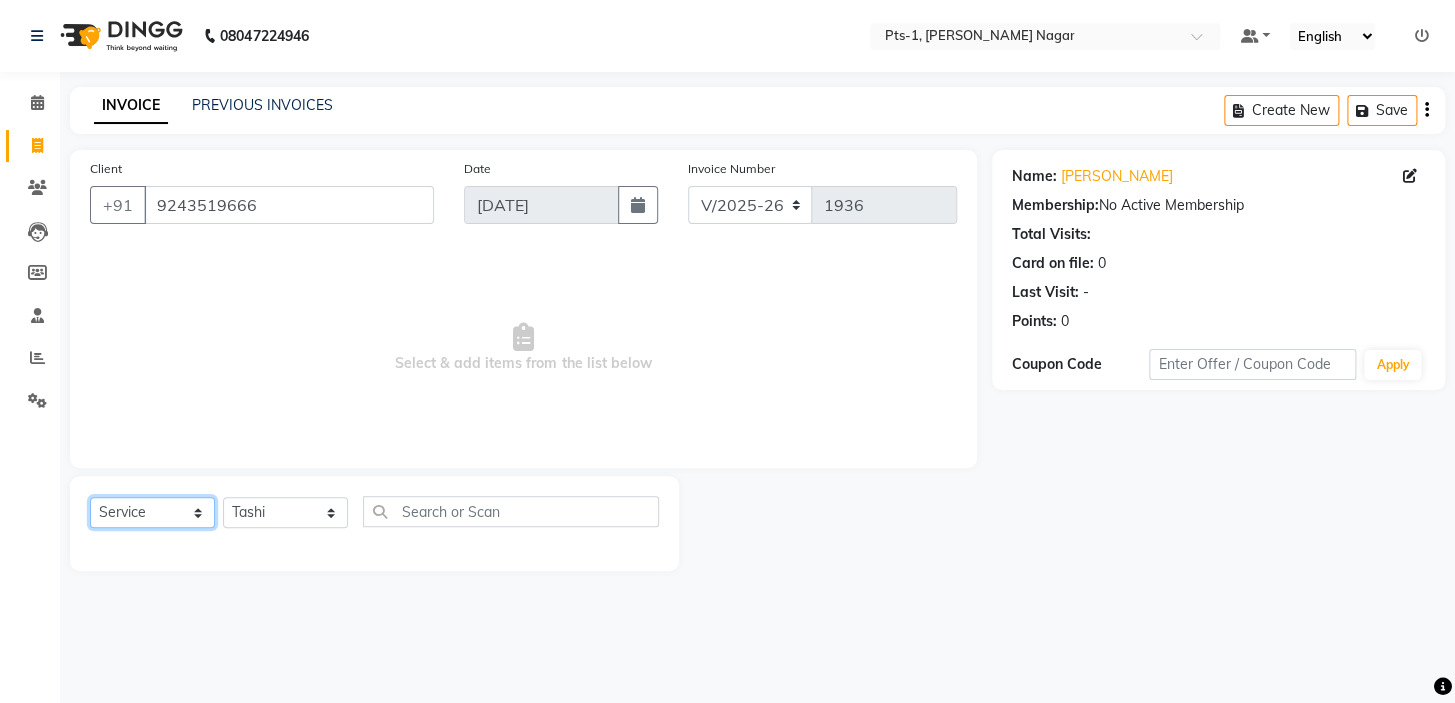 click on "Select  Service  Product  Membership  Package Voucher Prepaid Gift Card" 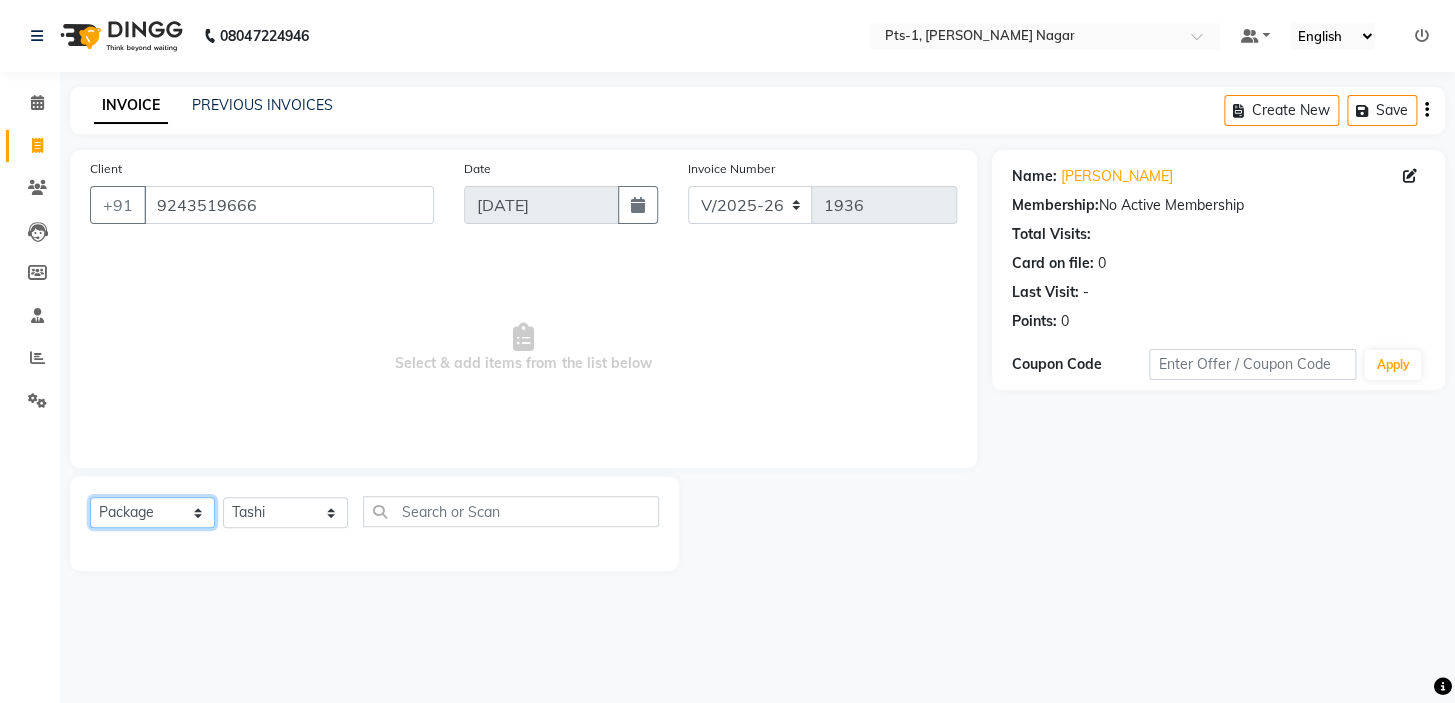 click on "Select  Service  Product  Membership  Package Voucher Prepaid Gift Card" 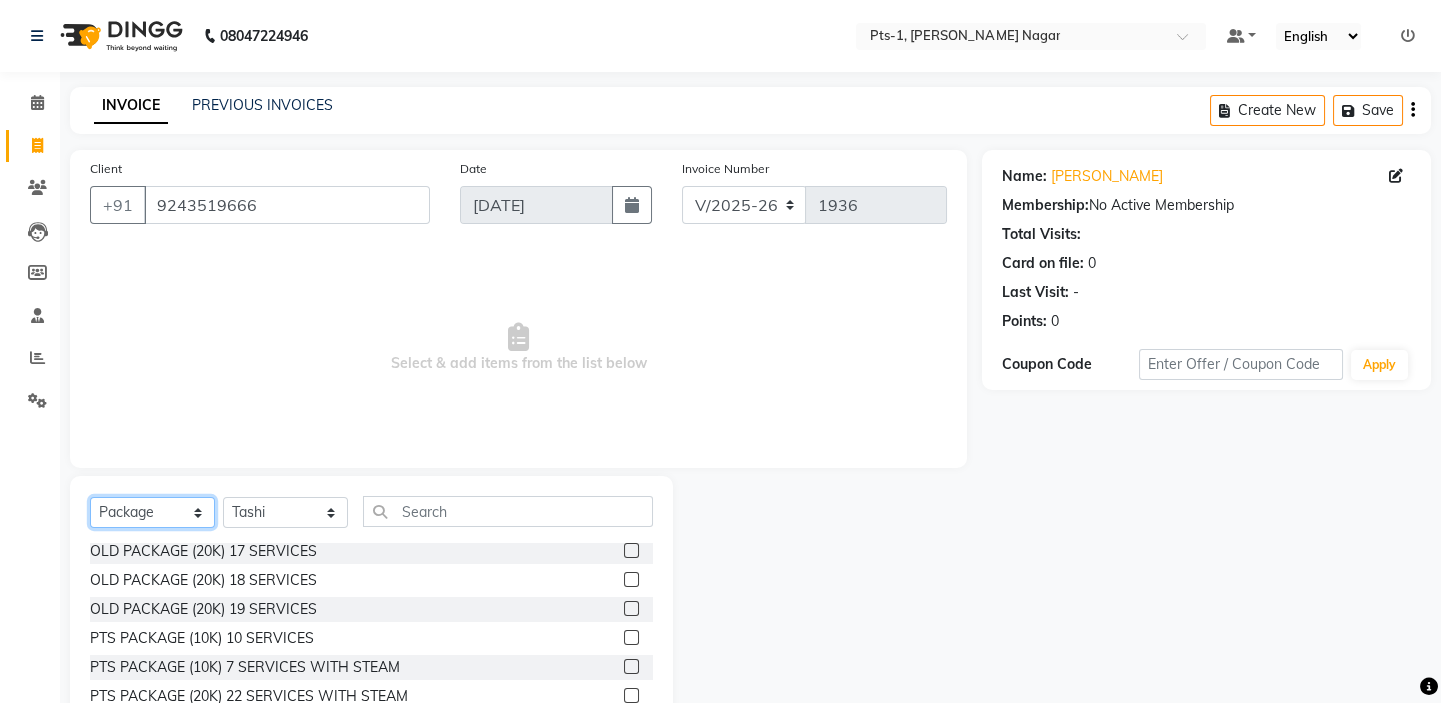 scroll, scrollTop: 234, scrollLeft: 0, axis: vertical 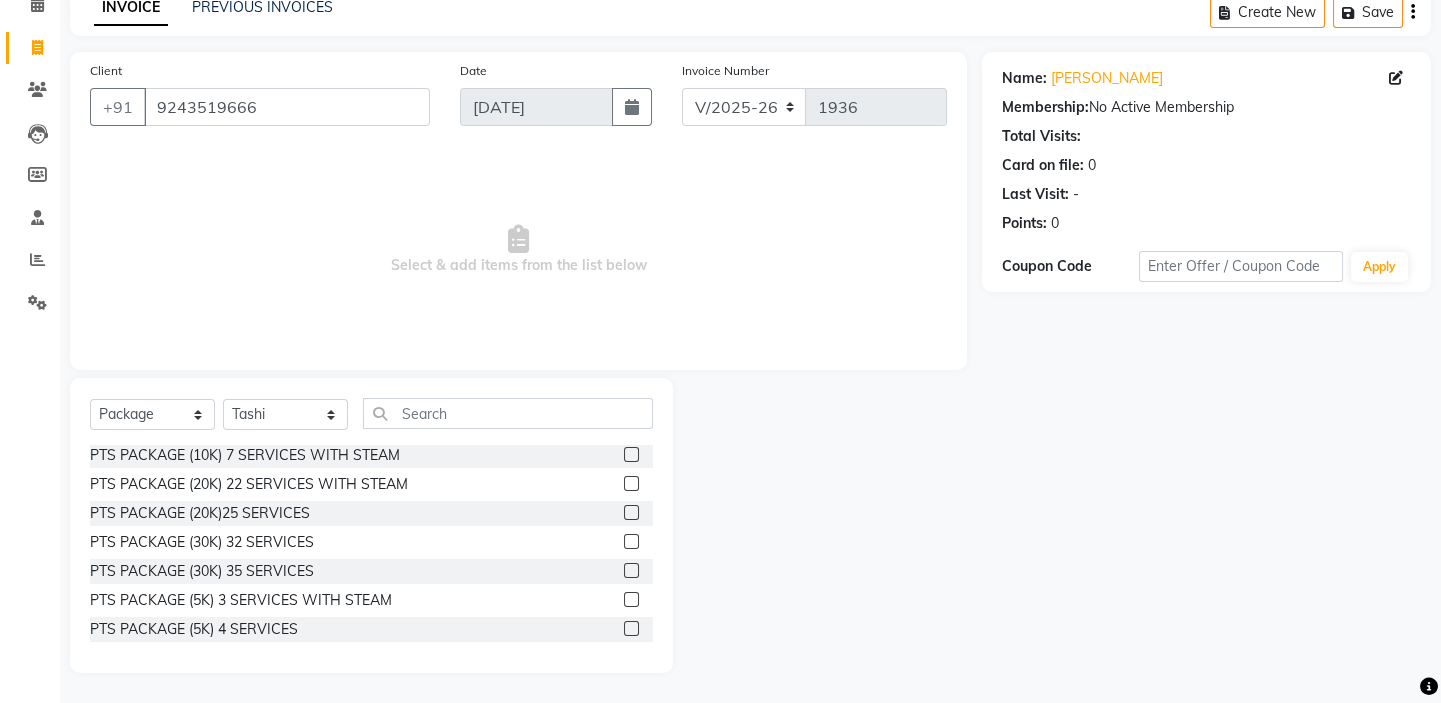 click 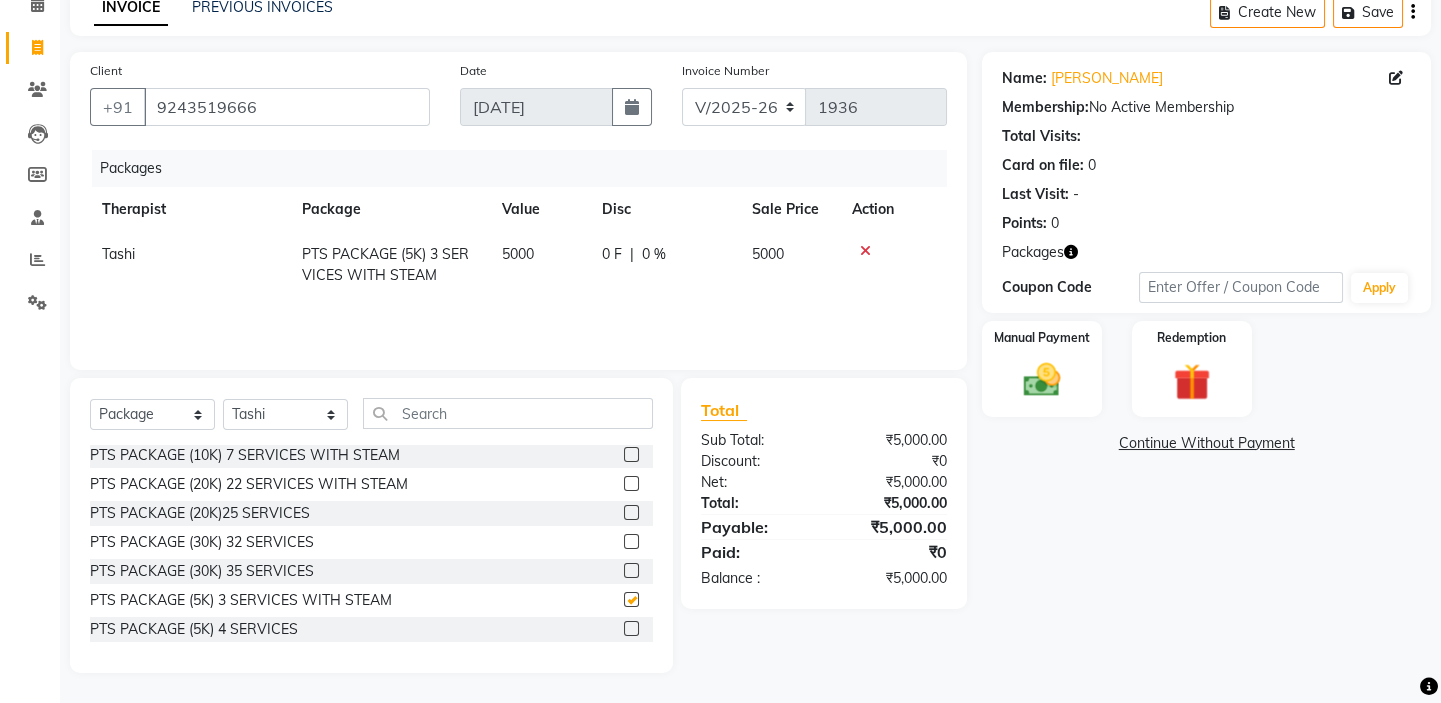 checkbox on "false" 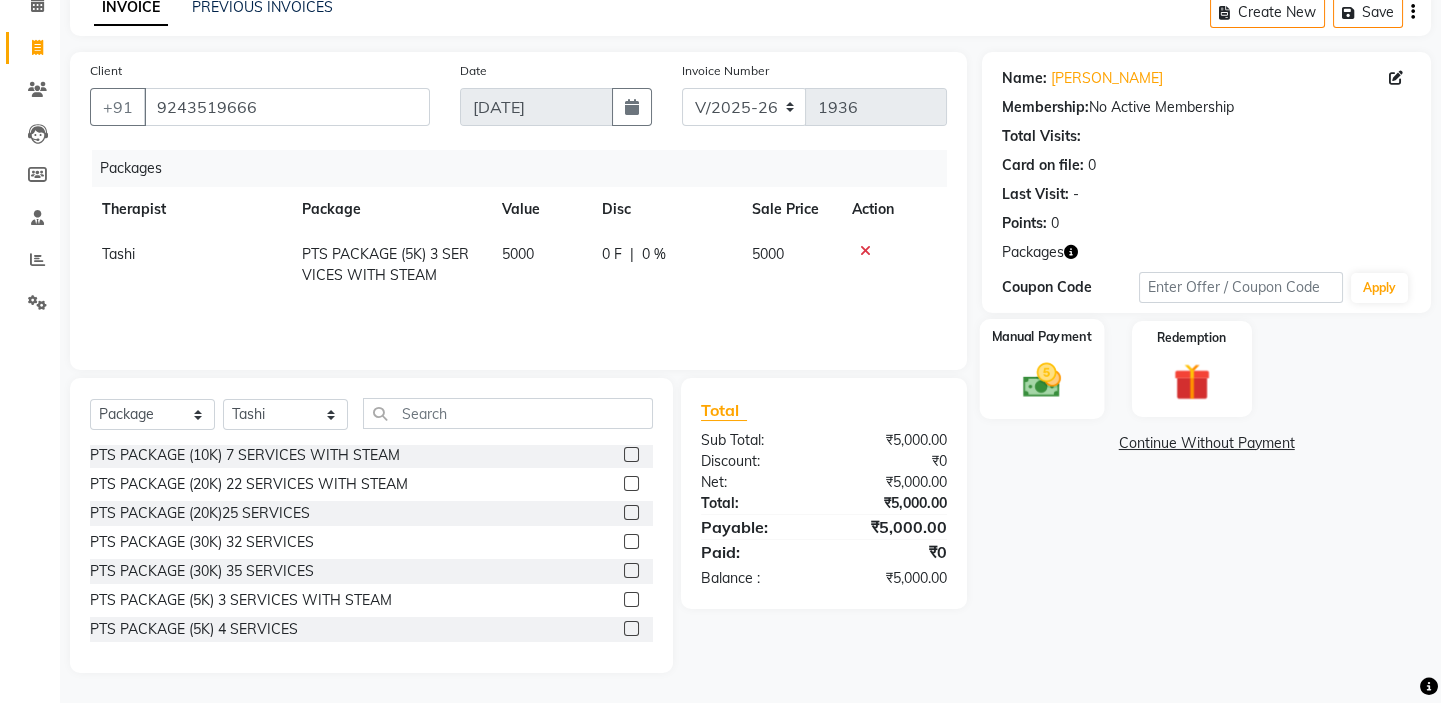 click 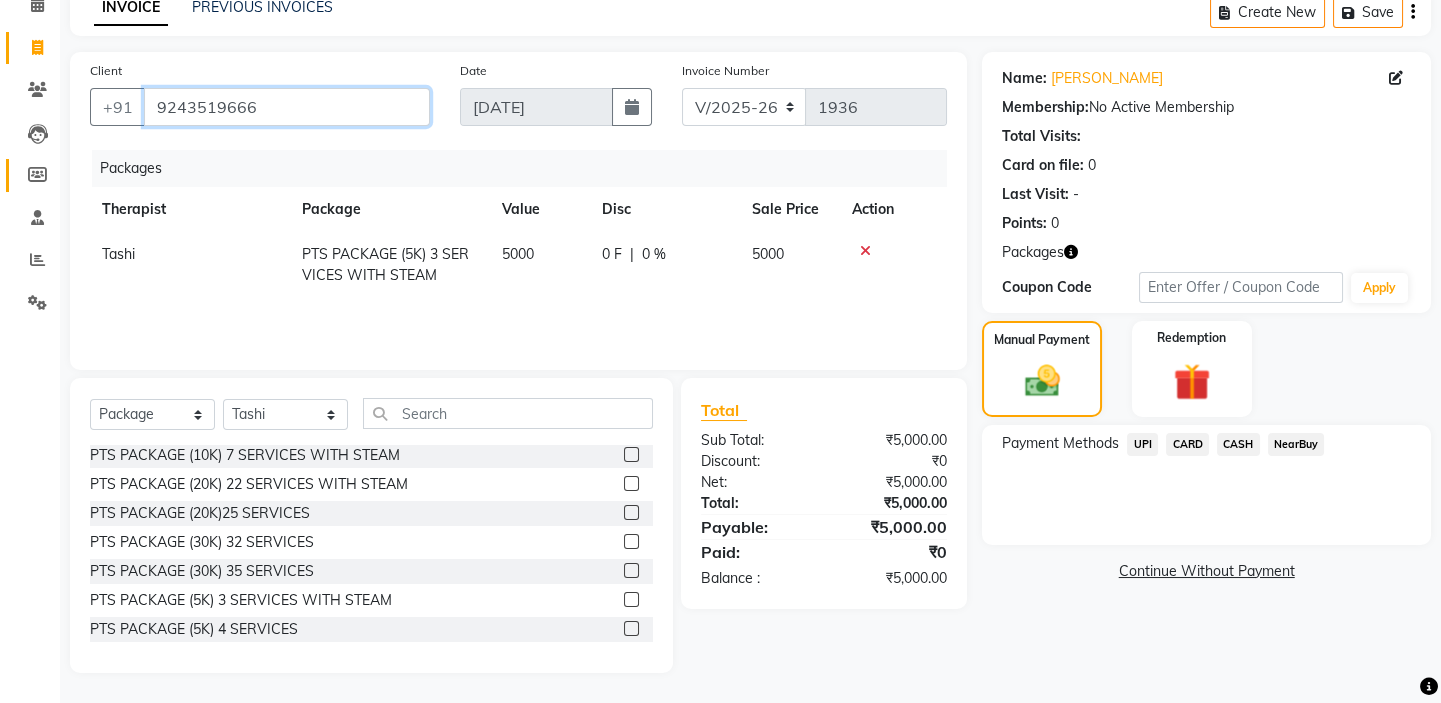 drag, startPoint x: 279, startPoint y: 109, endPoint x: 51, endPoint y: 157, distance: 232.99785 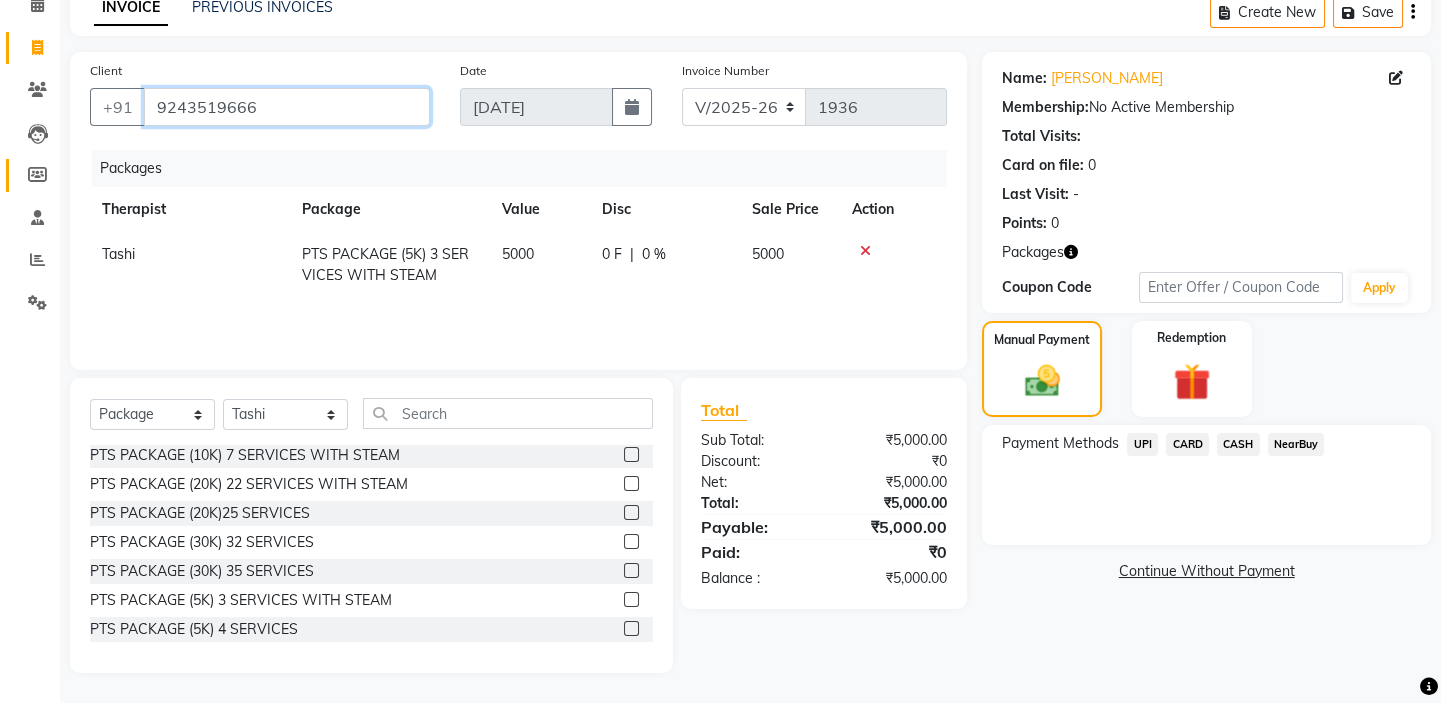 click on "08047224946 Select Location × Pts-1, [PERSON_NAME] Nagar Default Panel My Panel English ENGLISH Español العربية मराठी हिंदी ગુજરાતી தமிழ் 中文 Notifications nothing to show ☀ PTS-1, [PERSON_NAME] NAGAR  Calendar  Invoice  Clients  Leads   Members  Staff  Reports  Settings Completed InProgress Upcoming Dropped Tentative Check-In Confirm Bookings Segments Page Builder INVOICE PREVIOUS INVOICES Create New   Save  Client [PHONE_NUMBER] Date [DATE] Invoice Number V/2025 V/[PHONE_NUMBER] Packages Therapist Package Value Disc Sale Price Action Tashi PTS PACKAGE (5K) 3 SERVICES WITH STEAM 5000 0 F | 0 % 5000 Select  Service  Product  Membership  Package Voucher Prepaid Gift Card  Select Therapist [PERSON_NAME] anyone Babu Bela Gia Jeje [PERSON_NAME] [PERSON_NAME] Sun [PERSON_NAME] [PERSON_NAME] 0LD PACKAGE (20K) 15 SERVICES  OLD PACKAGE (10K) 8 SERVICES  OLD PACKAGE (10K) 9 SERVICES  OLD PACKAGE (20K) 16 SERVICES  OLD PACKAGE (20K) 17 SERVICES  Total Sub Total: Discount:" 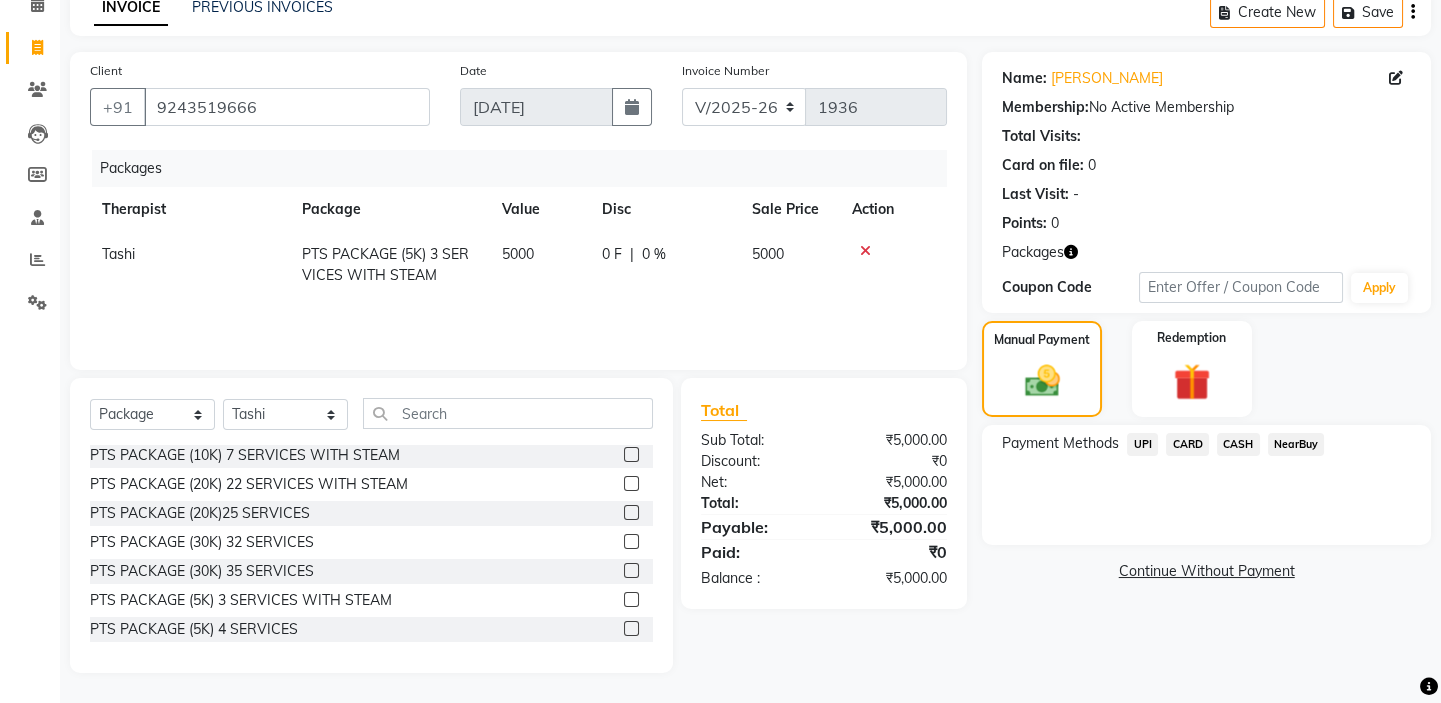 click on "UPI" 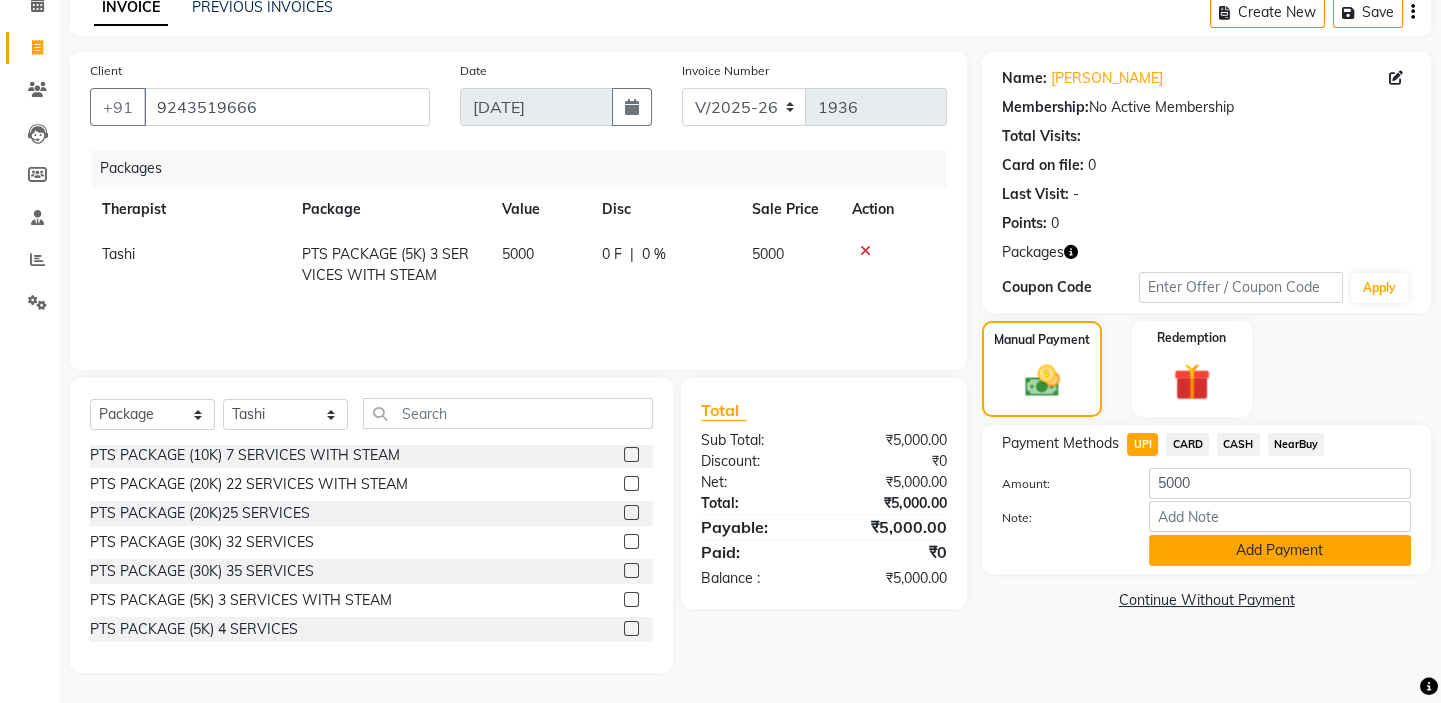 click on "Add Payment" 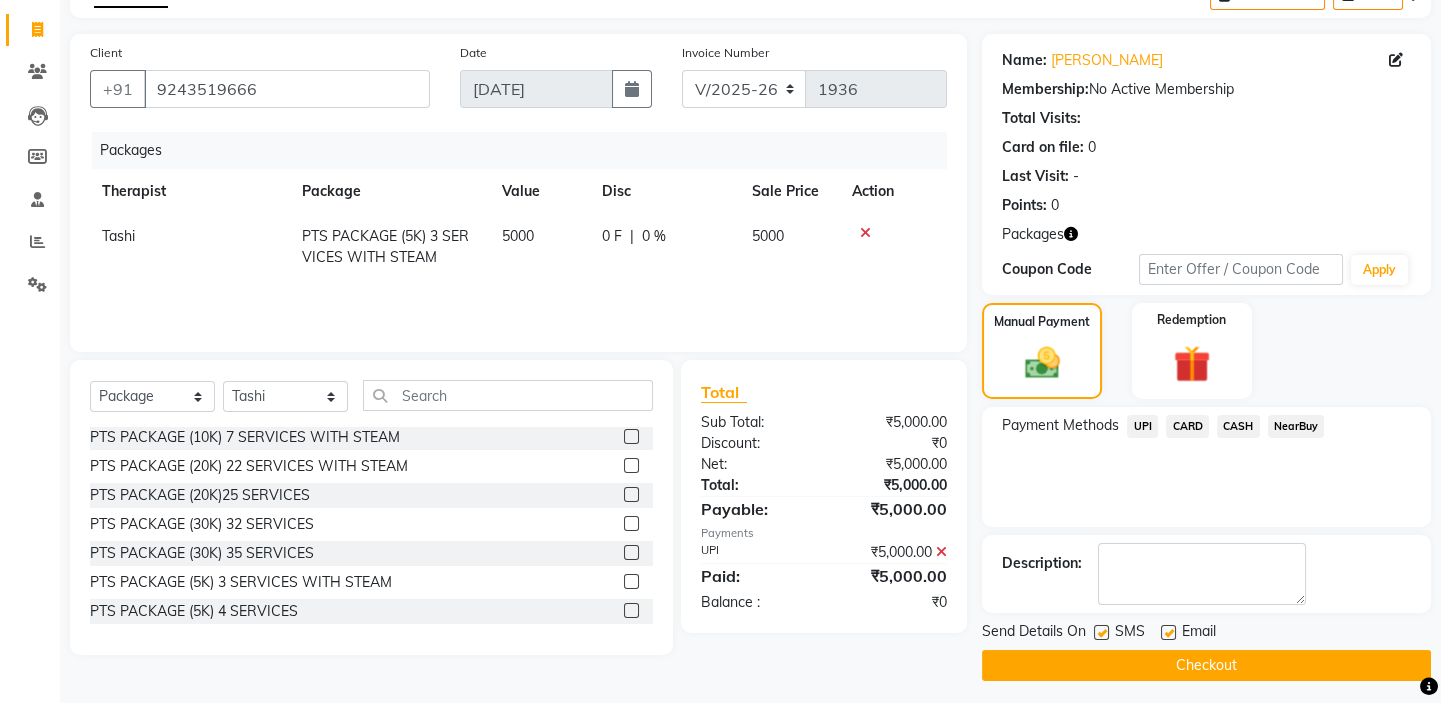 scroll, scrollTop: 123, scrollLeft: 0, axis: vertical 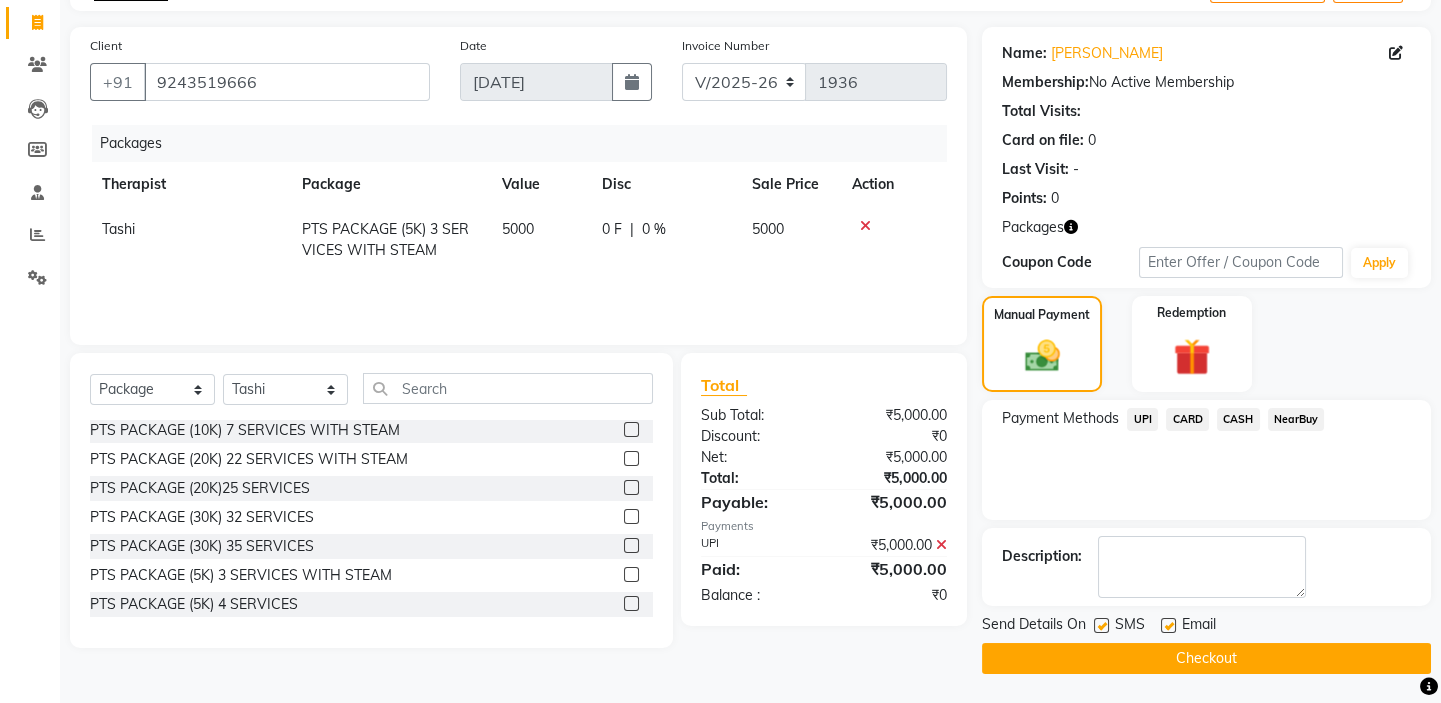 click 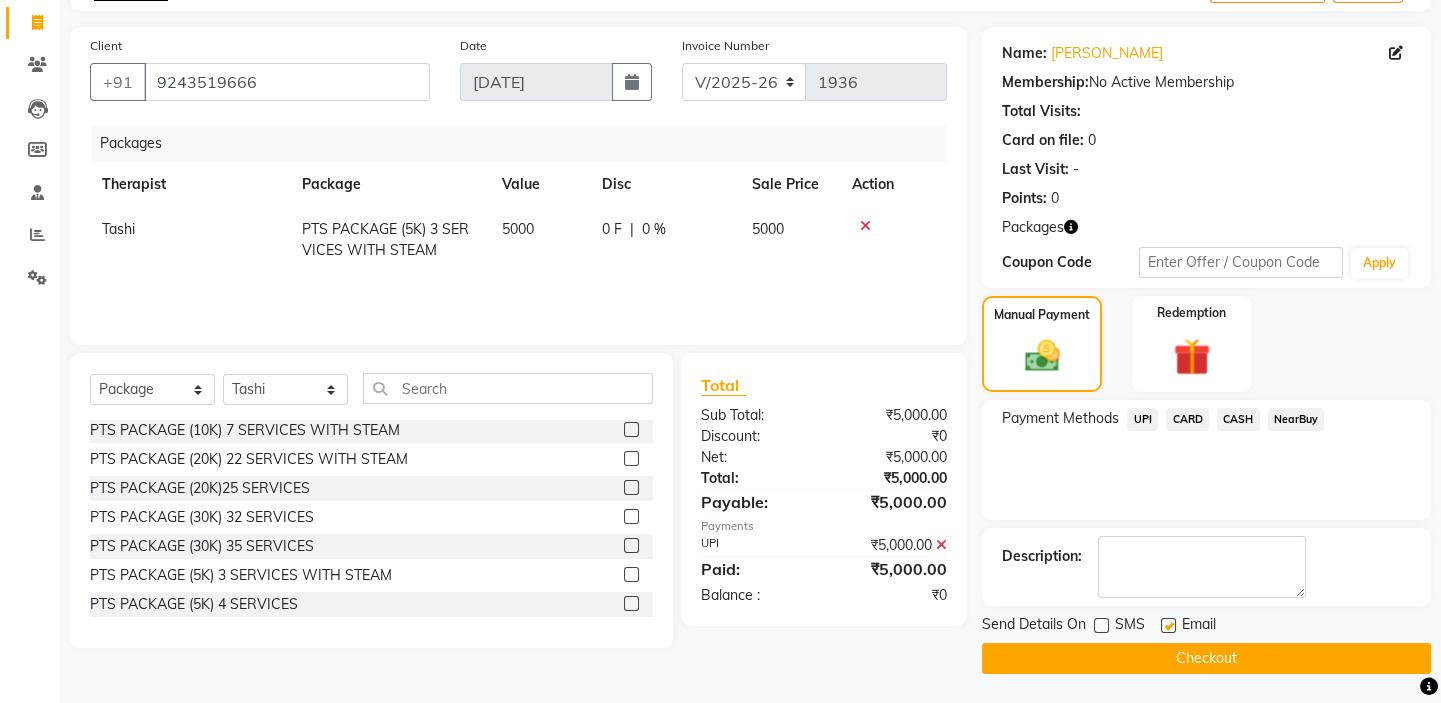 click 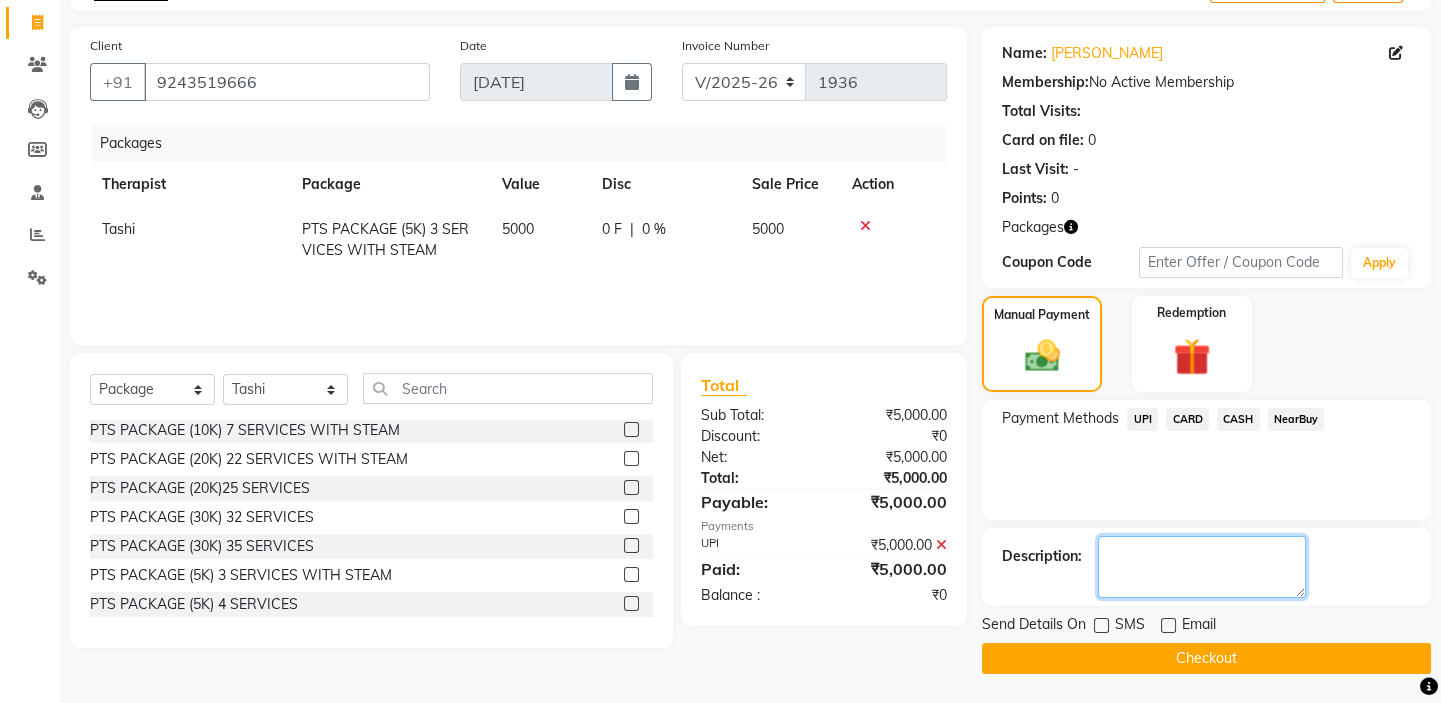 click 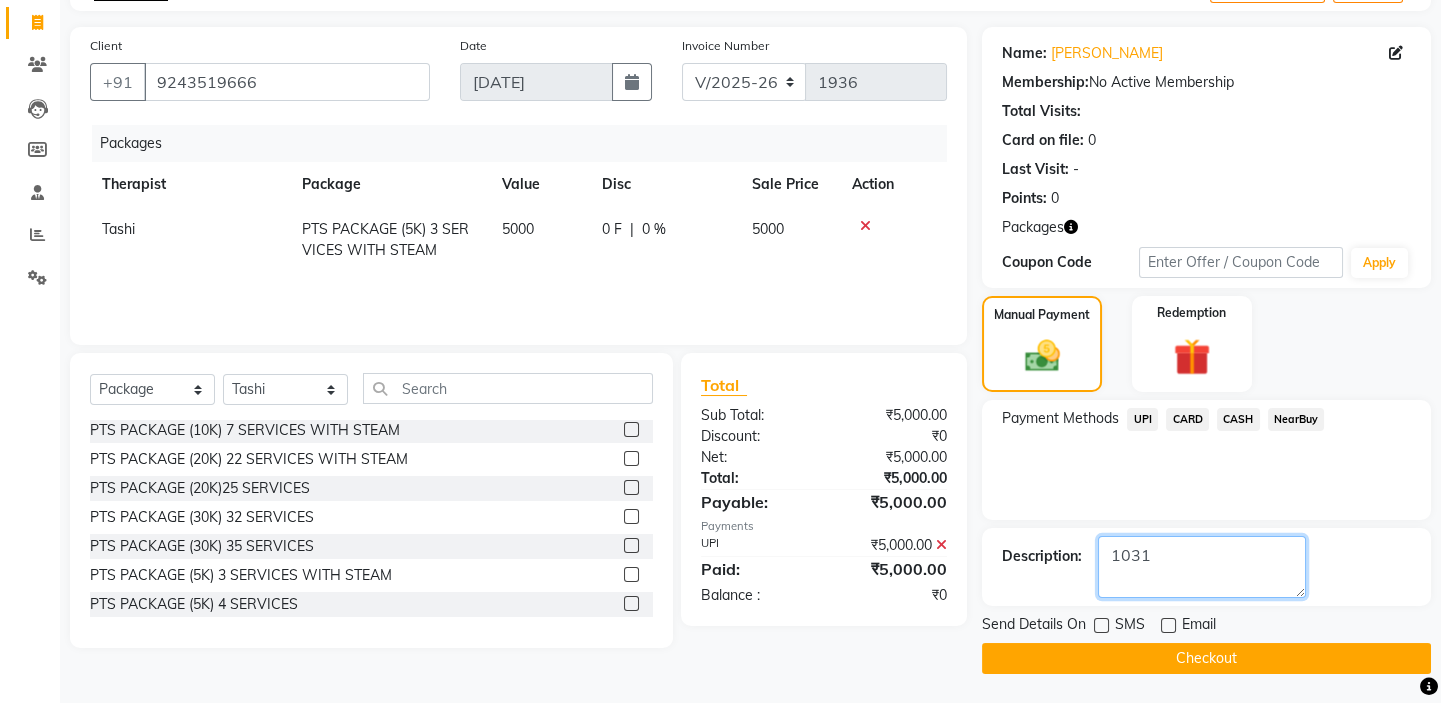 type on "1031" 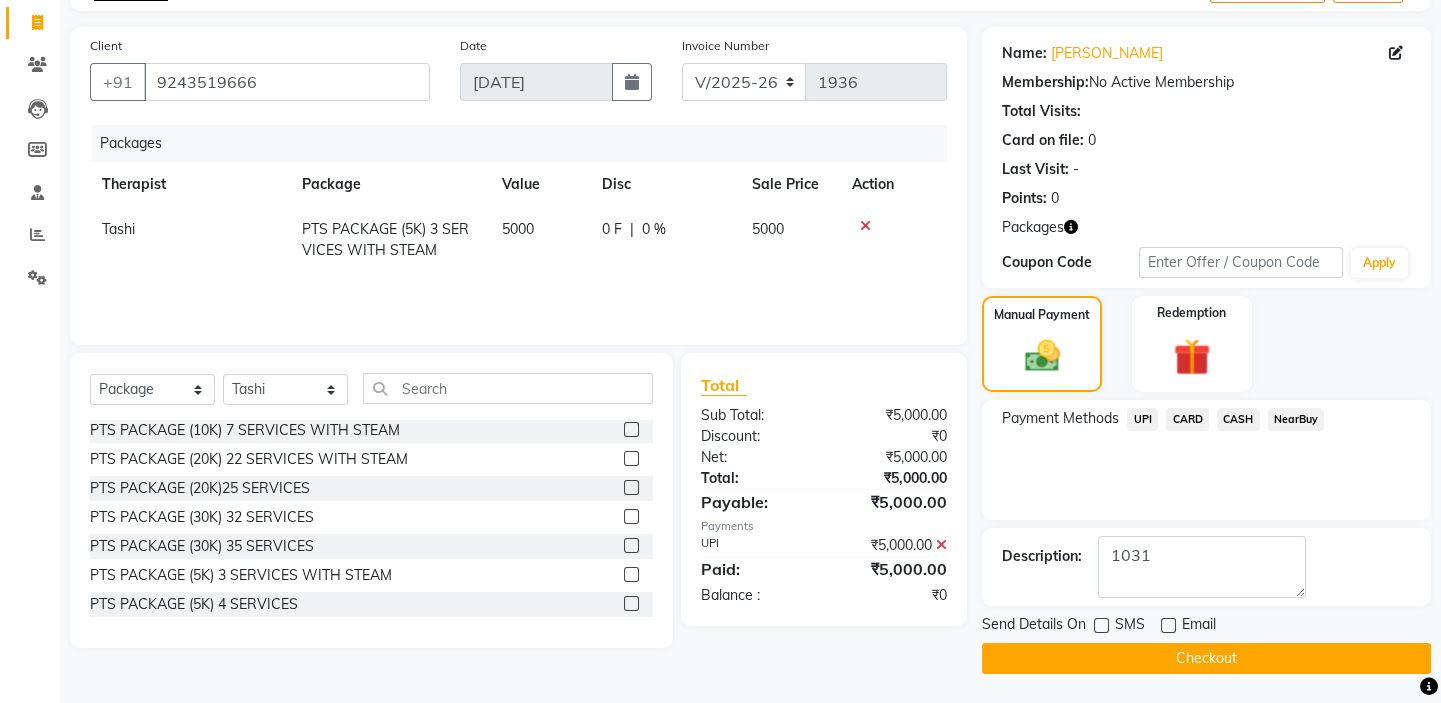 click on "Checkout" 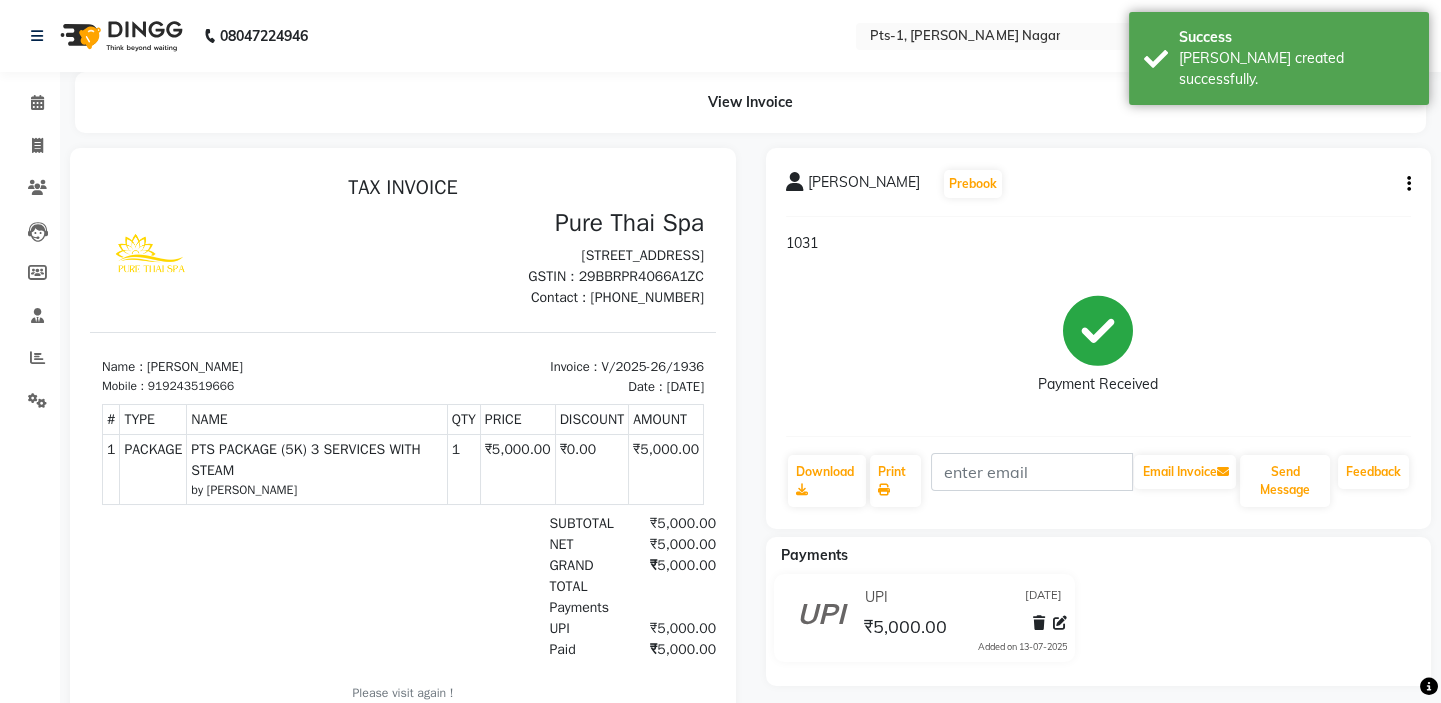 scroll, scrollTop: 0, scrollLeft: 0, axis: both 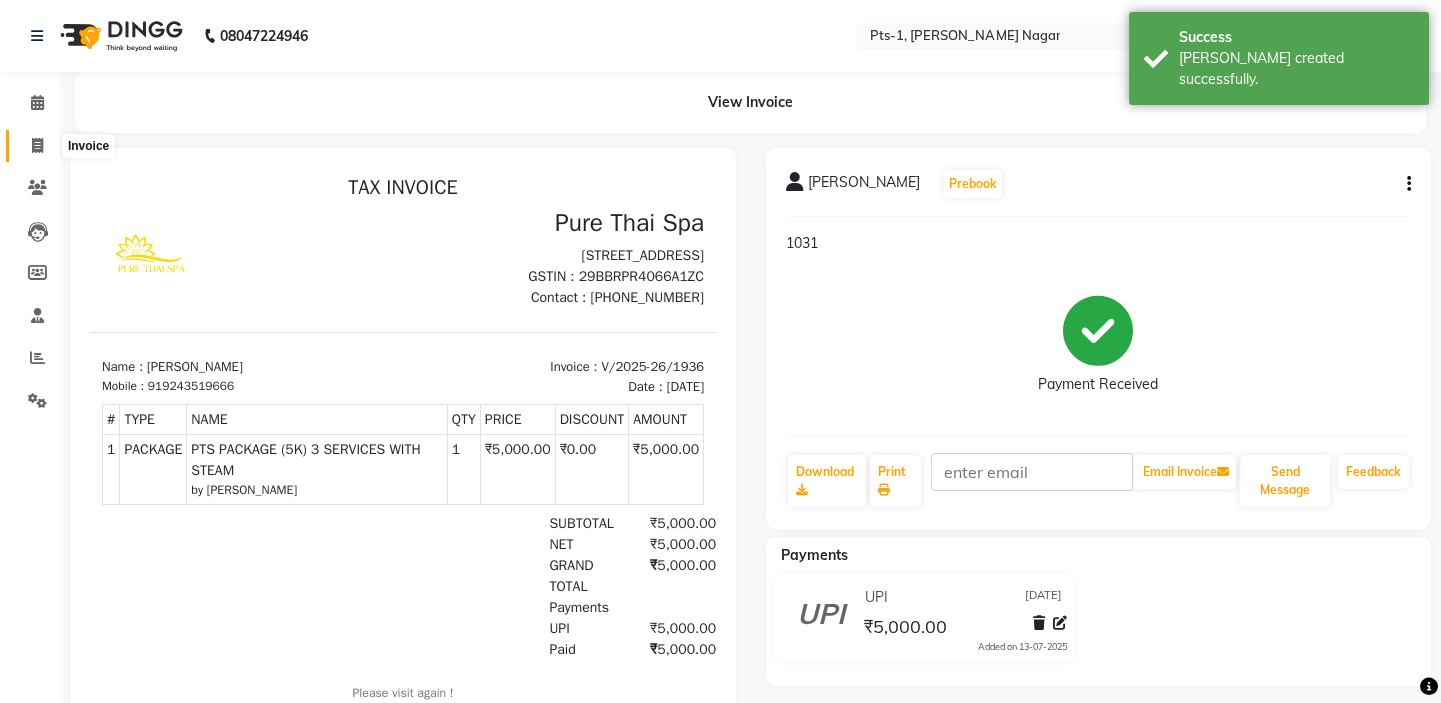click 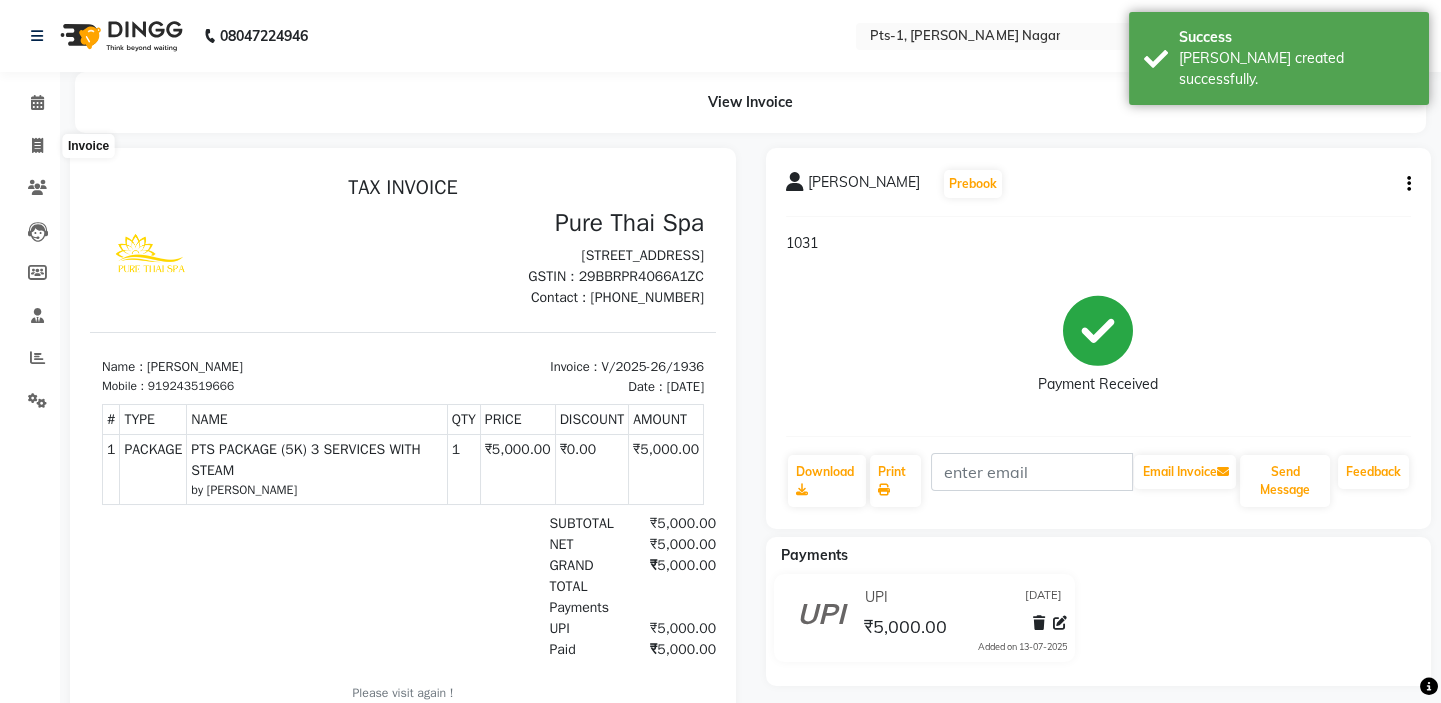 select on "5296" 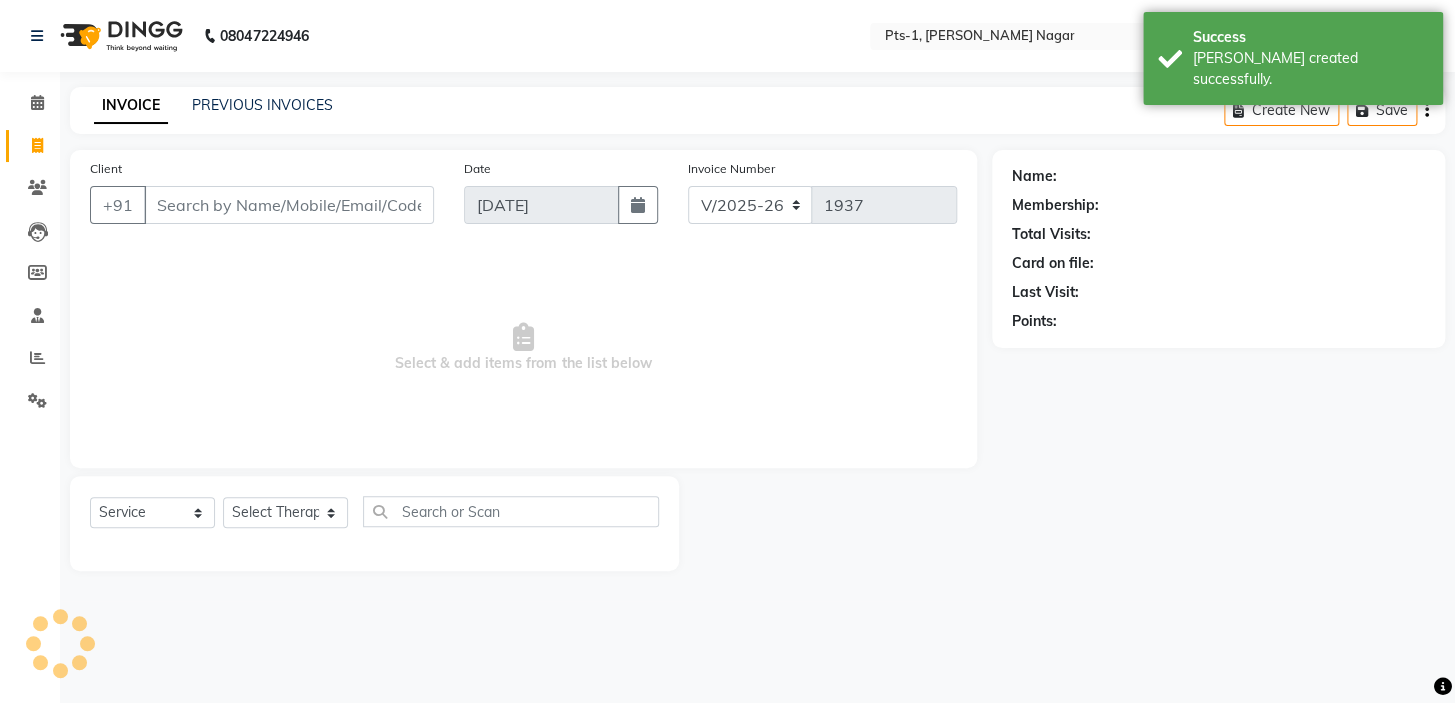 click on "INVOICE PREVIOUS INVOICES" 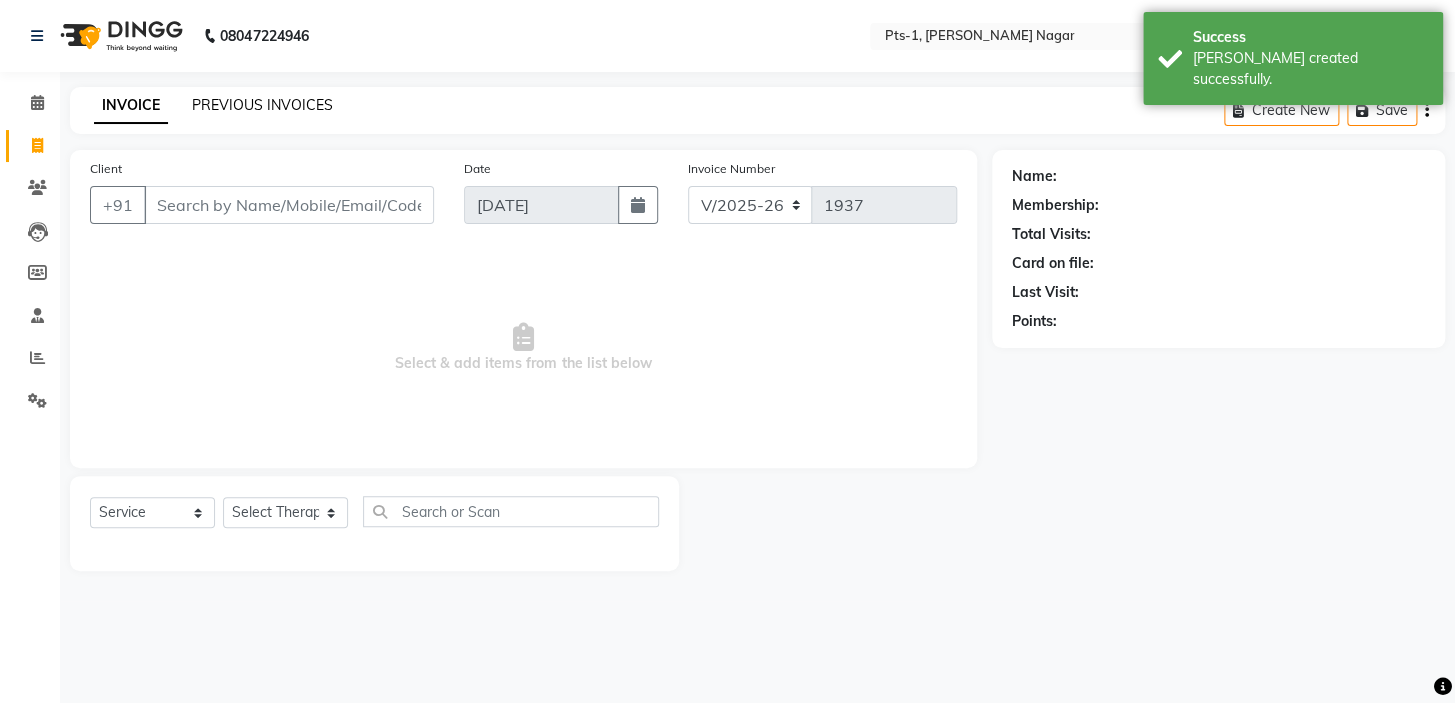 click on "PREVIOUS INVOICES" 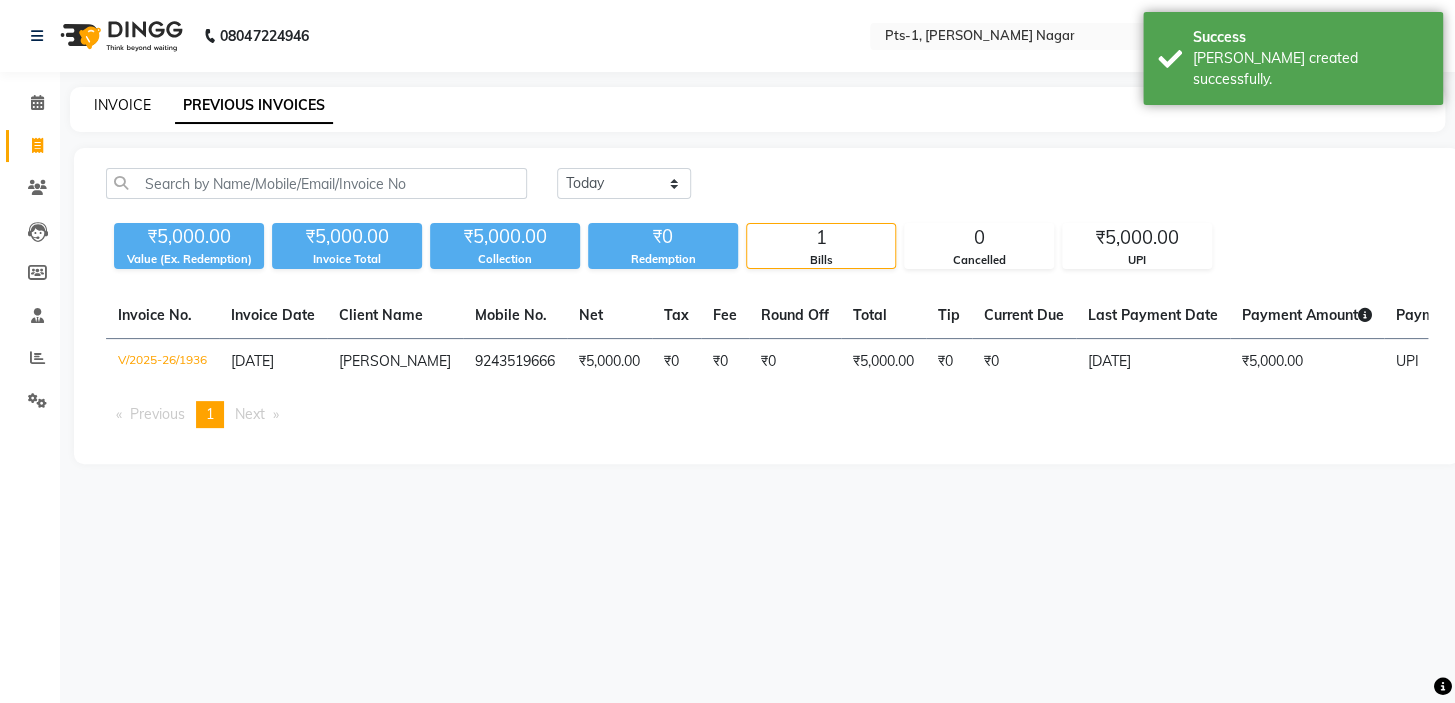 click on "INVOICE" 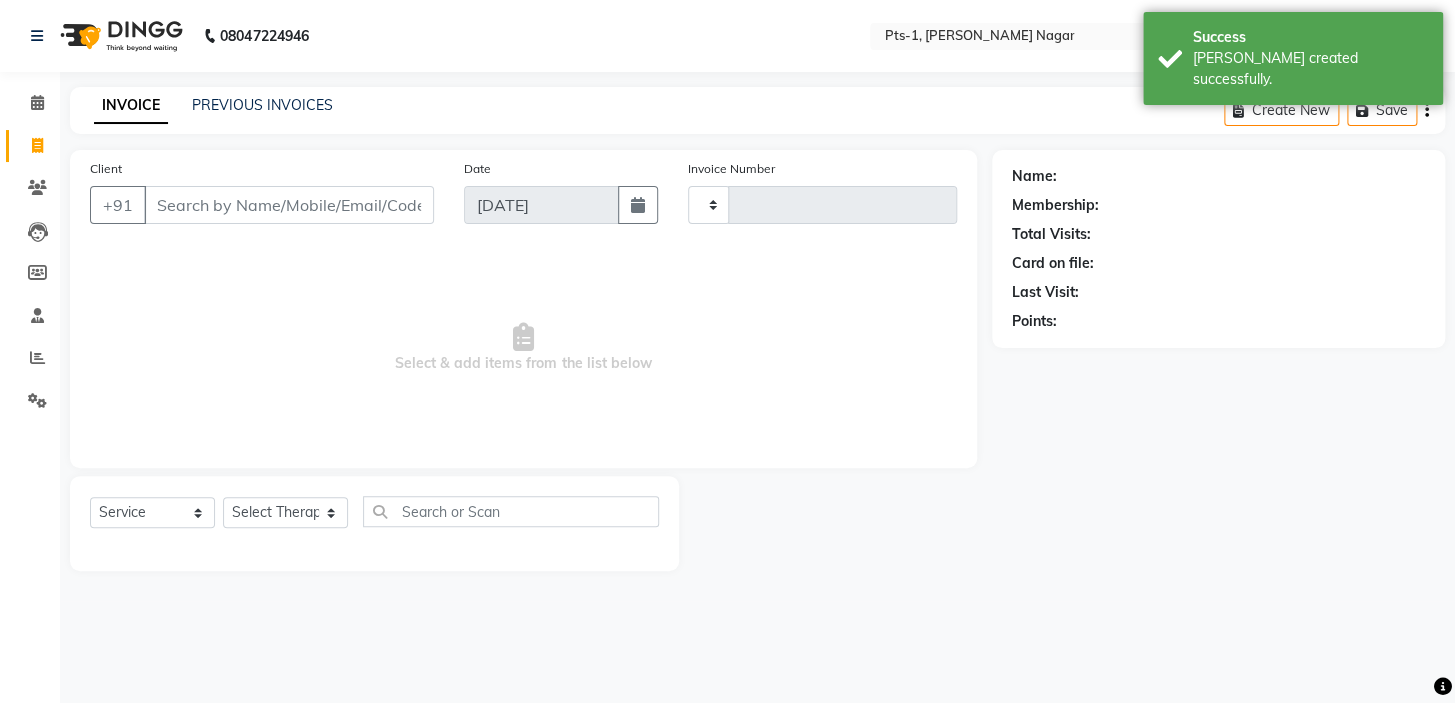 type on "1937" 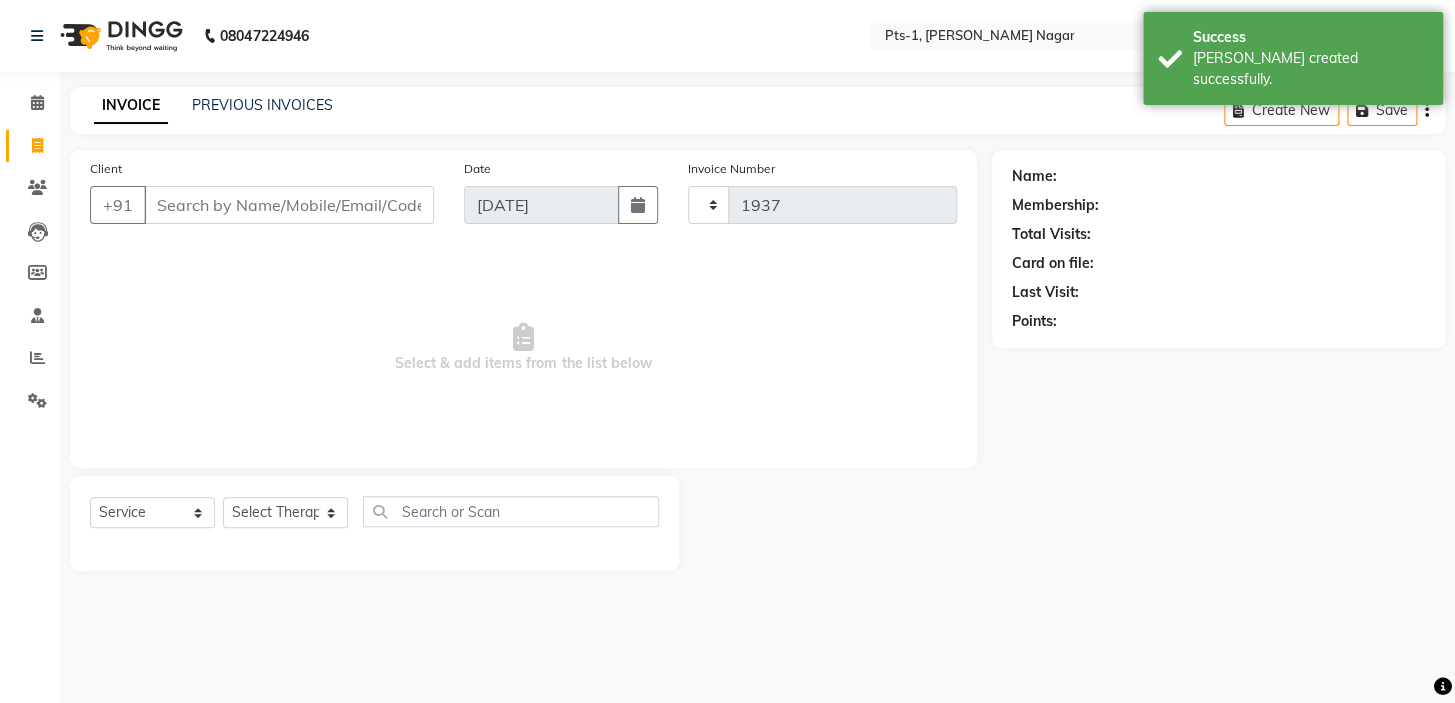 select on "5296" 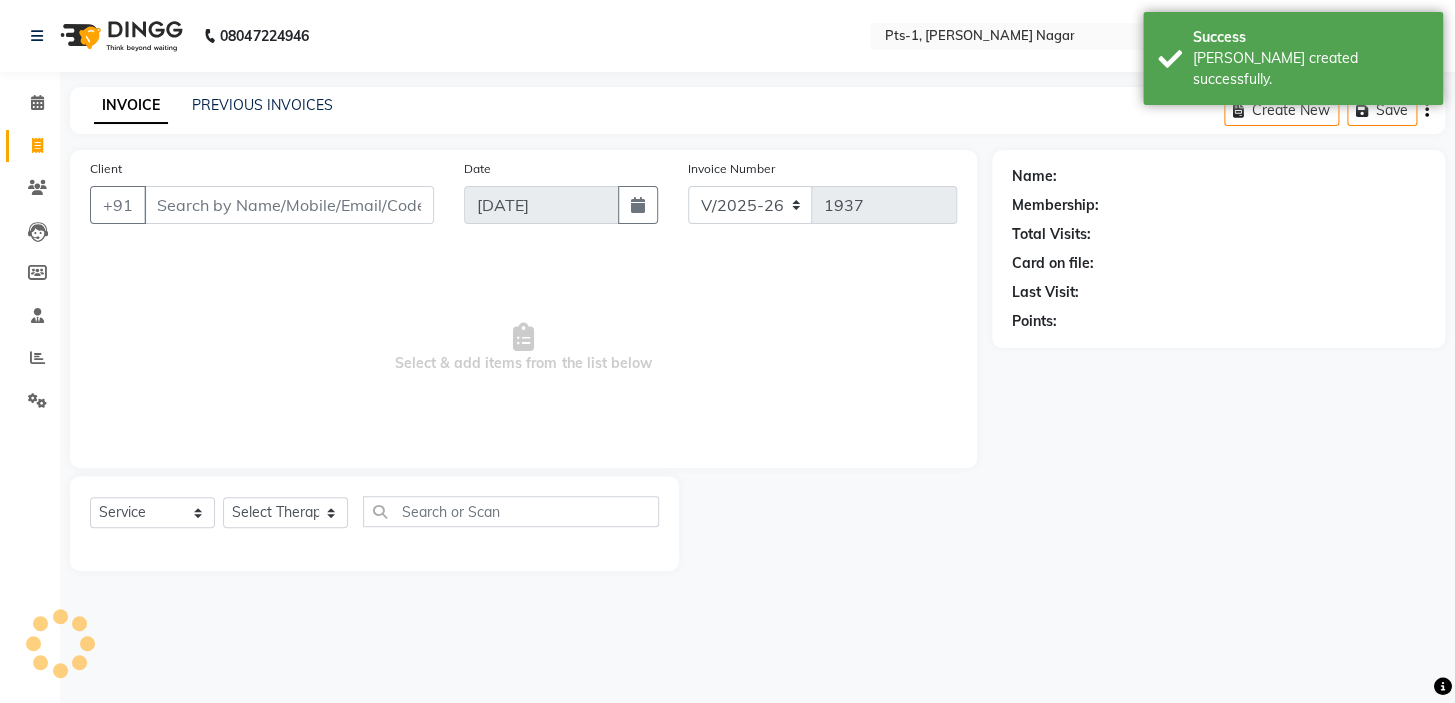 click on "Client" at bounding box center [289, 205] 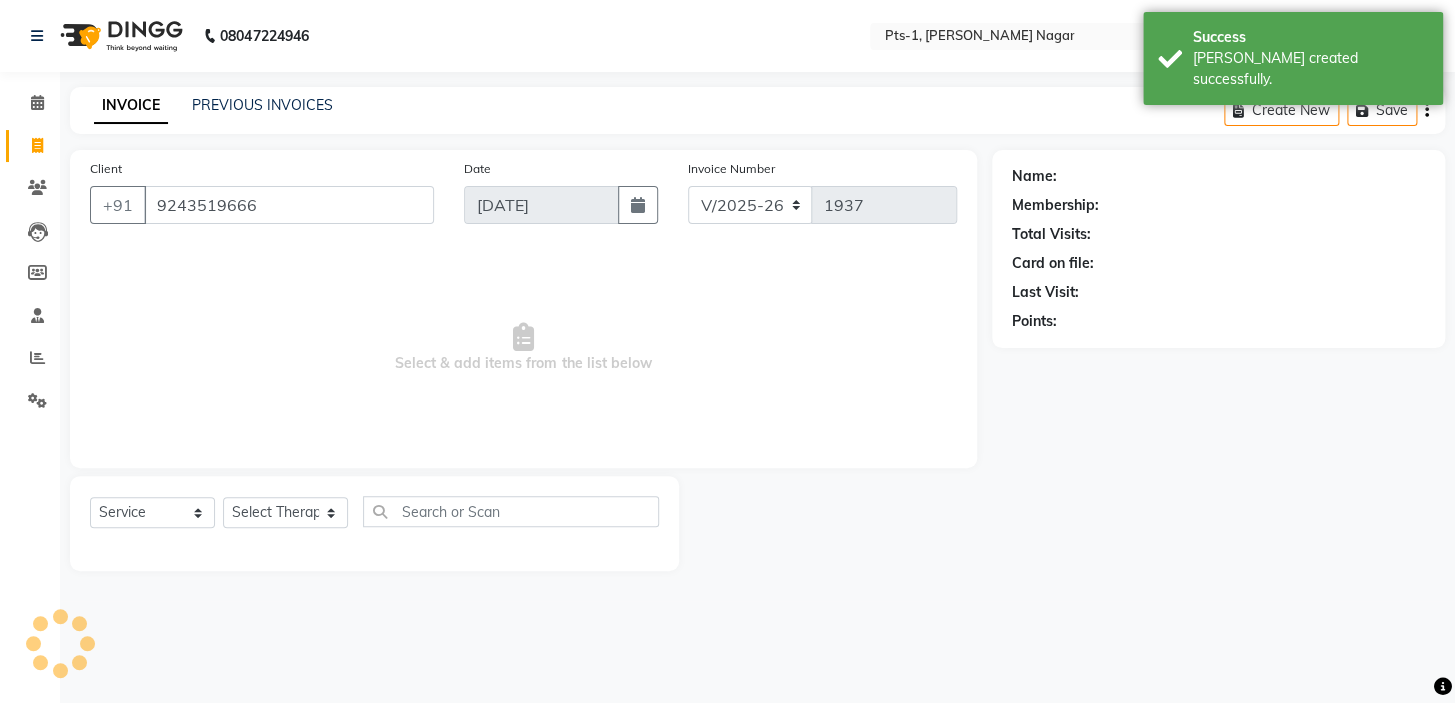 type on "9243519666" 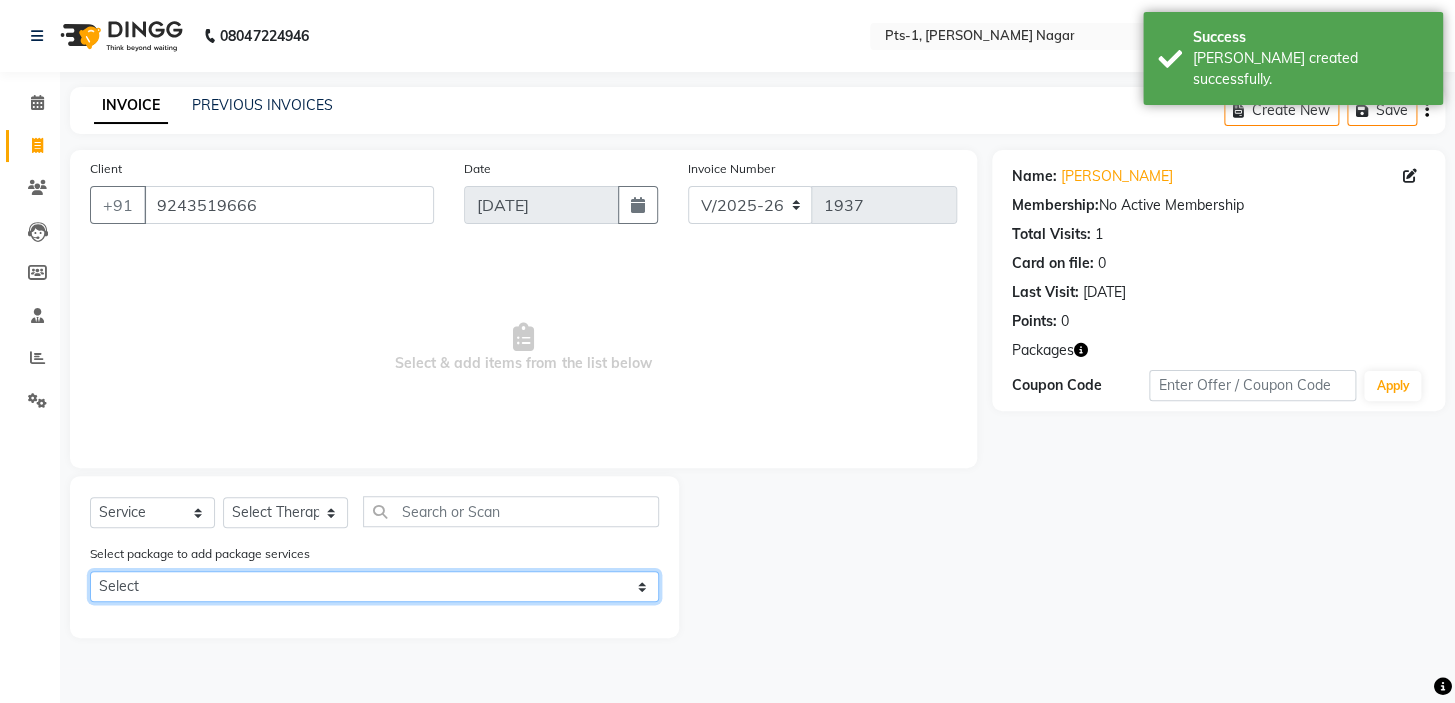 click on "Select PTS PACKAGE (5K) 3 SERVICES WITH STEAM" 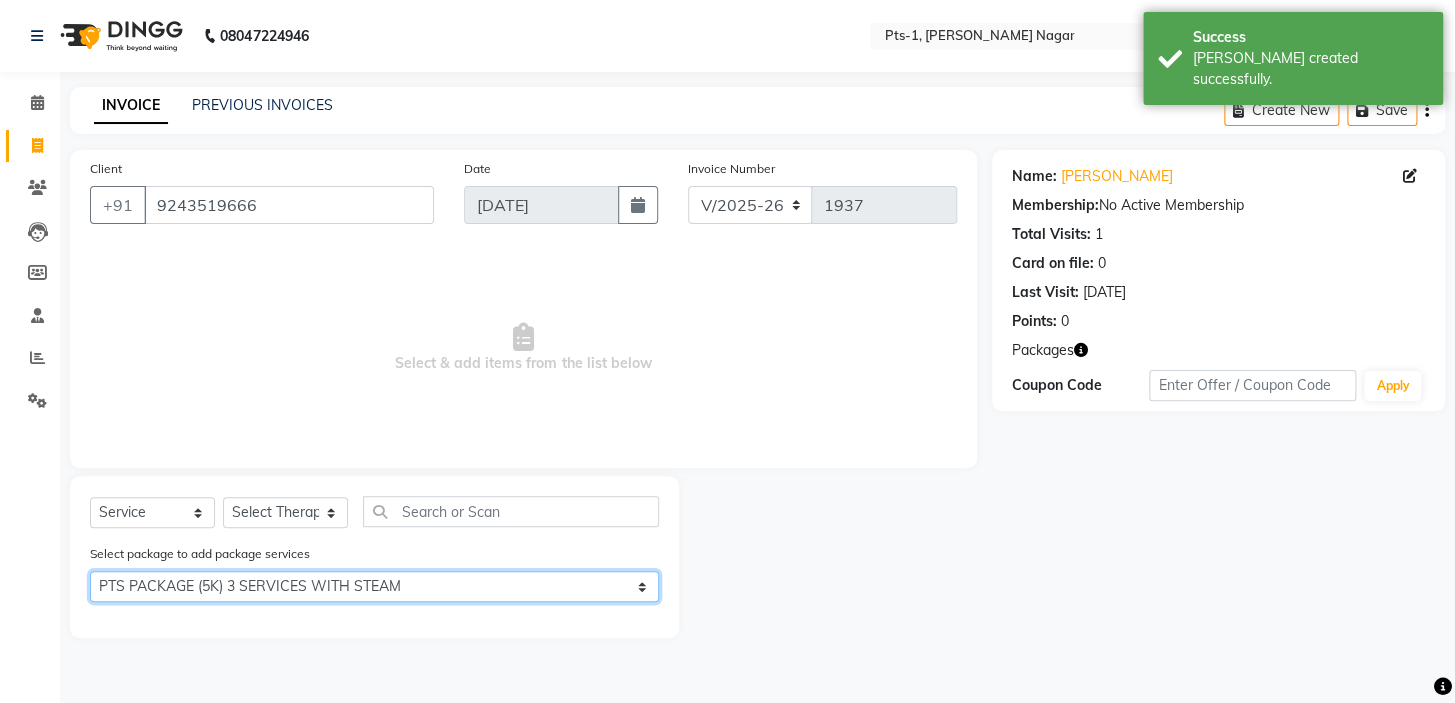 click on "Select PTS PACKAGE (5K) 3 SERVICES WITH STEAM" 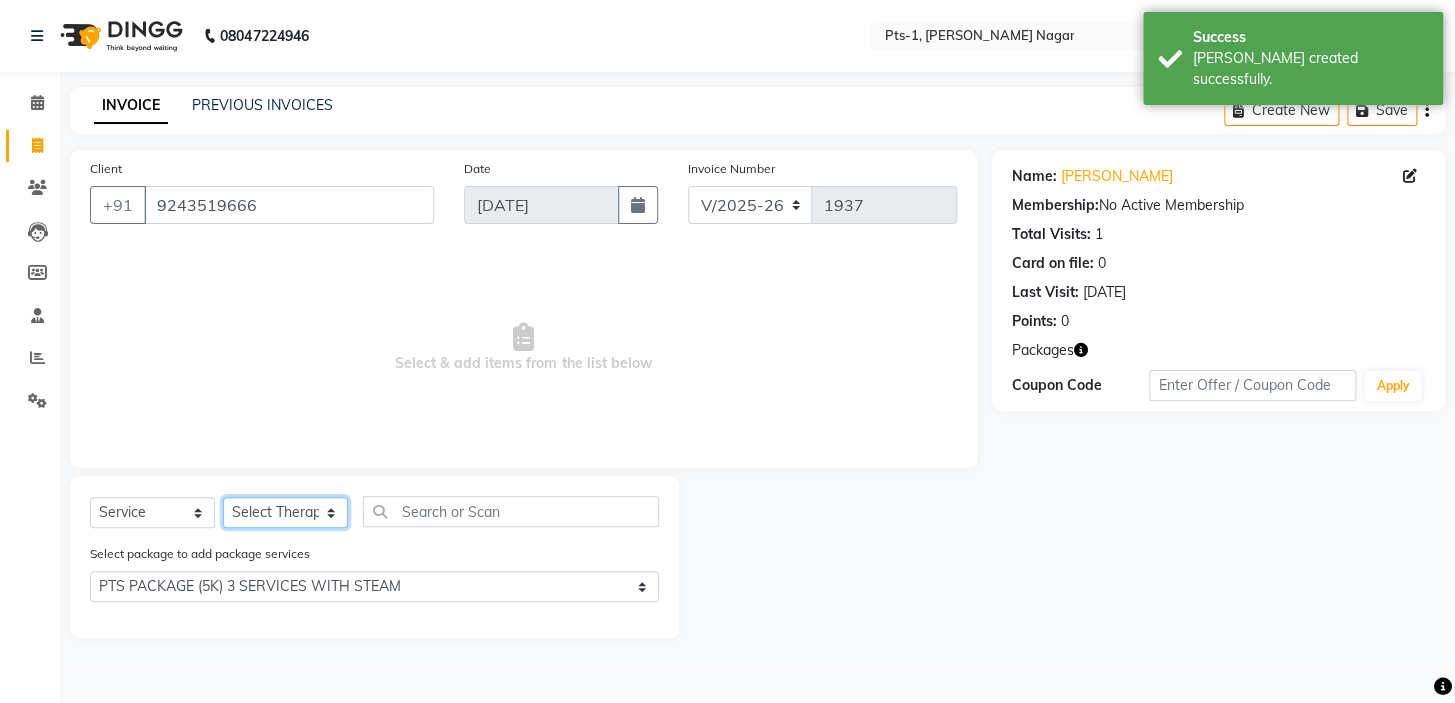 click on "Select Therapist [PERSON_NAME] anyone Babu Bela [PERSON_NAME] [PERSON_NAME] [PERSON_NAME] Sun [PERSON_NAME] [PERSON_NAME]" 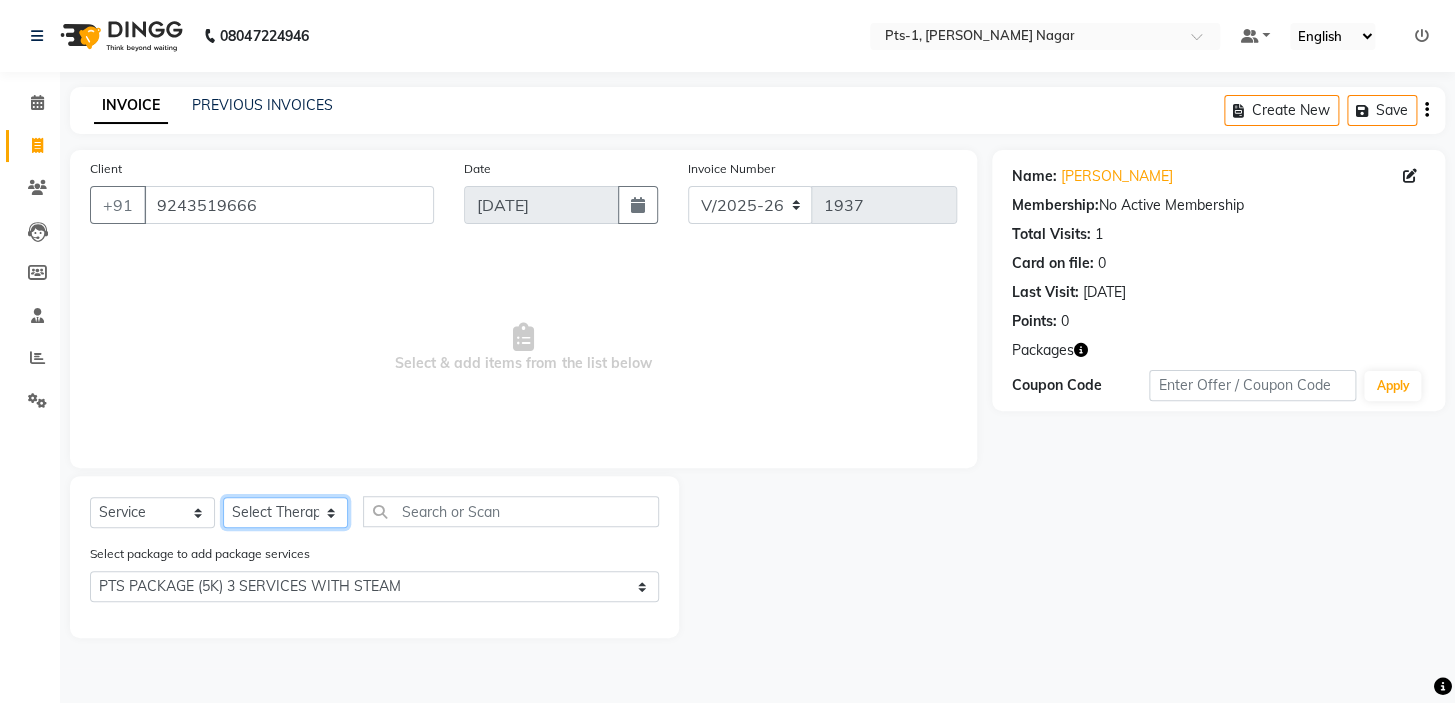 select on "85045" 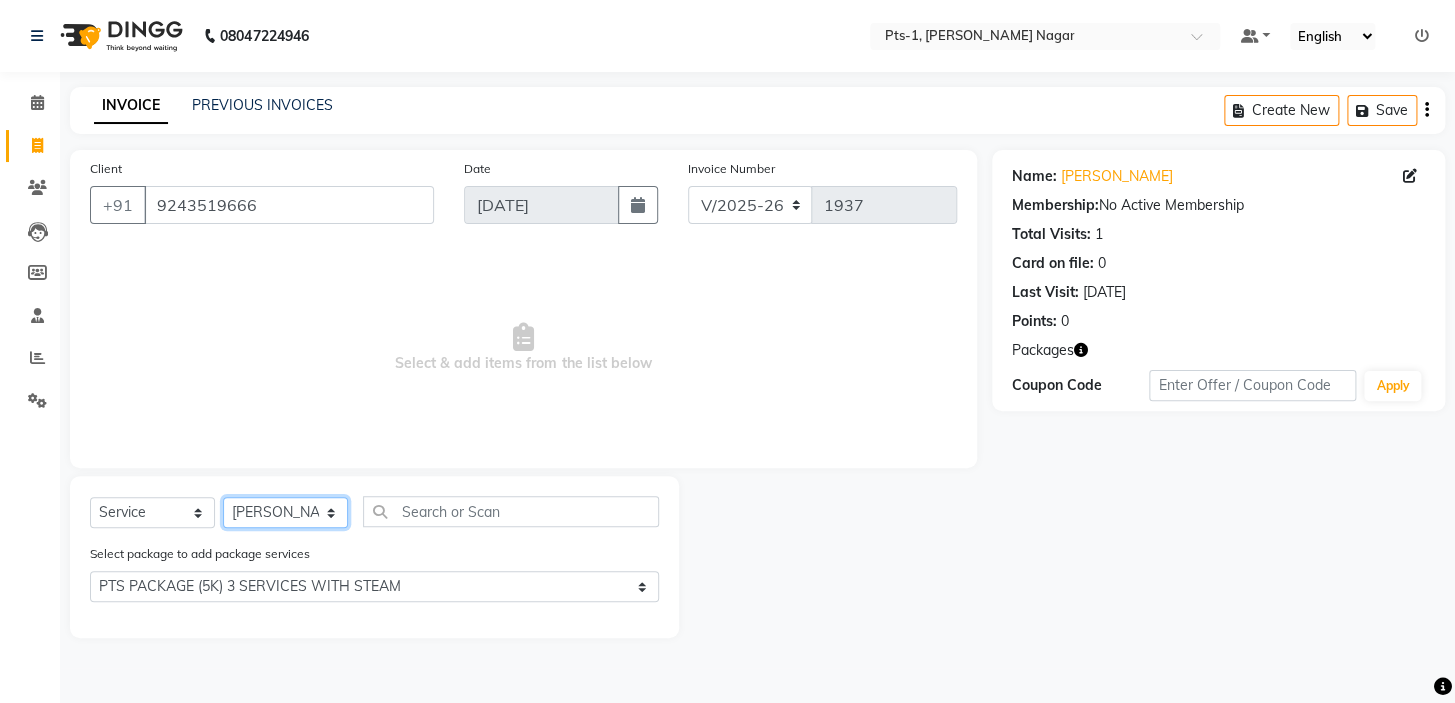 click on "Select Therapist [PERSON_NAME] anyone Babu Bela [PERSON_NAME] [PERSON_NAME] [PERSON_NAME] Sun [PERSON_NAME] [PERSON_NAME]" 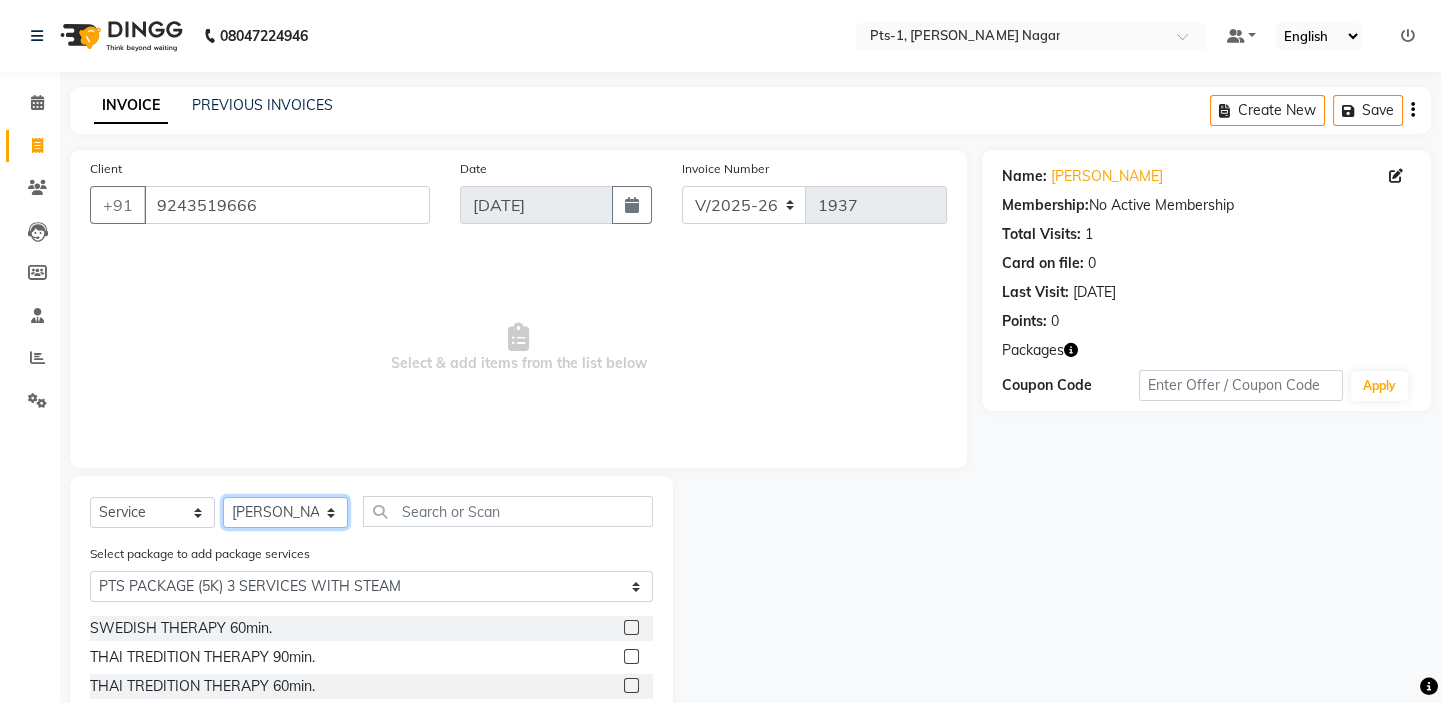 scroll, scrollTop: 90, scrollLeft: 0, axis: vertical 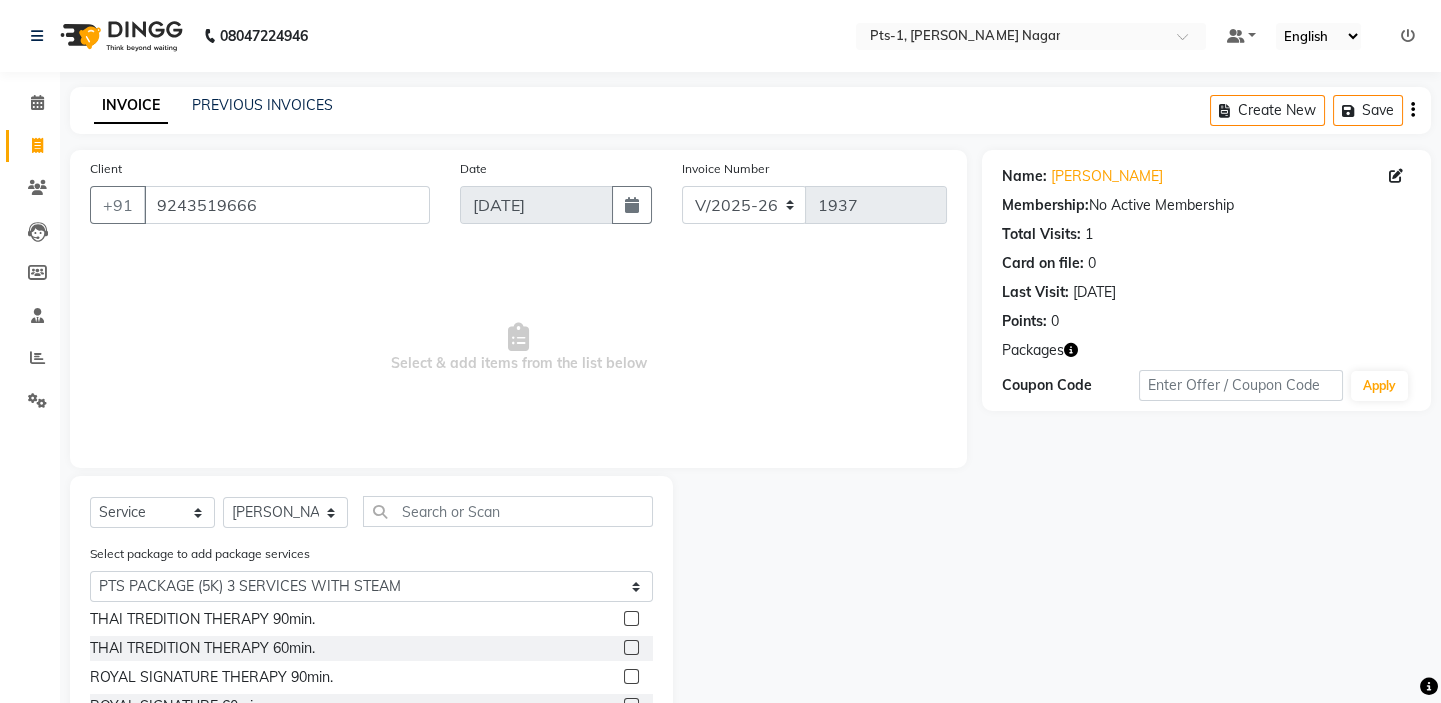 click 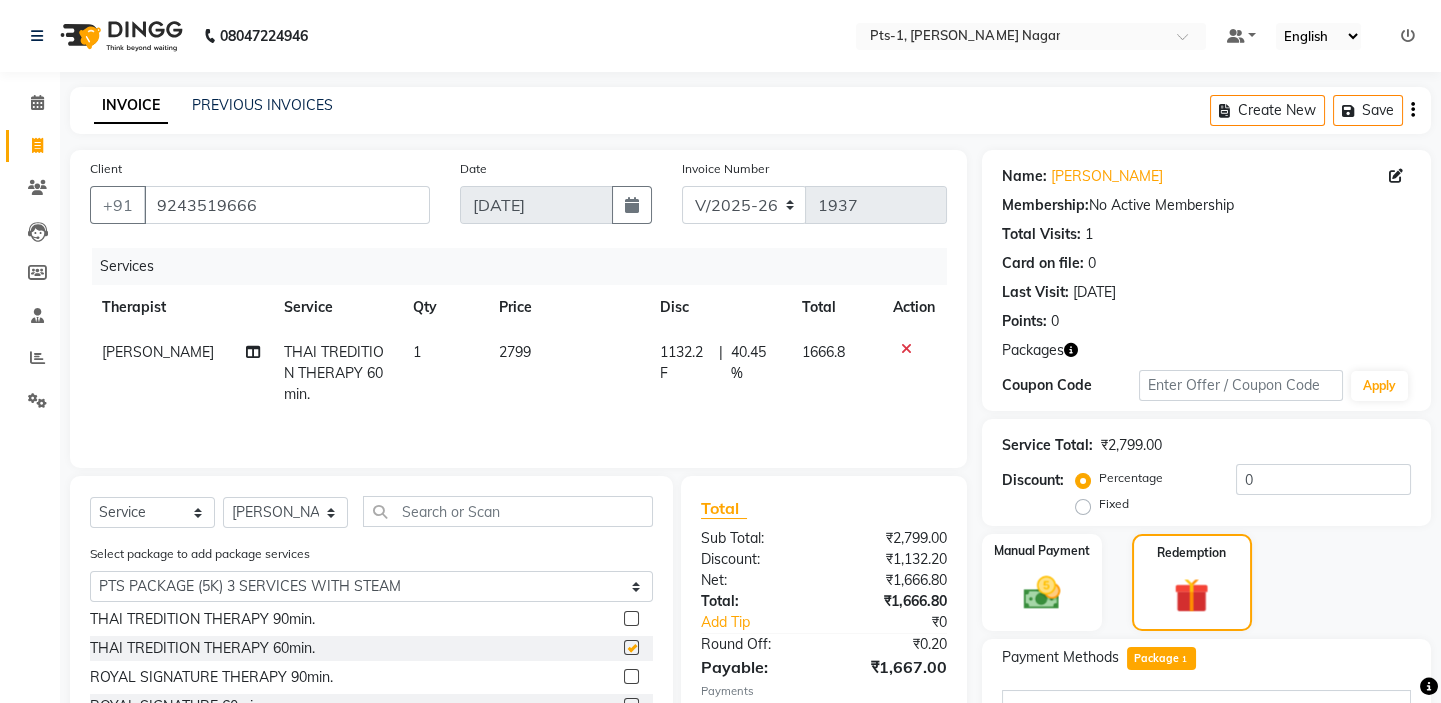 checkbox on "false" 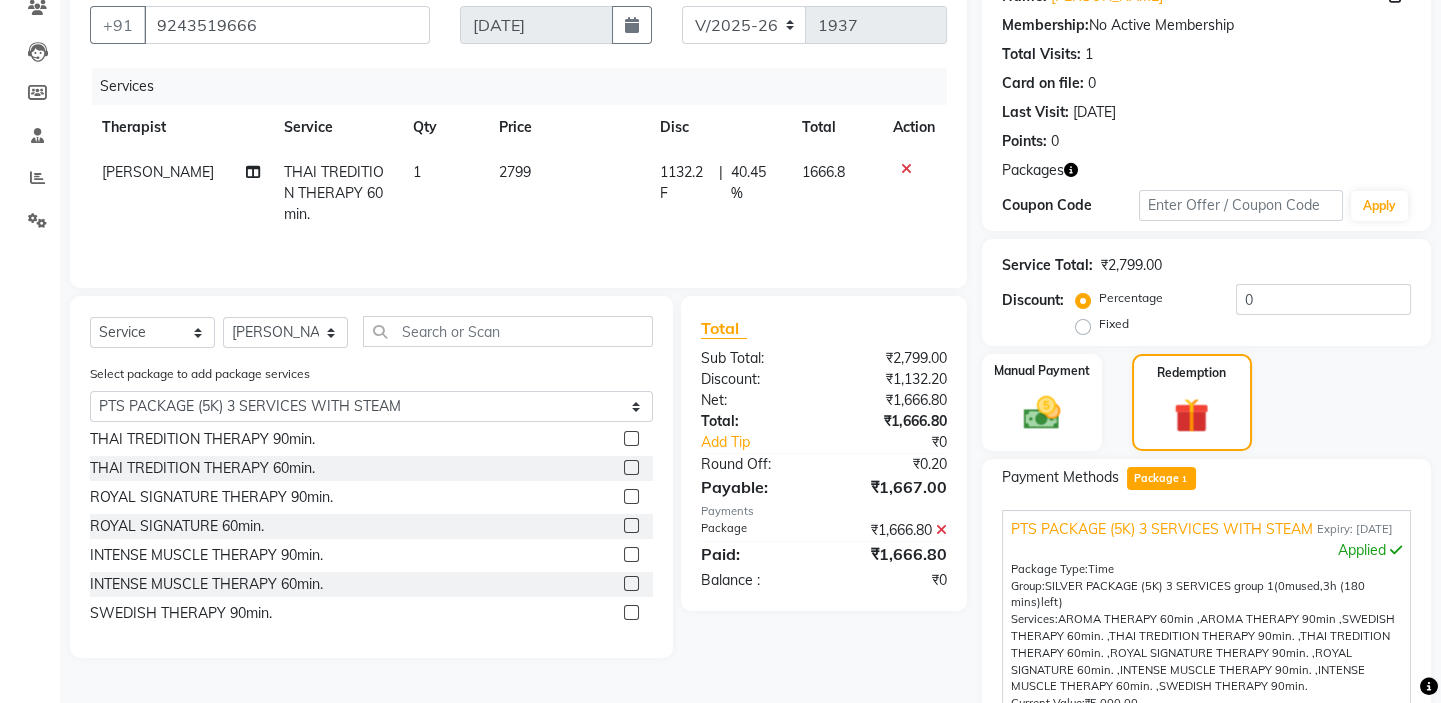 scroll, scrollTop: 400, scrollLeft: 0, axis: vertical 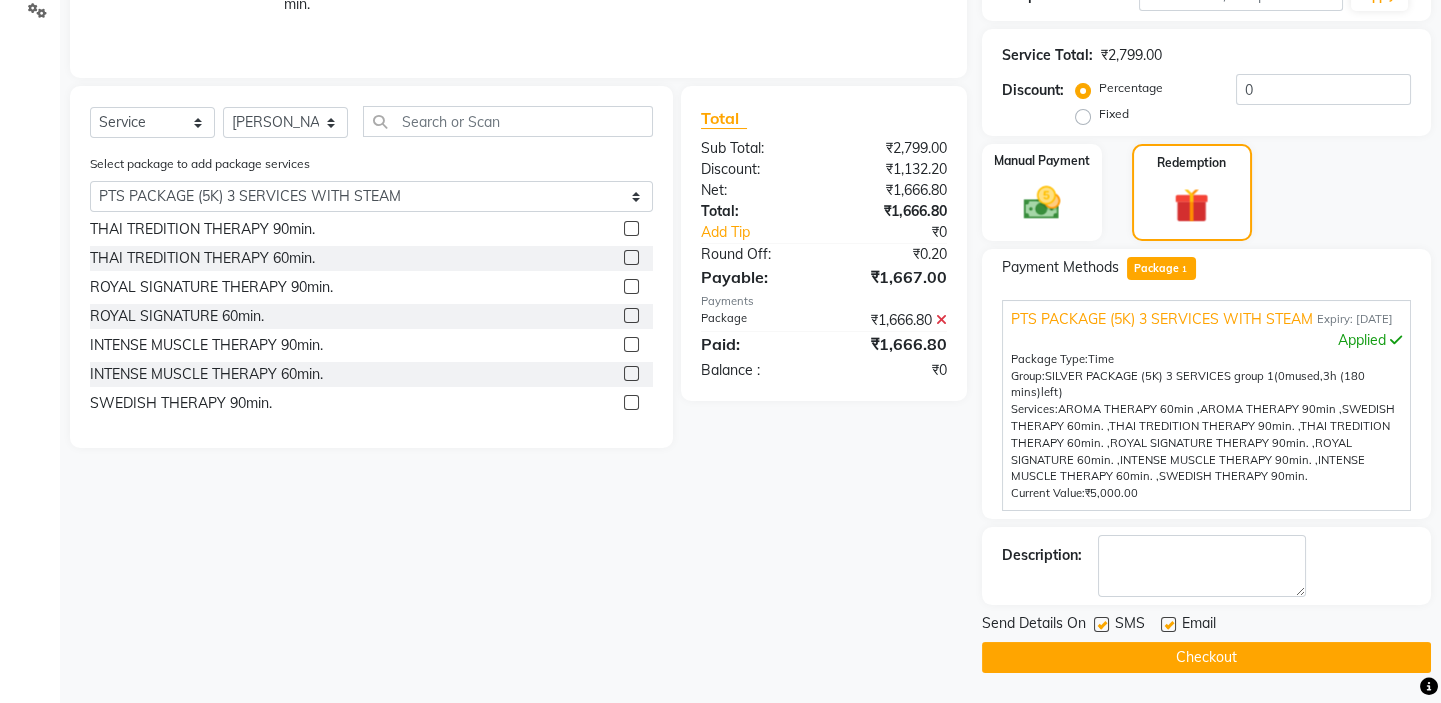 click 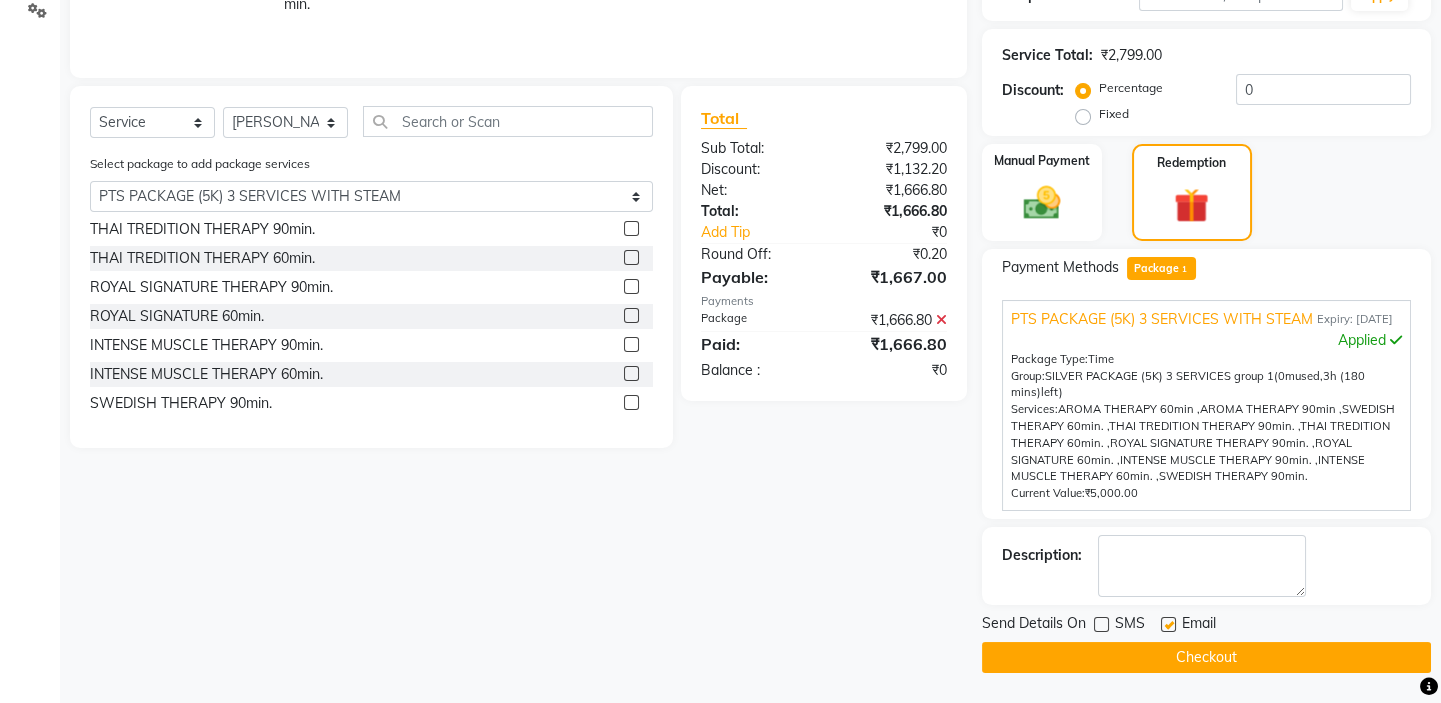 click 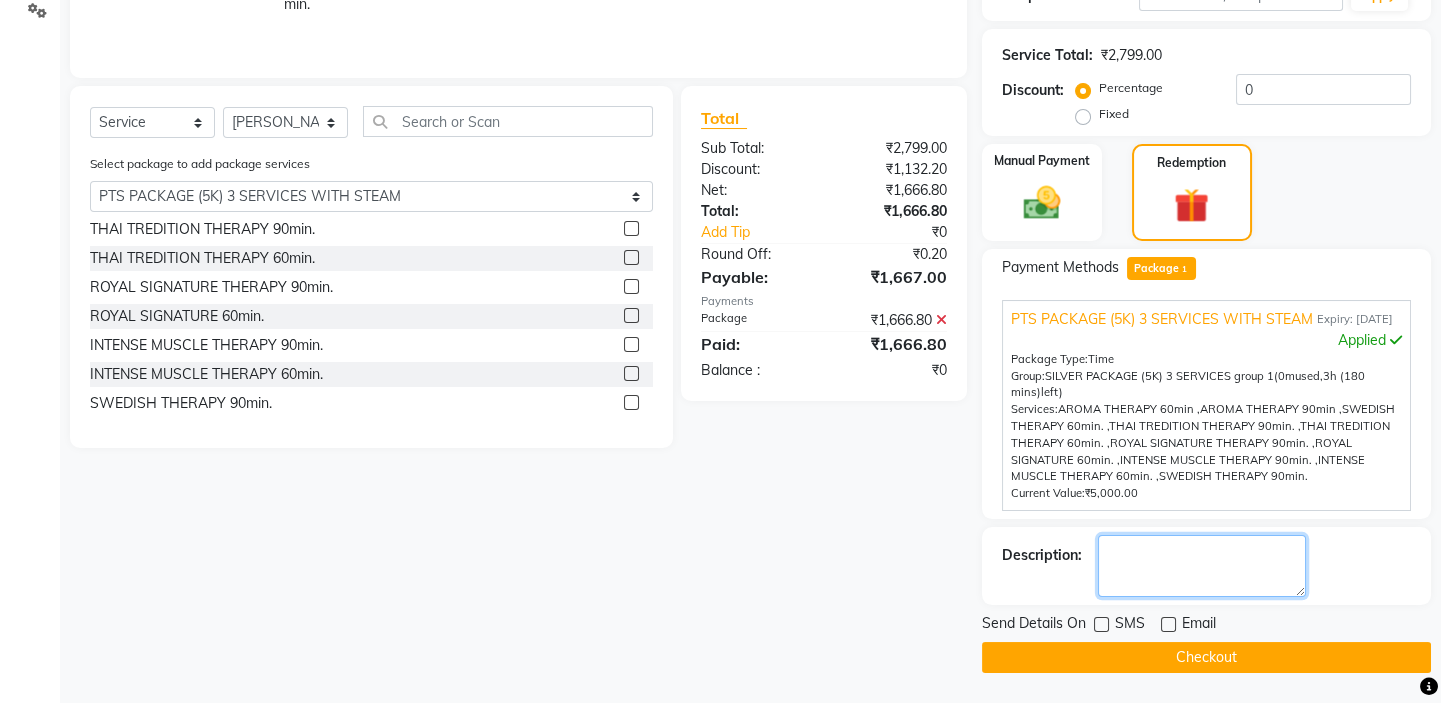 click 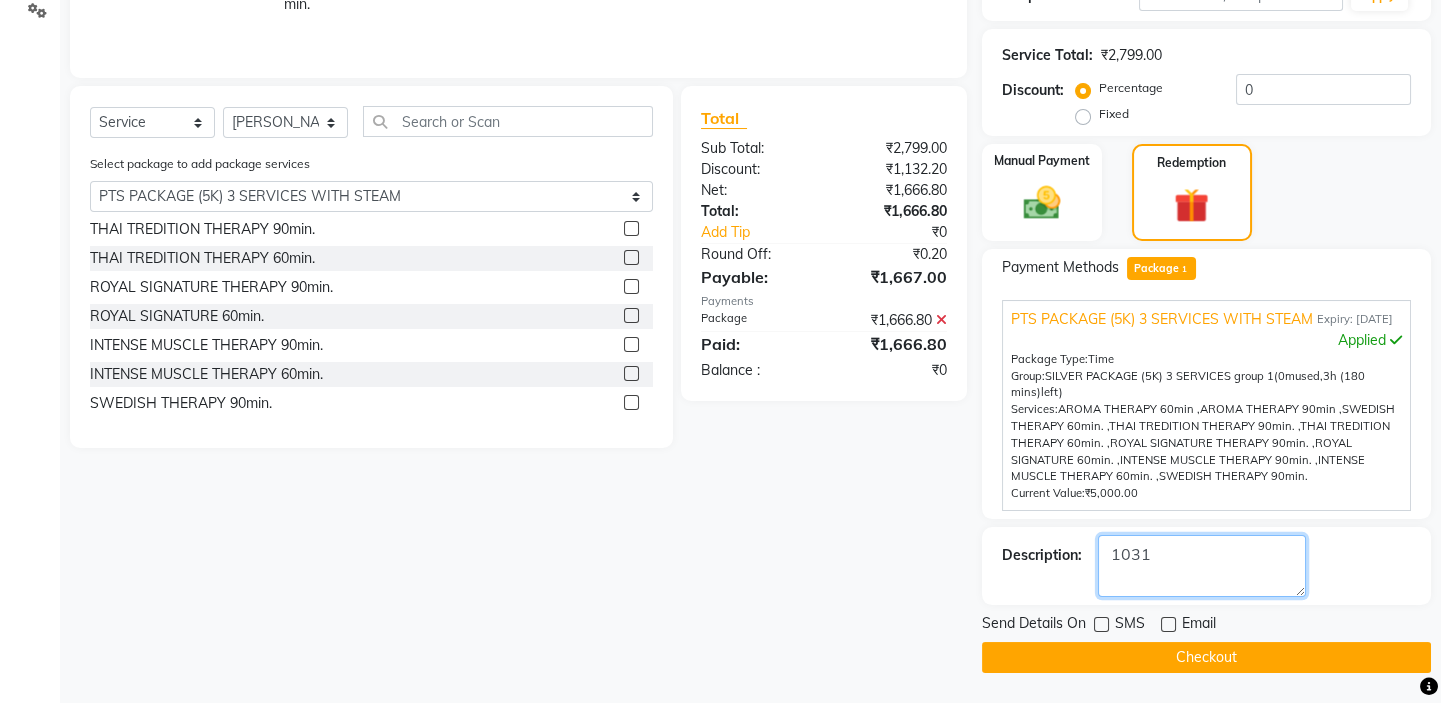 type on "1031" 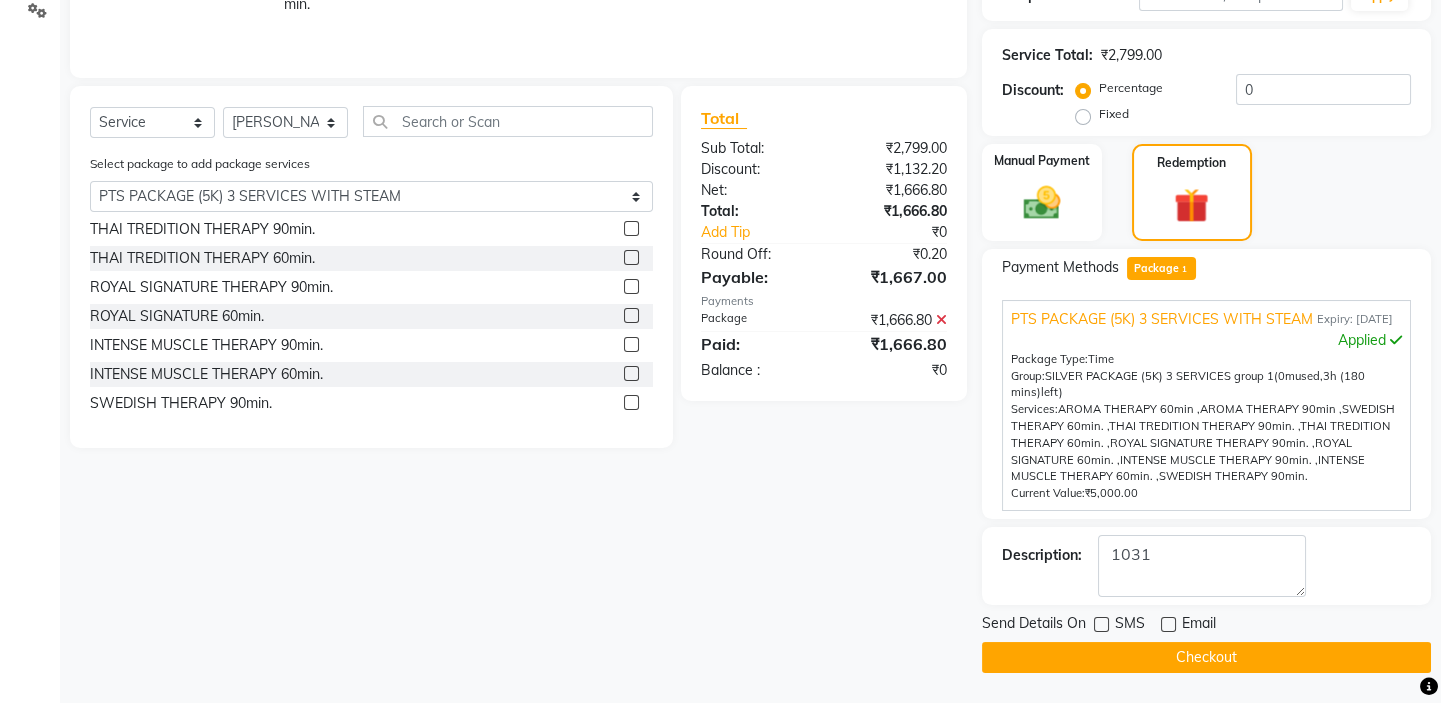 click on "Checkout" 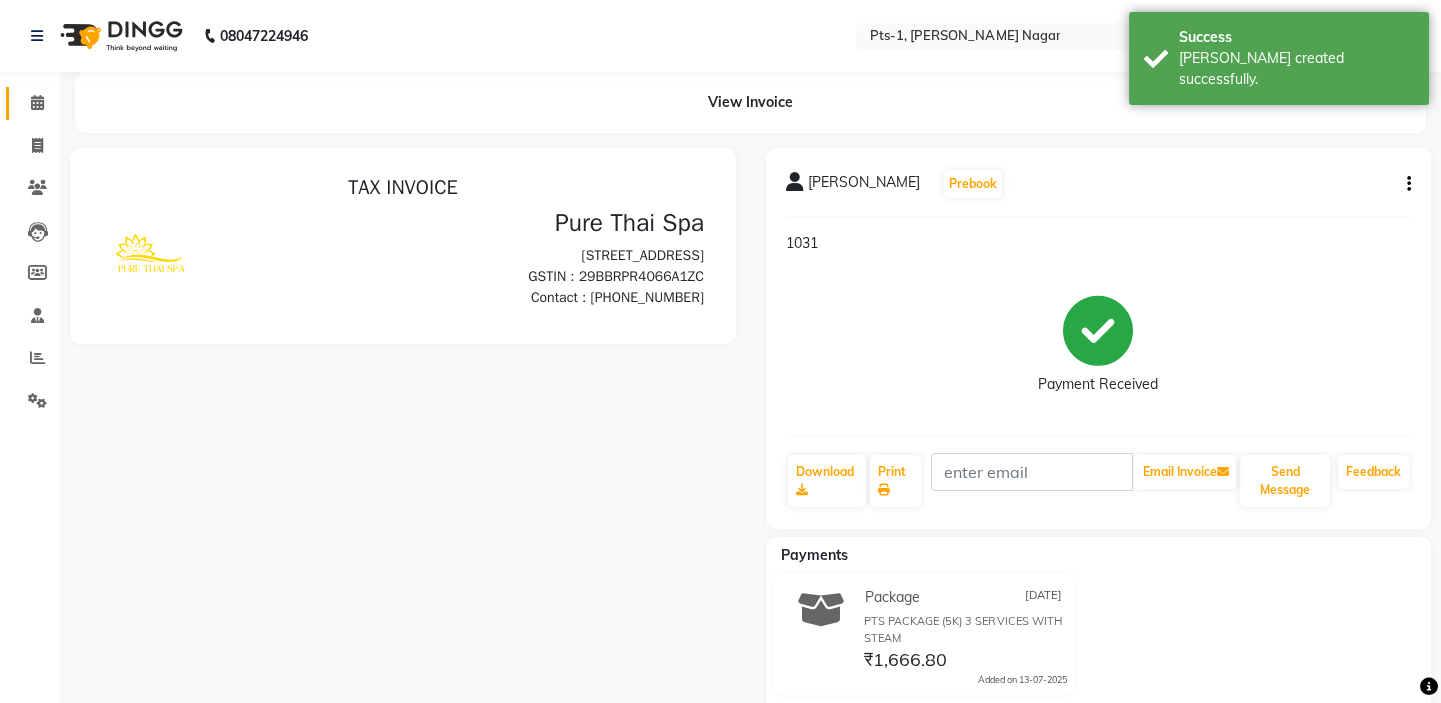 scroll, scrollTop: 0, scrollLeft: 0, axis: both 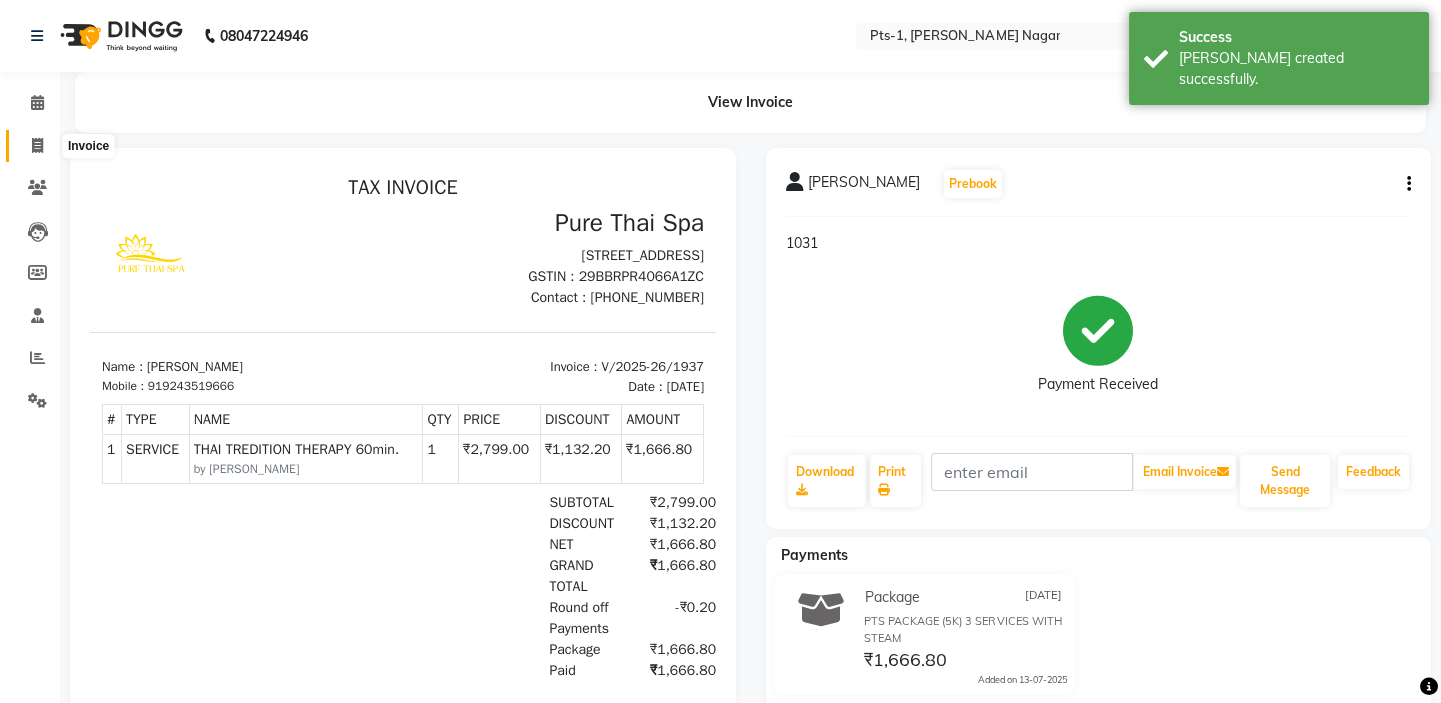 click 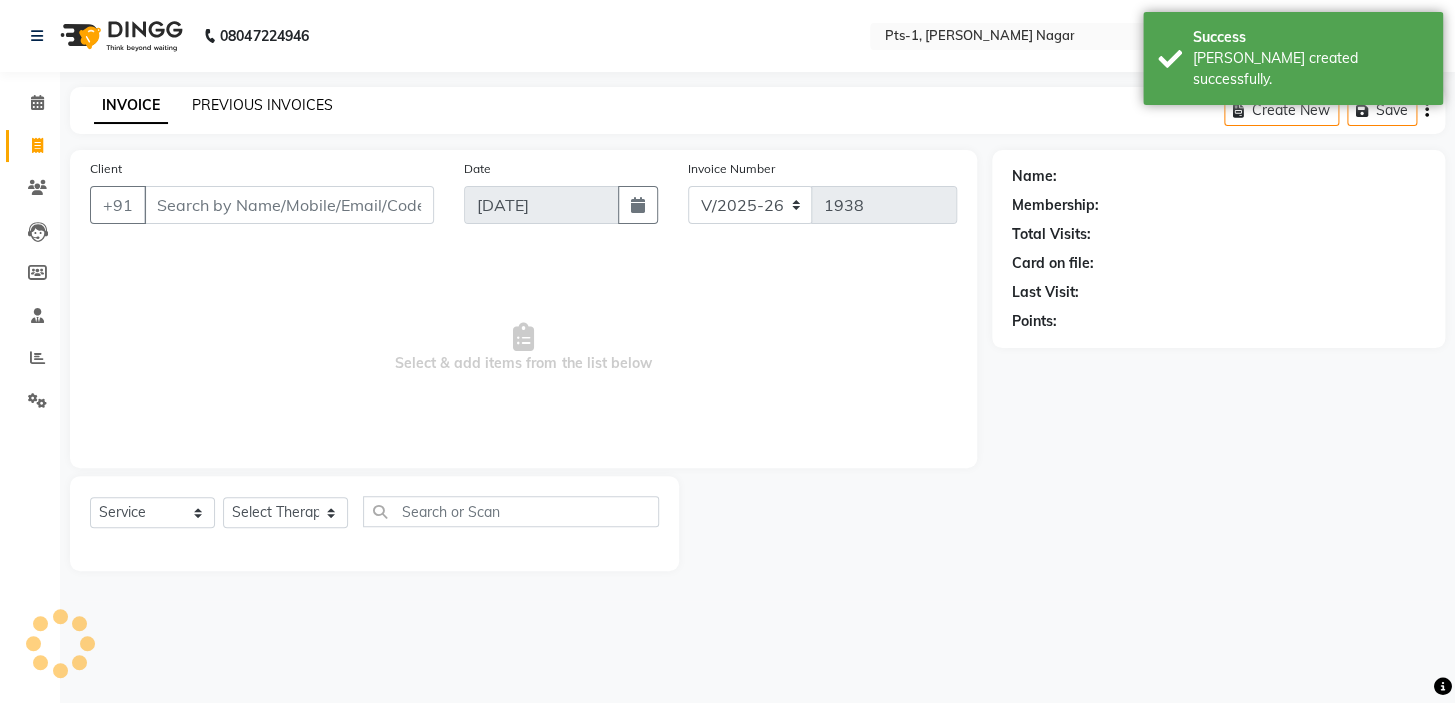 click on "PREVIOUS INVOICES" 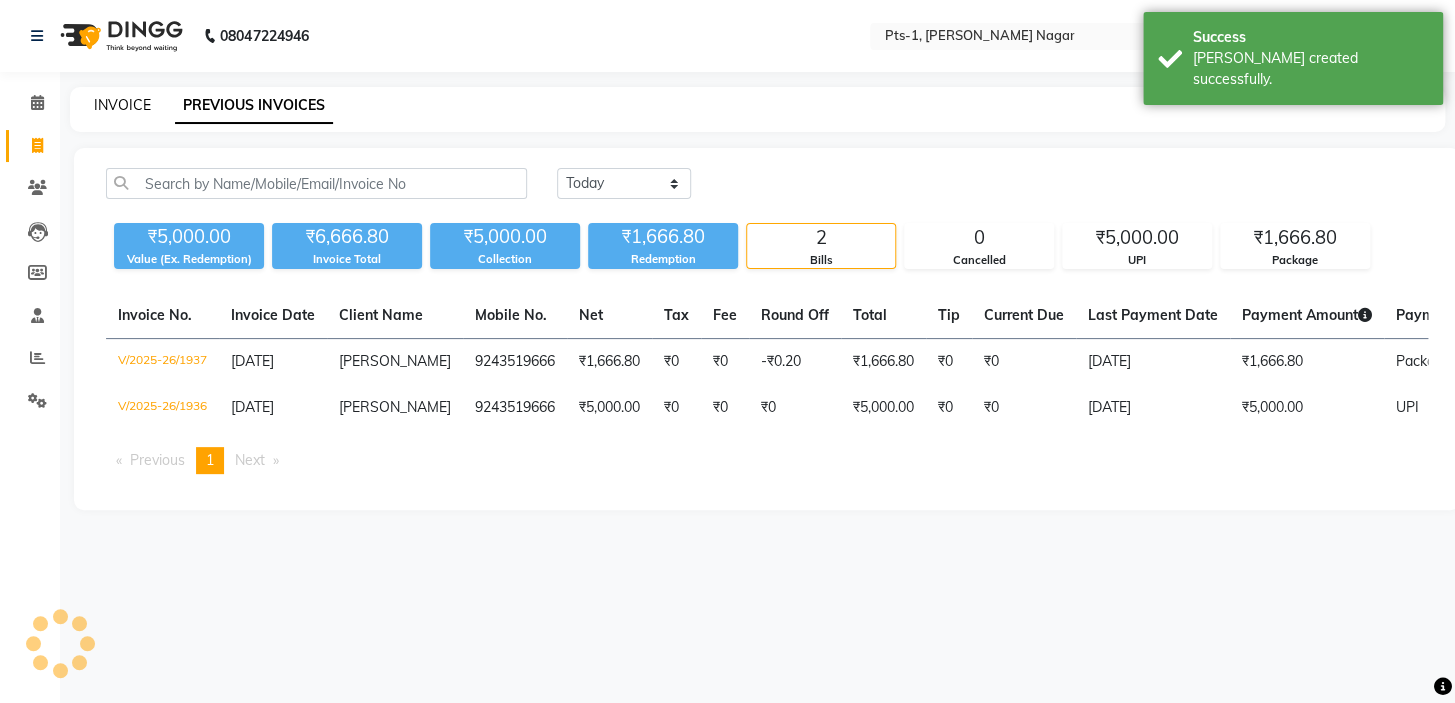 click on "INVOICE" 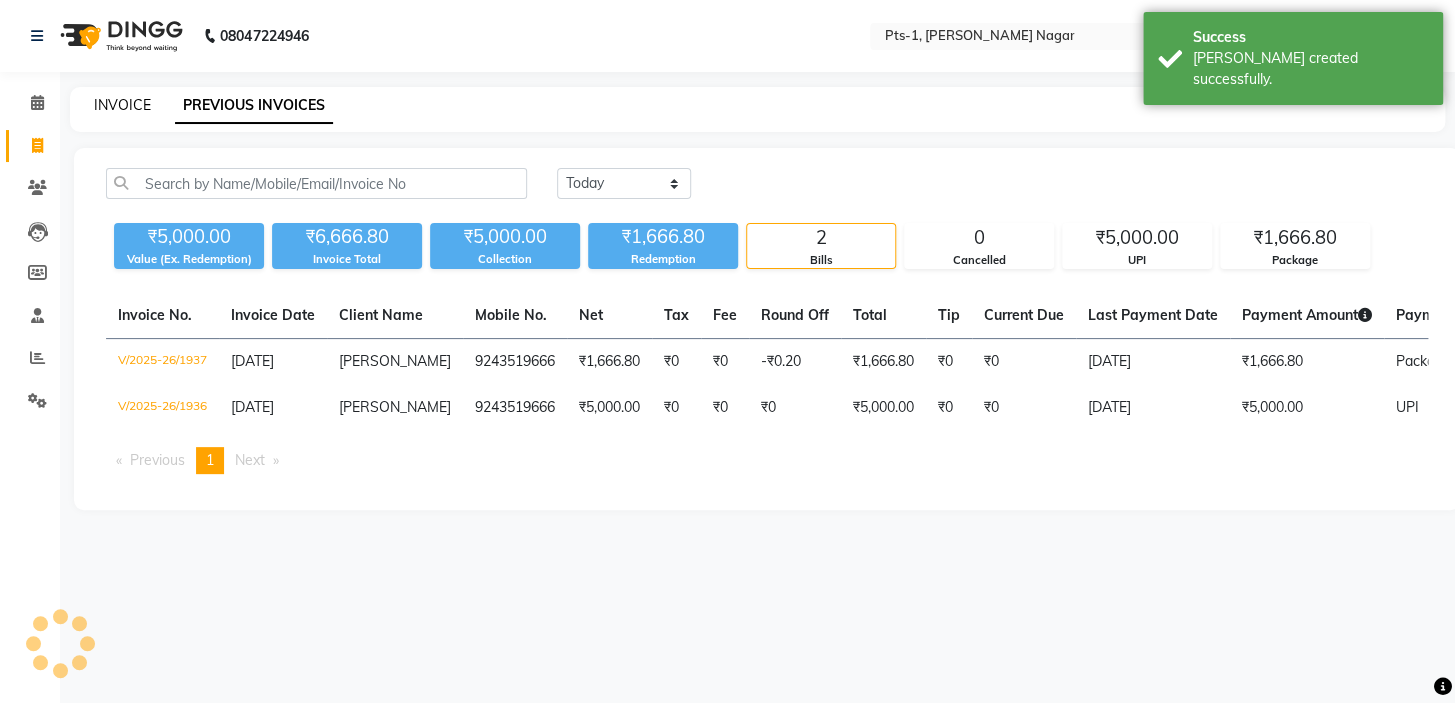 select on "5296" 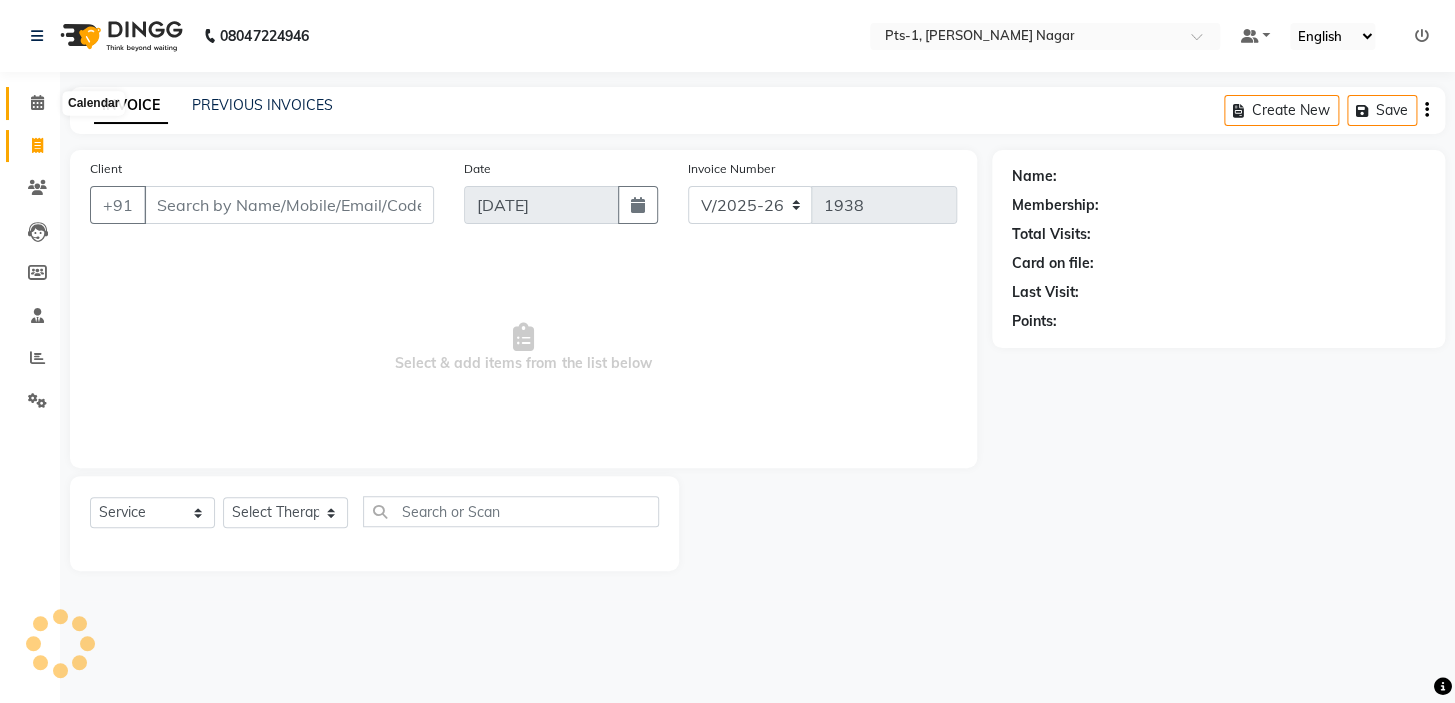 drag, startPoint x: 38, startPoint y: 96, endPoint x: 59, endPoint y: 94, distance: 21.095022 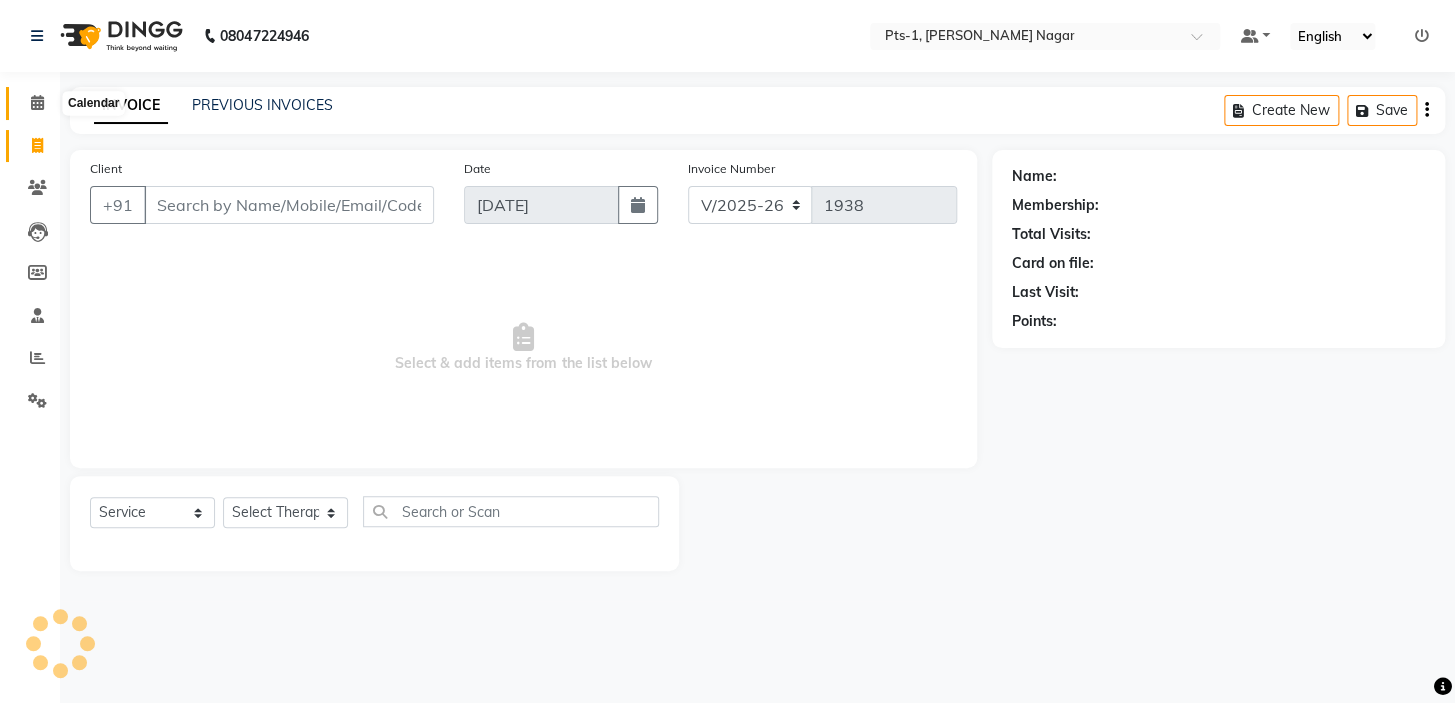 click 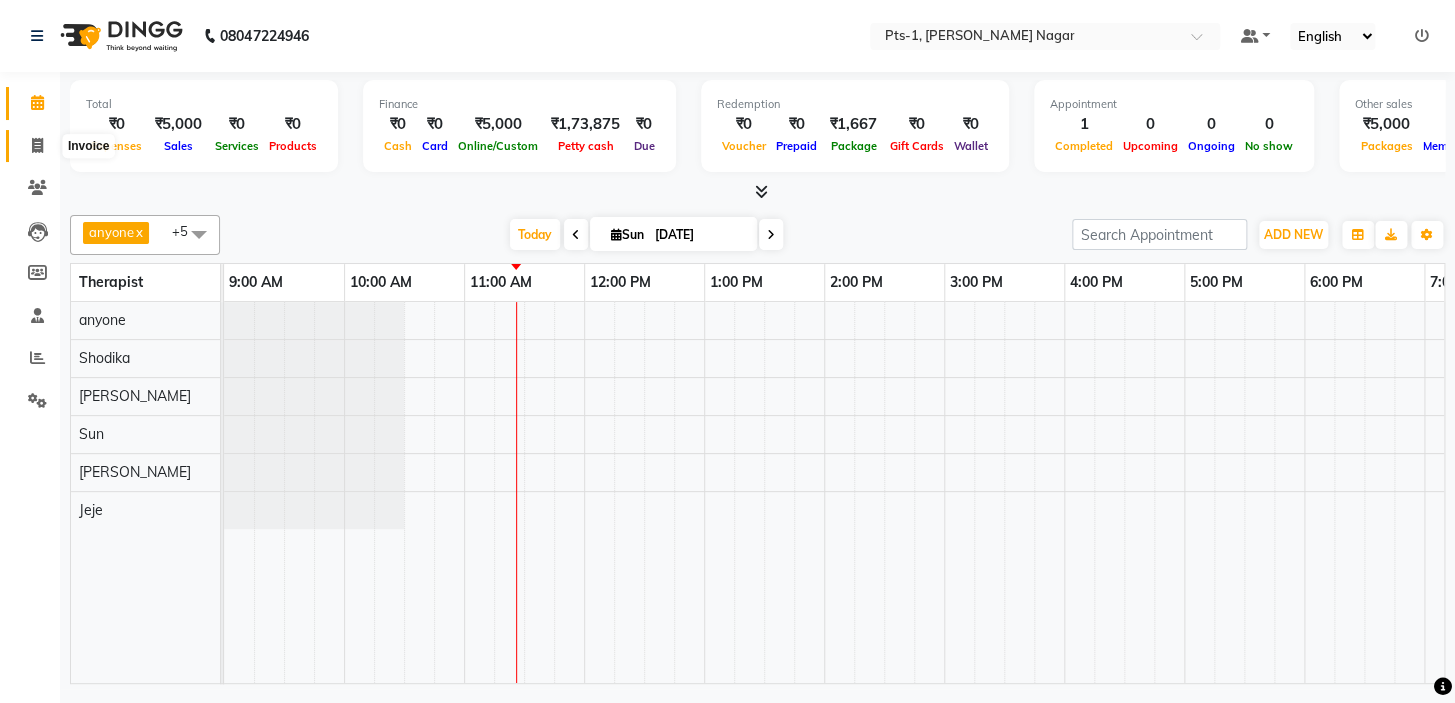 click 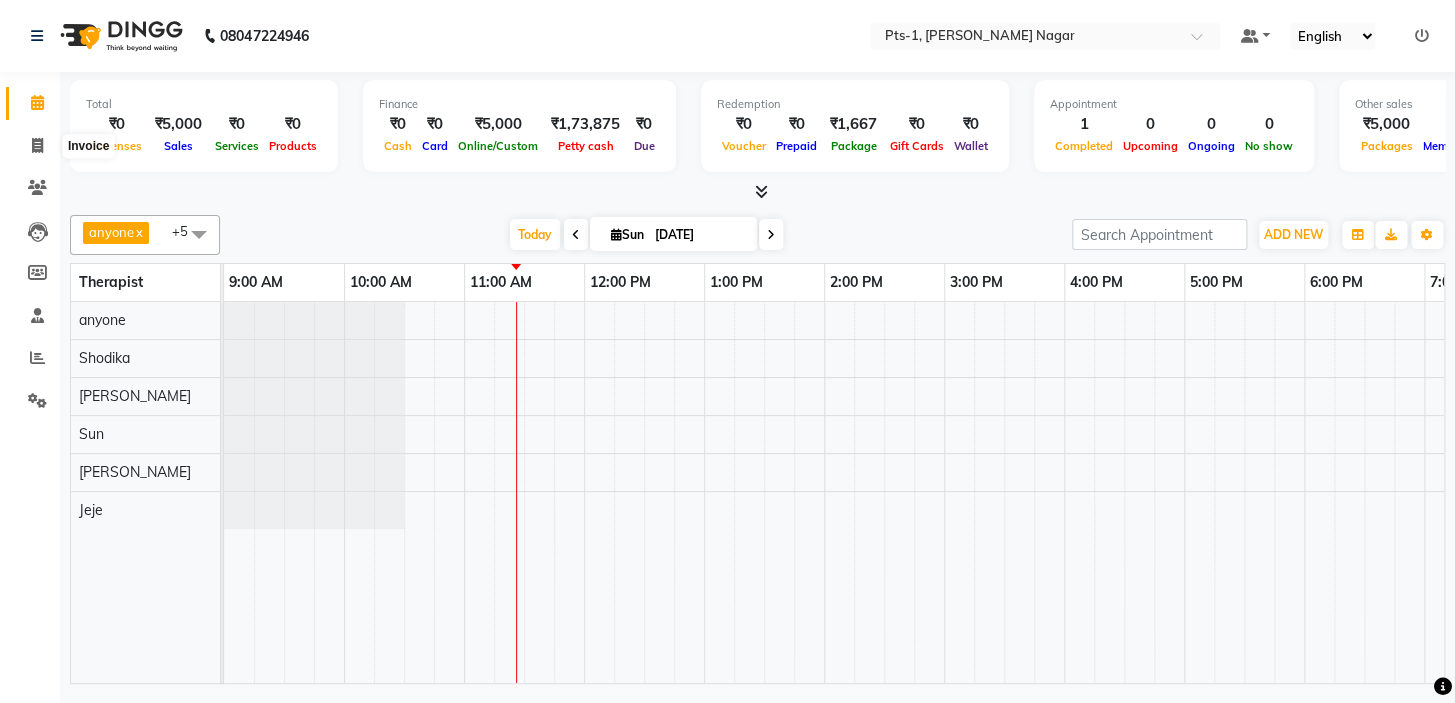 select on "5296" 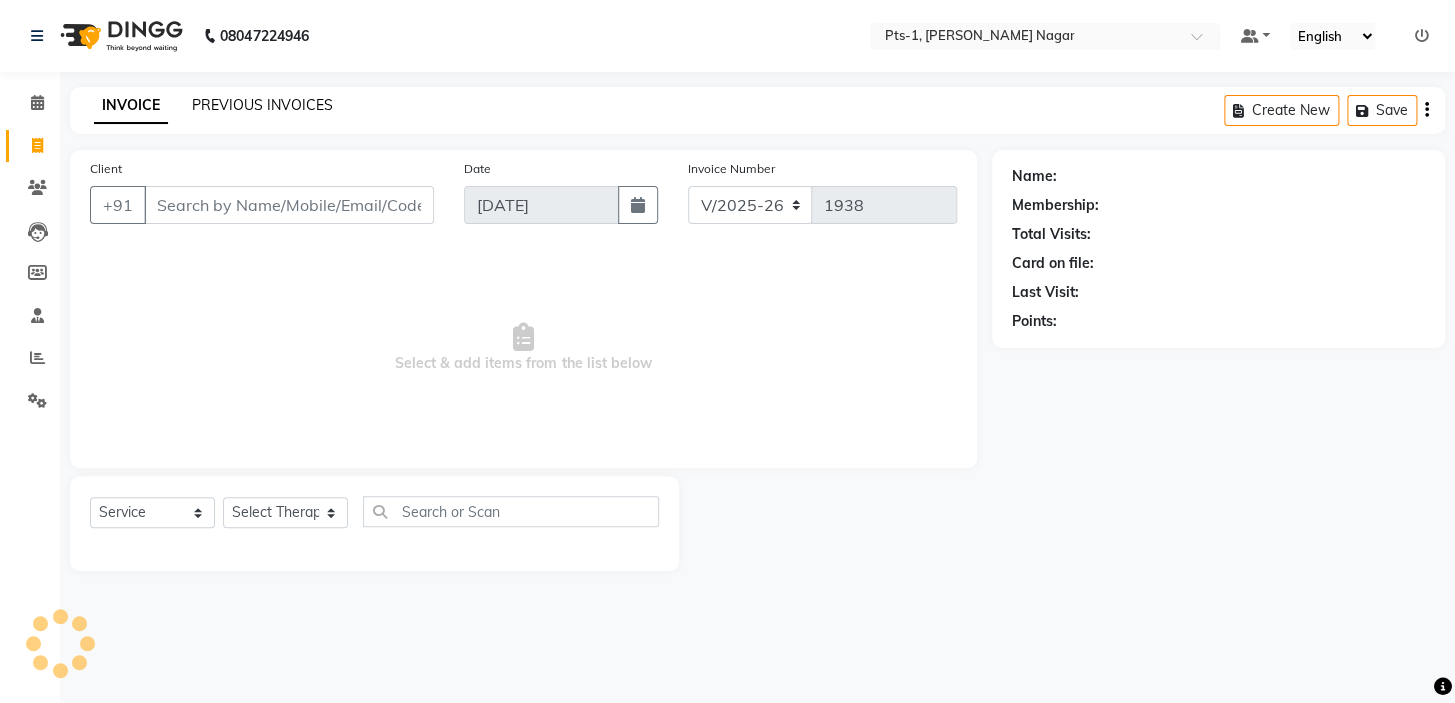 click on "PREVIOUS INVOICES" 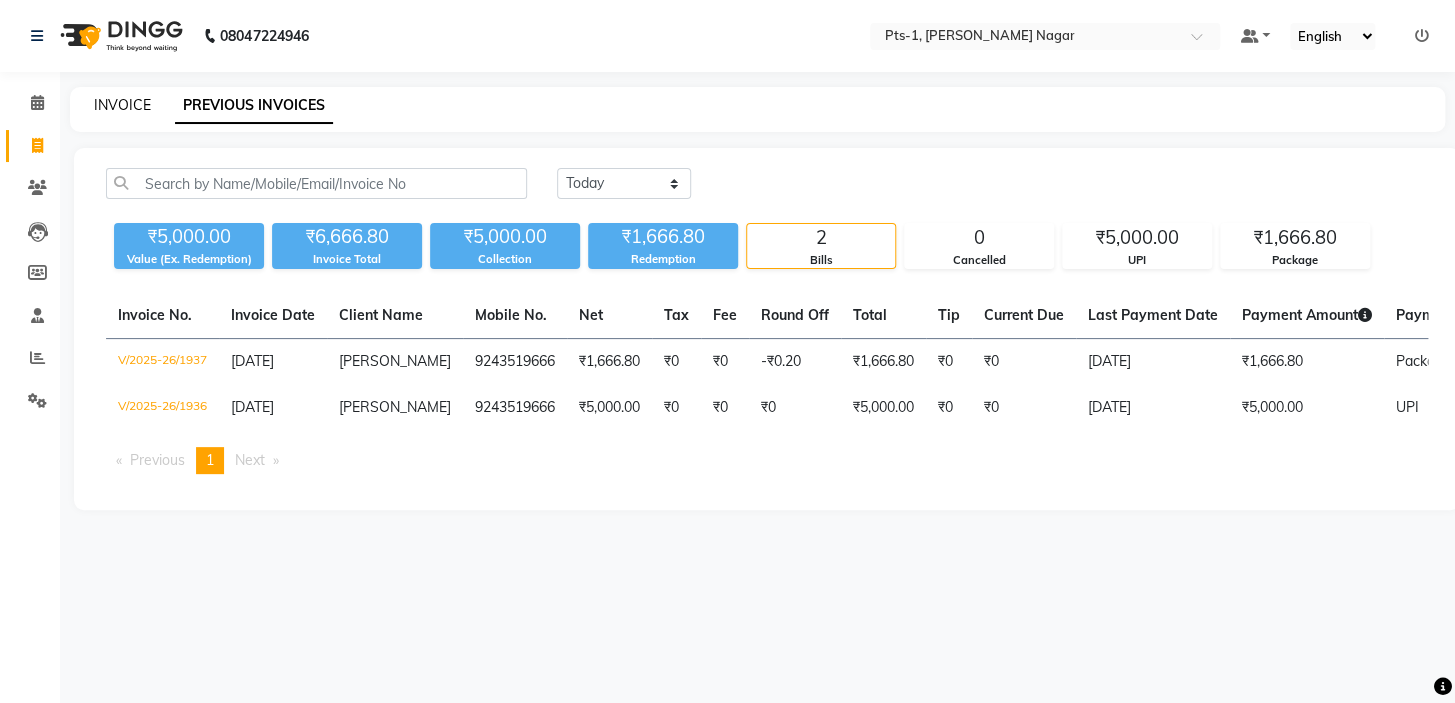 click on "INVOICE" 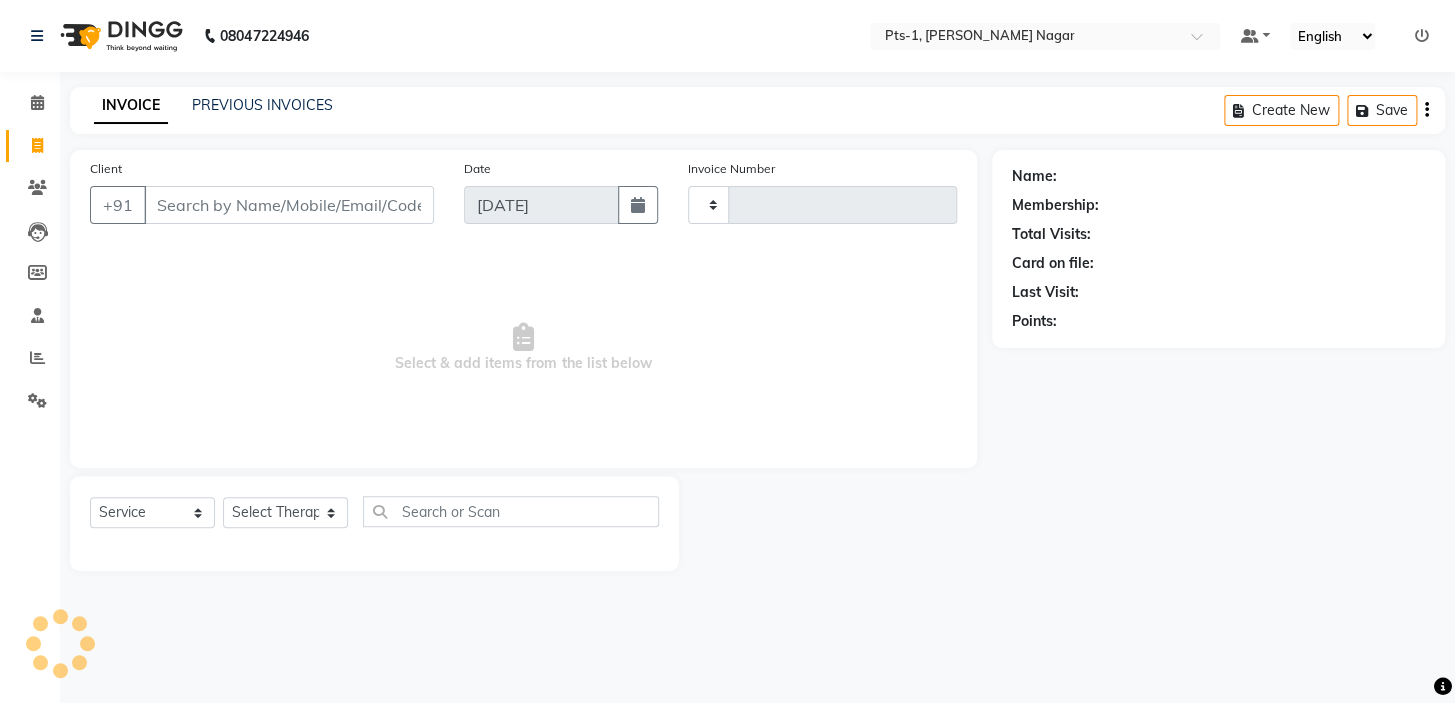 type on "1938" 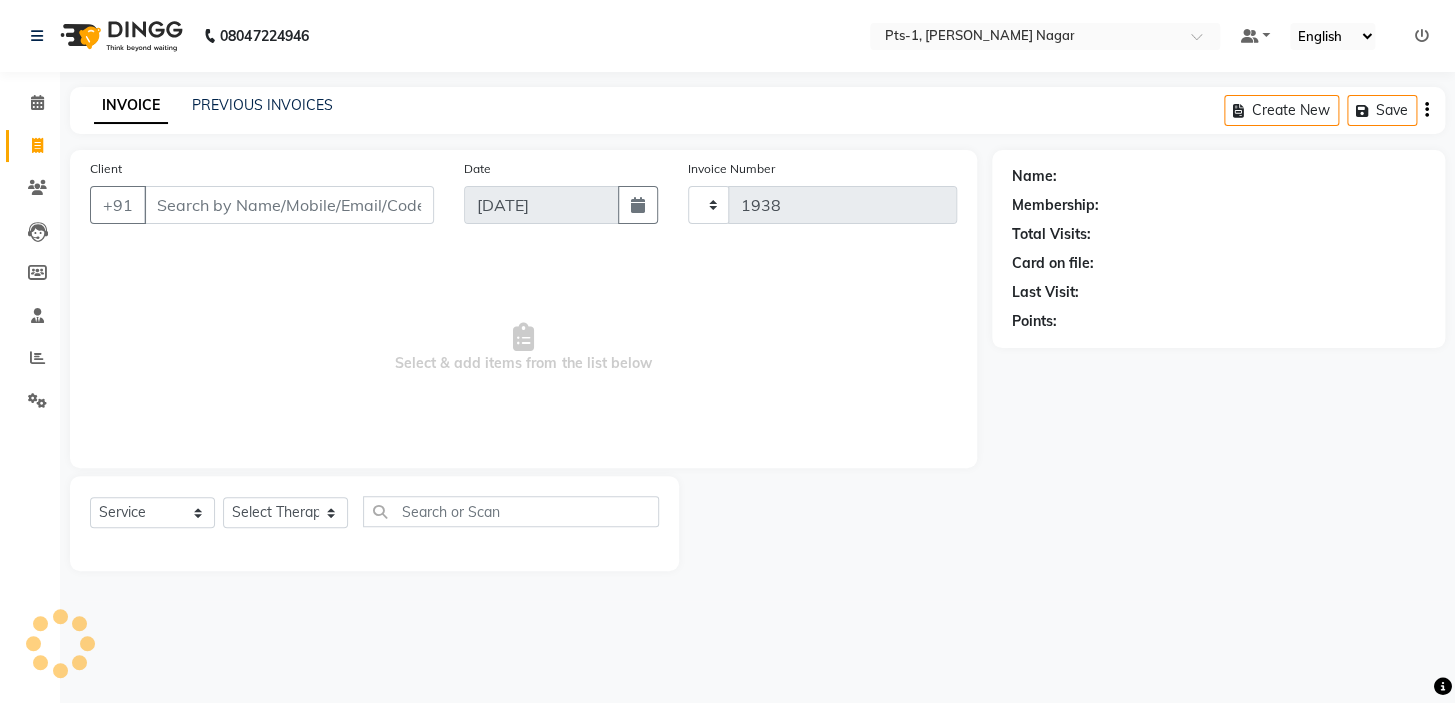 select on "5296" 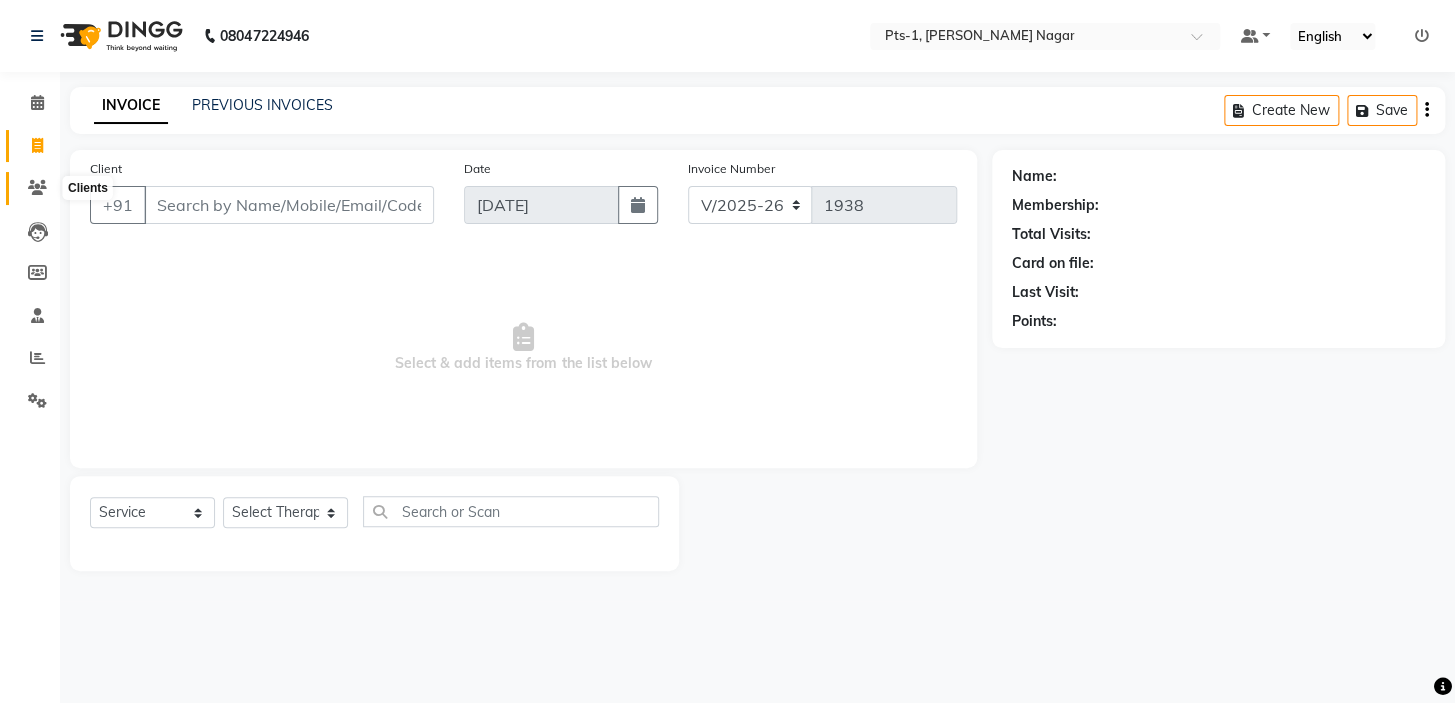 click 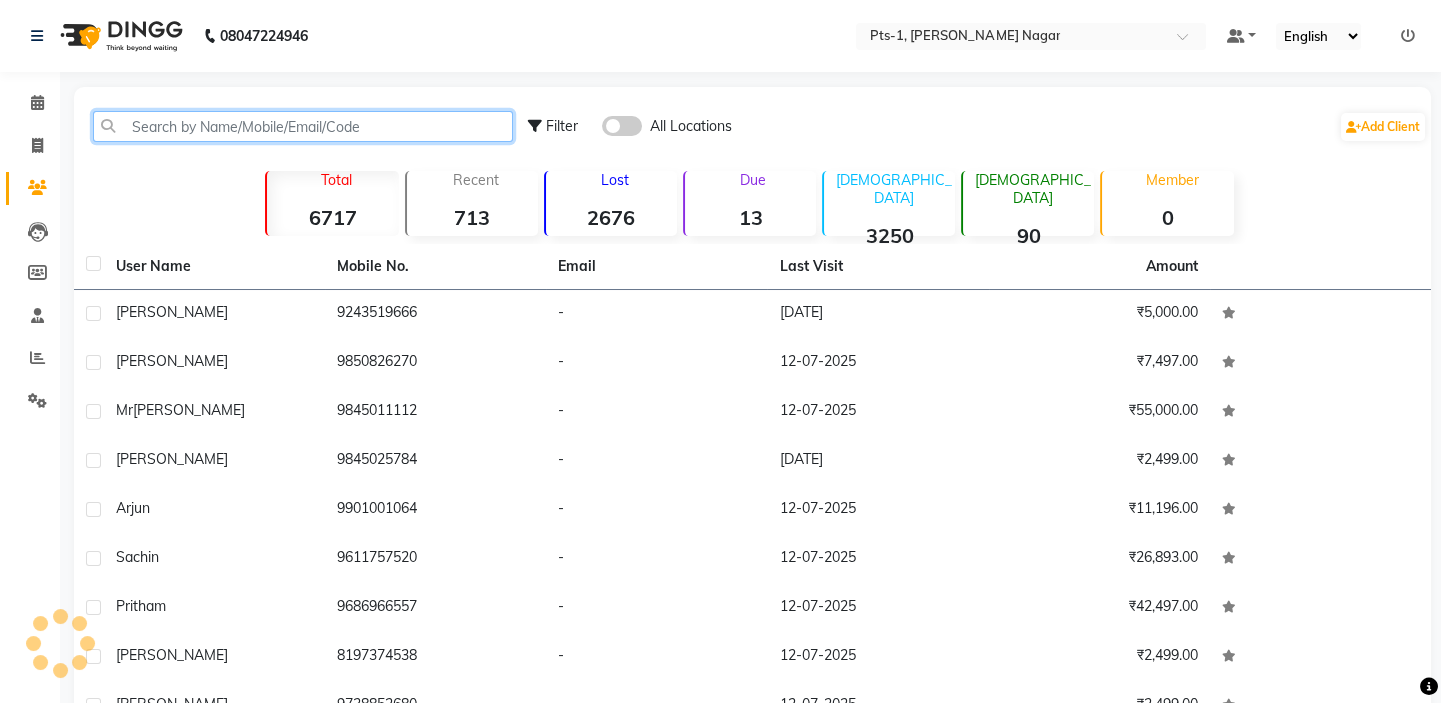 click 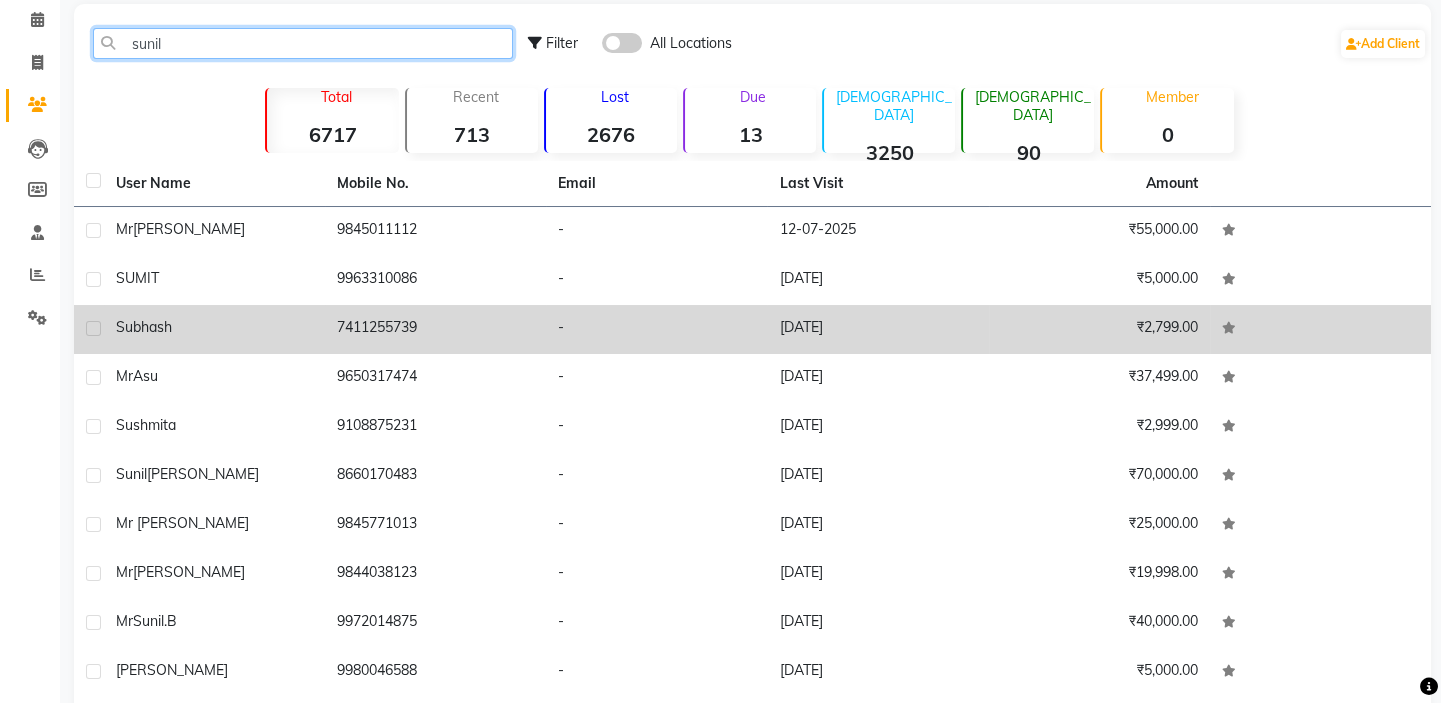 scroll, scrollTop: 0, scrollLeft: 0, axis: both 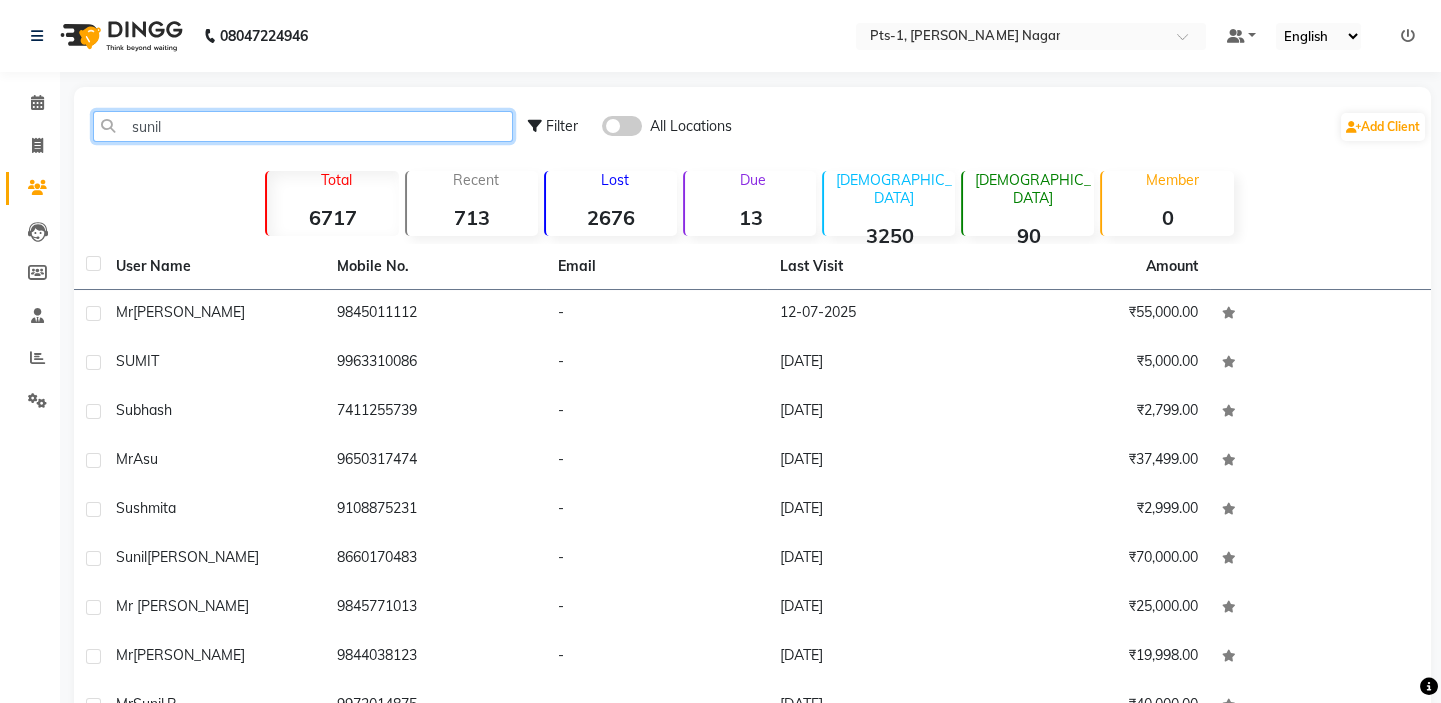 click on "sunil" 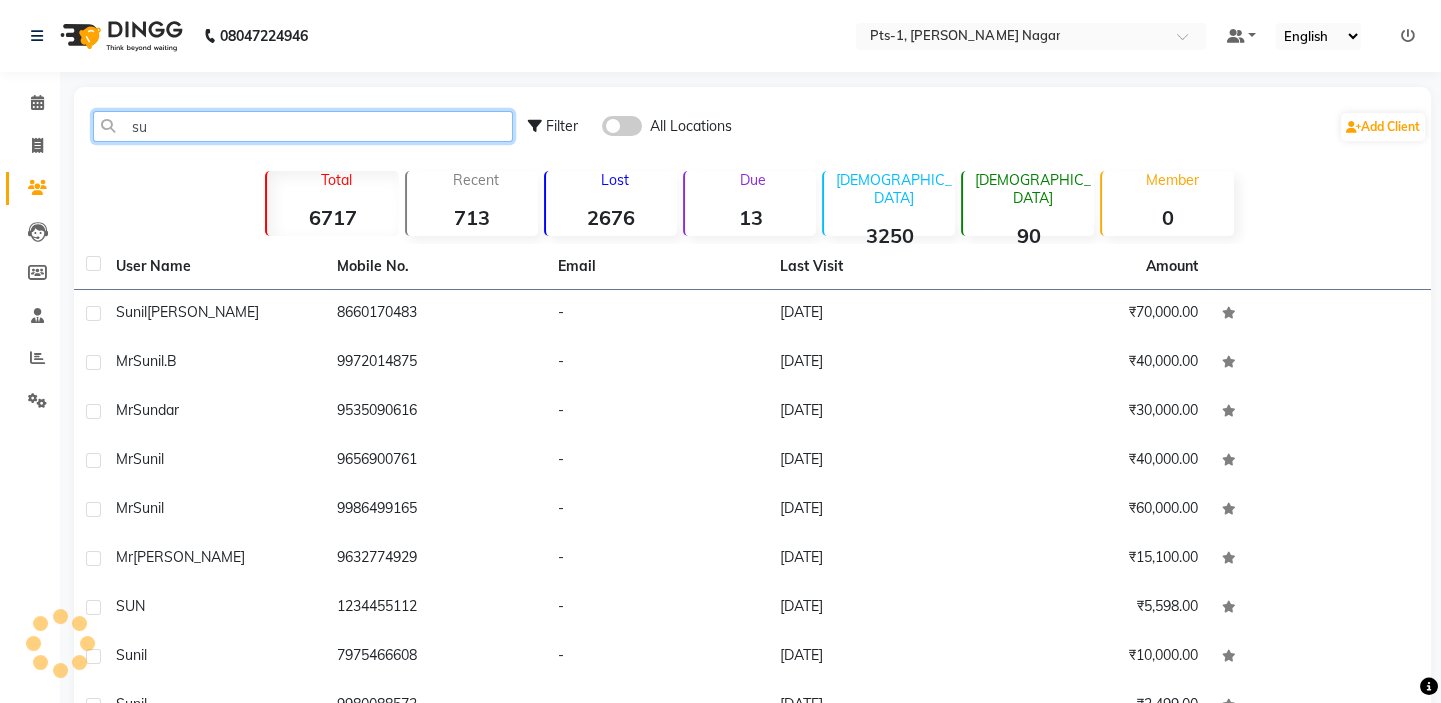 type on "s" 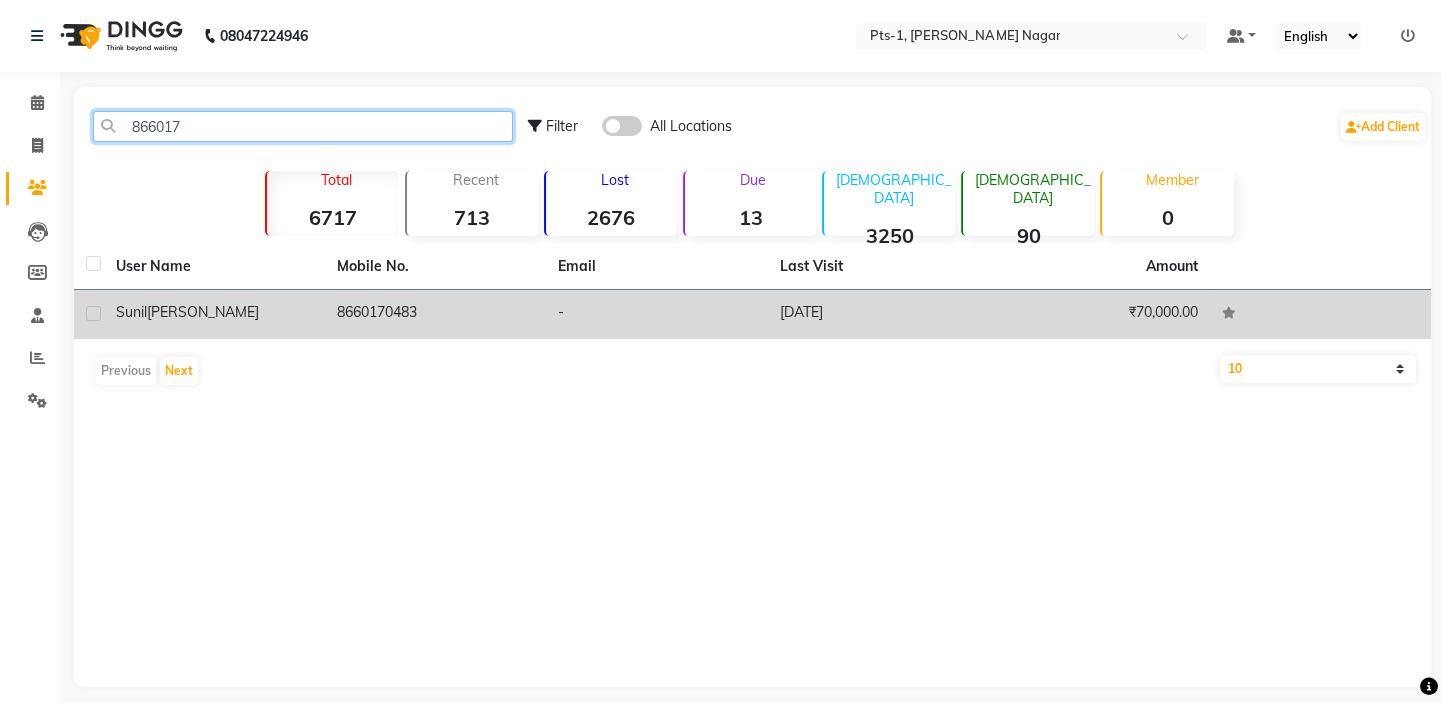 type on "866017" 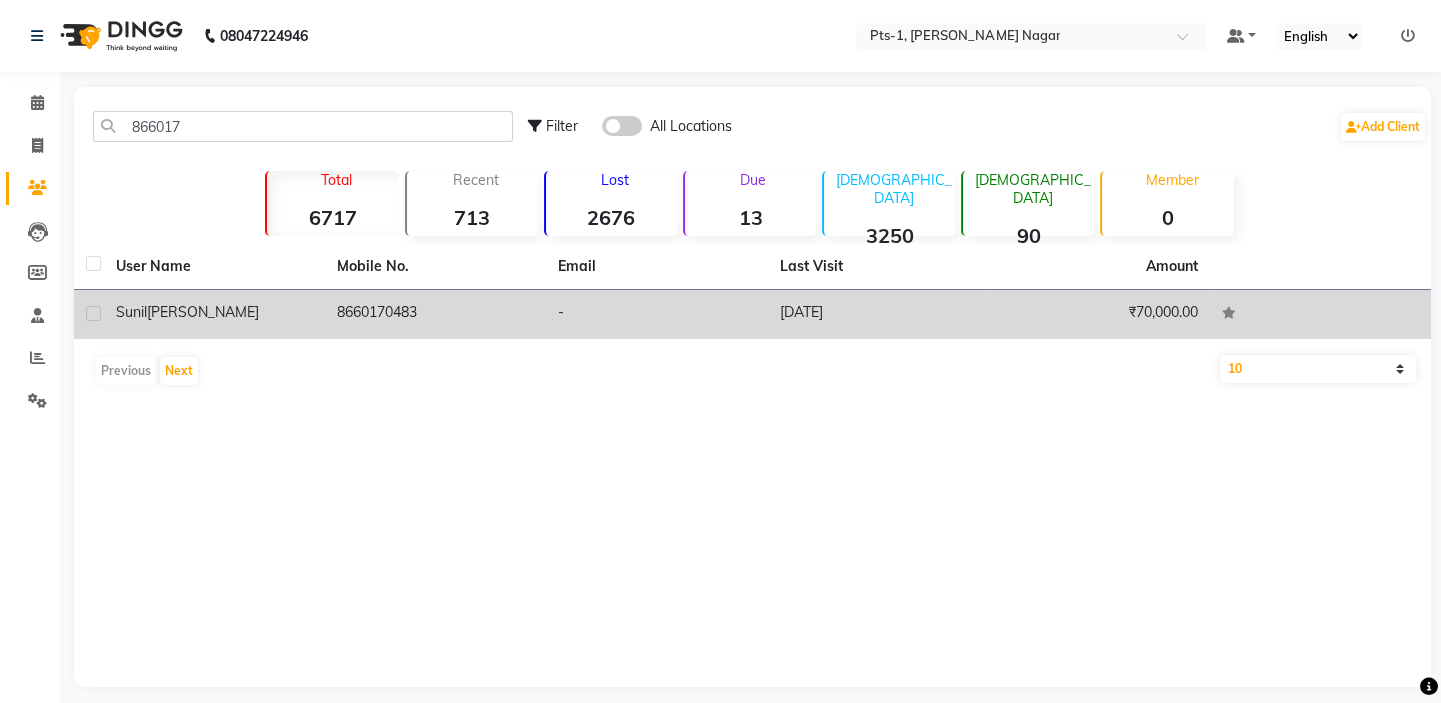click on "8660170483" 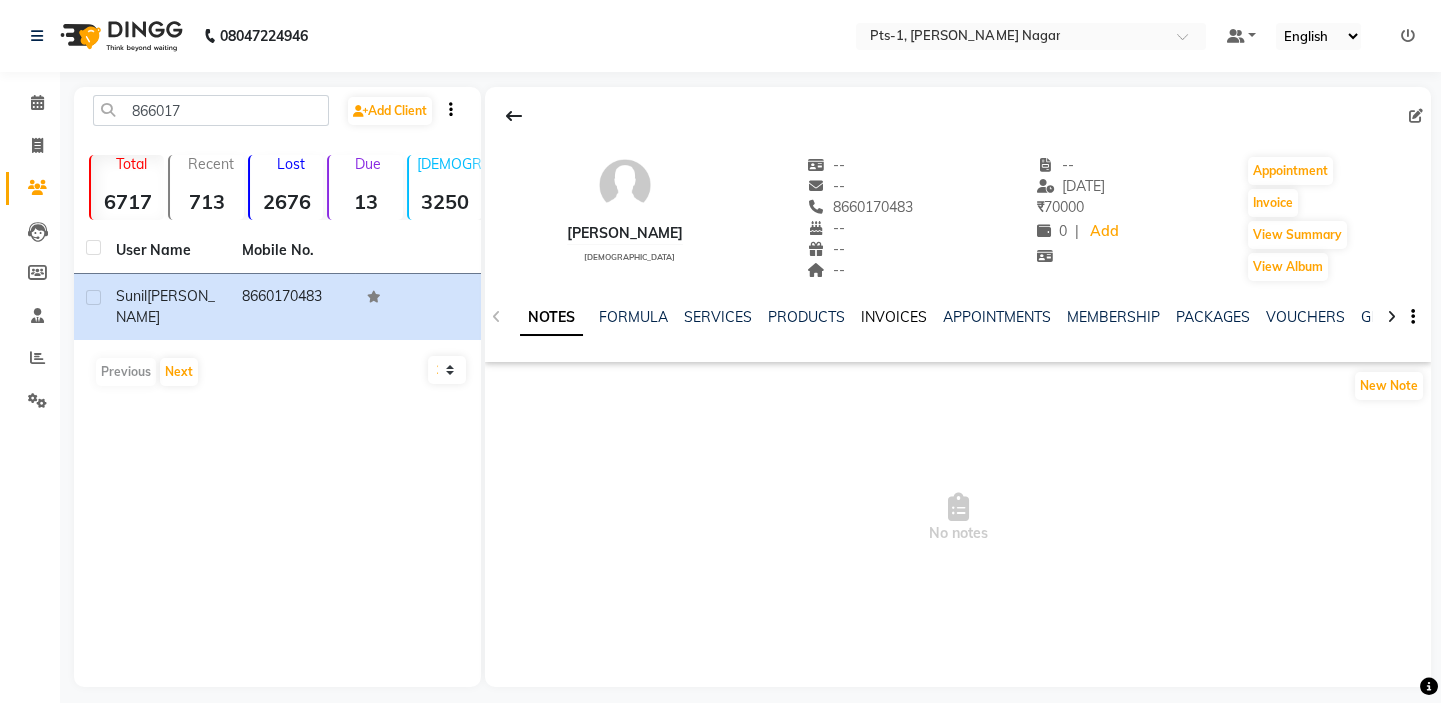 click on "INVOICES" 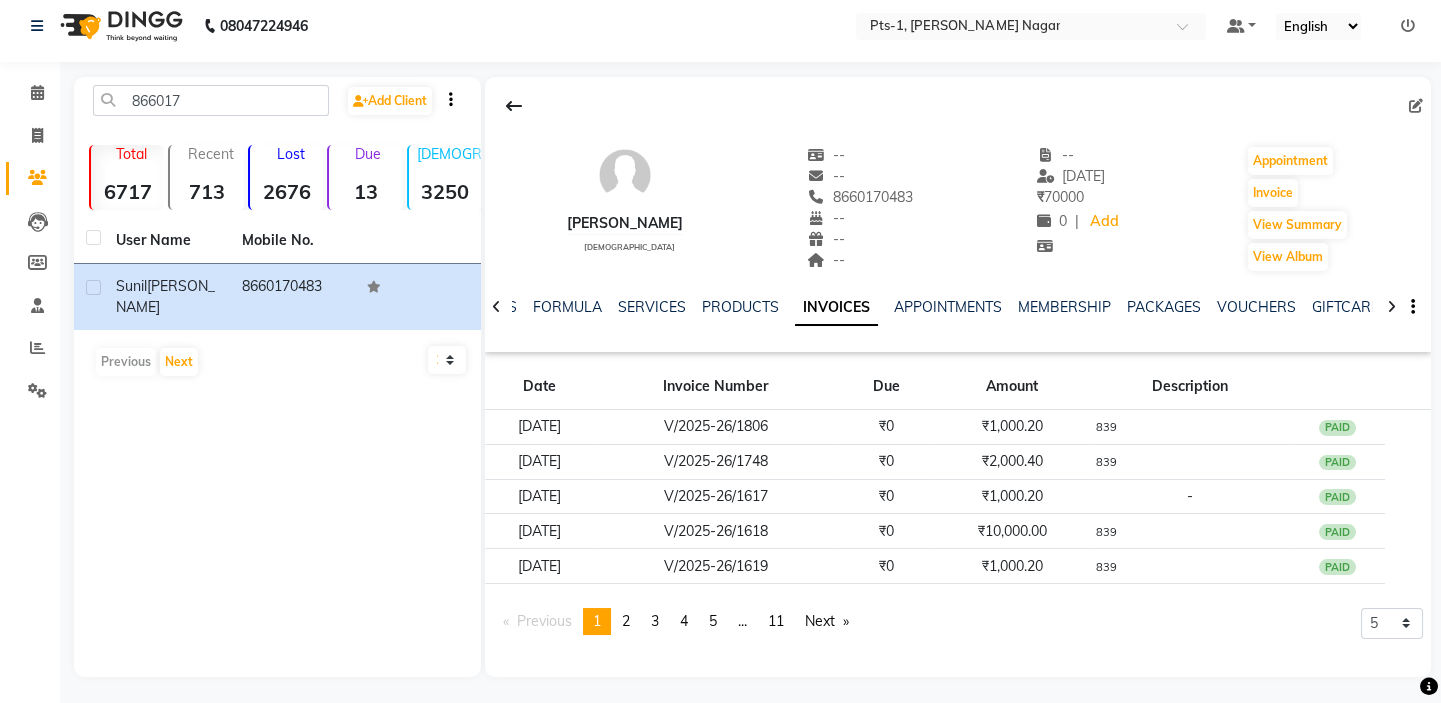 scroll, scrollTop: 14, scrollLeft: 0, axis: vertical 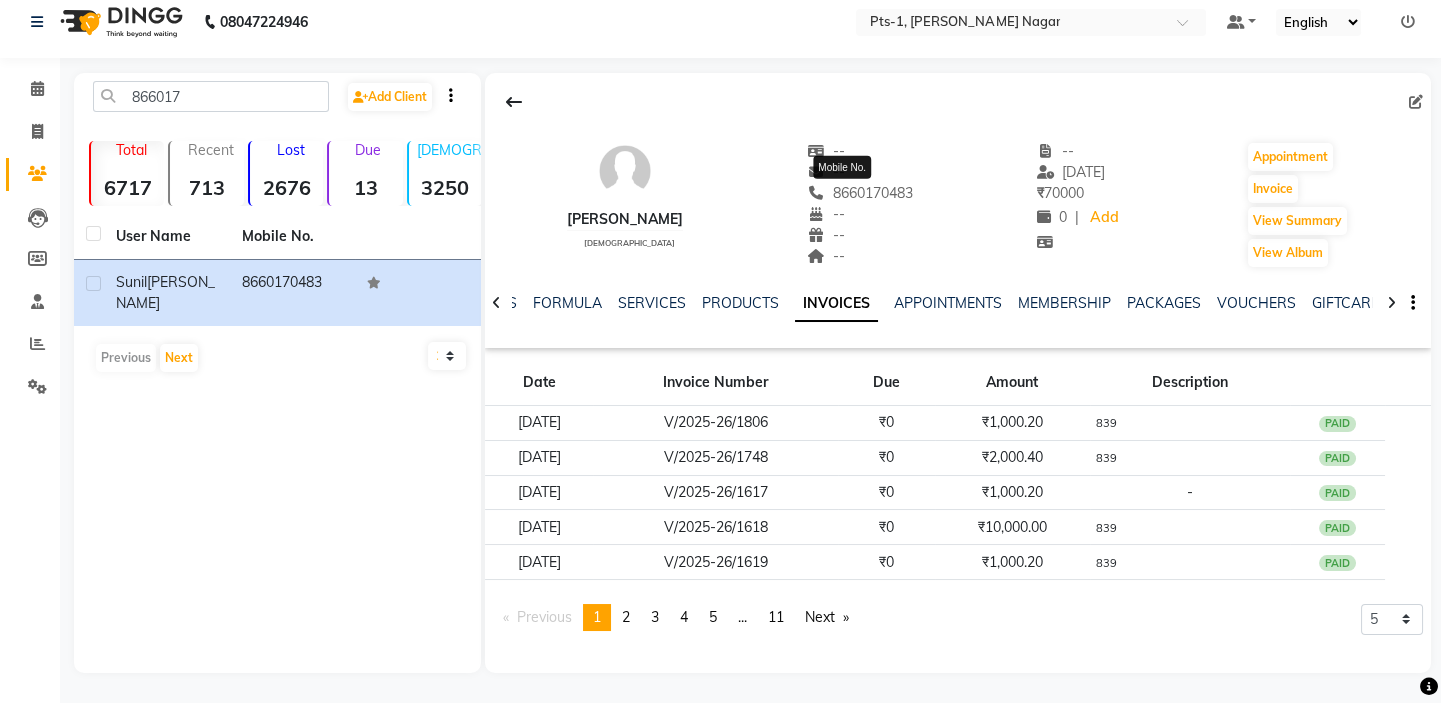 drag, startPoint x: 902, startPoint y: 190, endPoint x: 811, endPoint y: 189, distance: 91.00549 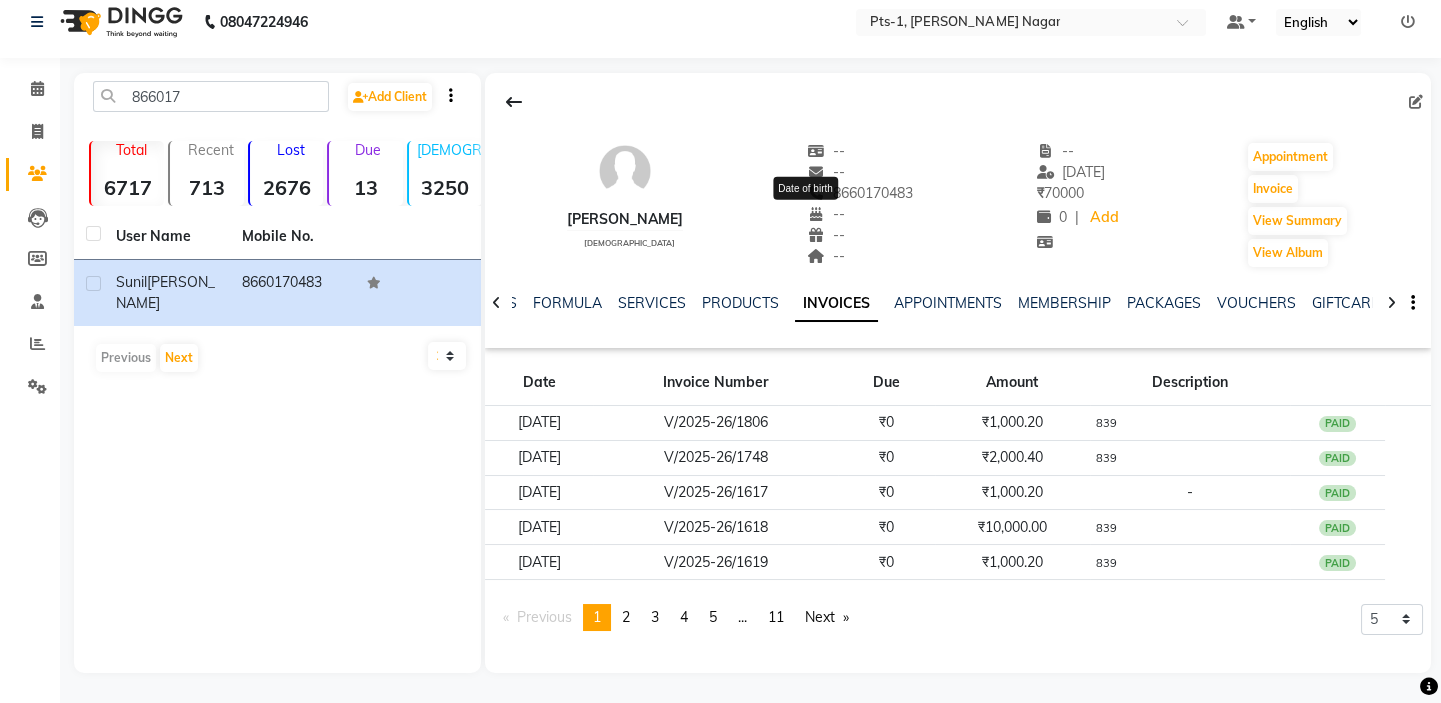 copy on "8660170483" 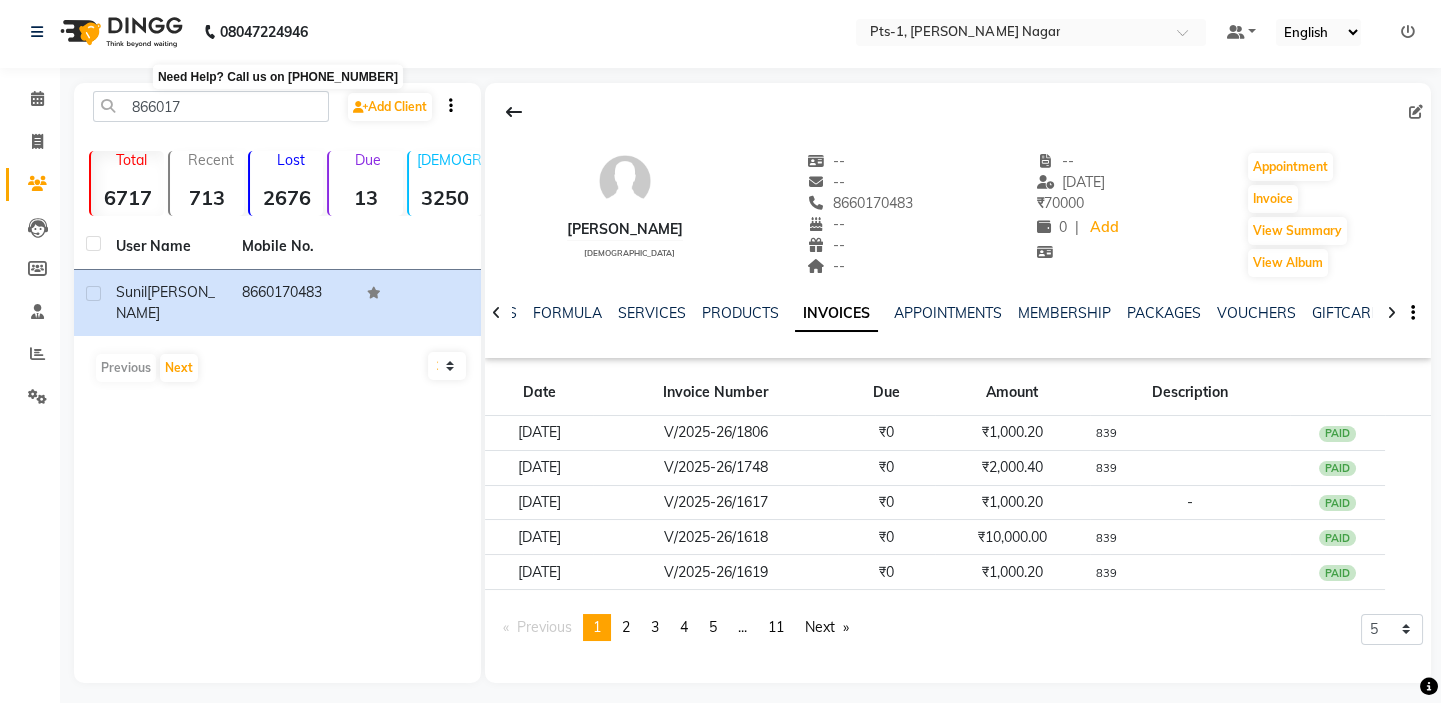 scroll, scrollTop: 0, scrollLeft: 0, axis: both 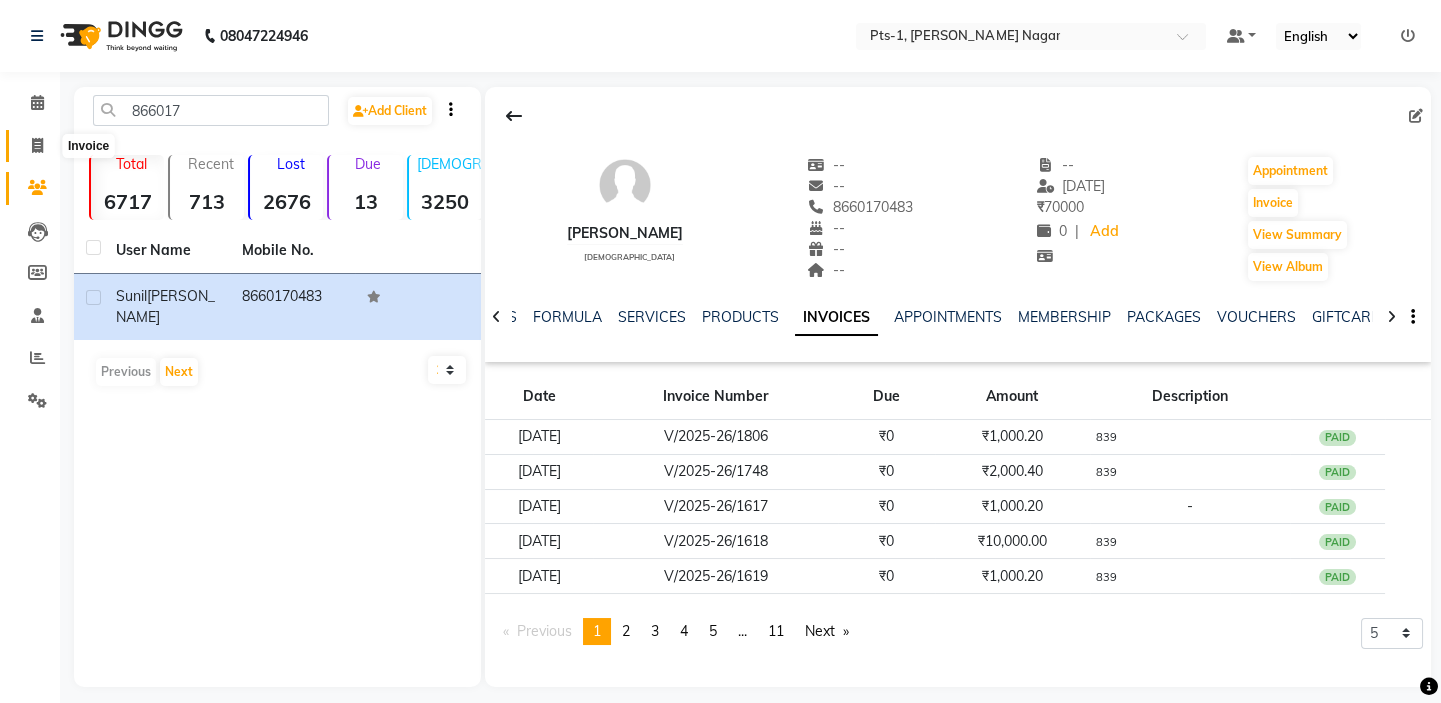 click 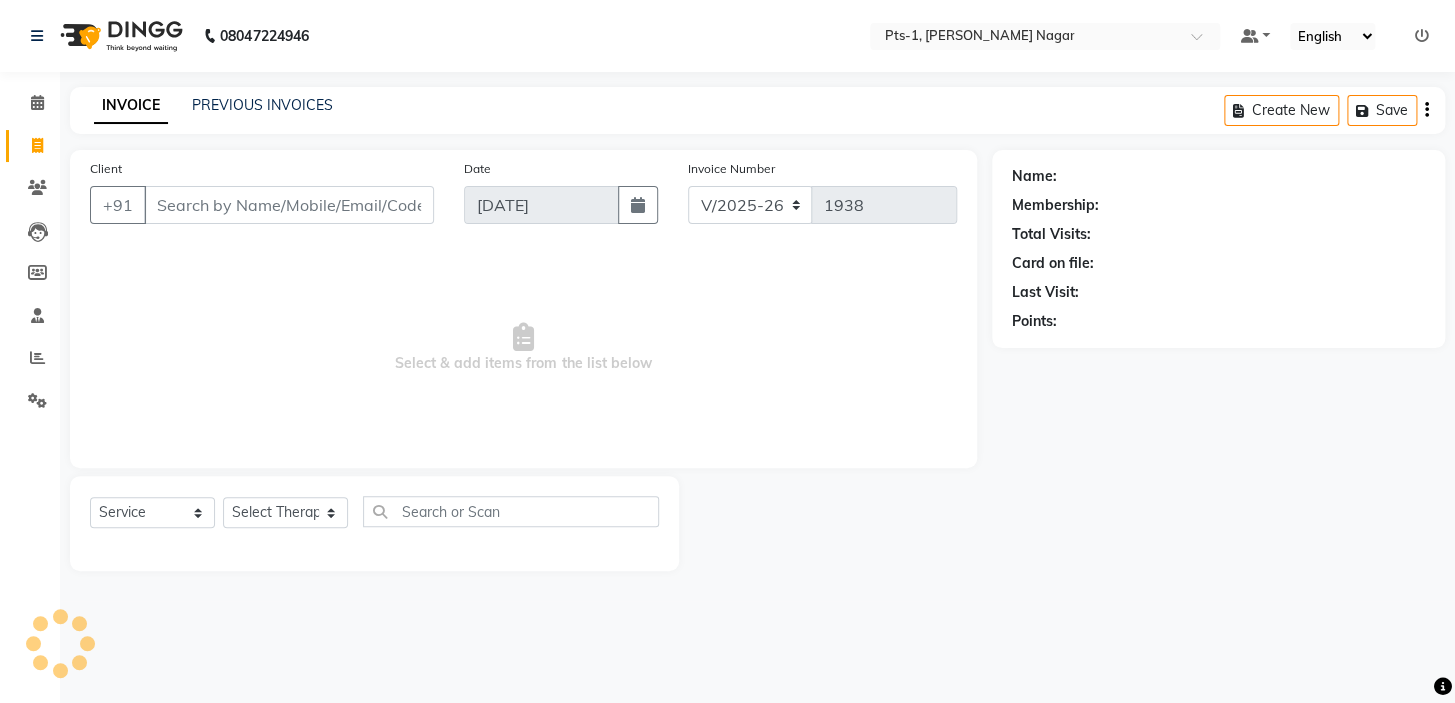 click on "Client" at bounding box center (289, 205) 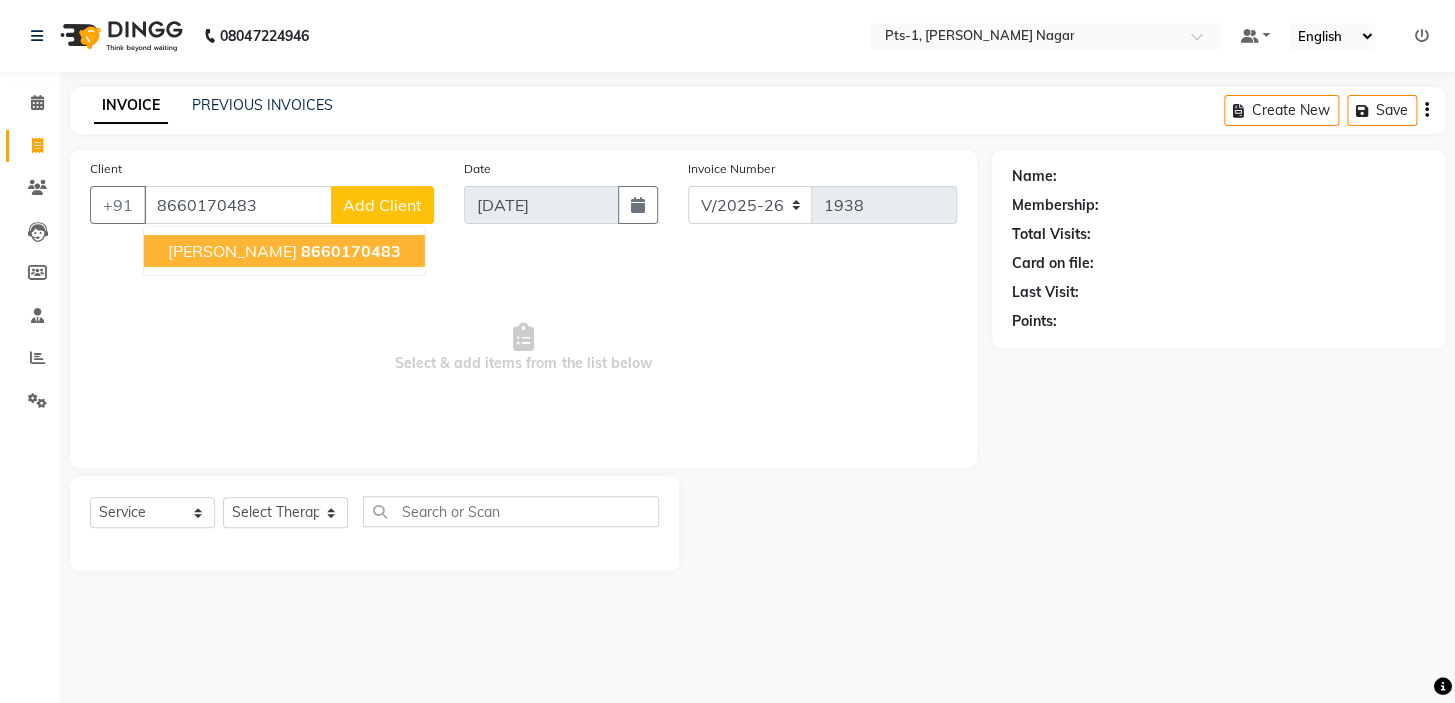 click on "8660170483" 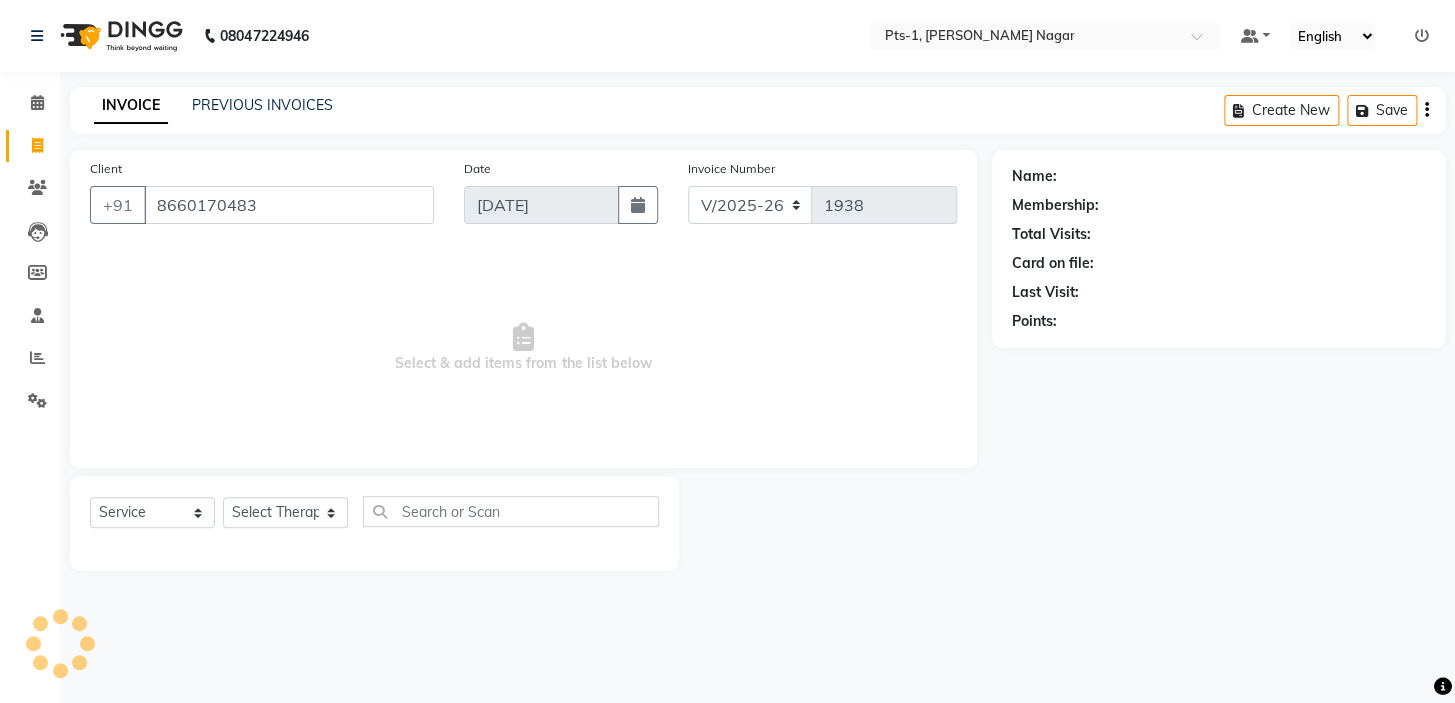type on "8660170483" 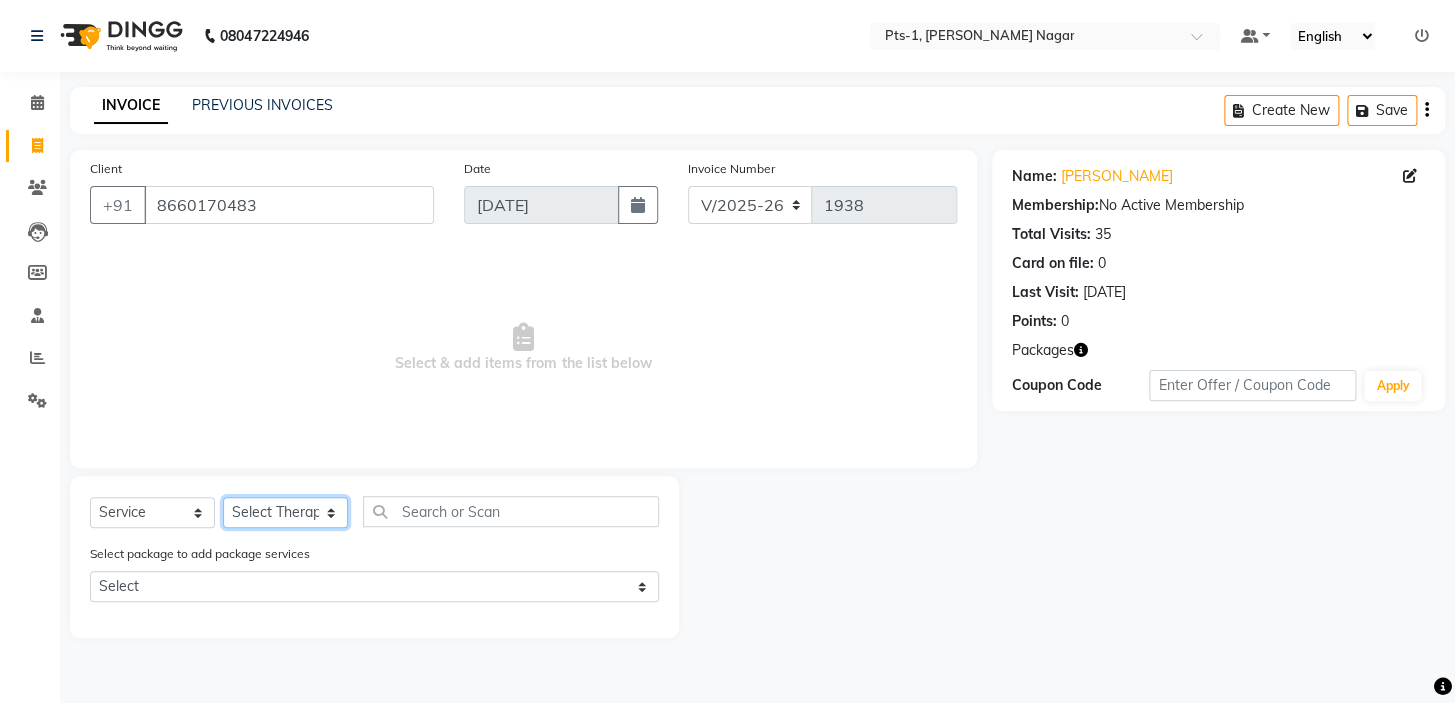 click on "Select Therapist [PERSON_NAME] anyone Babu Bela [PERSON_NAME] [PERSON_NAME] [PERSON_NAME] Sun [PERSON_NAME] [PERSON_NAME]" 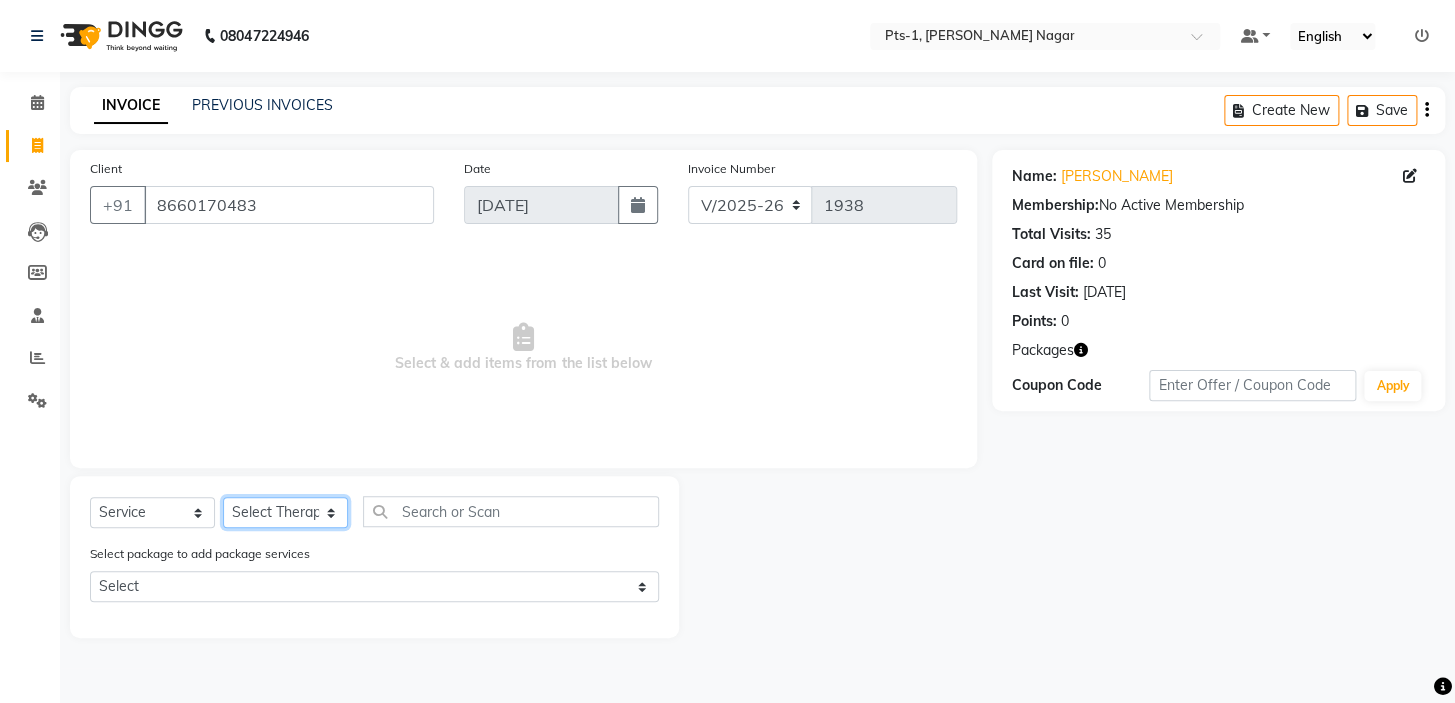 select on "51729" 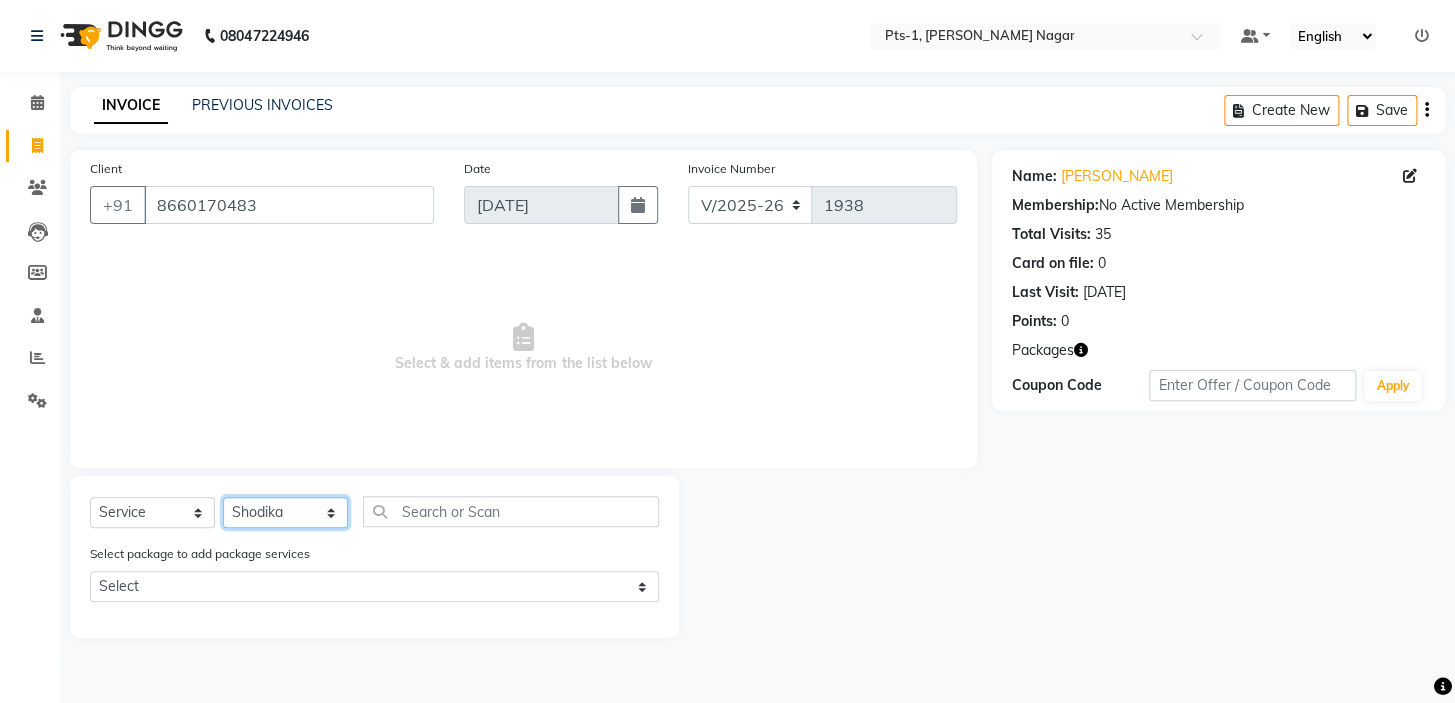click on "Select Therapist [PERSON_NAME] anyone Babu Bela [PERSON_NAME] [PERSON_NAME] [PERSON_NAME] Sun [PERSON_NAME] [PERSON_NAME]" 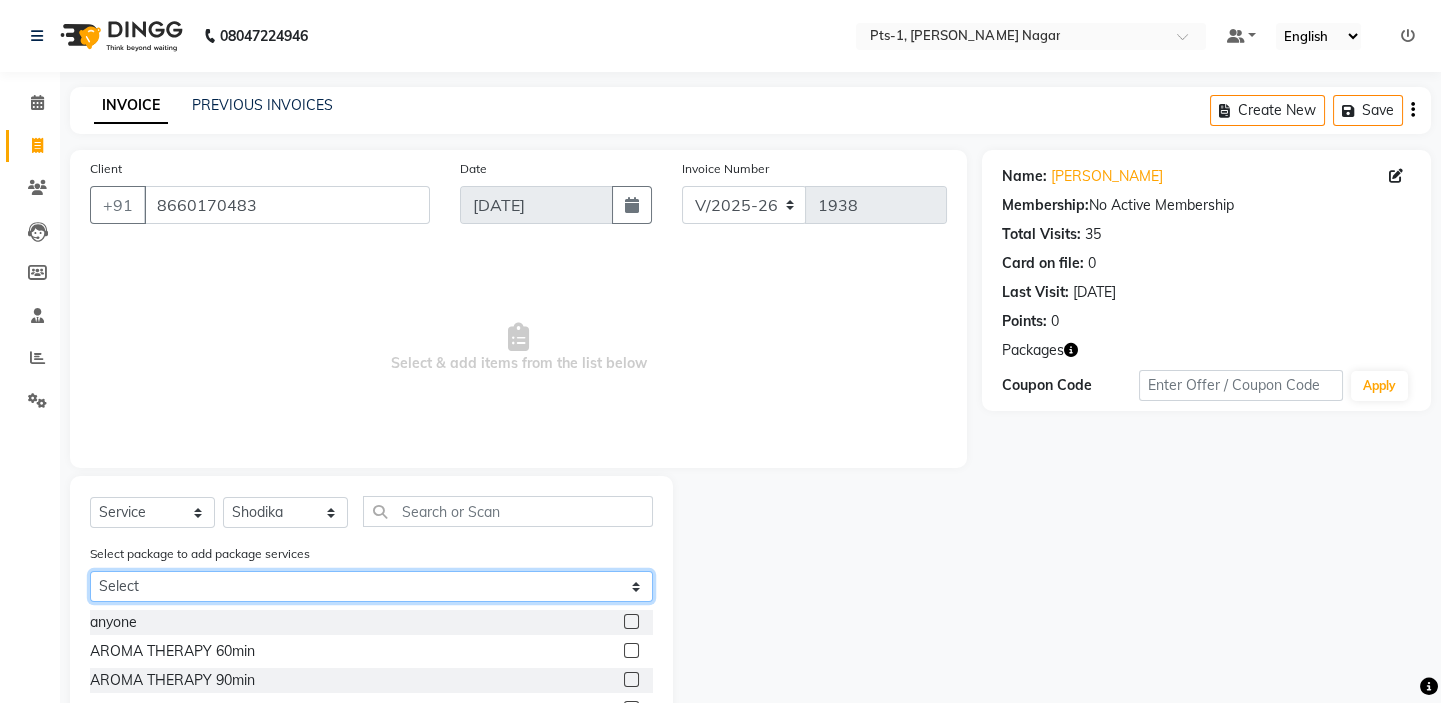 click on "Select PTS PACKAGE (10K) 10 SERVICES PTS PACKAGE (10K) 10 SERVICES PTS PACKAGE (10K) 10 SERVICES PTS PACKAGE (10K) 10 SERVICES PTS PACKAGE (10K) 10 SERVICES" 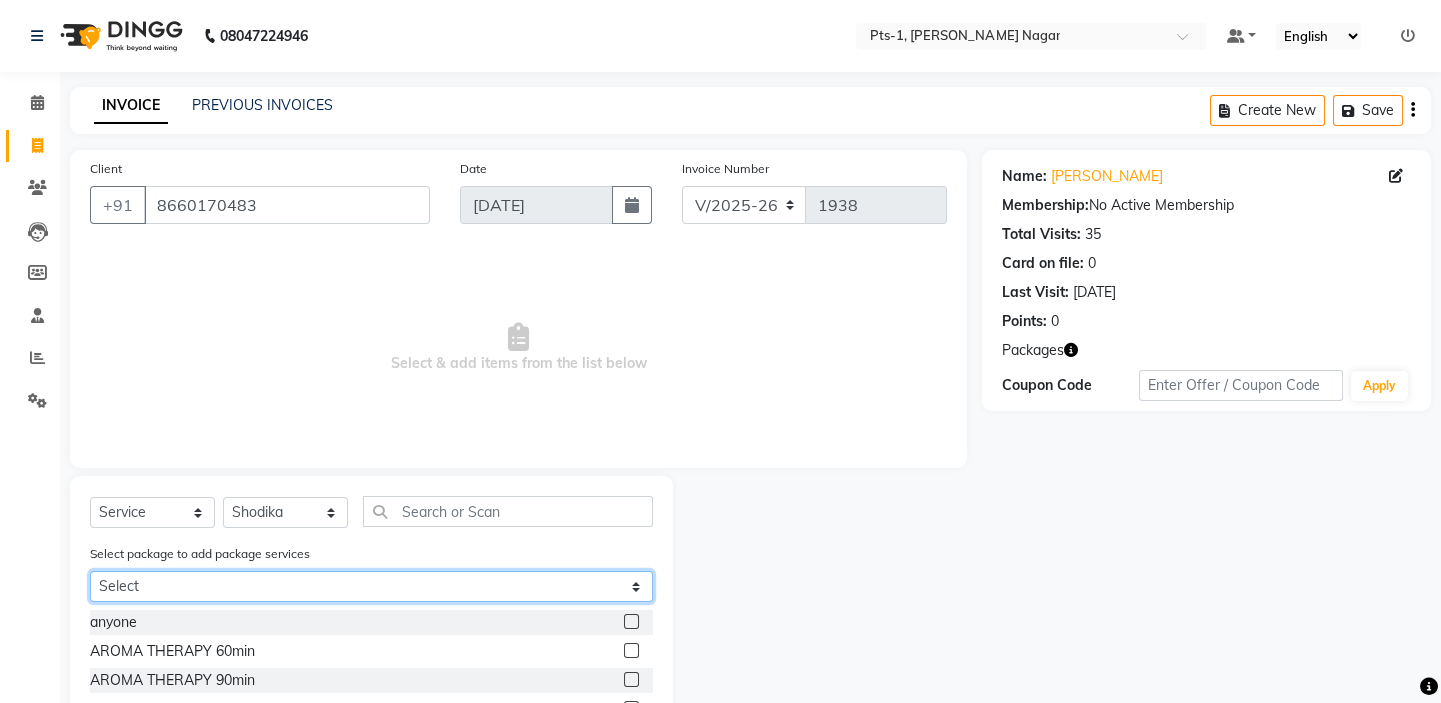 select on "1: Object" 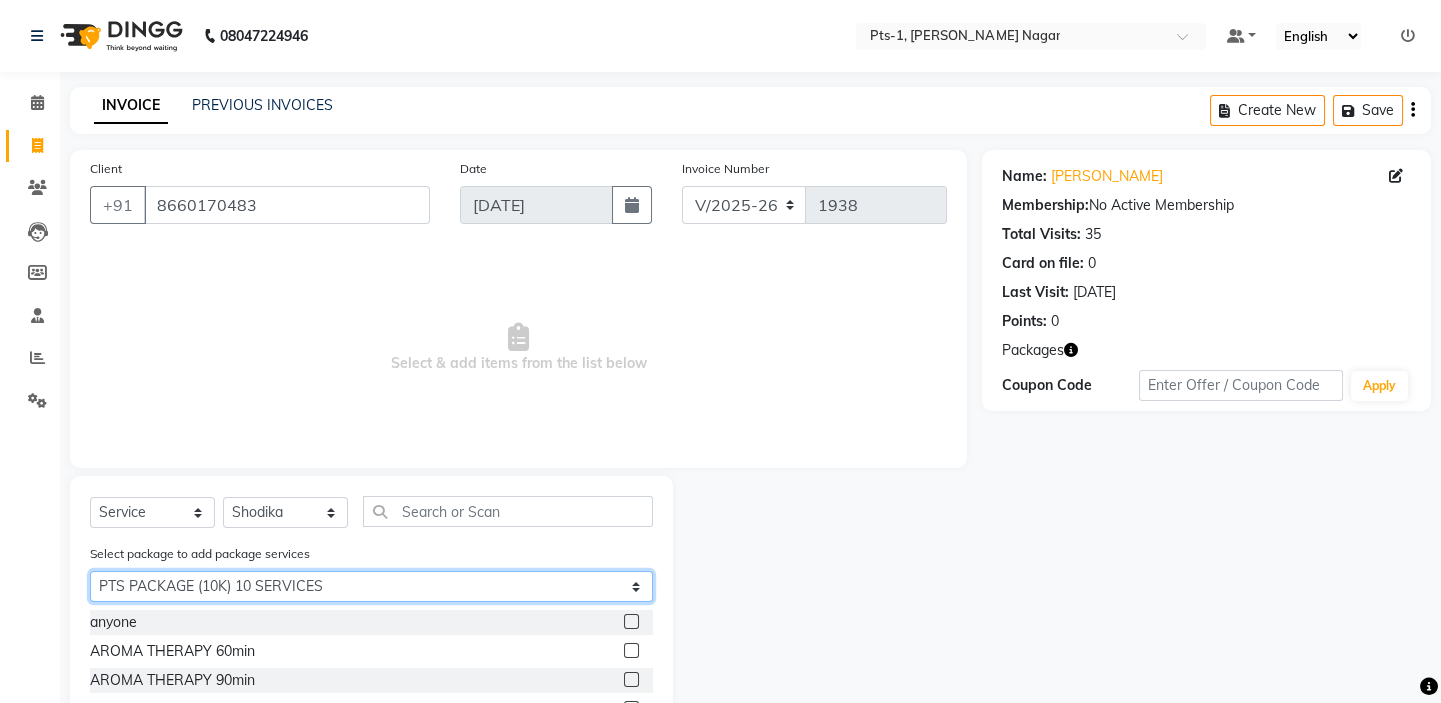 click on "Select PTS PACKAGE (10K) 10 SERVICES PTS PACKAGE (10K) 10 SERVICES PTS PACKAGE (10K) 10 SERVICES PTS PACKAGE (10K) 10 SERVICES PTS PACKAGE (10K) 10 SERVICES" 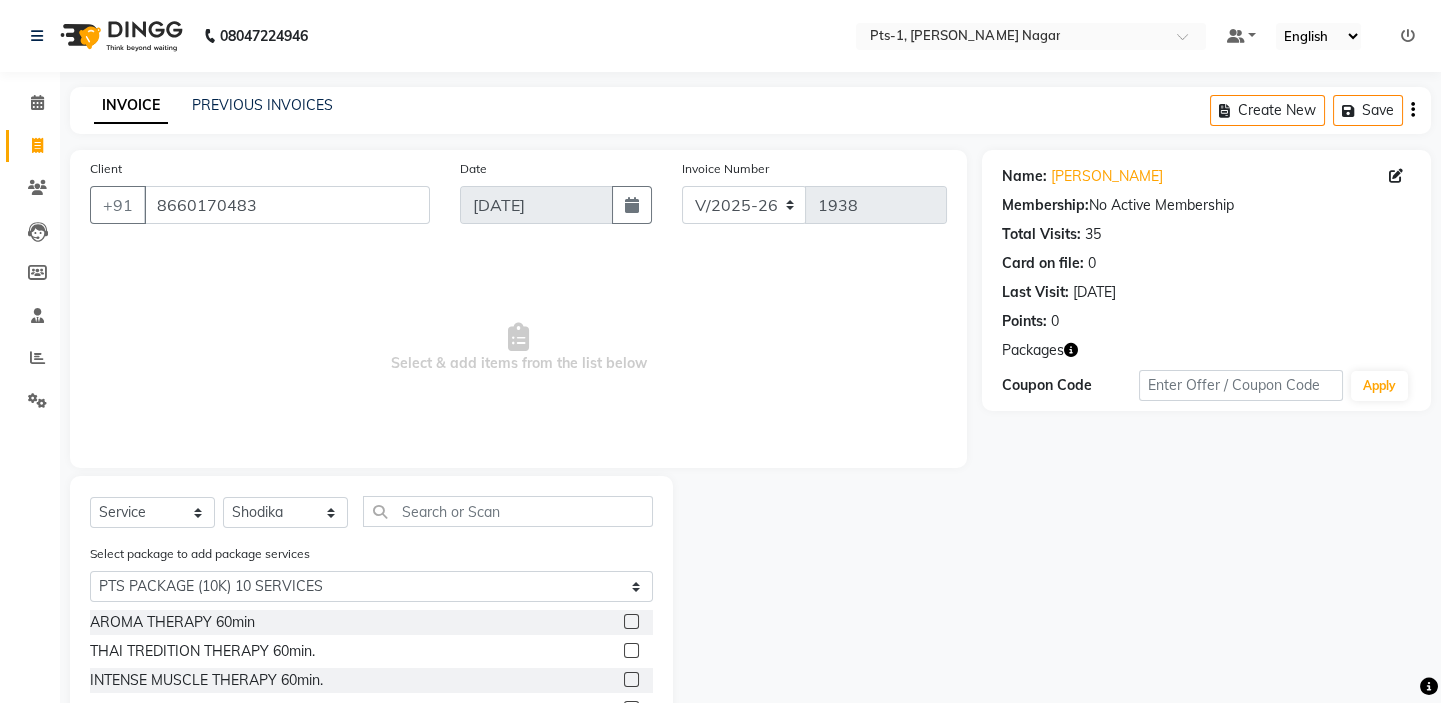 click 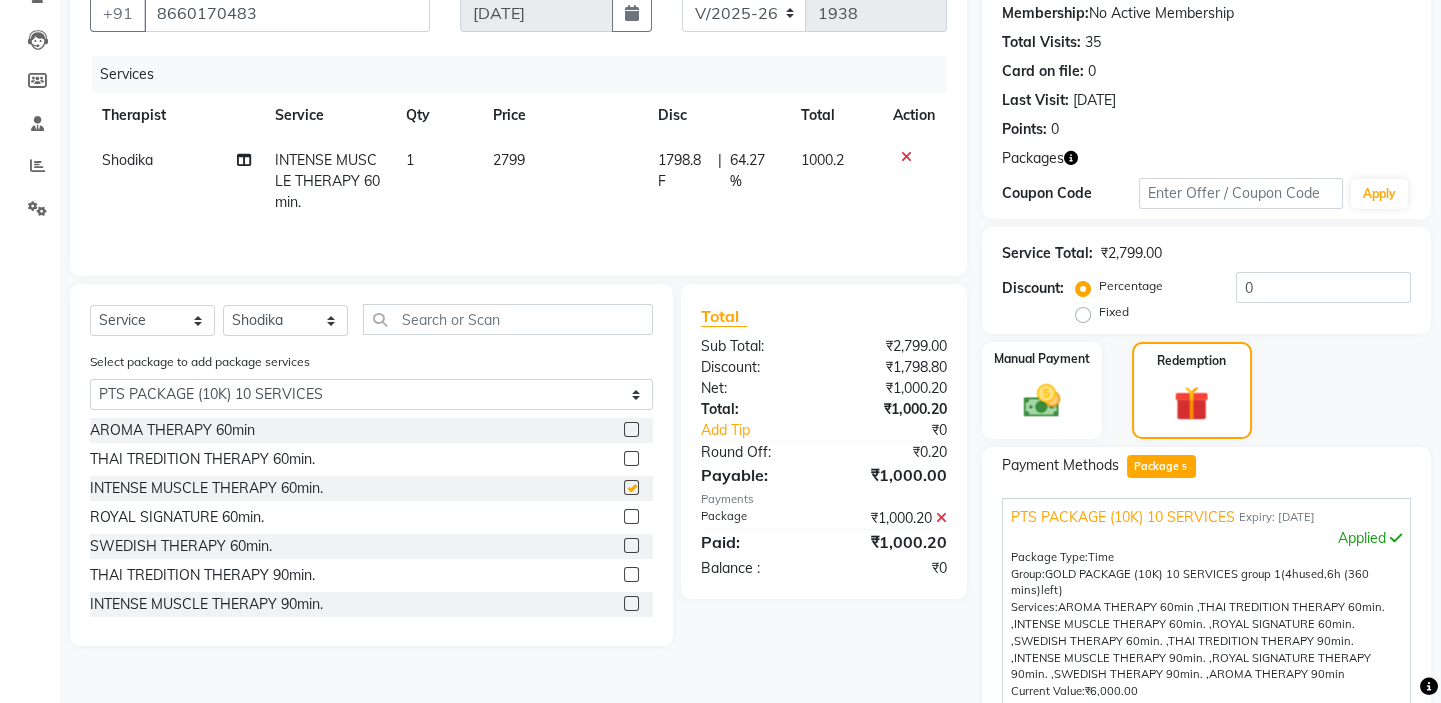 checkbox on "false" 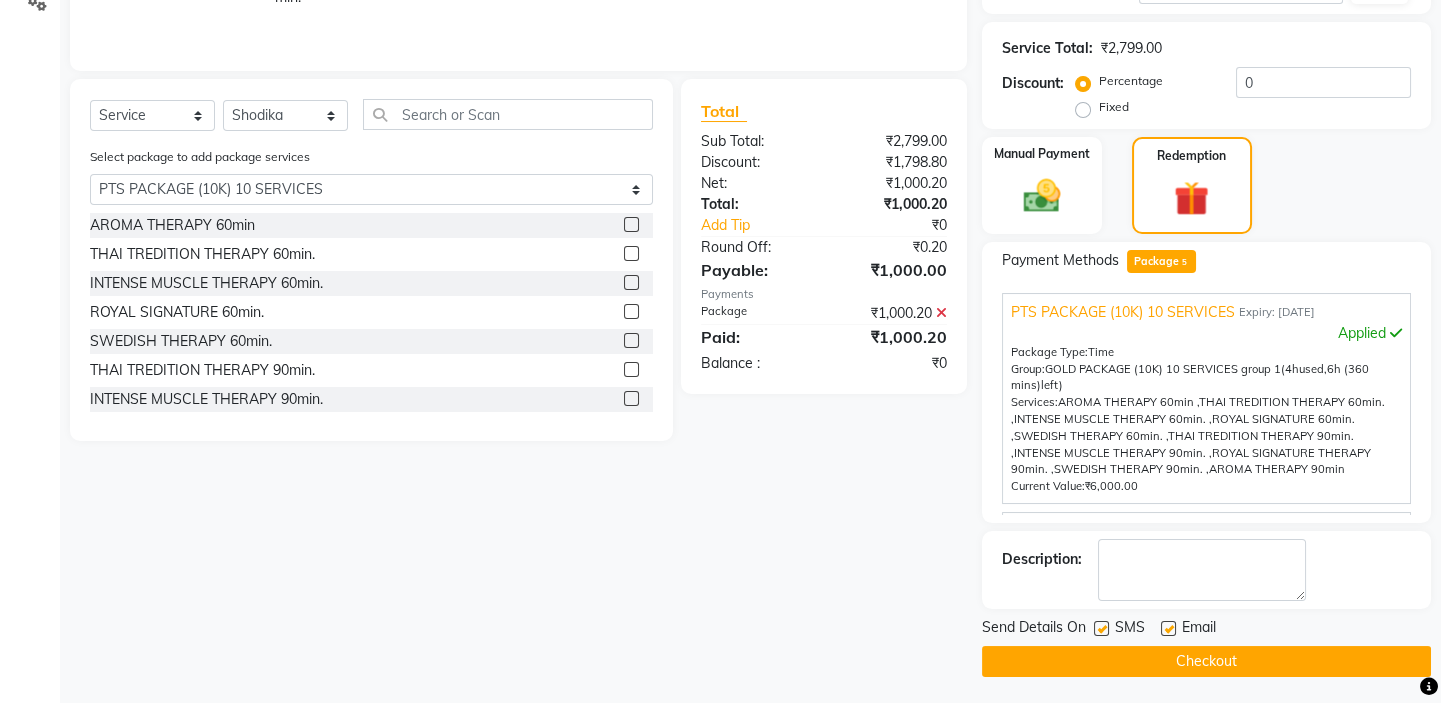 scroll, scrollTop: 400, scrollLeft: 0, axis: vertical 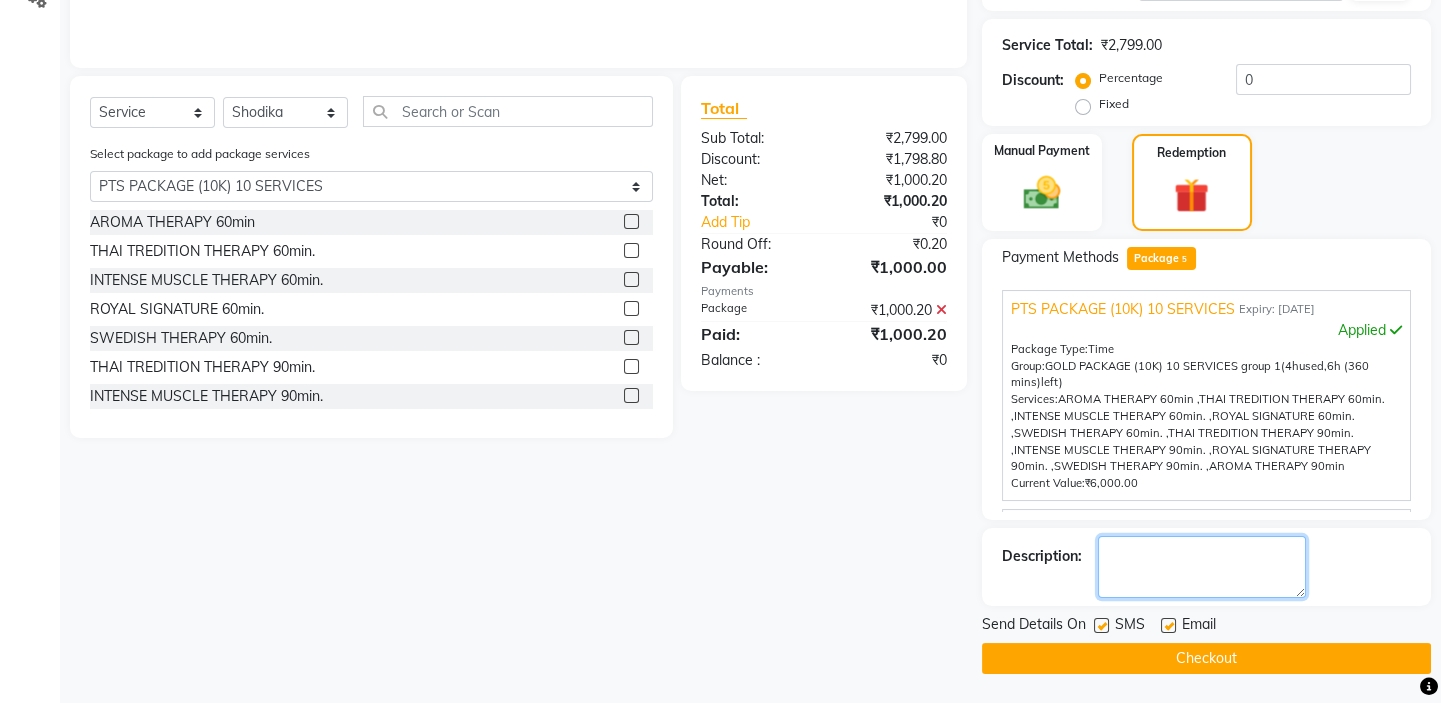 click 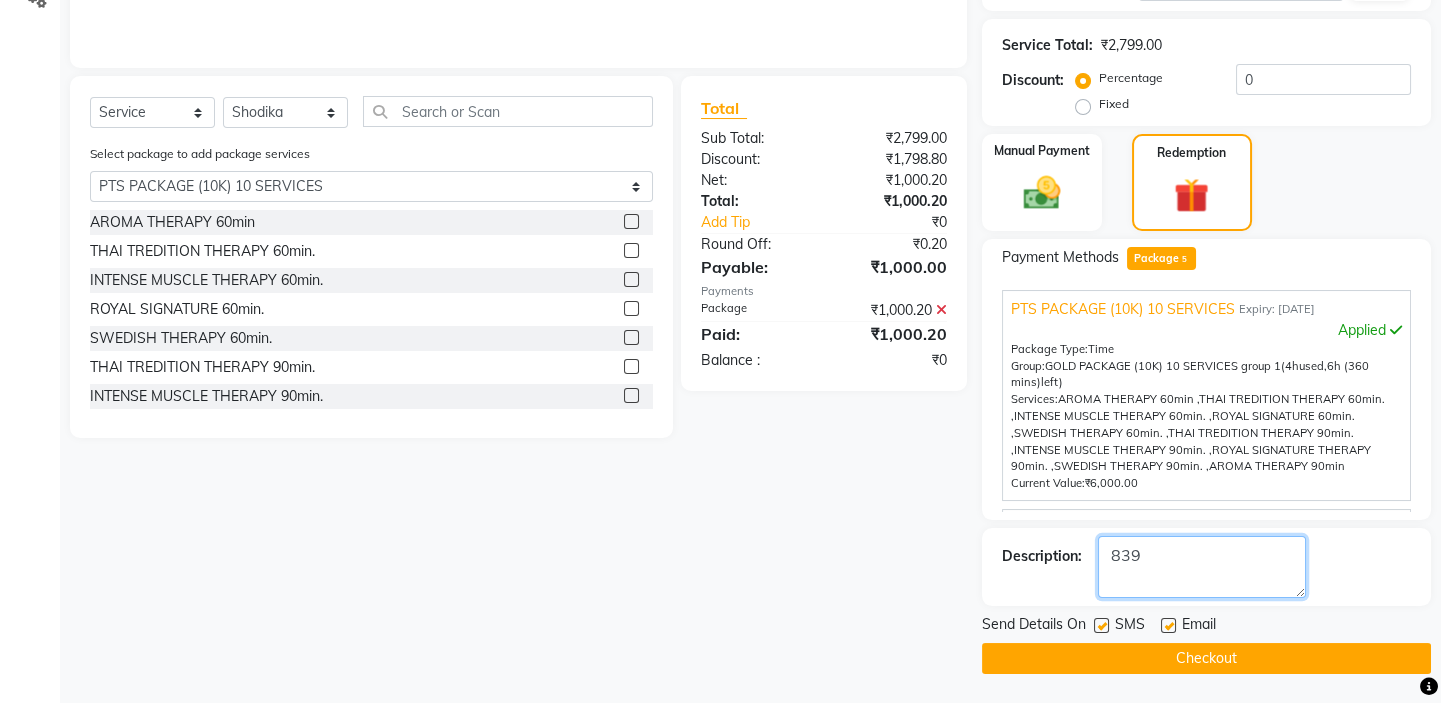 type on "839" 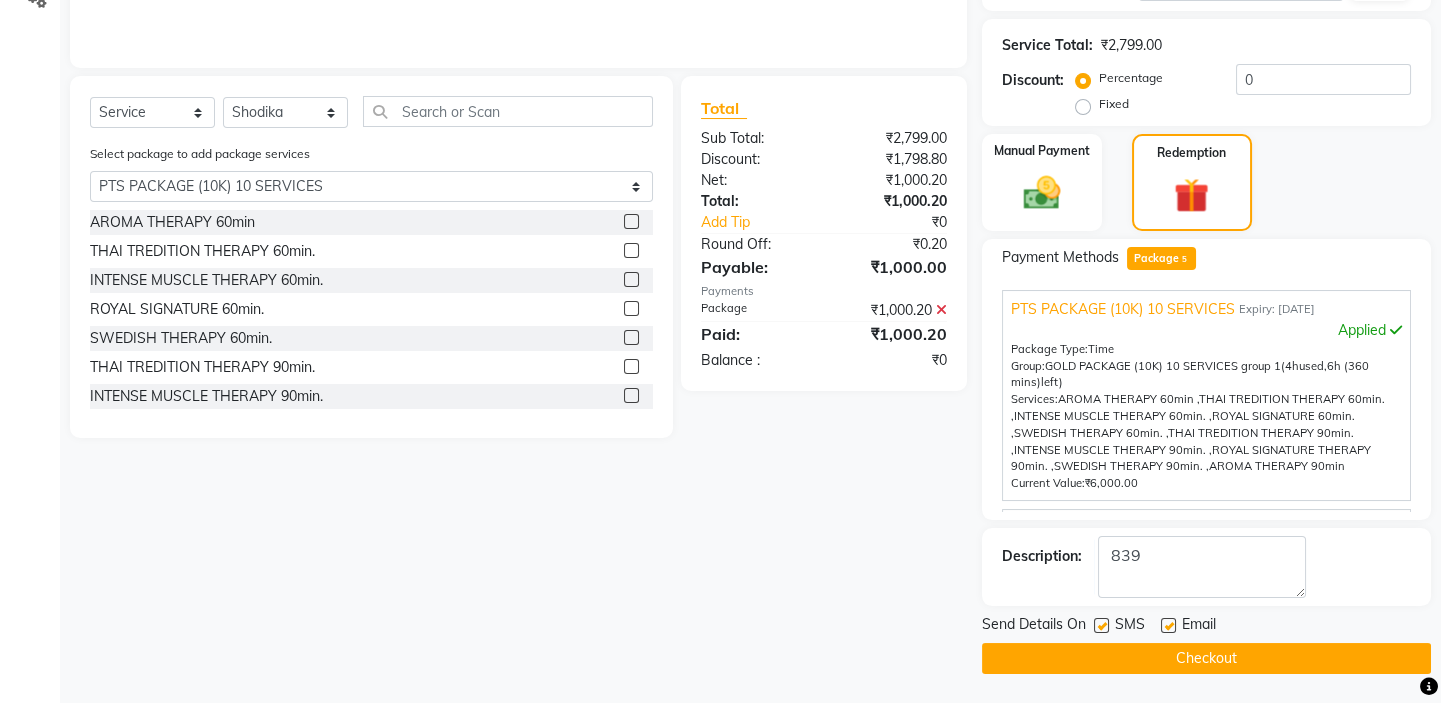click 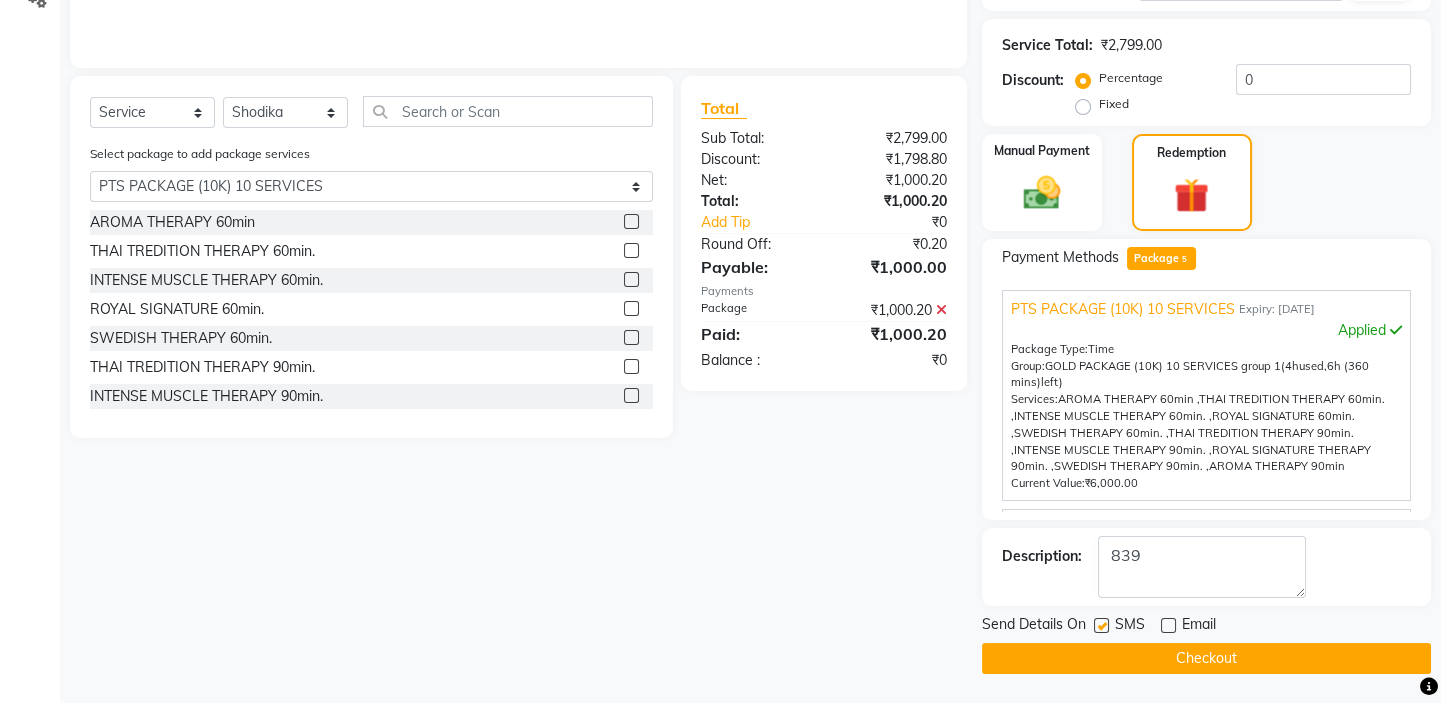 click 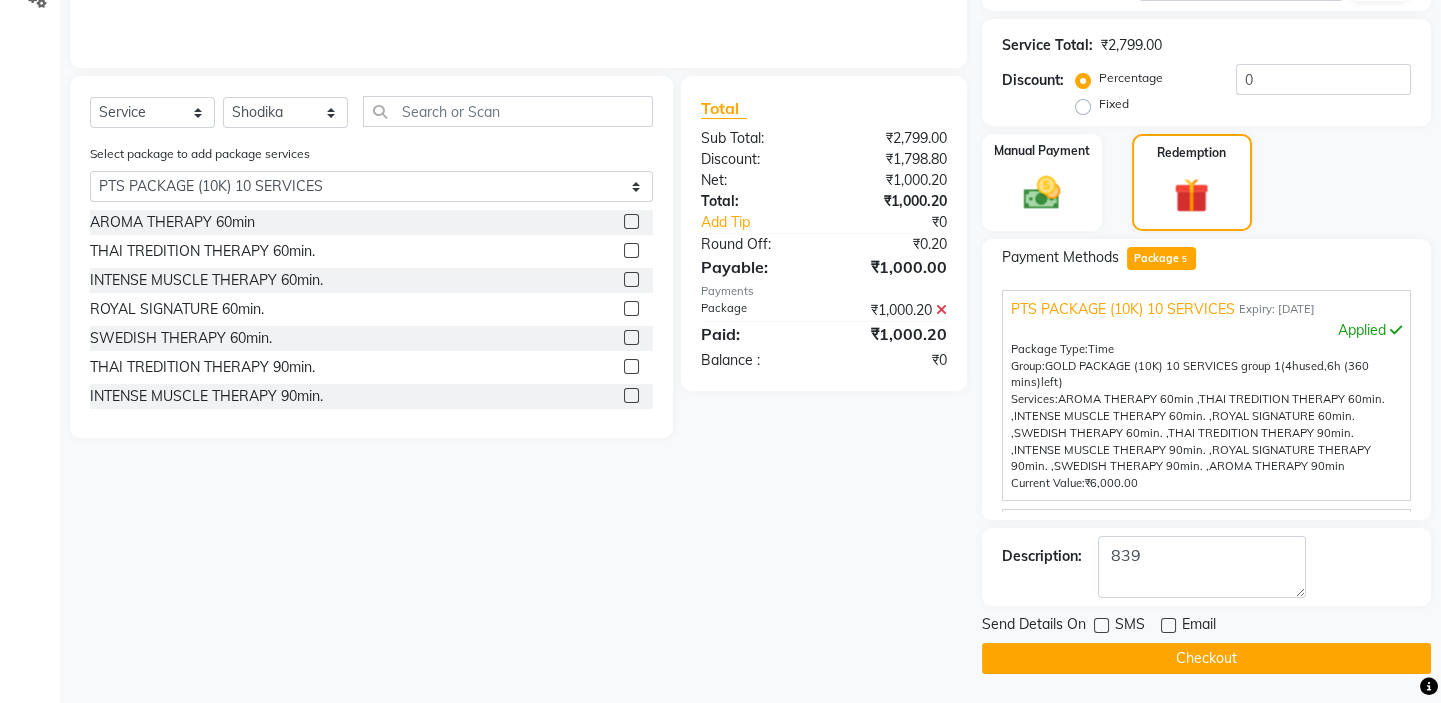 click on "Checkout" 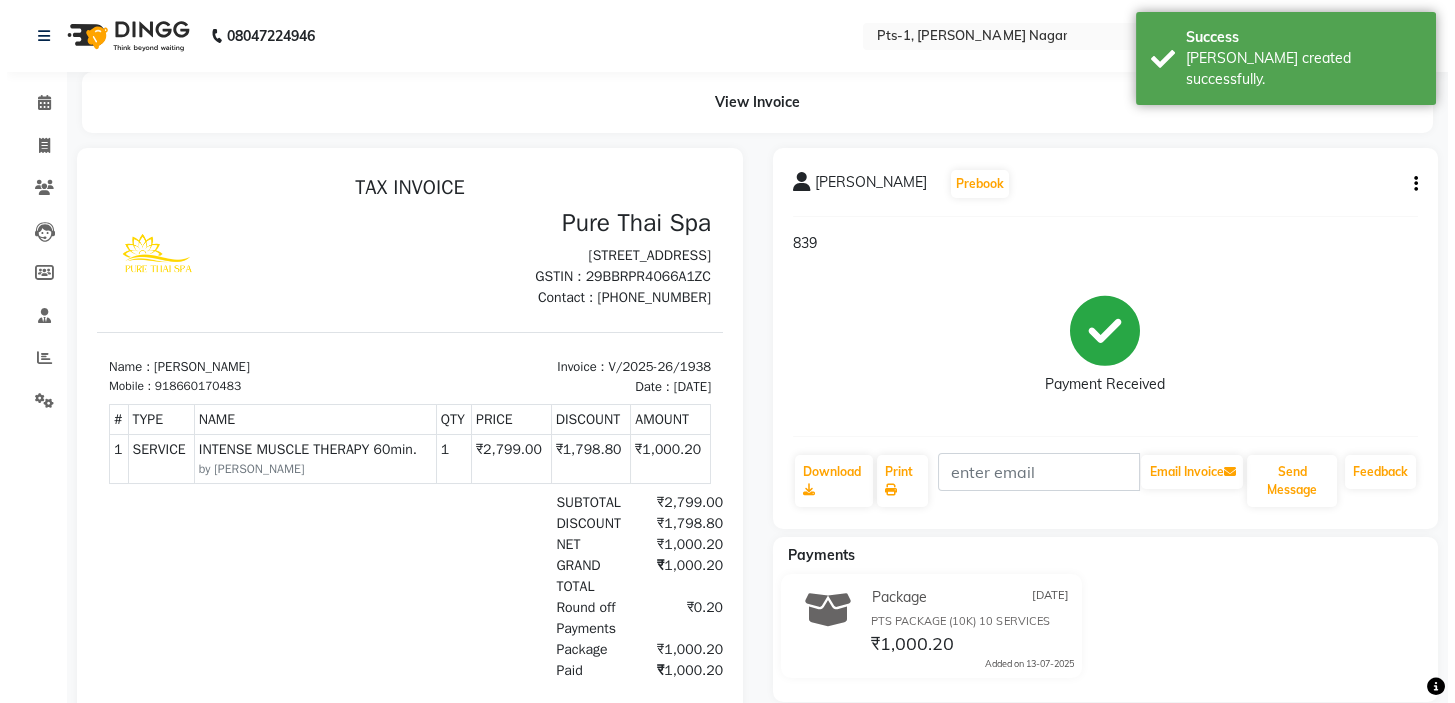 scroll, scrollTop: 0, scrollLeft: 0, axis: both 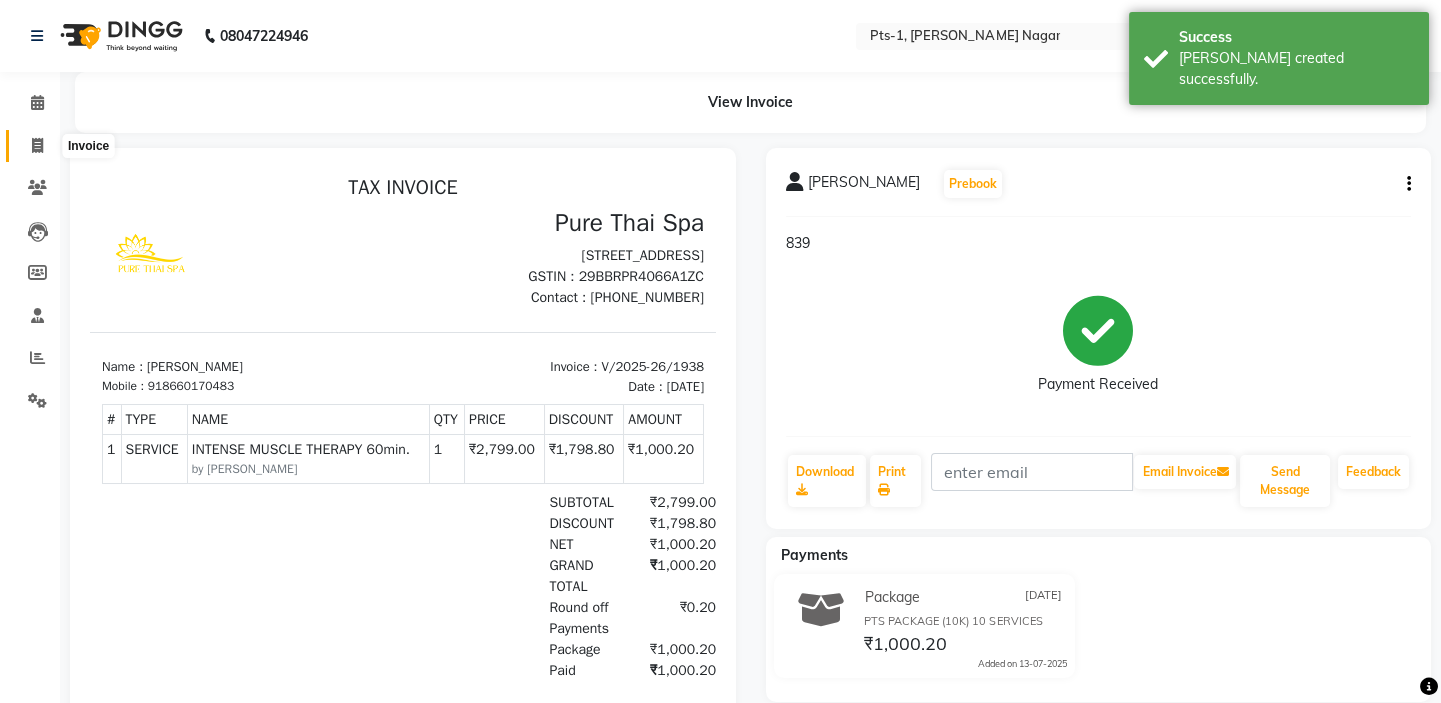 click 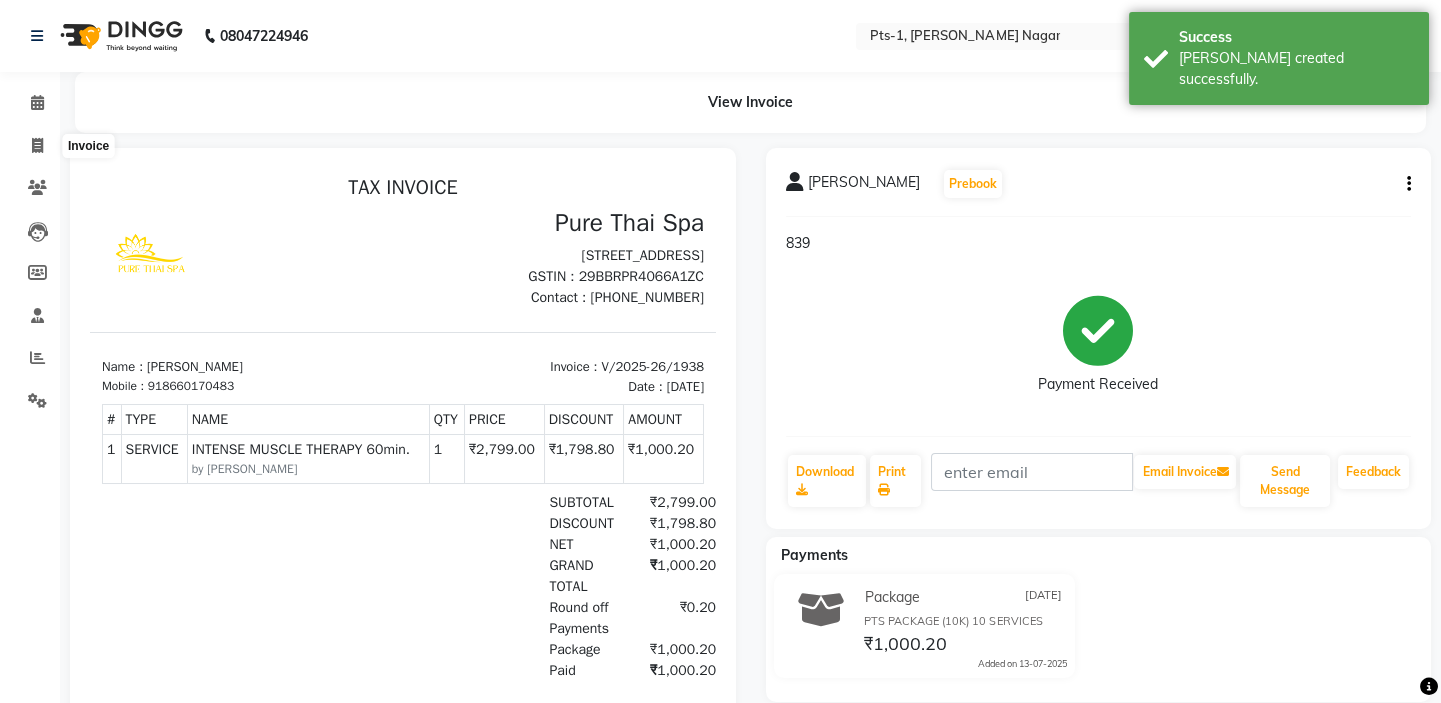 select on "service" 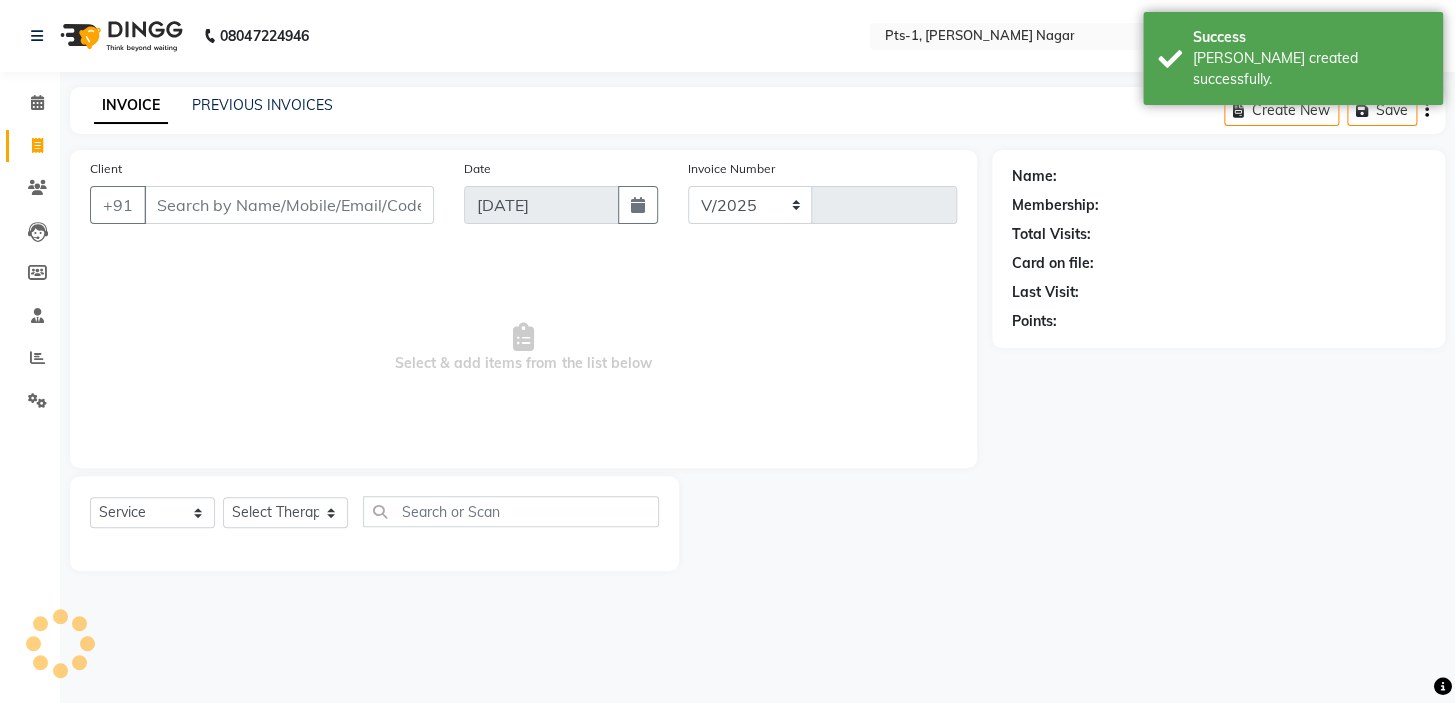 select on "5296" 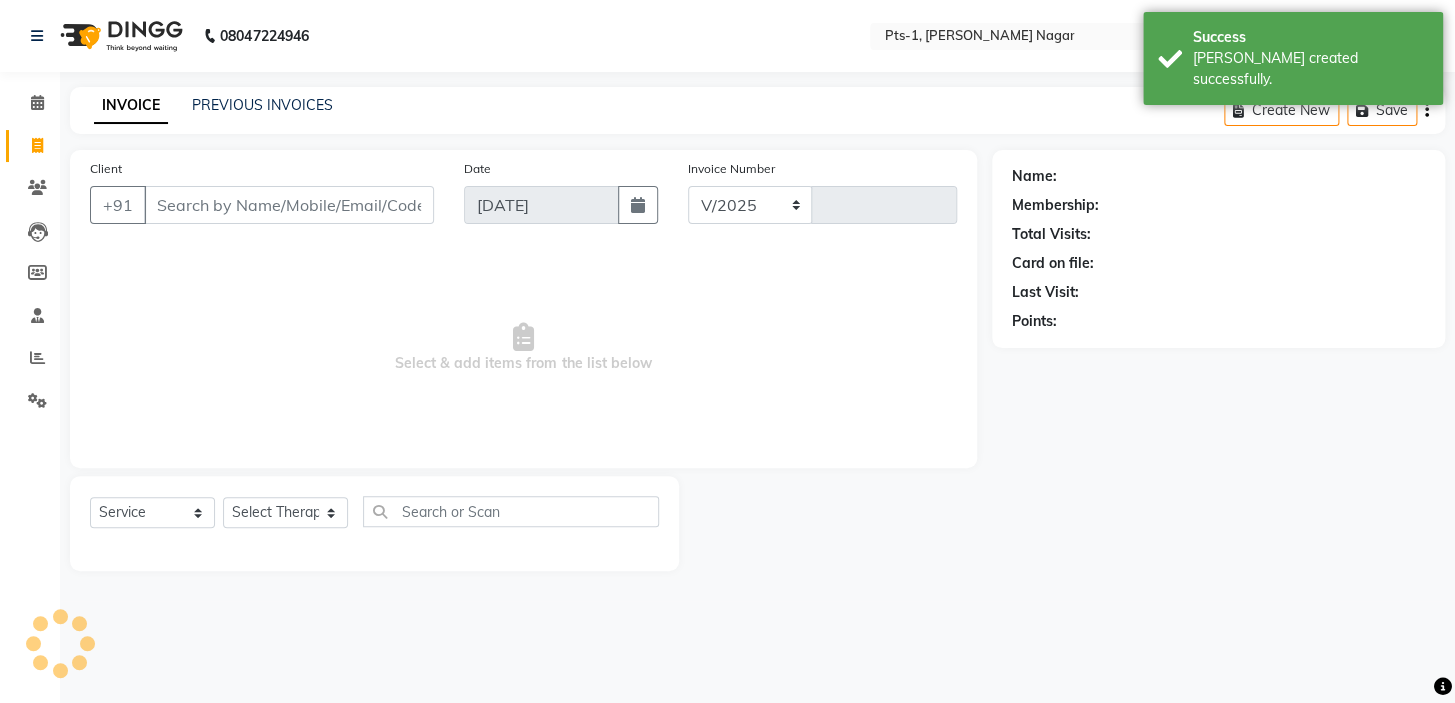 type on "1939" 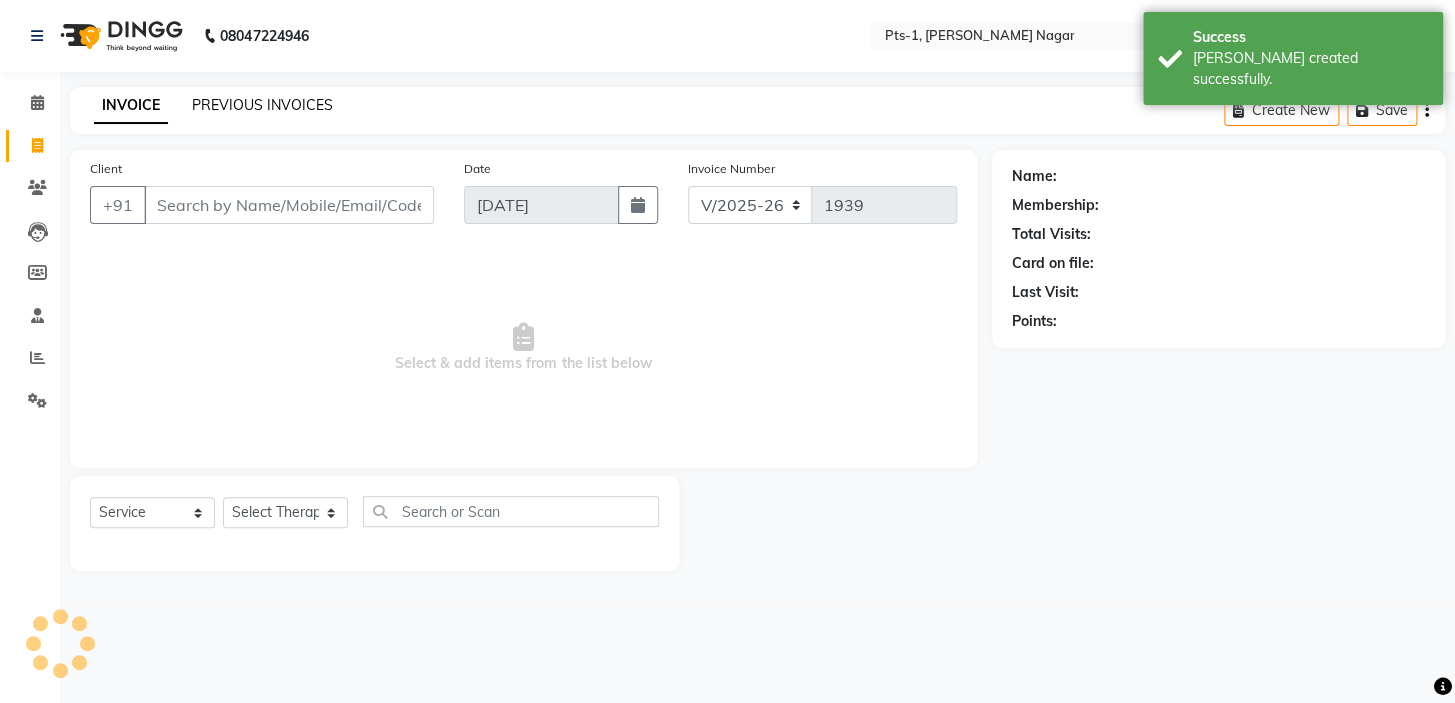 click on "PREVIOUS INVOICES" 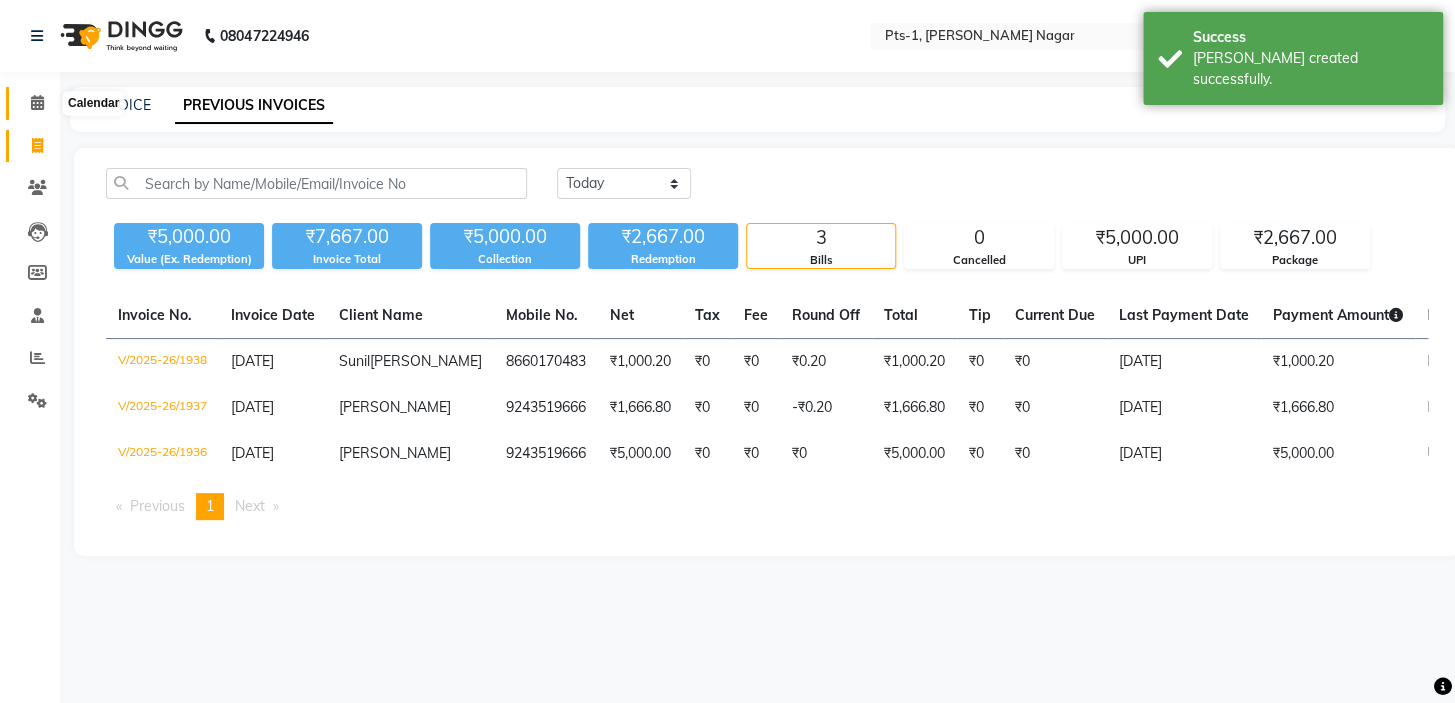 click 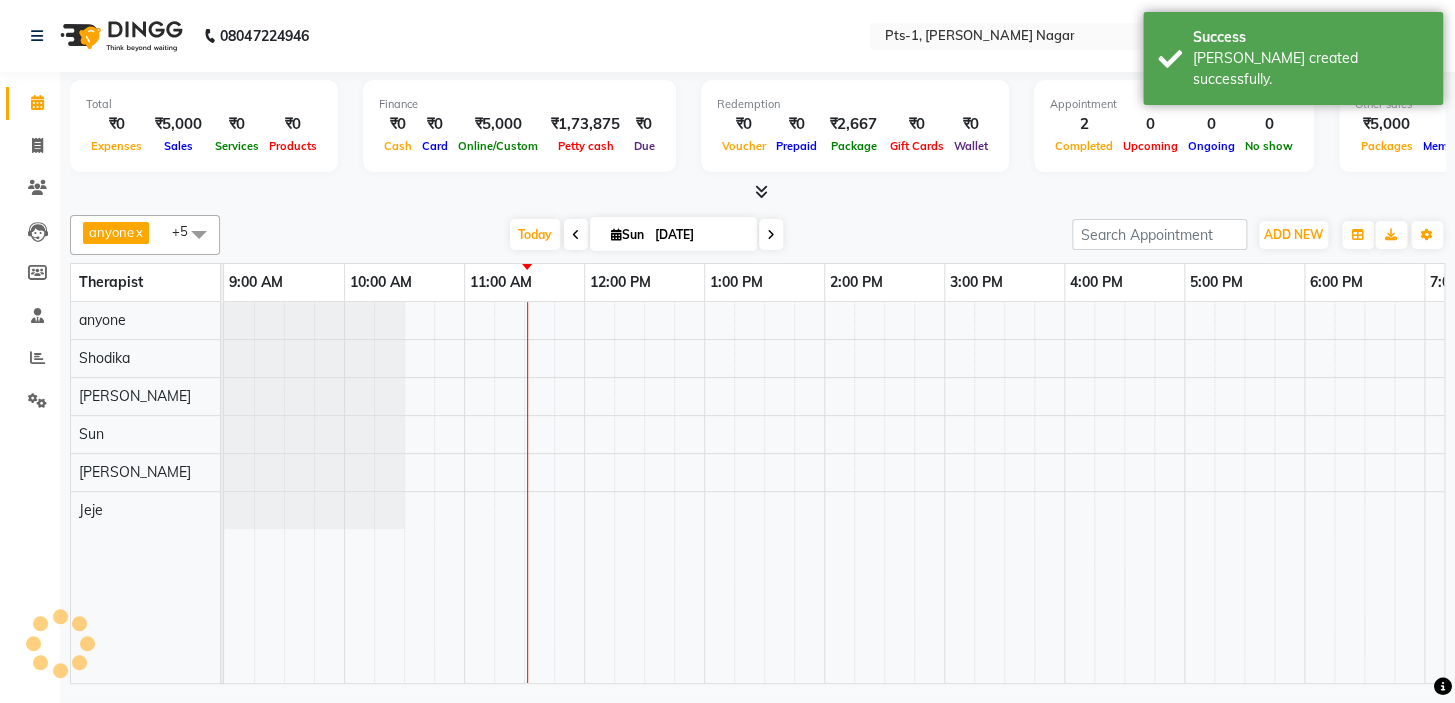 scroll, scrollTop: 0, scrollLeft: 0, axis: both 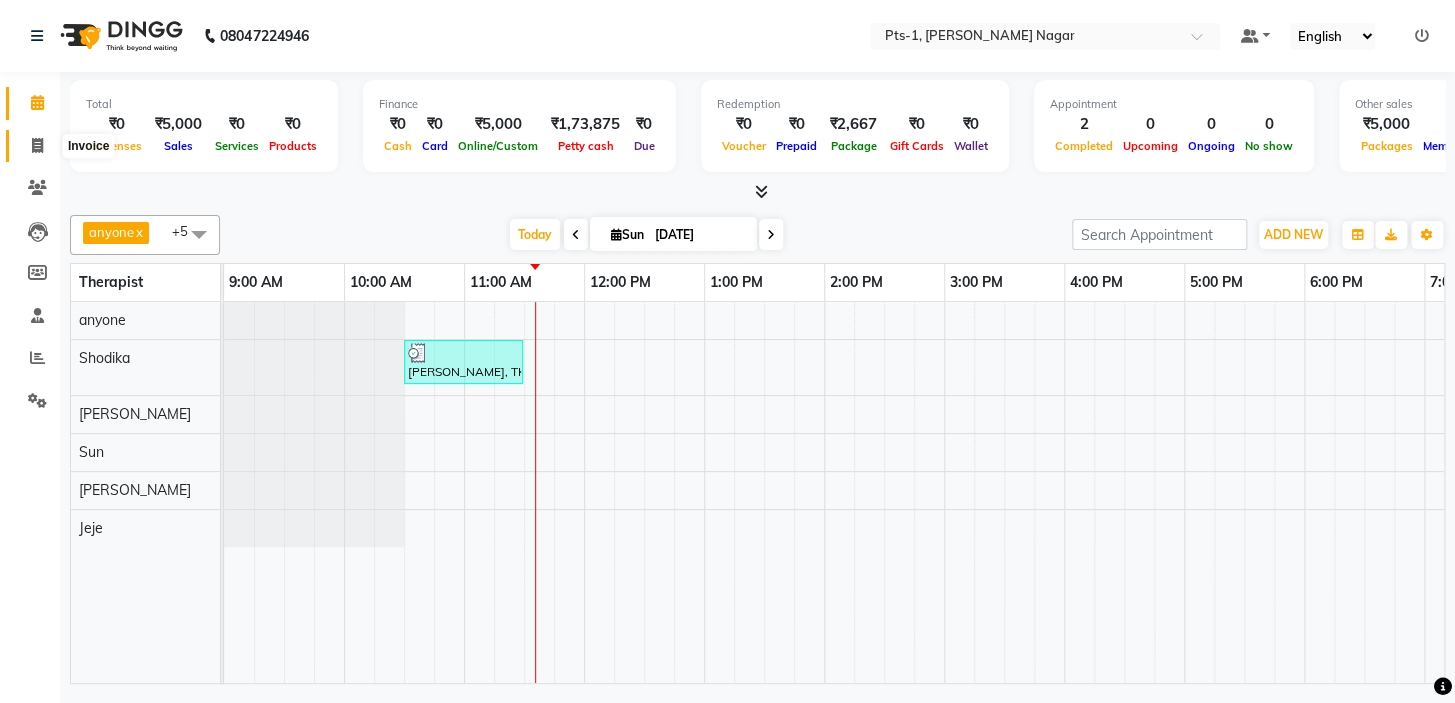 click 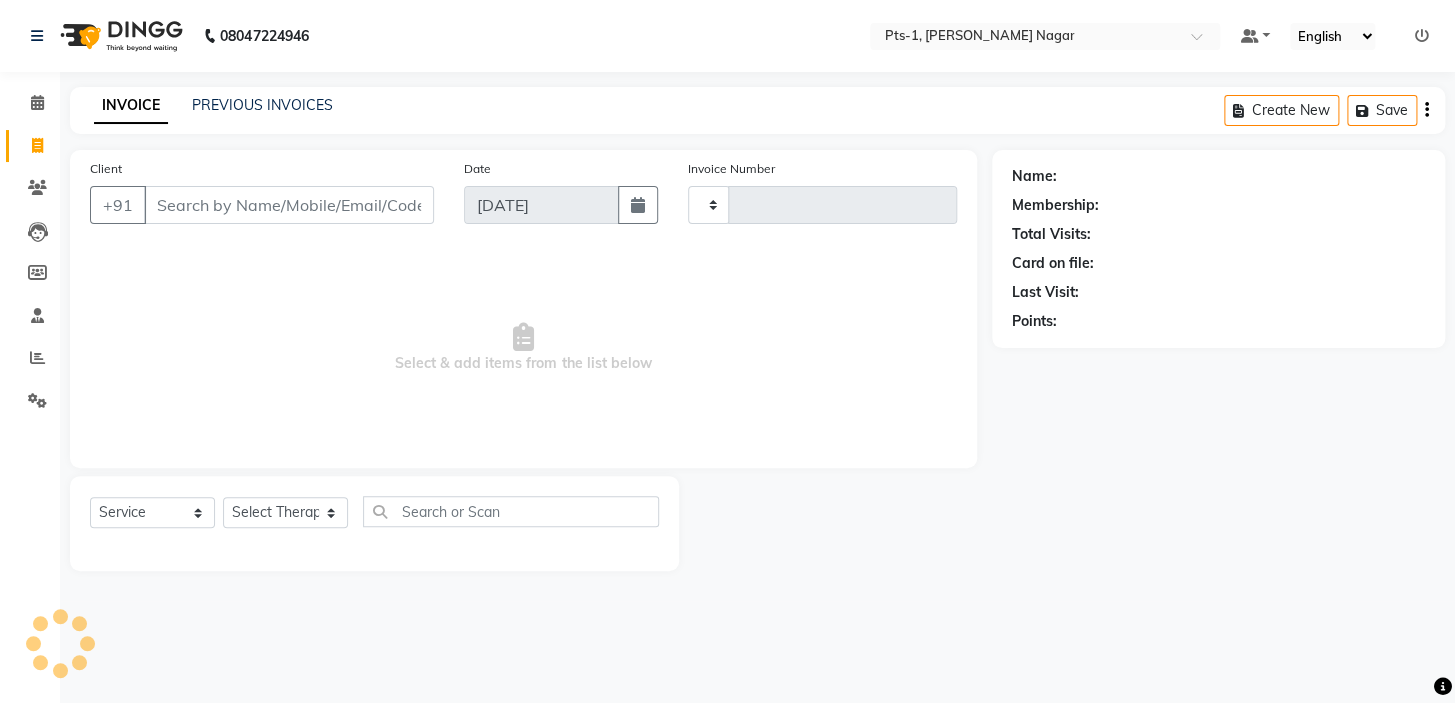 type on "1939" 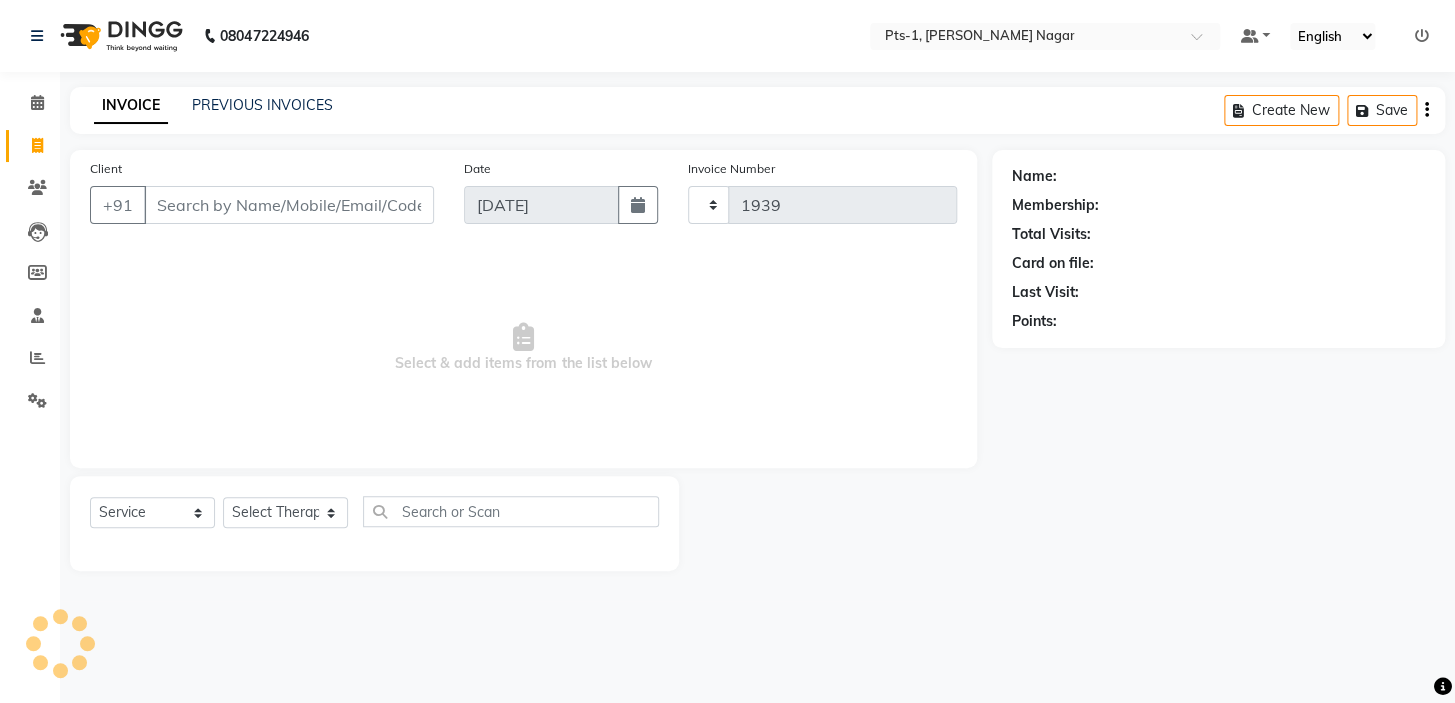 select on "5296" 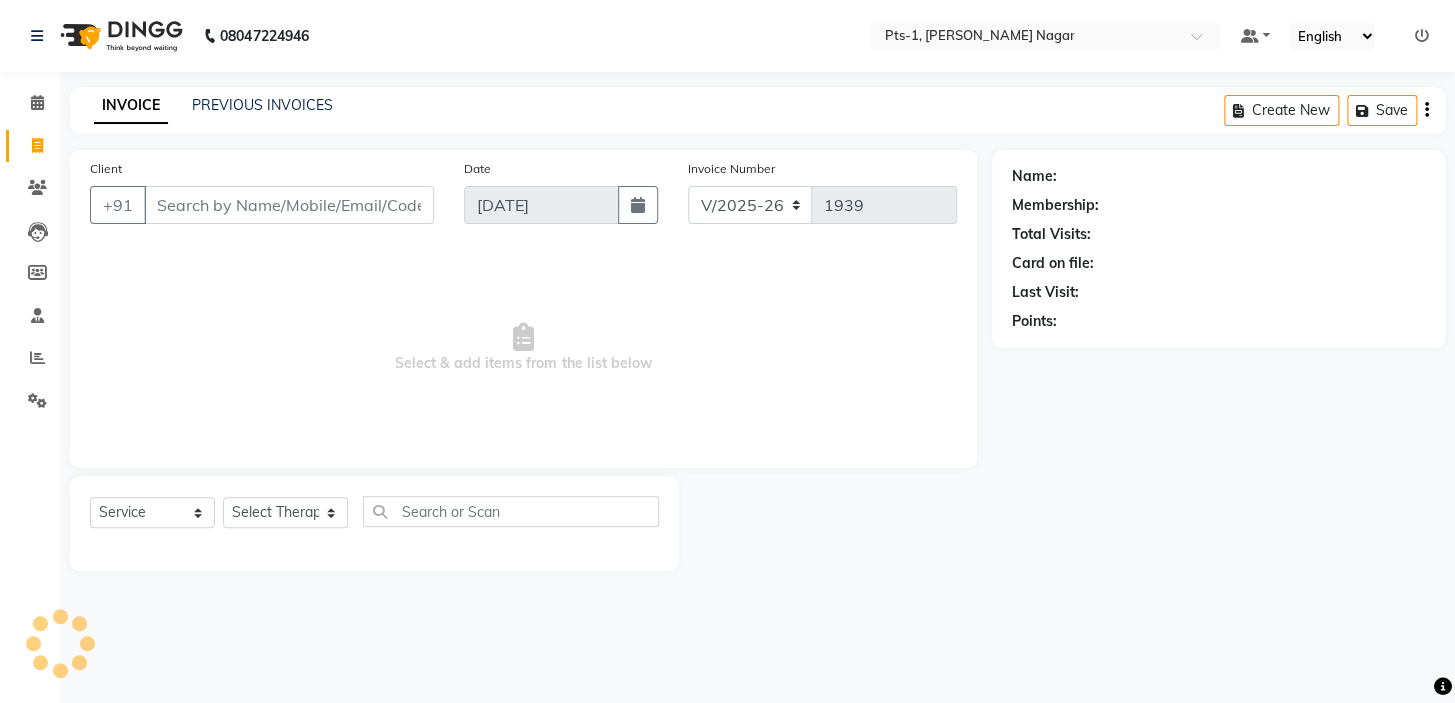 click on "Client" at bounding box center (289, 205) 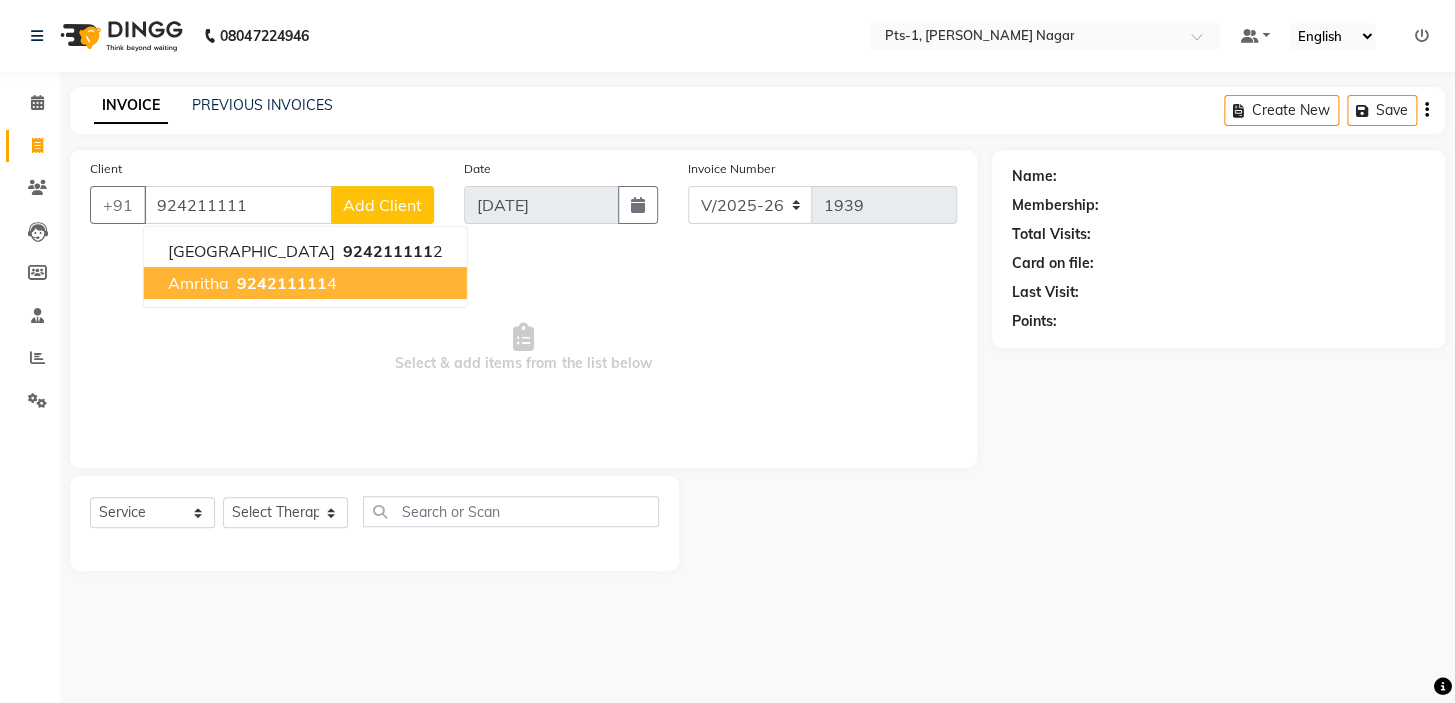 click on "924211111" at bounding box center (282, 283) 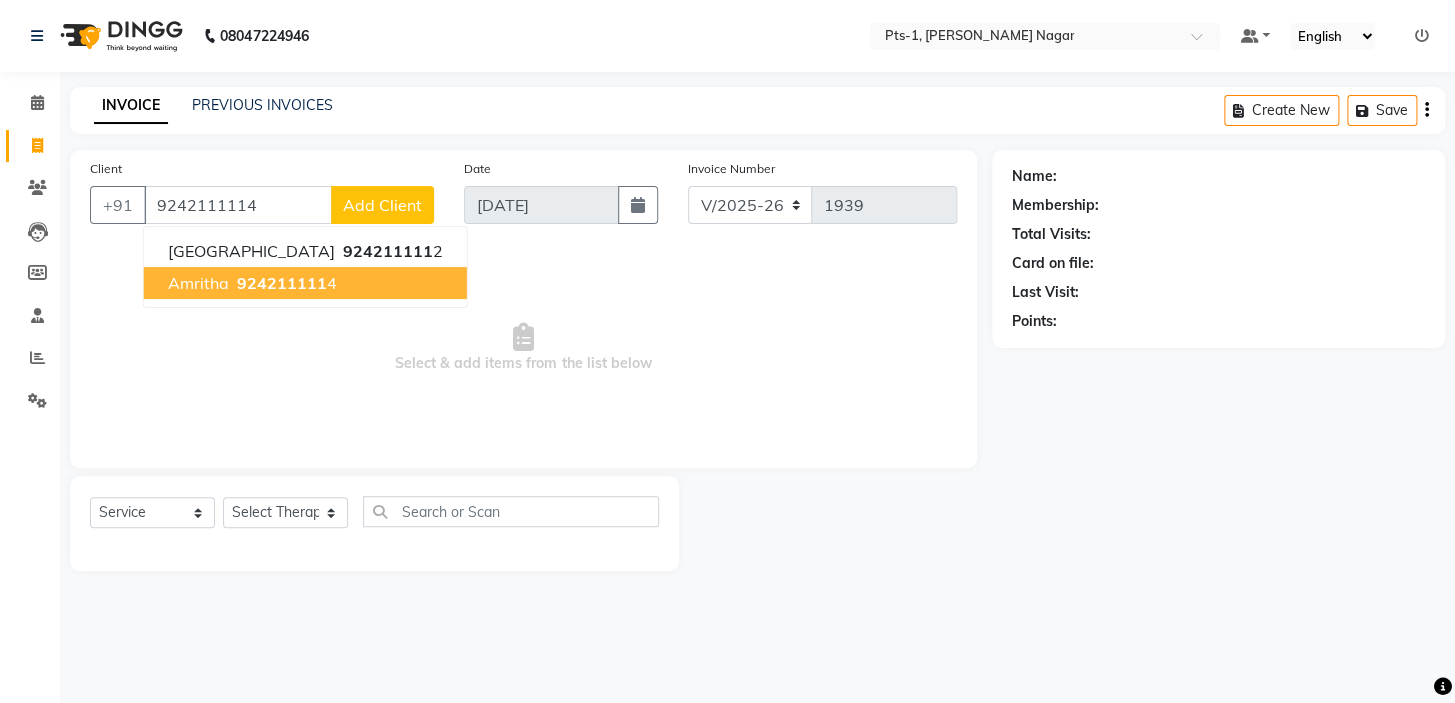 type on "9242111114" 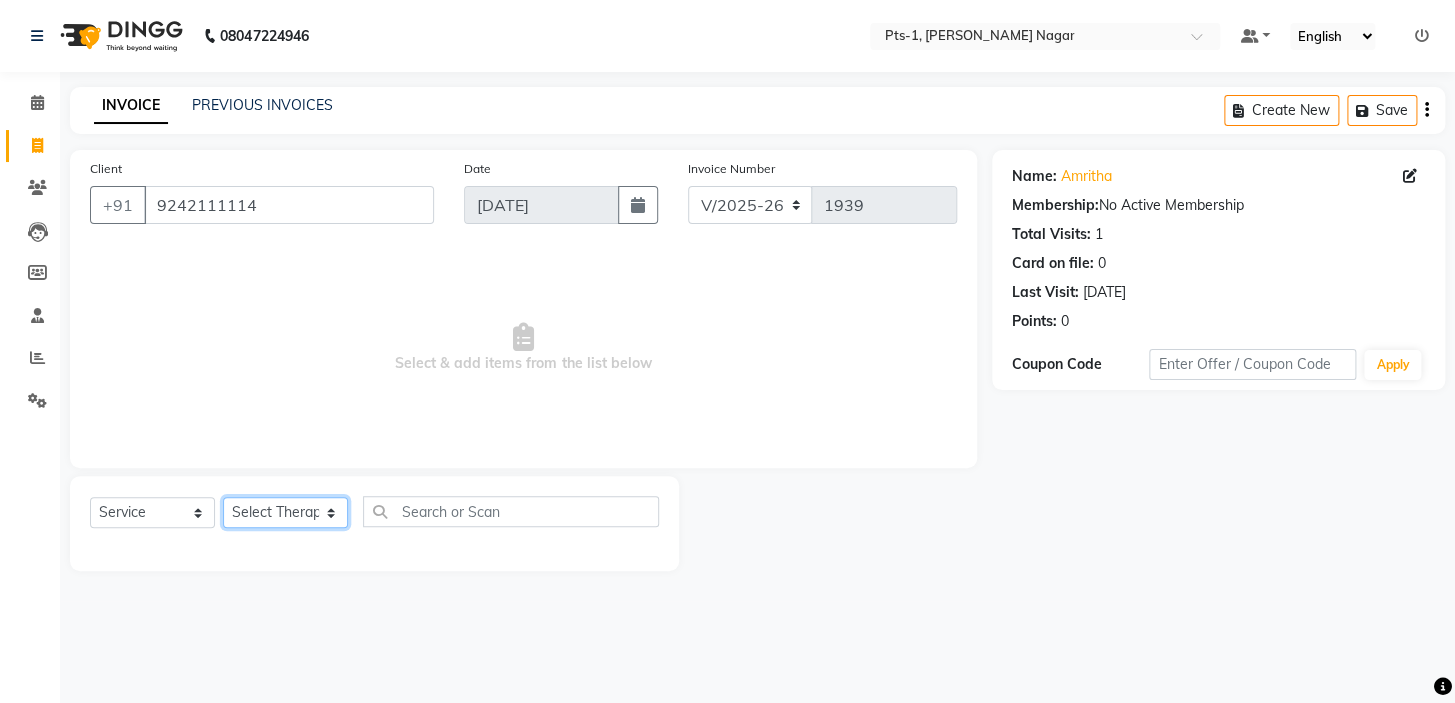 click on "Select Therapist [PERSON_NAME] anyone Babu Bela [PERSON_NAME] [PERSON_NAME] [PERSON_NAME] Sun [PERSON_NAME] [PERSON_NAME]" 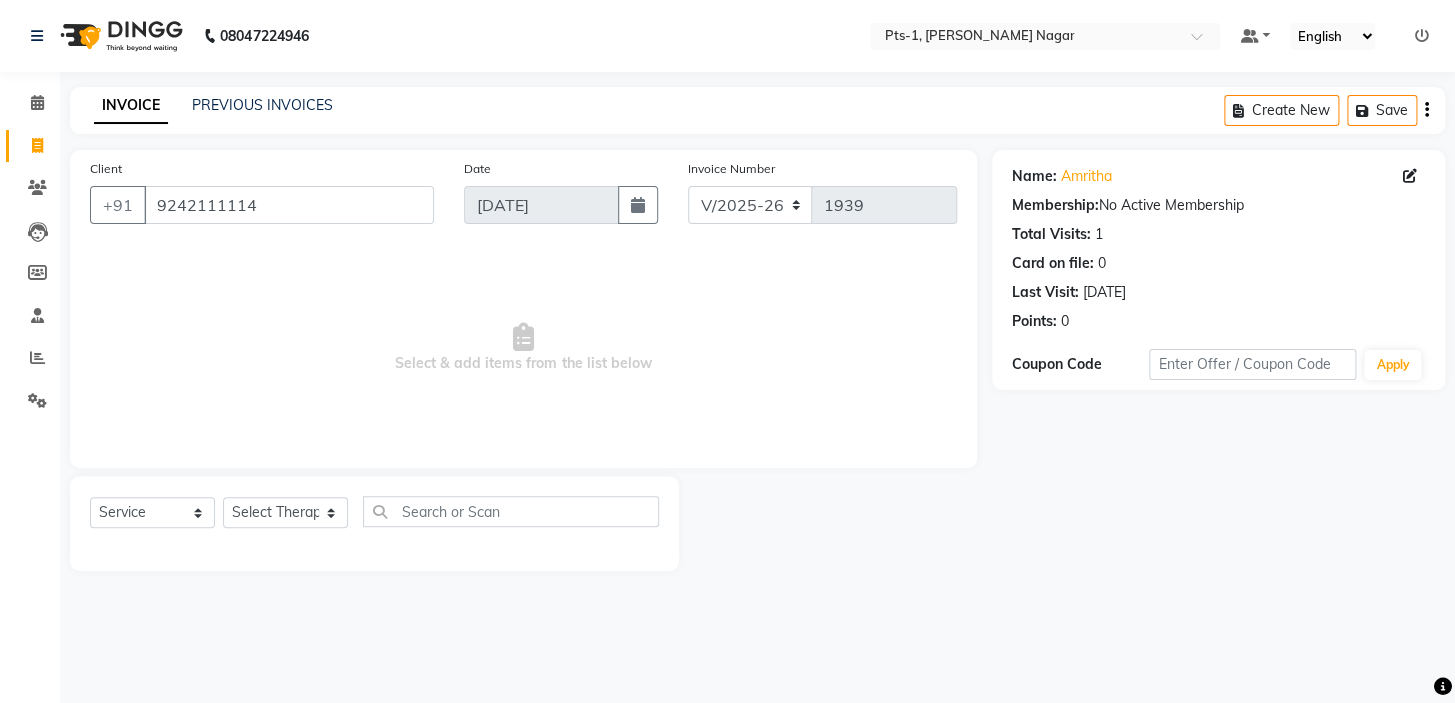 click on "Select & add items from the list below" at bounding box center [523, 348] 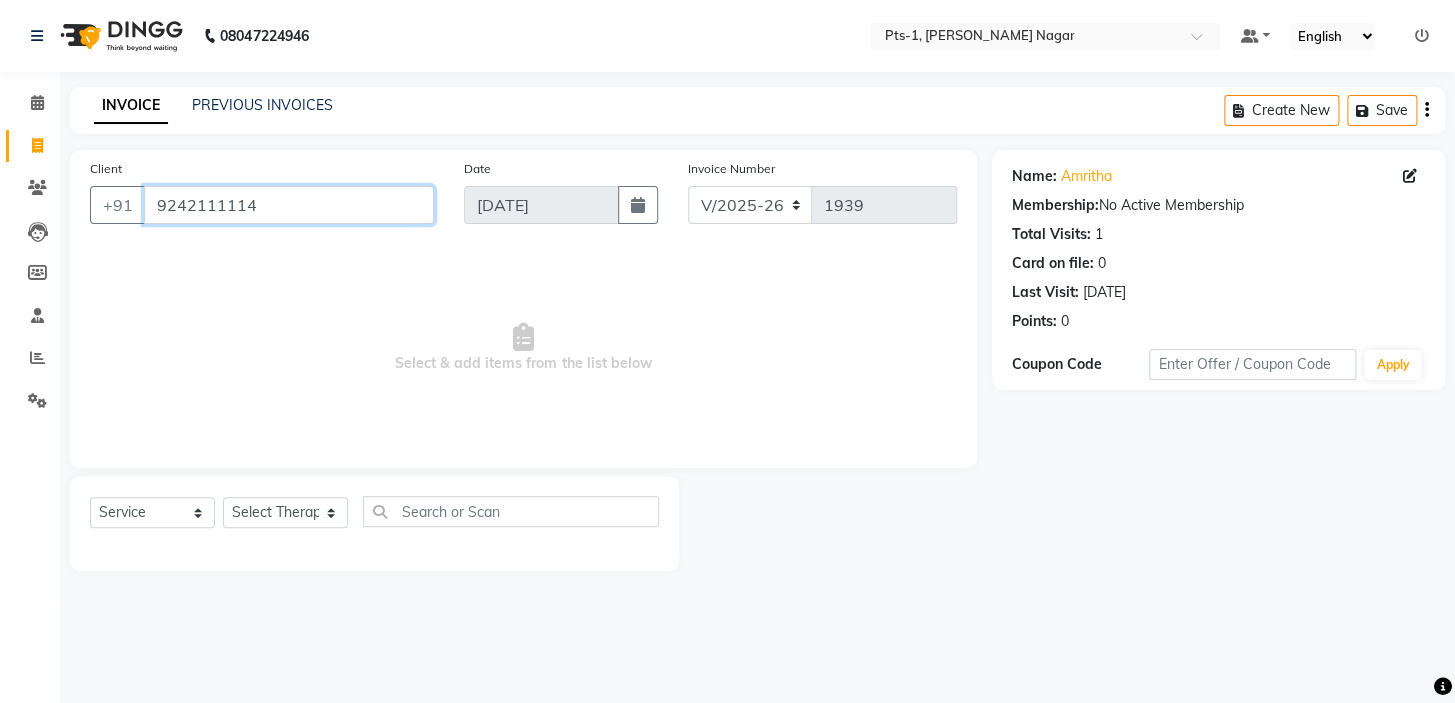 drag, startPoint x: 299, startPoint y: 219, endPoint x: 155, endPoint y: 233, distance: 144.67896 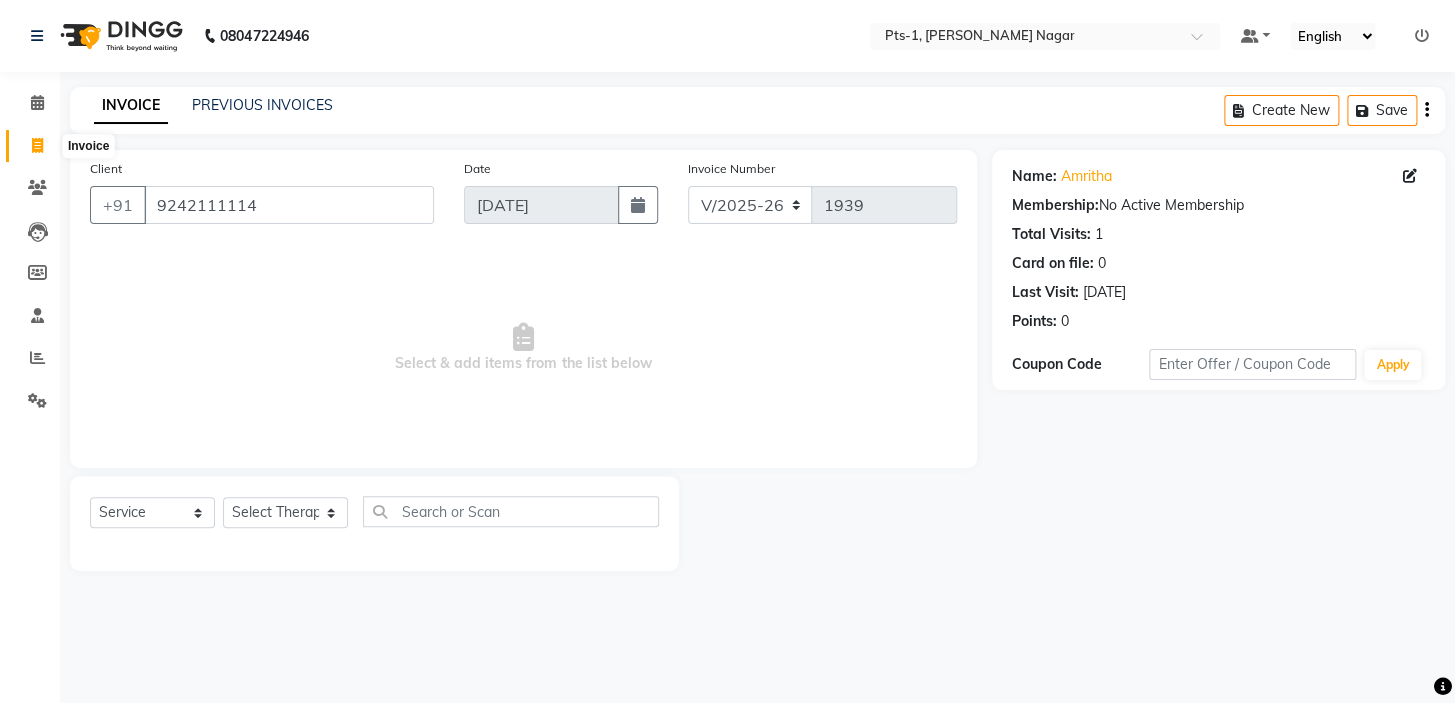 click 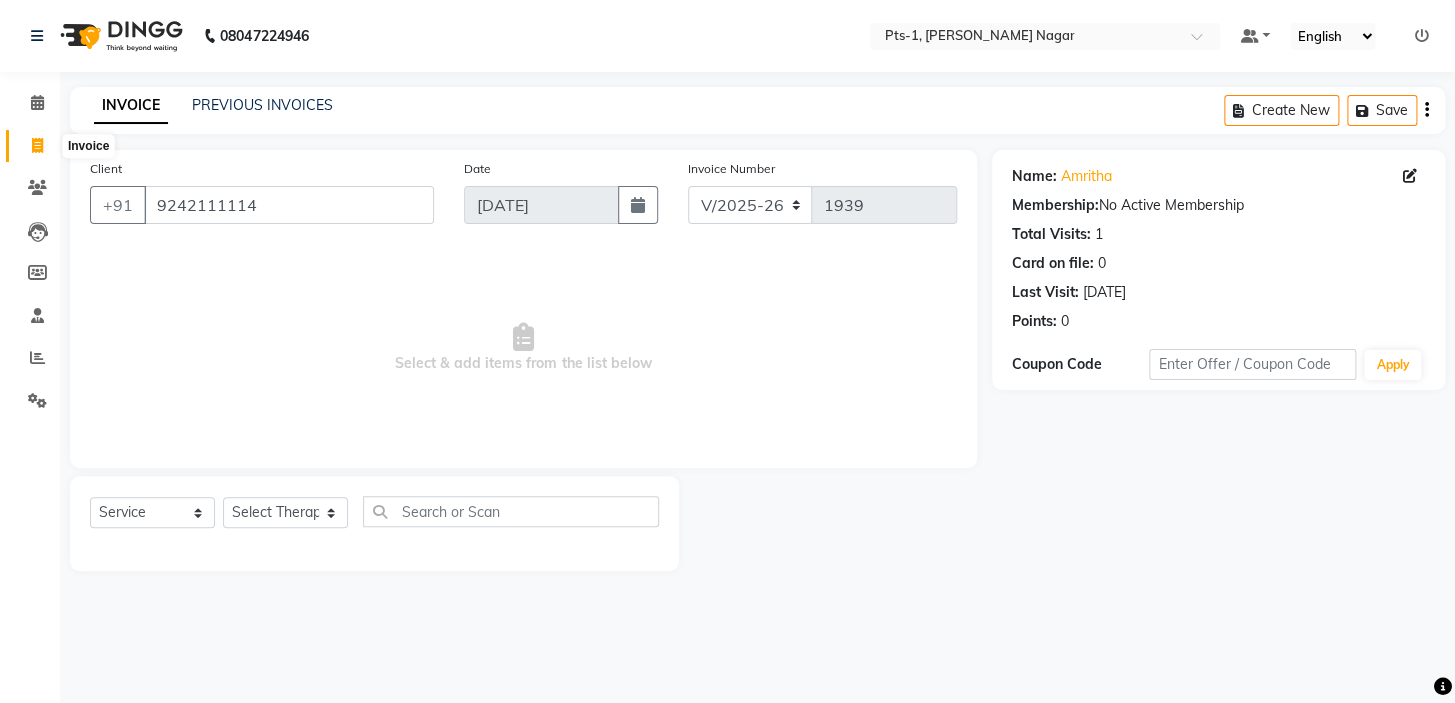 select on "service" 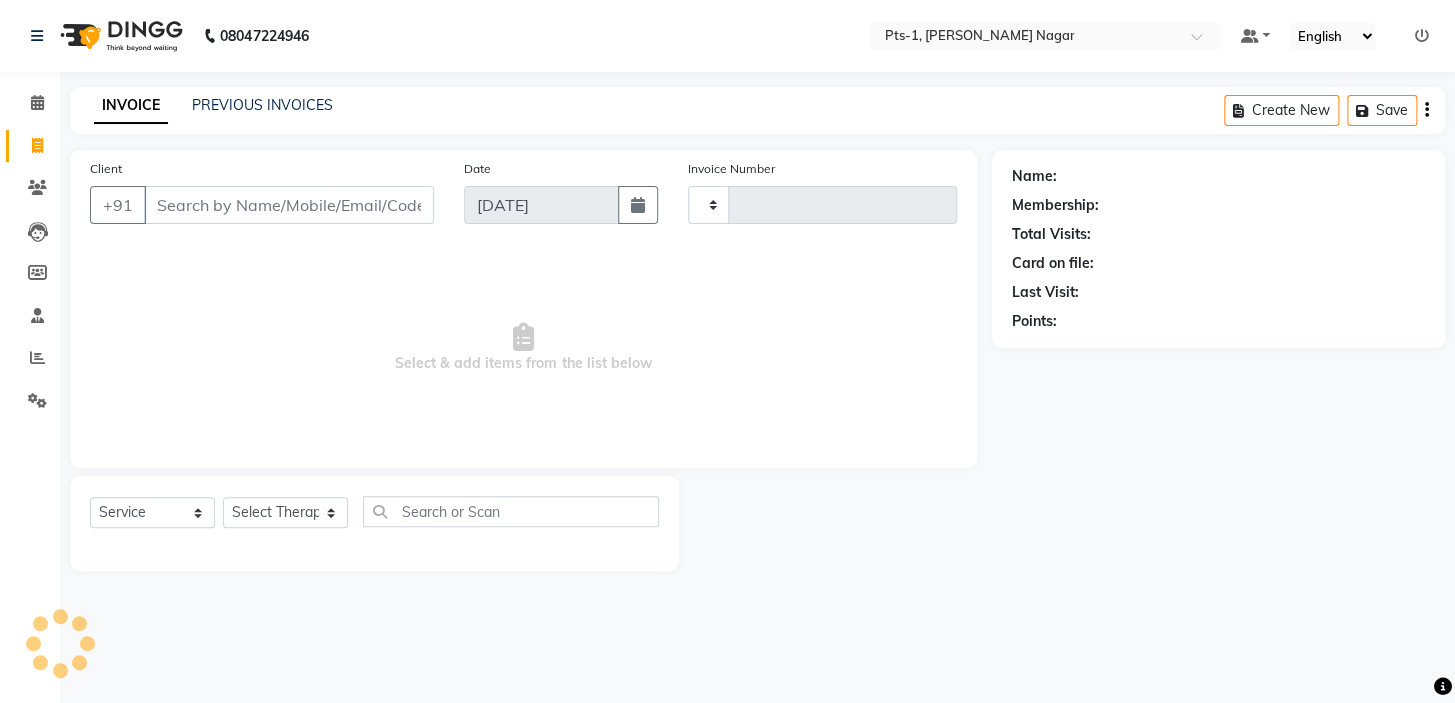 type on "1939" 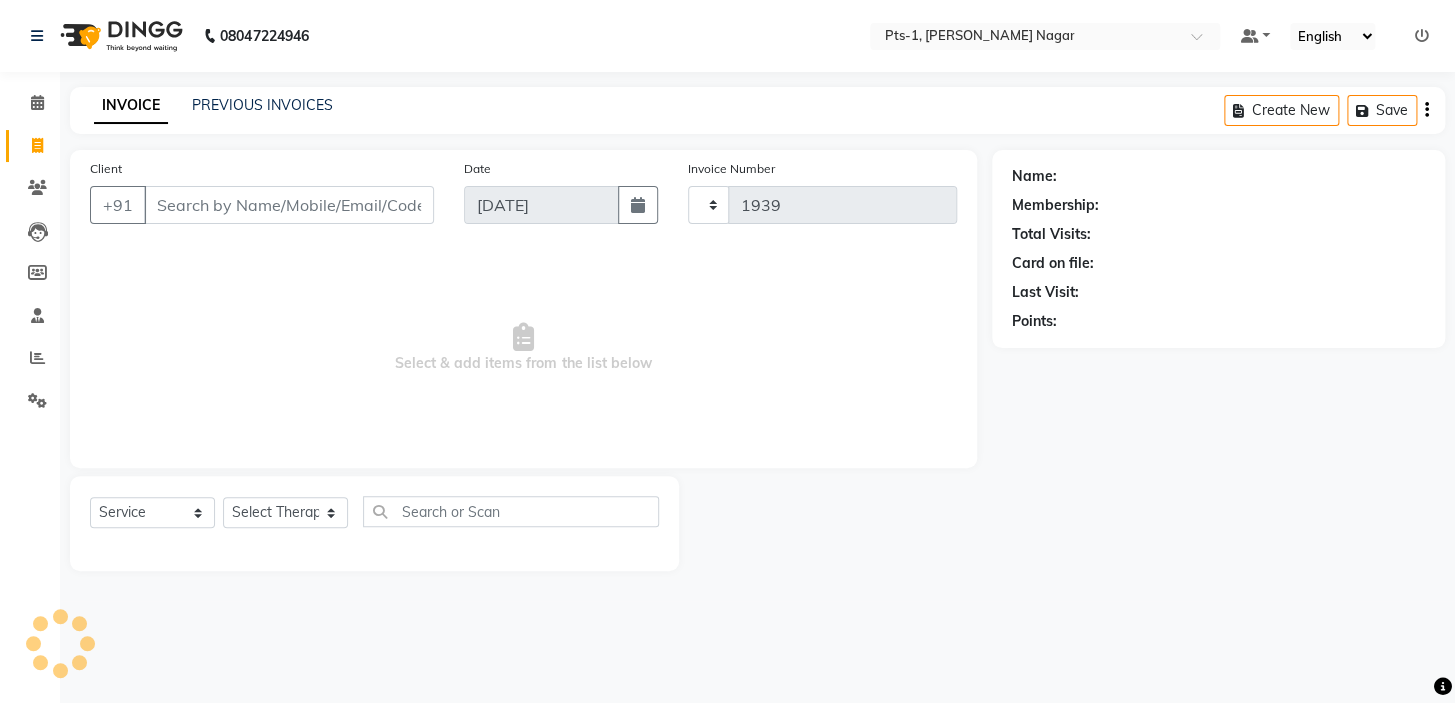 select on "5296" 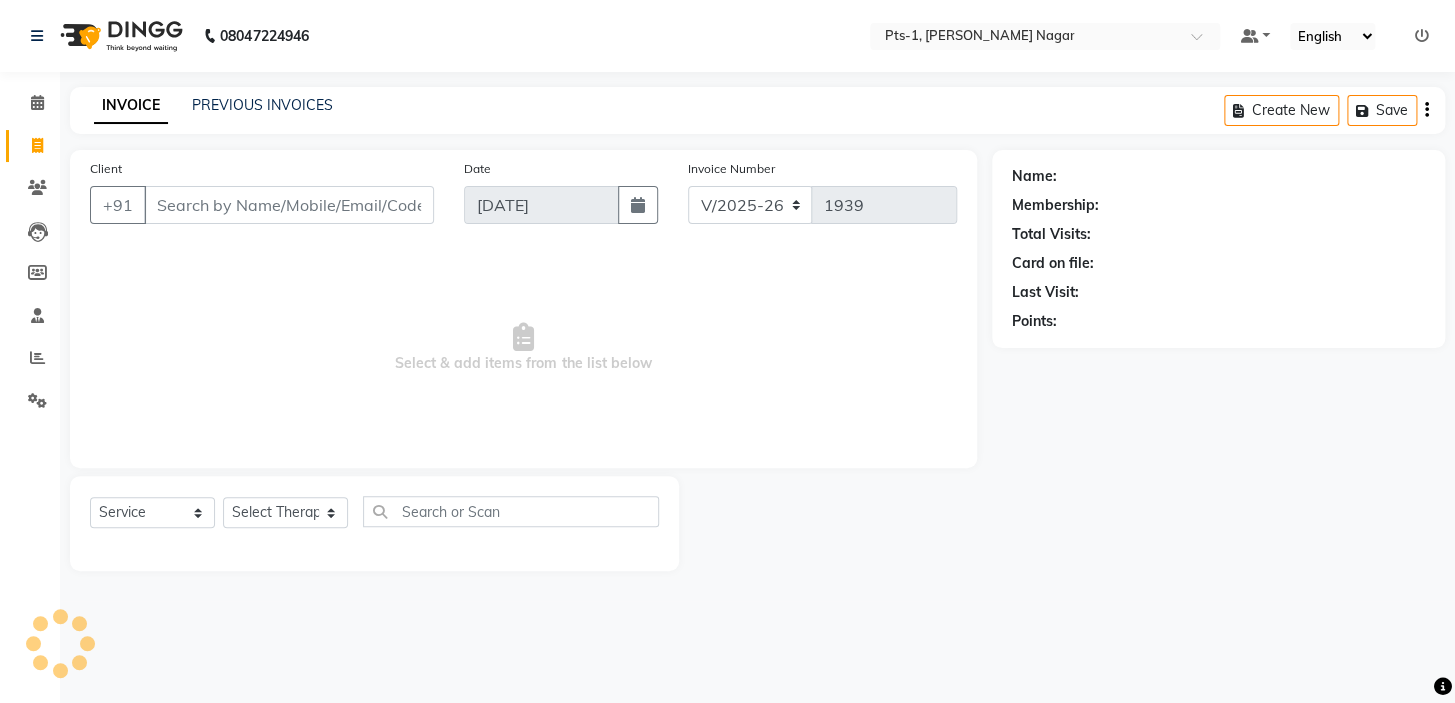 click on "Client" at bounding box center [289, 205] 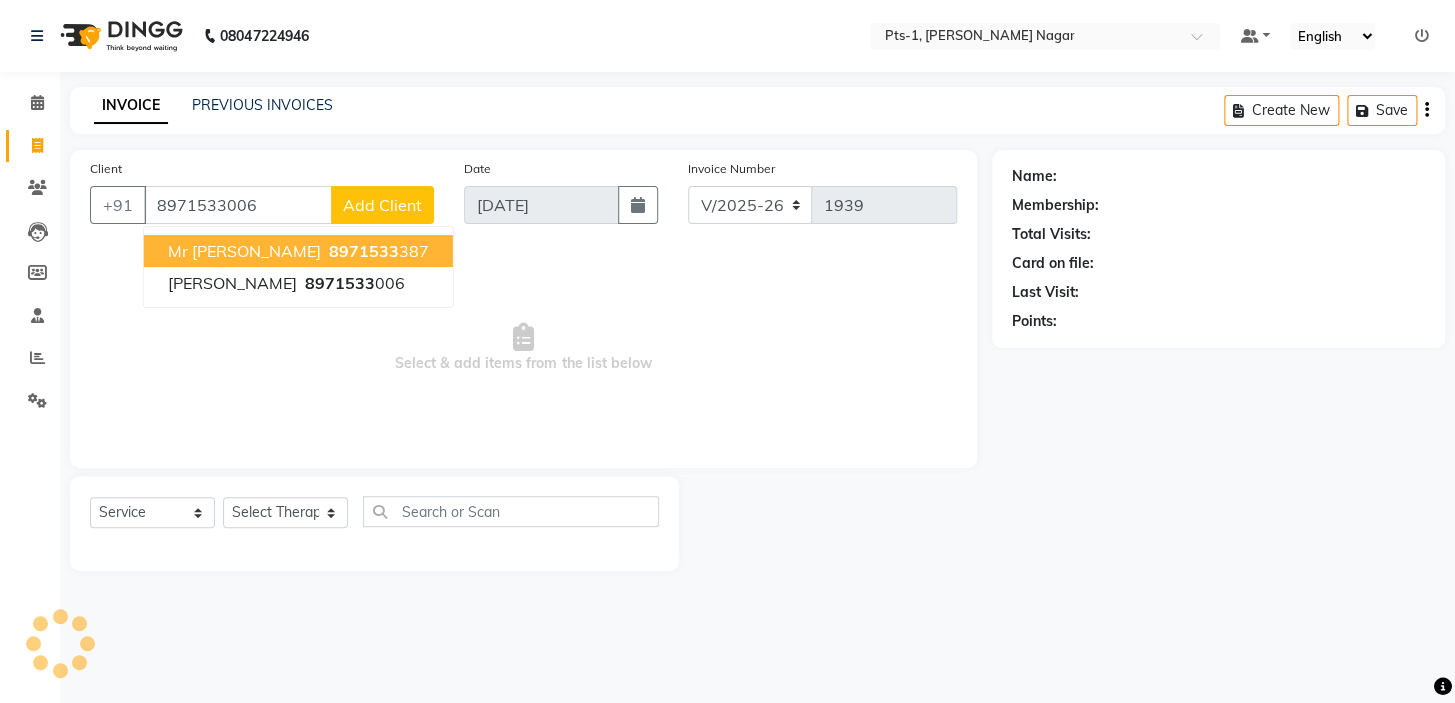 type on "8971533006" 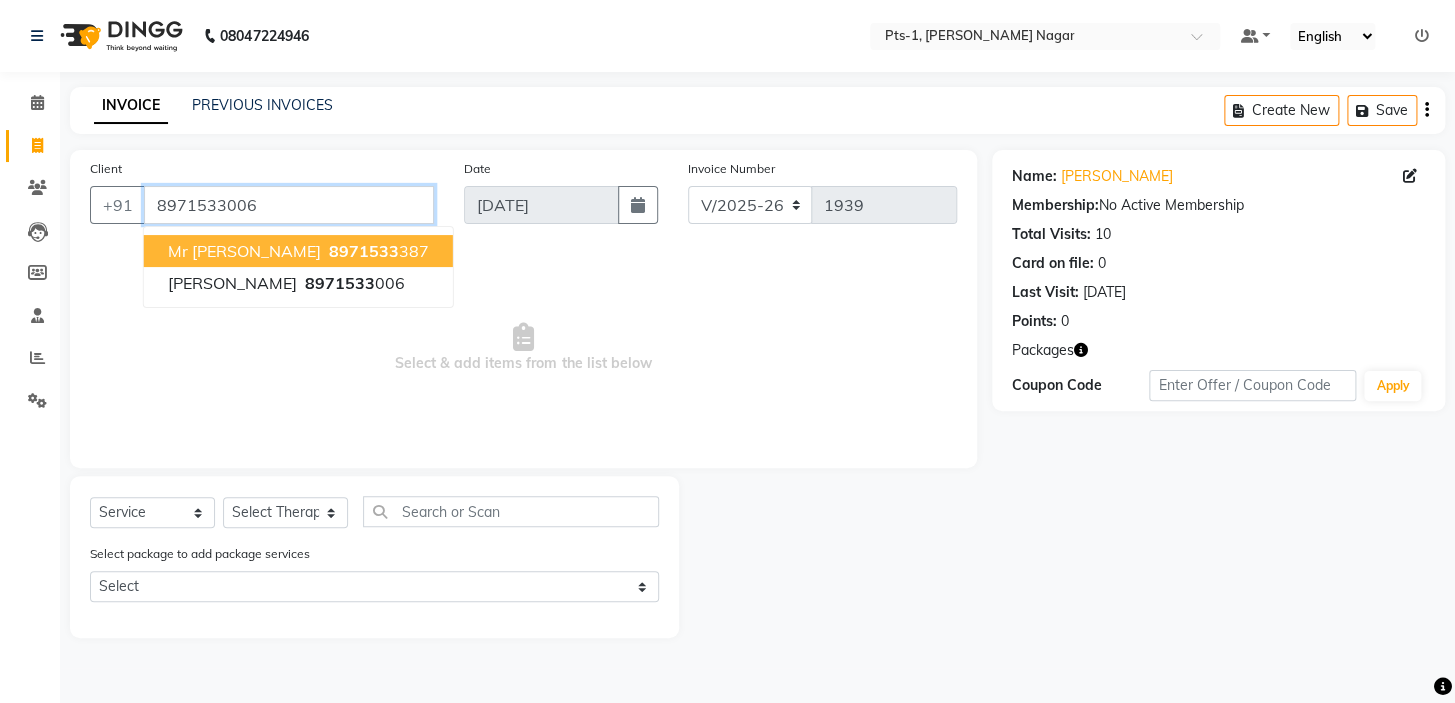 drag, startPoint x: 306, startPoint y: 208, endPoint x: 139, endPoint y: 229, distance: 168.31519 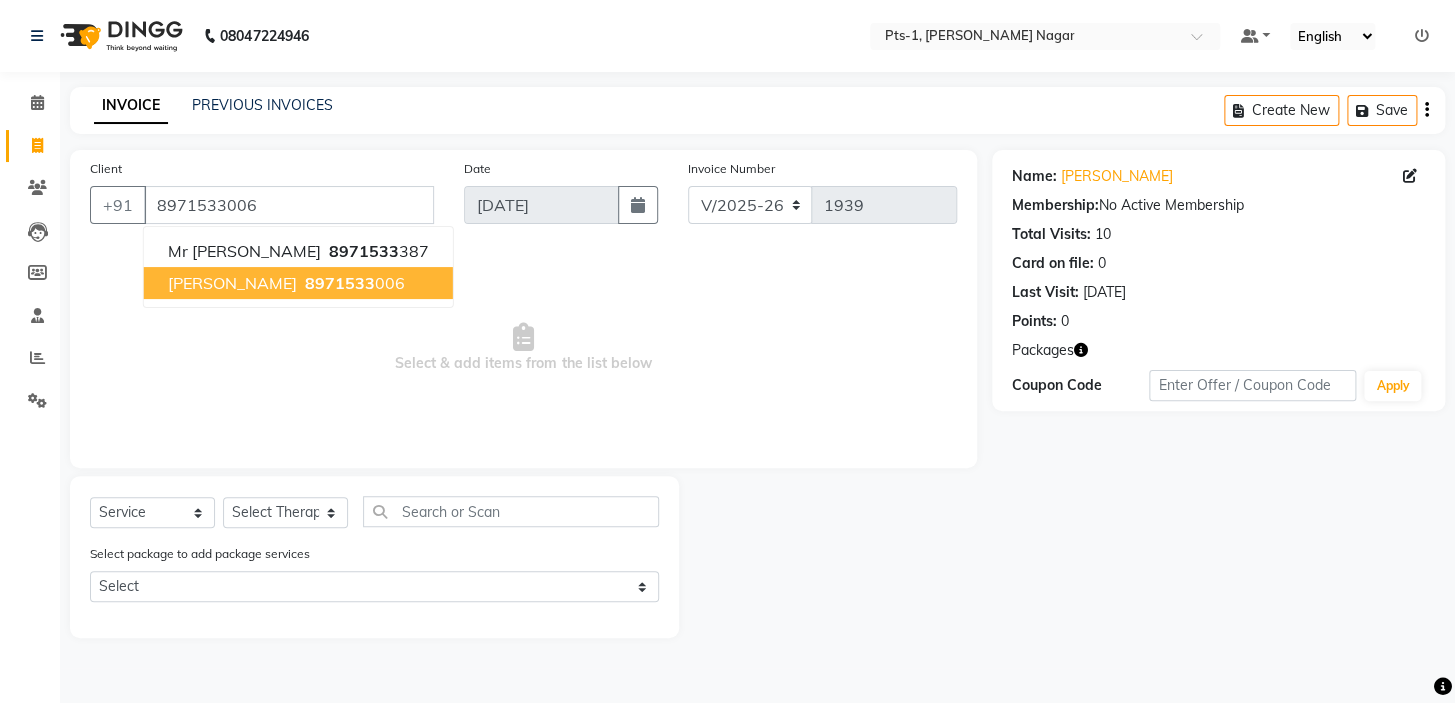 click on "Select & add items from the list below" at bounding box center [523, 348] 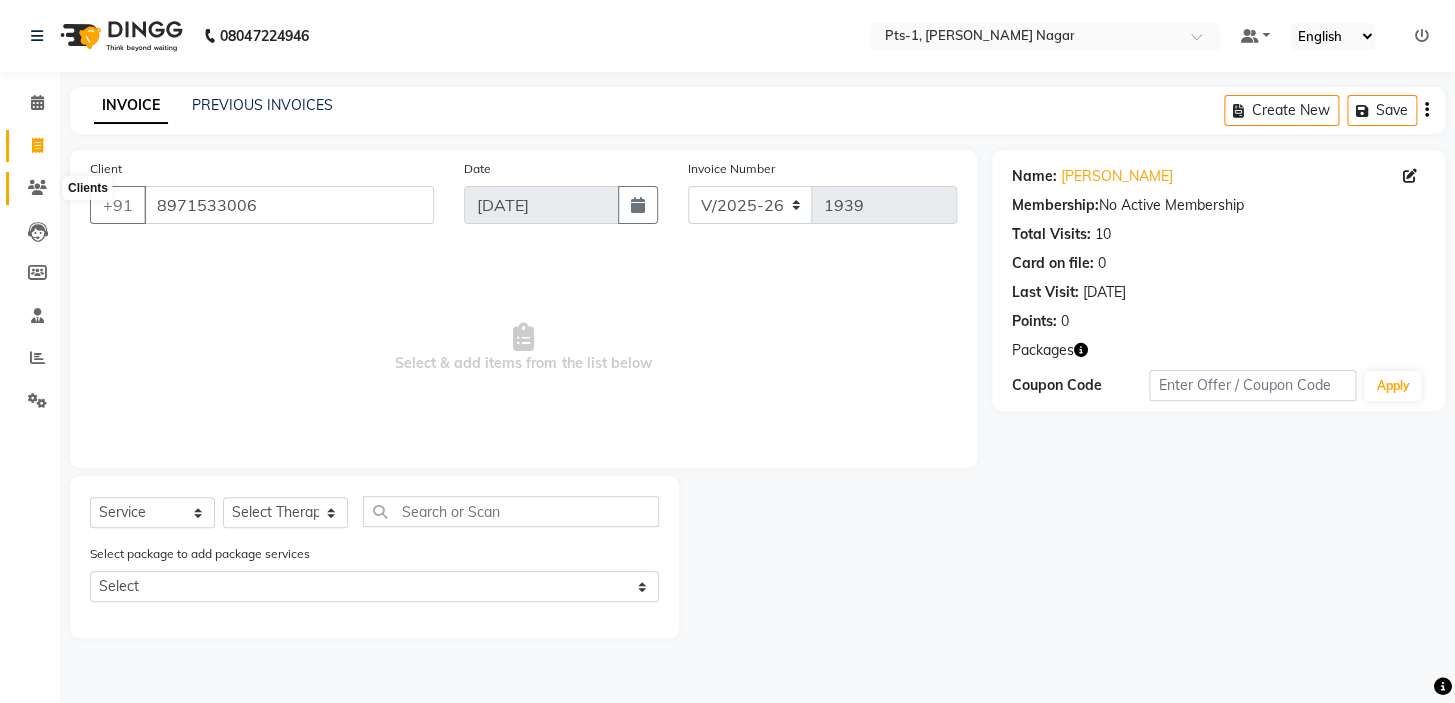 click 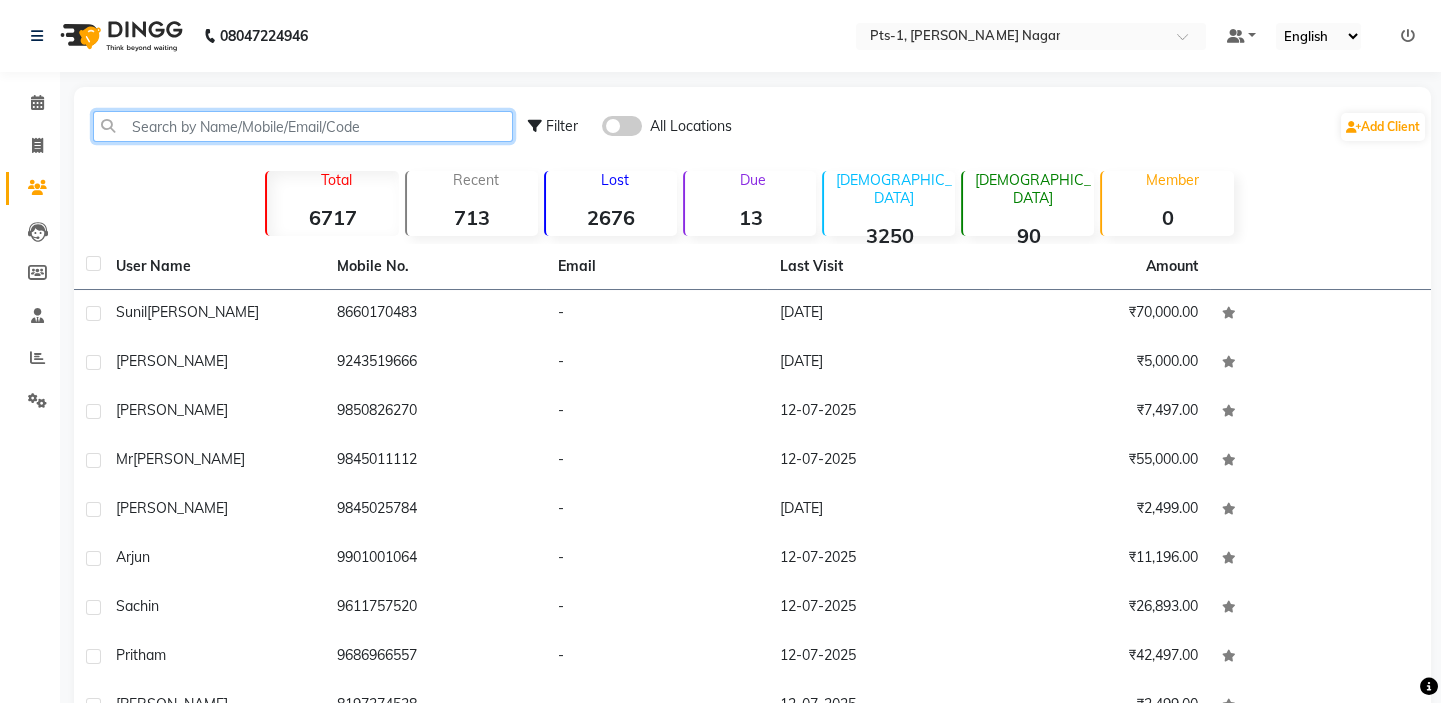 click 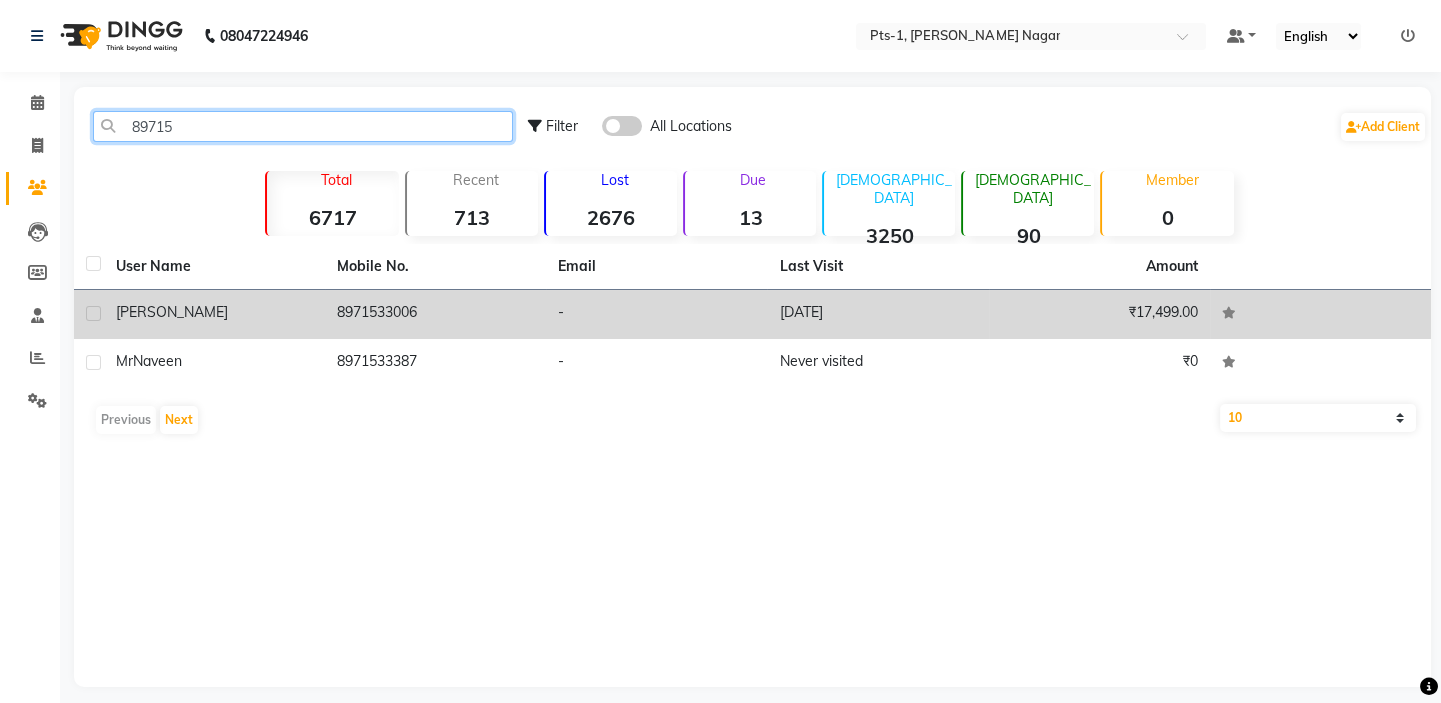 type on "89715" 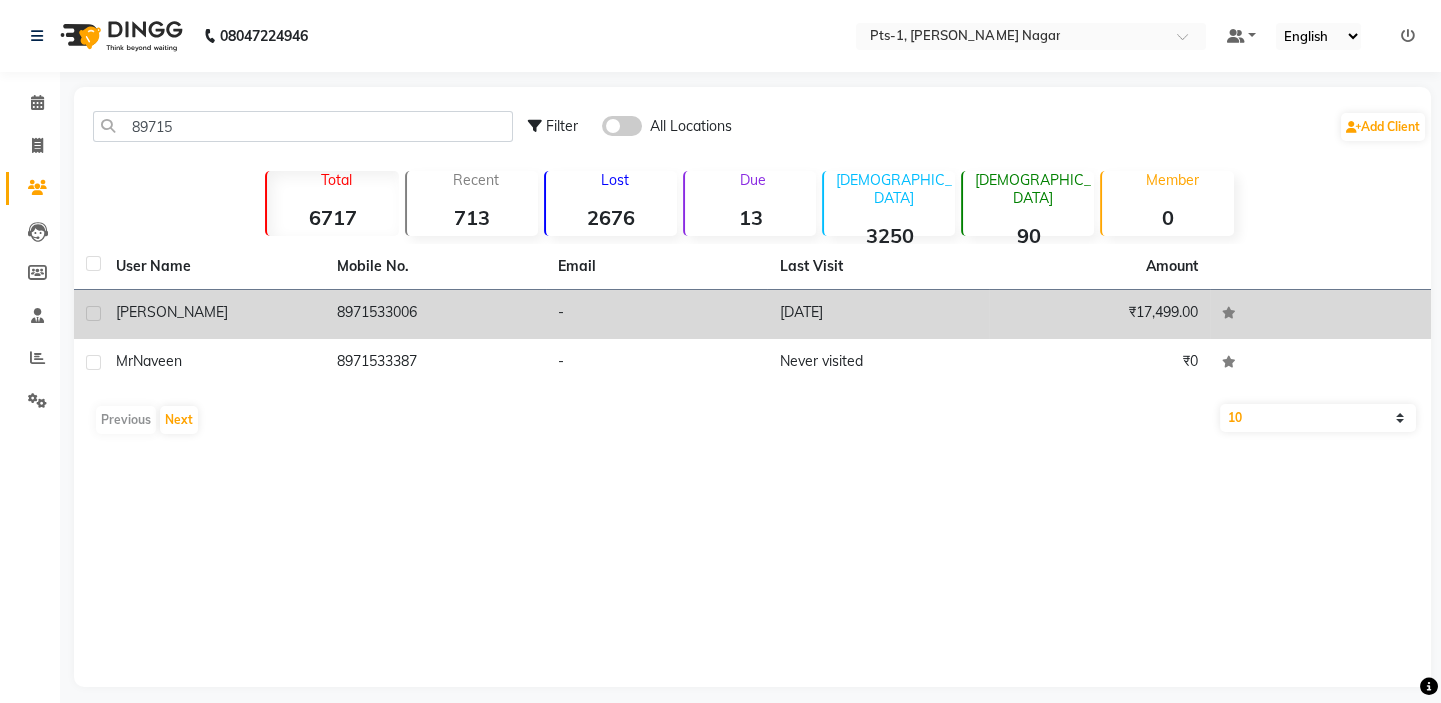 click on "8971533006" 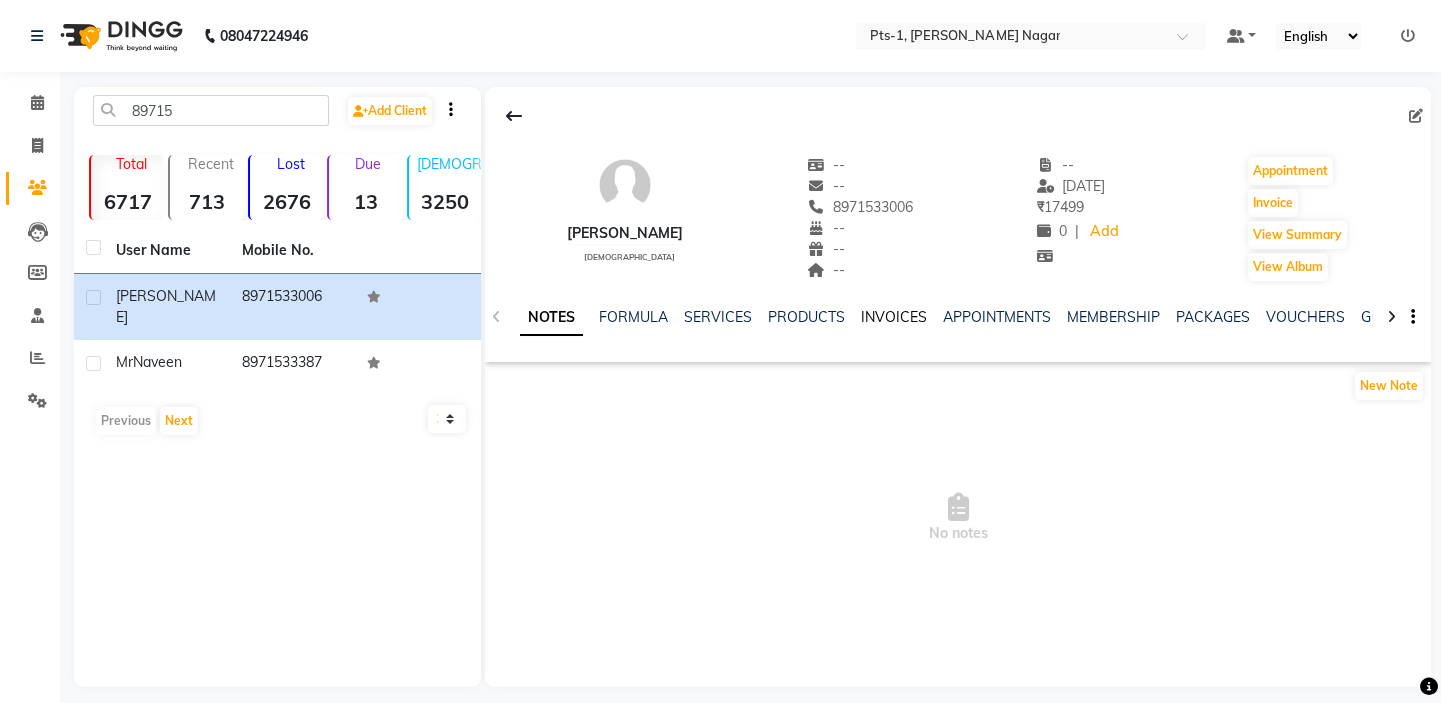 click on "INVOICES" 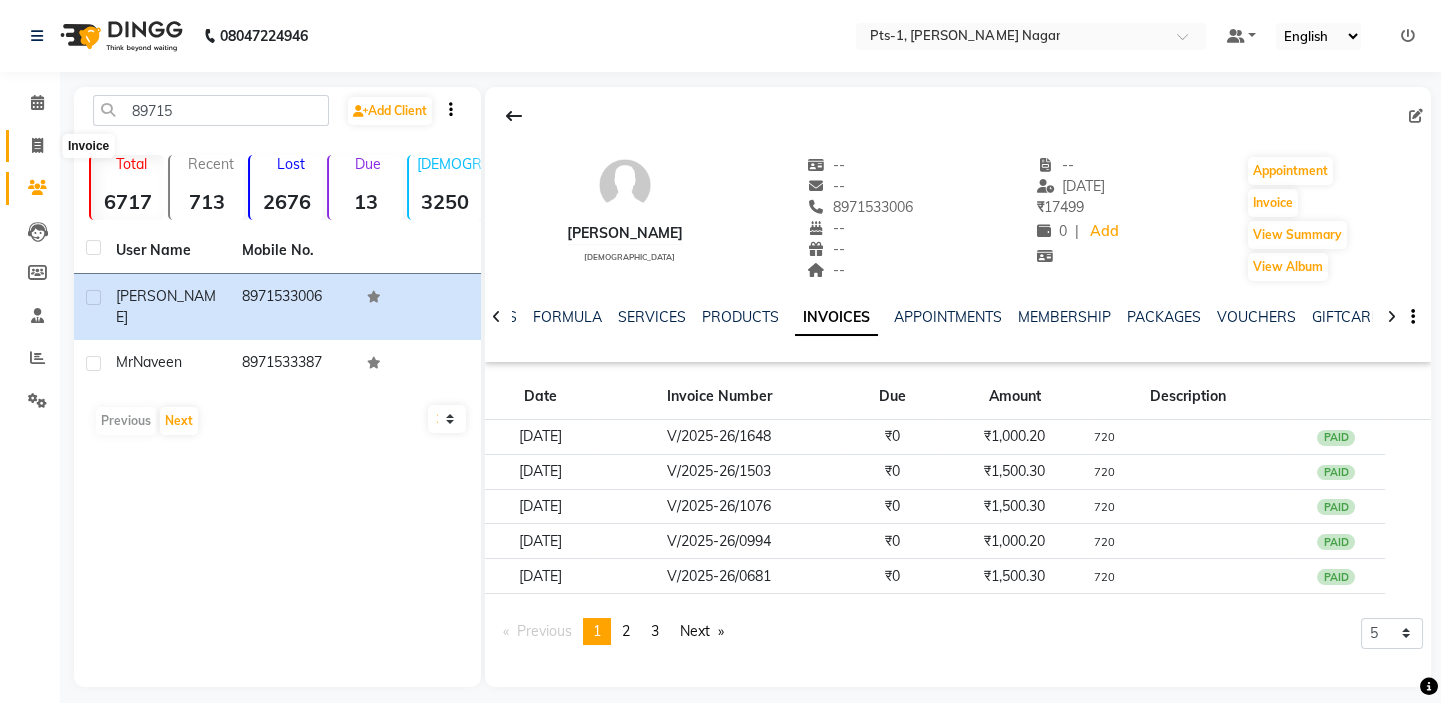 click 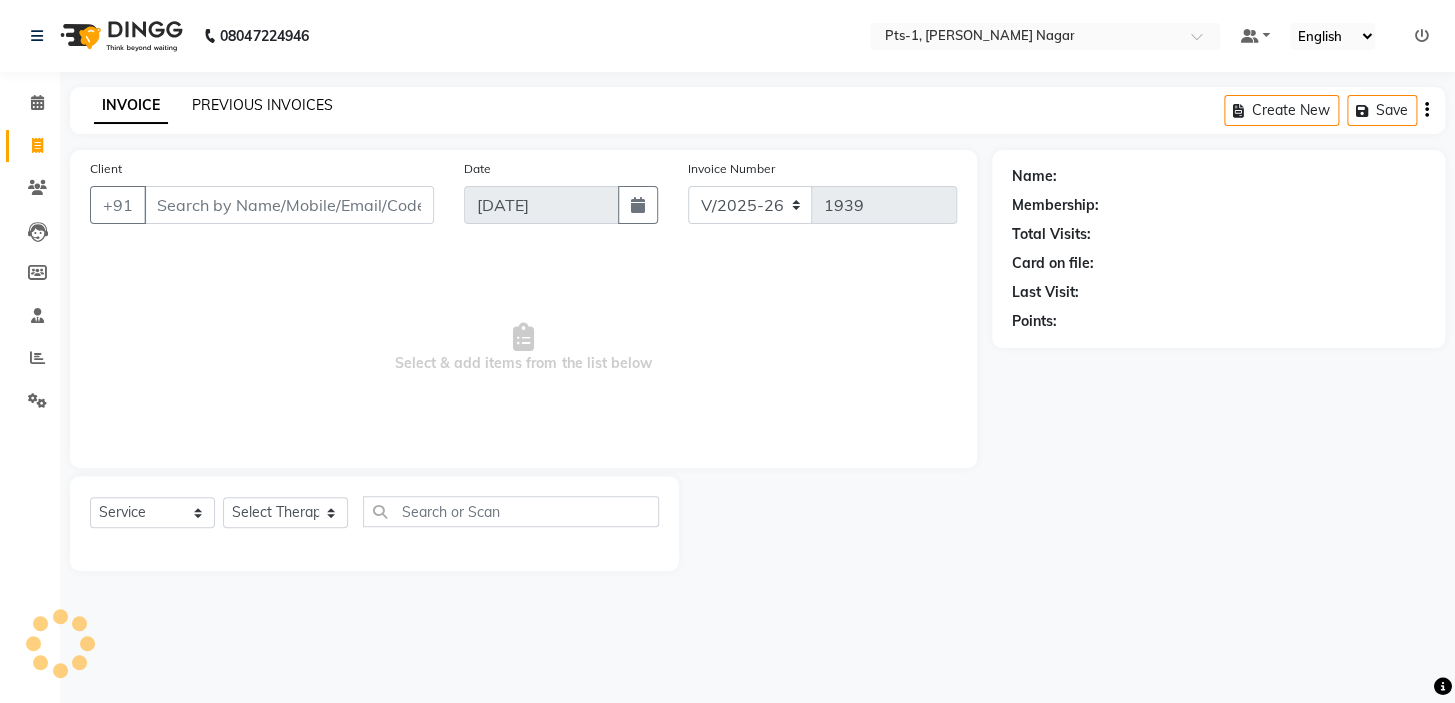 click on "PREVIOUS INVOICES" 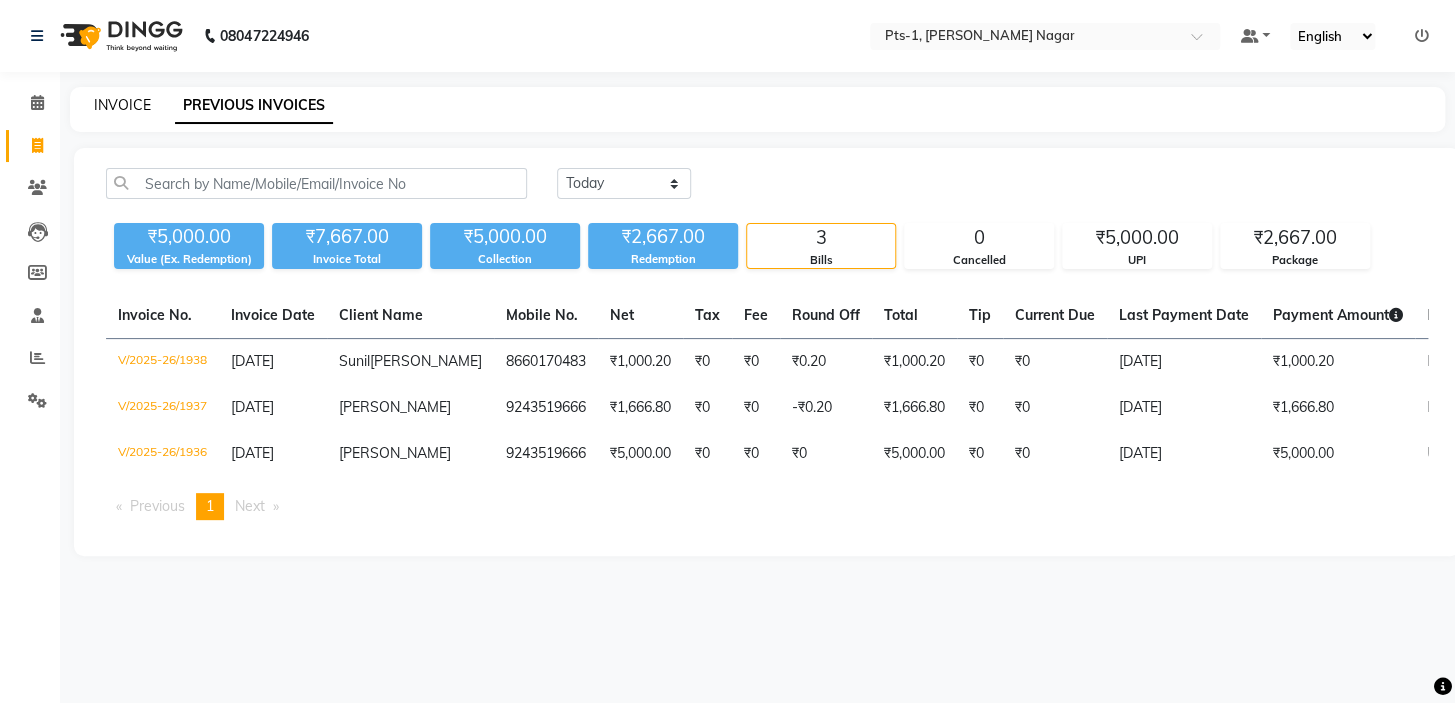 click on "INVOICE" 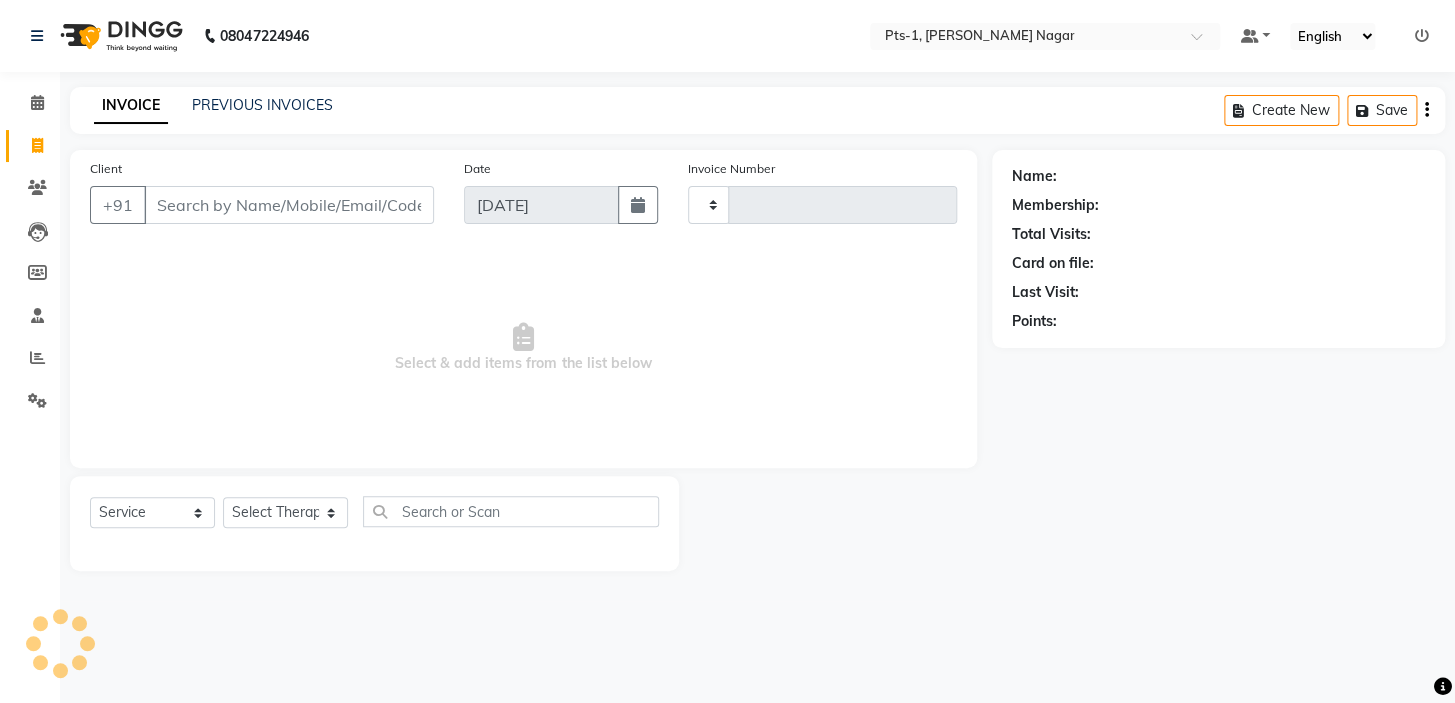 type on "1939" 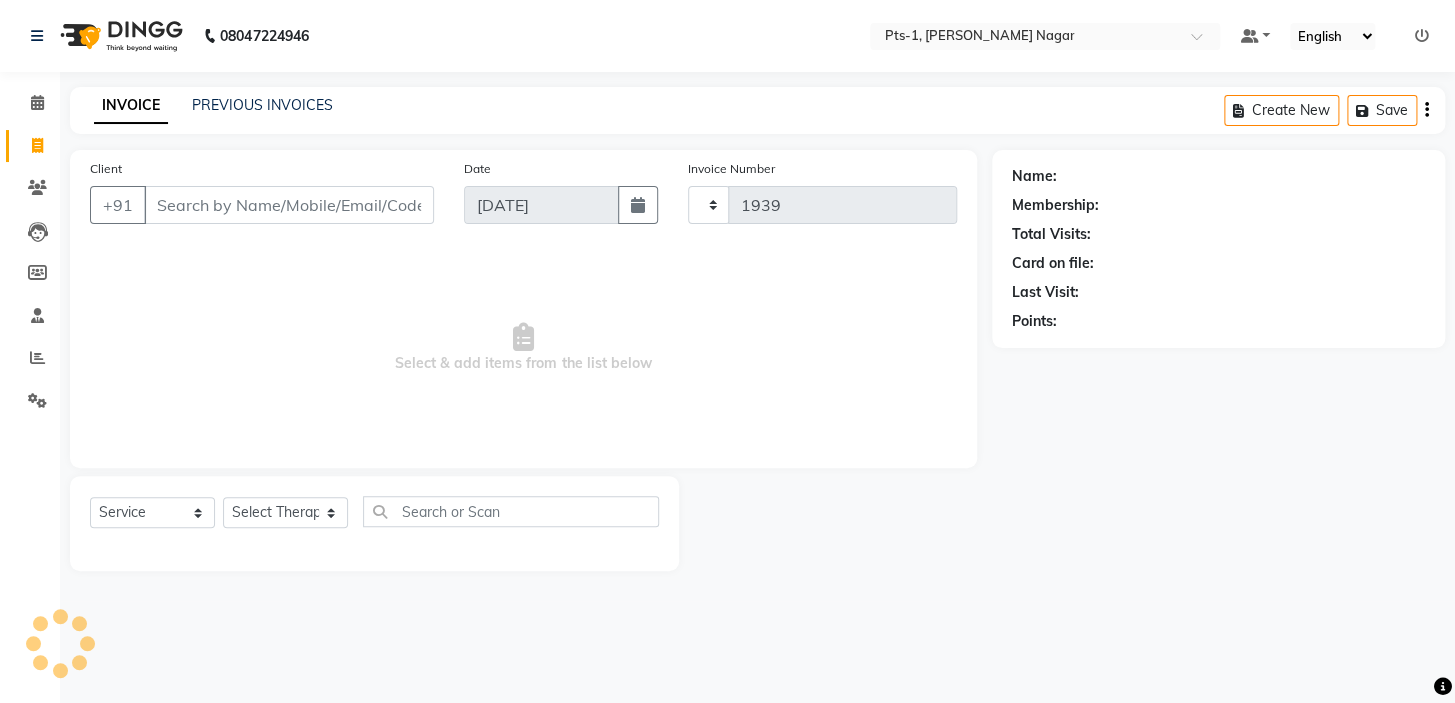 select on "5296" 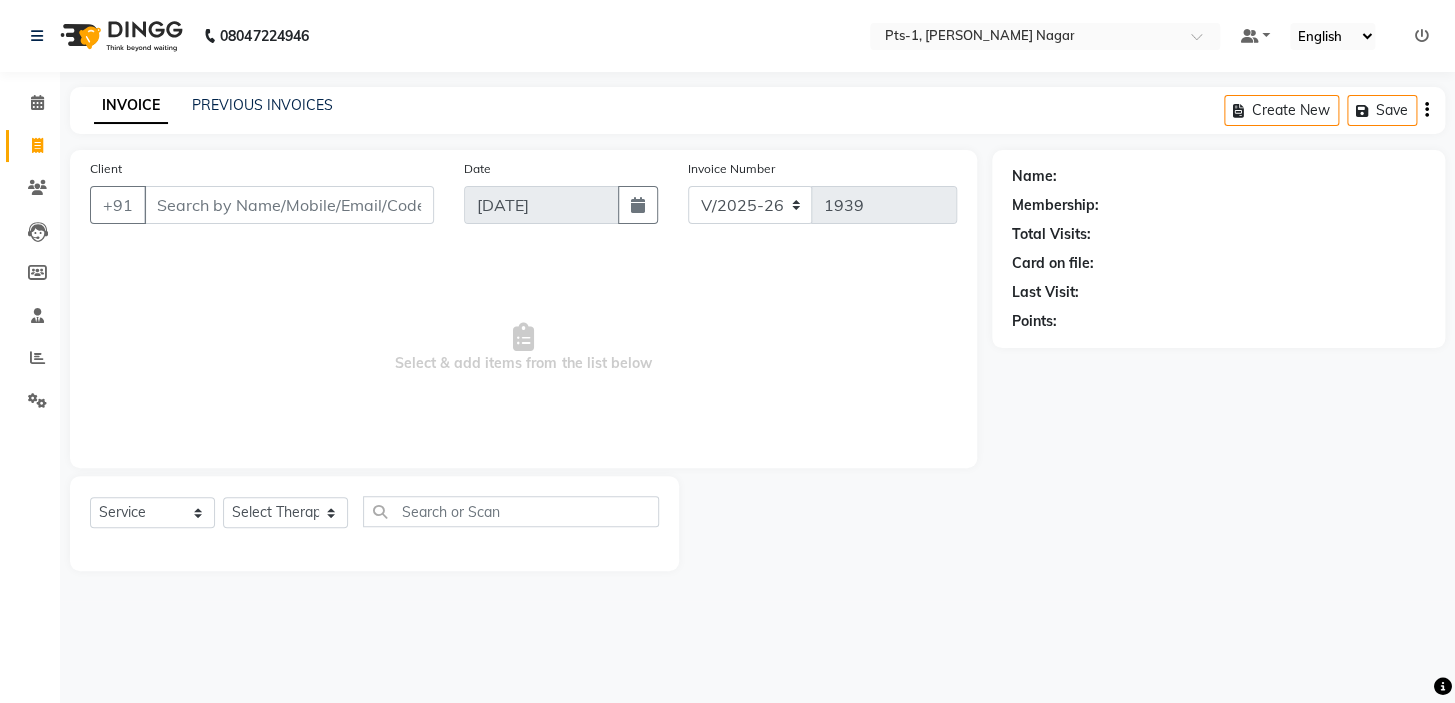 click on "Client" at bounding box center [289, 205] 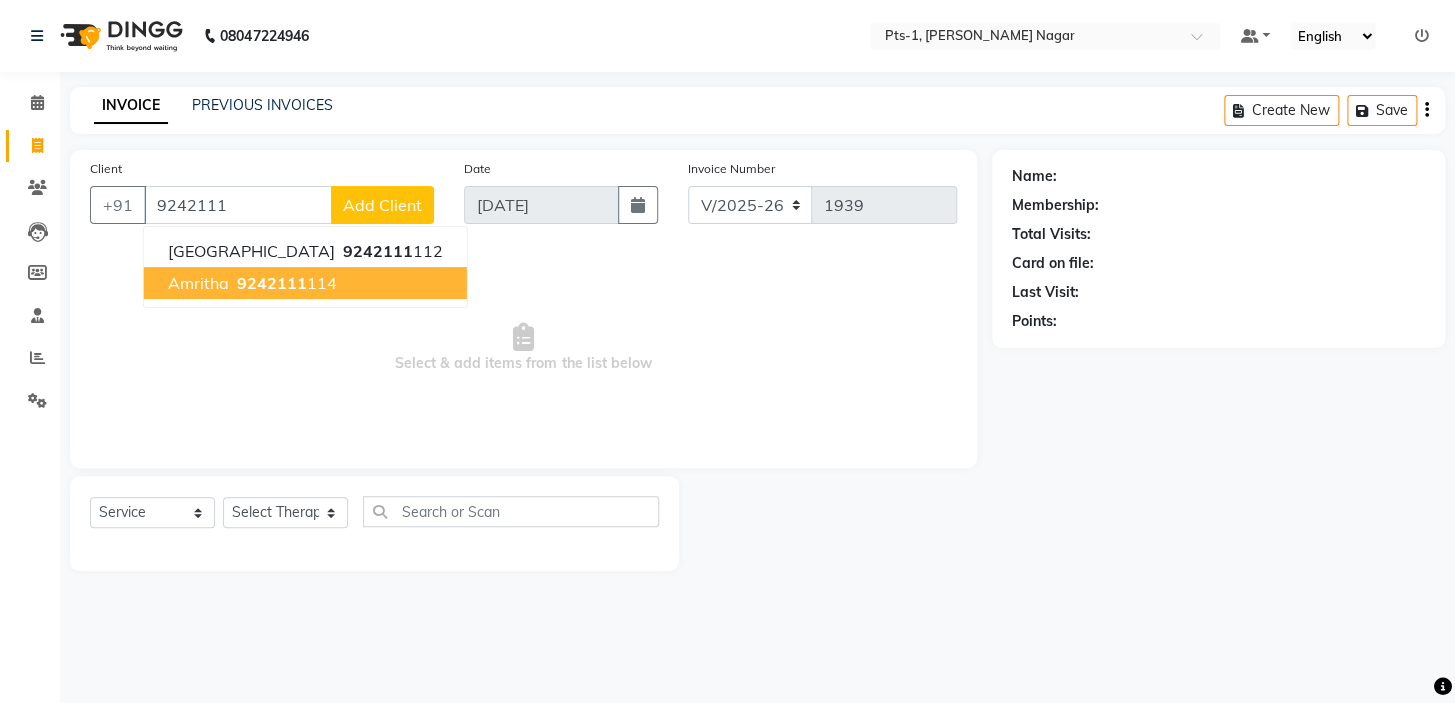 click on "9242111" at bounding box center [272, 283] 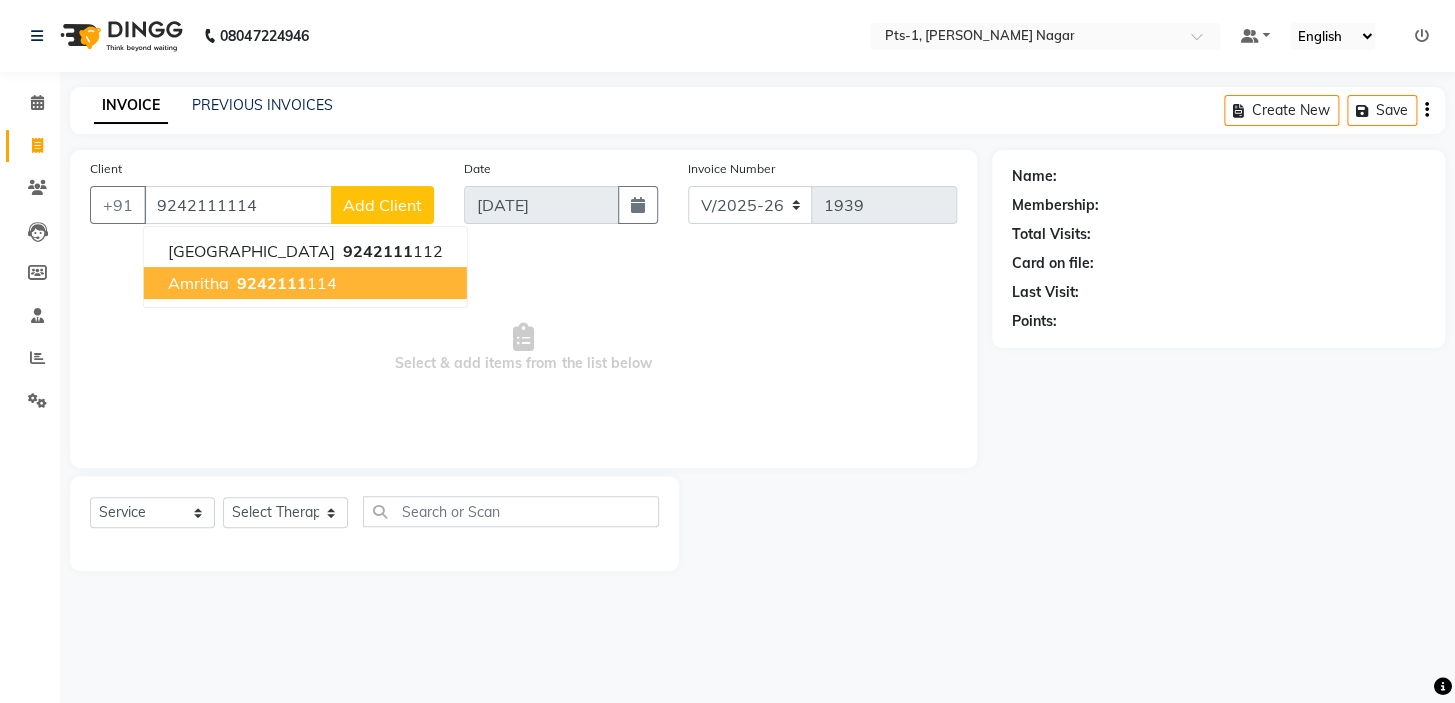 type on "9242111114" 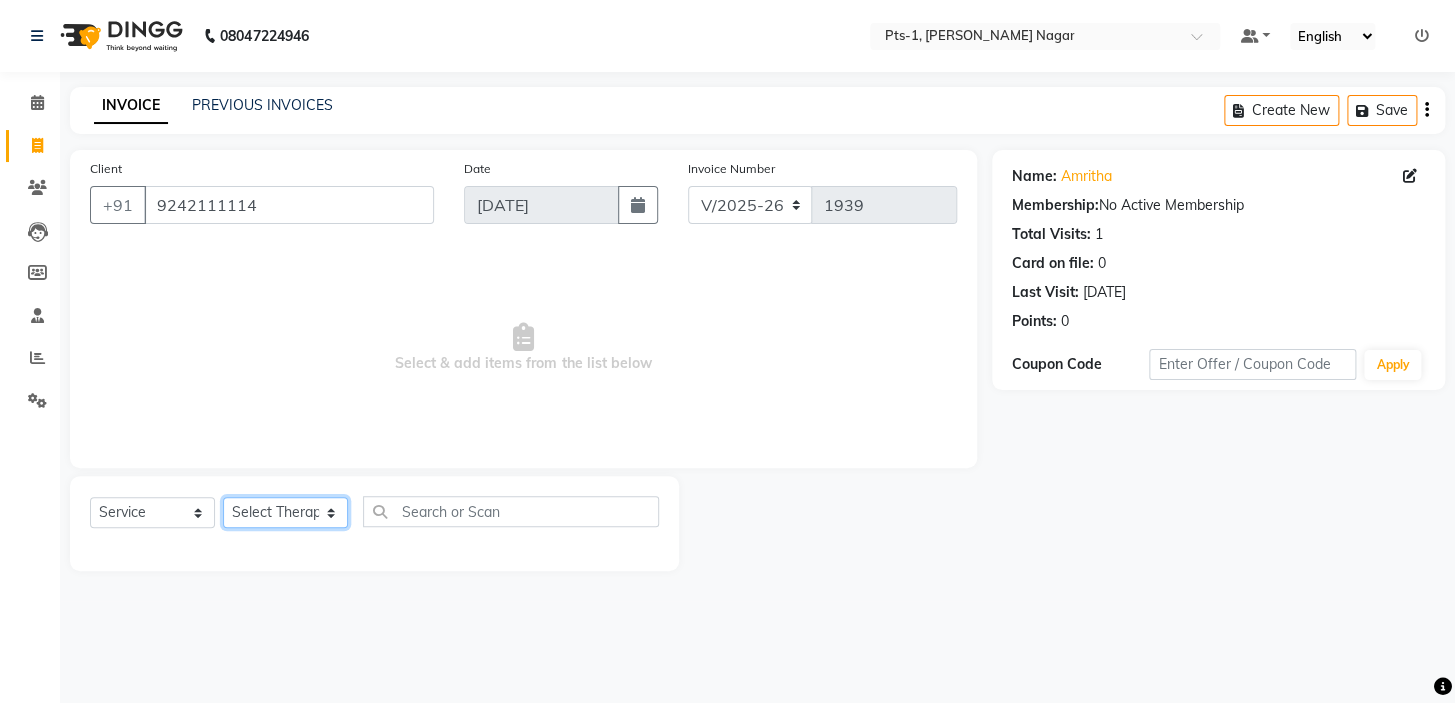 click on "Select Therapist [PERSON_NAME] anyone Babu Bela [PERSON_NAME] [PERSON_NAME] [PERSON_NAME] Sun [PERSON_NAME] [PERSON_NAME]" 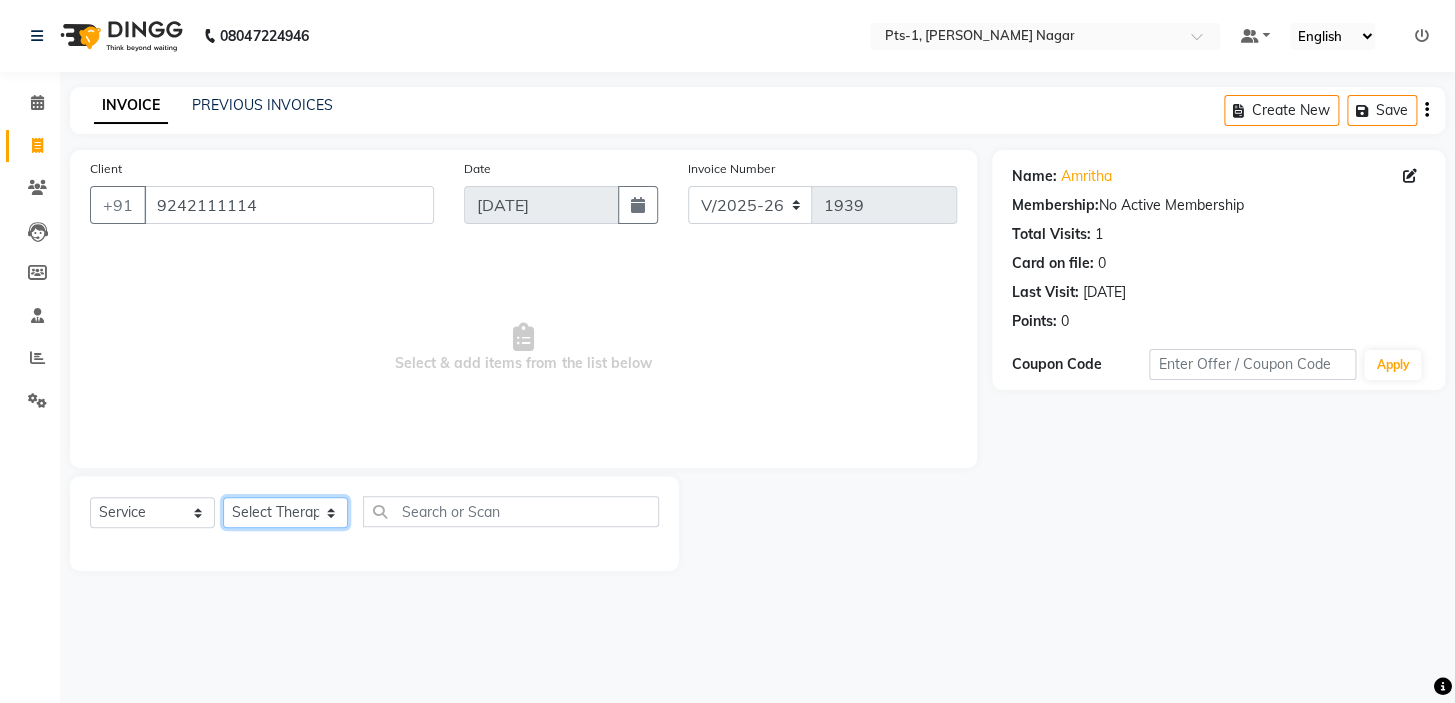select on "61014" 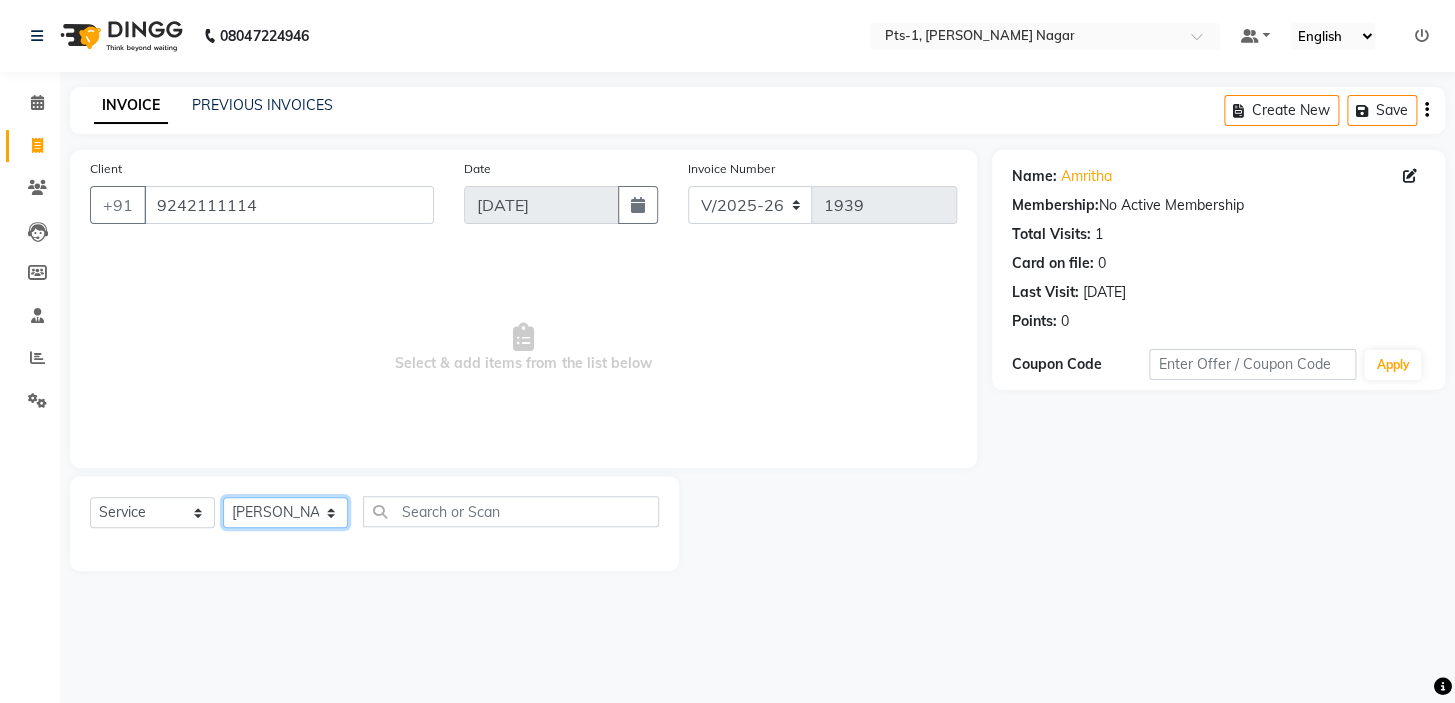 click on "Select Therapist [PERSON_NAME] anyone Babu Bela [PERSON_NAME] [PERSON_NAME] [PERSON_NAME] Sun [PERSON_NAME] [PERSON_NAME]" 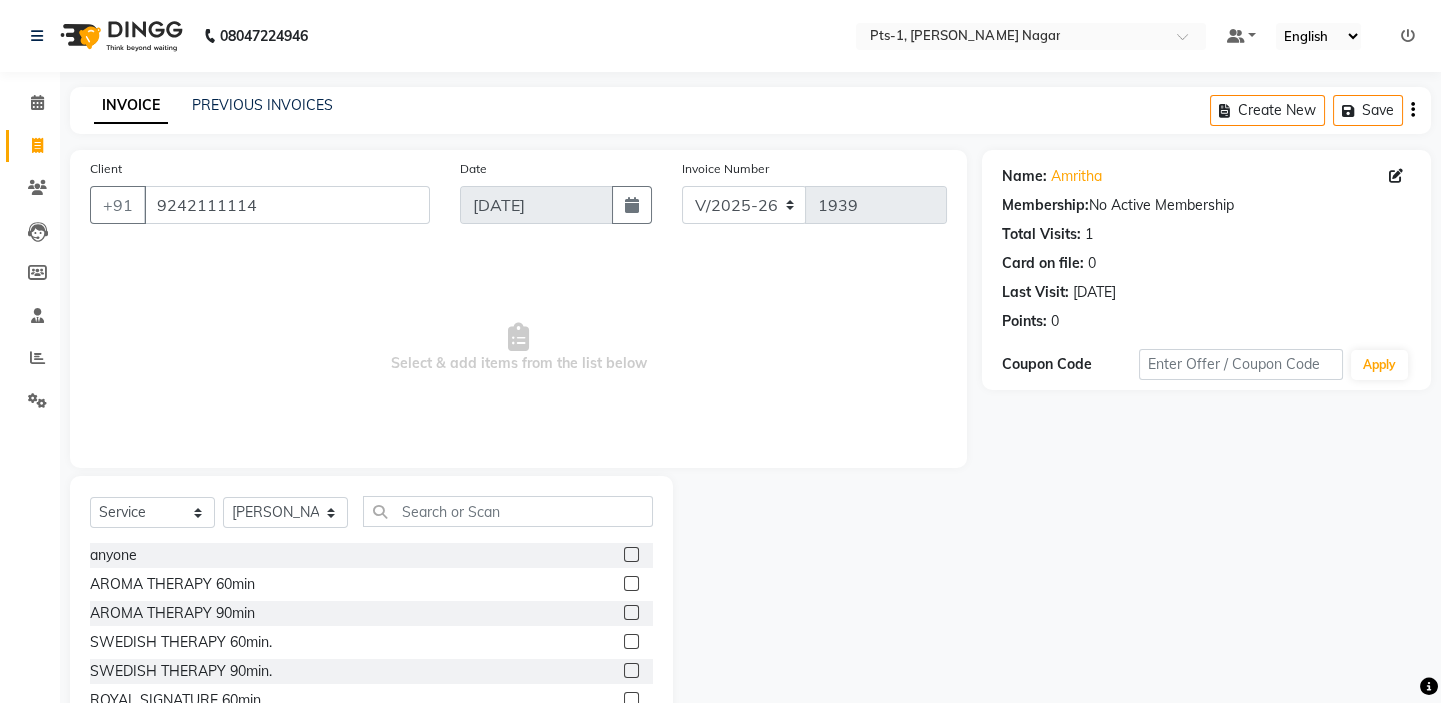 click 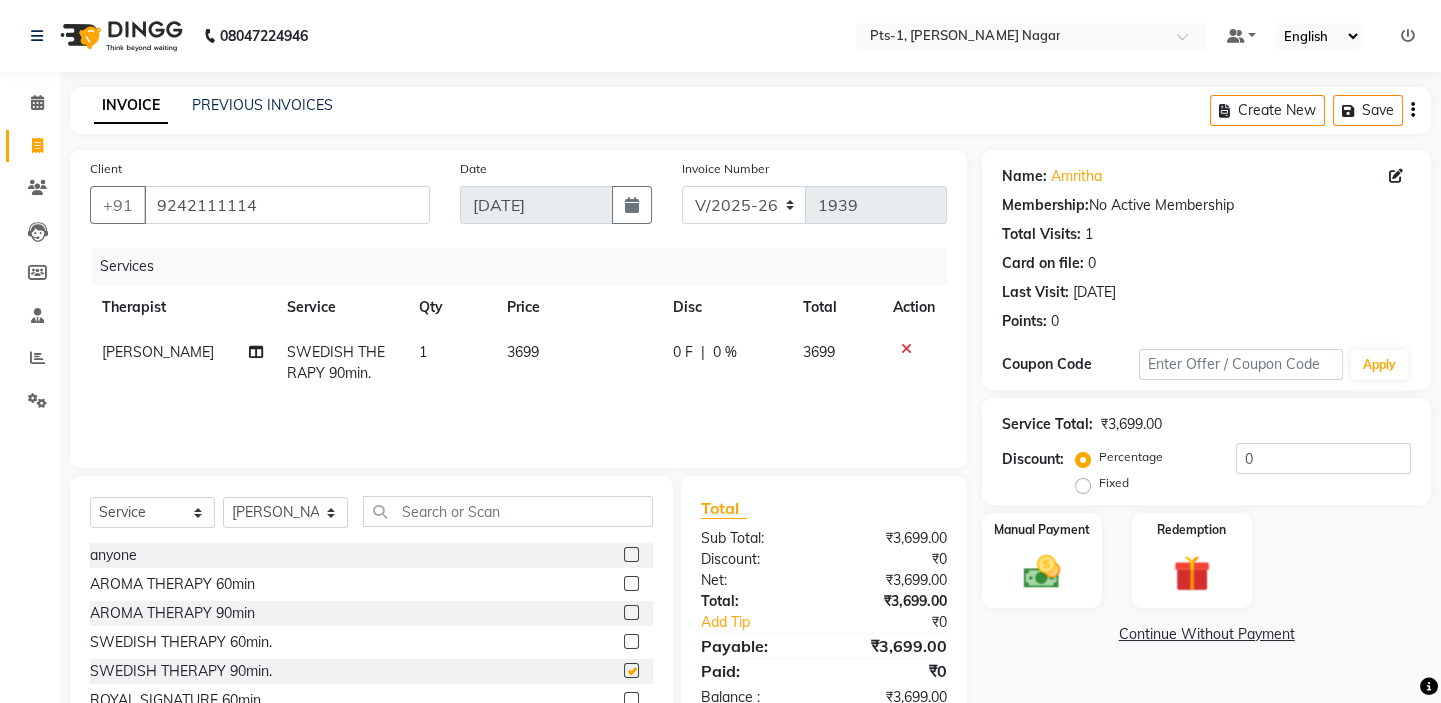 checkbox on "false" 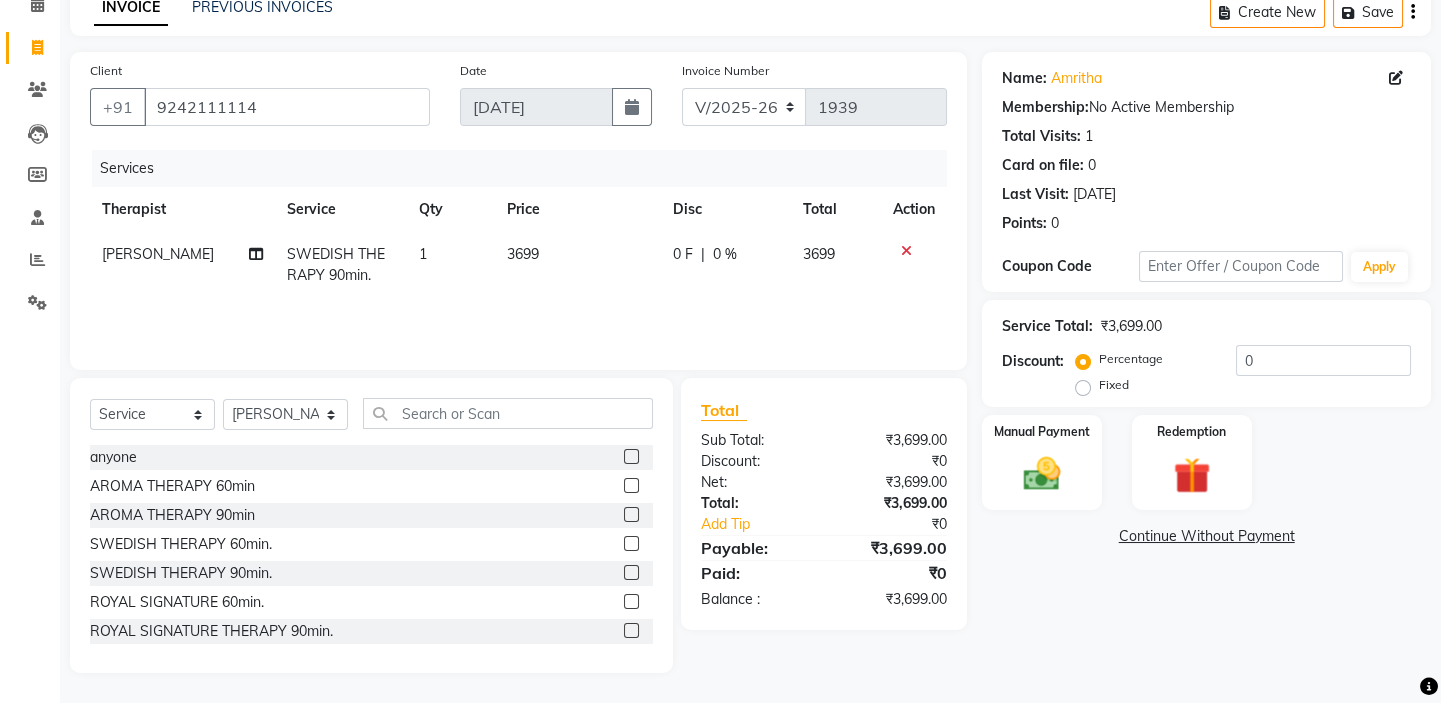 scroll, scrollTop: 99, scrollLeft: 0, axis: vertical 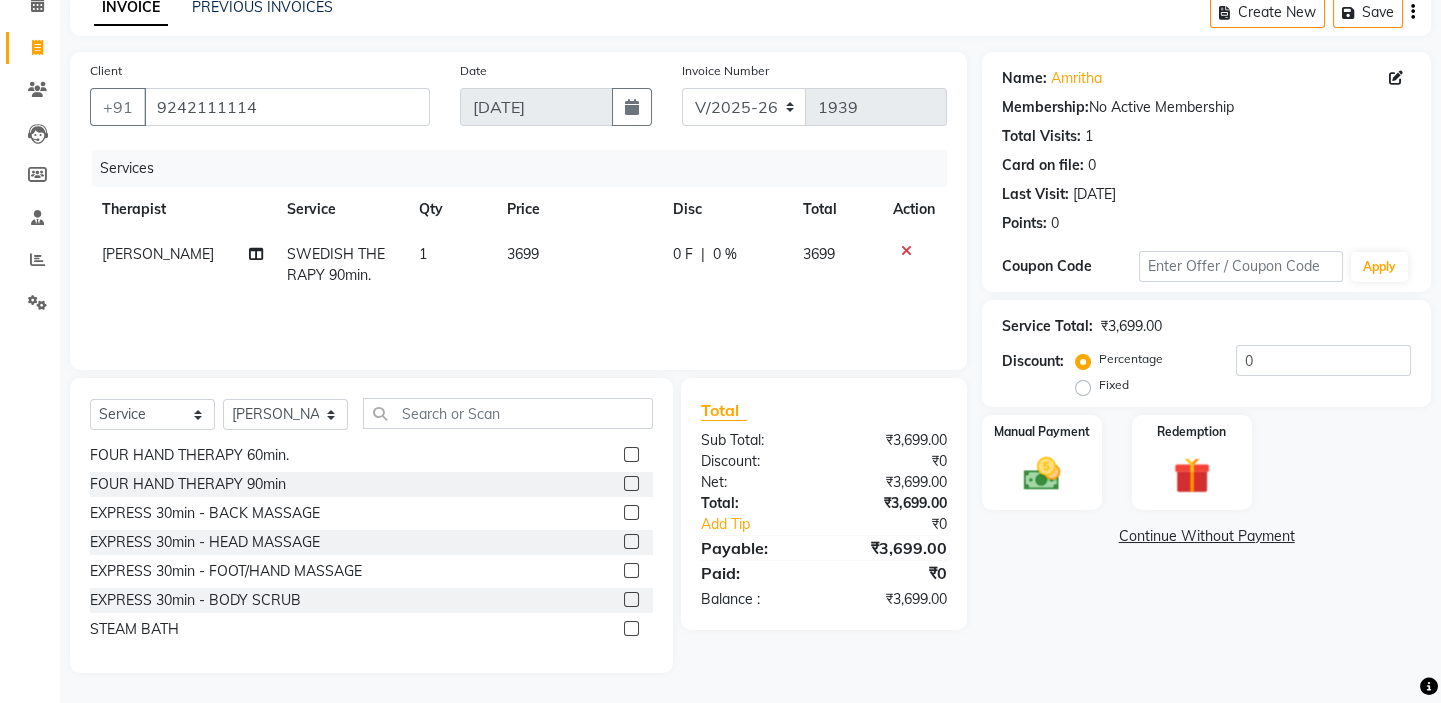 click 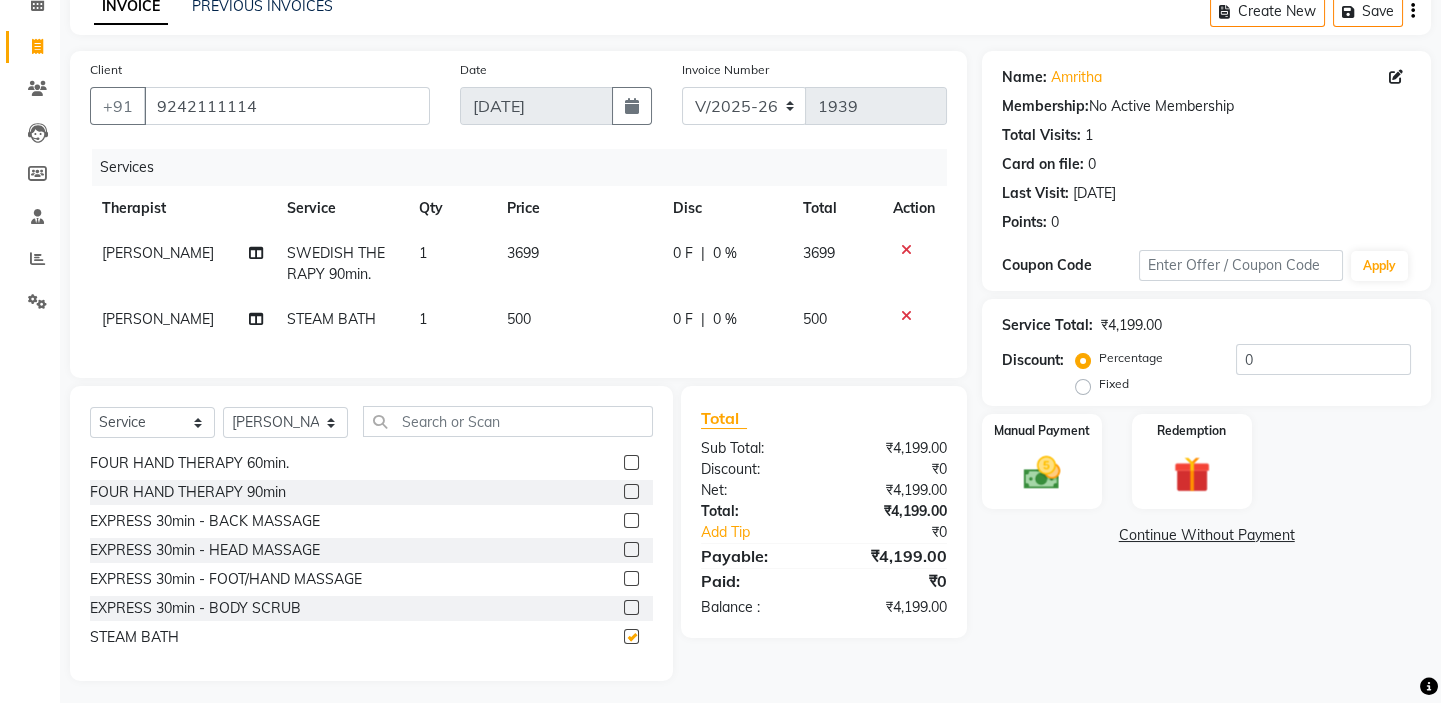 checkbox on "false" 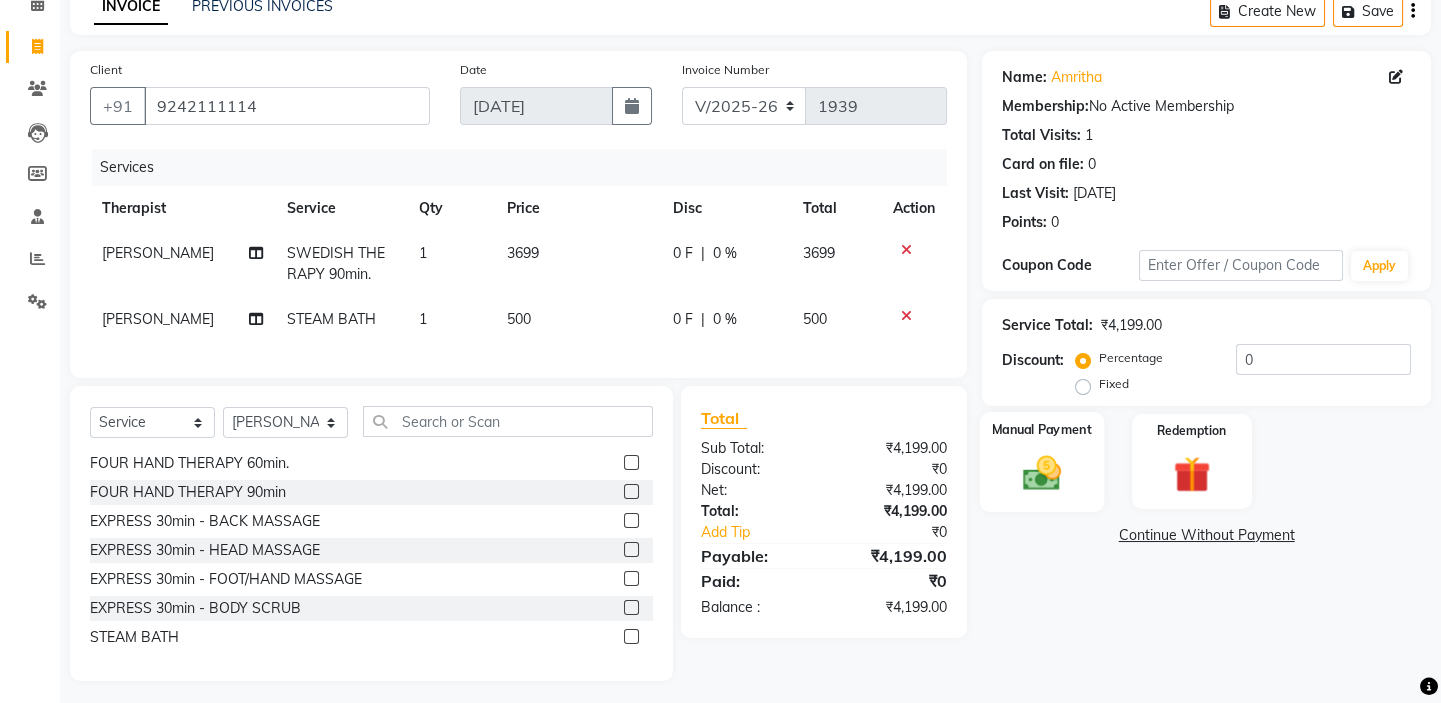 click 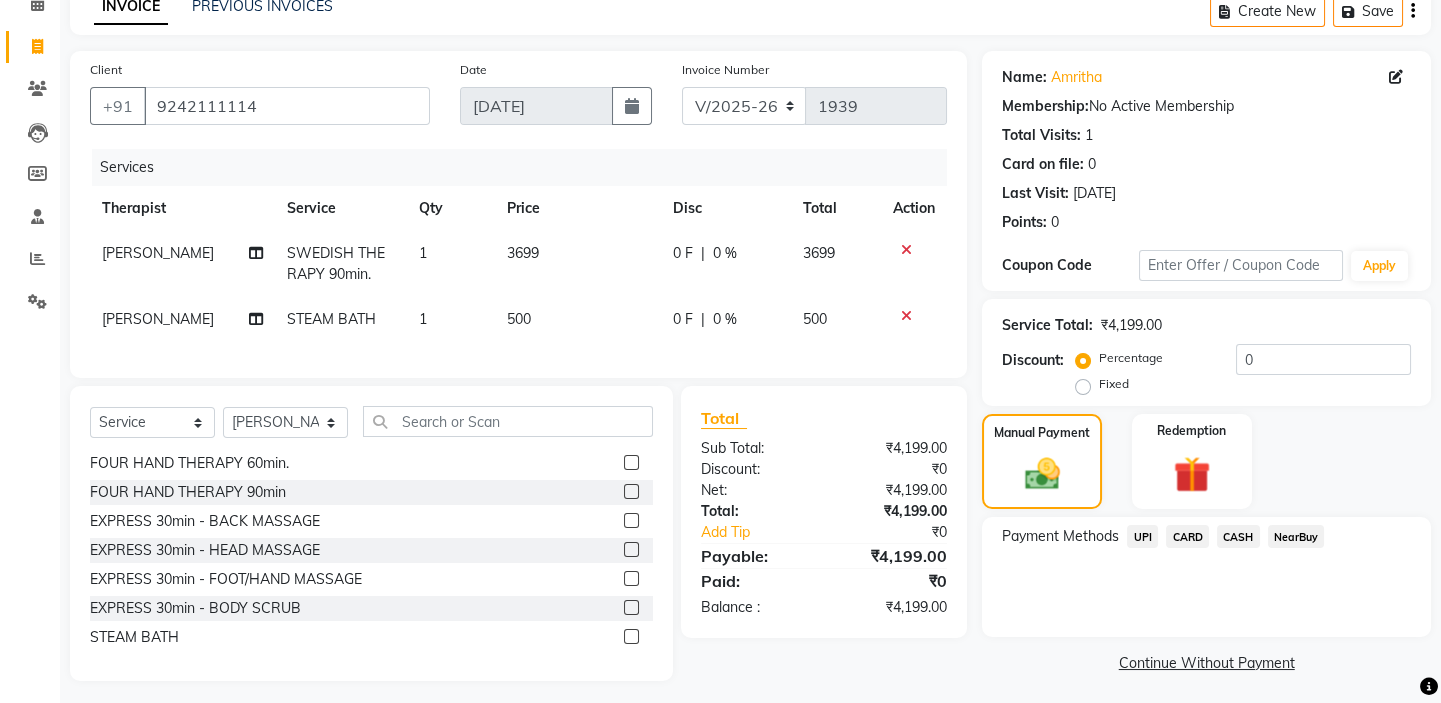 click on "CASH" 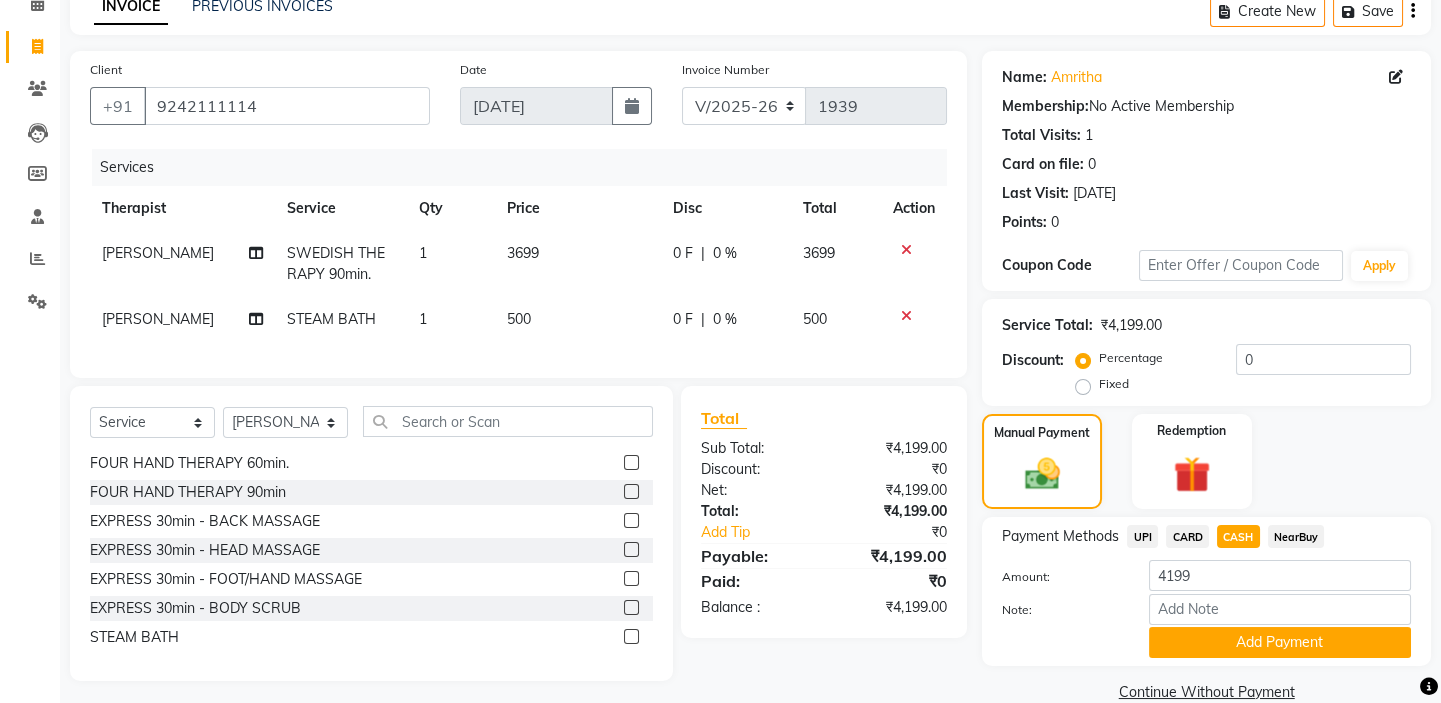 click on "Add Payment" 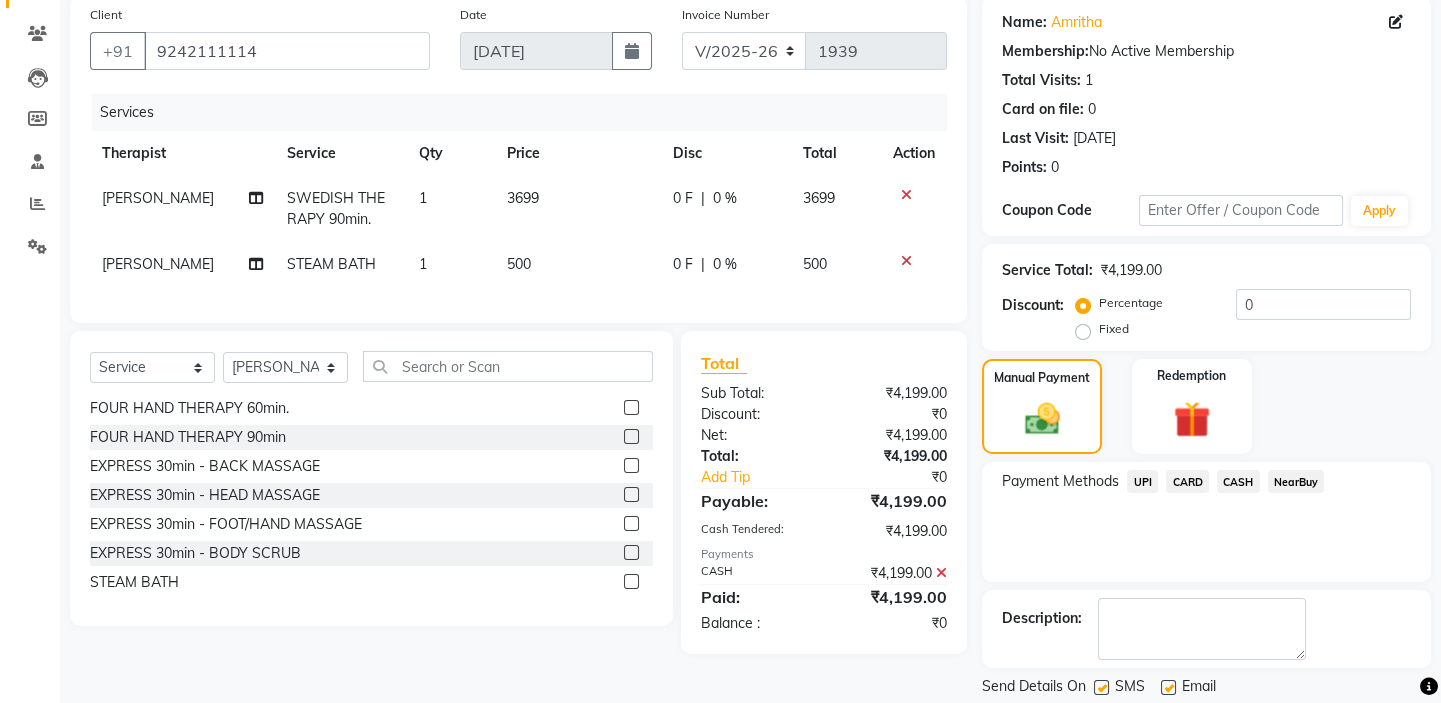 scroll, scrollTop: 216, scrollLeft: 0, axis: vertical 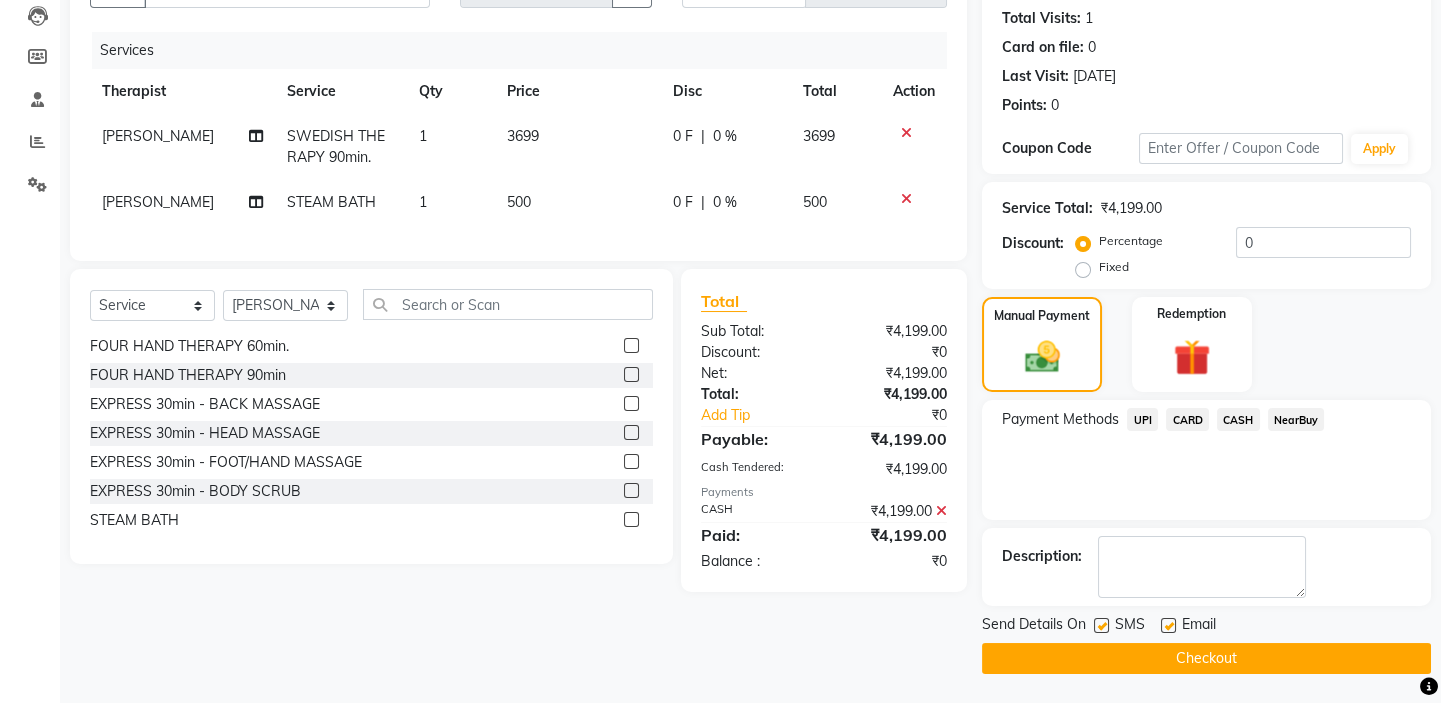 click 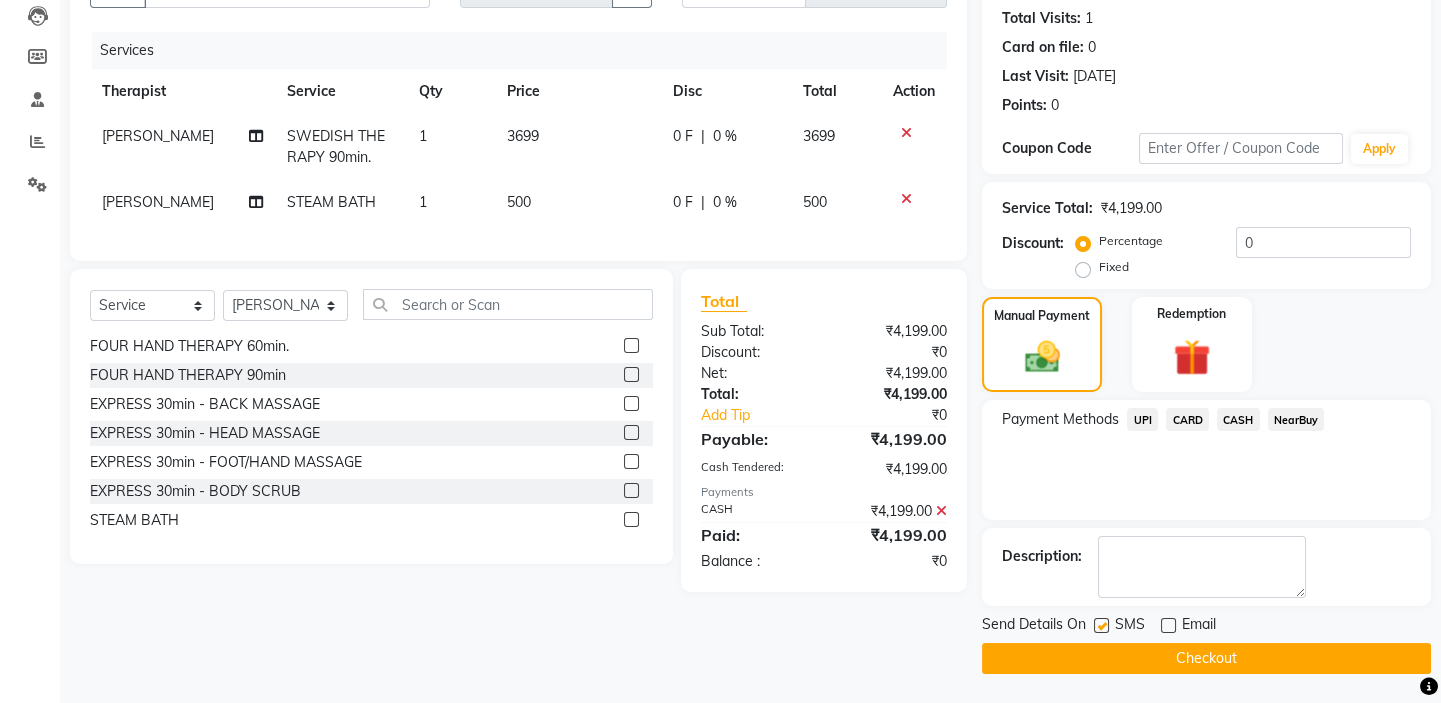 click 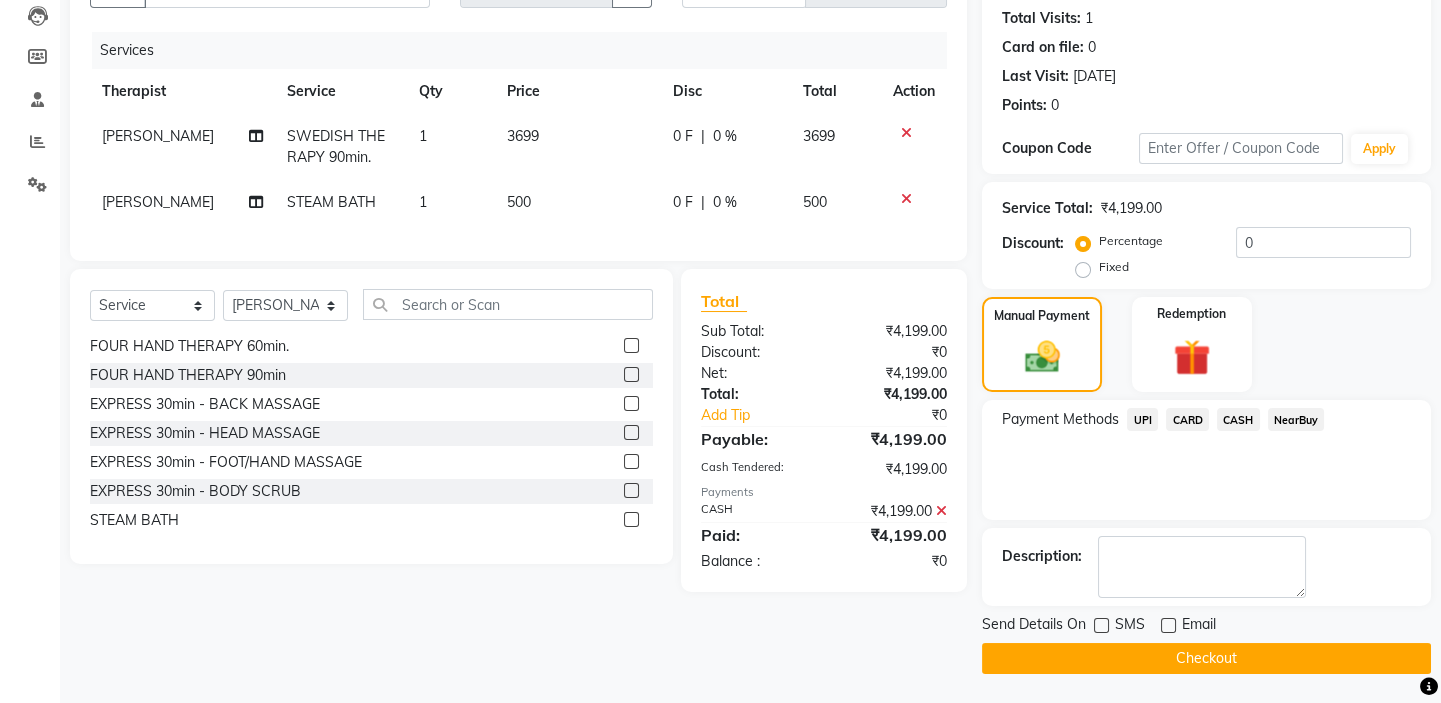click on "Checkout" 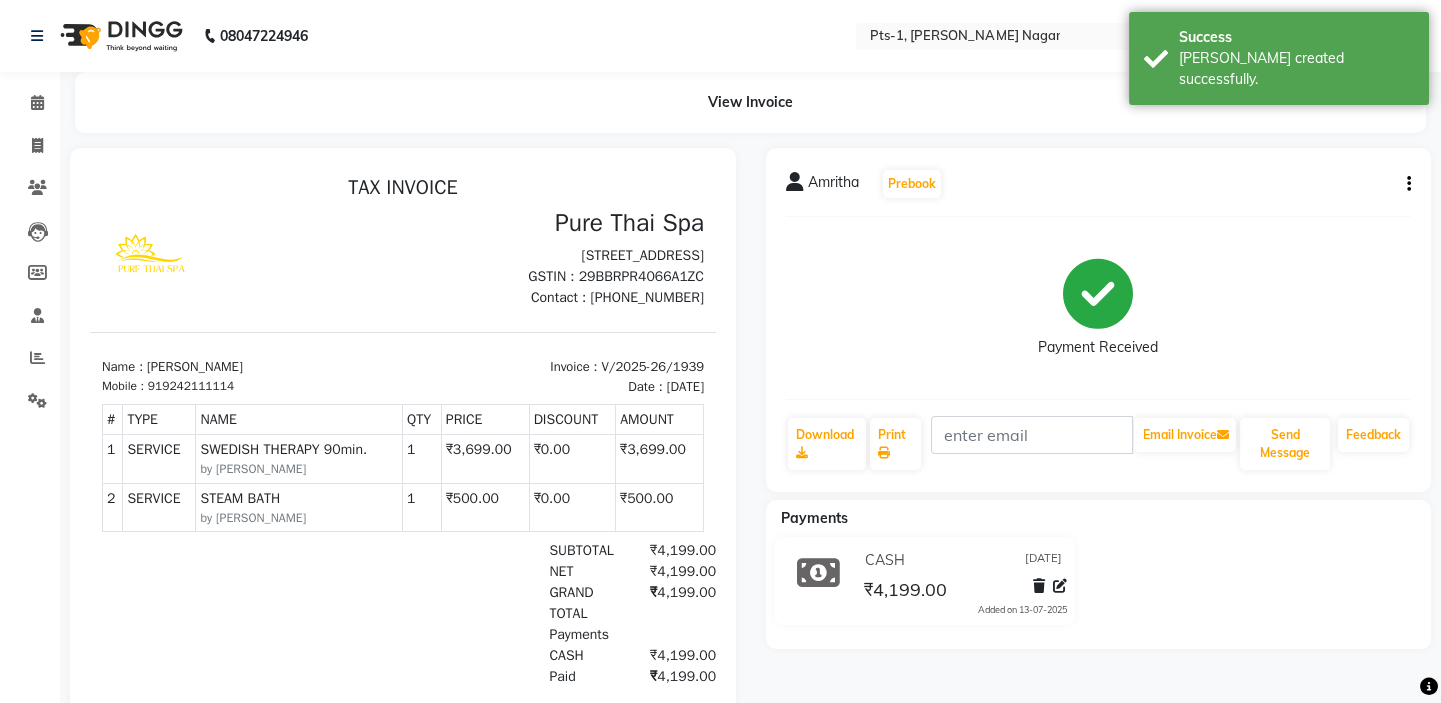 scroll, scrollTop: 0, scrollLeft: 0, axis: both 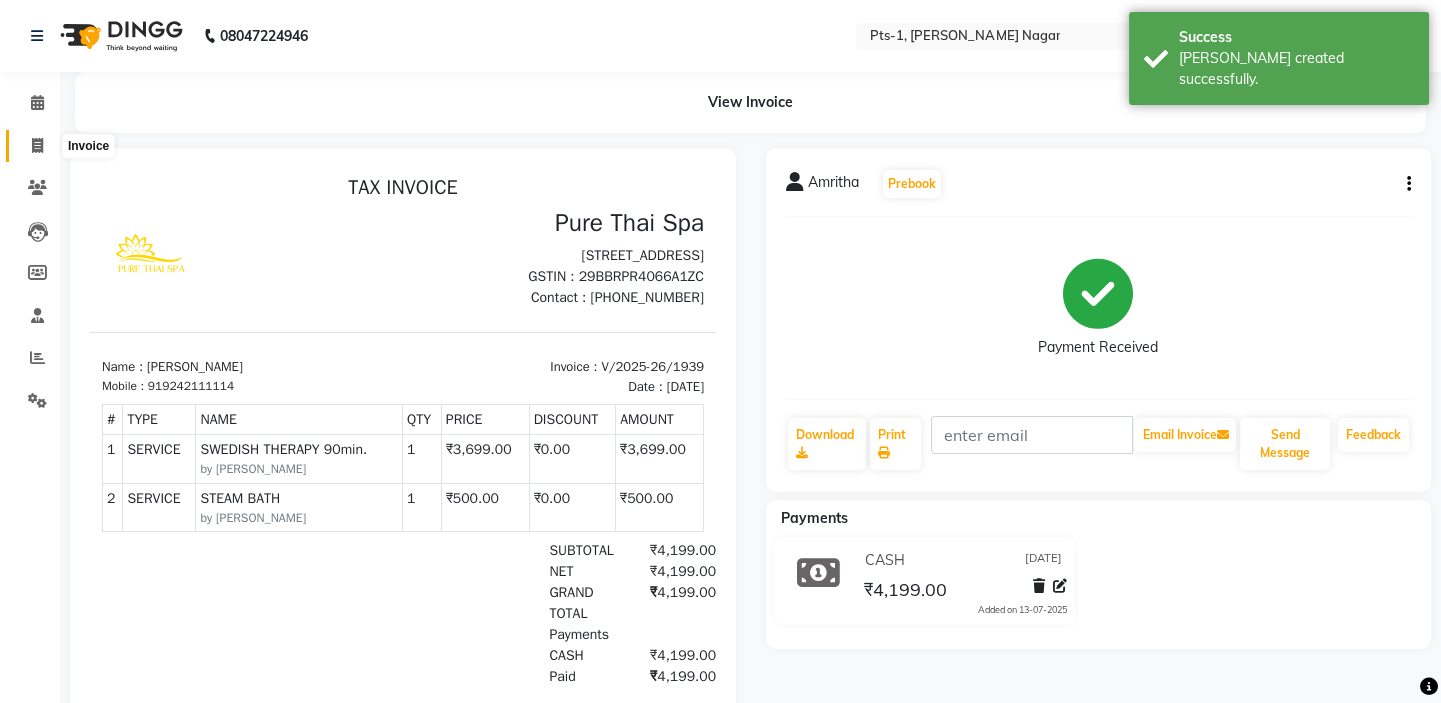 click 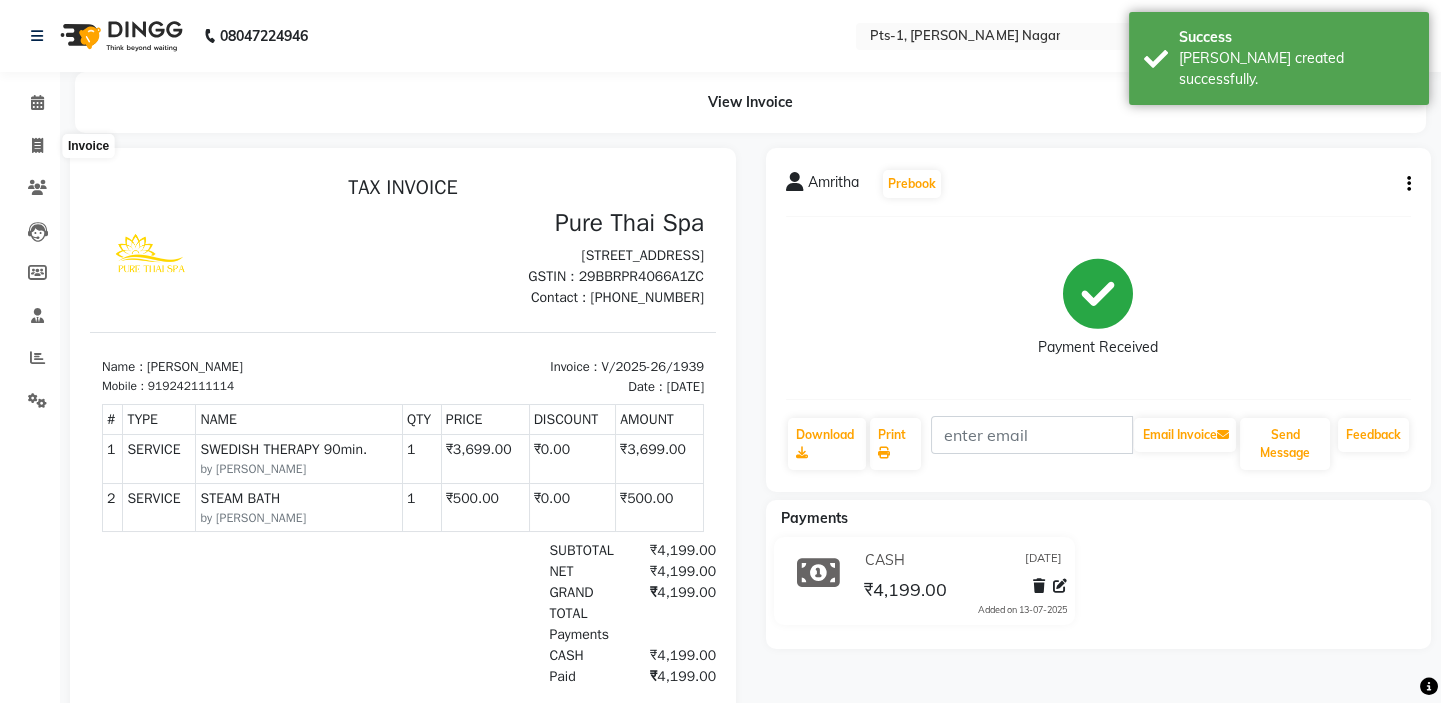 select on "service" 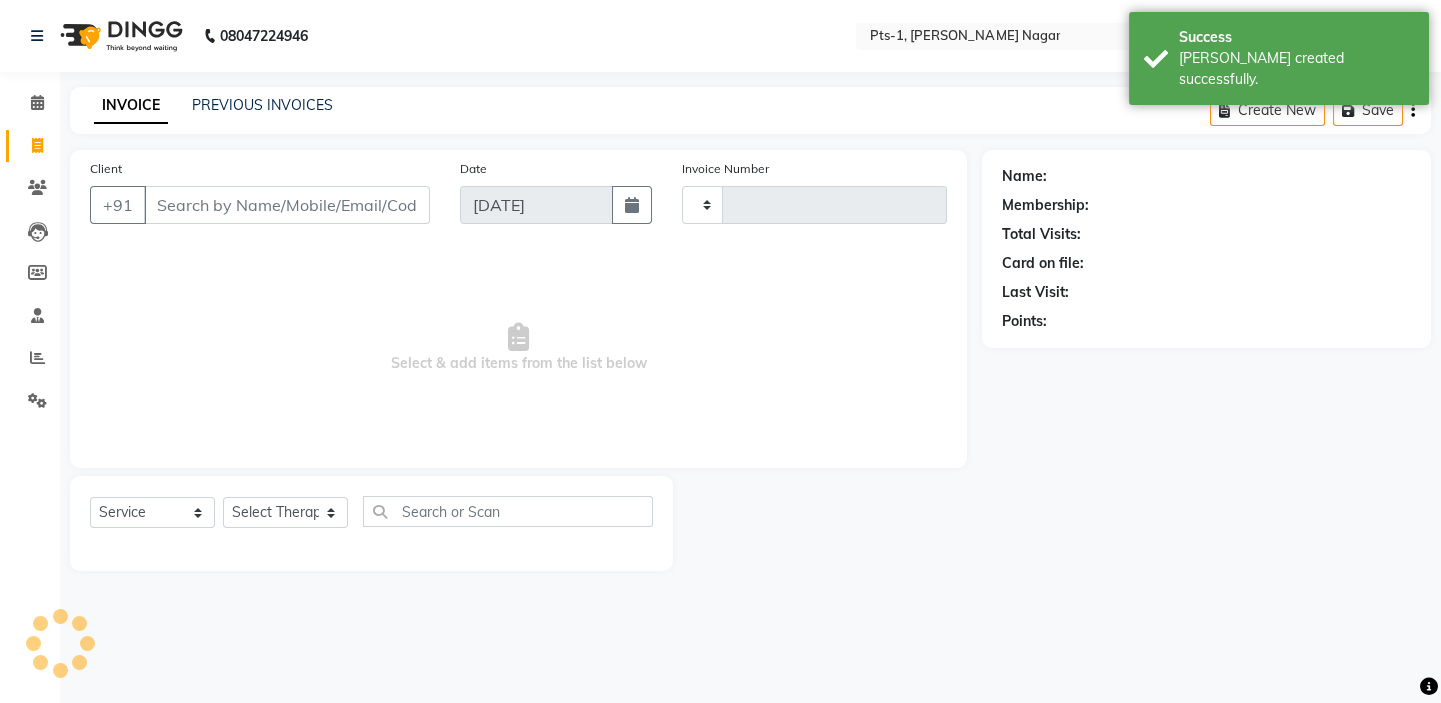 type on "1940" 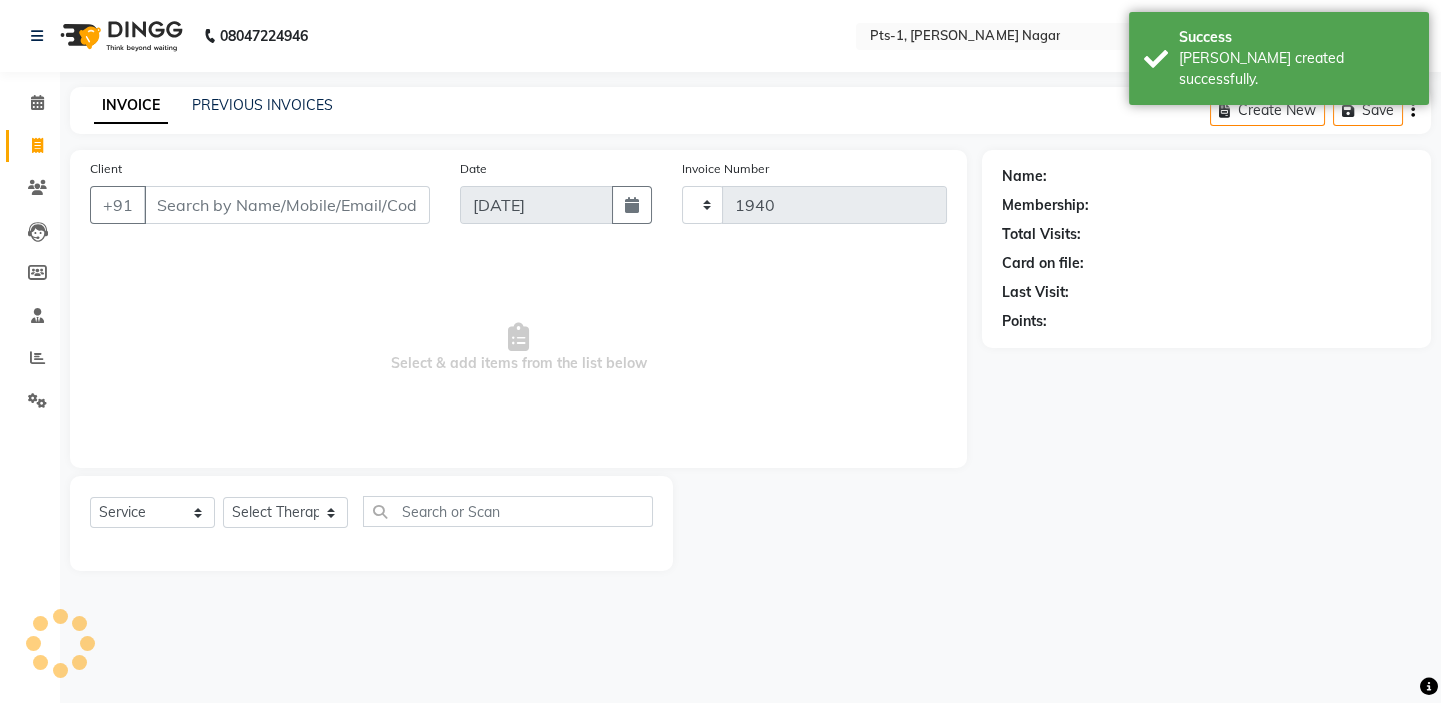 select on "5296" 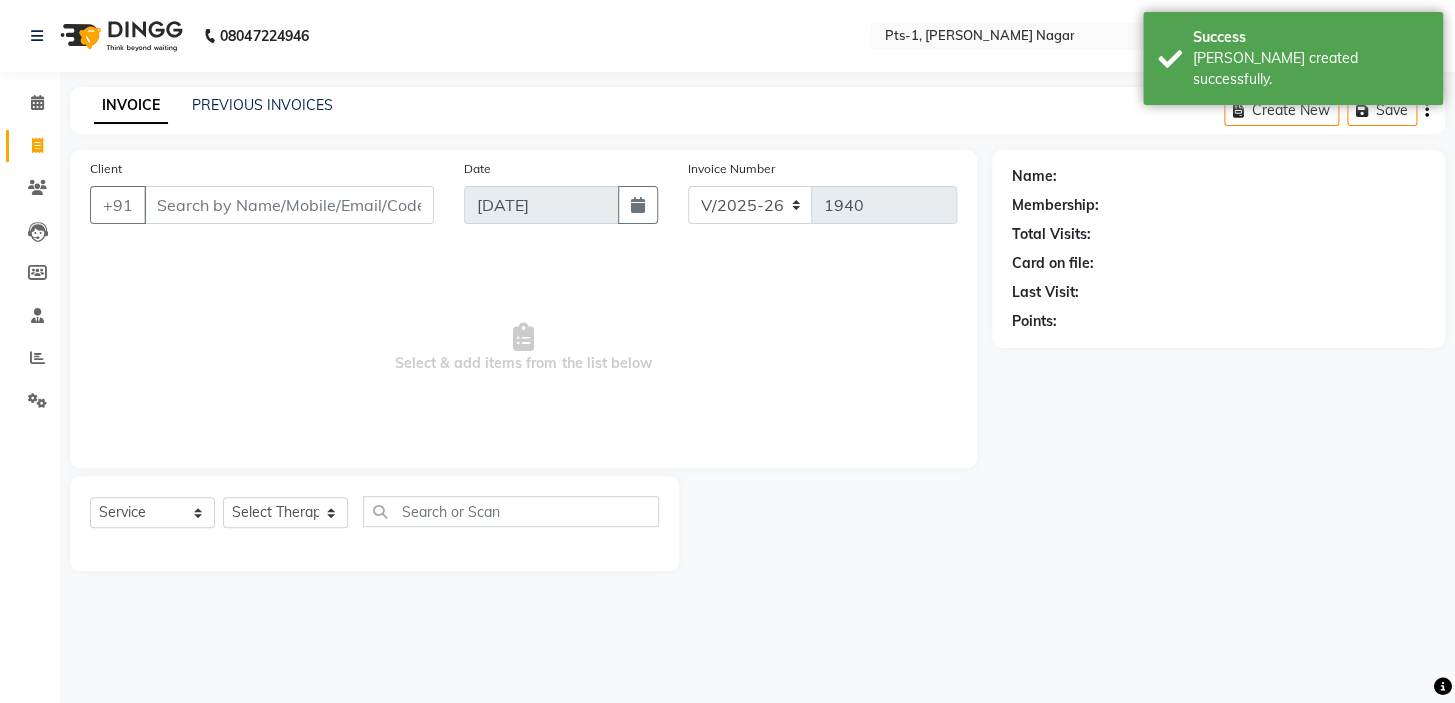 click on "Client" at bounding box center [289, 205] 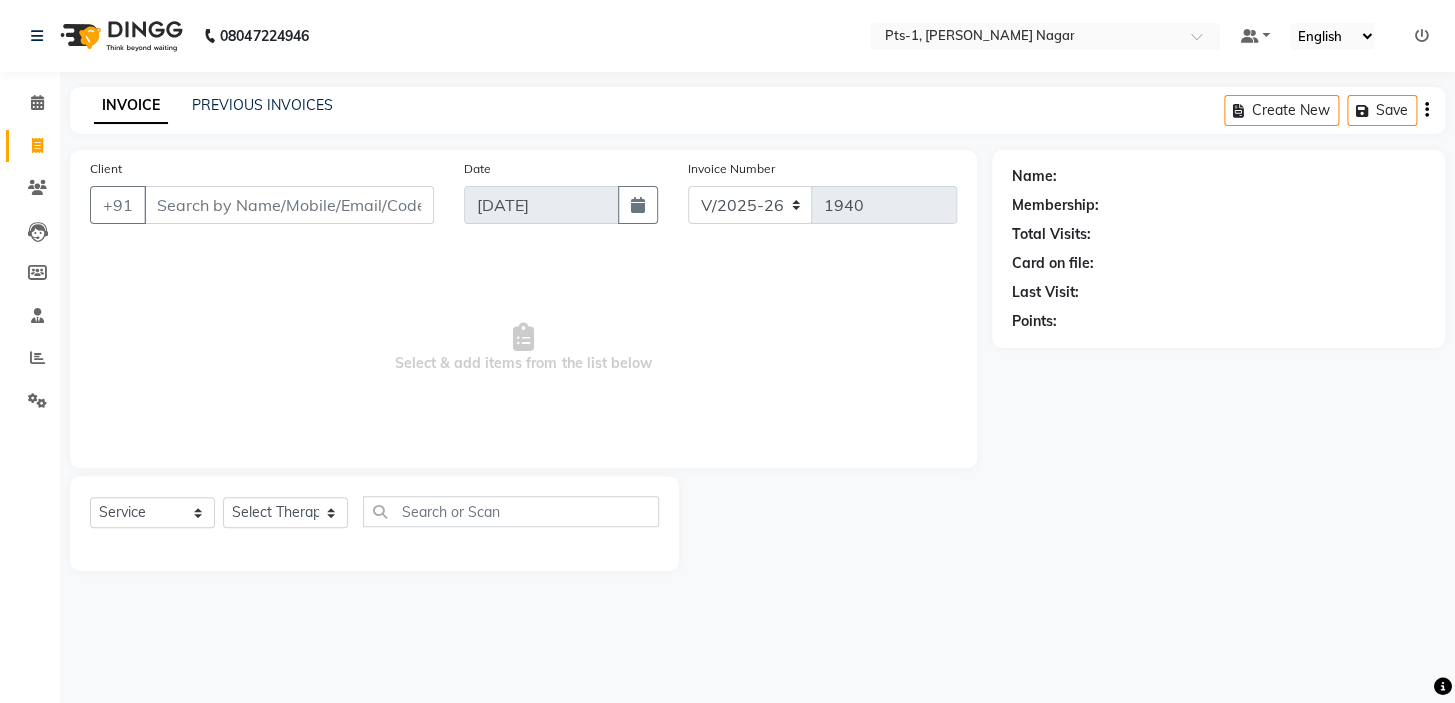click on "Client" at bounding box center [289, 205] 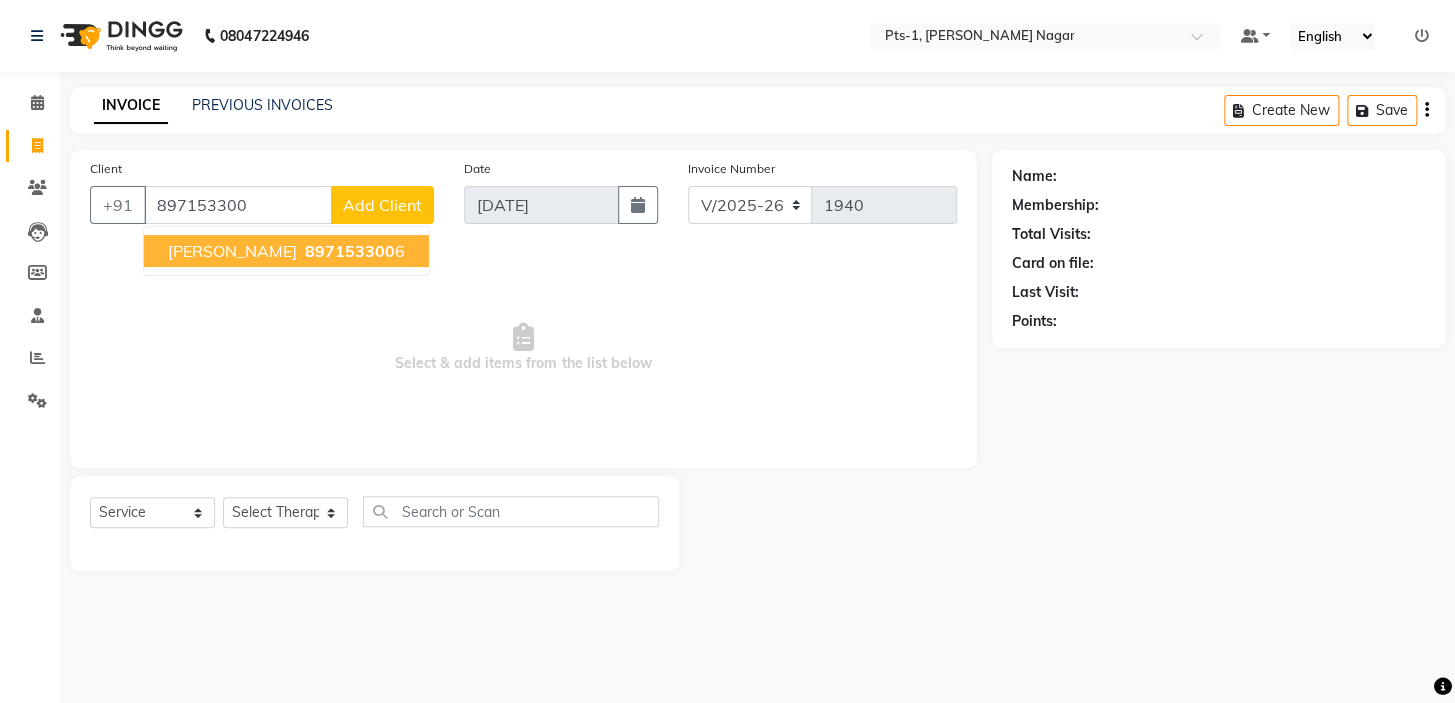 click on "[PERSON_NAME]   897153300 6" at bounding box center [286, 251] 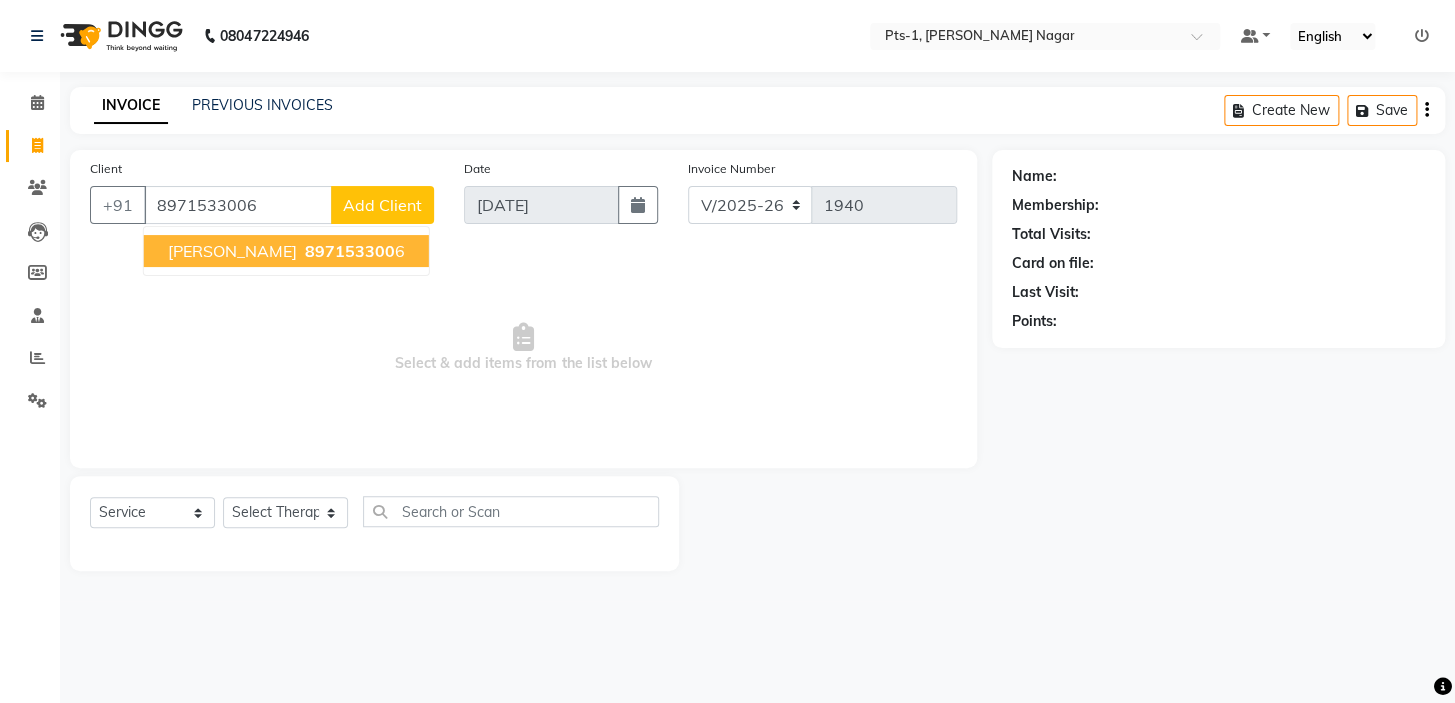 type on "8971533006" 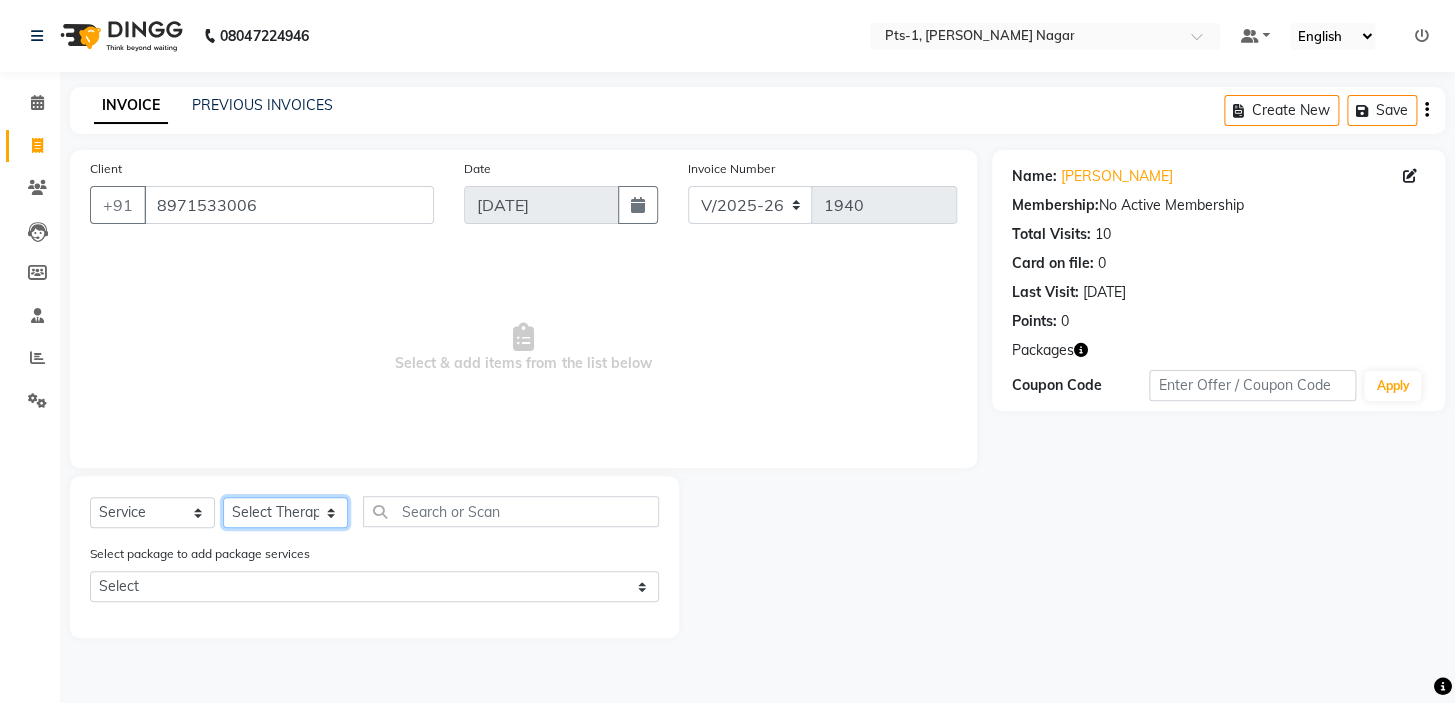 click on "Select Therapist [PERSON_NAME] anyone Babu Bela [PERSON_NAME] [PERSON_NAME] [PERSON_NAME] Sun [PERSON_NAME] [PERSON_NAME]" 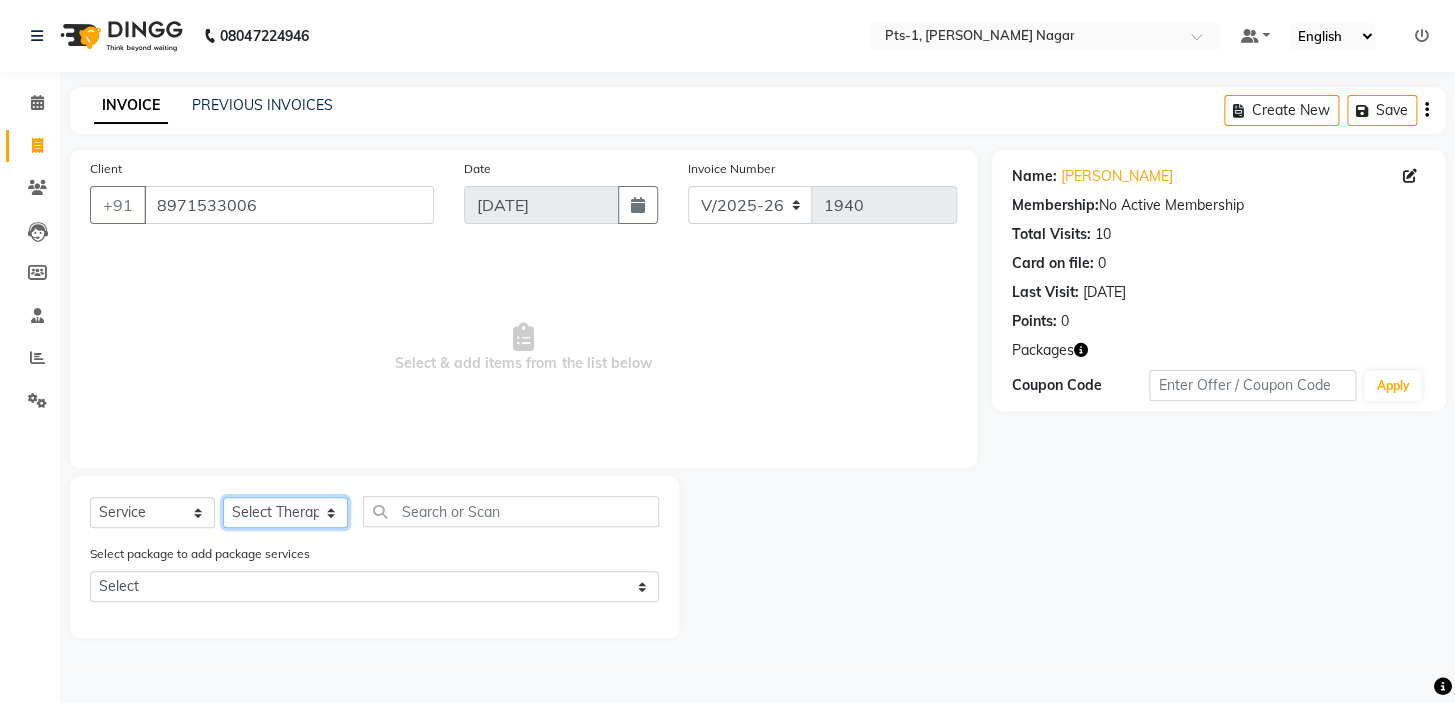 select on "80363" 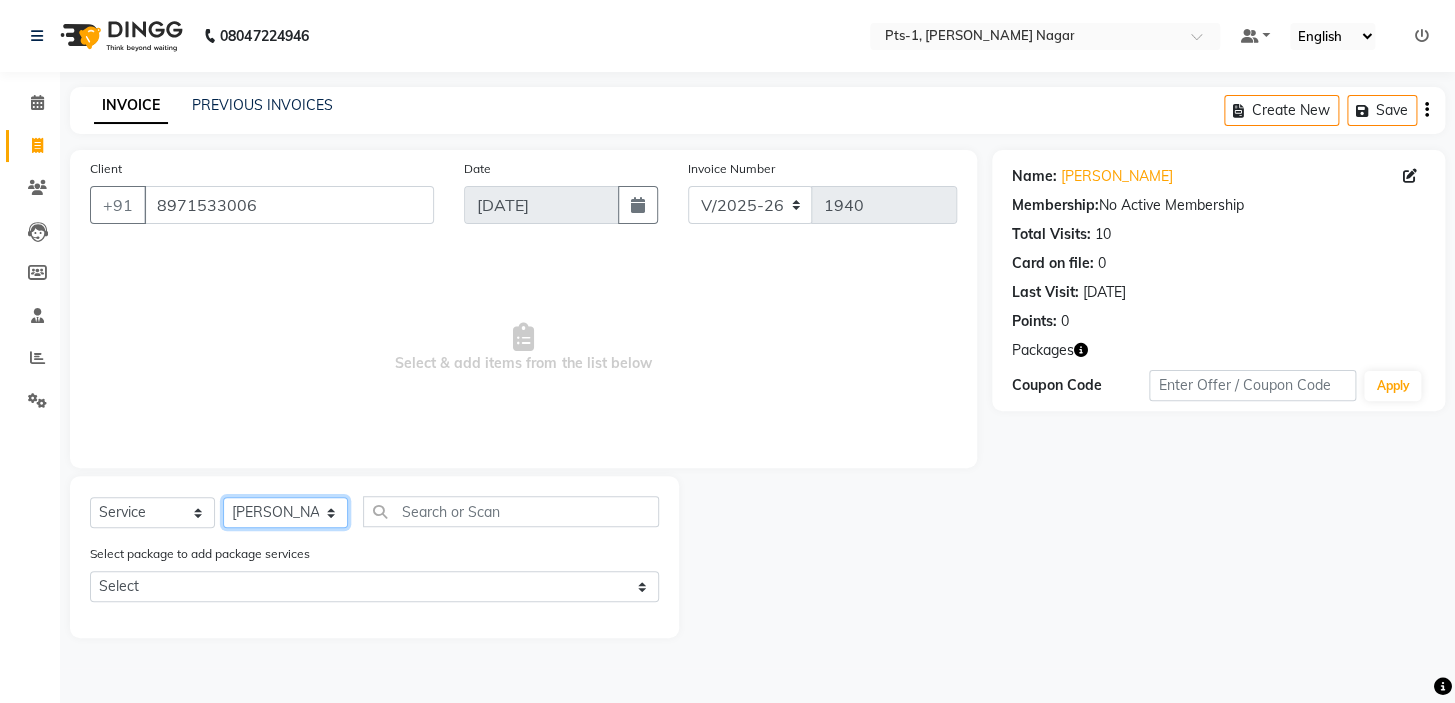 click on "Select Therapist [PERSON_NAME] anyone Babu Bela [PERSON_NAME] [PERSON_NAME] [PERSON_NAME] Sun [PERSON_NAME] [PERSON_NAME]" 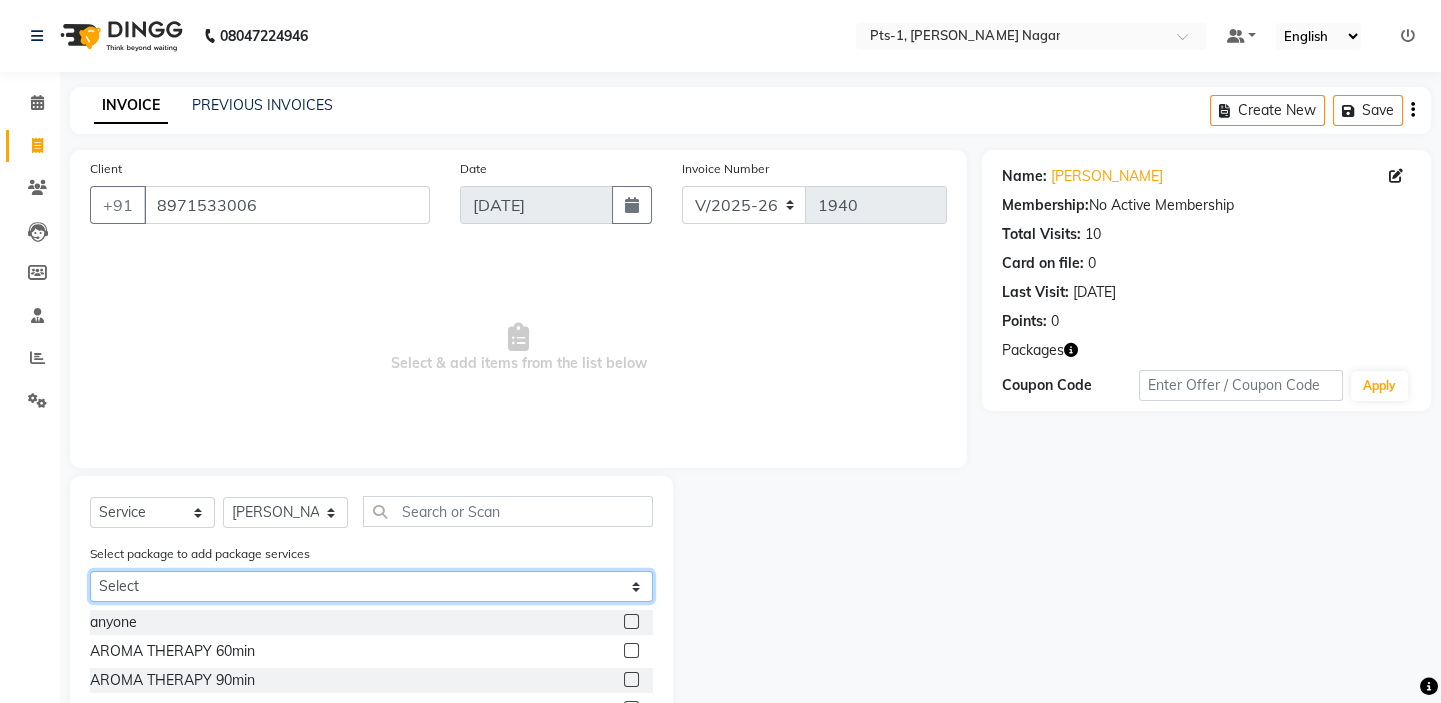 click on "Select PTS PACKAGE (10K) 10 SERVICES" 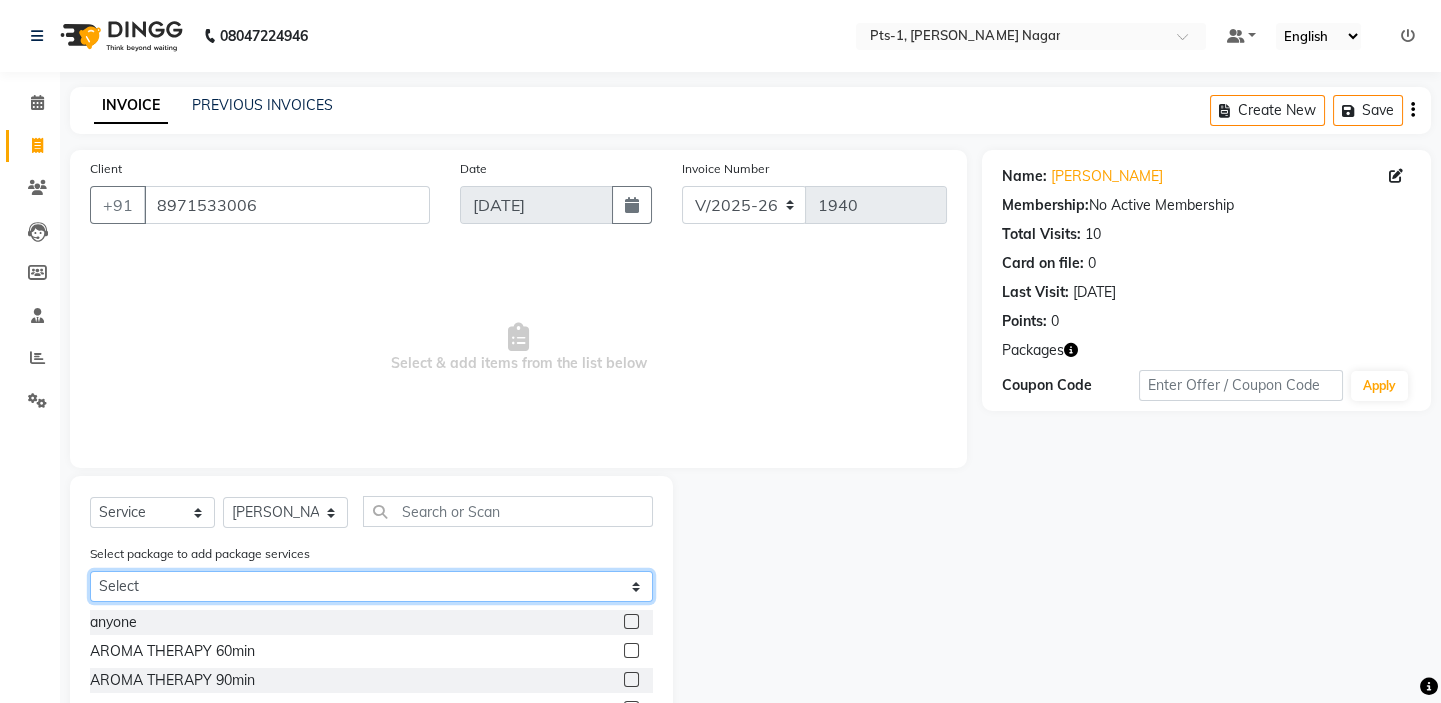 select on "1: Object" 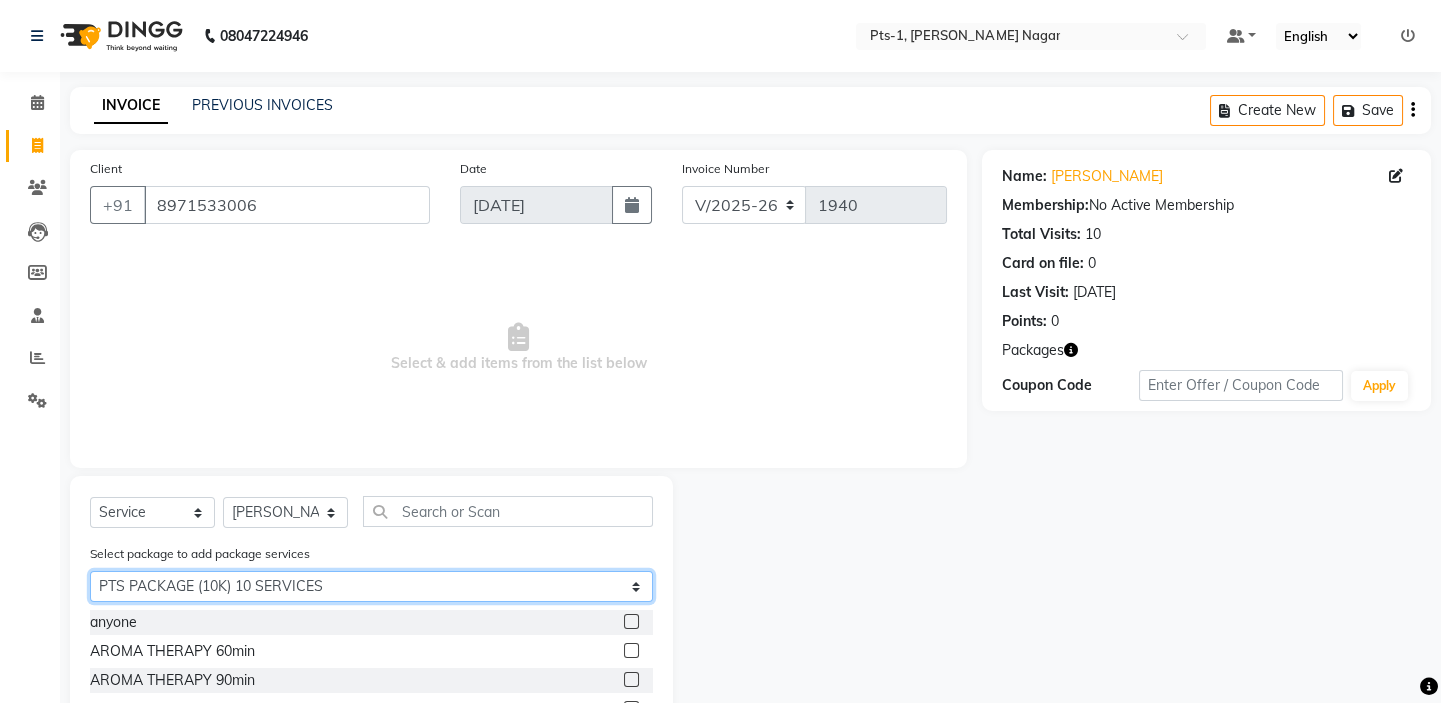 click on "Select PTS PACKAGE (10K) 10 SERVICES" 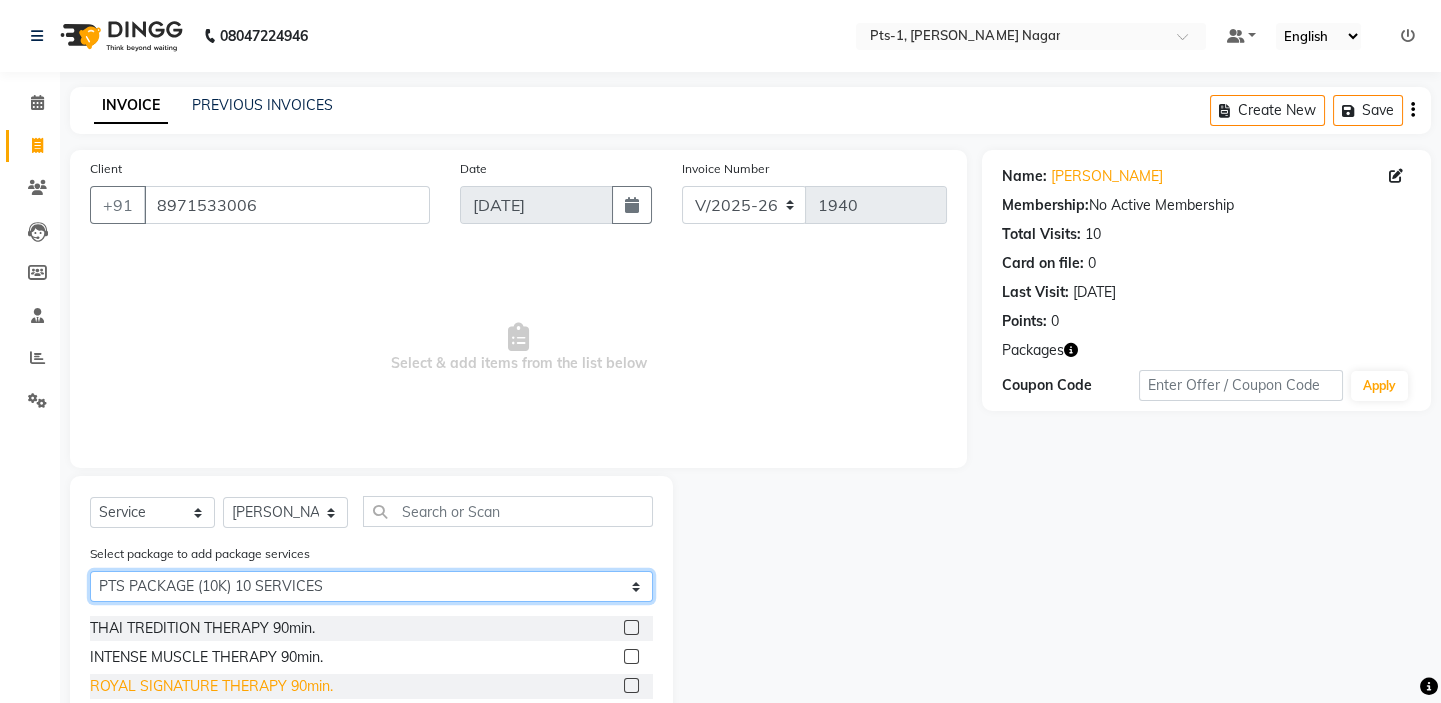 scroll, scrollTop: 90, scrollLeft: 0, axis: vertical 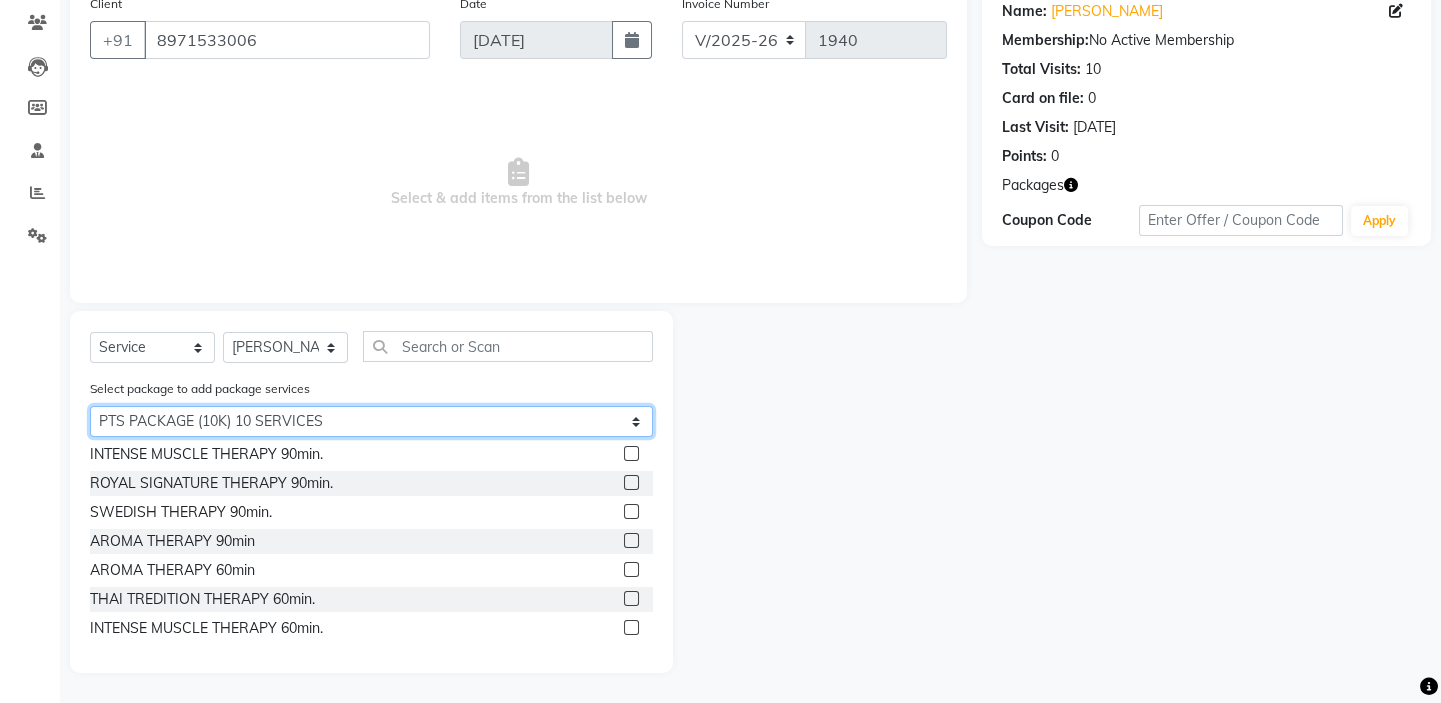 click on "Select PTS PACKAGE (10K) 10 SERVICES" 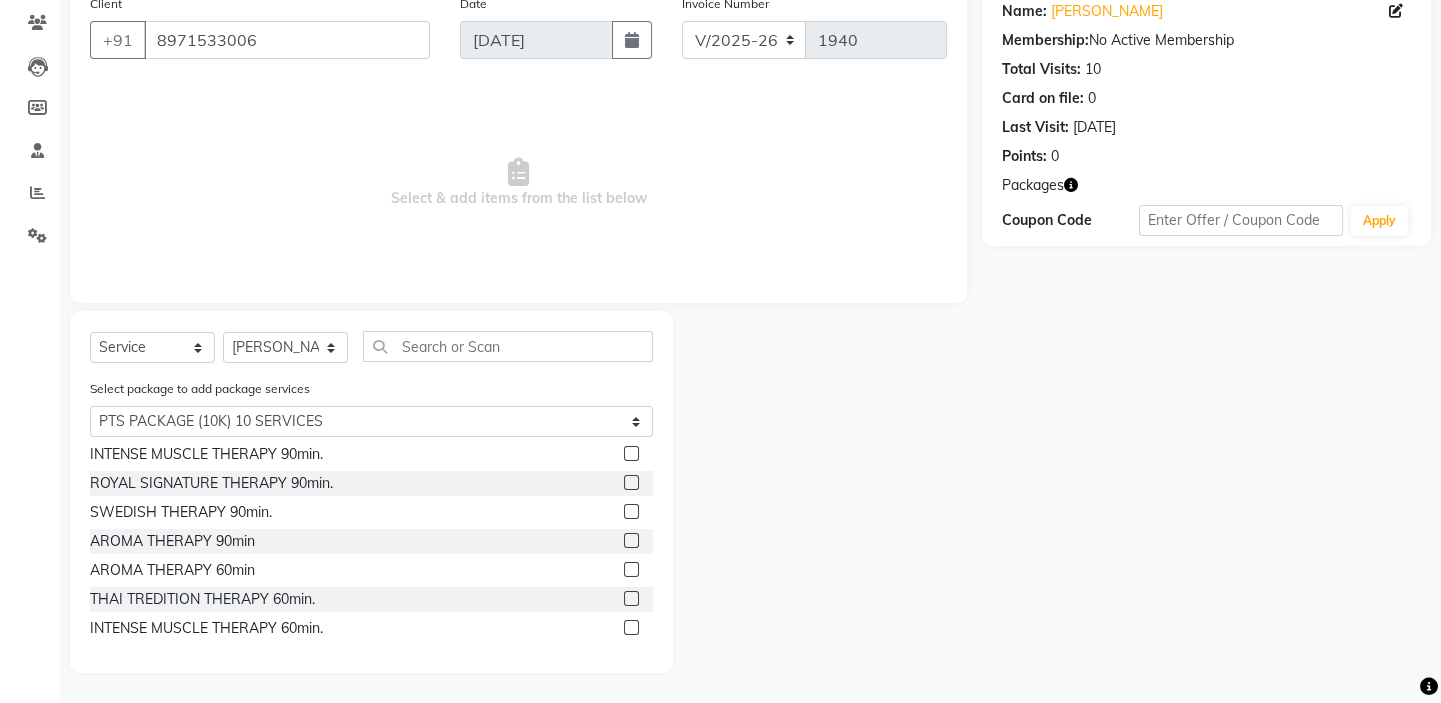 click 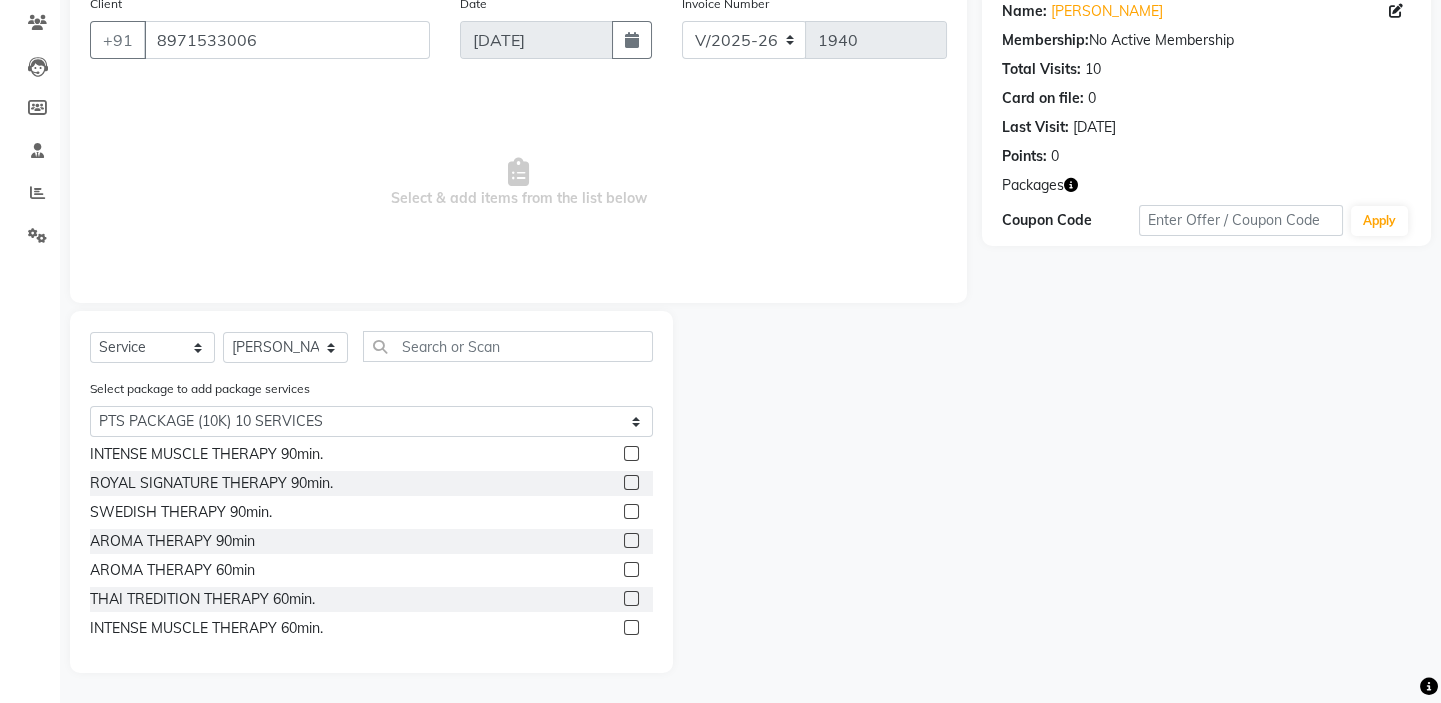 click at bounding box center (630, 570) 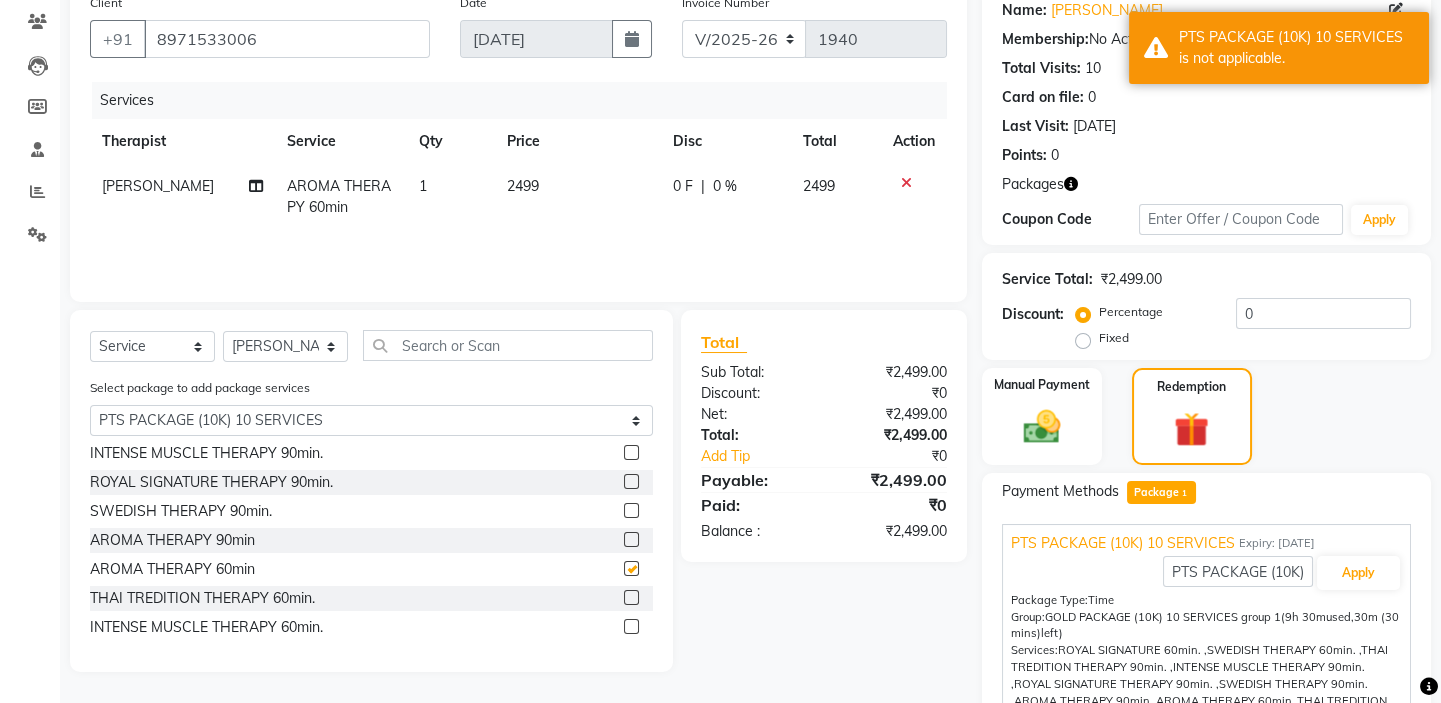 checkbox on "false" 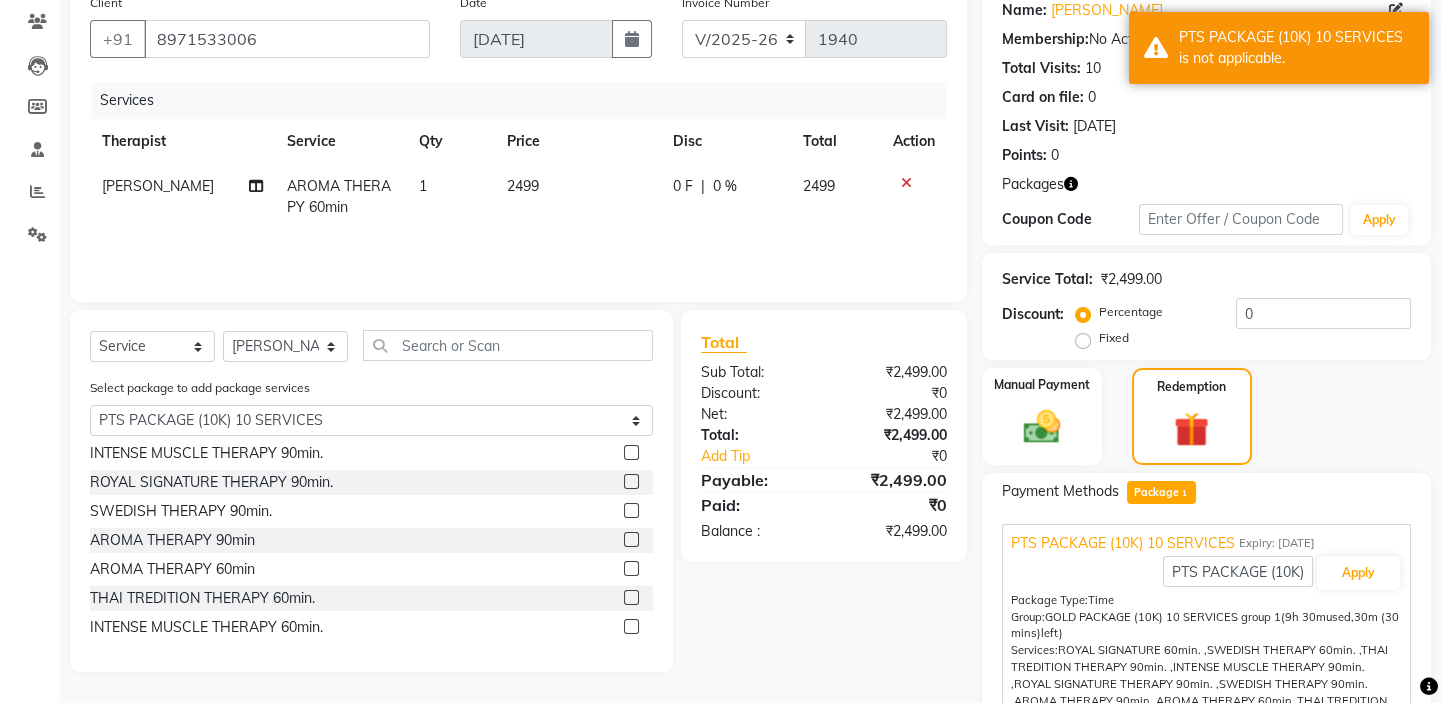 click 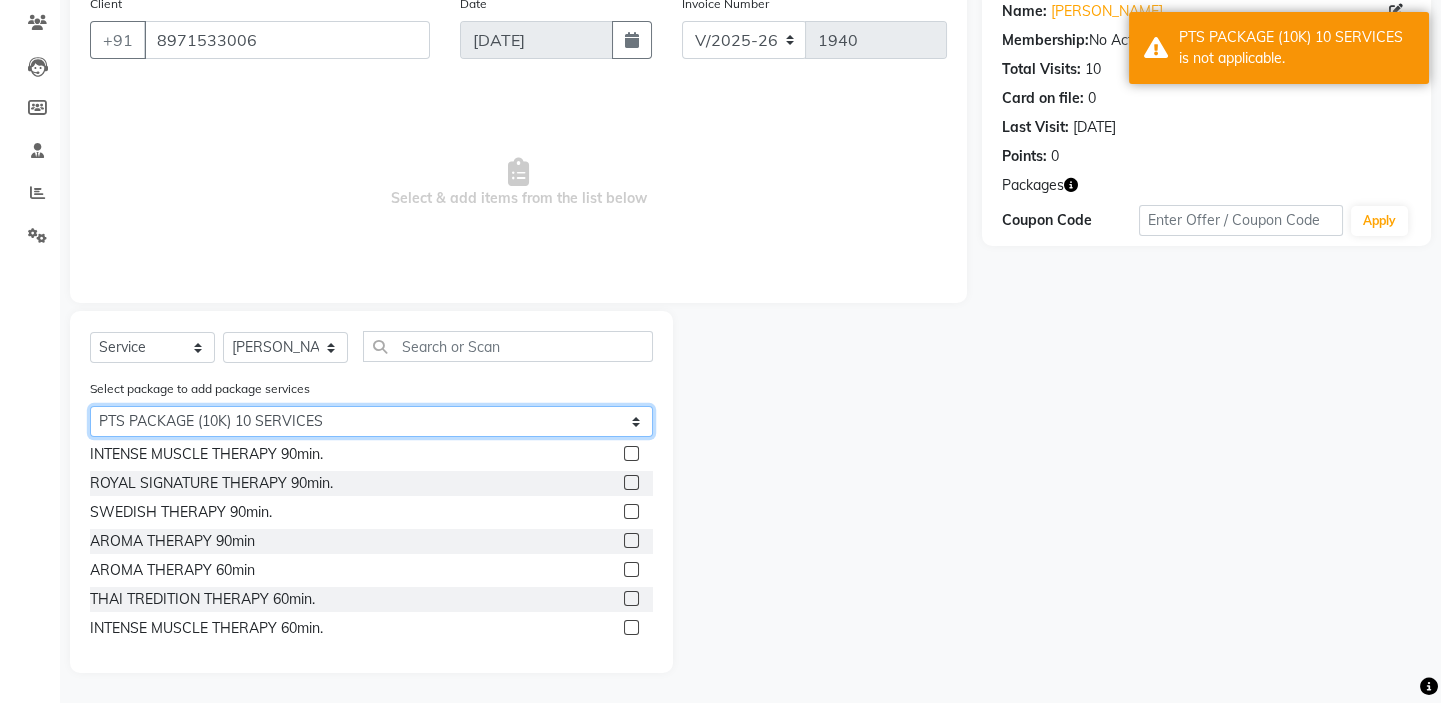click on "Select PTS PACKAGE (10K) 10 SERVICES" 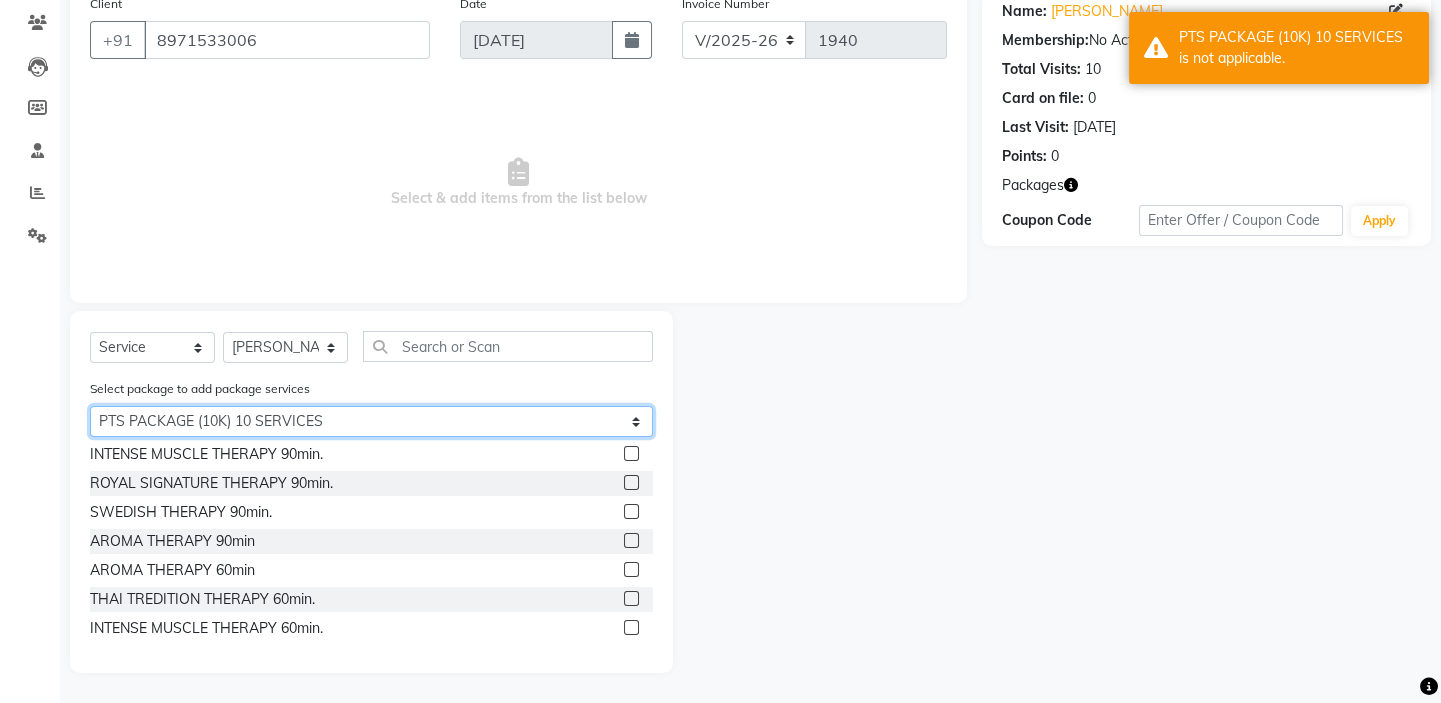 select on "0: undefined" 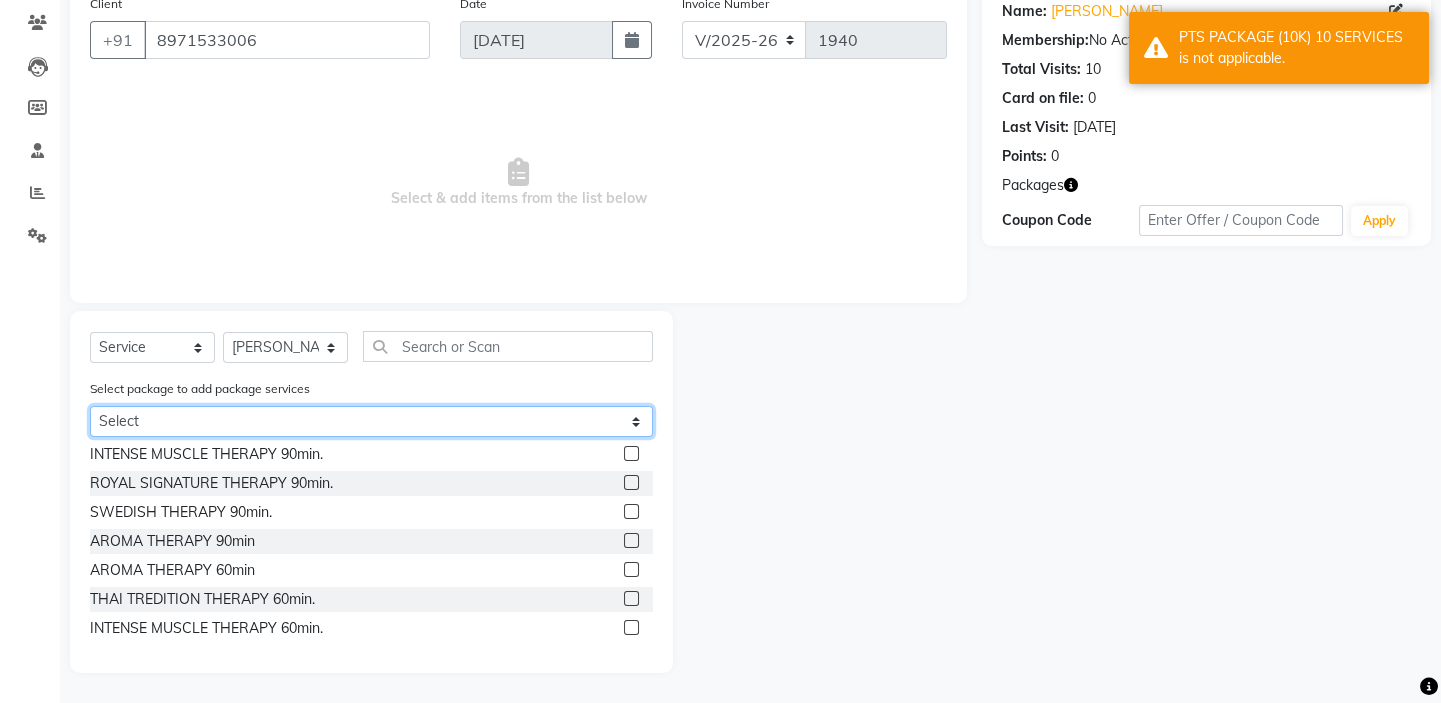 click on "Select PTS PACKAGE (10K) 10 SERVICES" 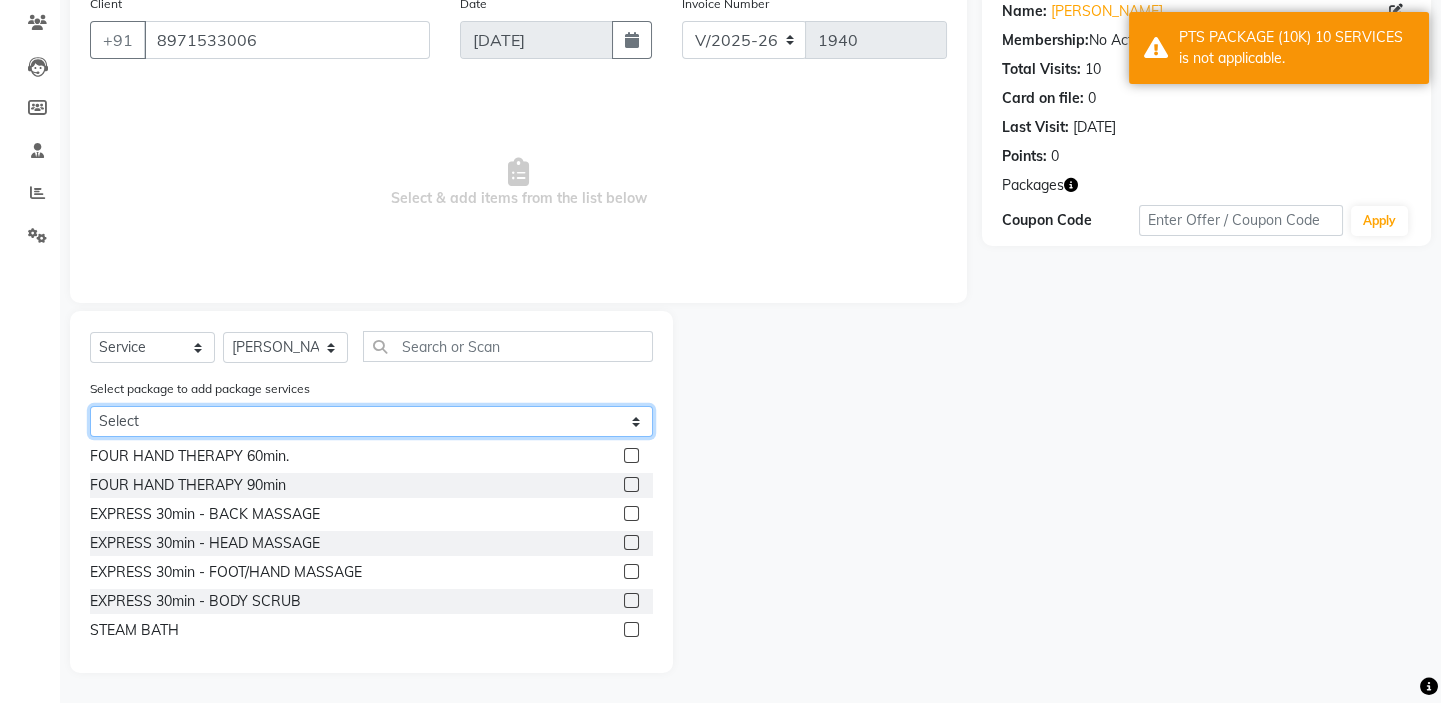scroll, scrollTop: 495, scrollLeft: 0, axis: vertical 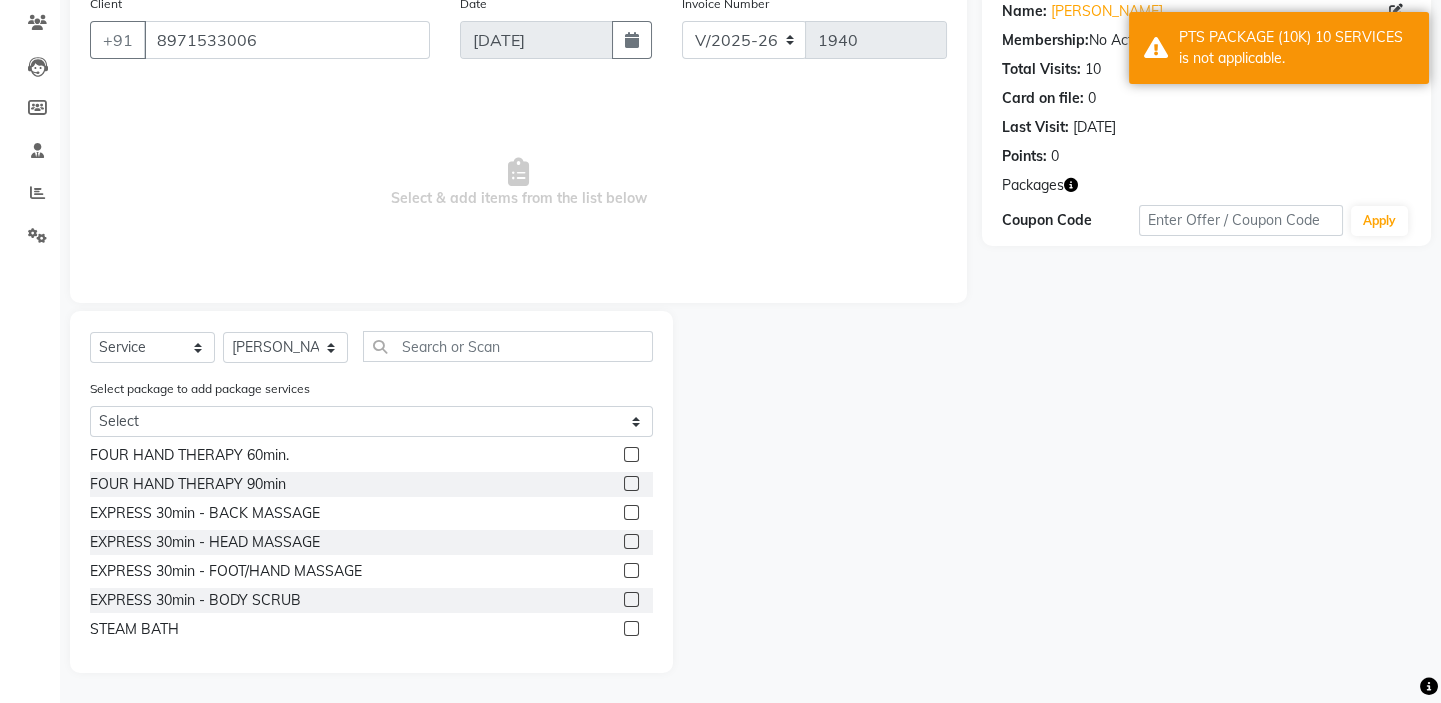 click 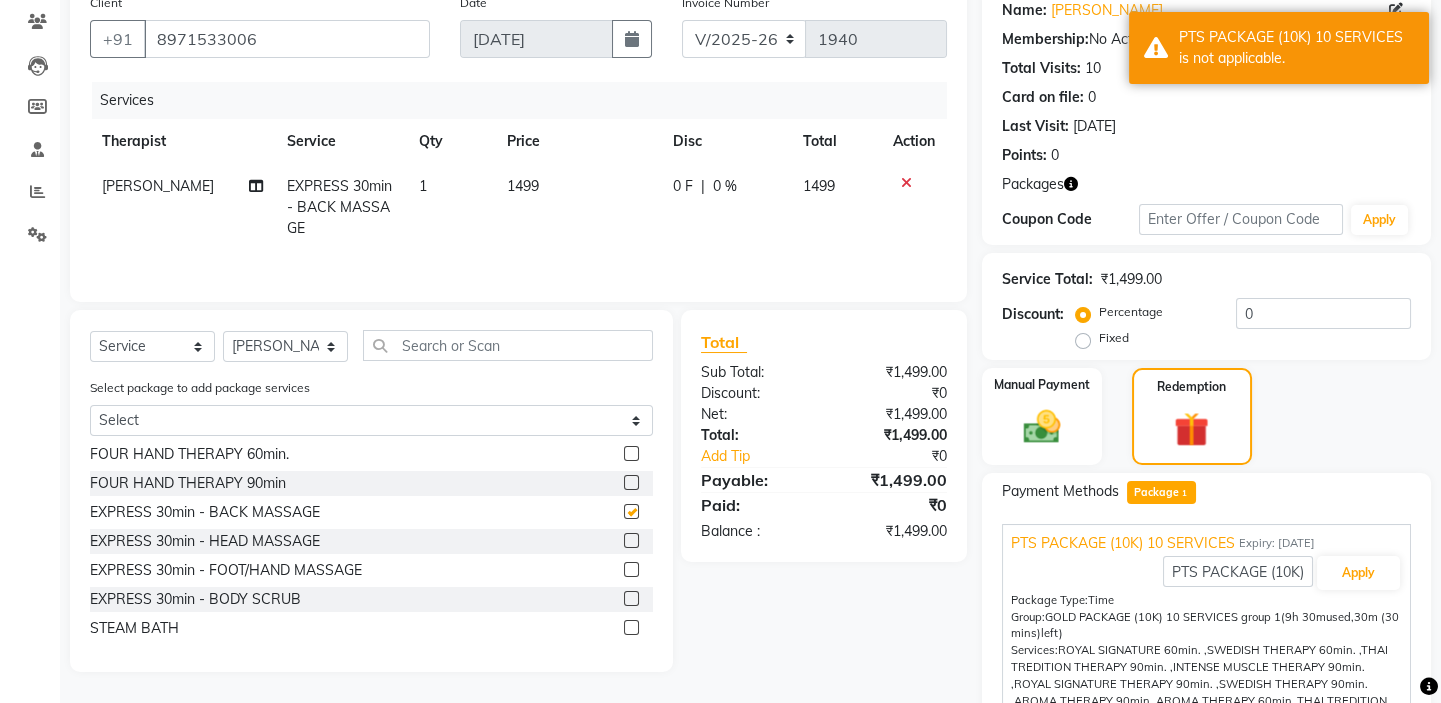 checkbox on "false" 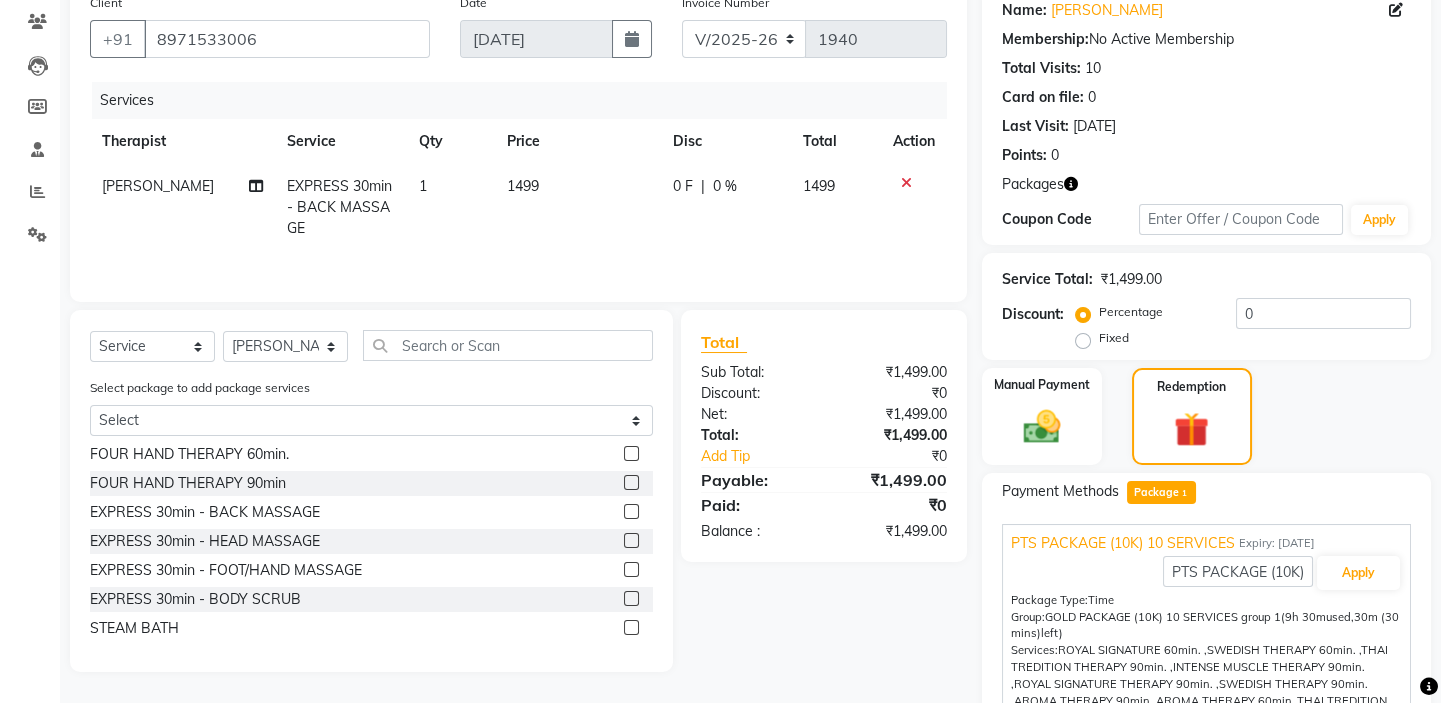 click on "Fixed" 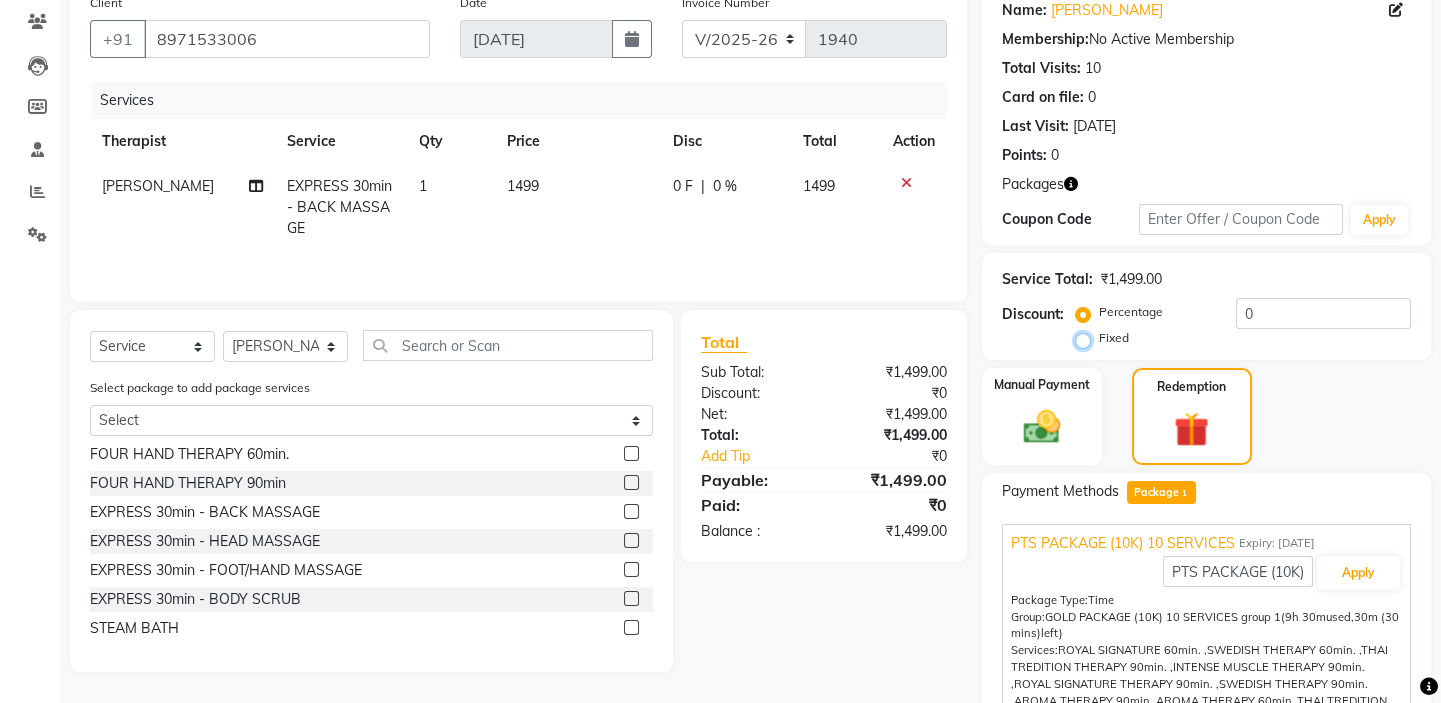 click on "Fixed" at bounding box center (1087, 338) 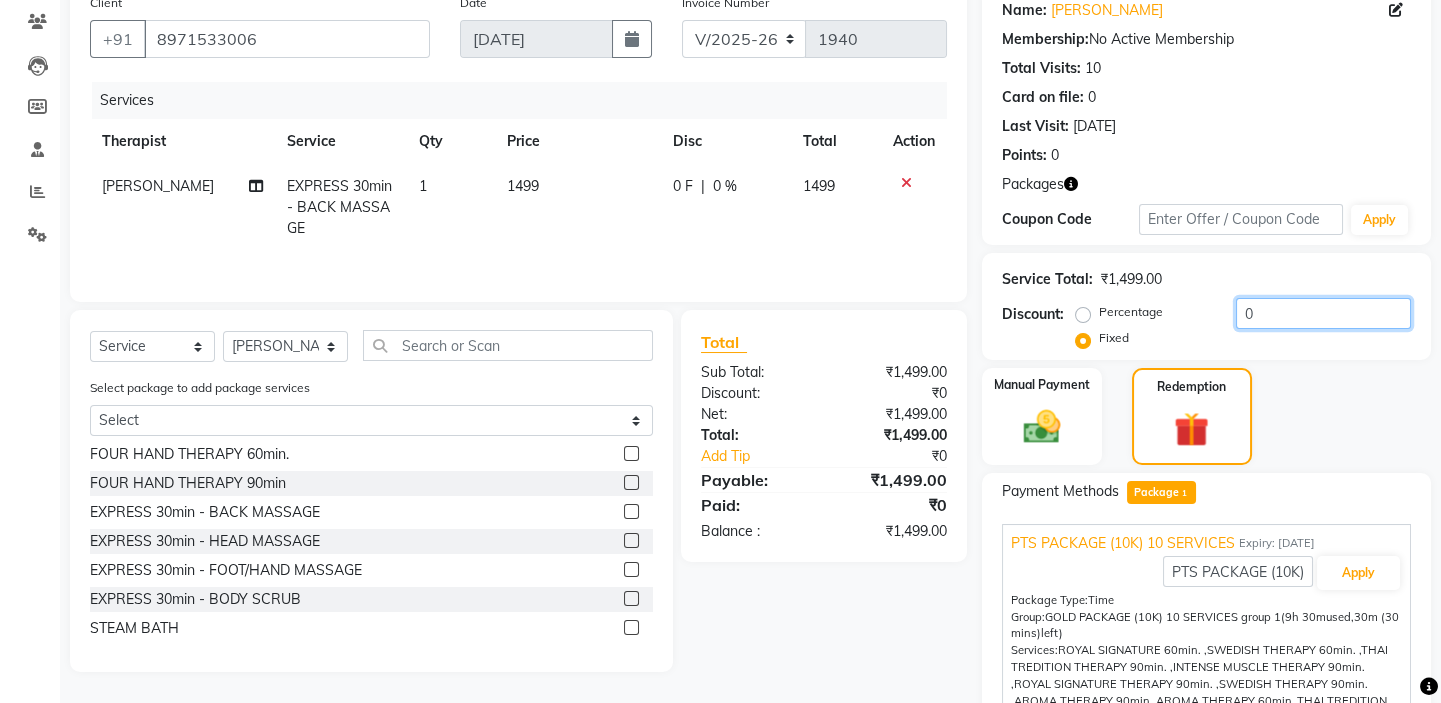 drag, startPoint x: 1263, startPoint y: 311, endPoint x: 1149, endPoint y: 304, distance: 114.21471 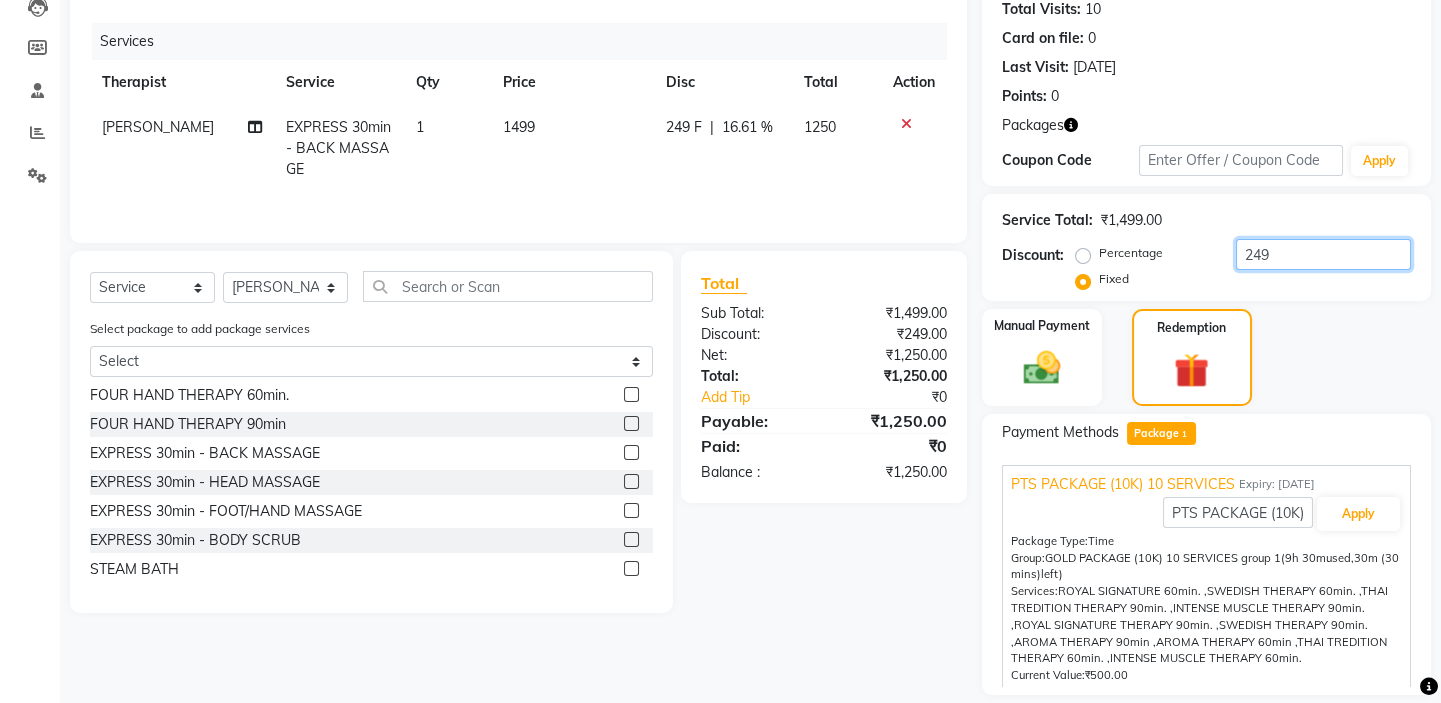 scroll, scrollTop: 287, scrollLeft: 0, axis: vertical 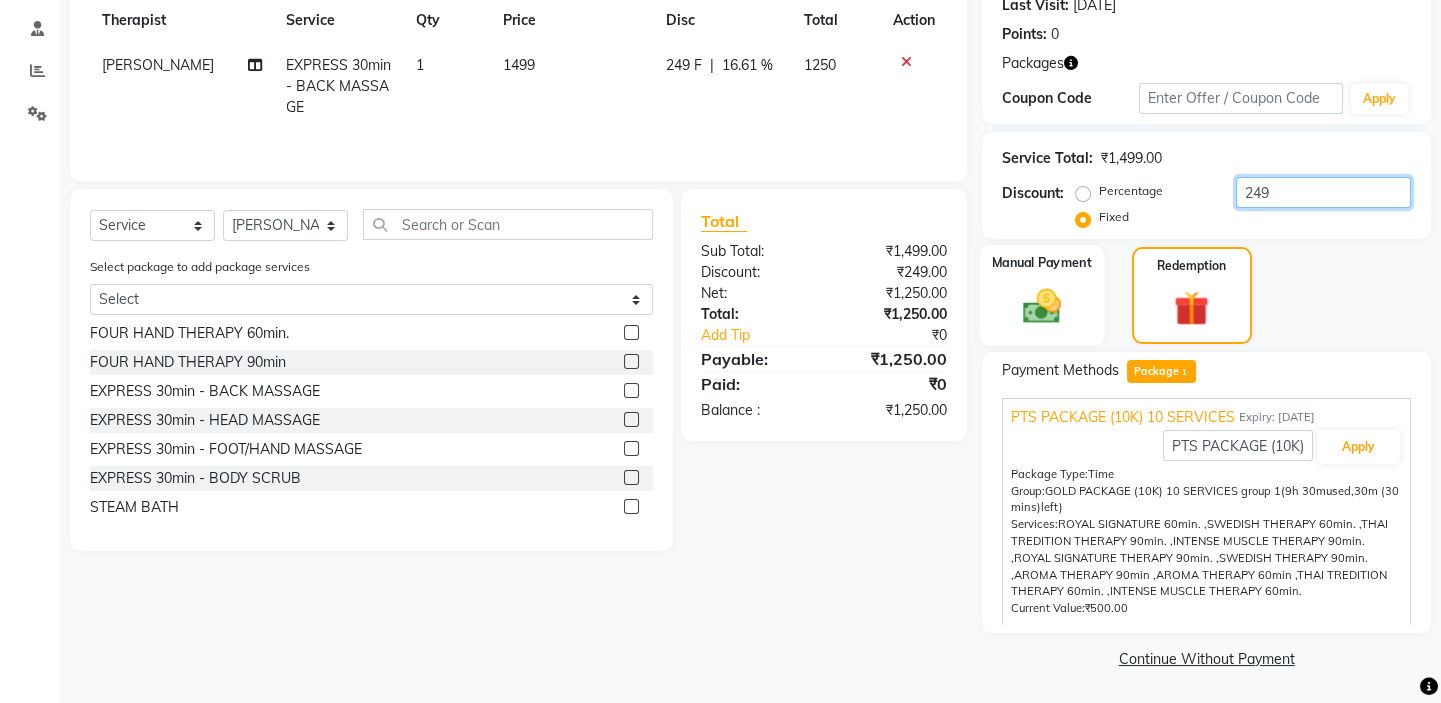 type on "249" 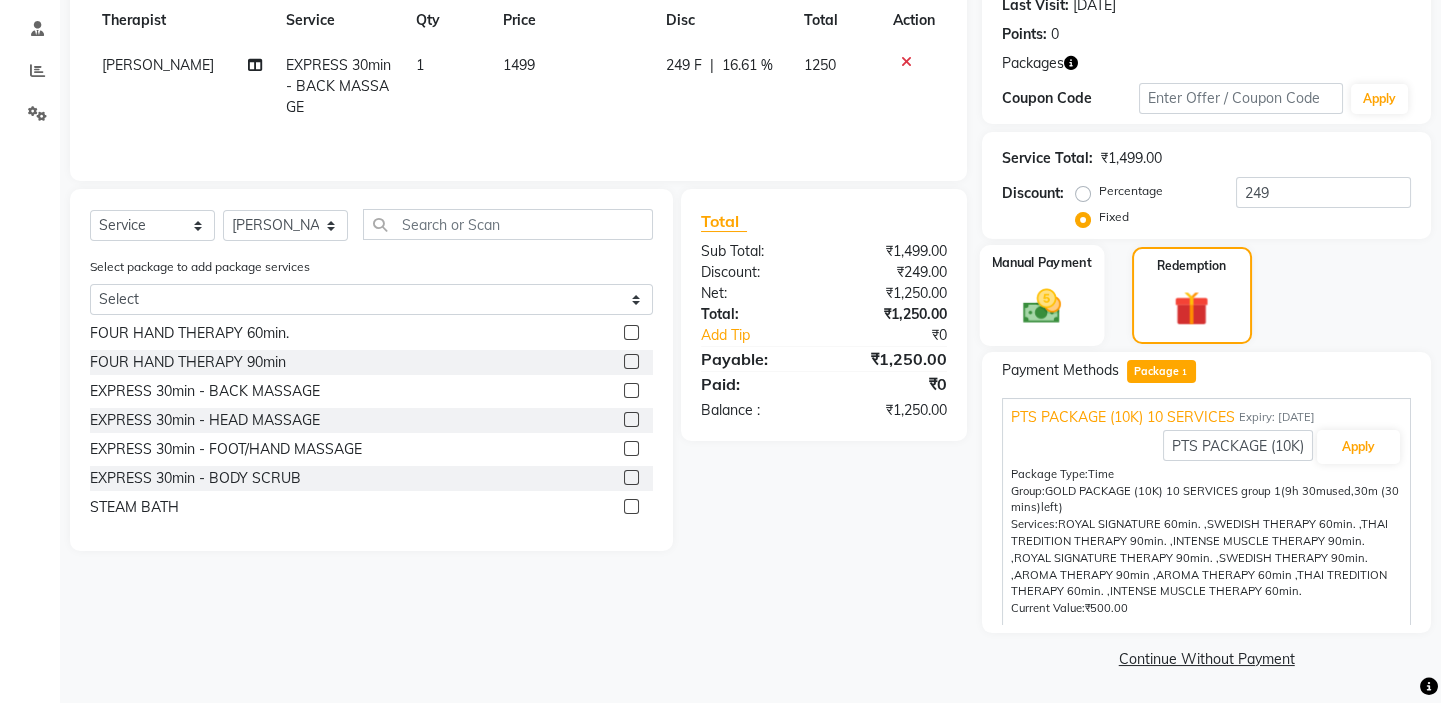 click 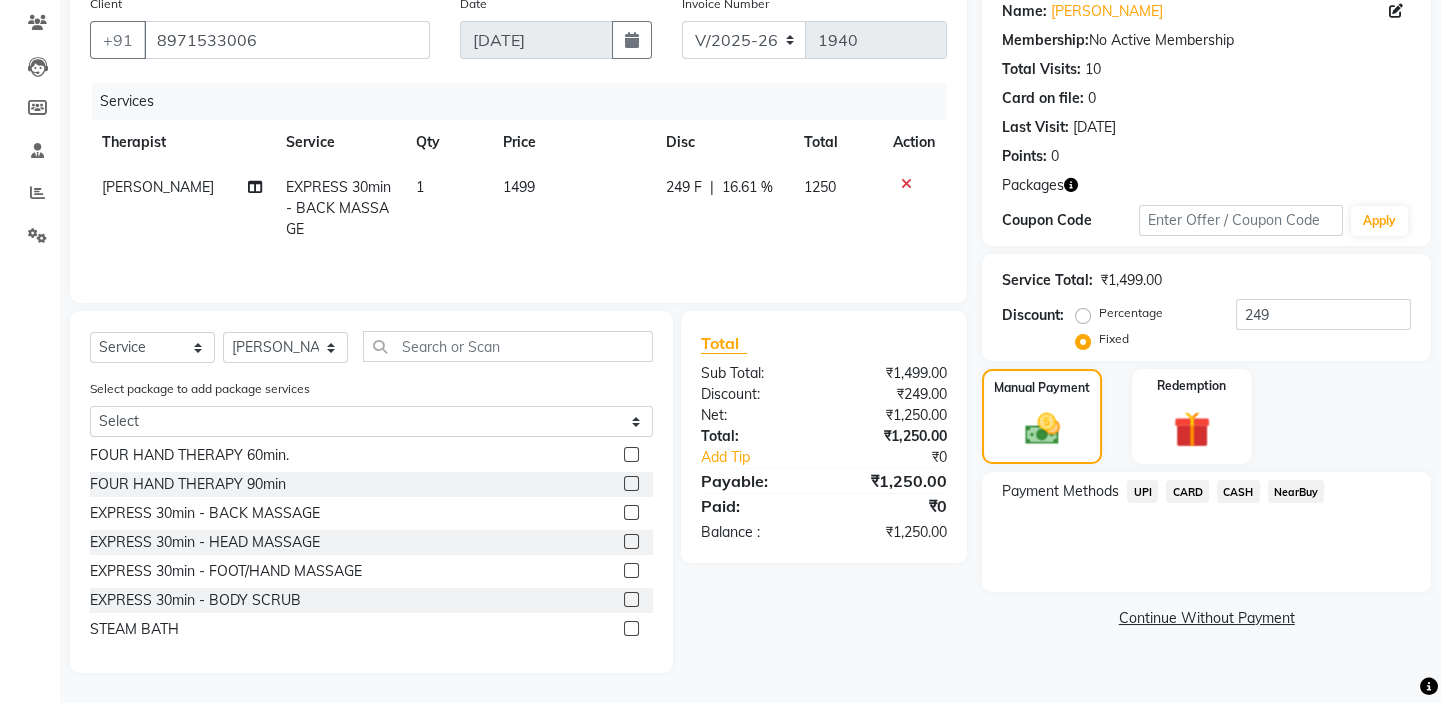 click on "UPI" 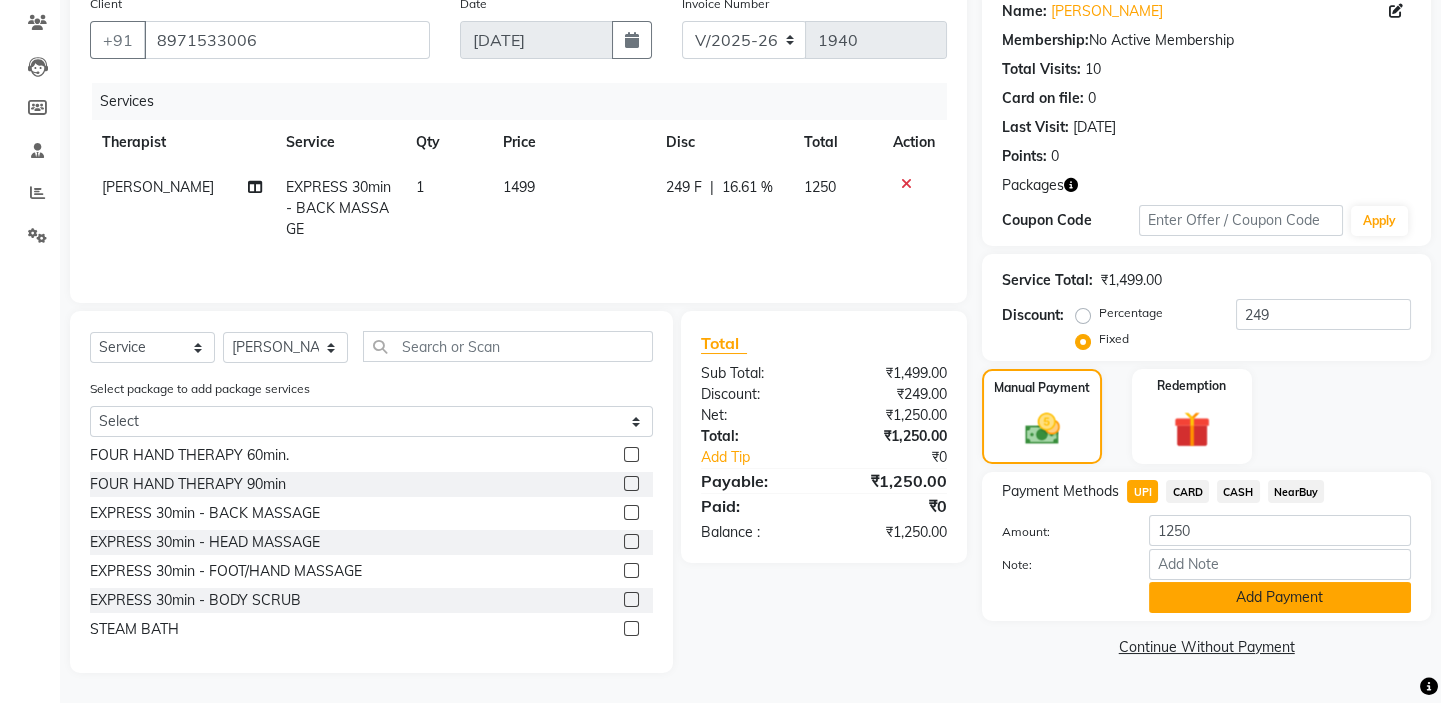 click on "Add Payment" 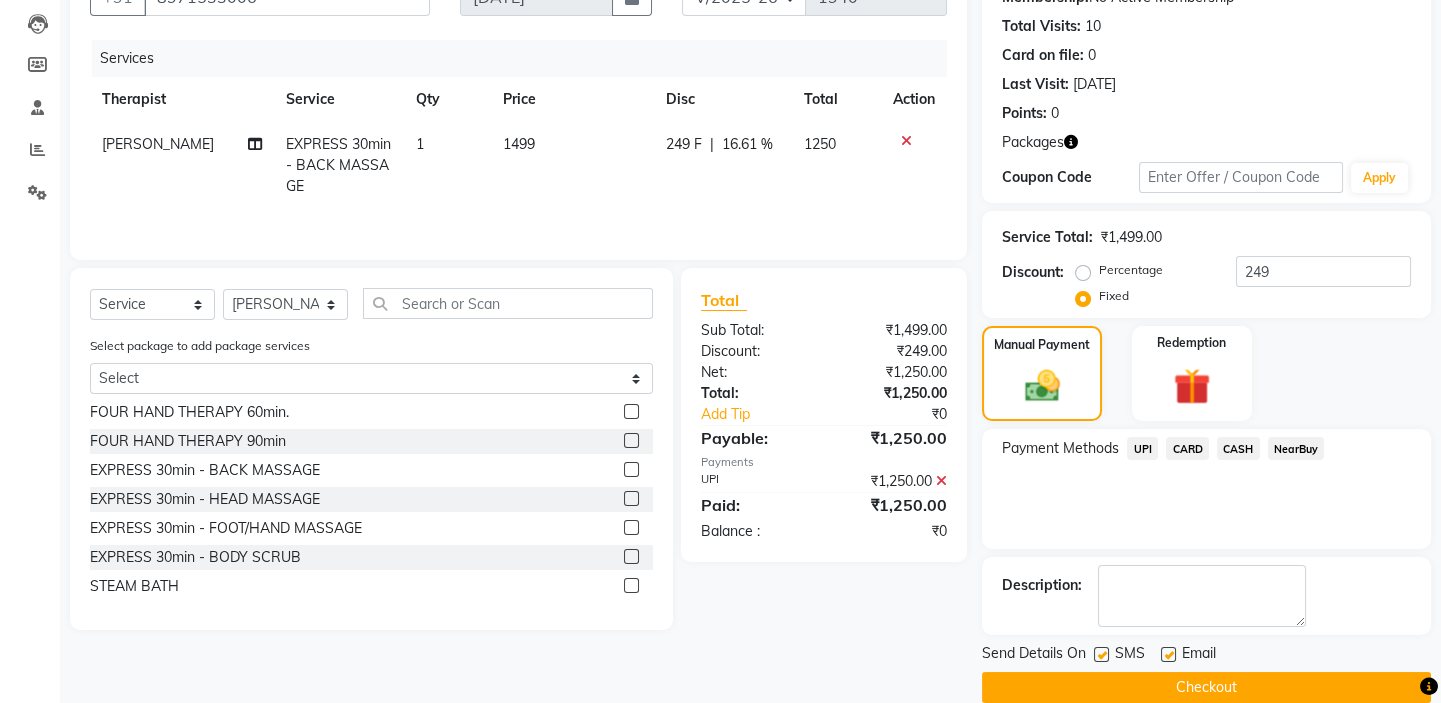 scroll, scrollTop: 238, scrollLeft: 0, axis: vertical 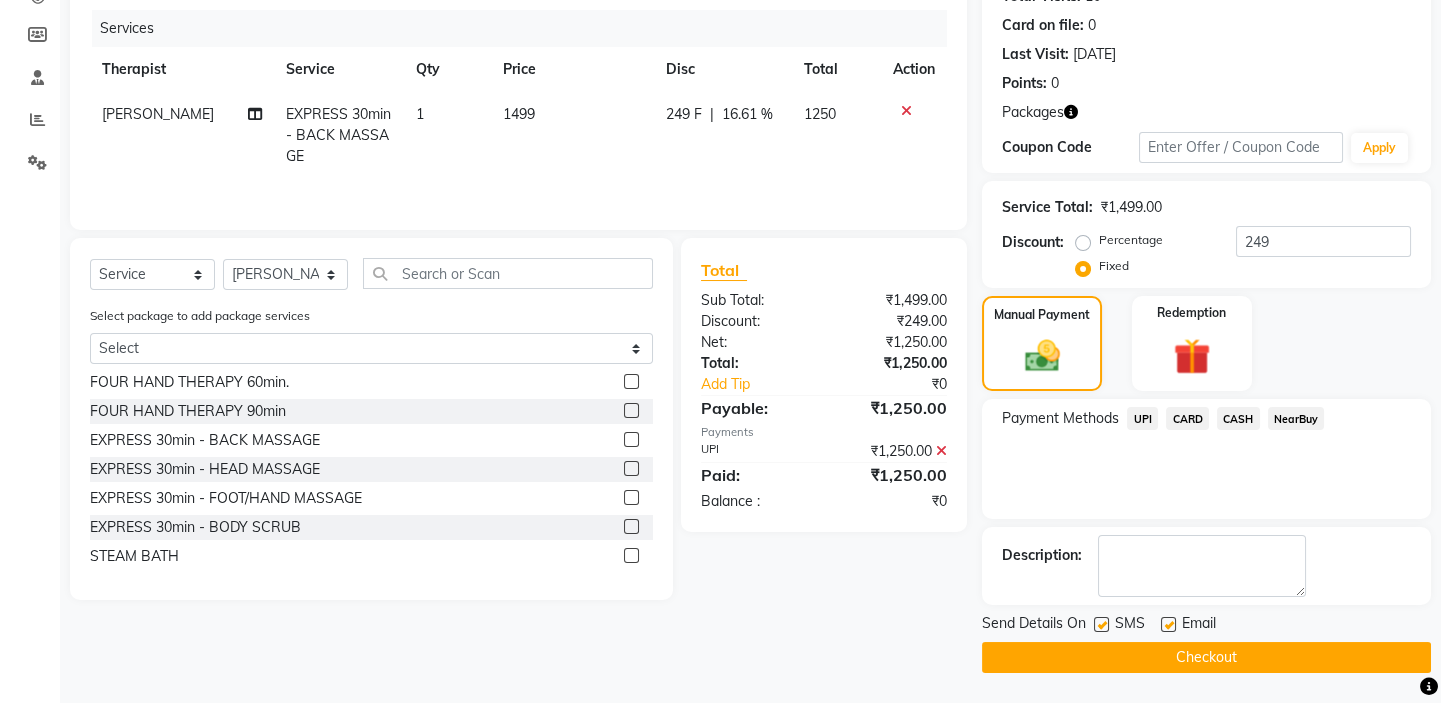 click 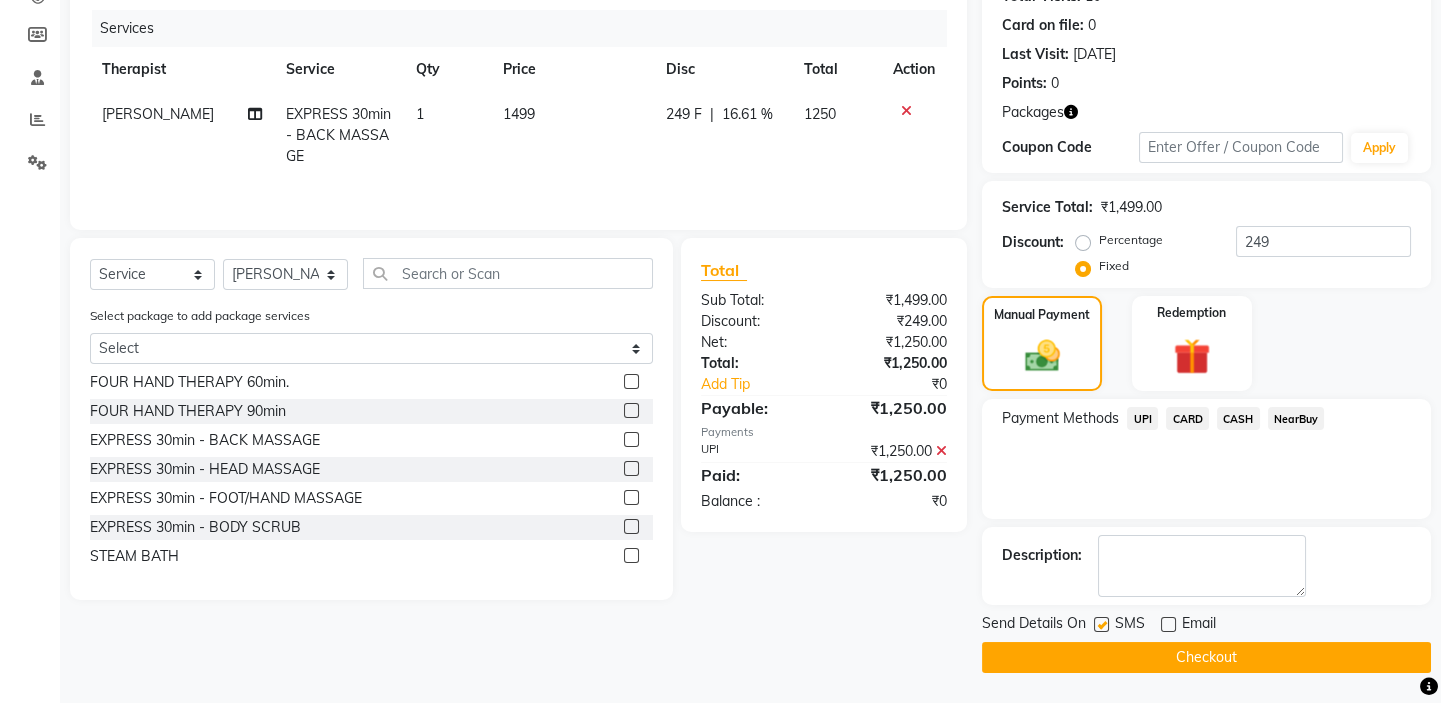 click 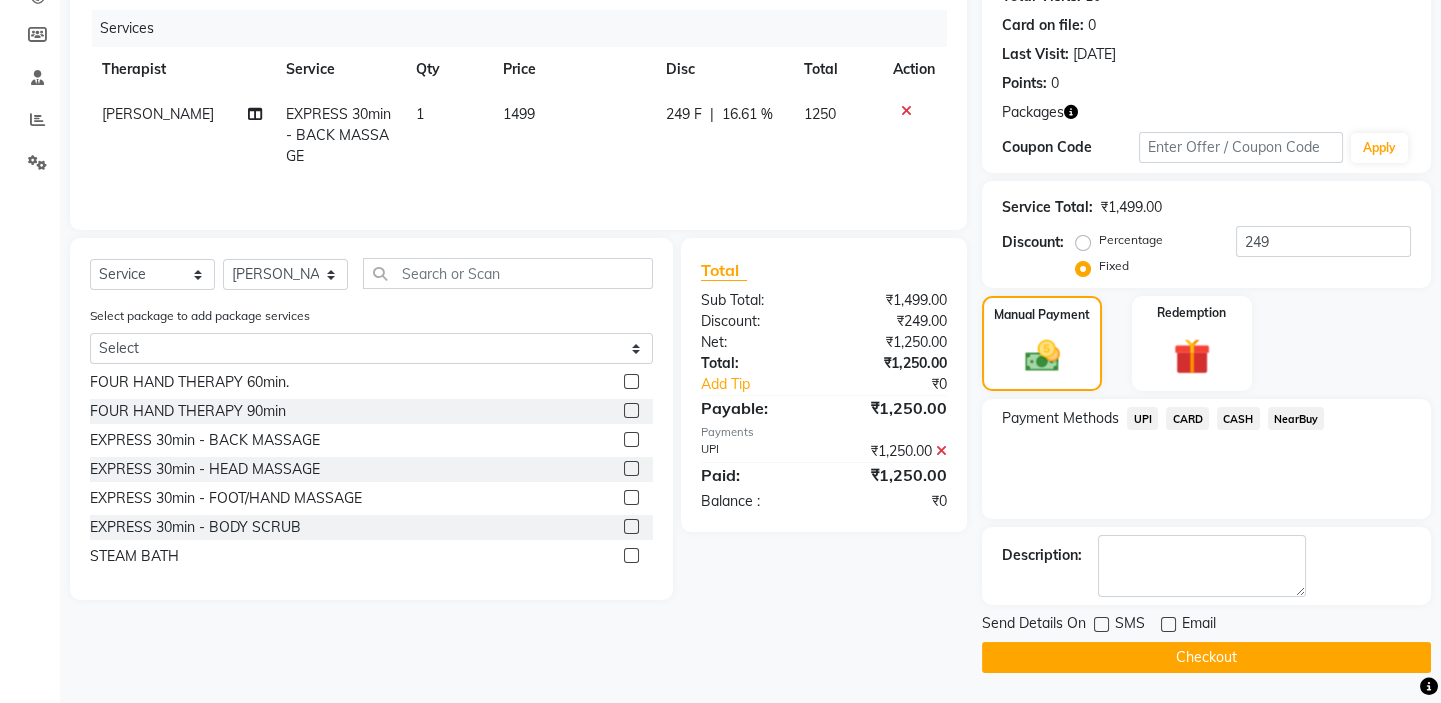 click on "Checkout" 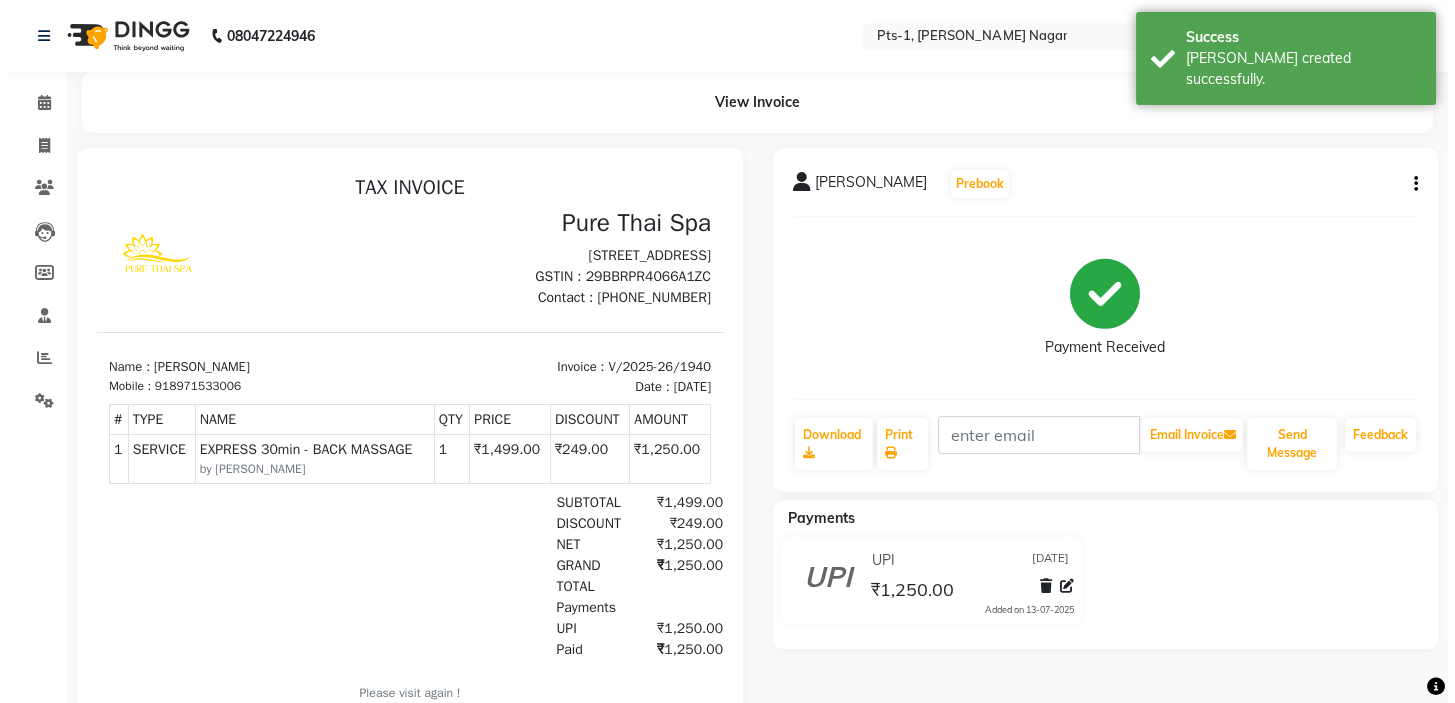 scroll, scrollTop: 0, scrollLeft: 0, axis: both 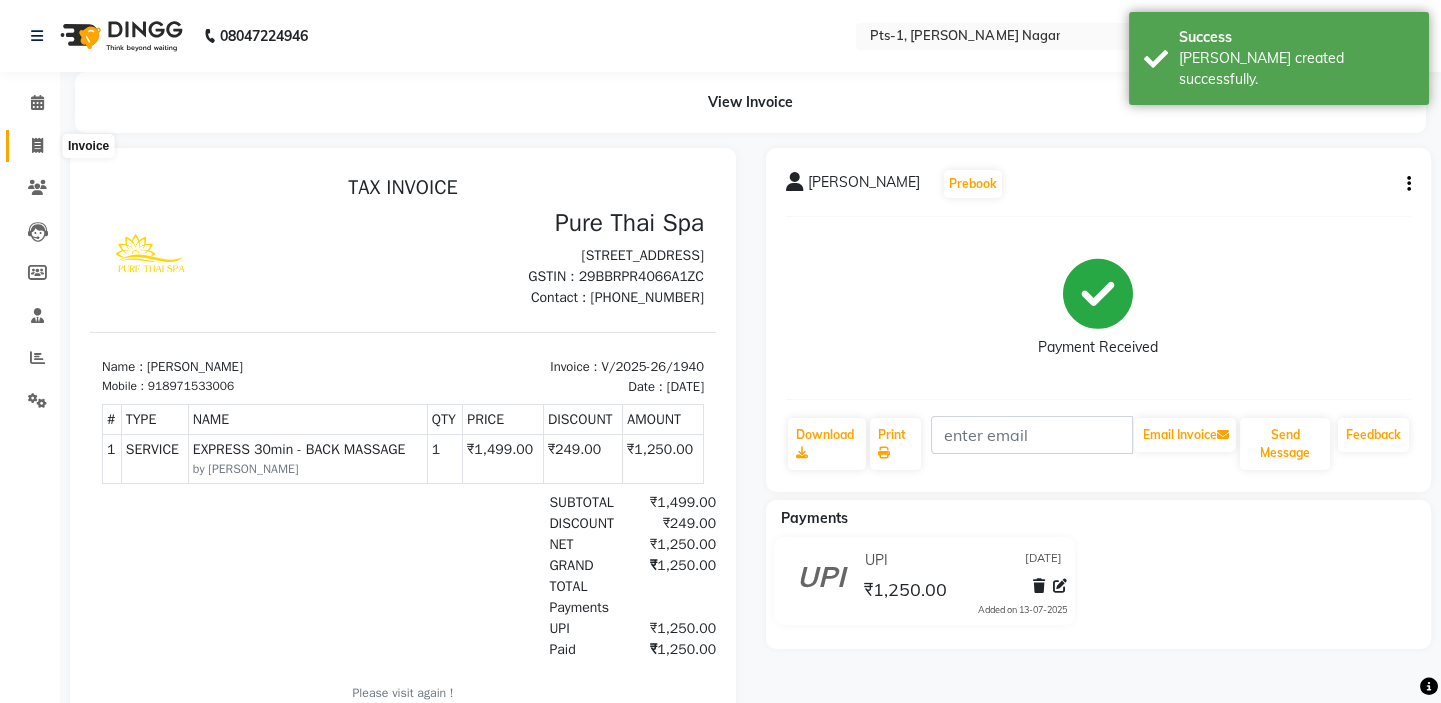 click 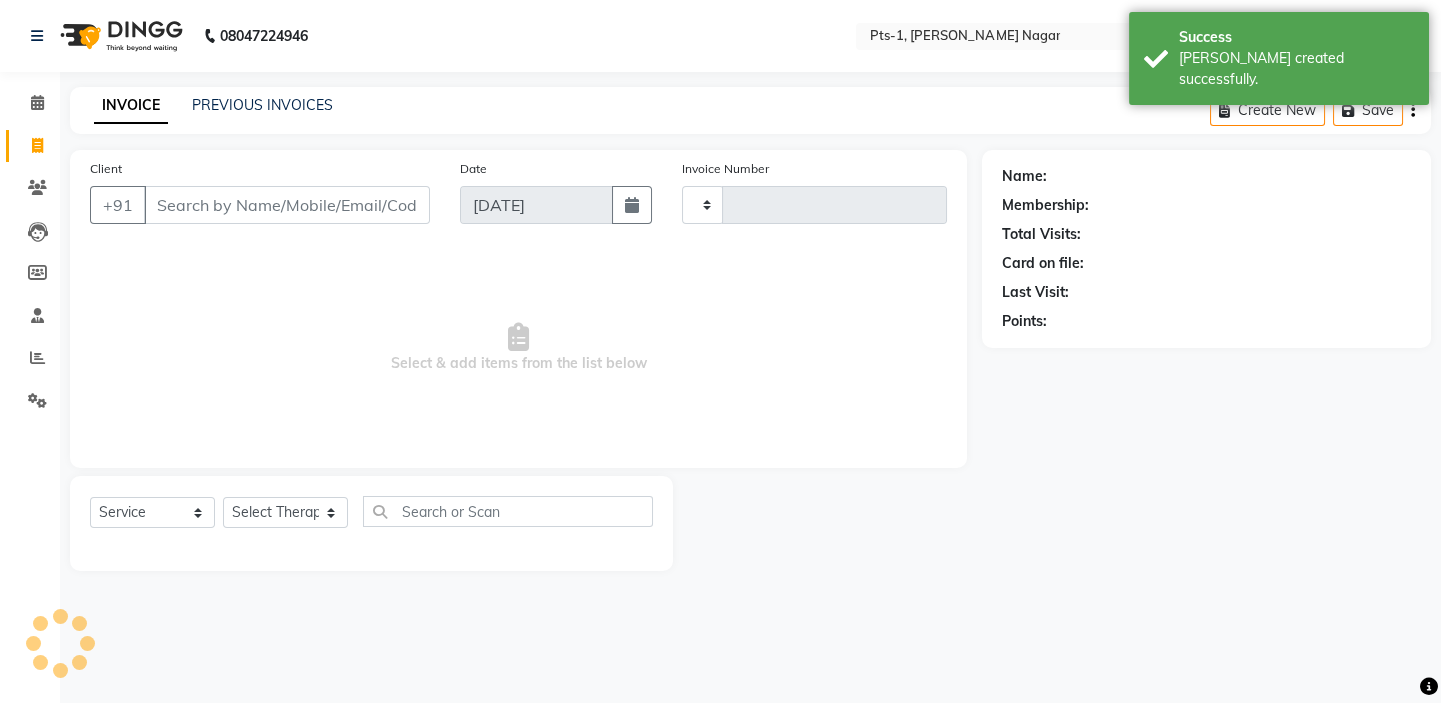 type on "1941" 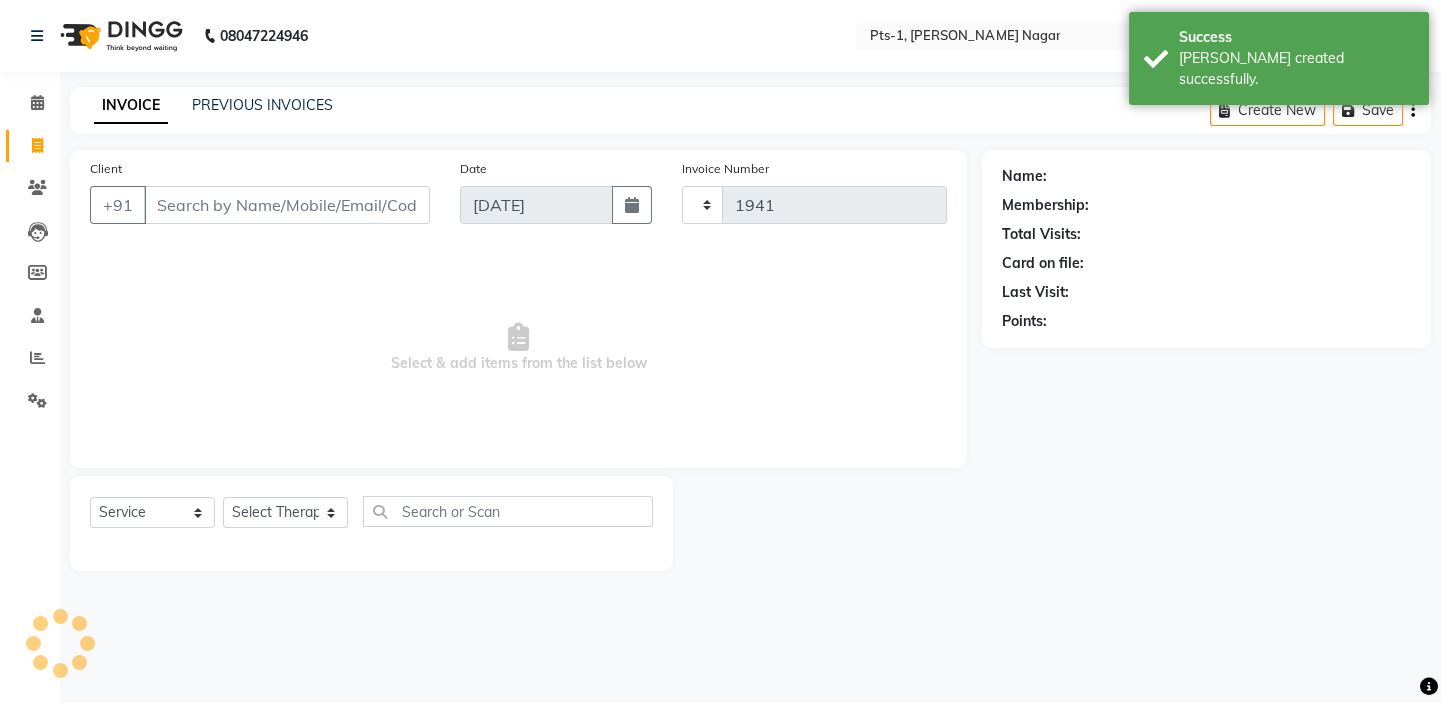 select on "5296" 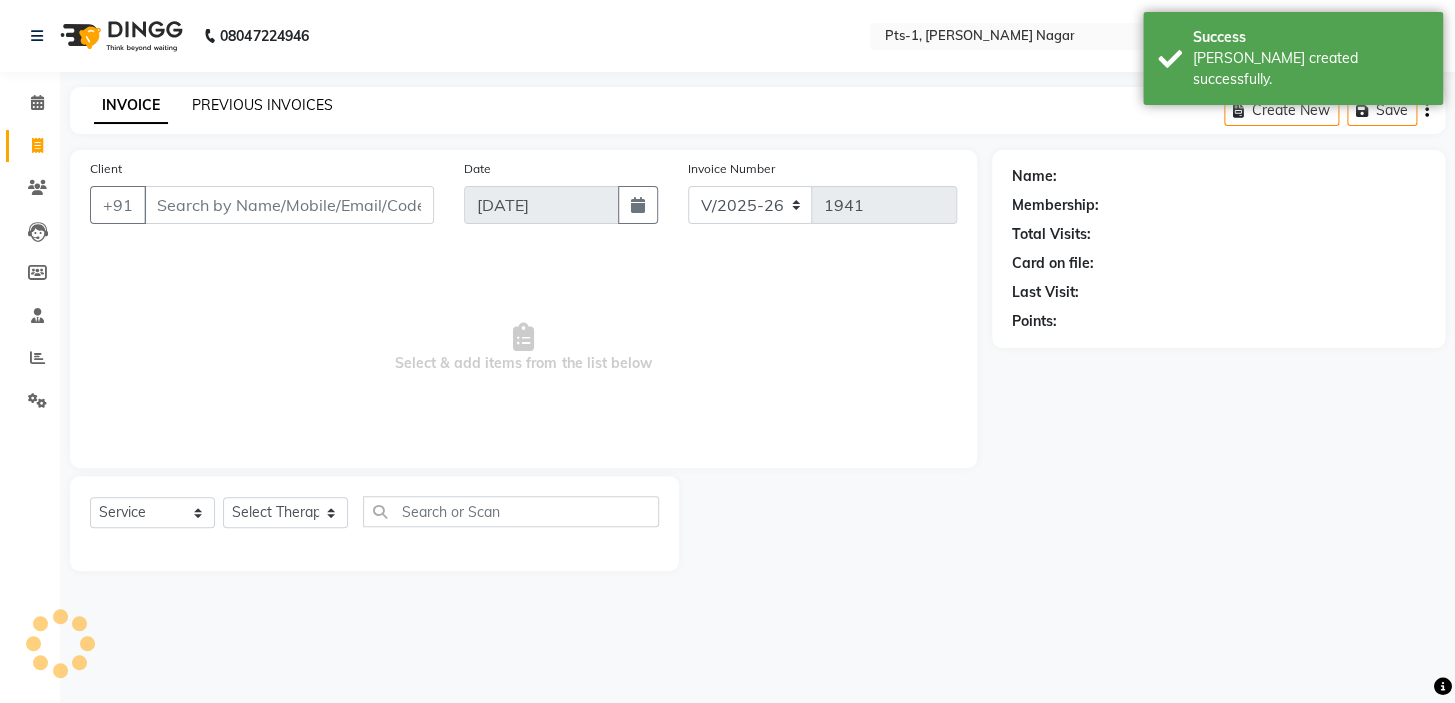 click on "PREVIOUS INVOICES" 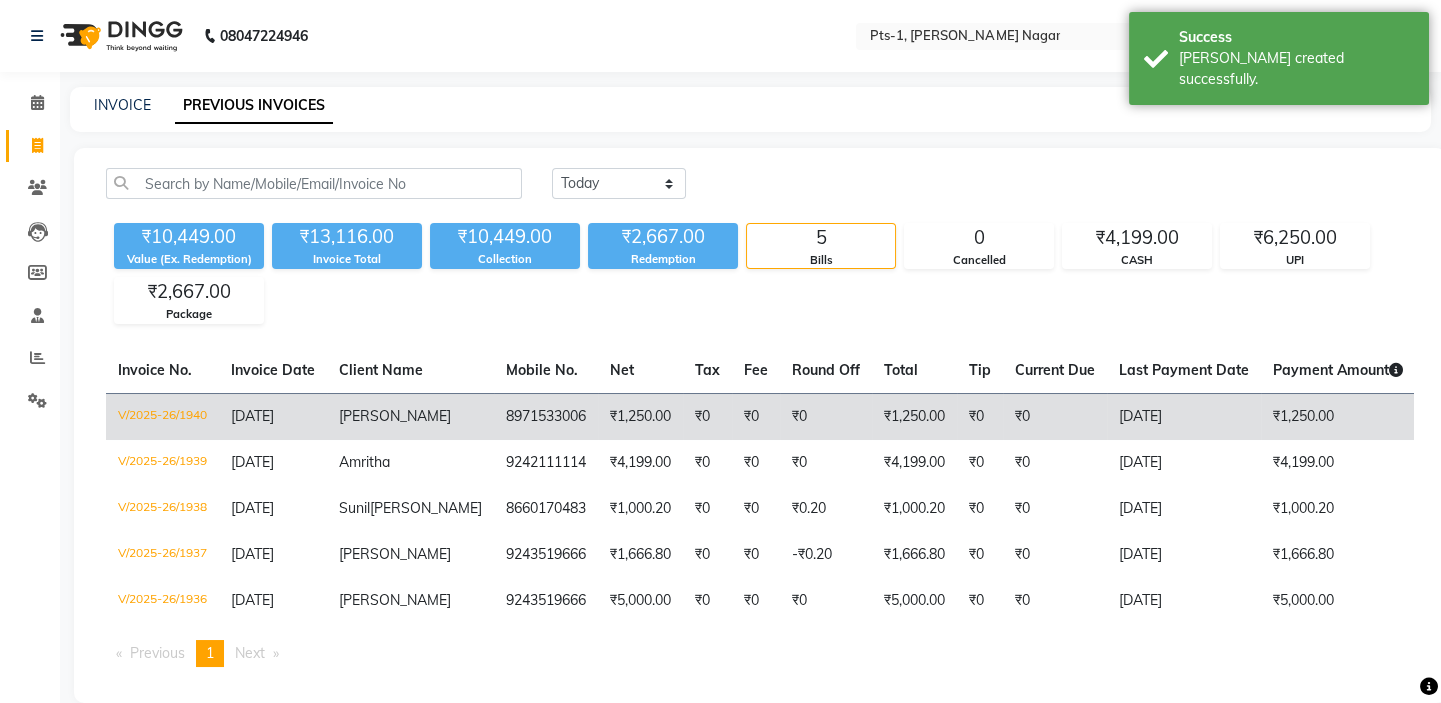 click on "₹1,250.00" 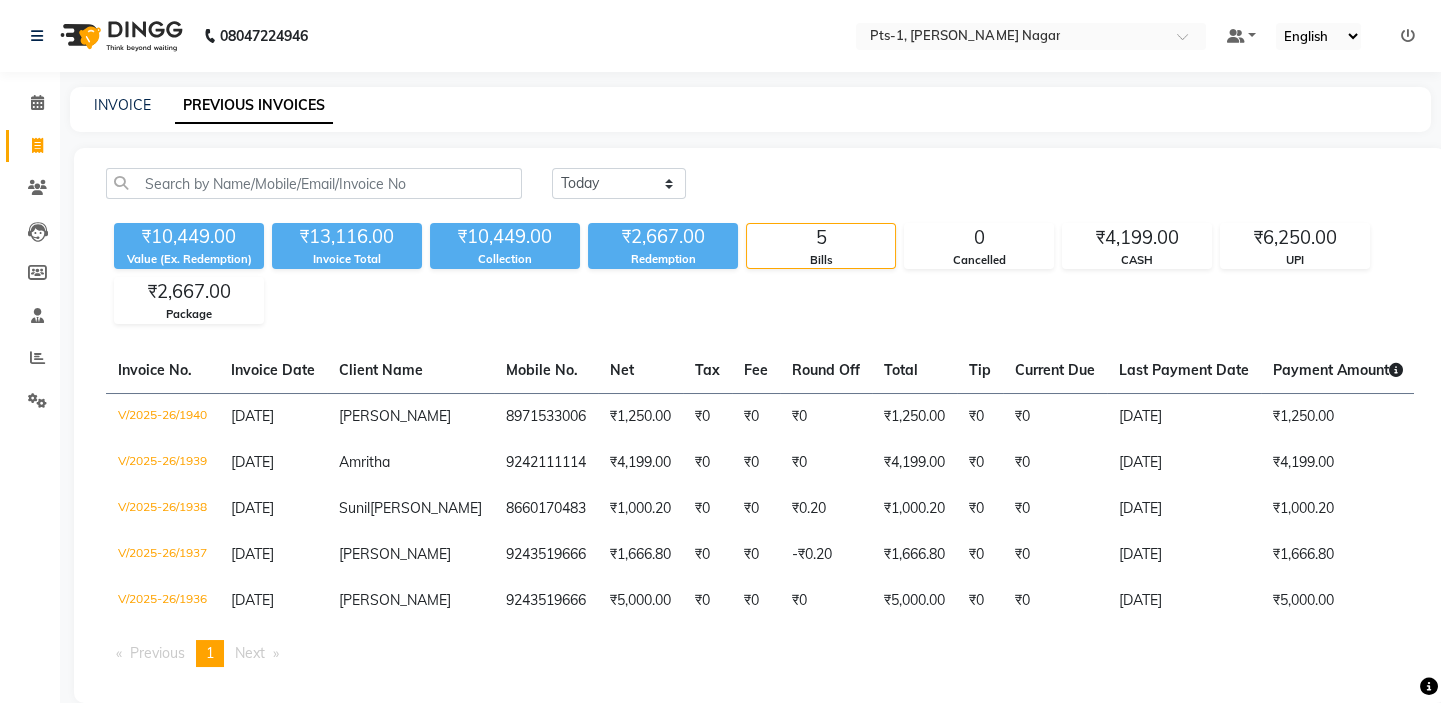 click on "Invoice" 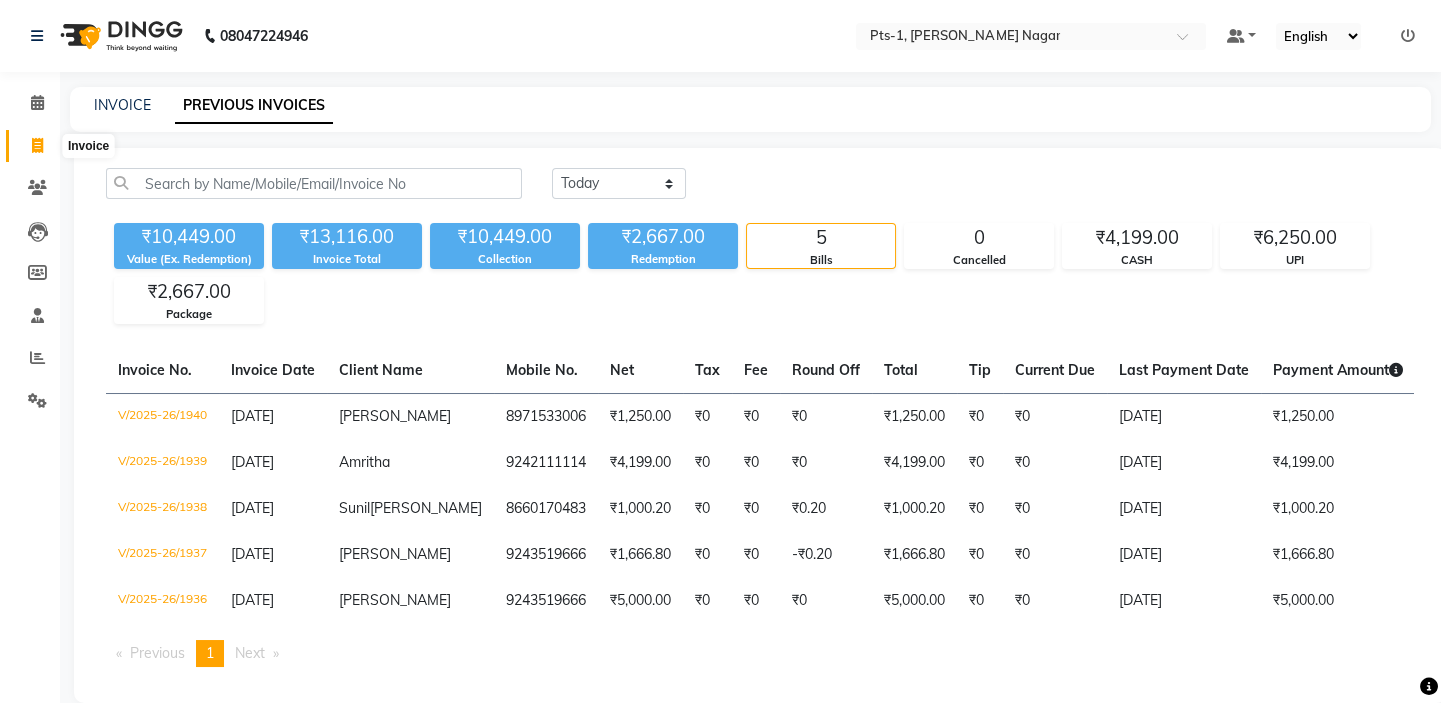click 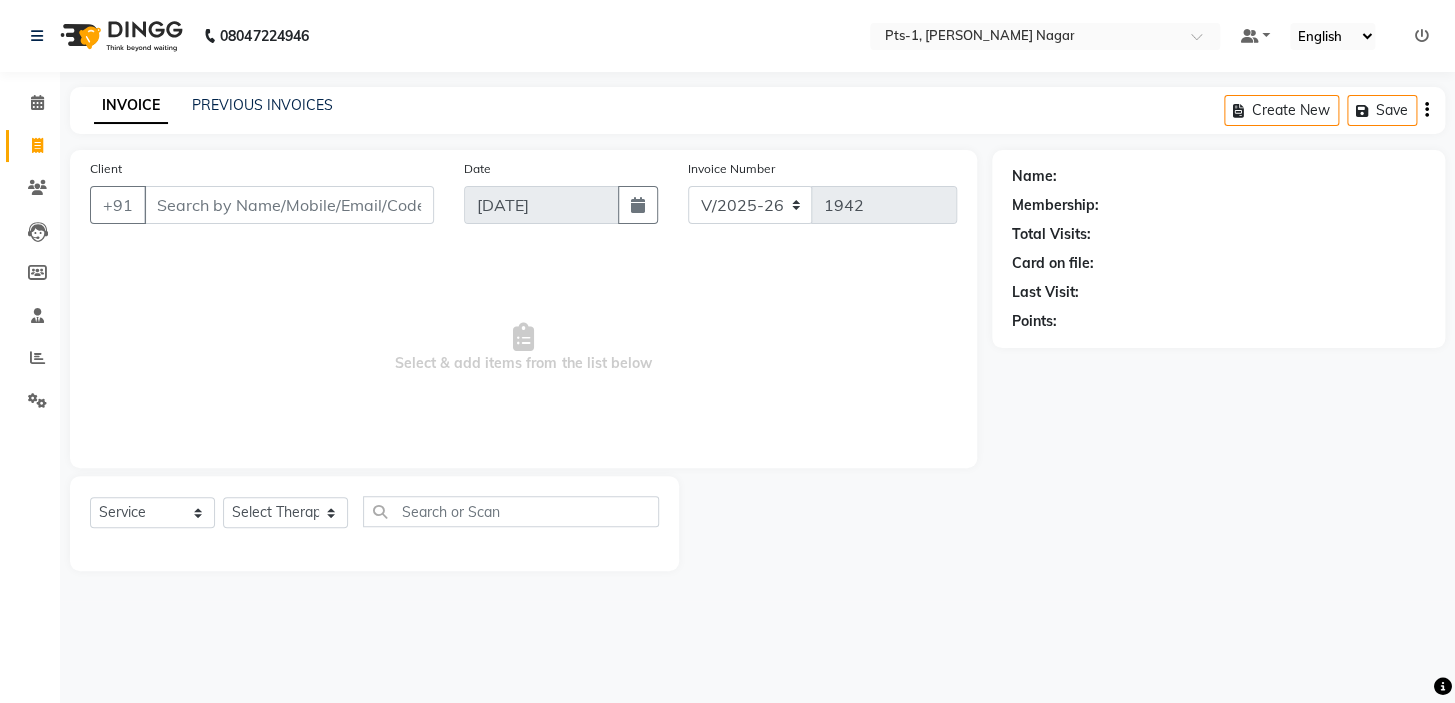 click on "Client" at bounding box center (289, 205) 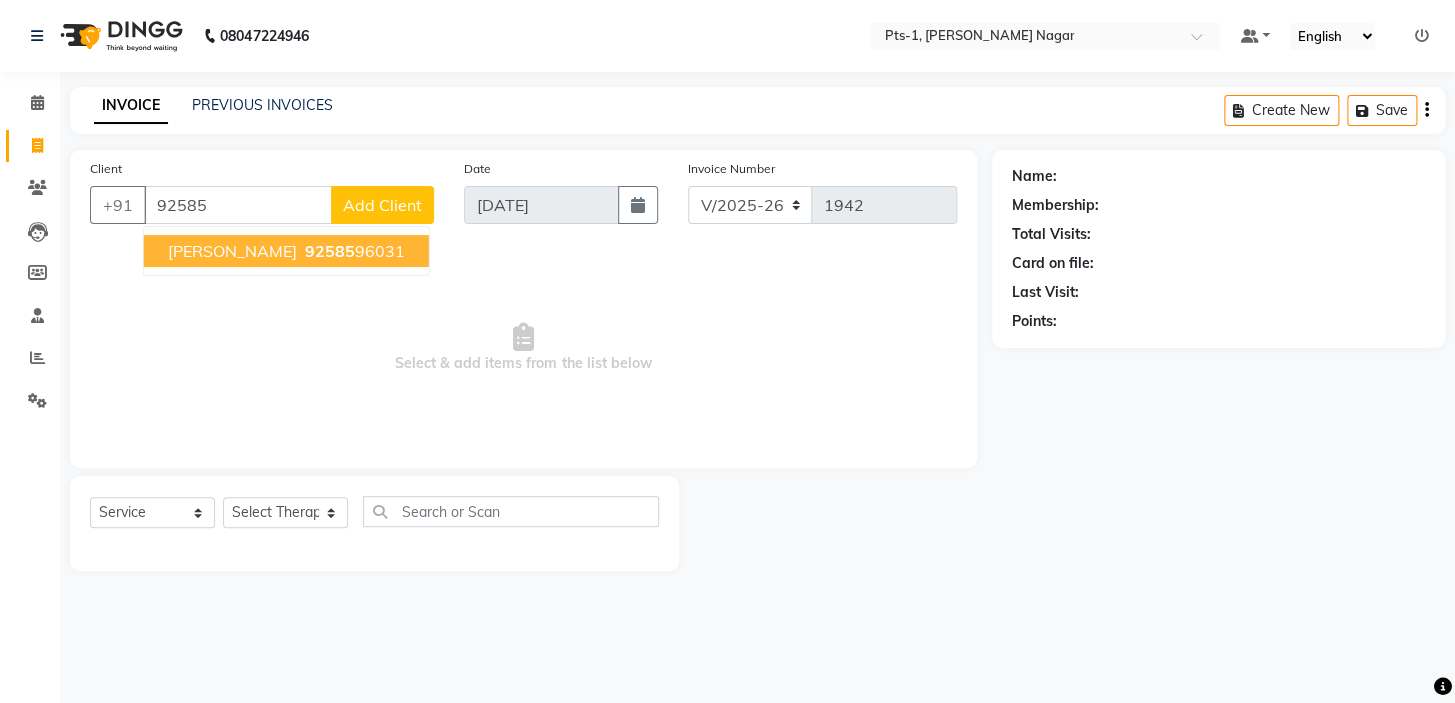 click on "[PERSON_NAME]   92585 96031" at bounding box center [286, 251] 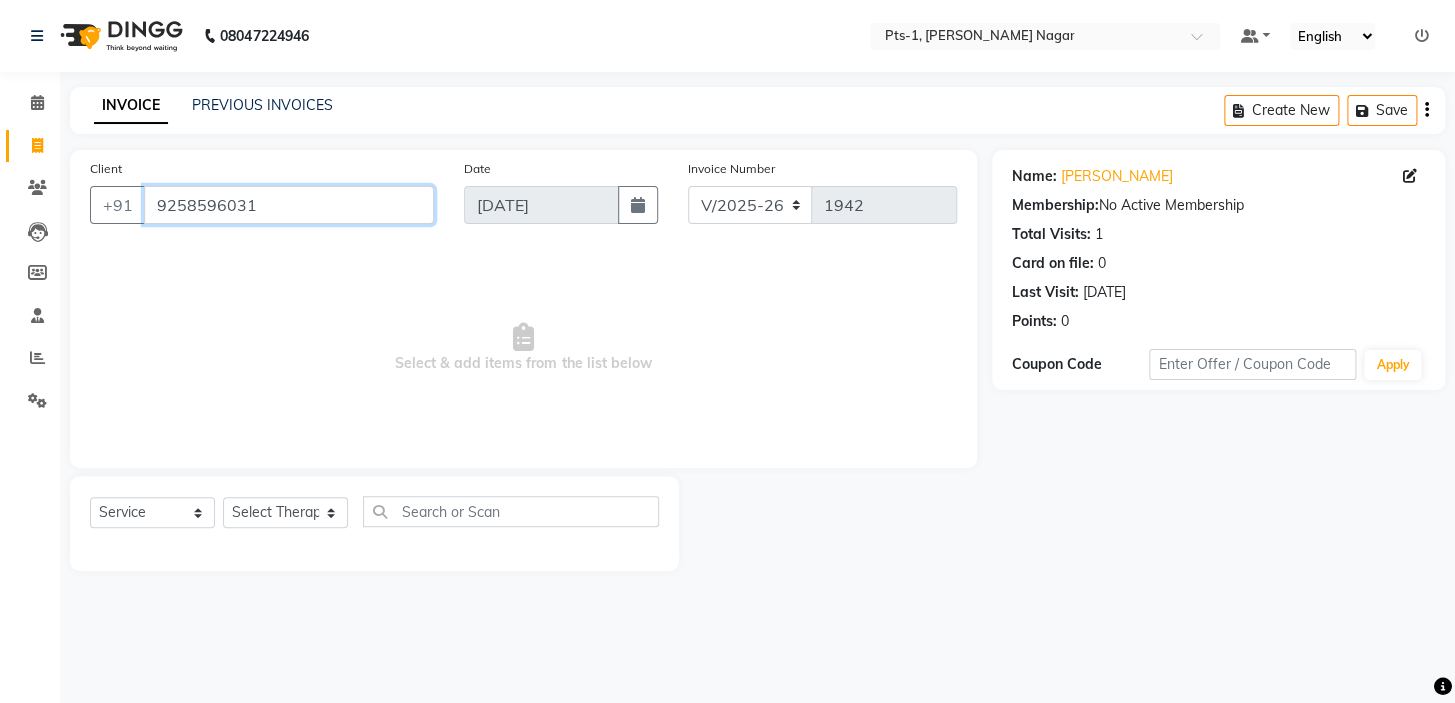 click on "9258596031" at bounding box center [289, 205] 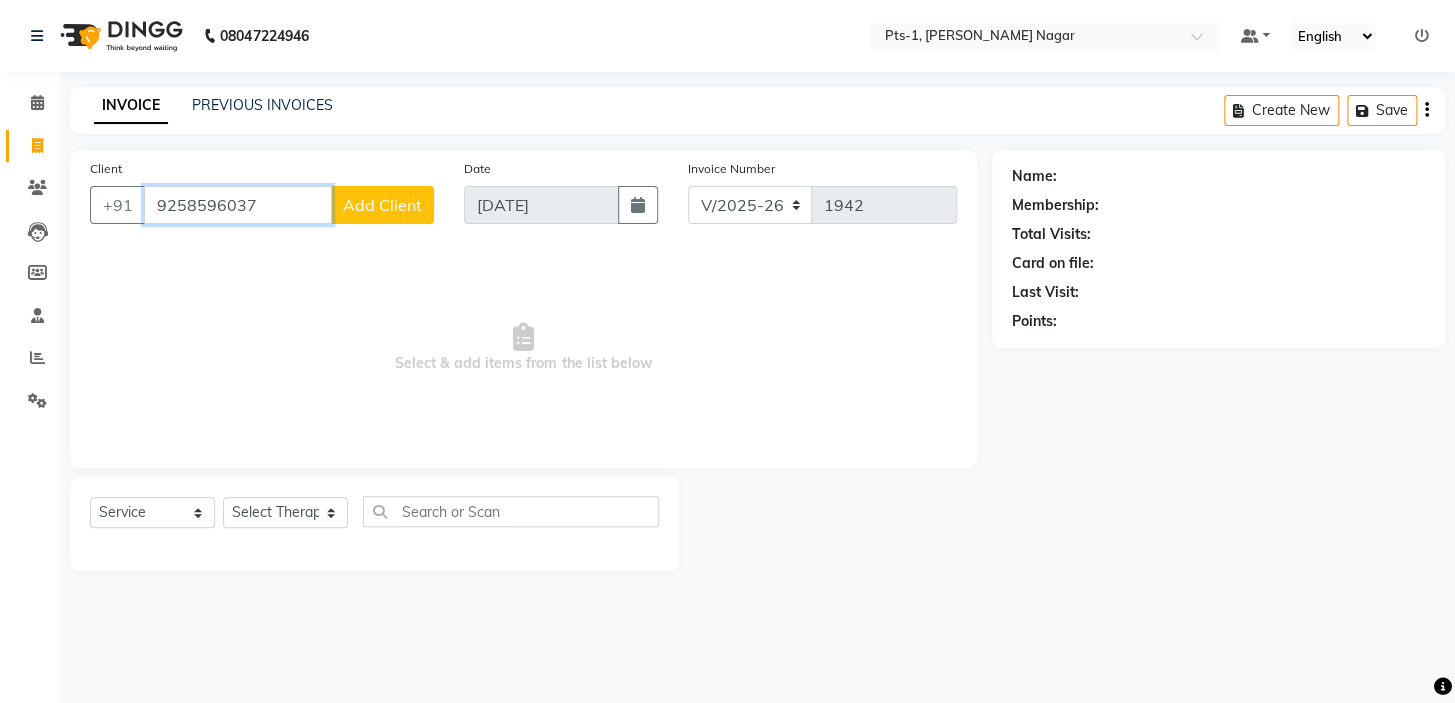 type on "9258596037" 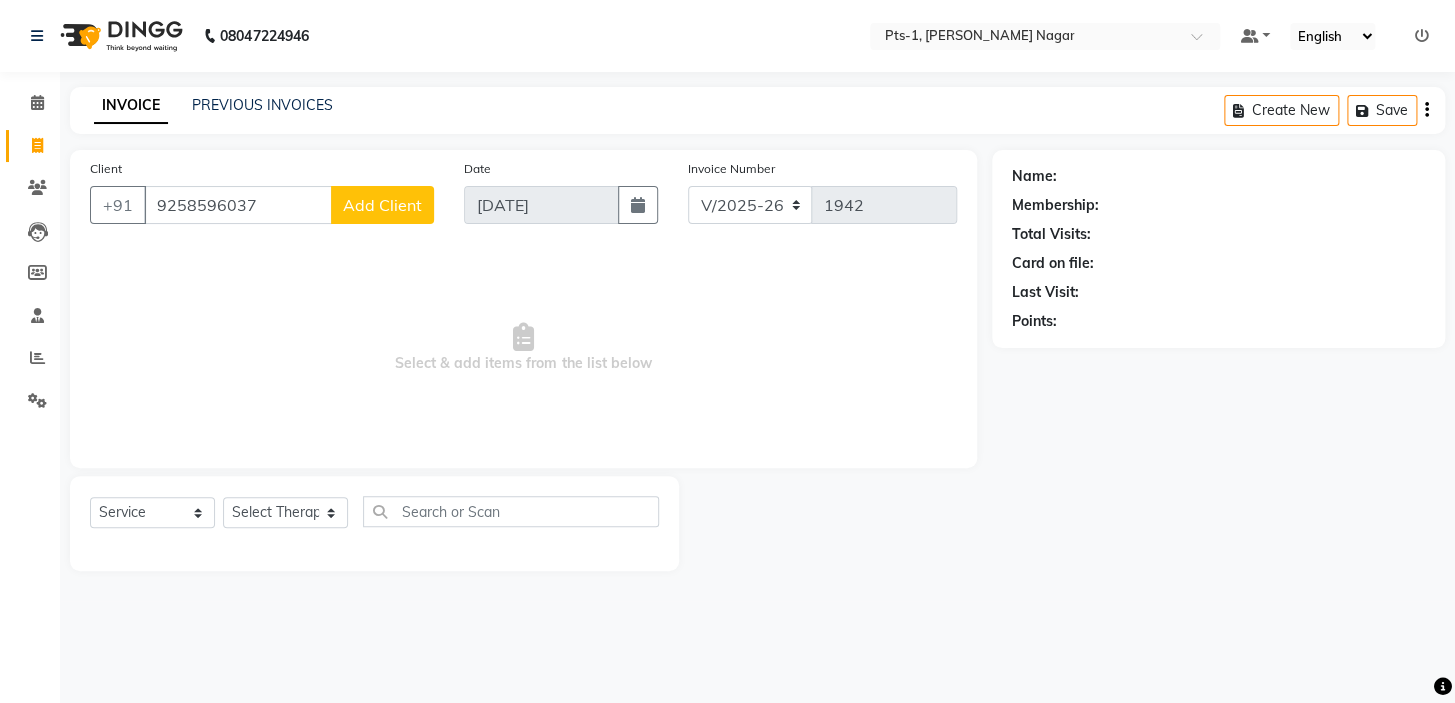 click on "Add Client" 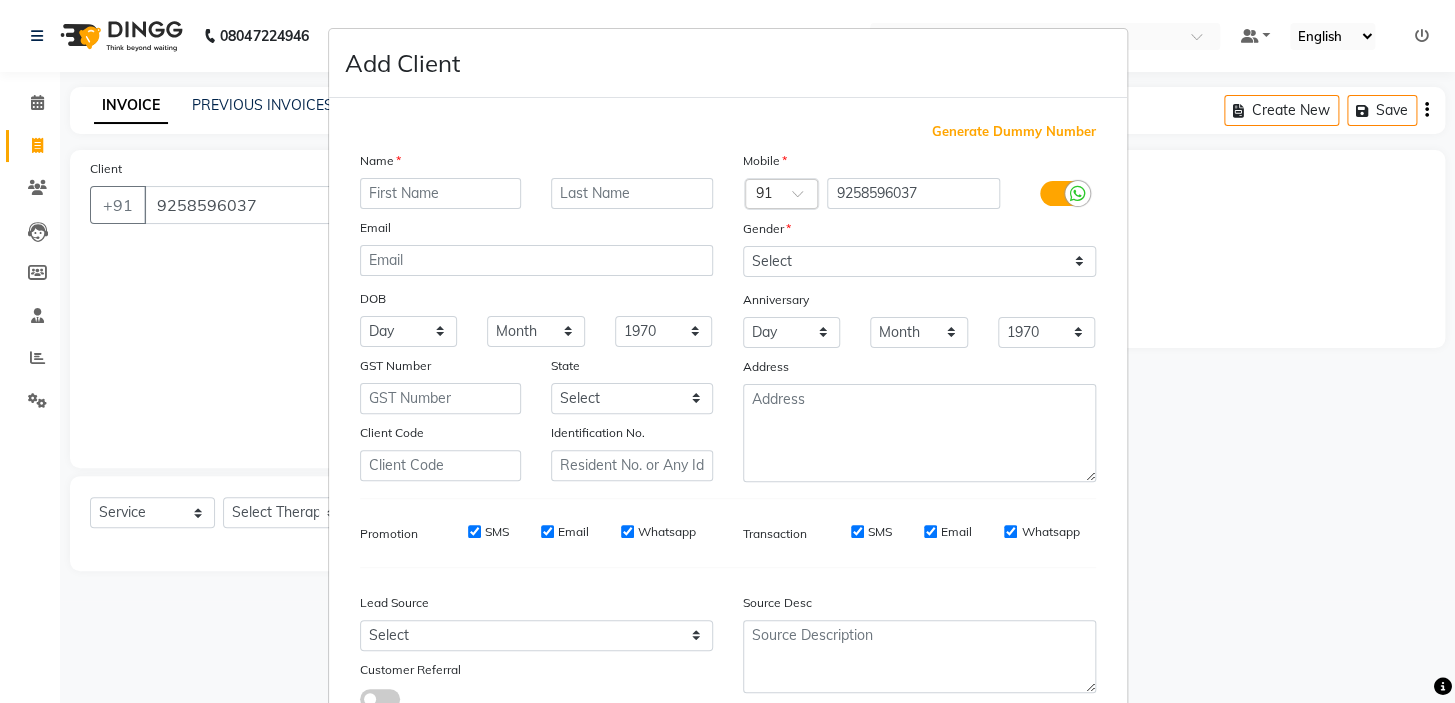 click at bounding box center (441, 193) 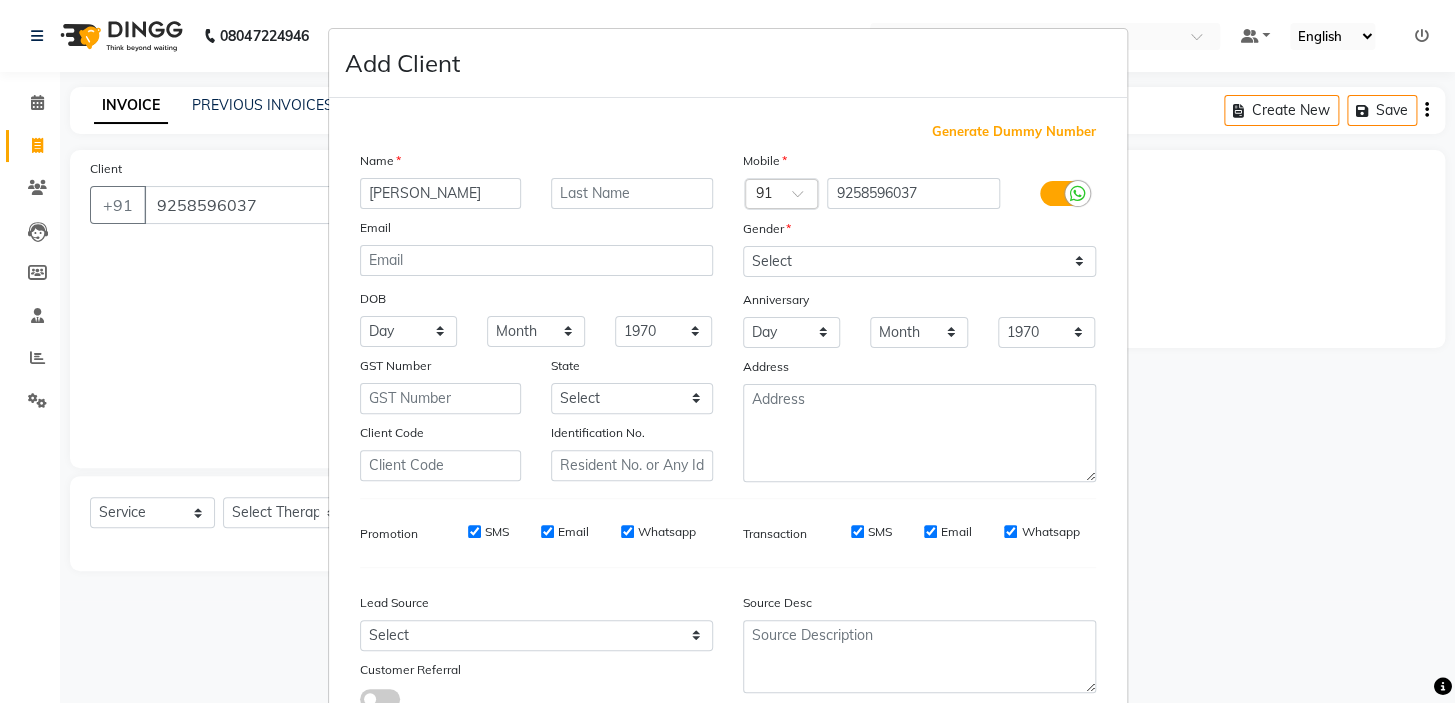 type on "[PERSON_NAME]" 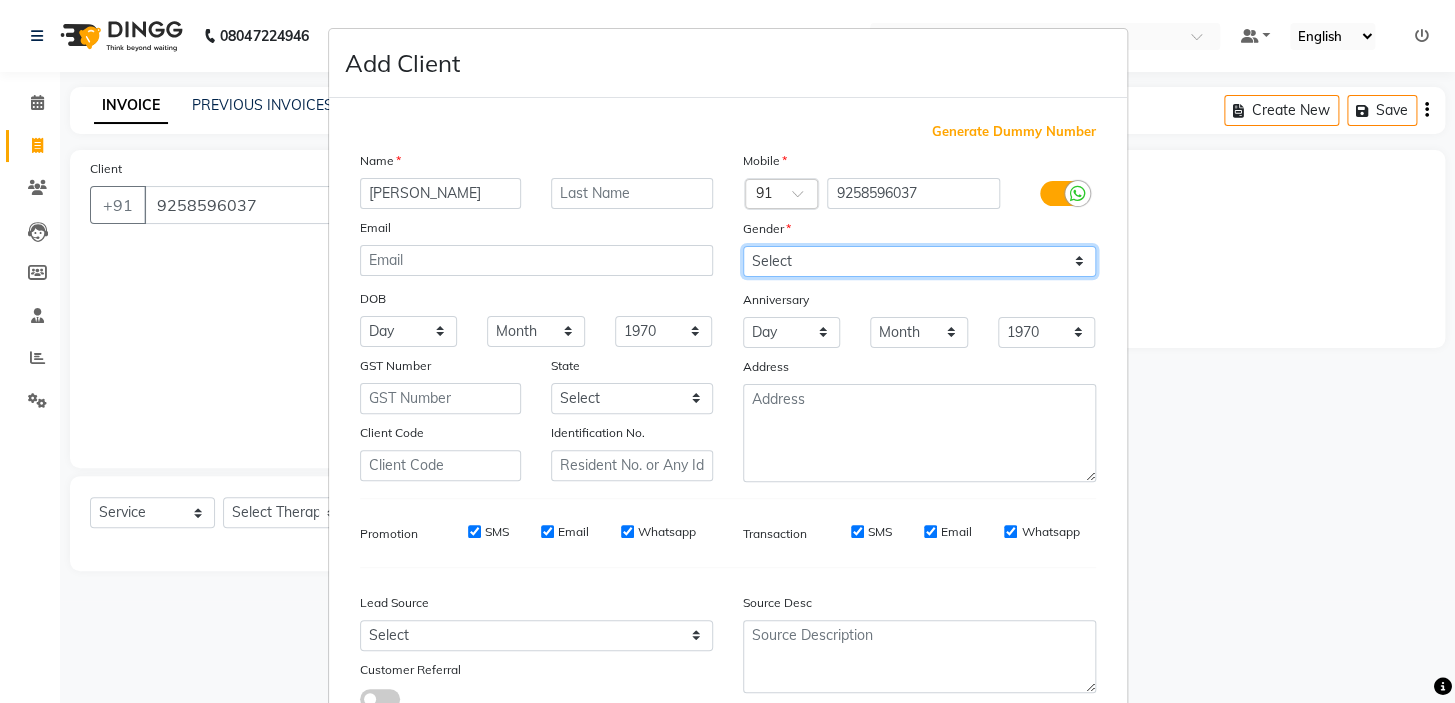 click on "Select [DEMOGRAPHIC_DATA] [DEMOGRAPHIC_DATA] Other Prefer Not To Say" at bounding box center [919, 261] 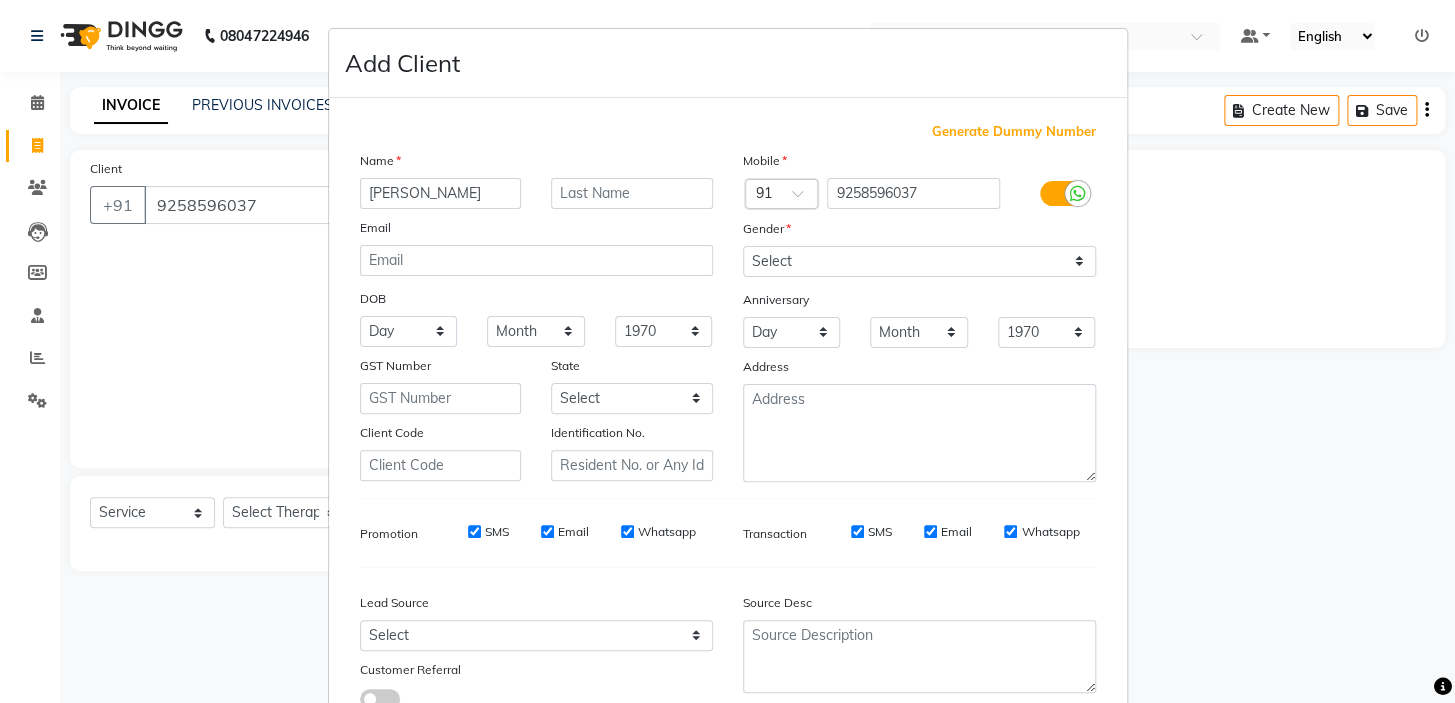 click on "SMS" at bounding box center (474, 531) 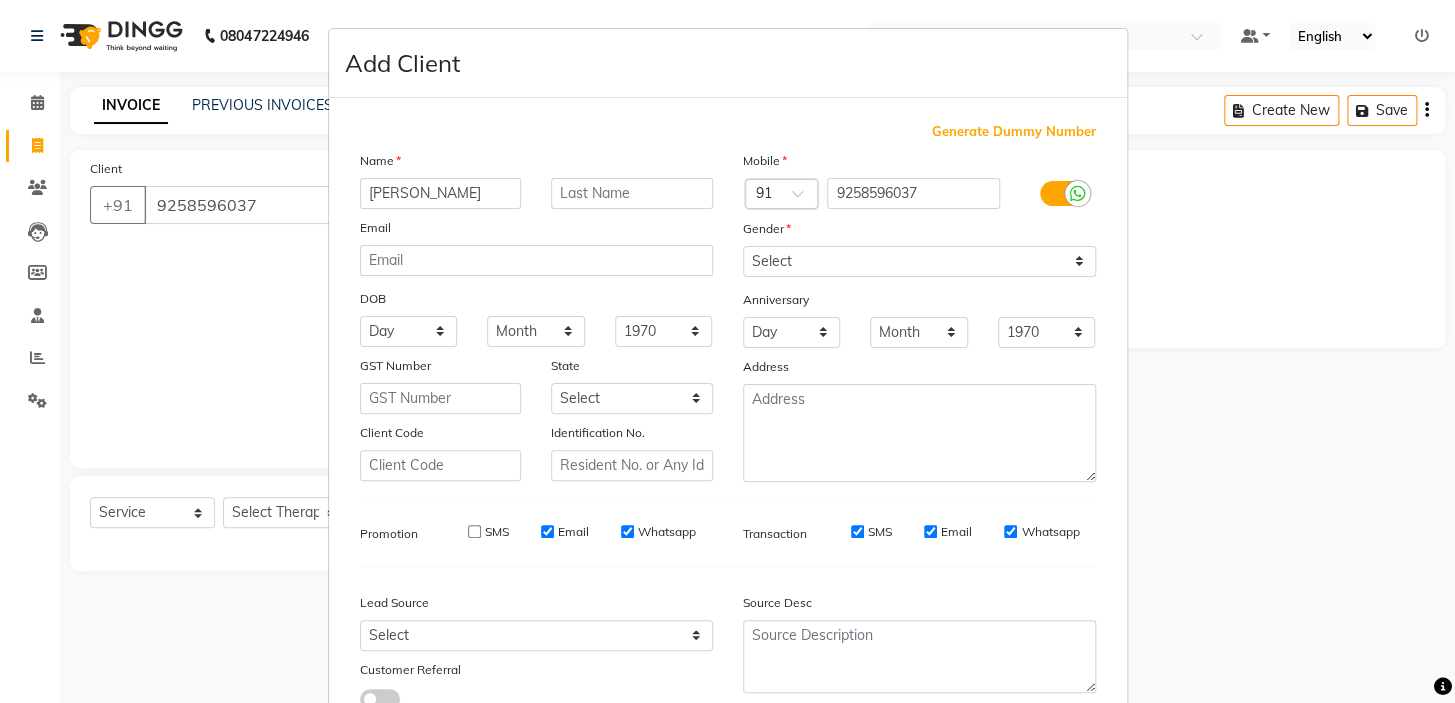 click on "Email" at bounding box center [547, 531] 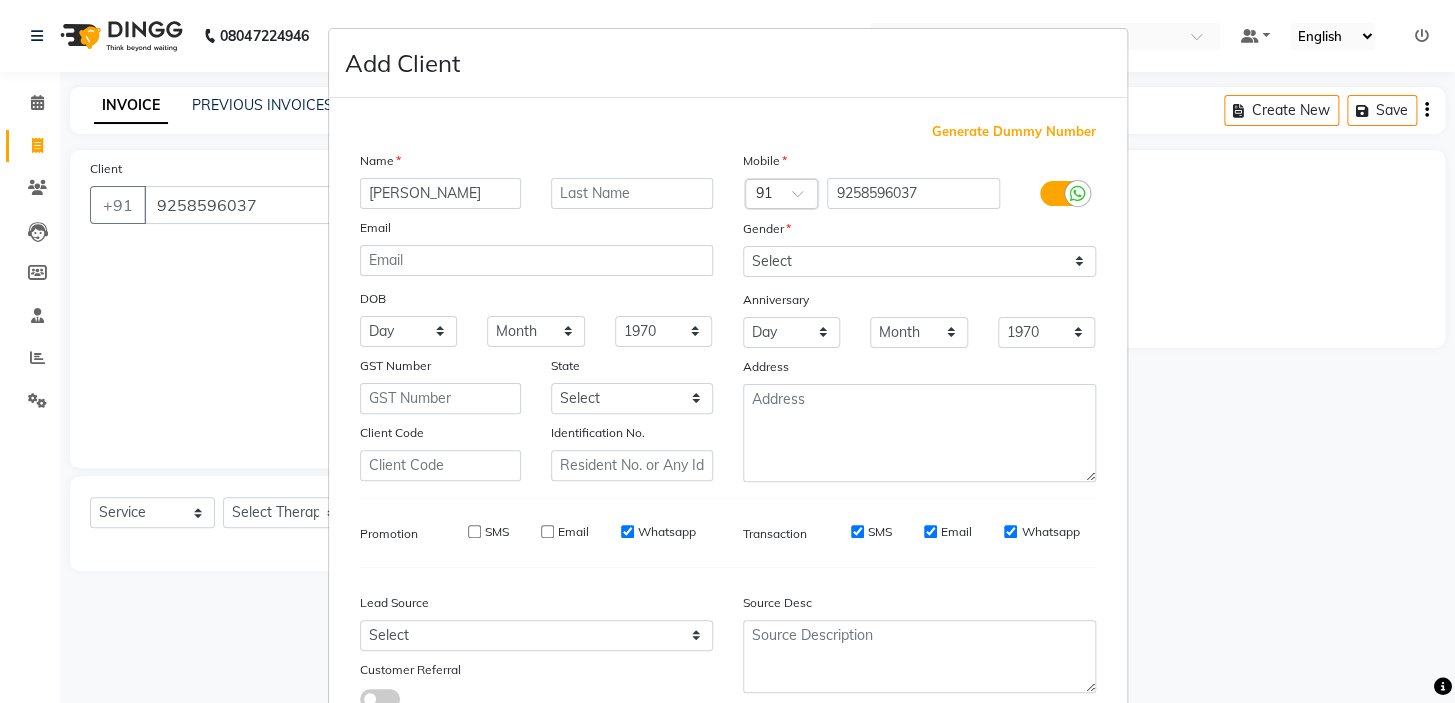 click on "Whatsapp" at bounding box center [627, 531] 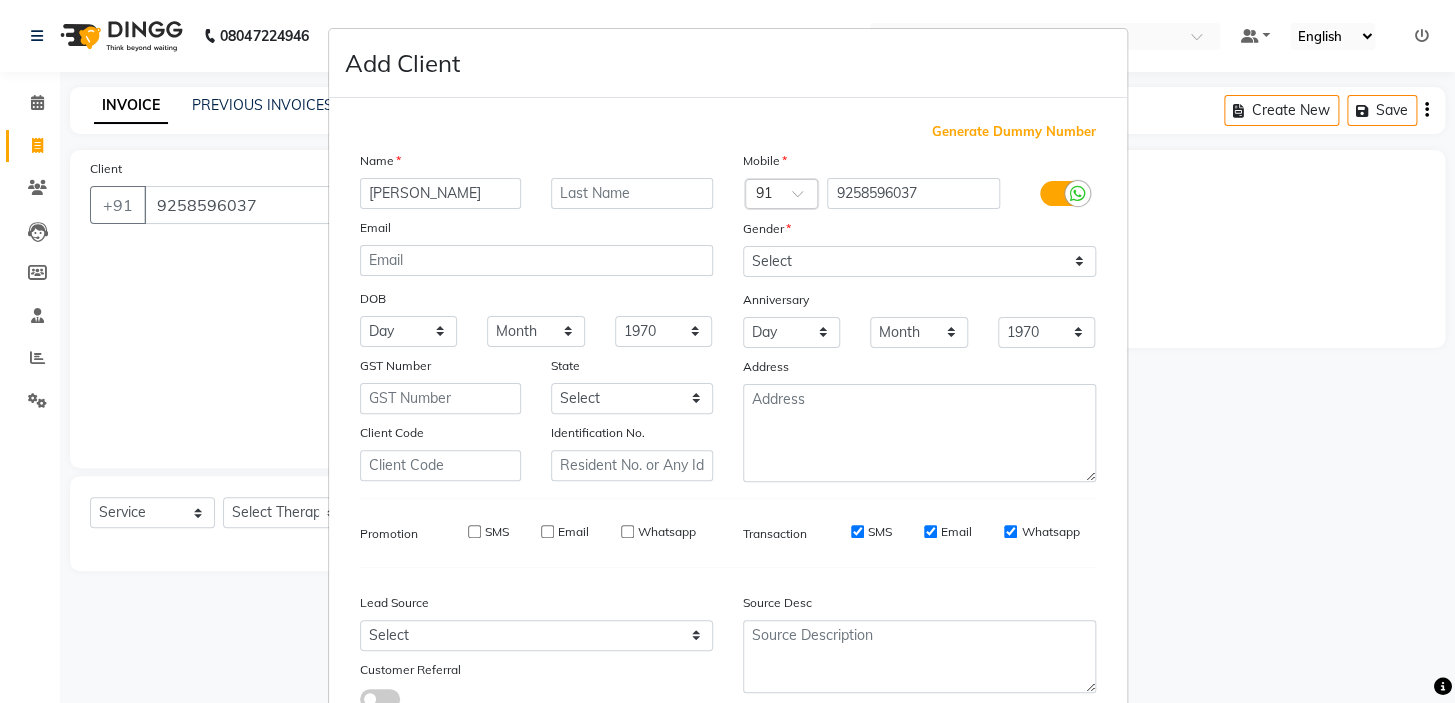 click on "SMS" at bounding box center (857, 531) 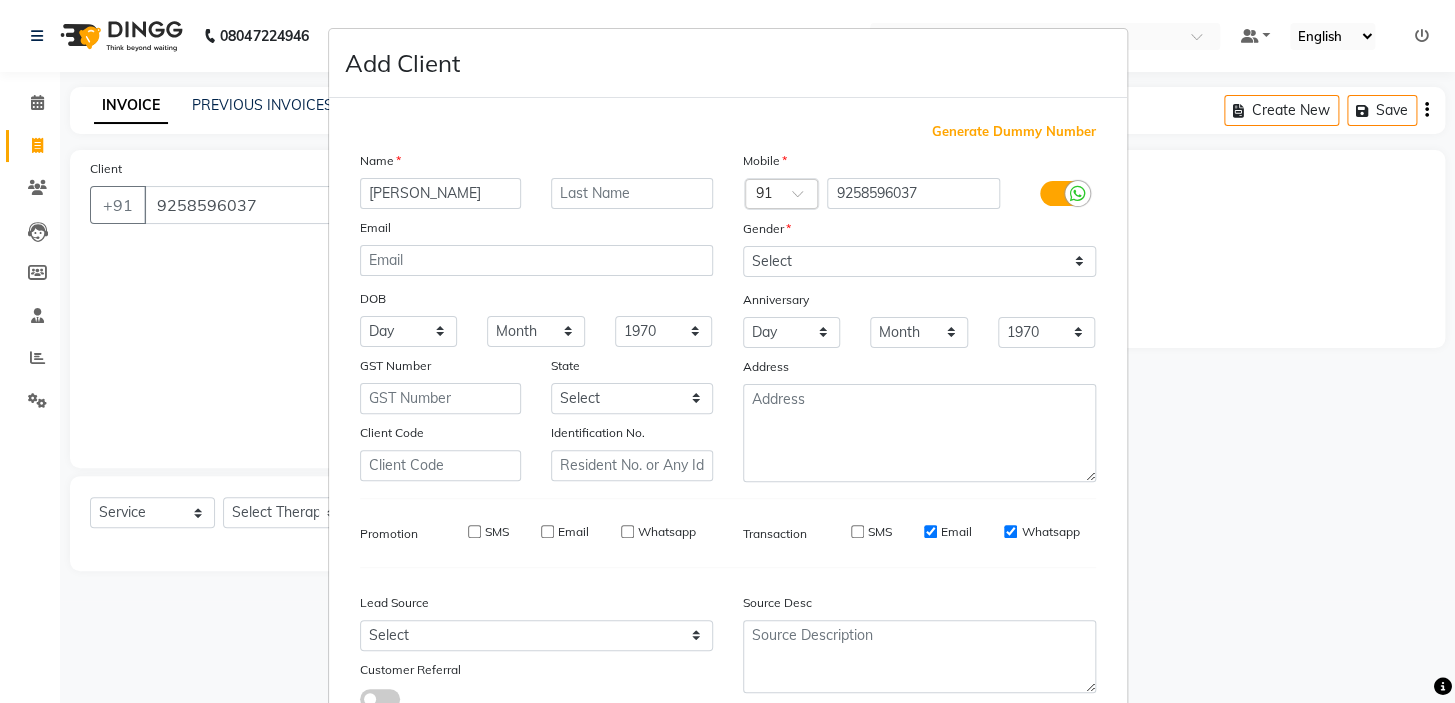 click on "Email" at bounding box center (930, 531) 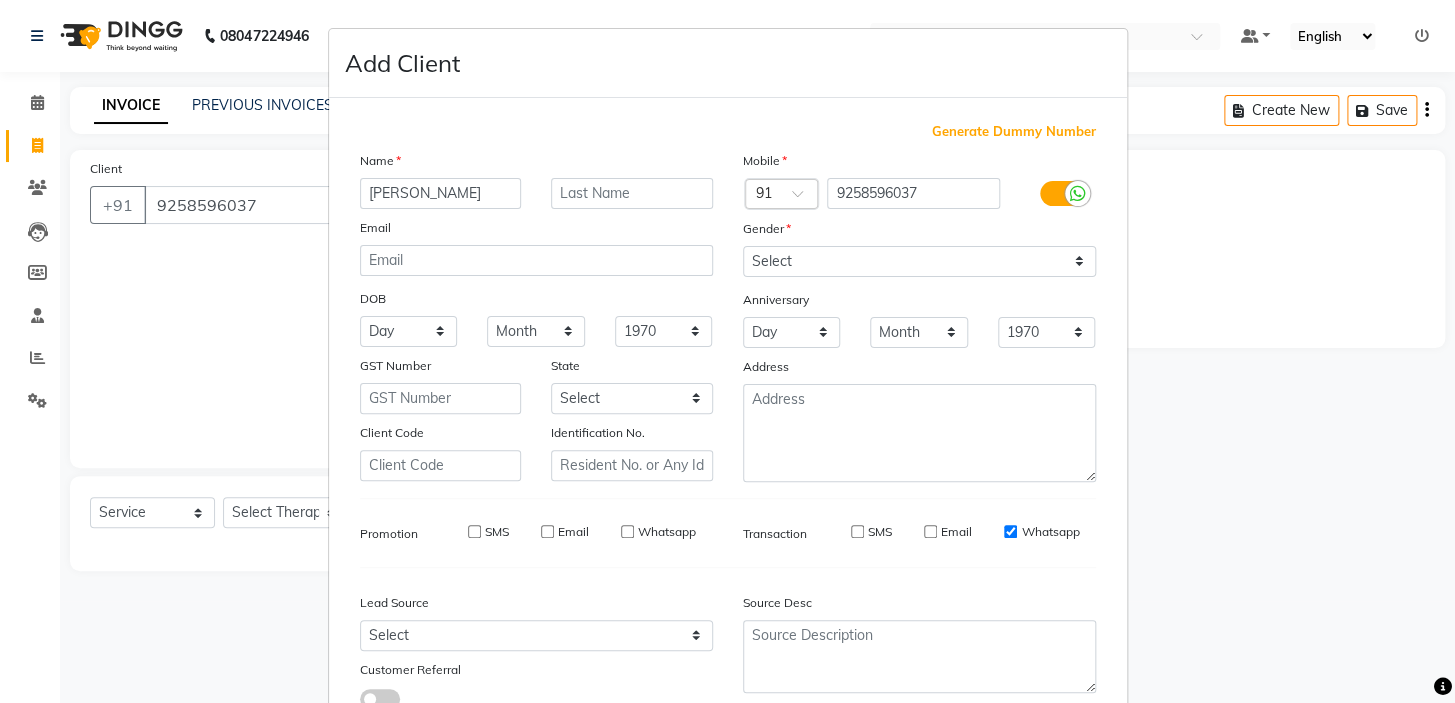 click on "Whatsapp" at bounding box center [1010, 531] 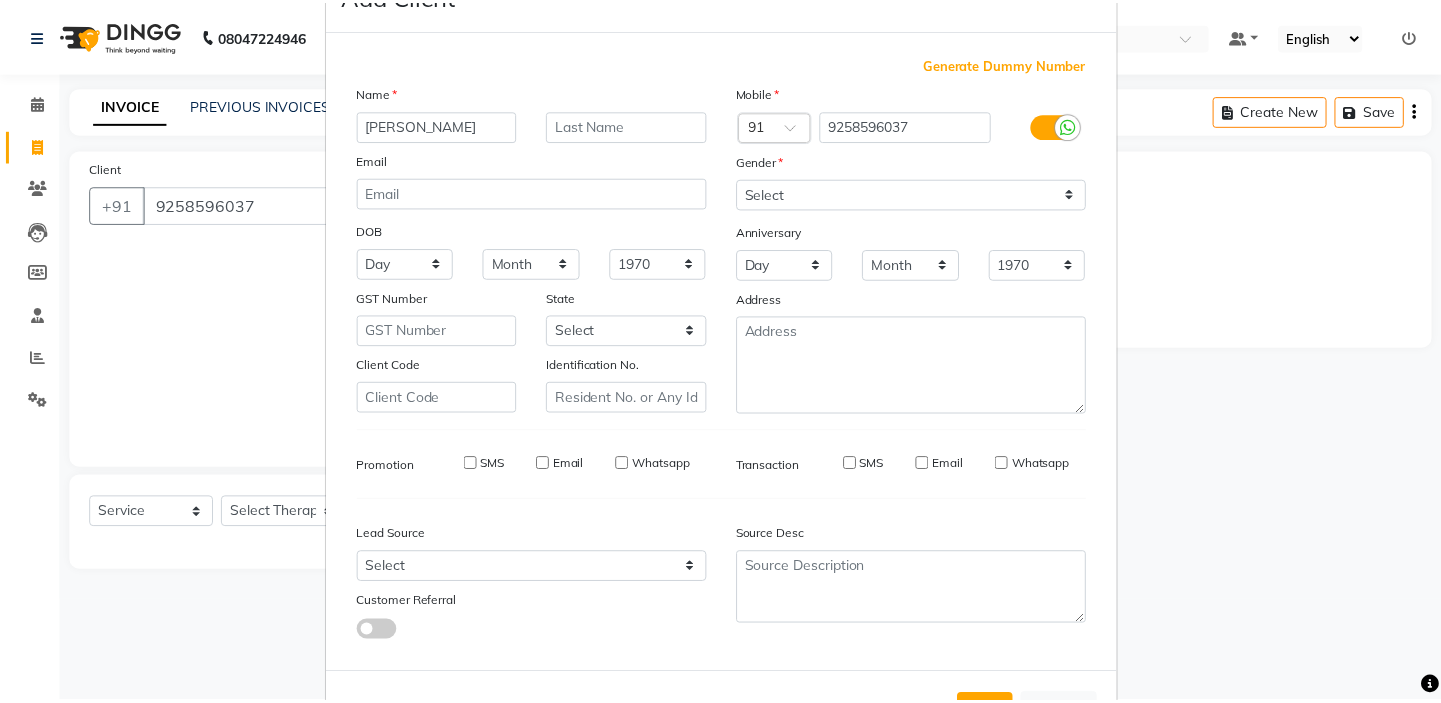 scroll, scrollTop: 150, scrollLeft: 0, axis: vertical 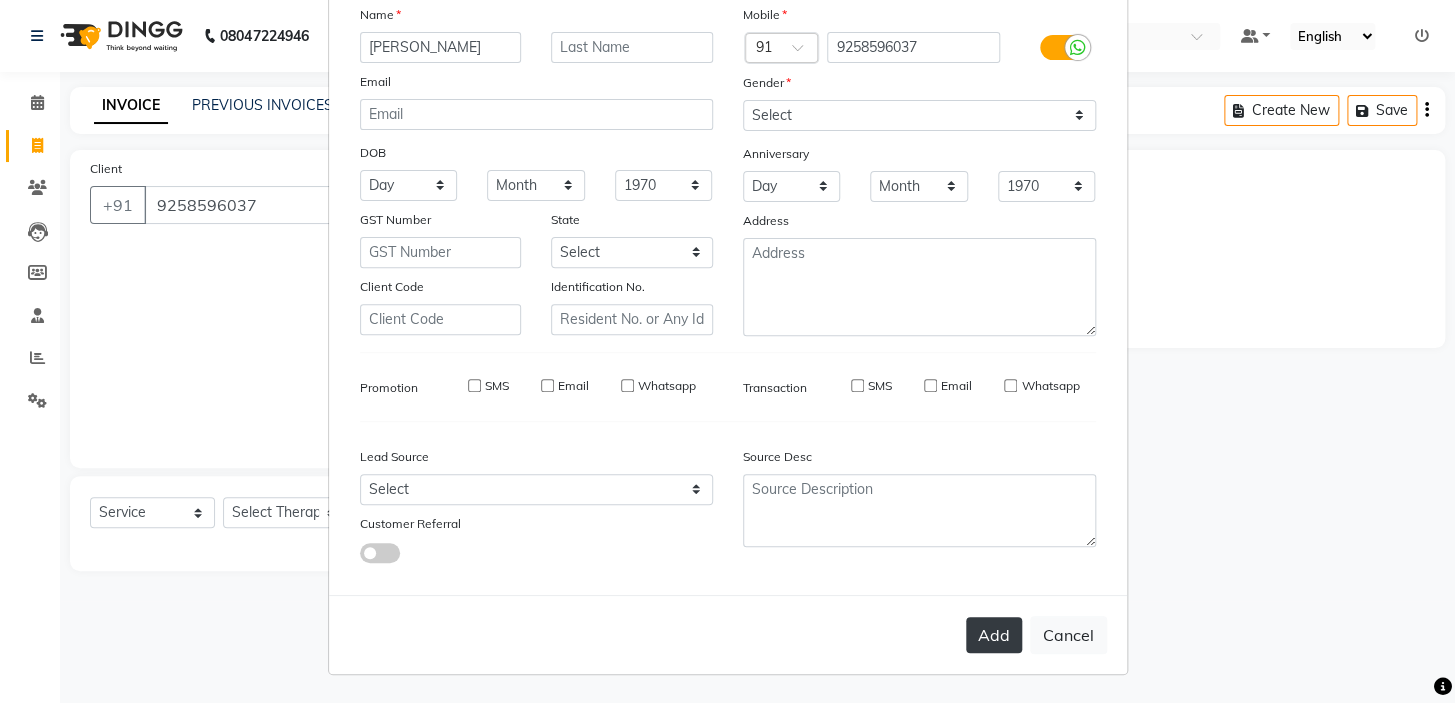 click on "Add" at bounding box center [994, 635] 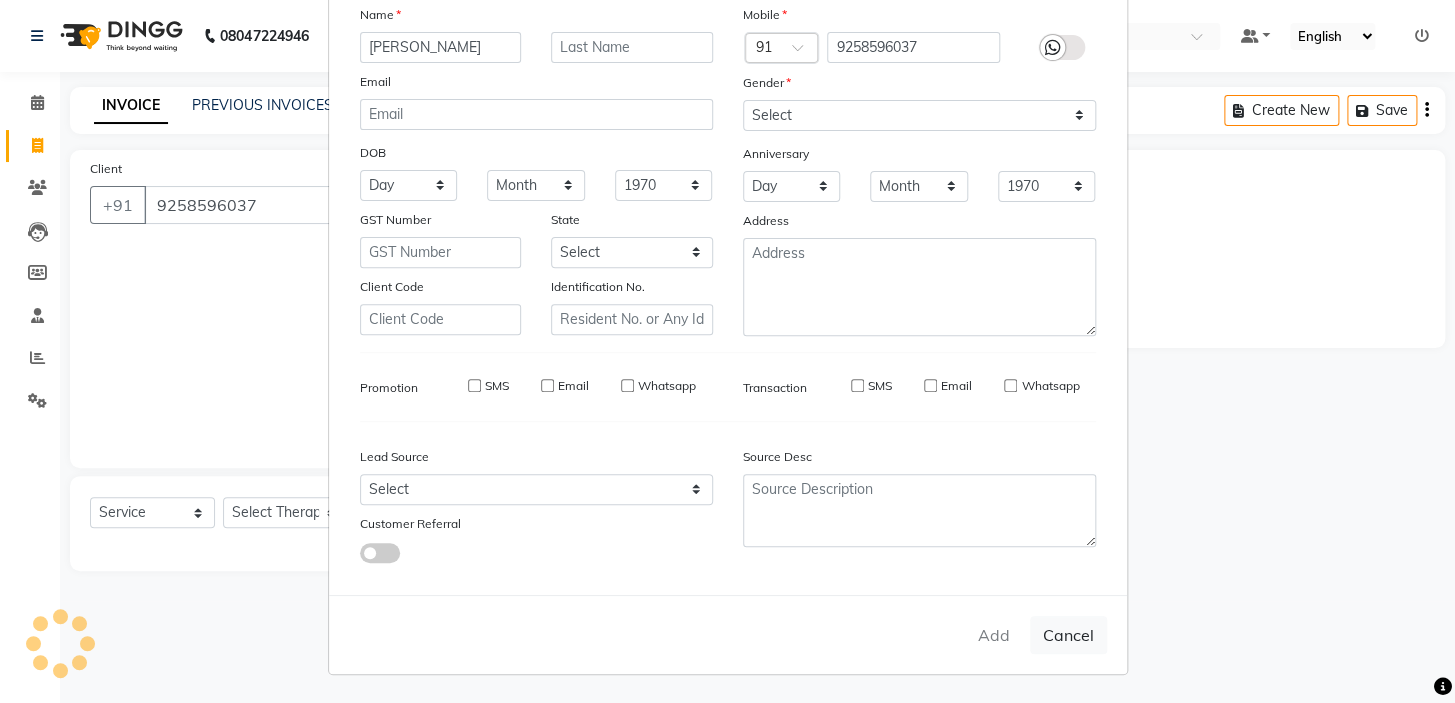 type 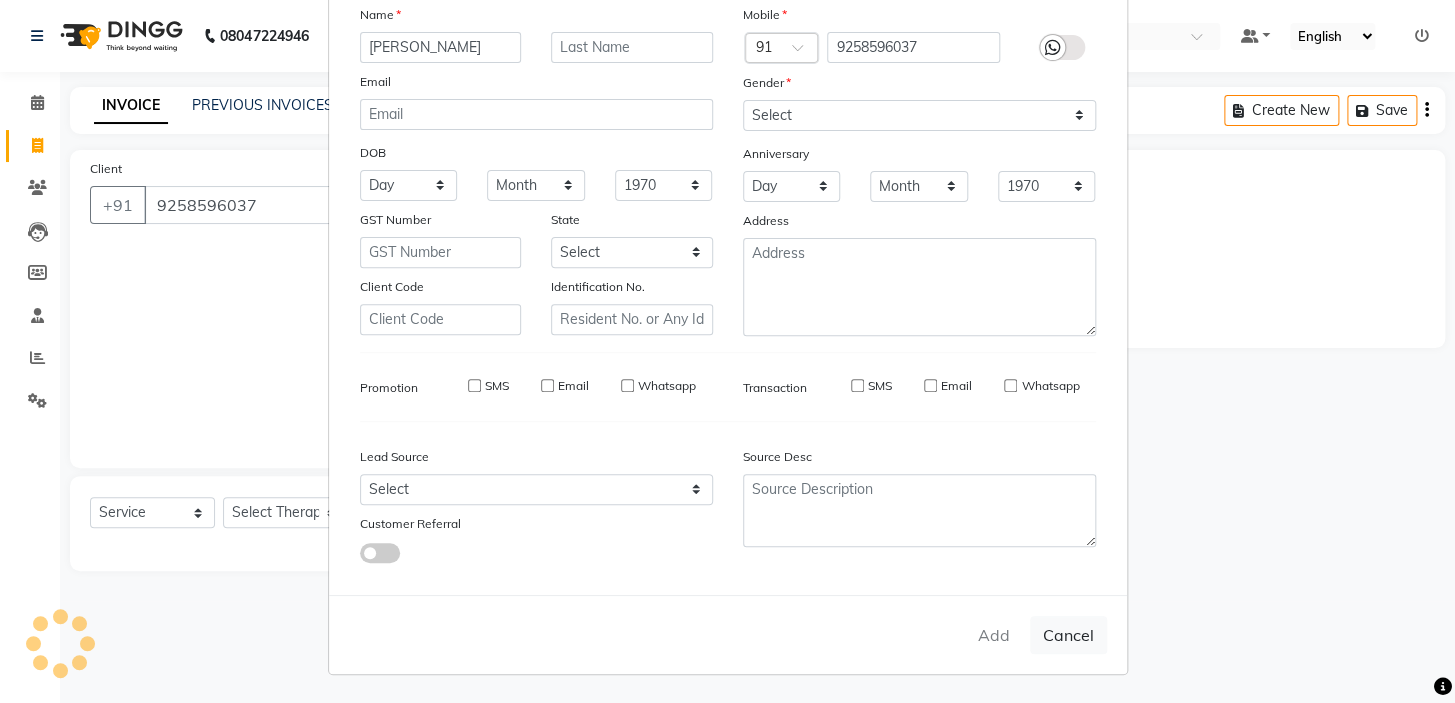 select 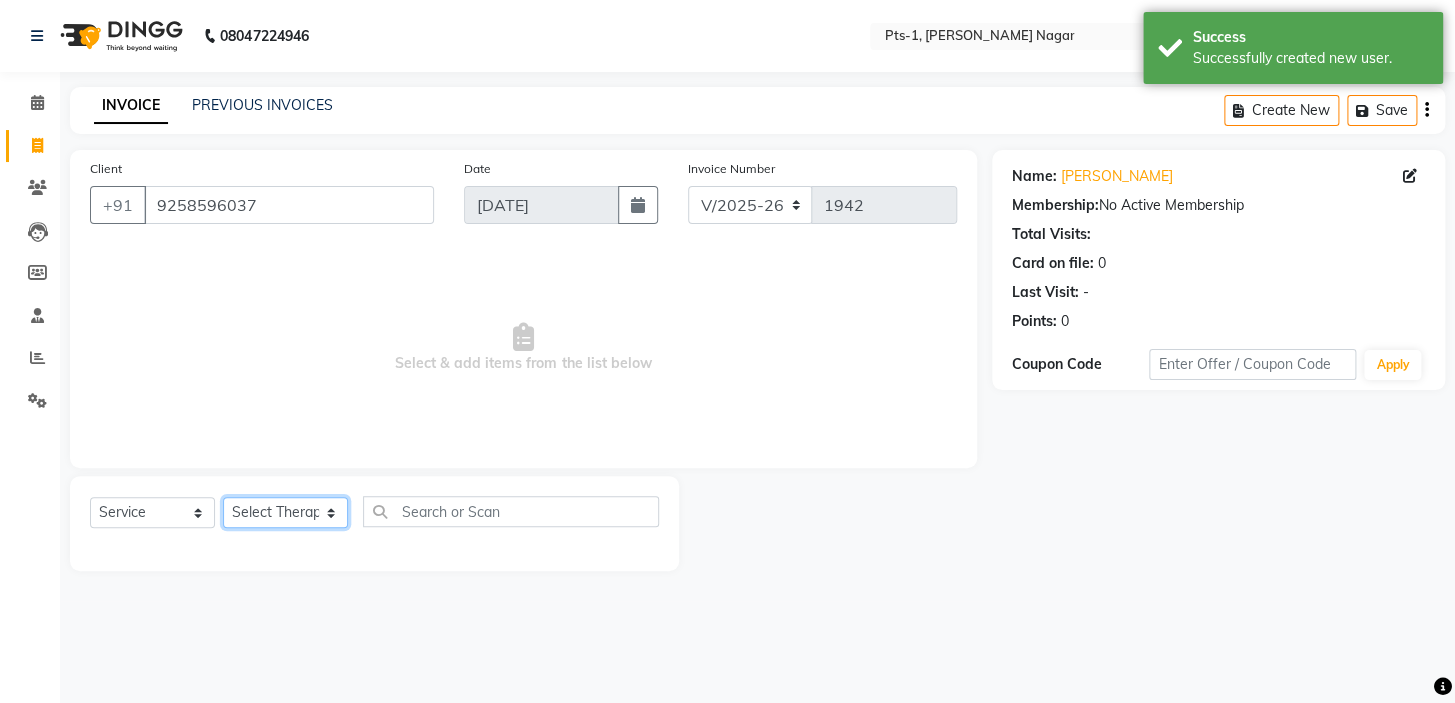 click on "Select Therapist [PERSON_NAME] anyone Babu Bela [PERSON_NAME] [PERSON_NAME] [PERSON_NAME] Sun [PERSON_NAME] [PERSON_NAME]" 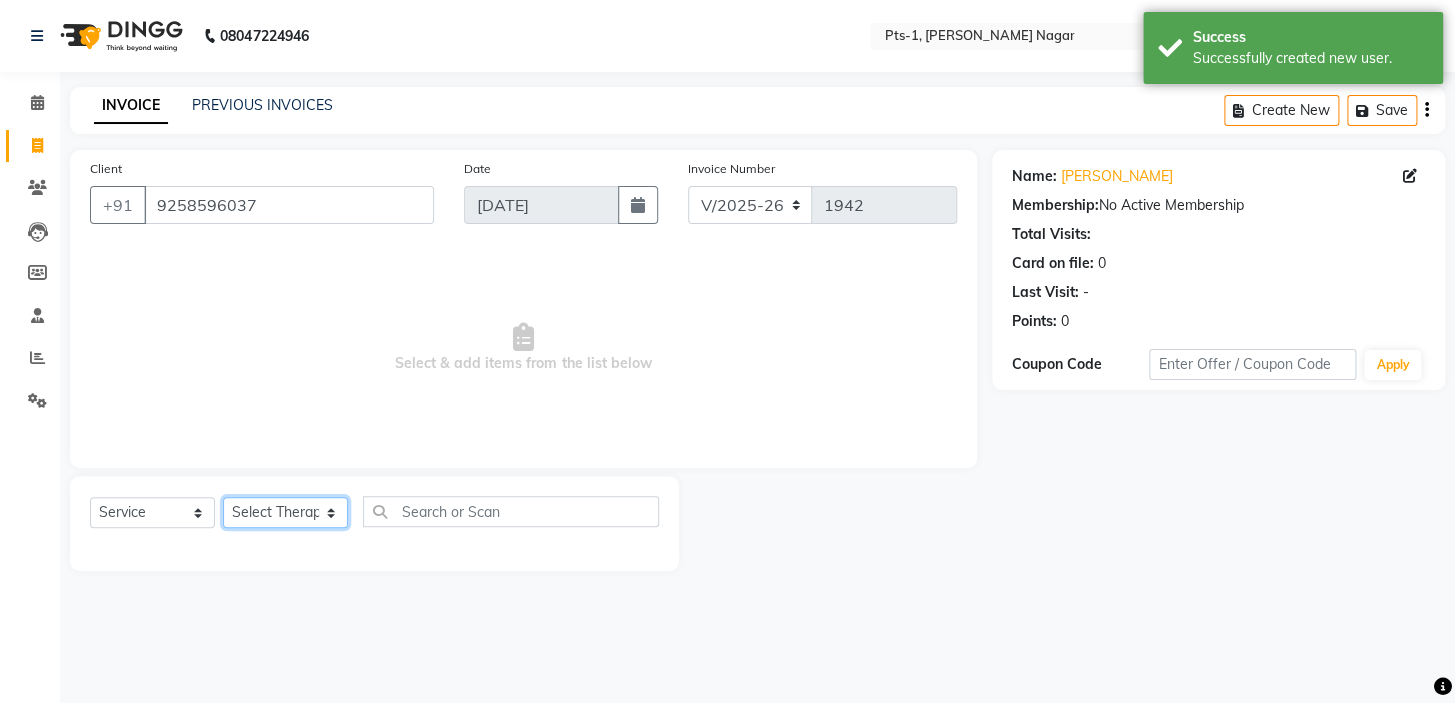 select on "80827" 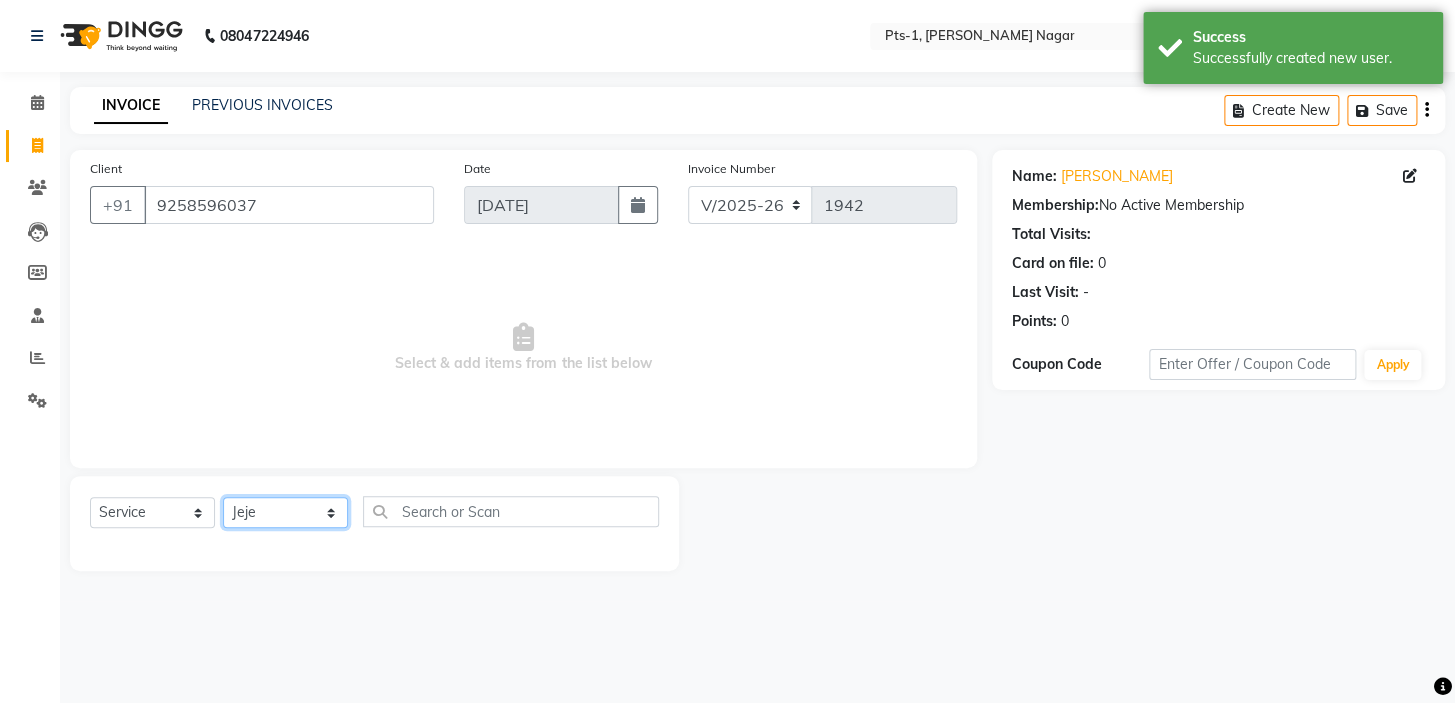 click on "Select Therapist [PERSON_NAME] anyone Babu Bela [PERSON_NAME] [PERSON_NAME] [PERSON_NAME] Sun [PERSON_NAME] [PERSON_NAME]" 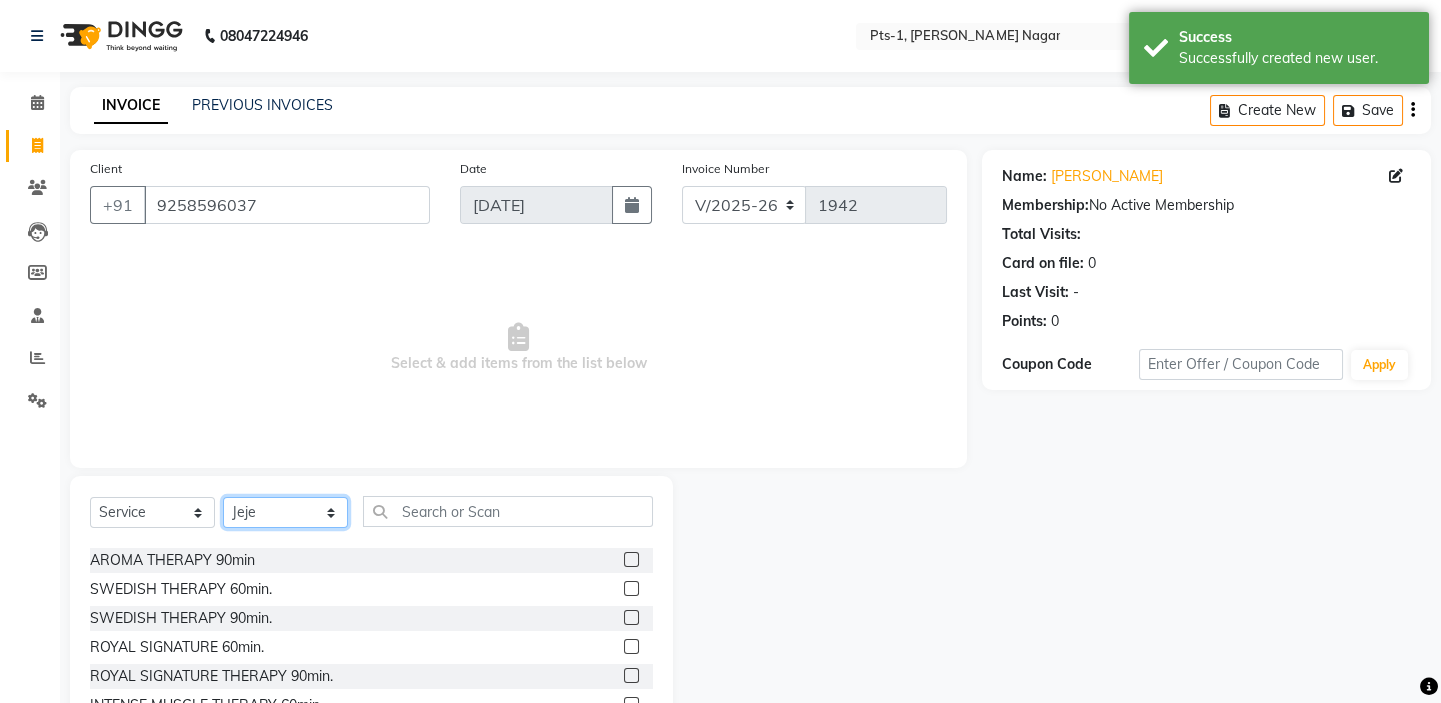 scroll, scrollTop: 90, scrollLeft: 0, axis: vertical 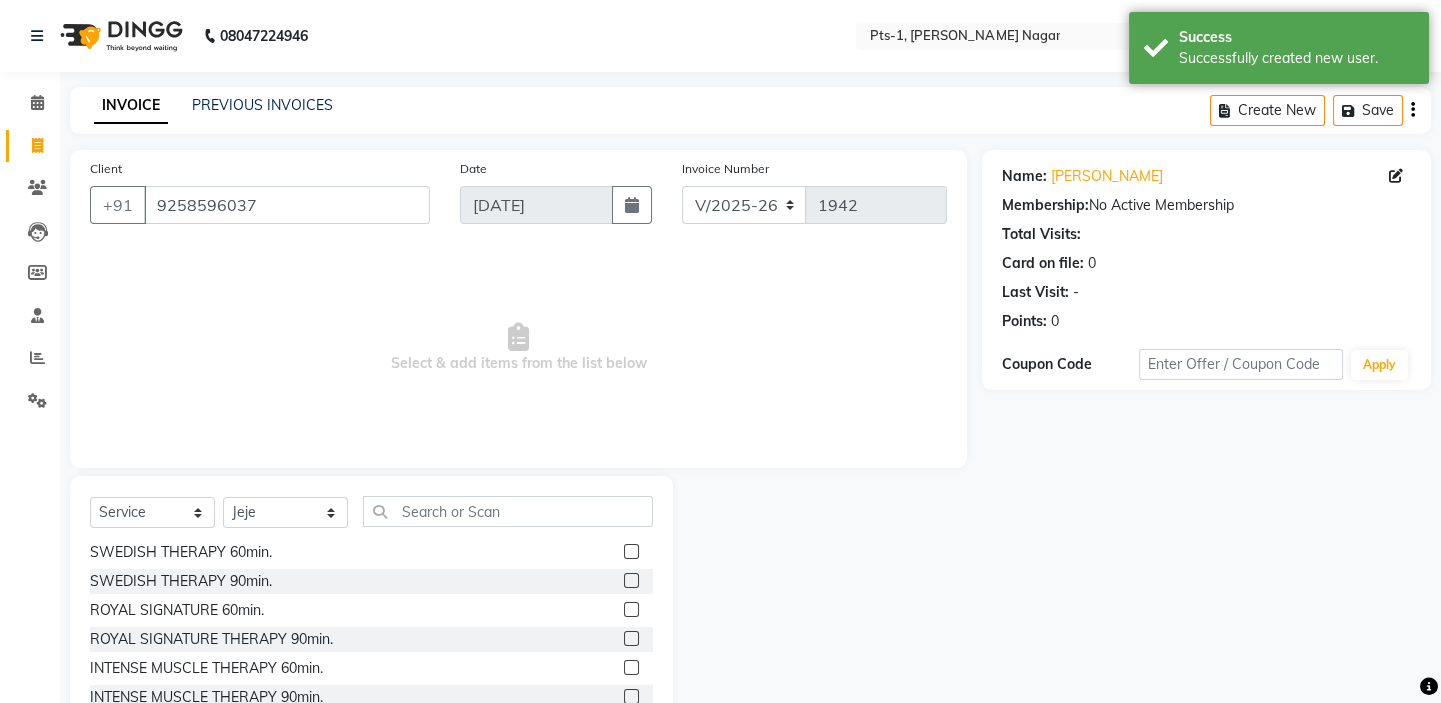 click 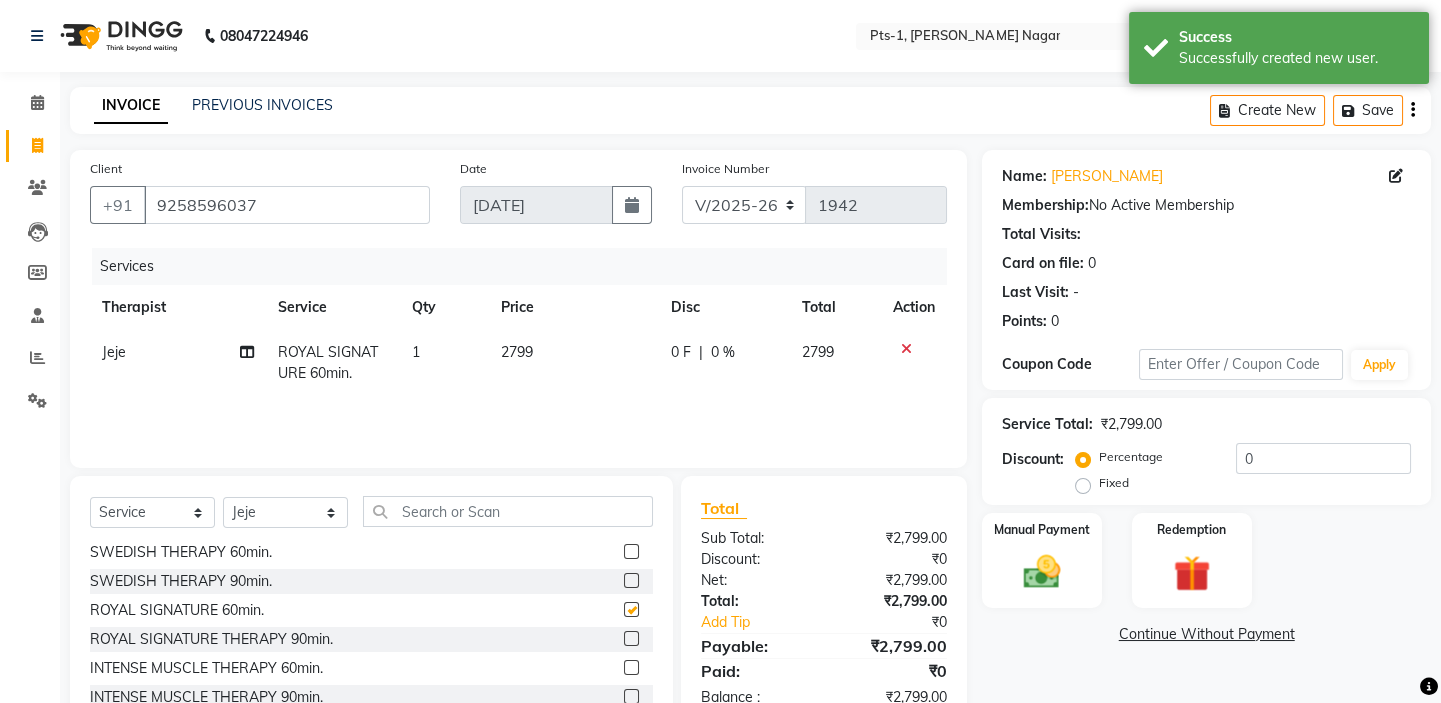 checkbox on "false" 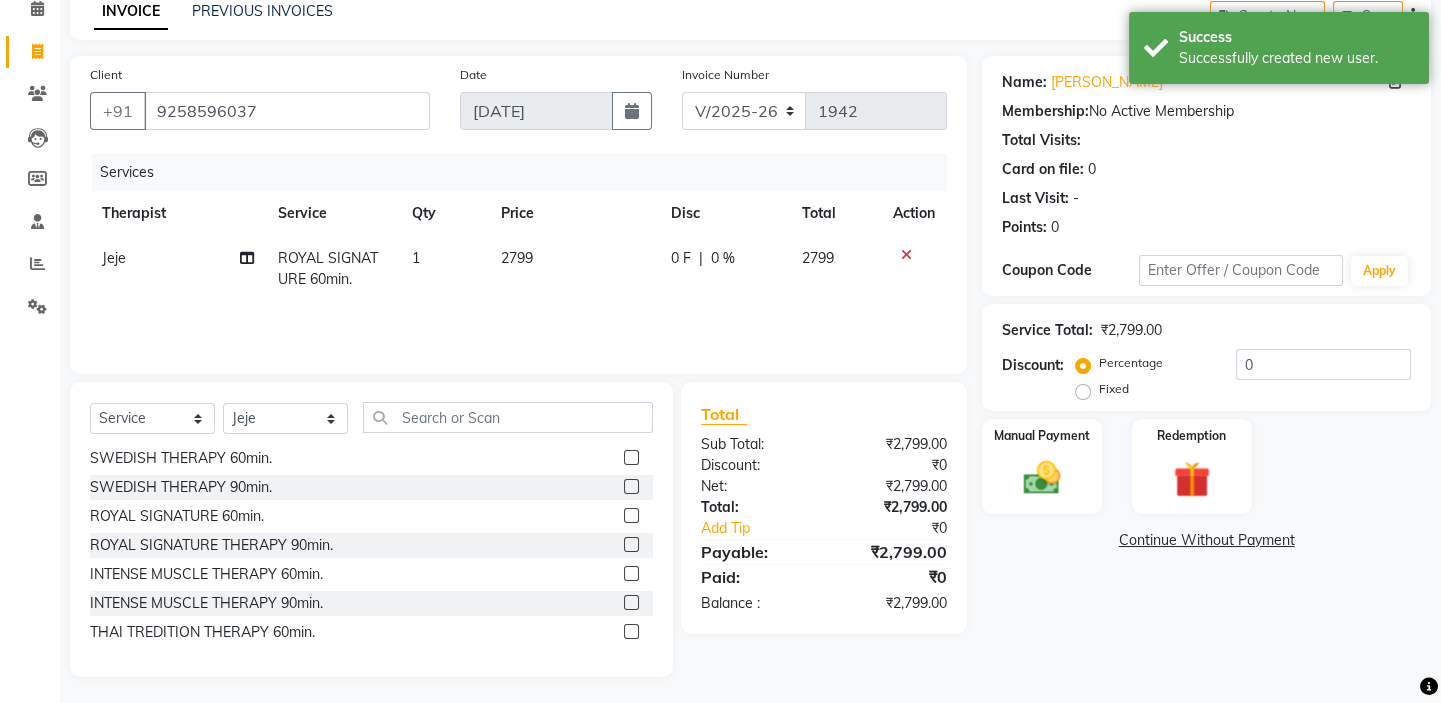 scroll, scrollTop: 99, scrollLeft: 0, axis: vertical 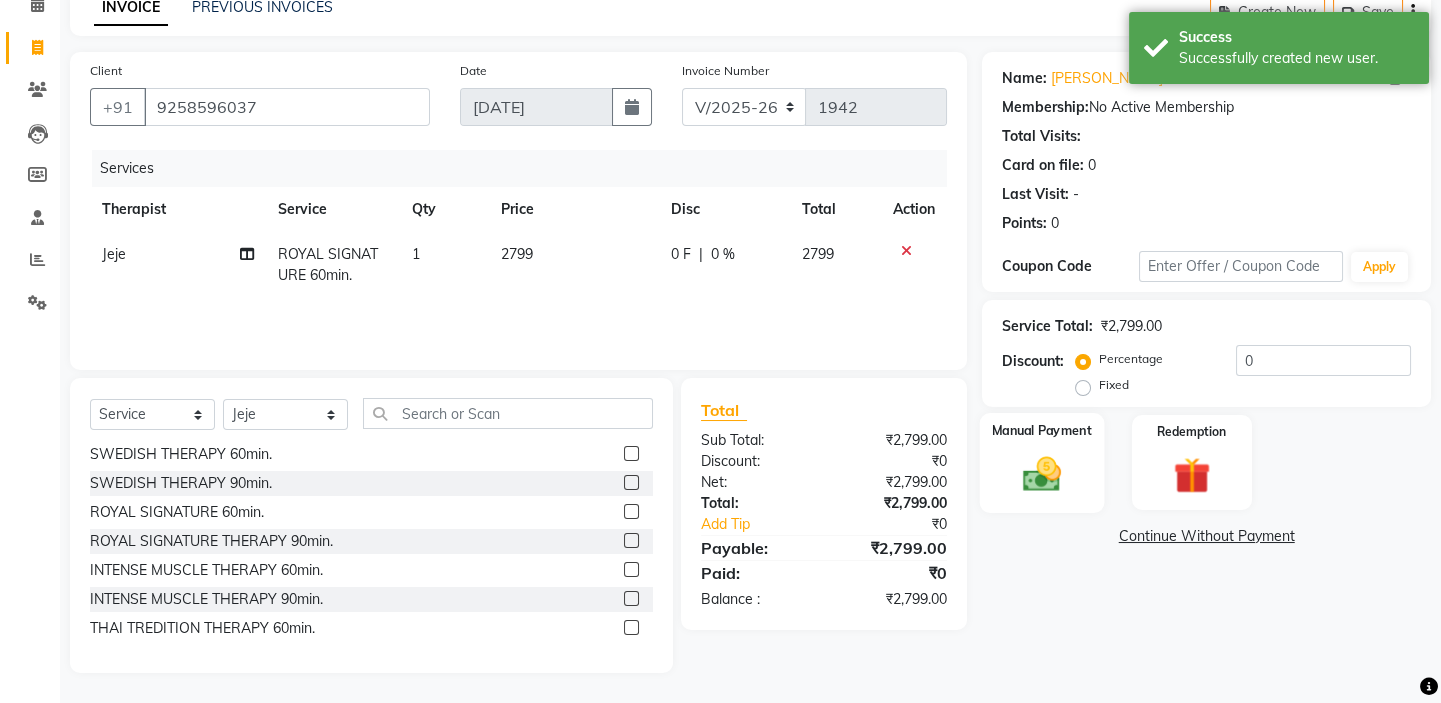 click 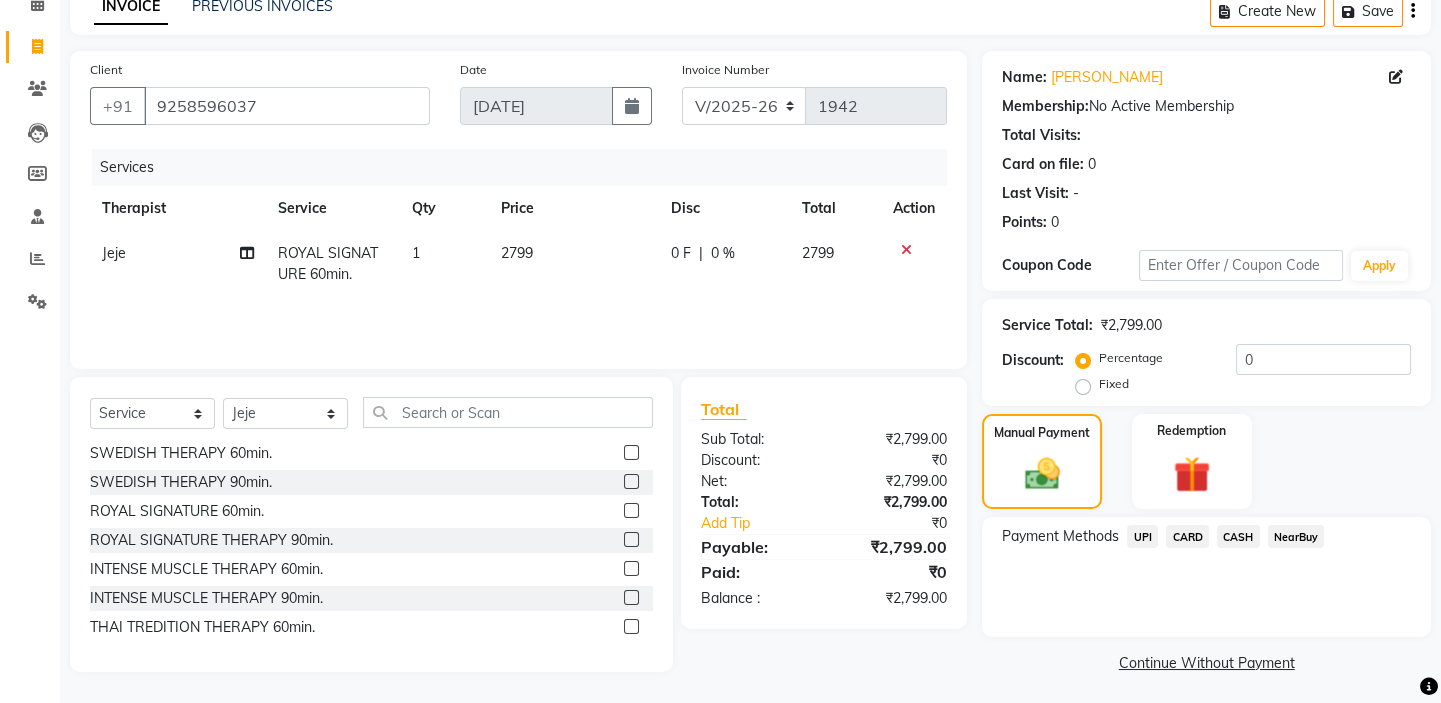 click on "CARD" 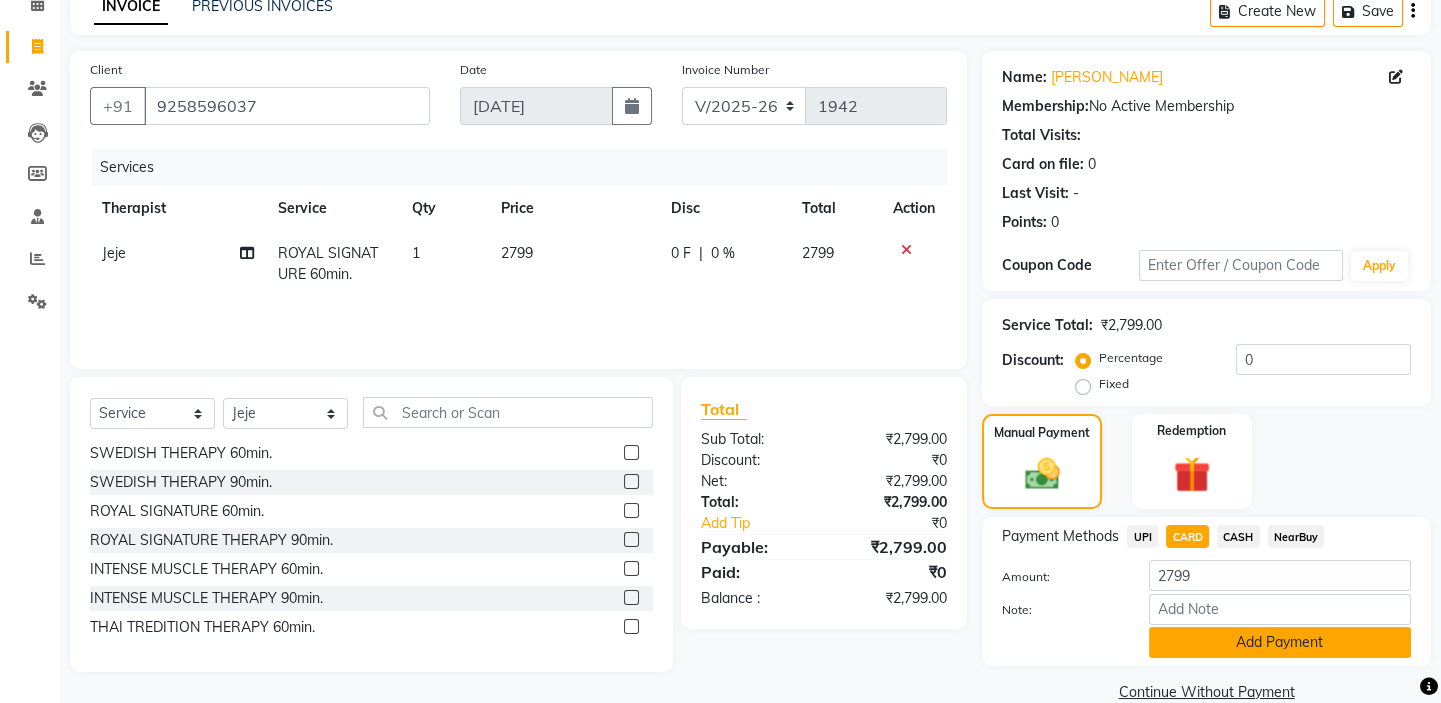 click on "Add Payment" 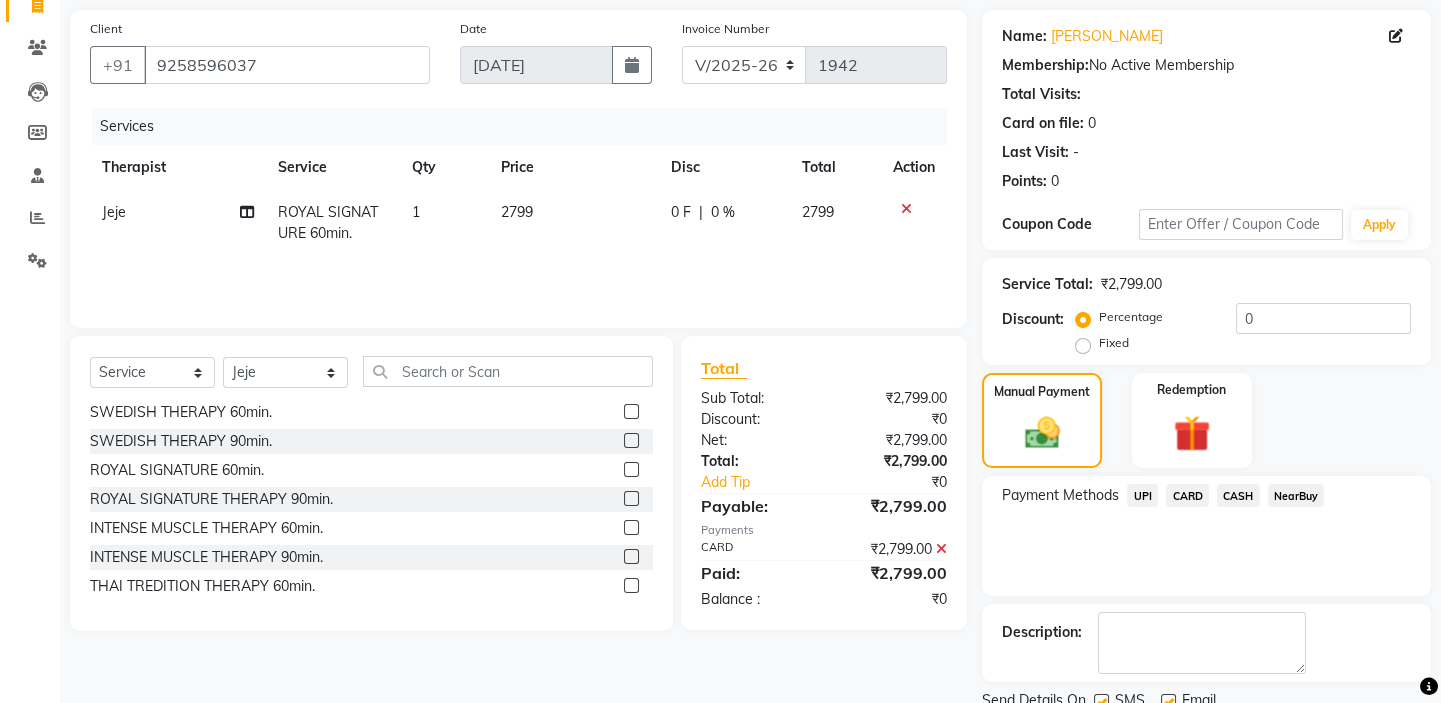 scroll, scrollTop: 216, scrollLeft: 0, axis: vertical 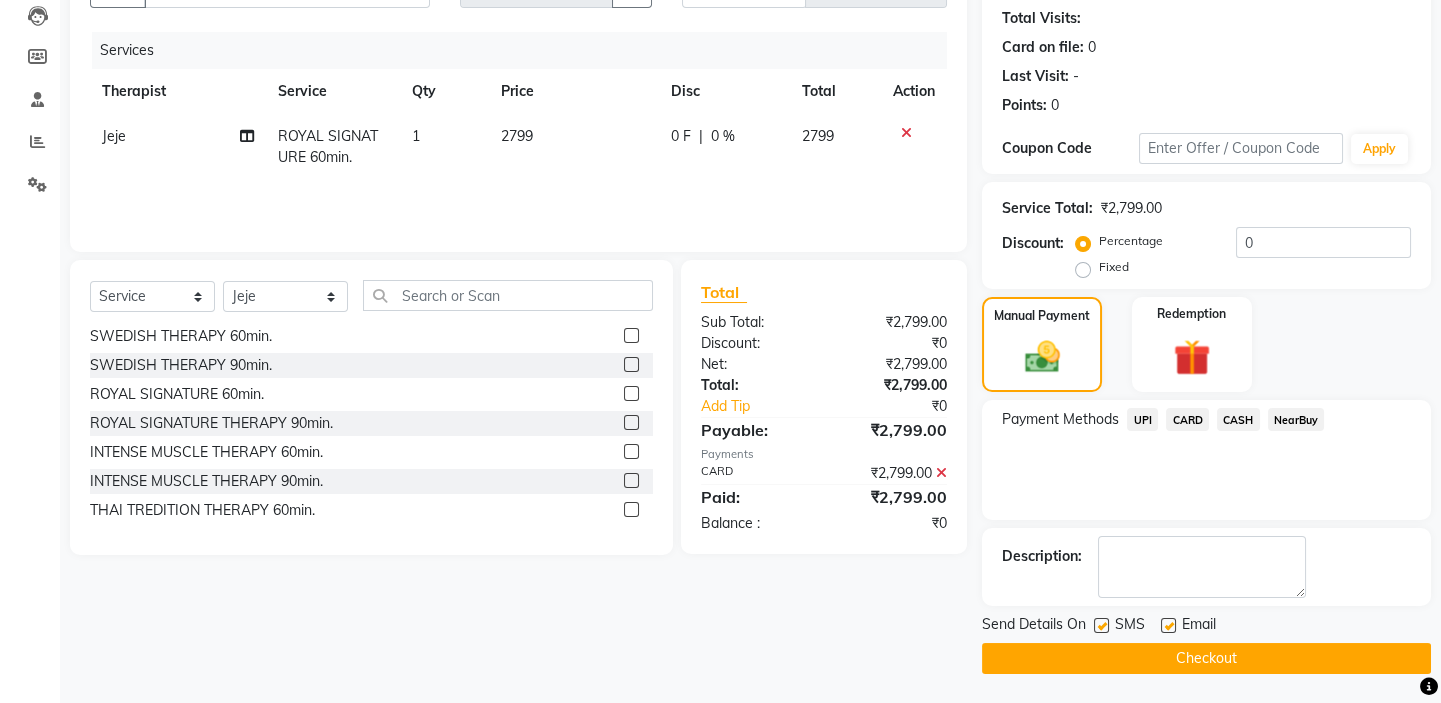 click 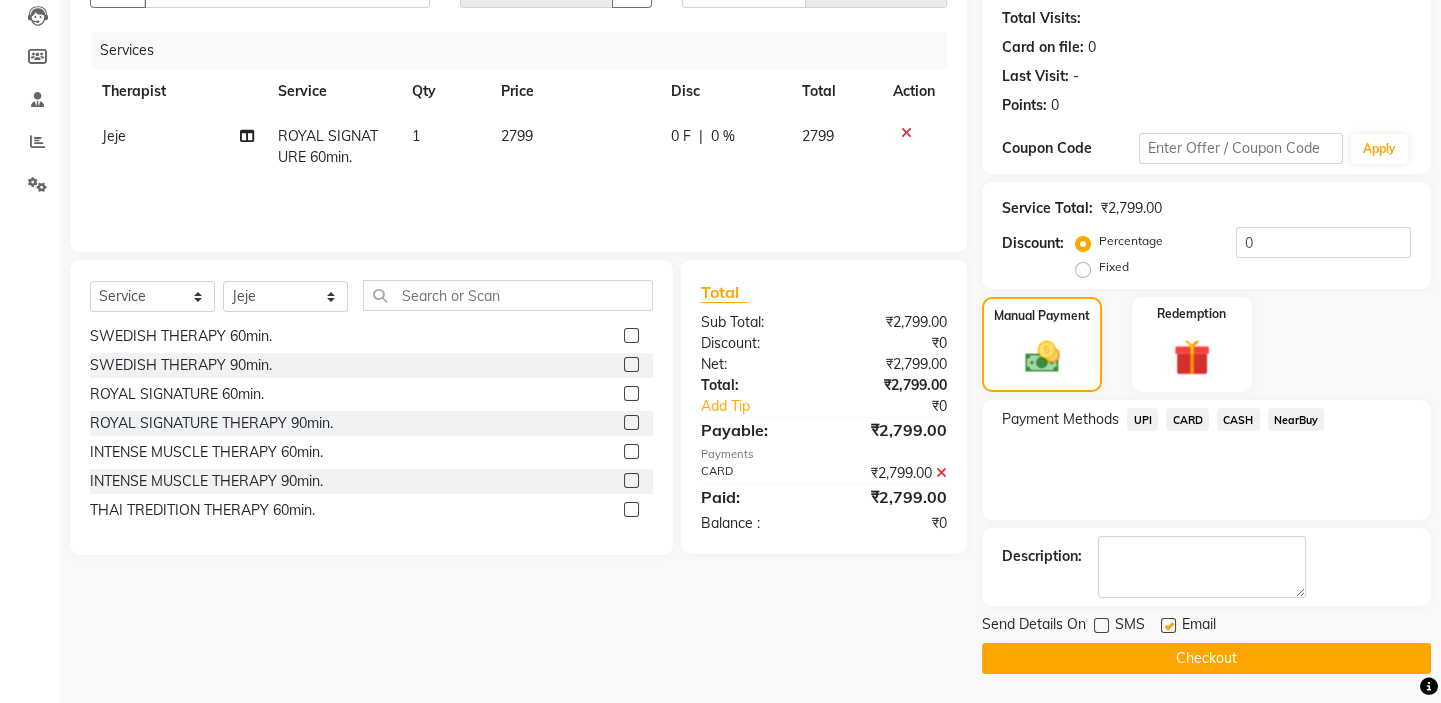 click 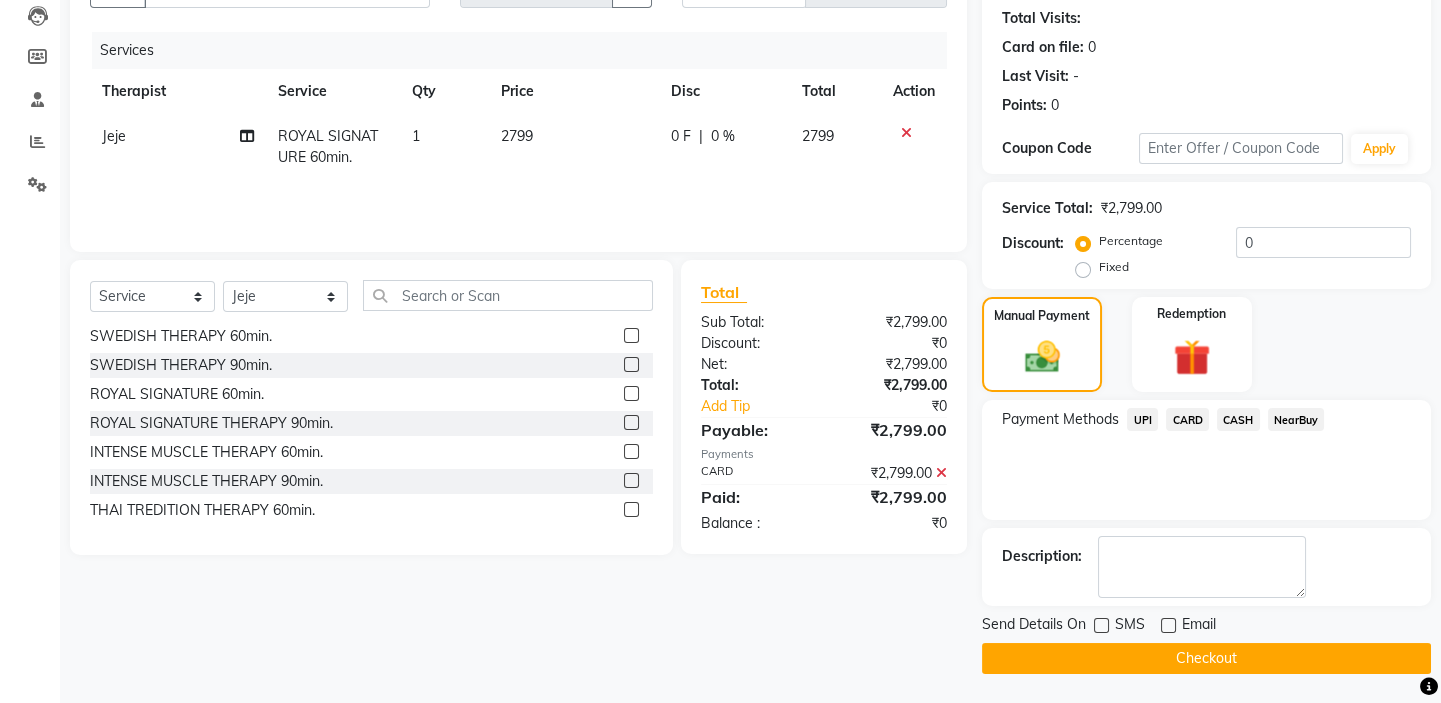 click on "Checkout" 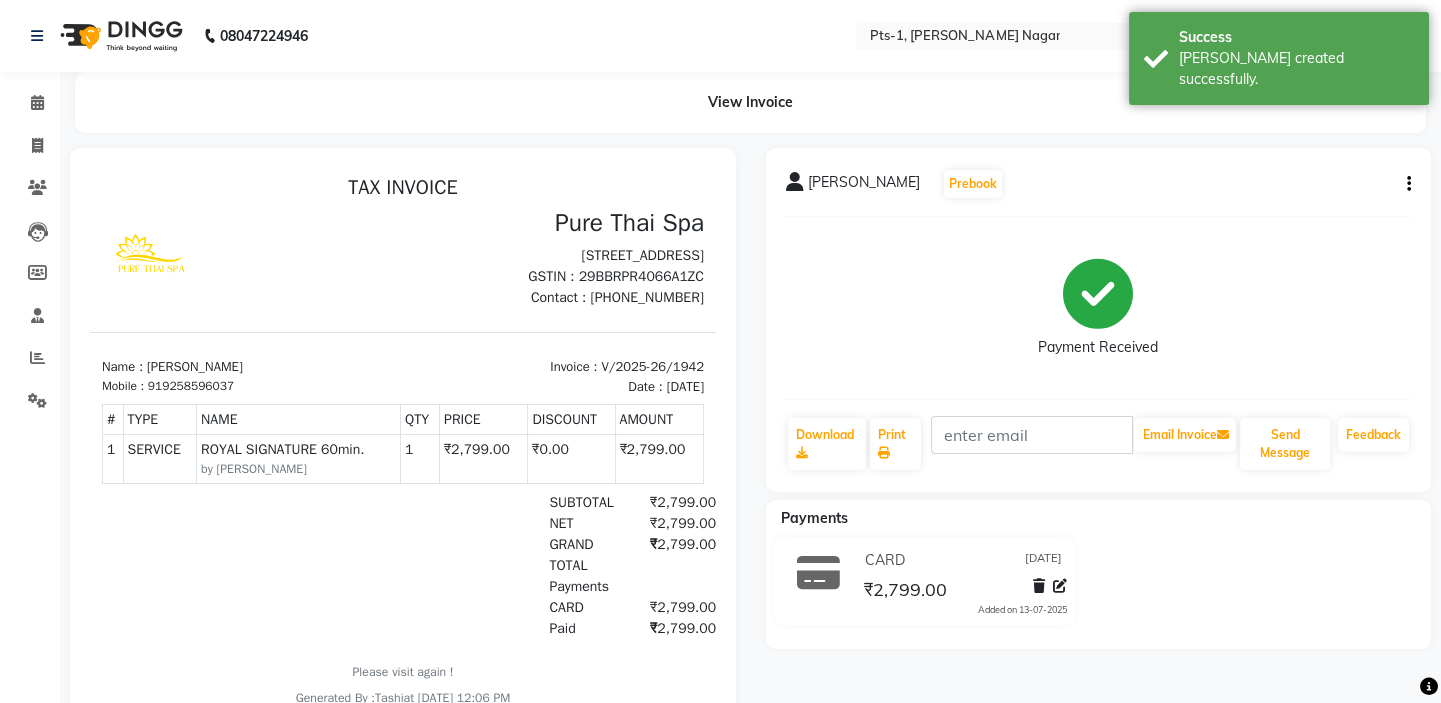 scroll, scrollTop: 0, scrollLeft: 0, axis: both 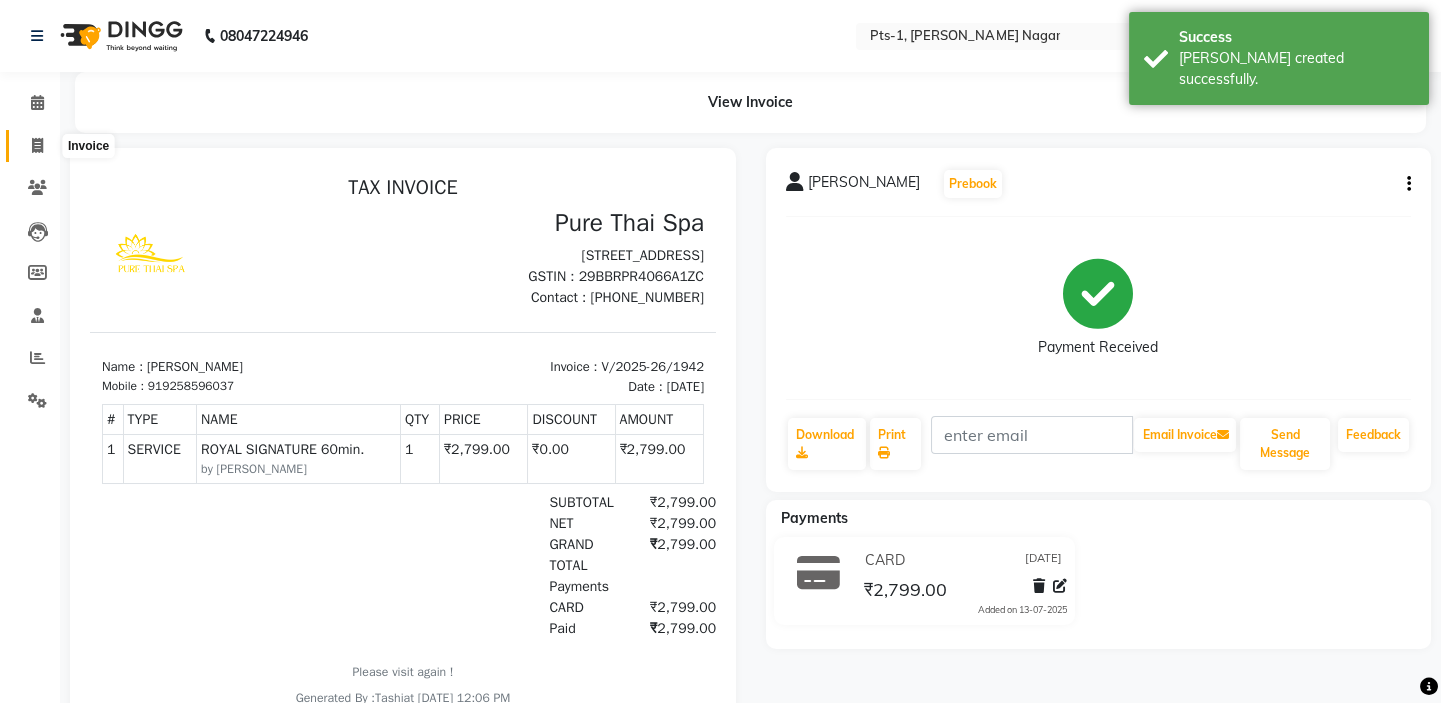 click 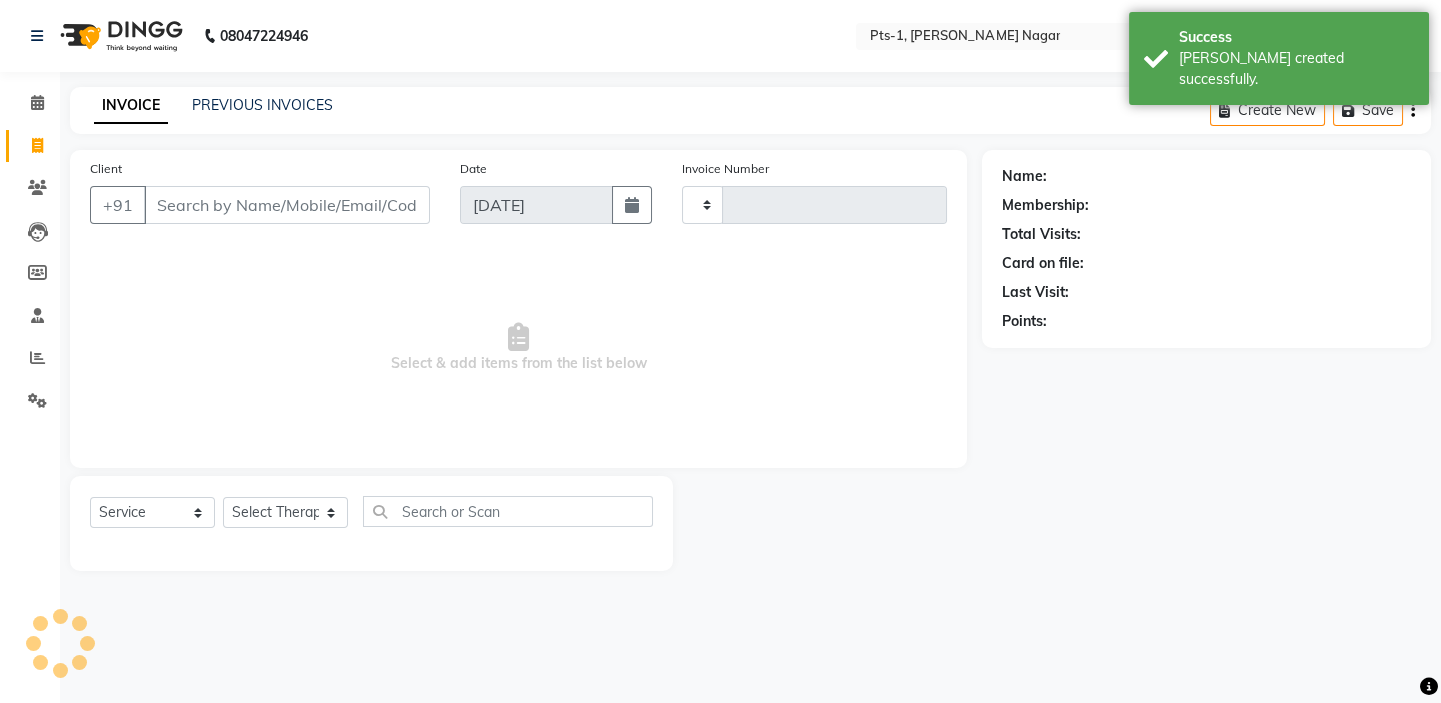 type on "1943" 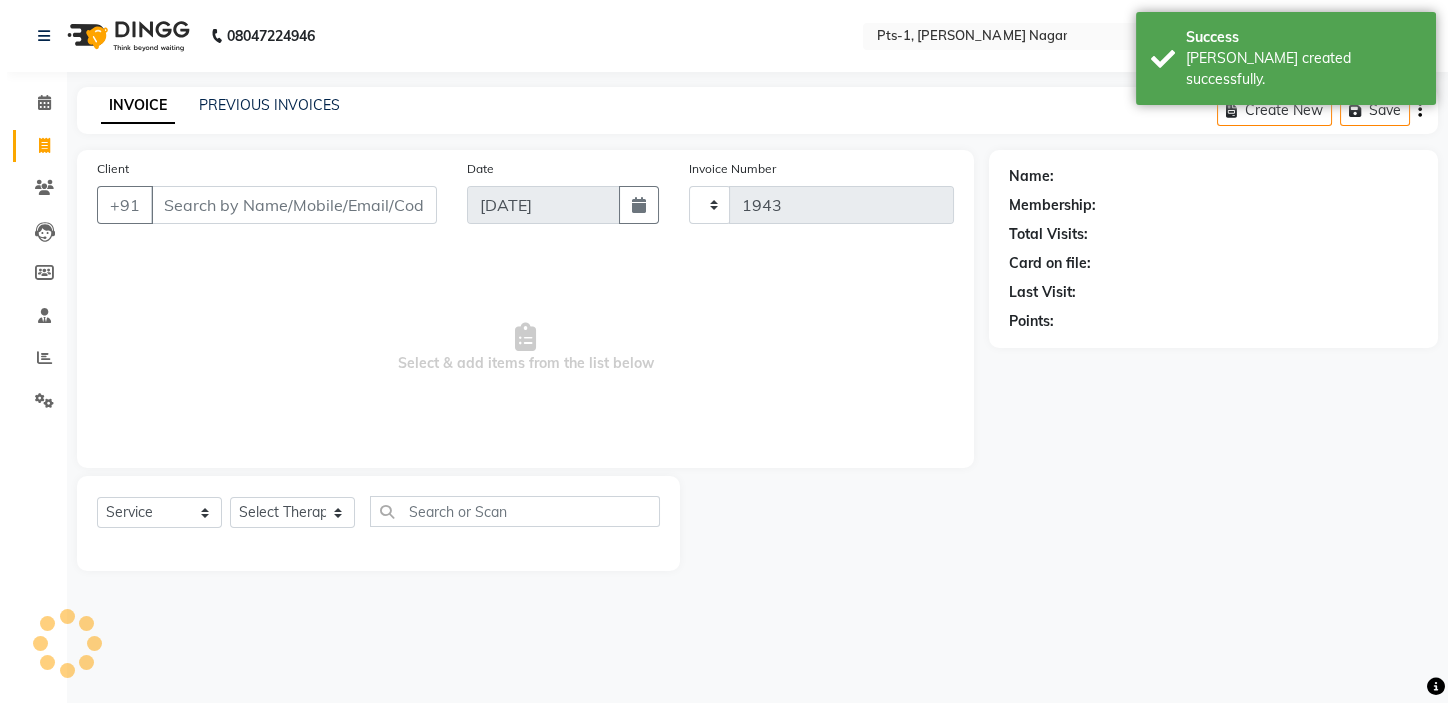 select on "5296" 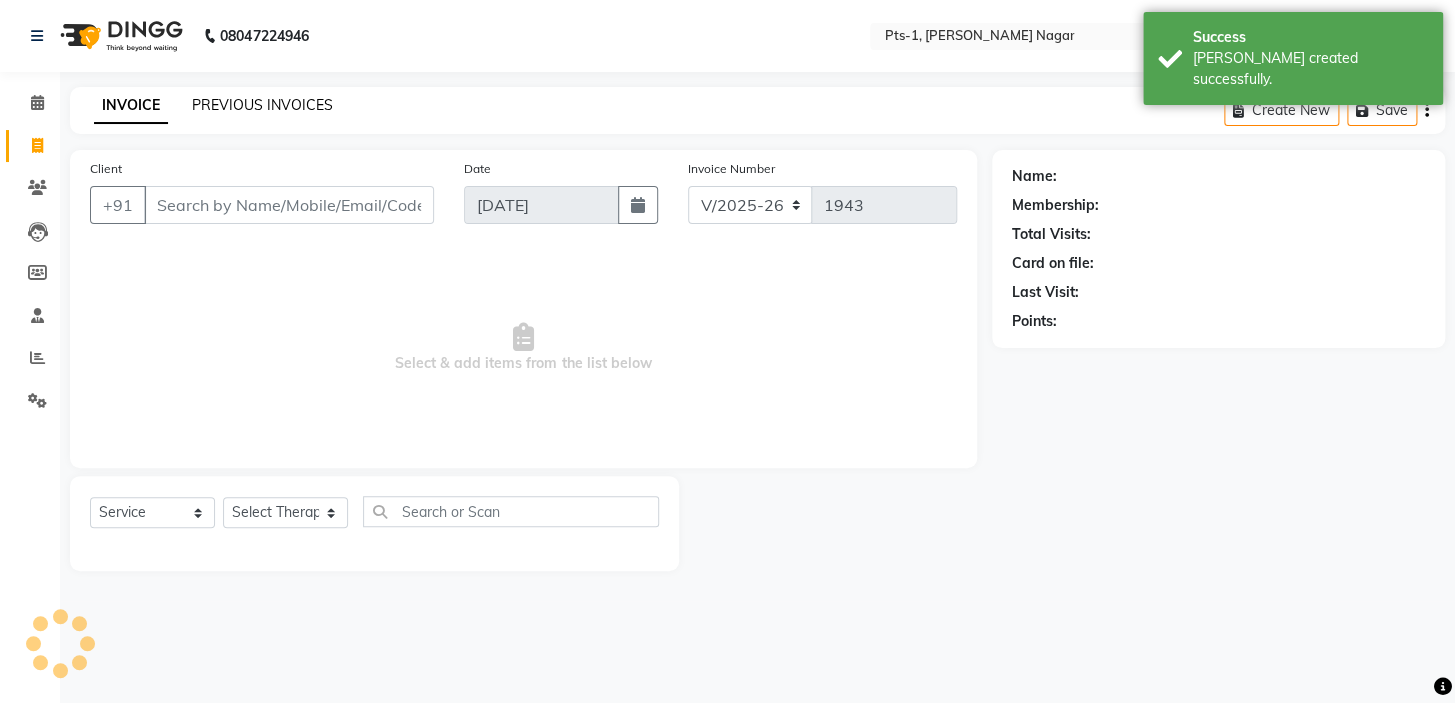 click on "PREVIOUS INVOICES" 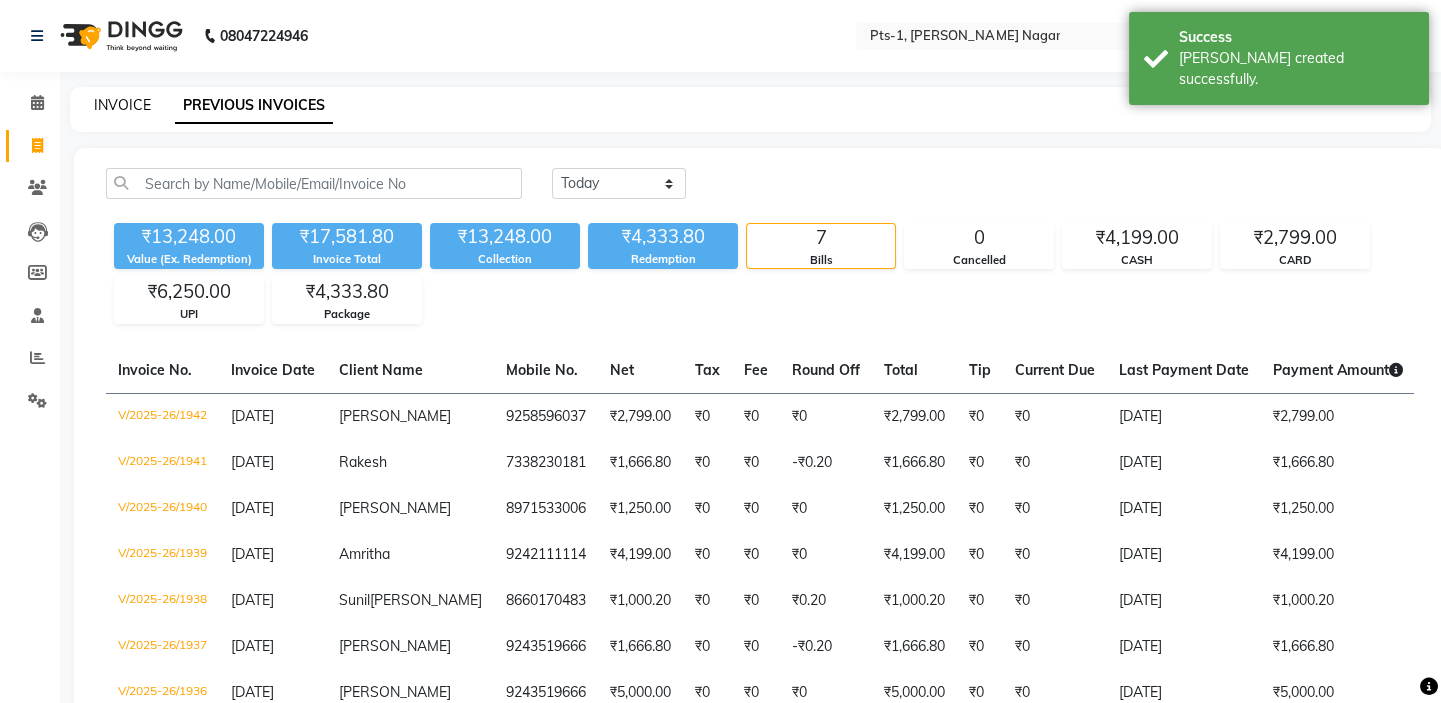 click on "INVOICE" 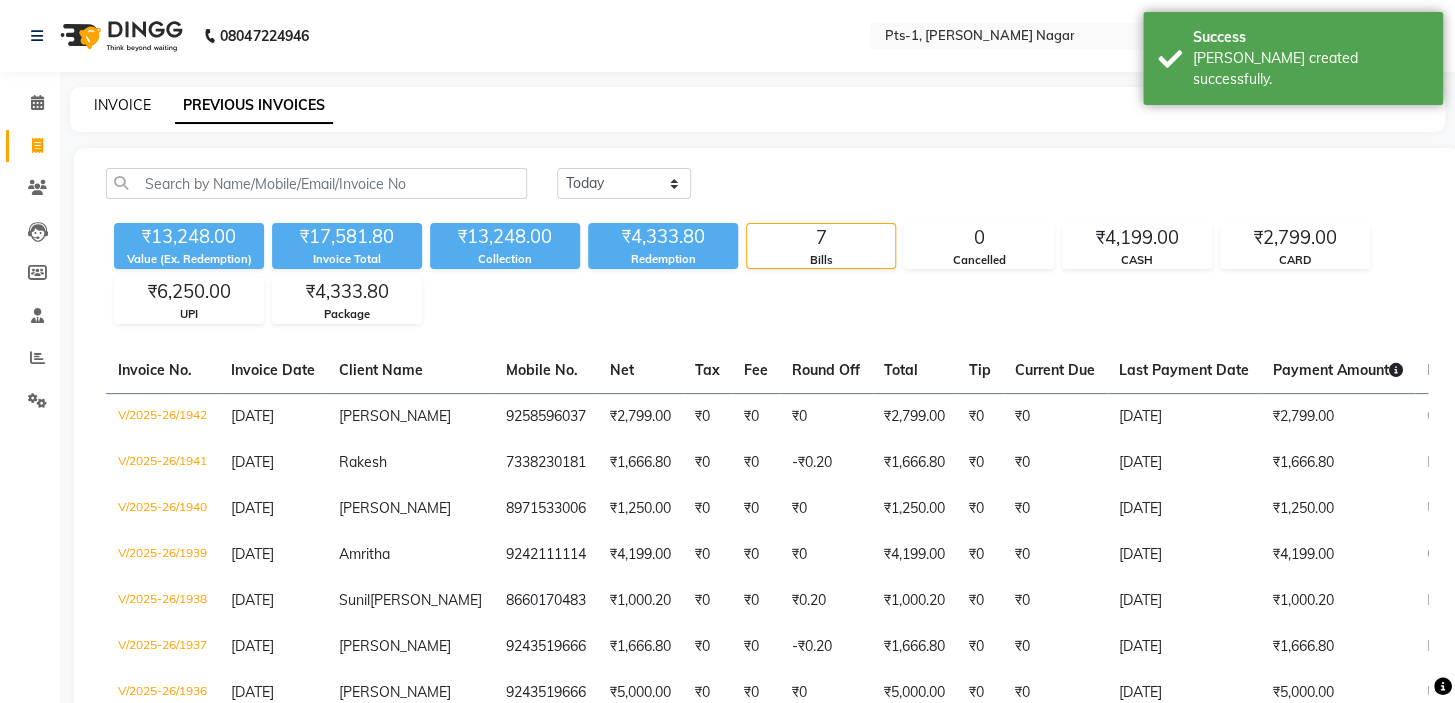 select on "5296" 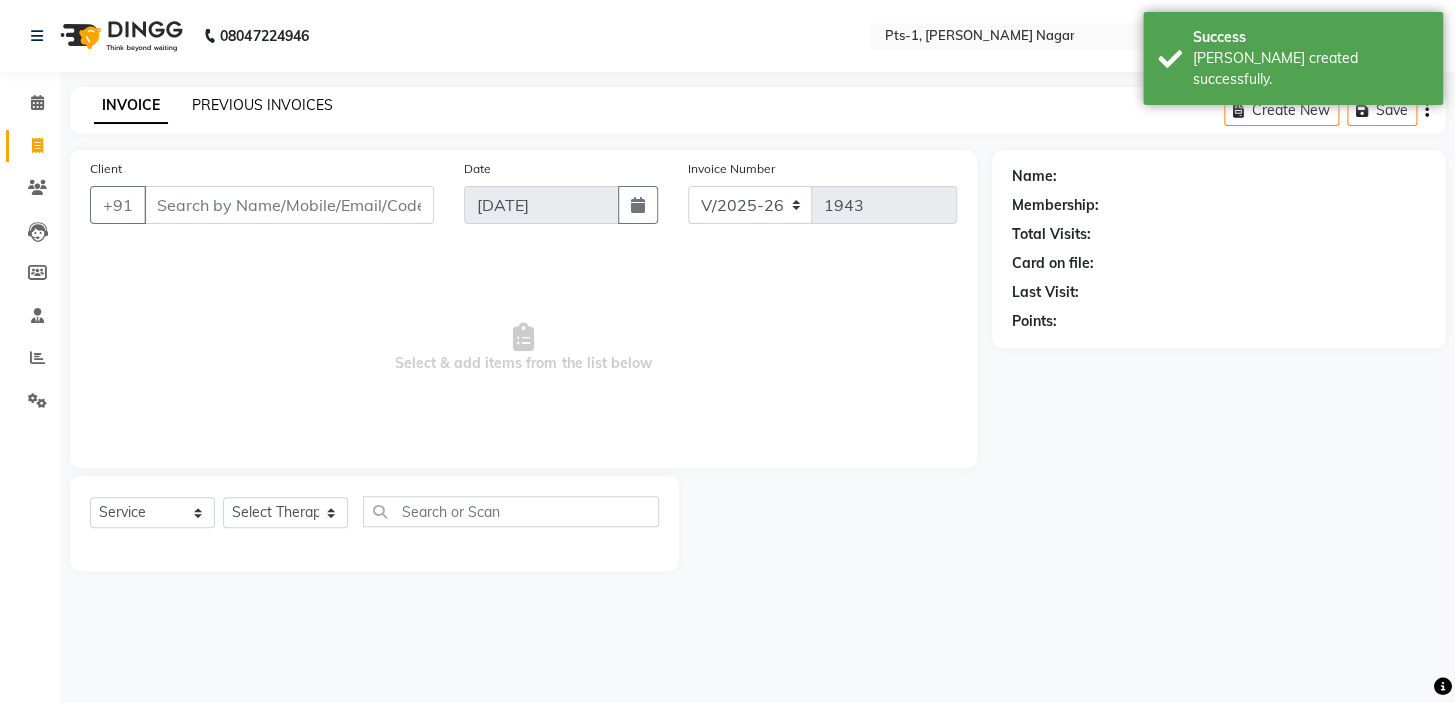 click on "PREVIOUS INVOICES" 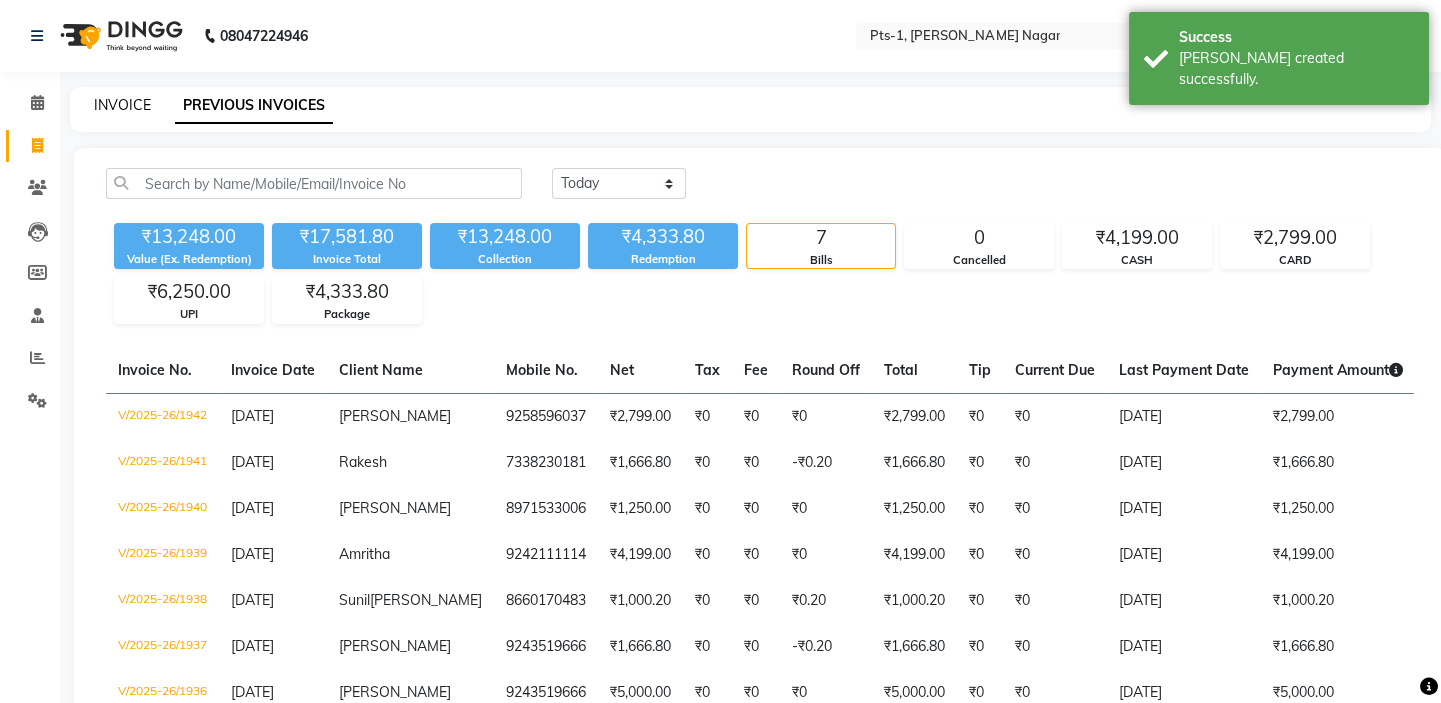 click on "INVOICE" 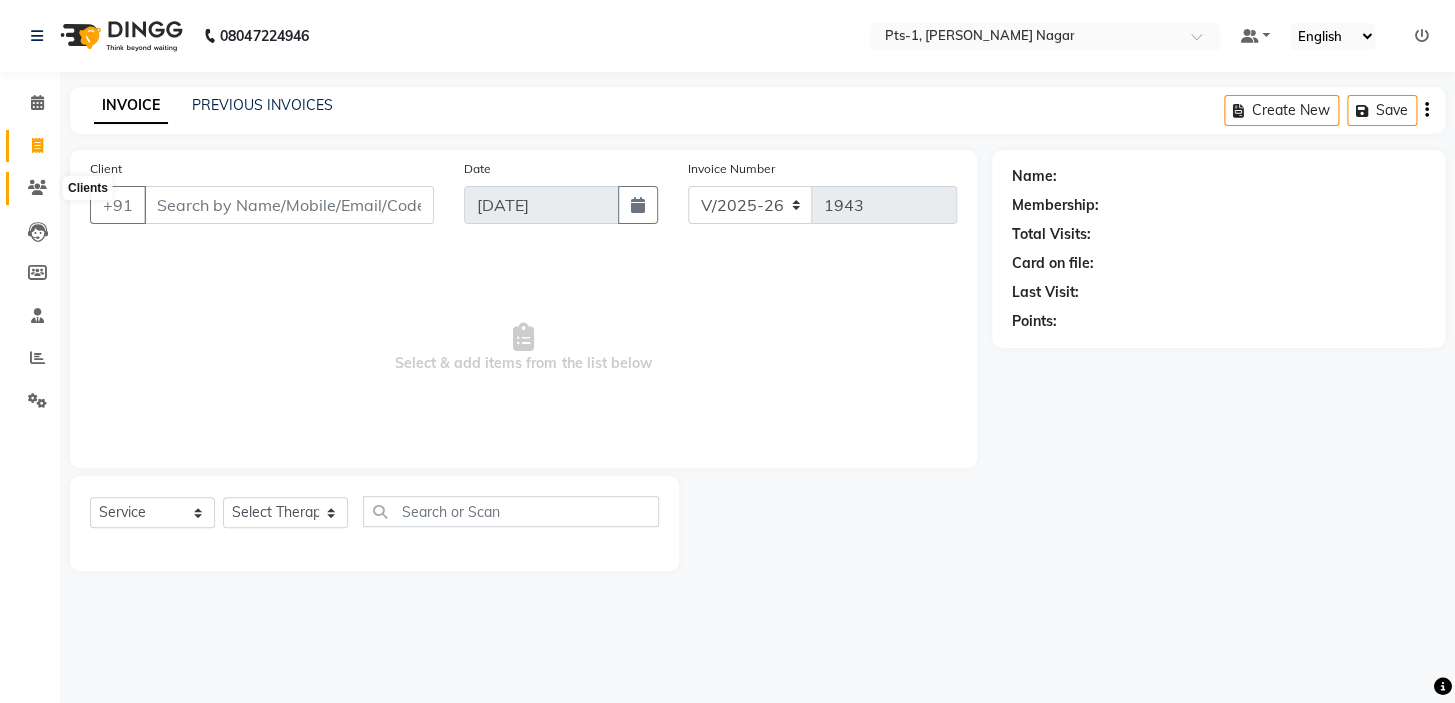 click 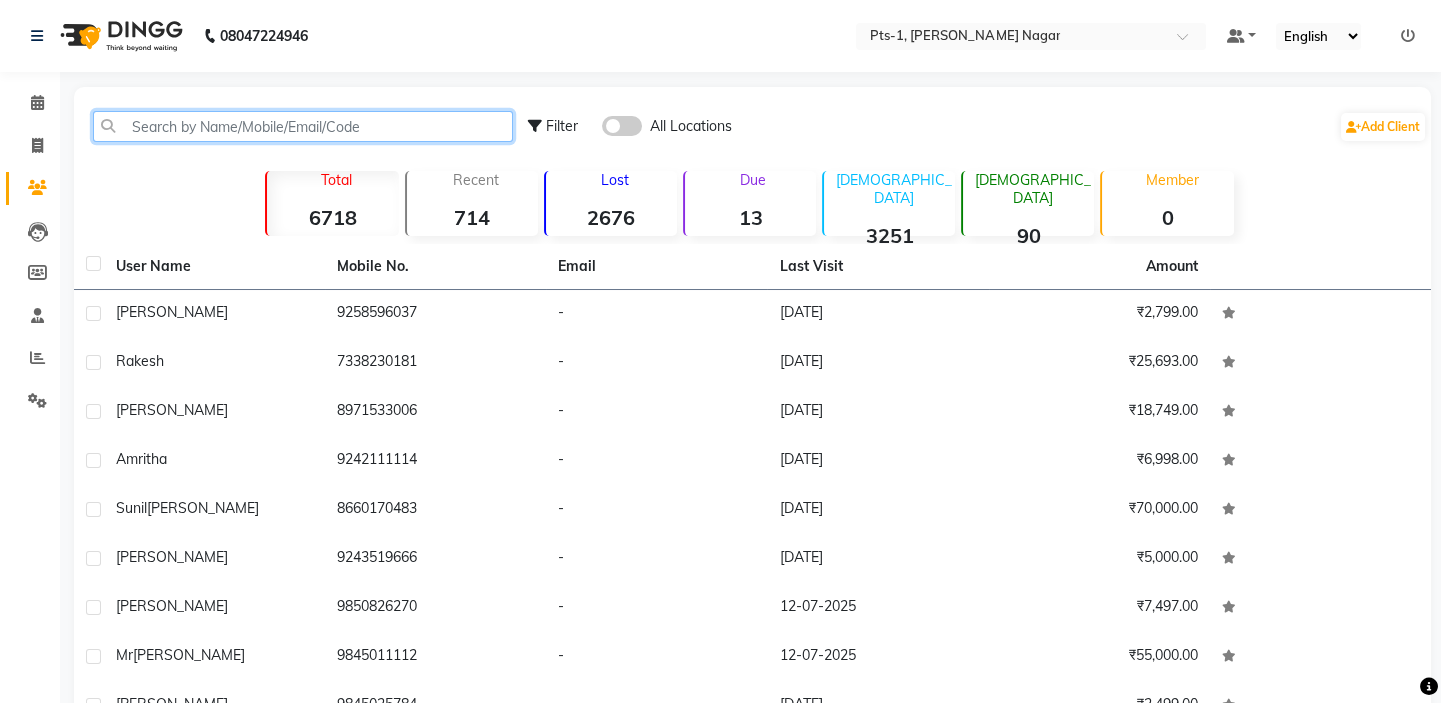 click 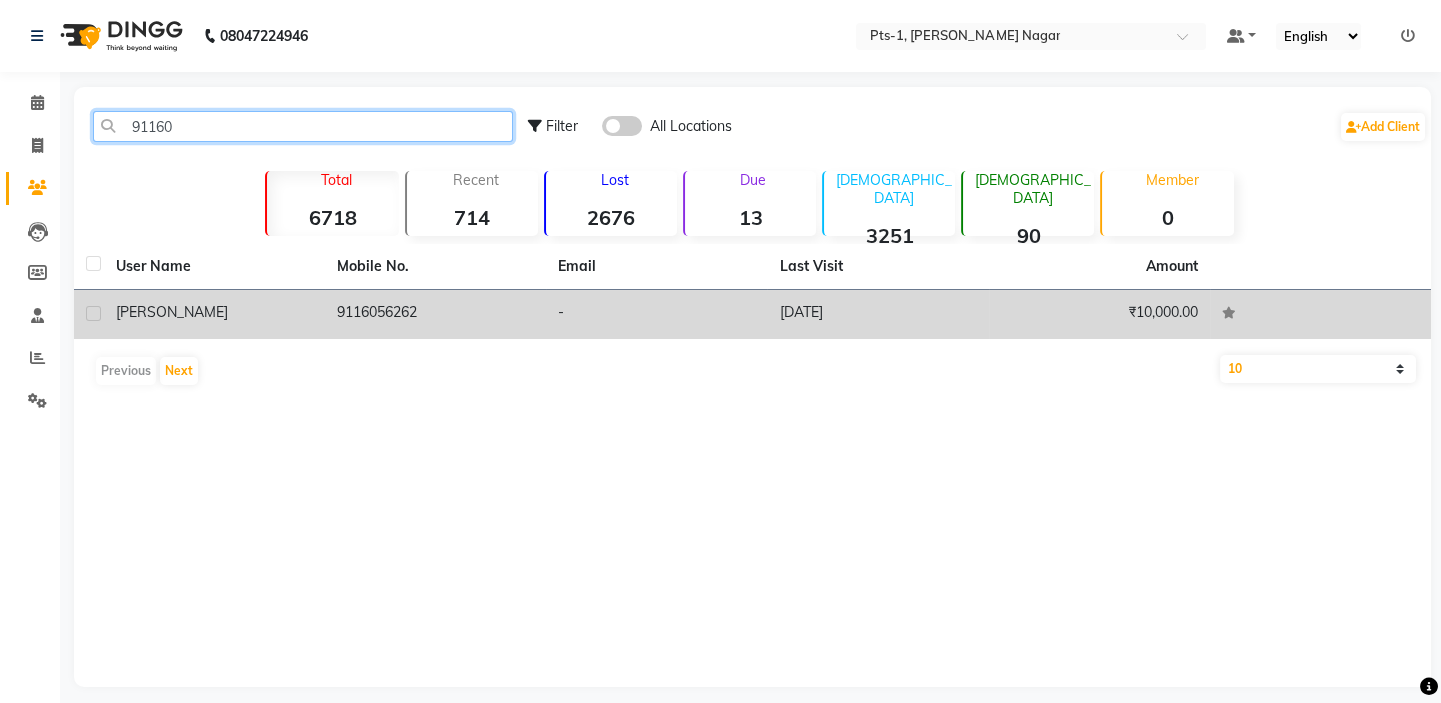 type on "91160" 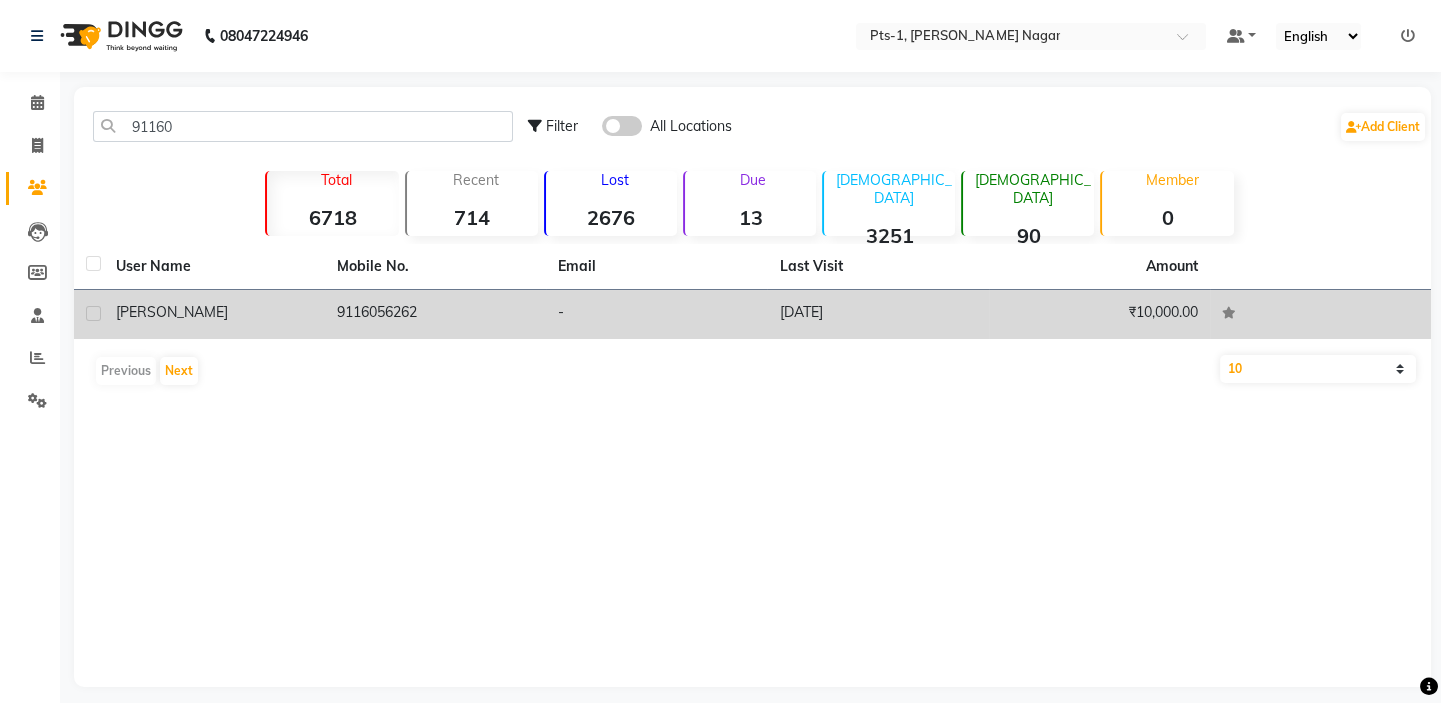 click on "9116056262" 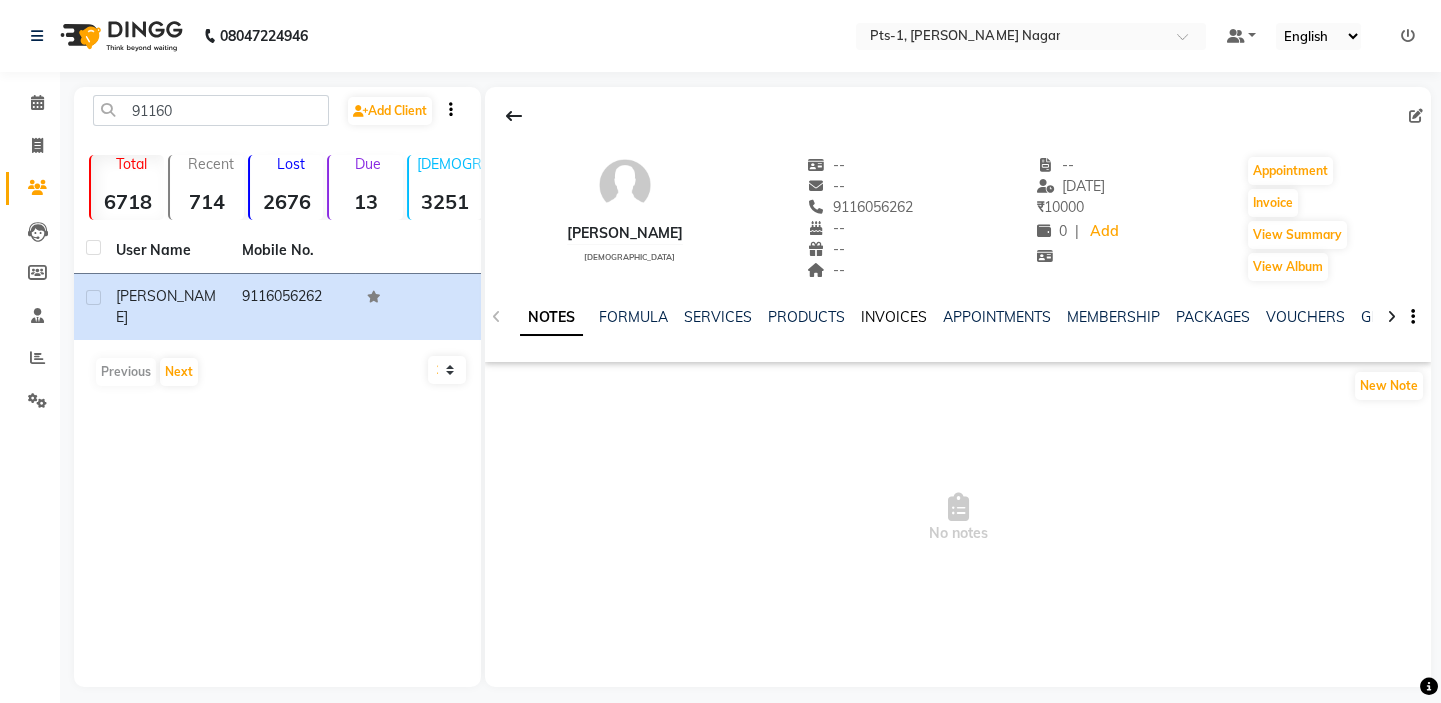 click on "INVOICES" 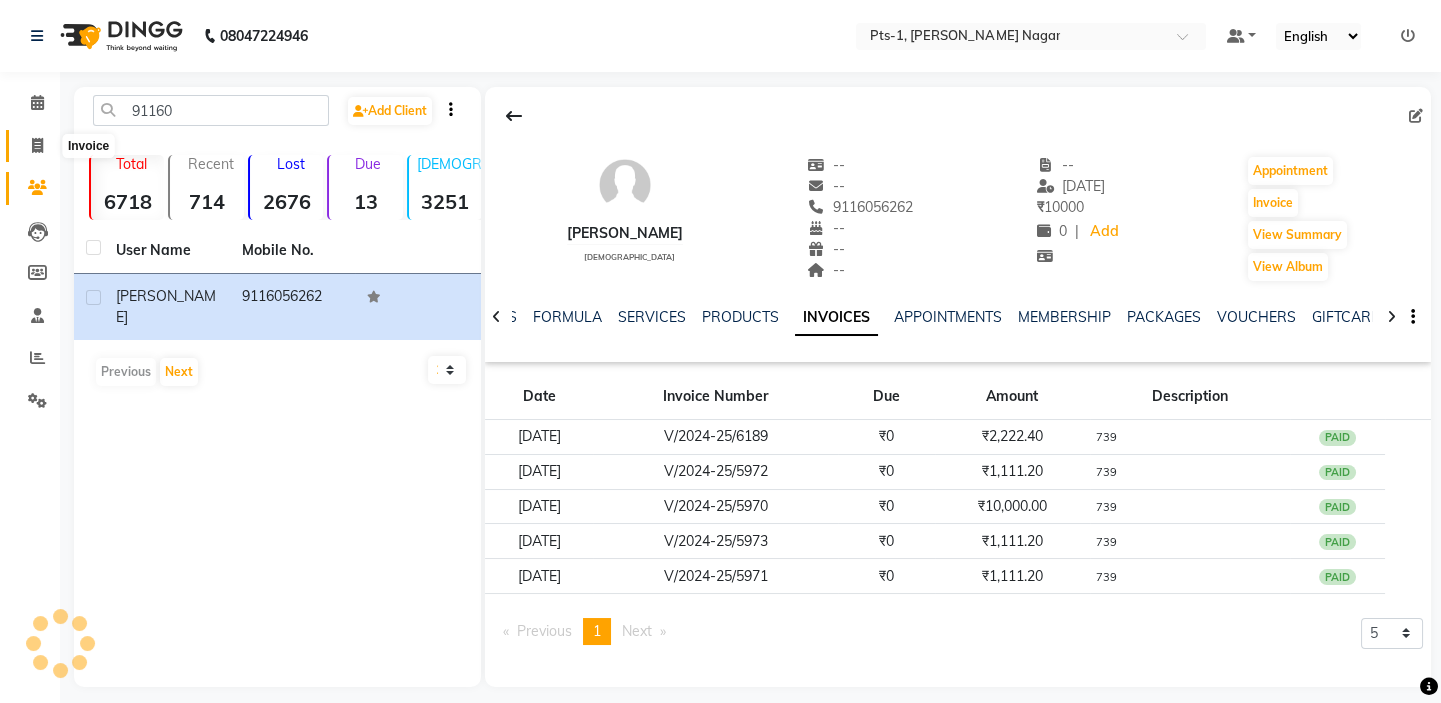 click 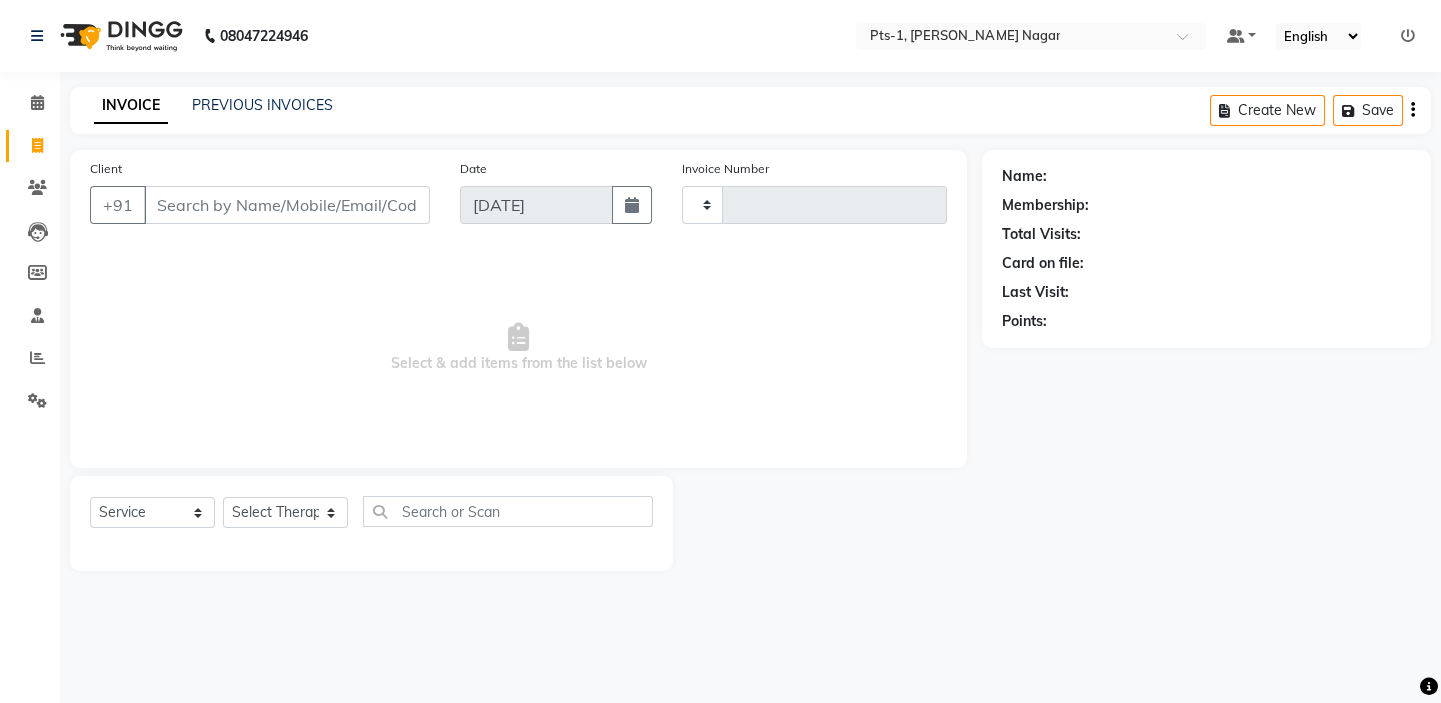 type on "1943" 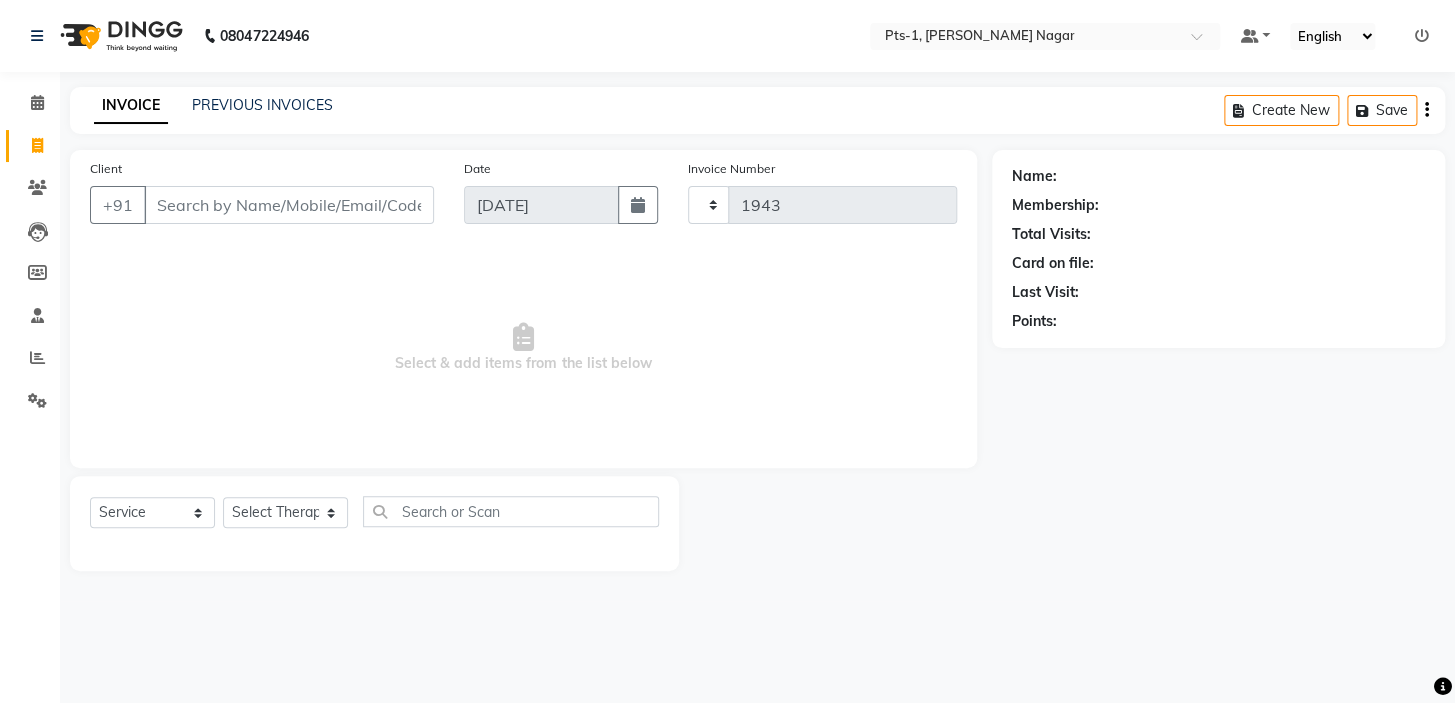 select on "5296" 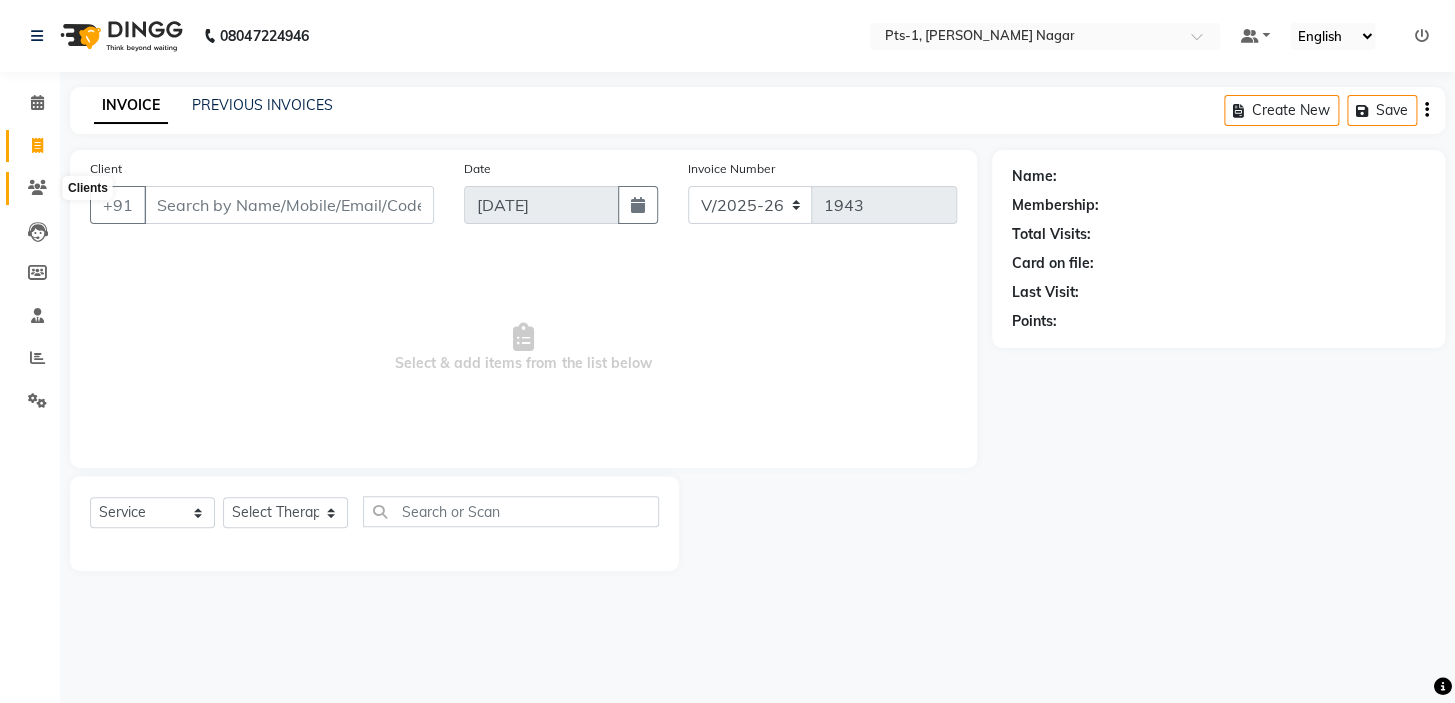 click 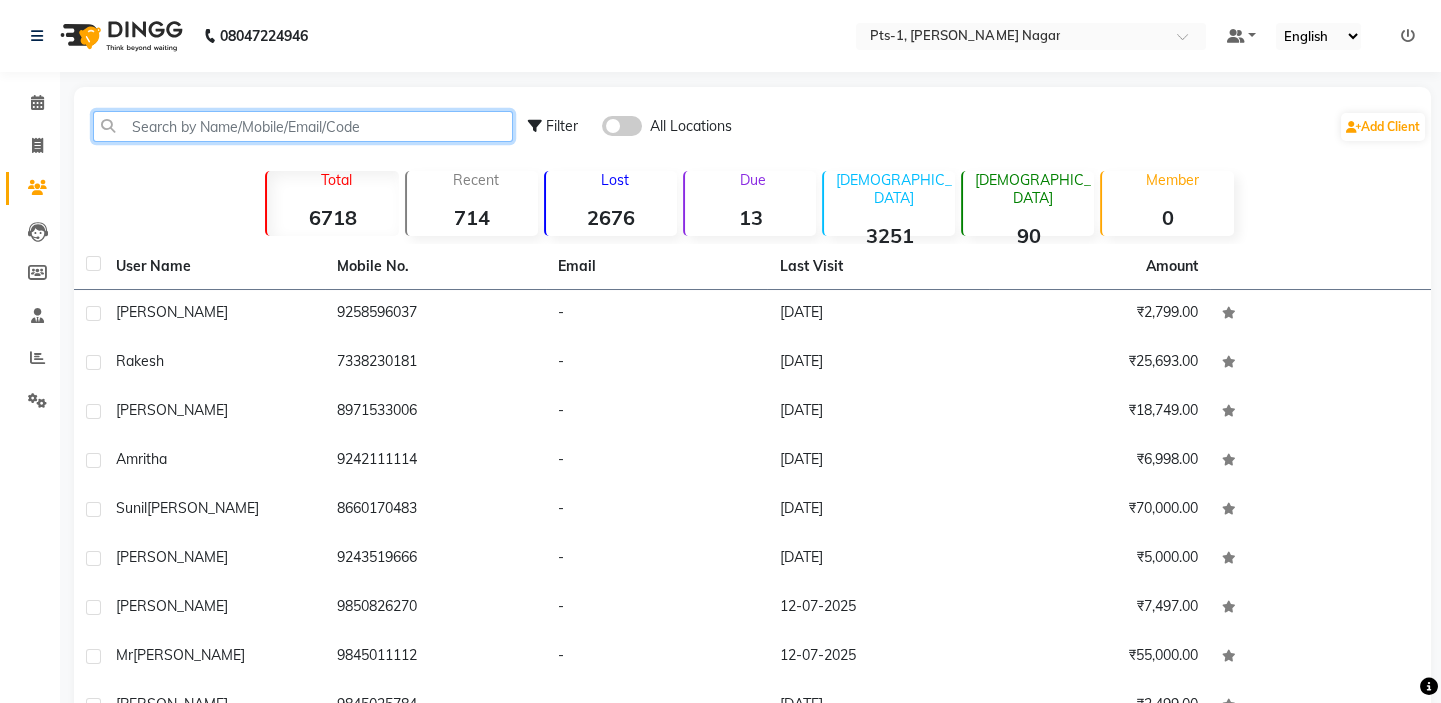 click 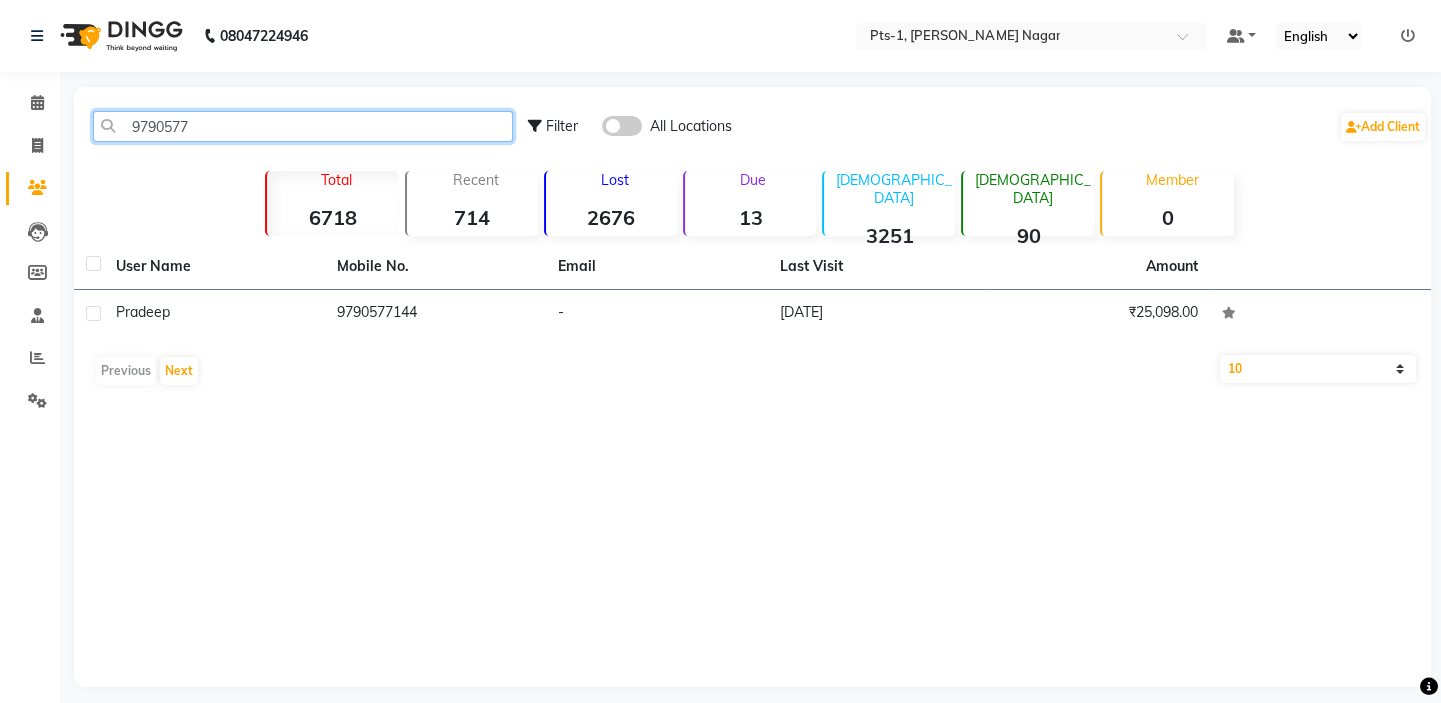 type on "9790577" 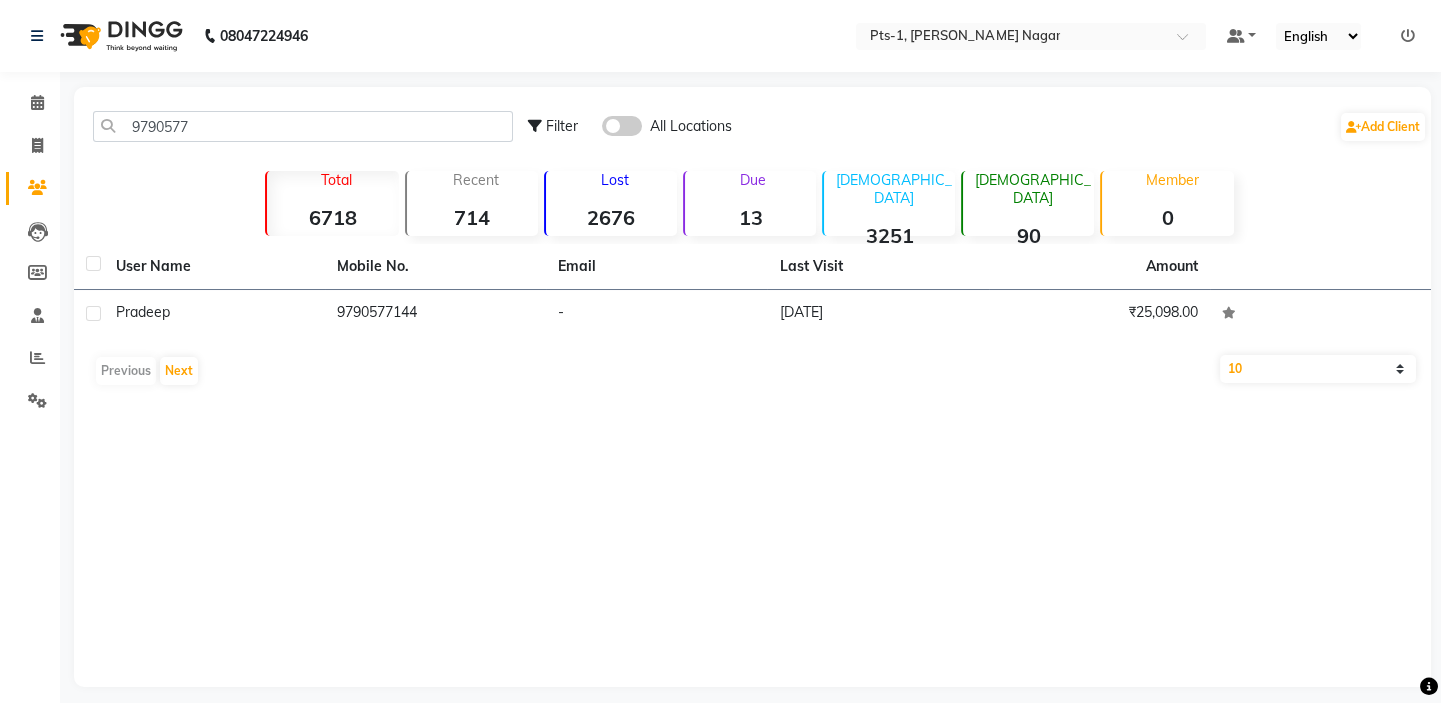 click on "9790577144" 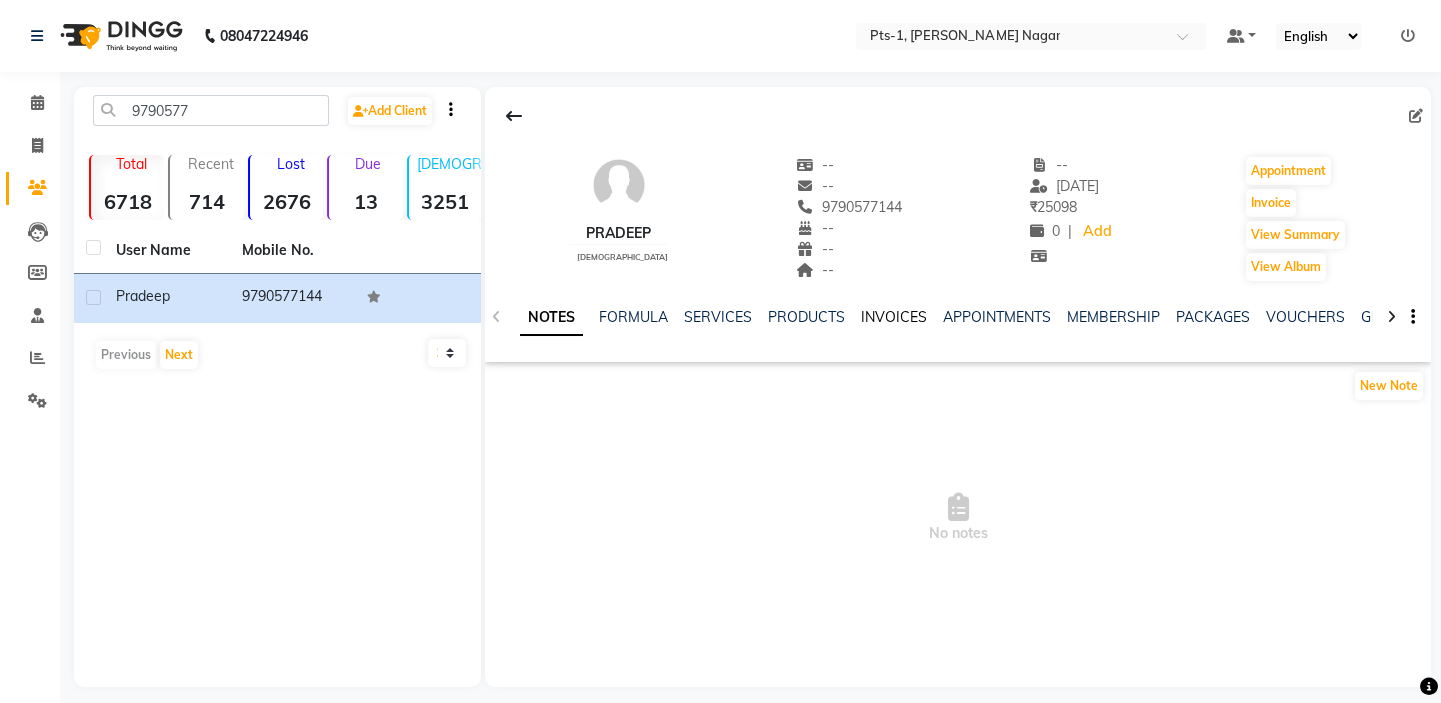 click on "INVOICES" 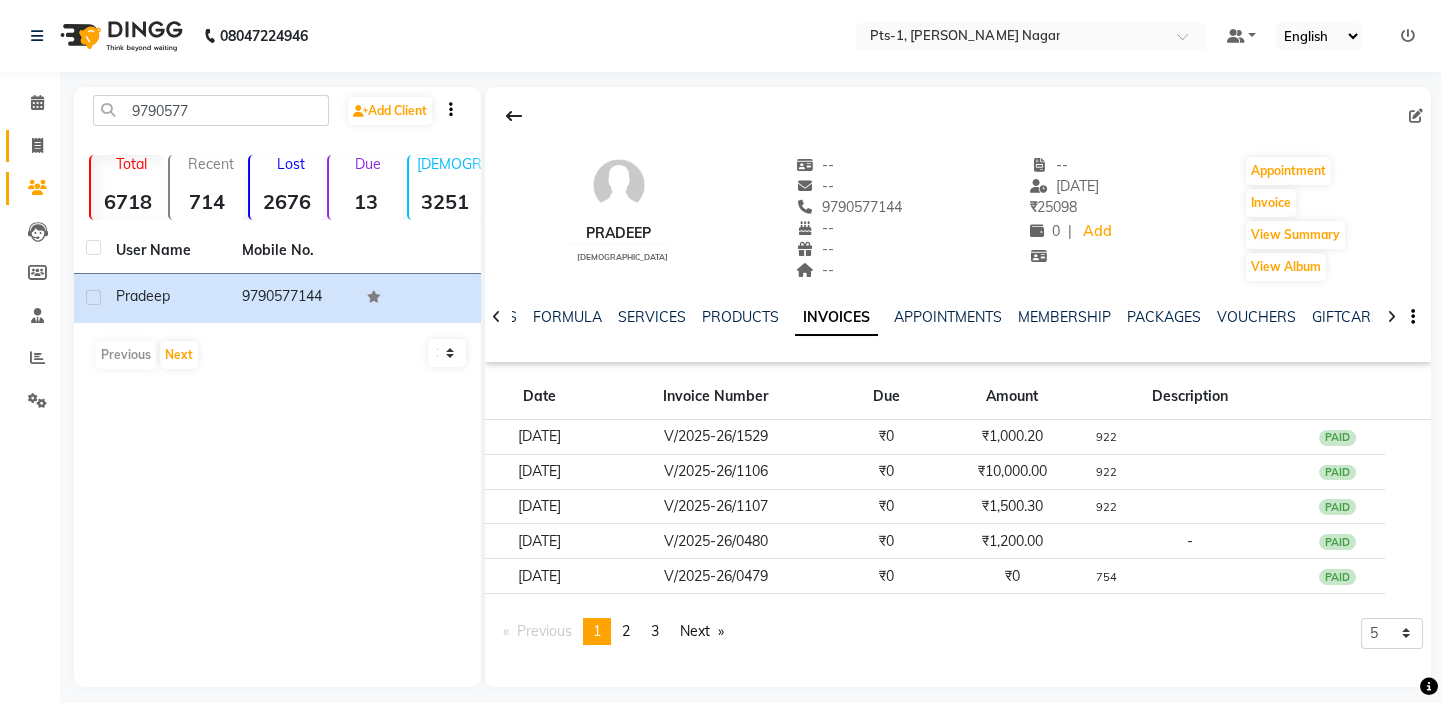 scroll, scrollTop: 14, scrollLeft: 0, axis: vertical 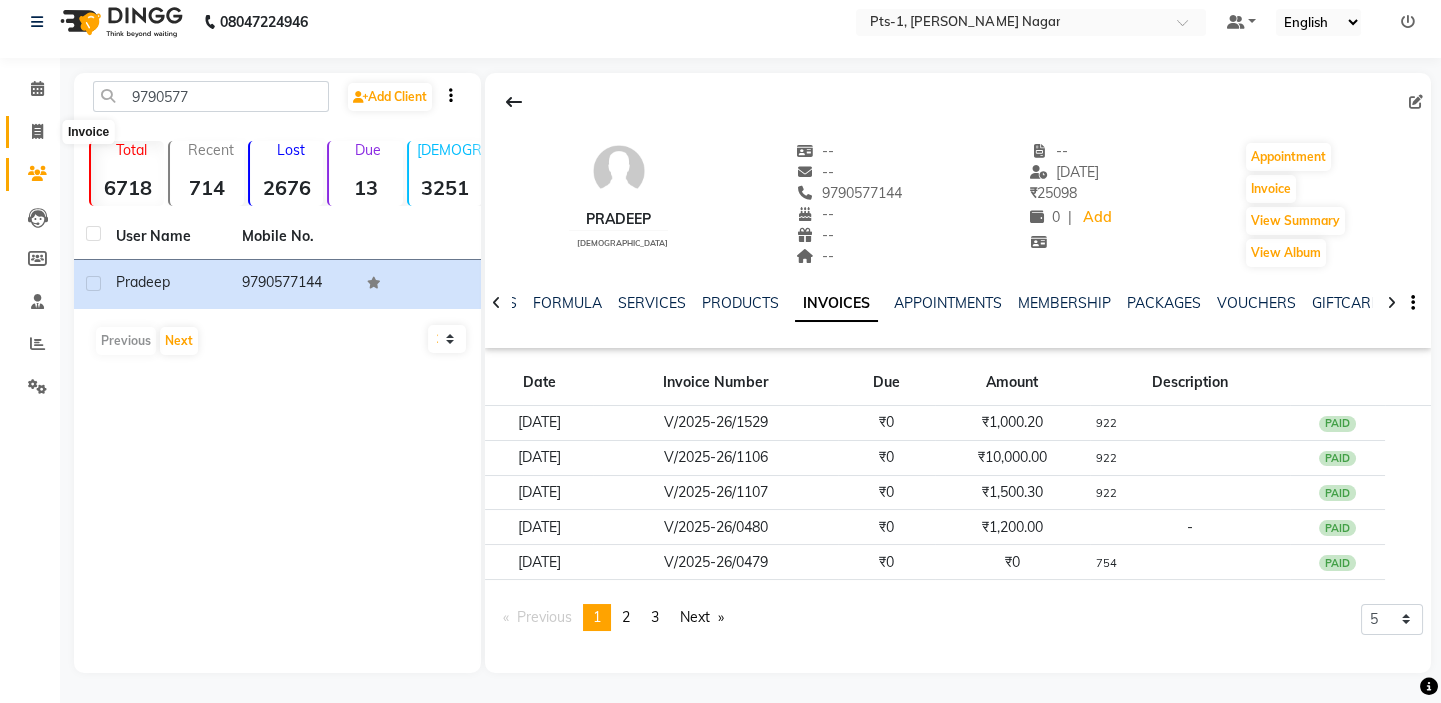 click 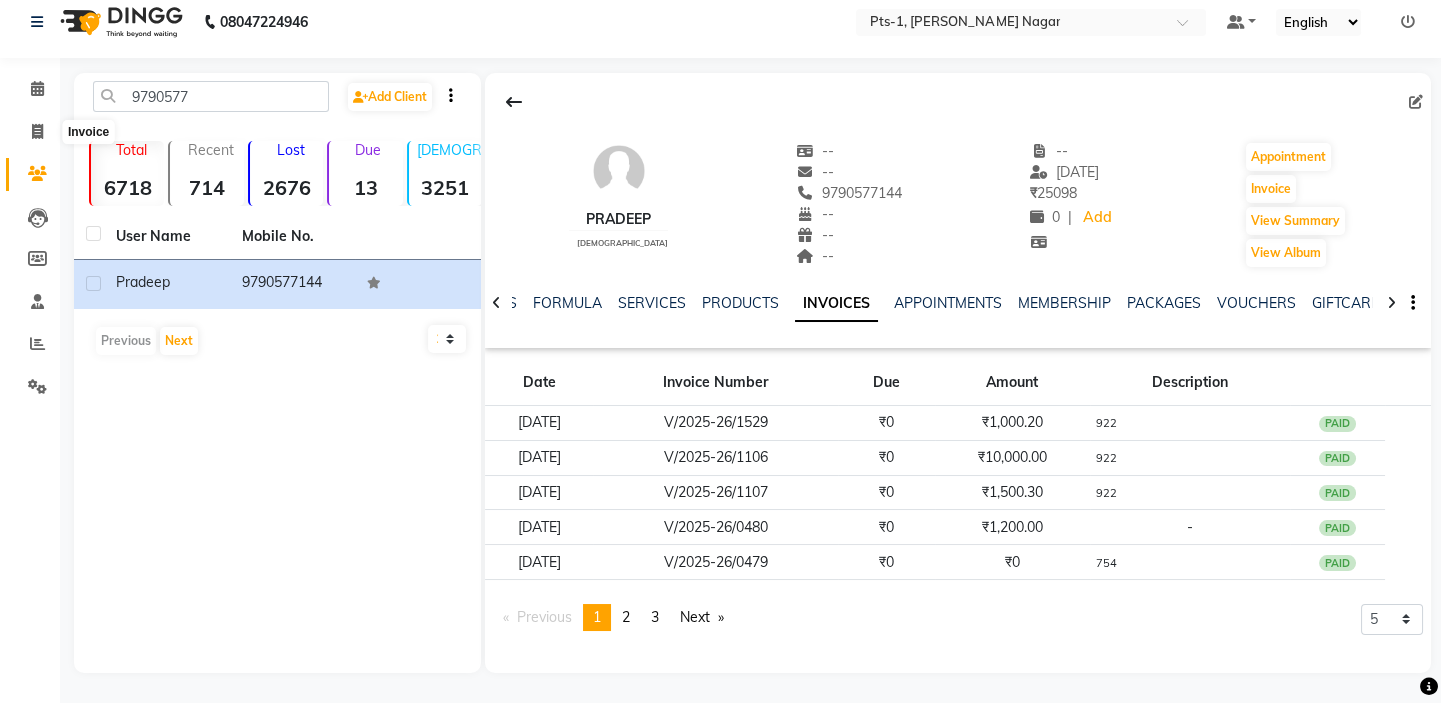 select on "service" 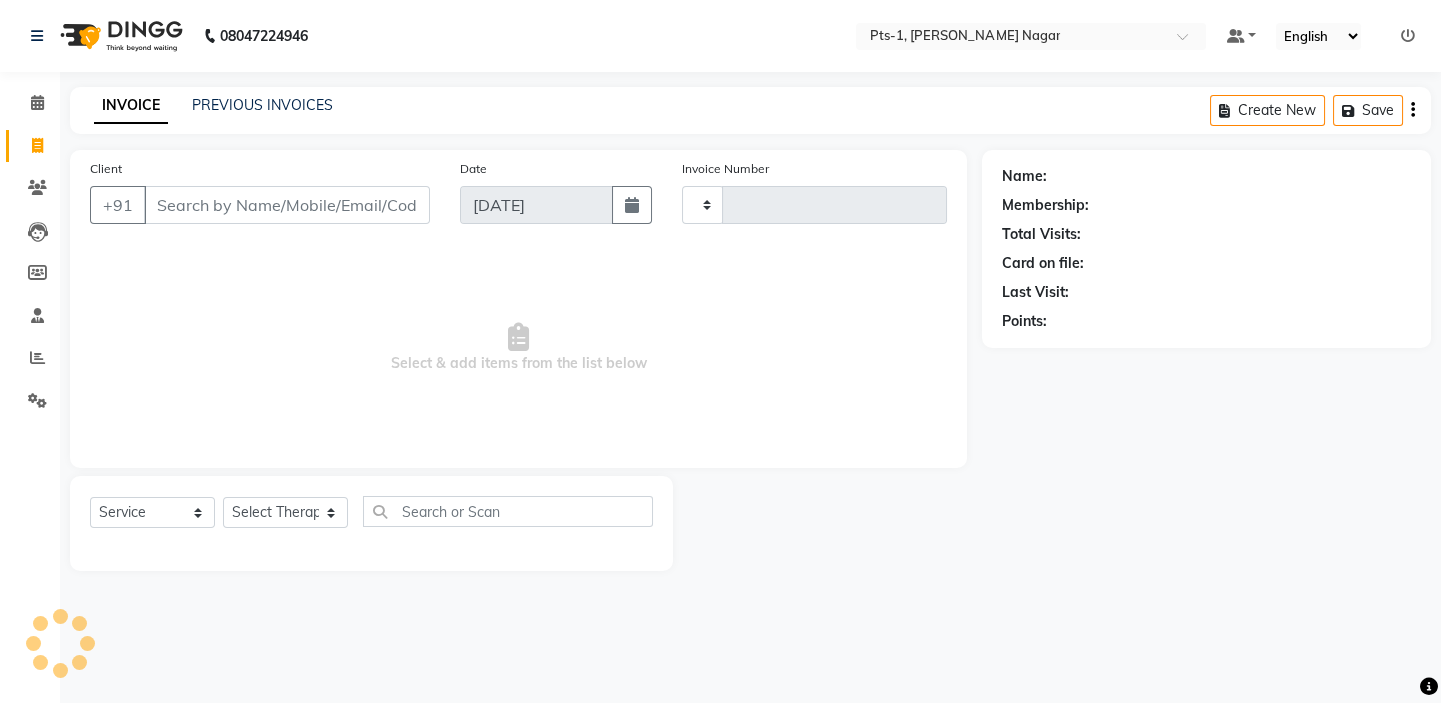type on "1943" 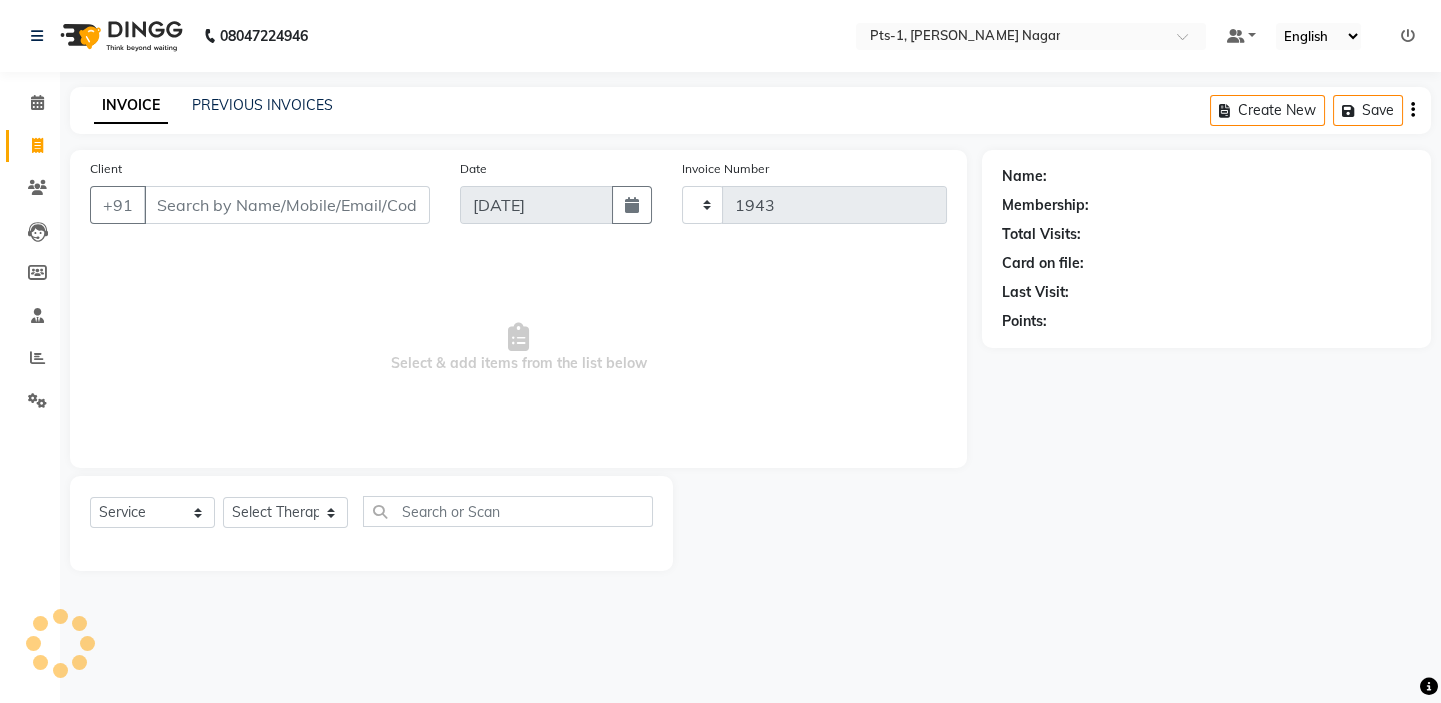 select on "5296" 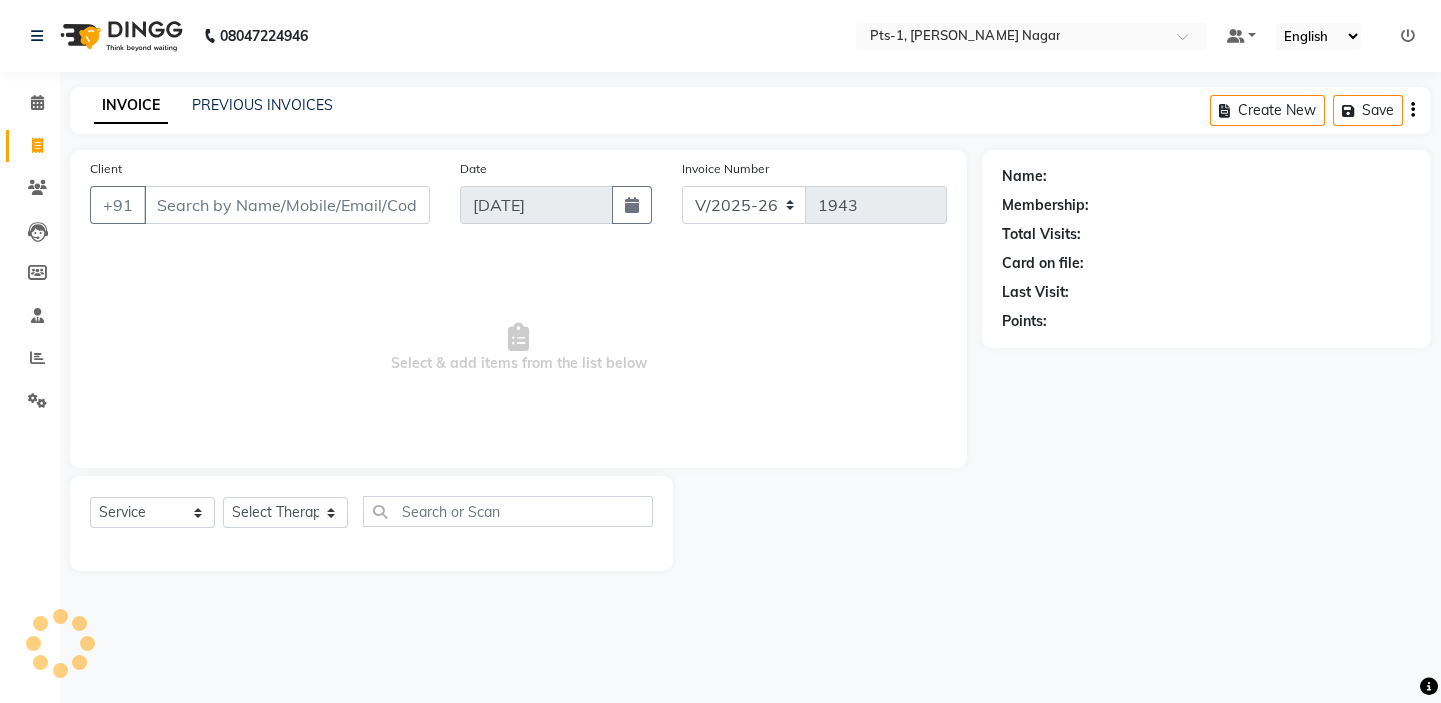 scroll, scrollTop: 0, scrollLeft: 0, axis: both 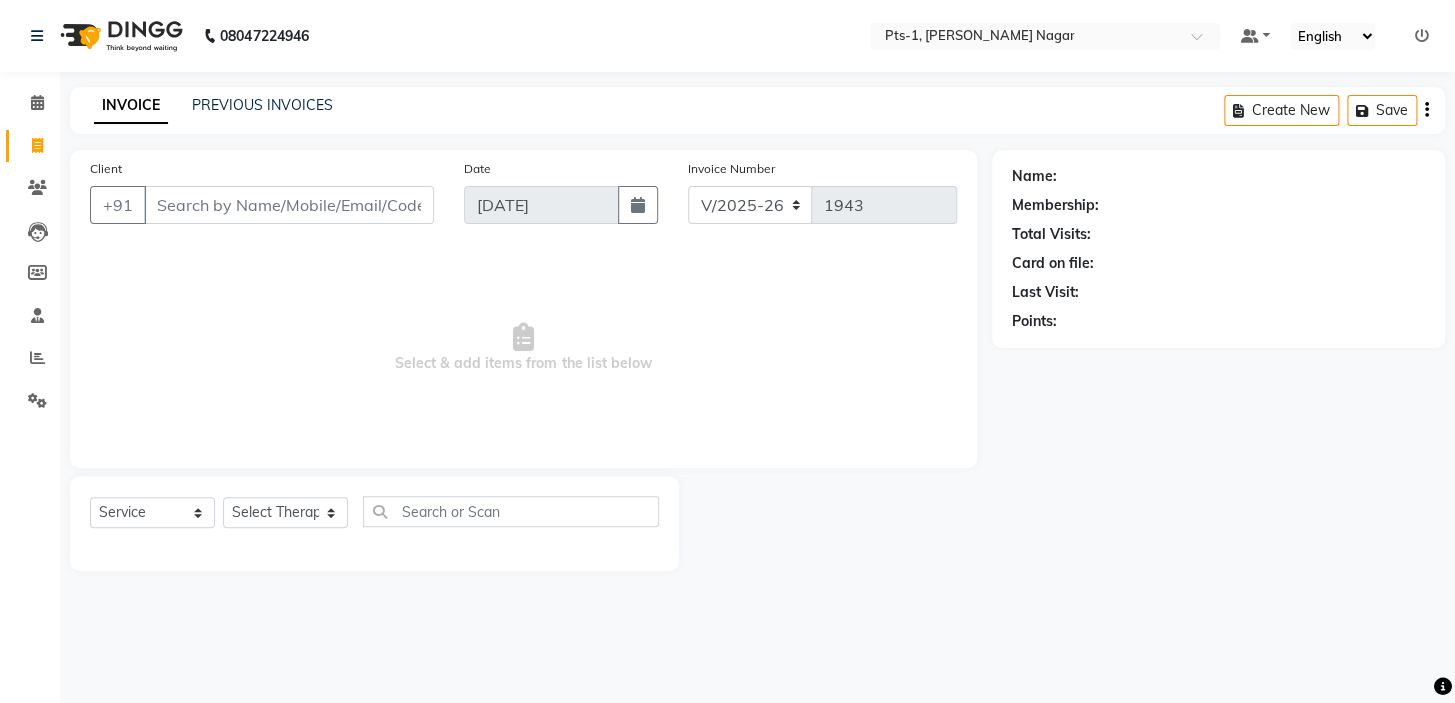 click on "Client" at bounding box center (289, 205) 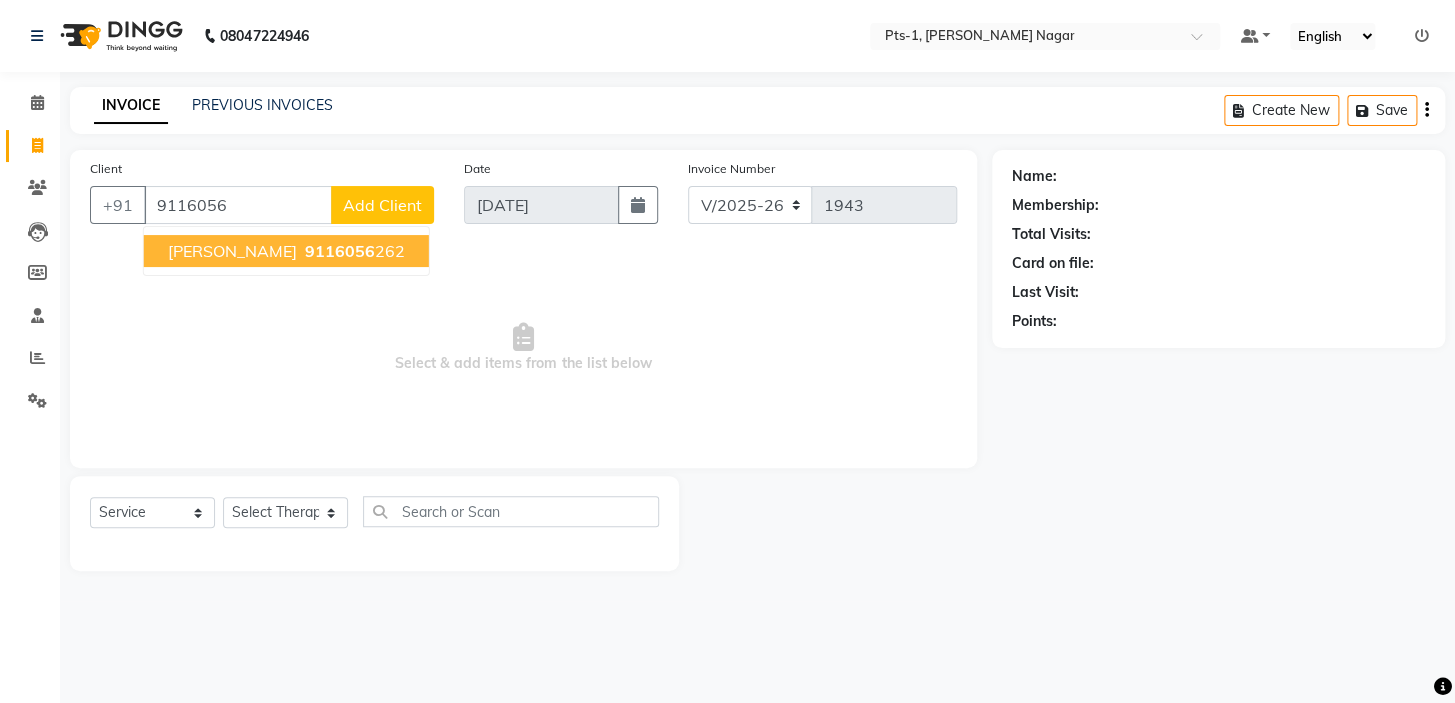 click on "9116056" at bounding box center [340, 251] 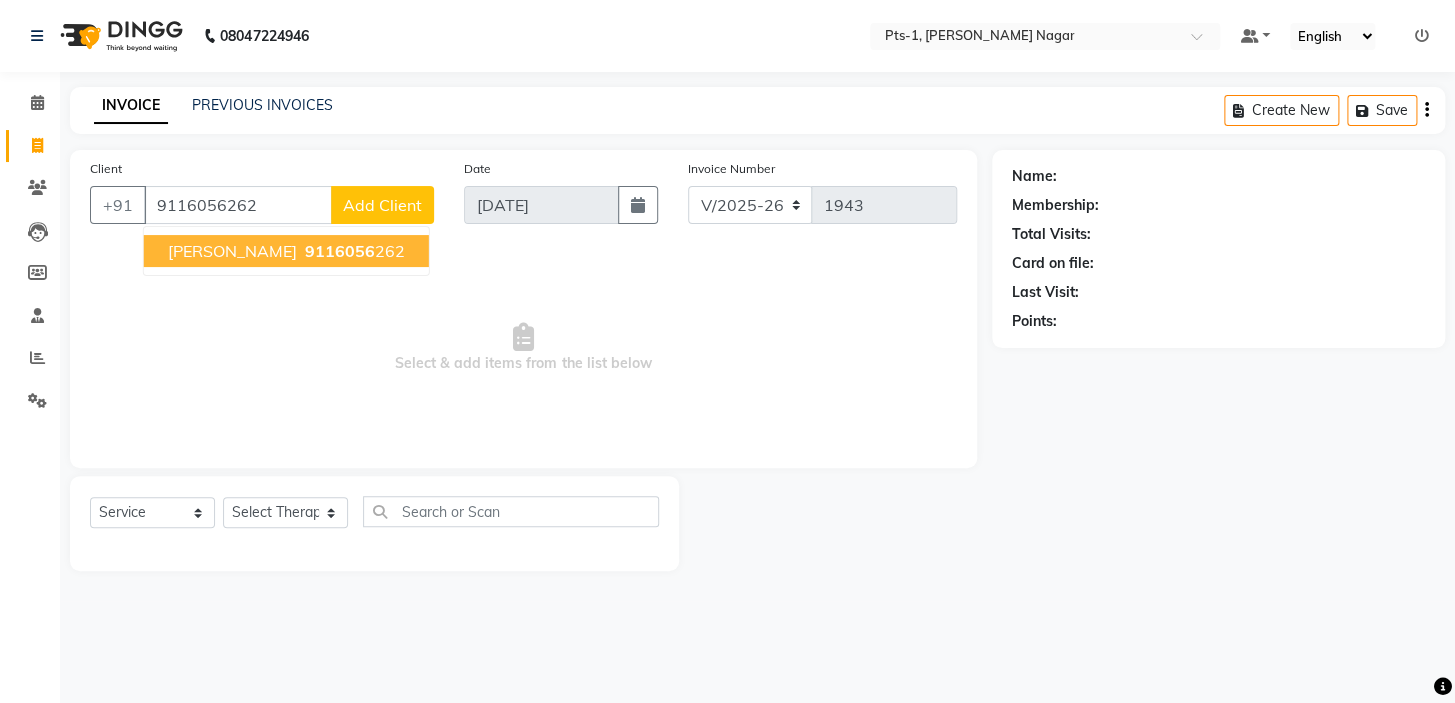 type on "9116056262" 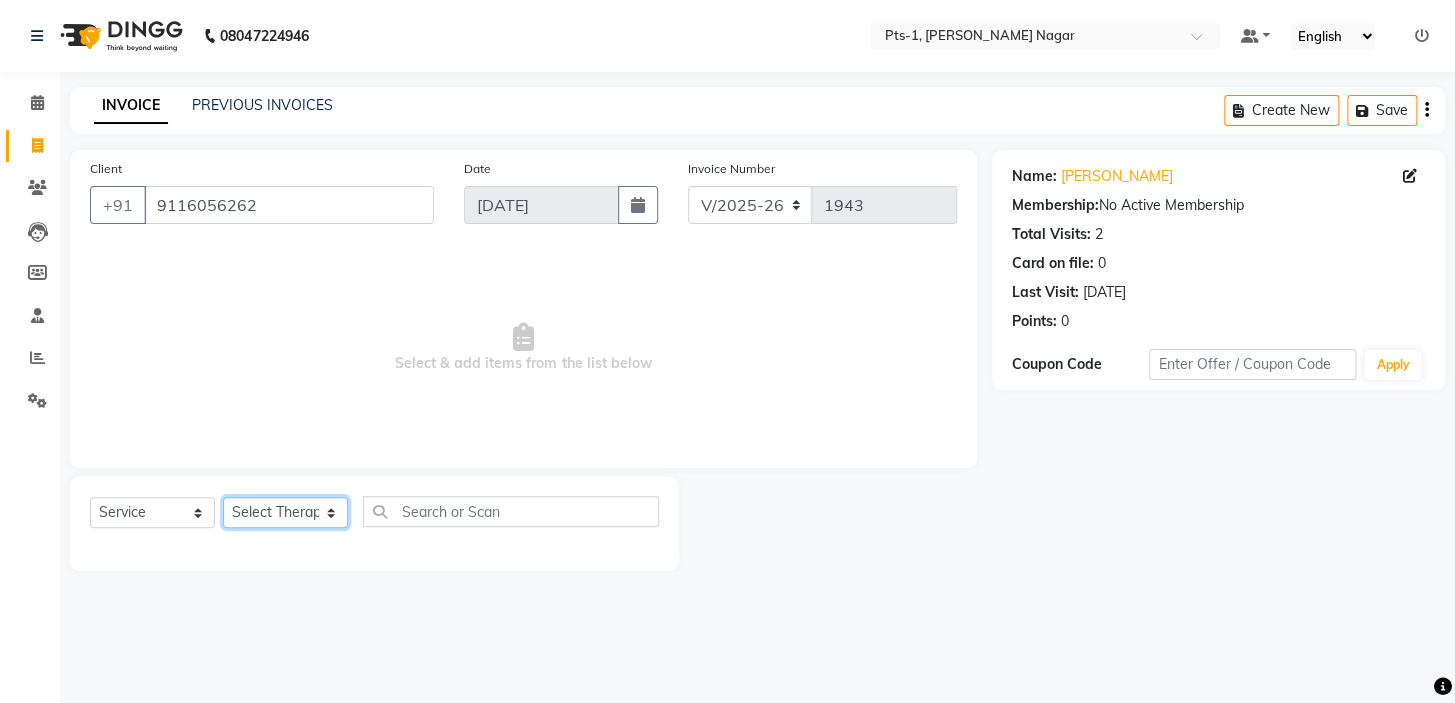 click on "Select Therapist [PERSON_NAME] anyone Babu Bela [PERSON_NAME] [PERSON_NAME] [PERSON_NAME] Sun [PERSON_NAME] [PERSON_NAME]" 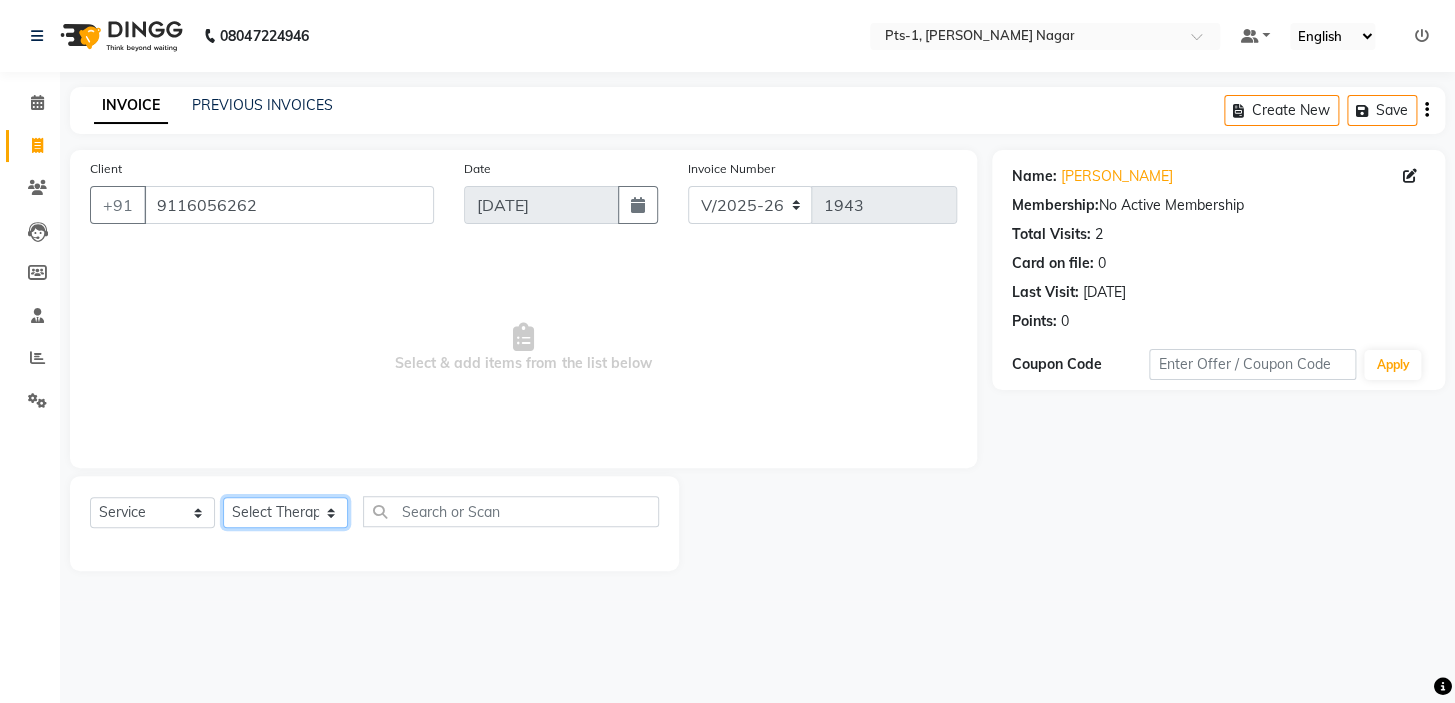 select on "61895" 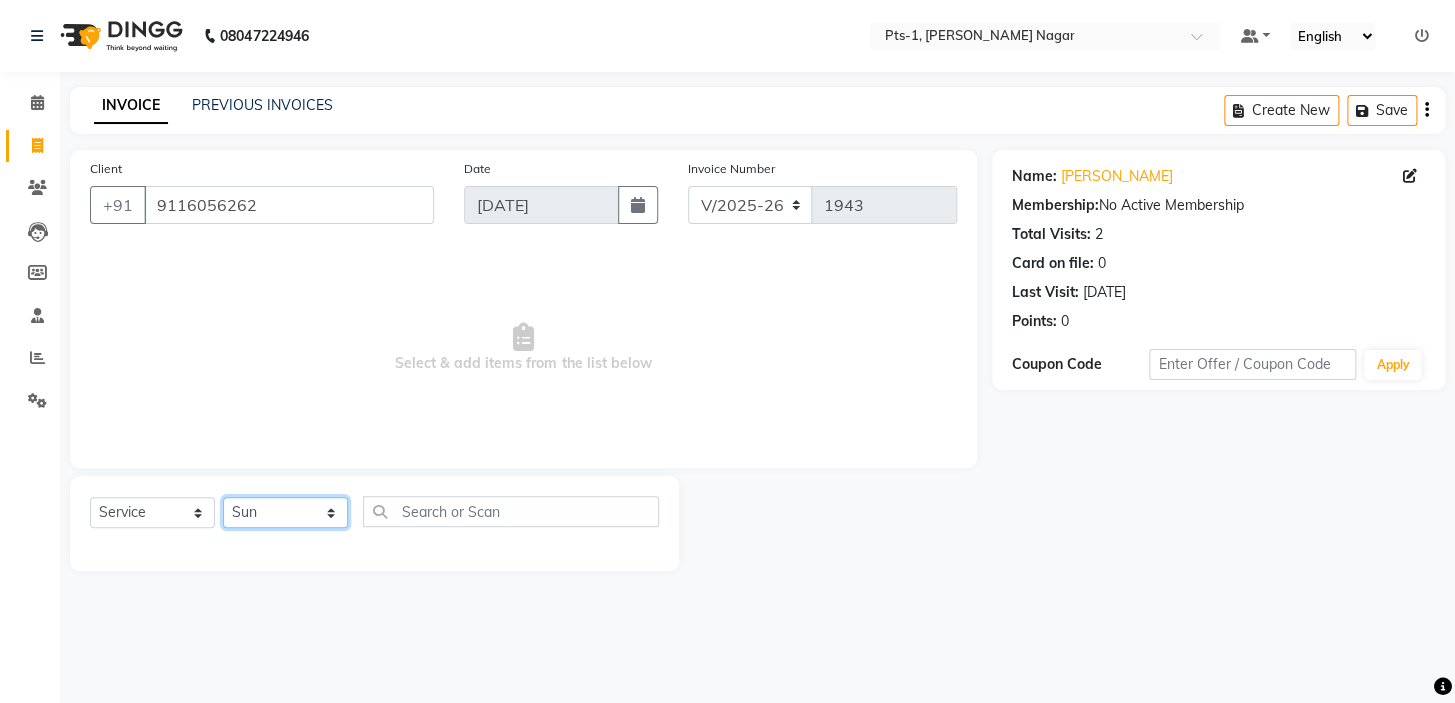 click on "Select Therapist [PERSON_NAME] anyone Babu Bela [PERSON_NAME] [PERSON_NAME] [PERSON_NAME] Sun [PERSON_NAME] [PERSON_NAME]" 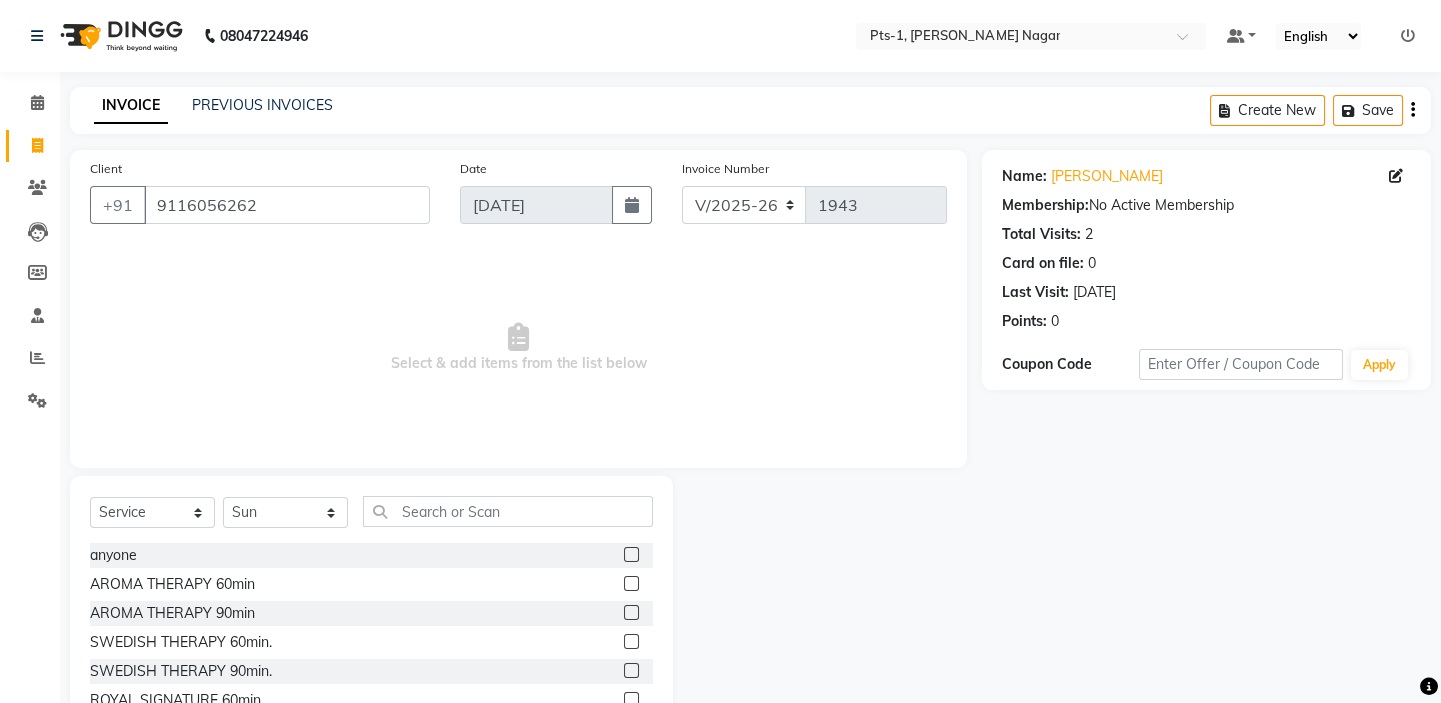 click 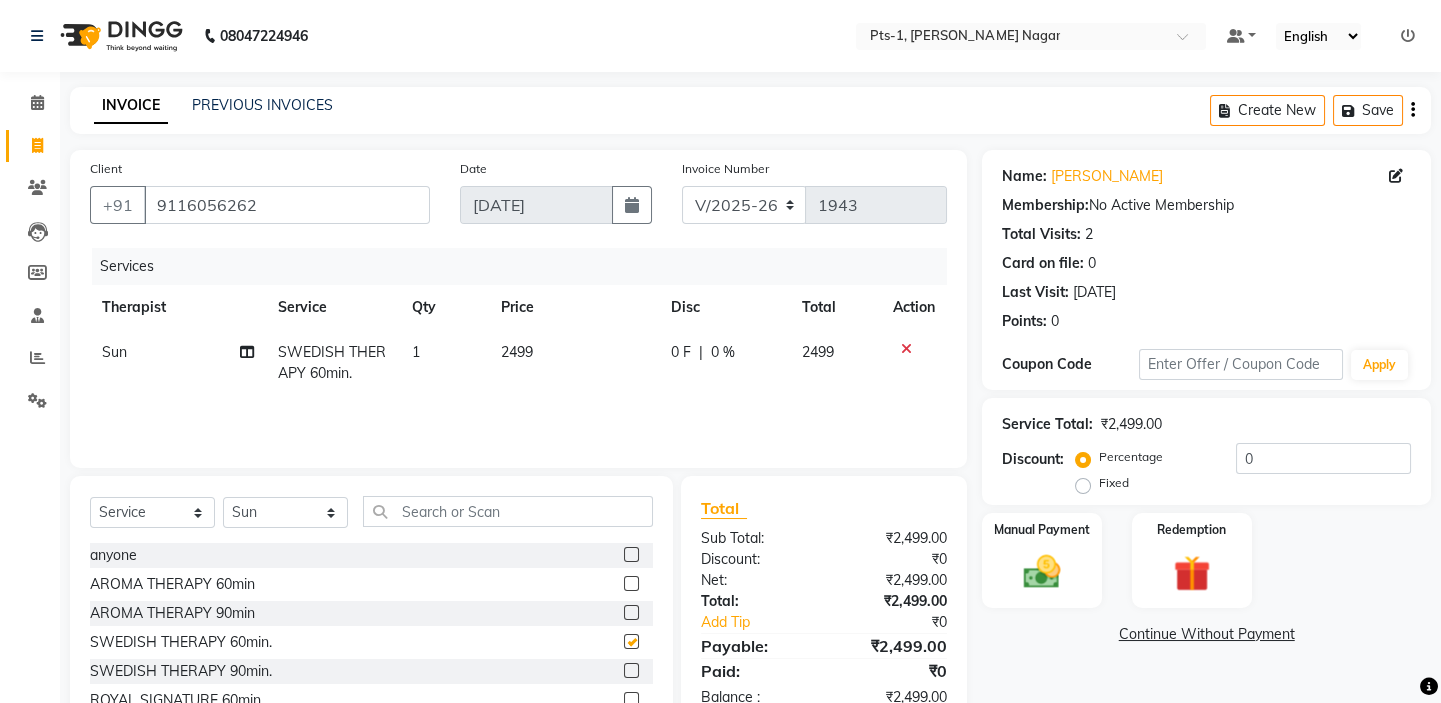 checkbox on "false" 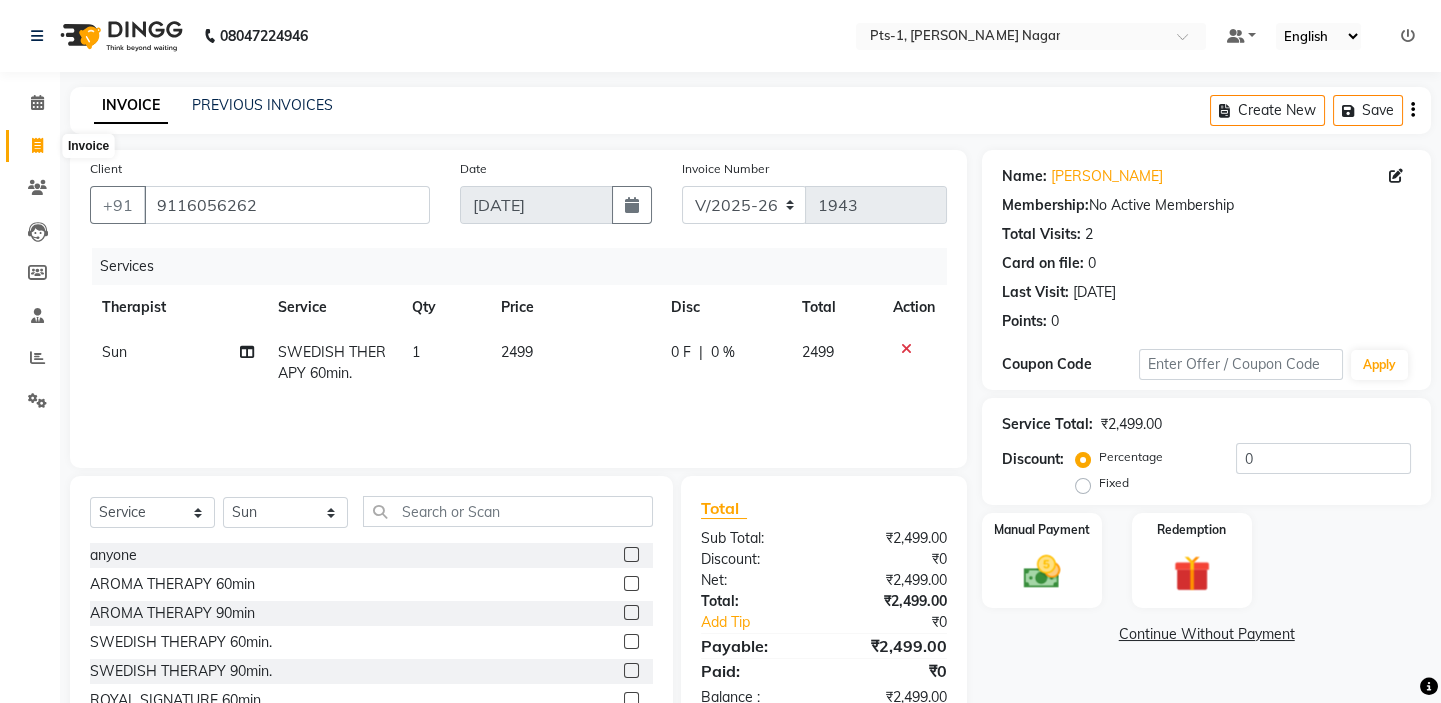 click 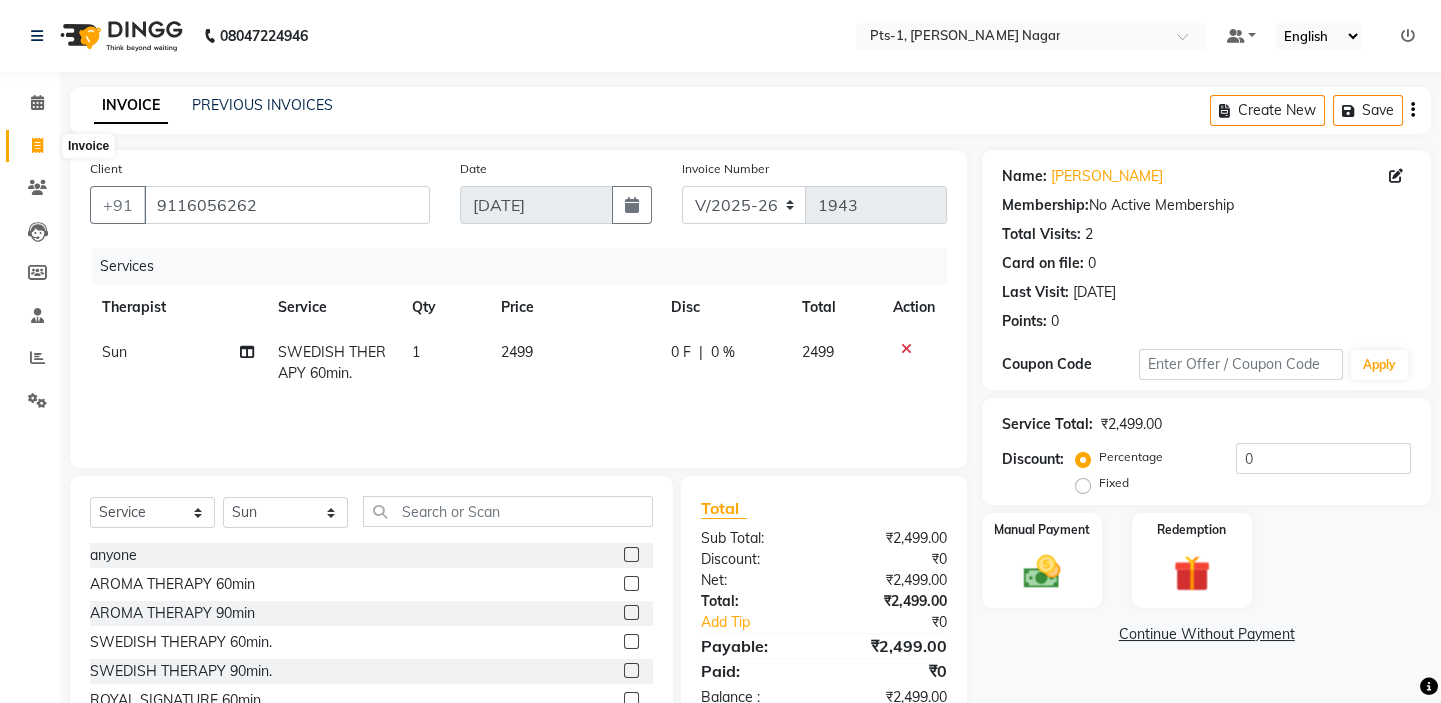 select on "service" 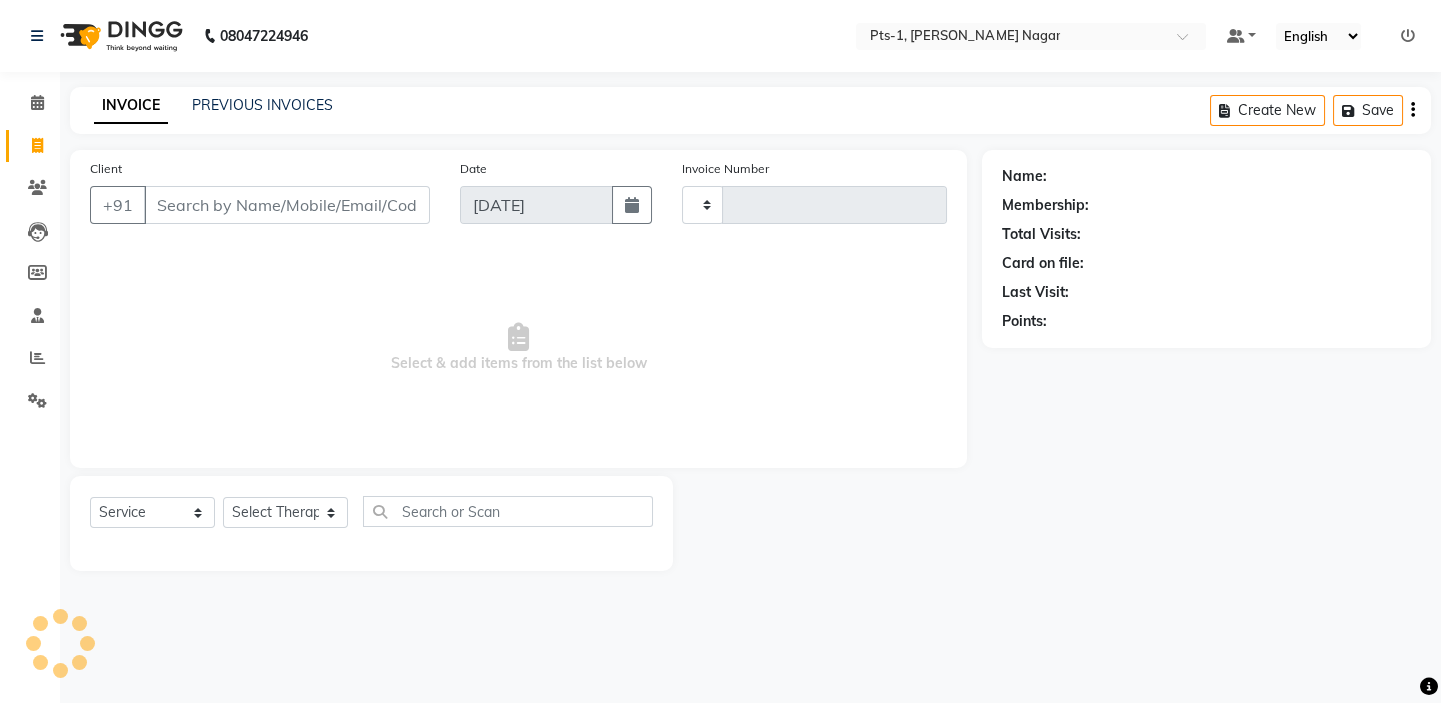 type on "1943" 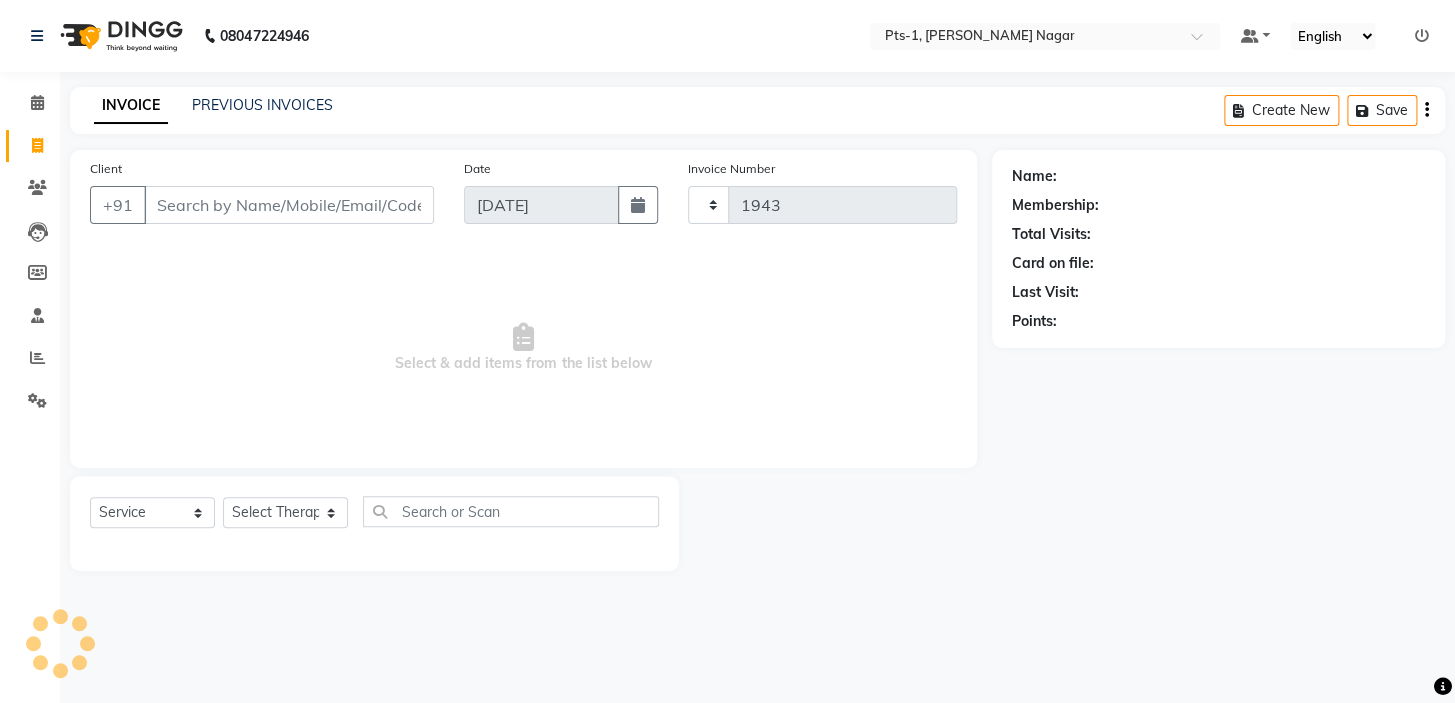 select on "5296" 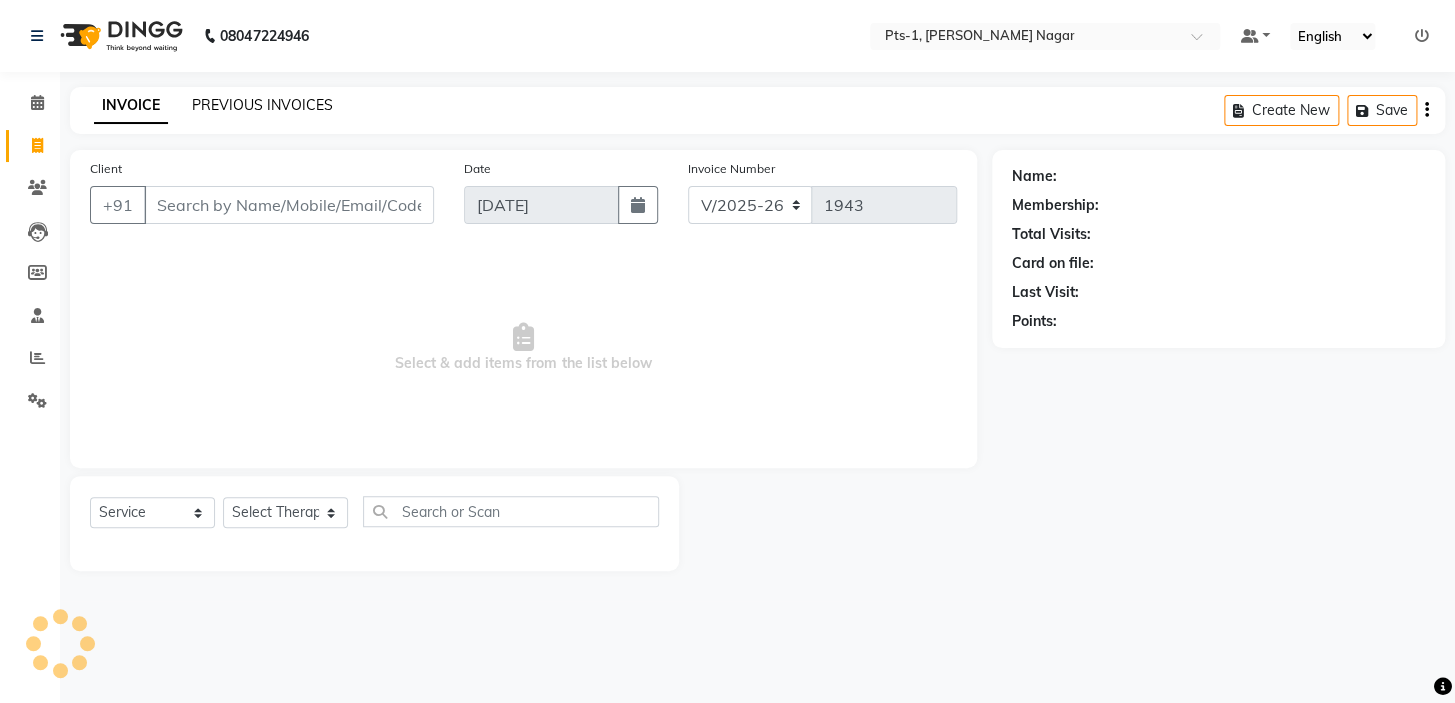 click on "PREVIOUS INVOICES" 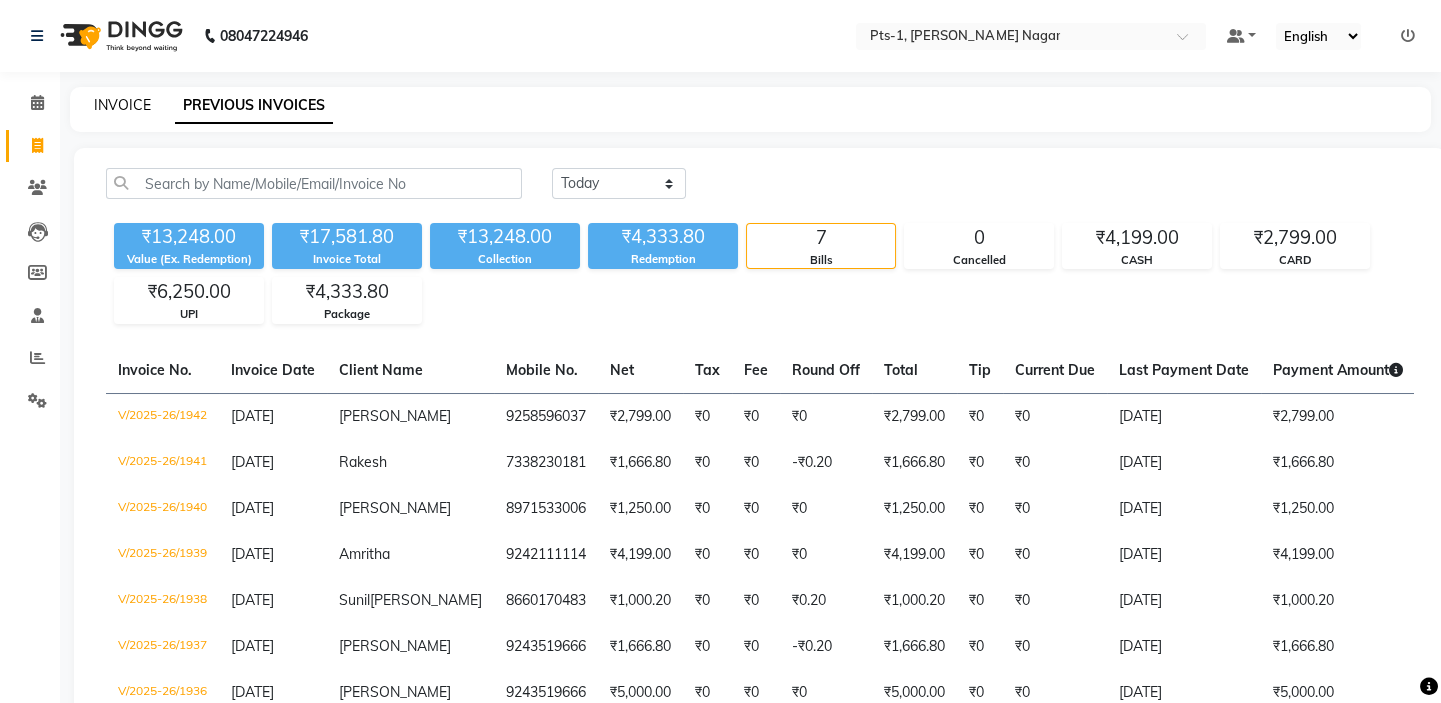 click on "INVOICE" 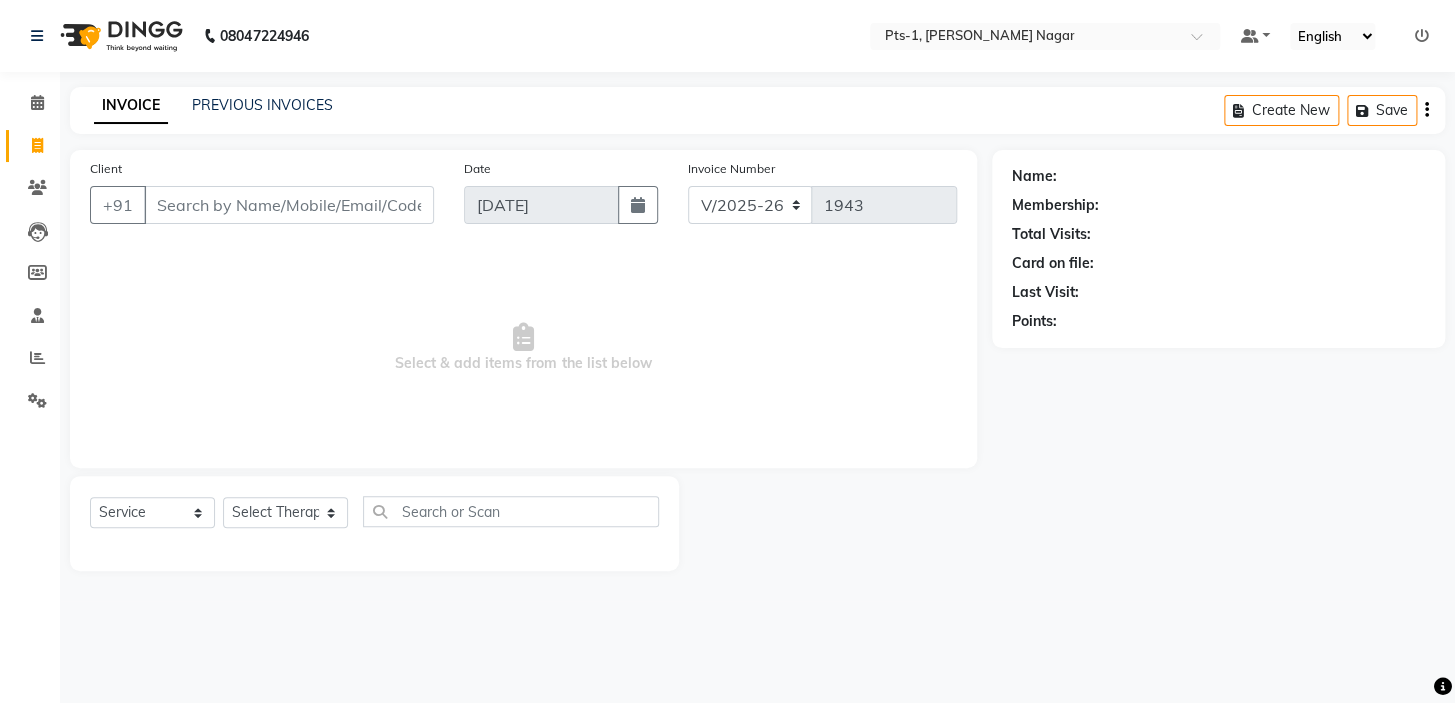 click on "Client" at bounding box center [289, 205] 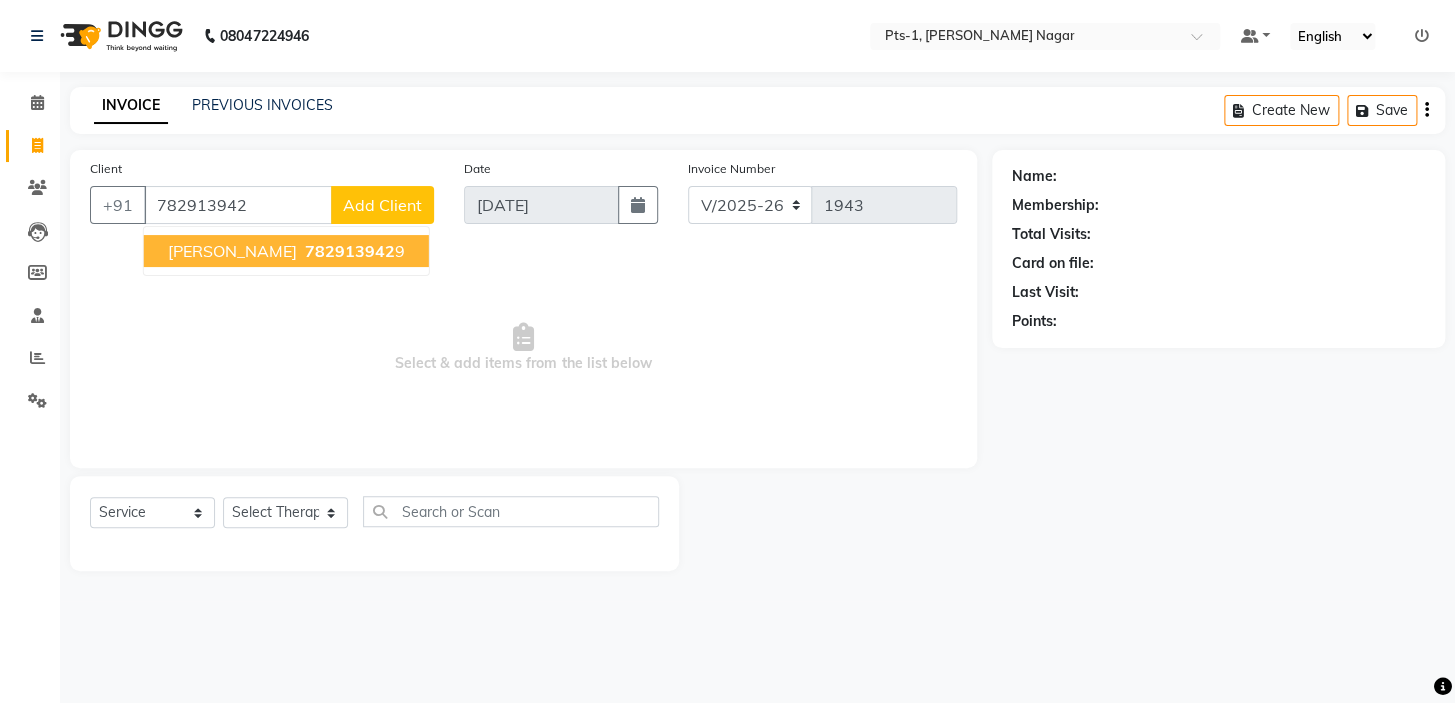 click on "782913942" at bounding box center (350, 251) 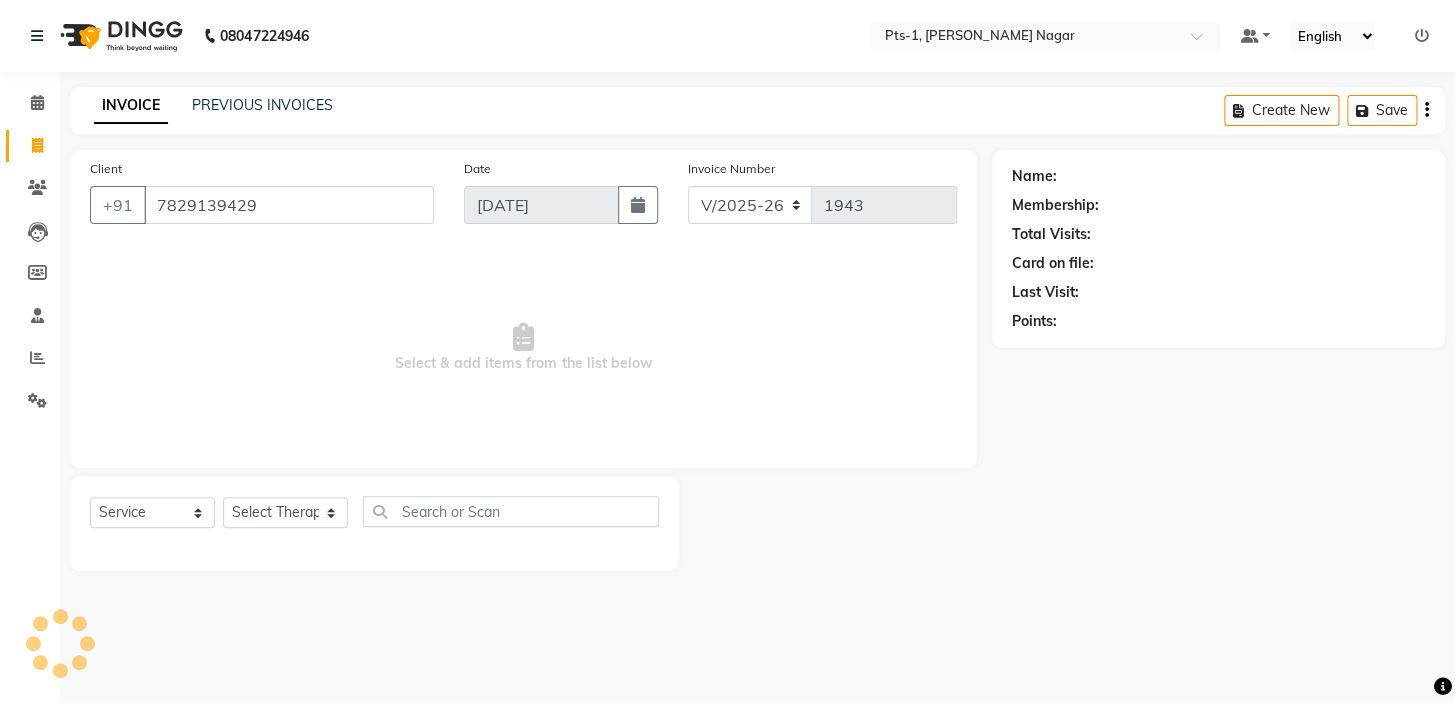 type on "7829139429" 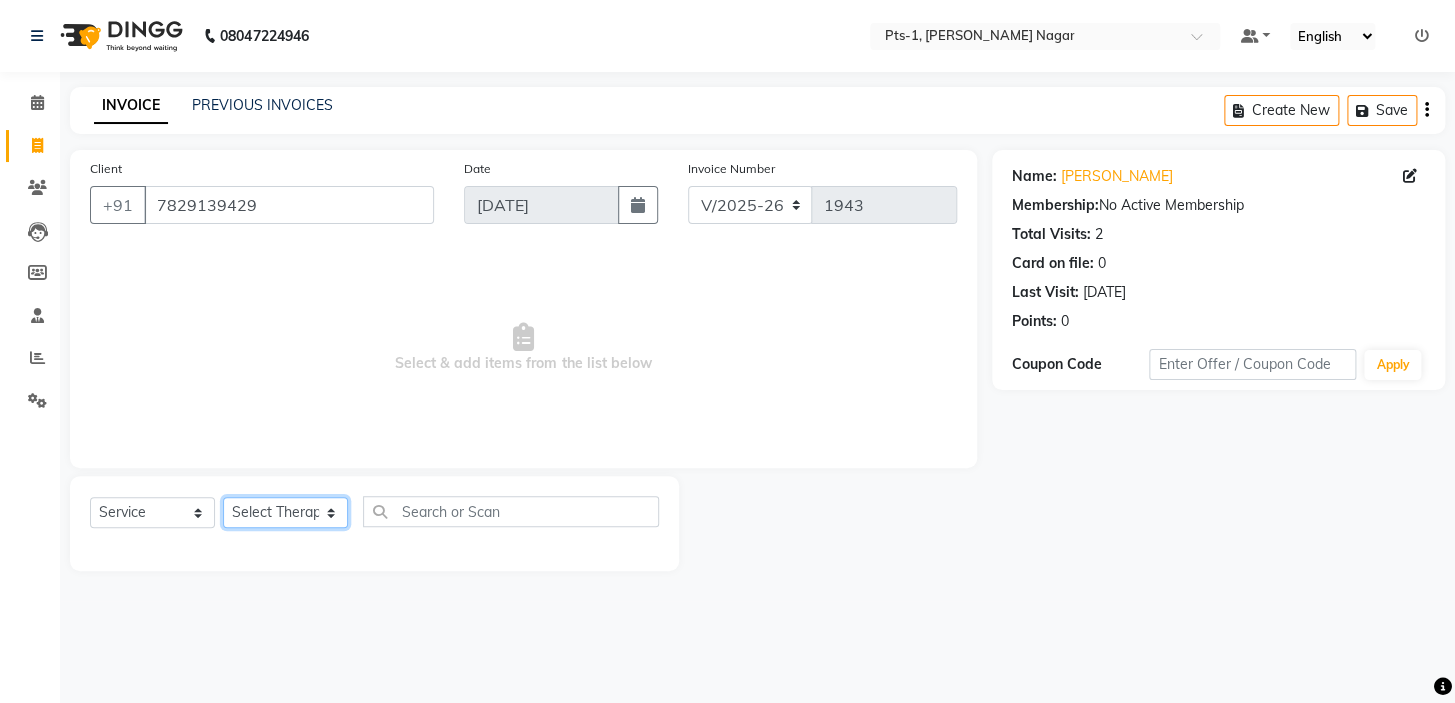 click on "Select Therapist [PERSON_NAME] anyone Babu Bela [PERSON_NAME] [PERSON_NAME] [PERSON_NAME] Sun [PERSON_NAME] [PERSON_NAME]" 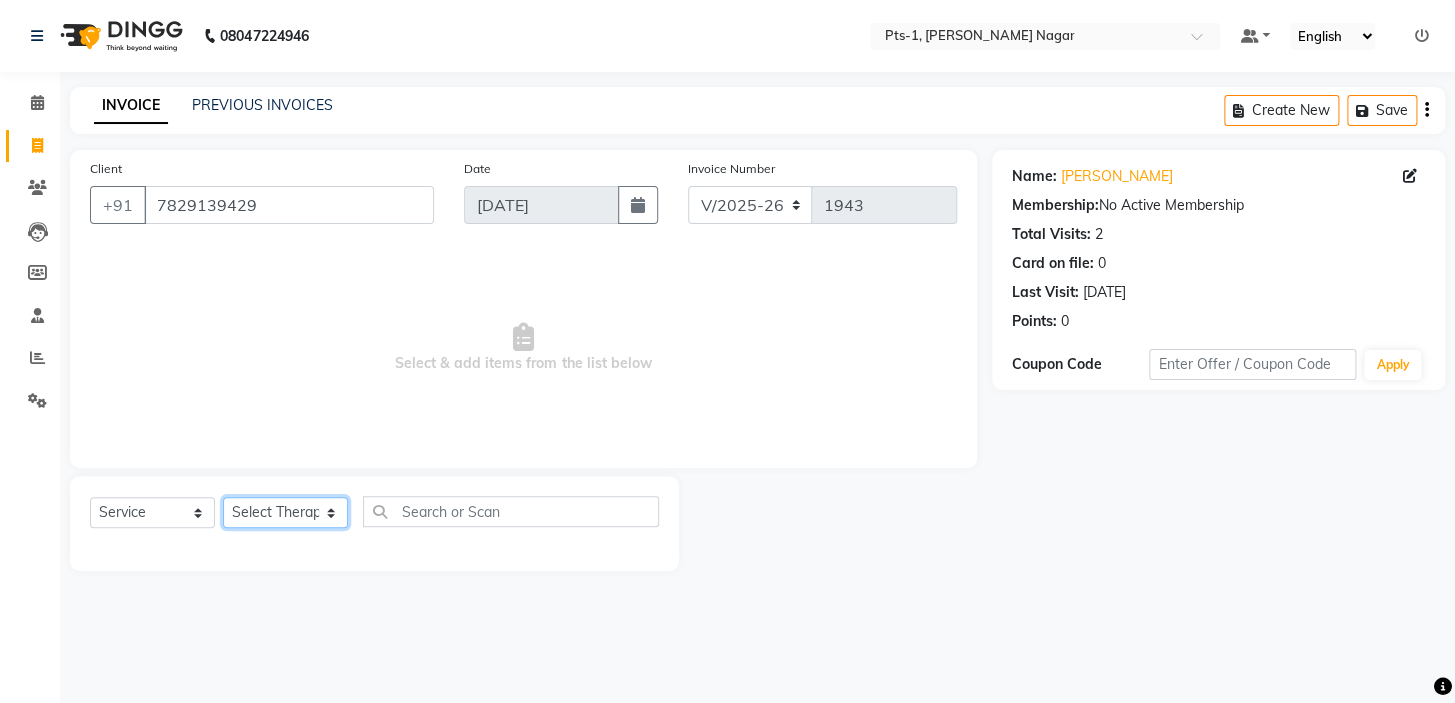 select on "61895" 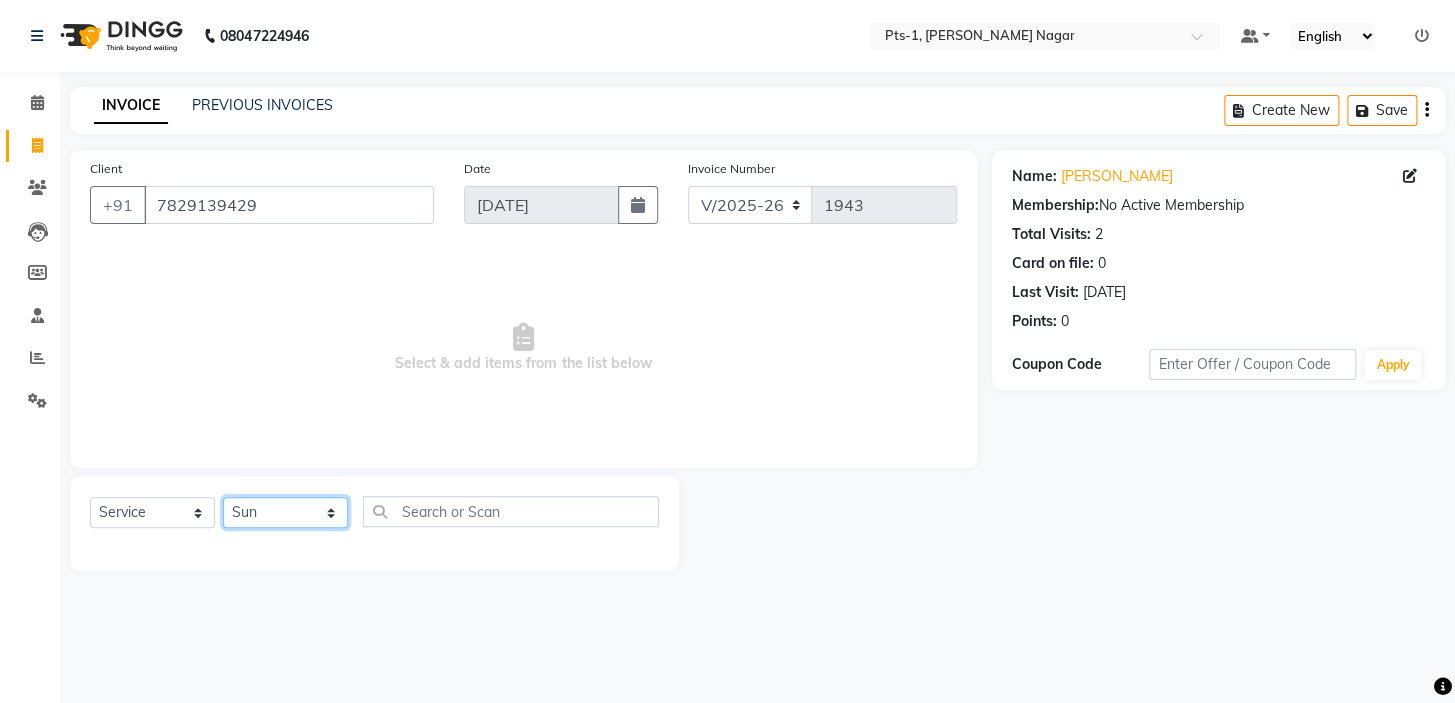 click on "Select Therapist [PERSON_NAME] anyone Babu Bela [PERSON_NAME] [PERSON_NAME] [PERSON_NAME] Sun [PERSON_NAME] [PERSON_NAME]" 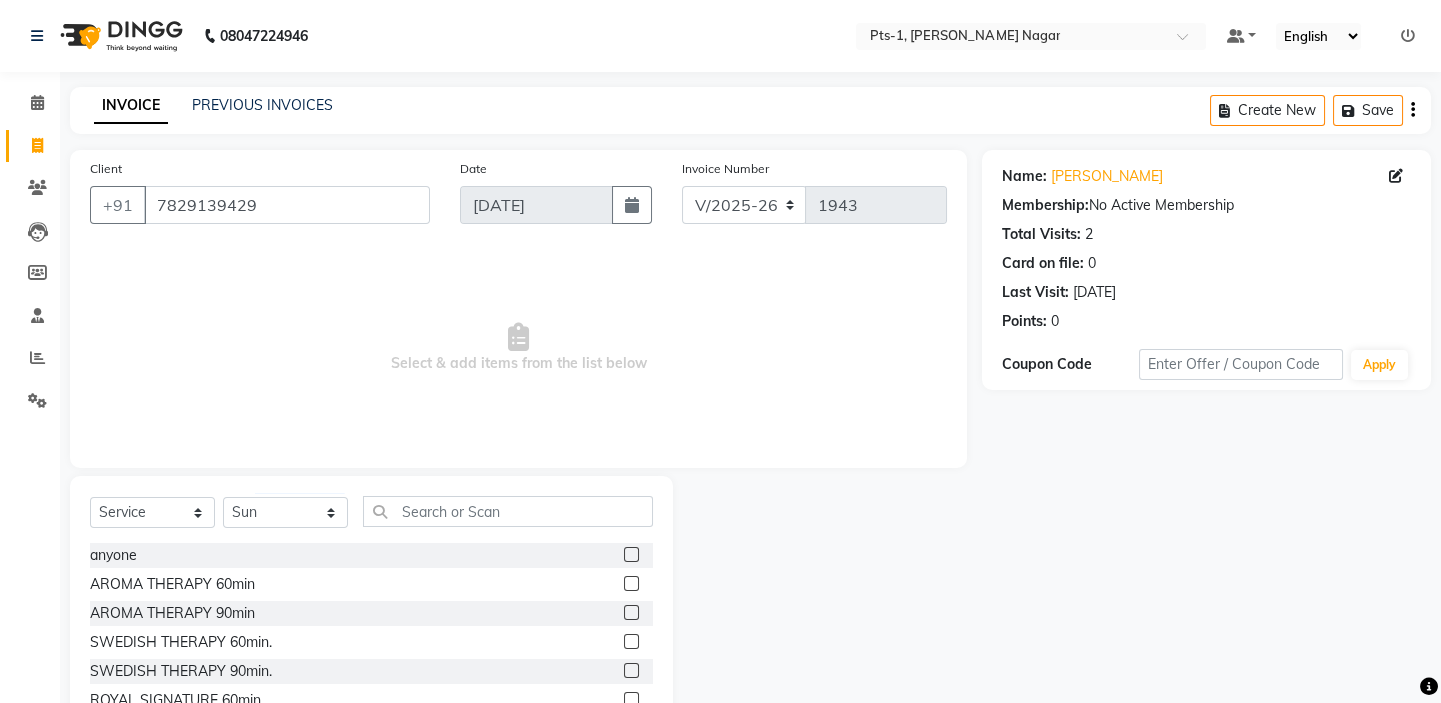 click 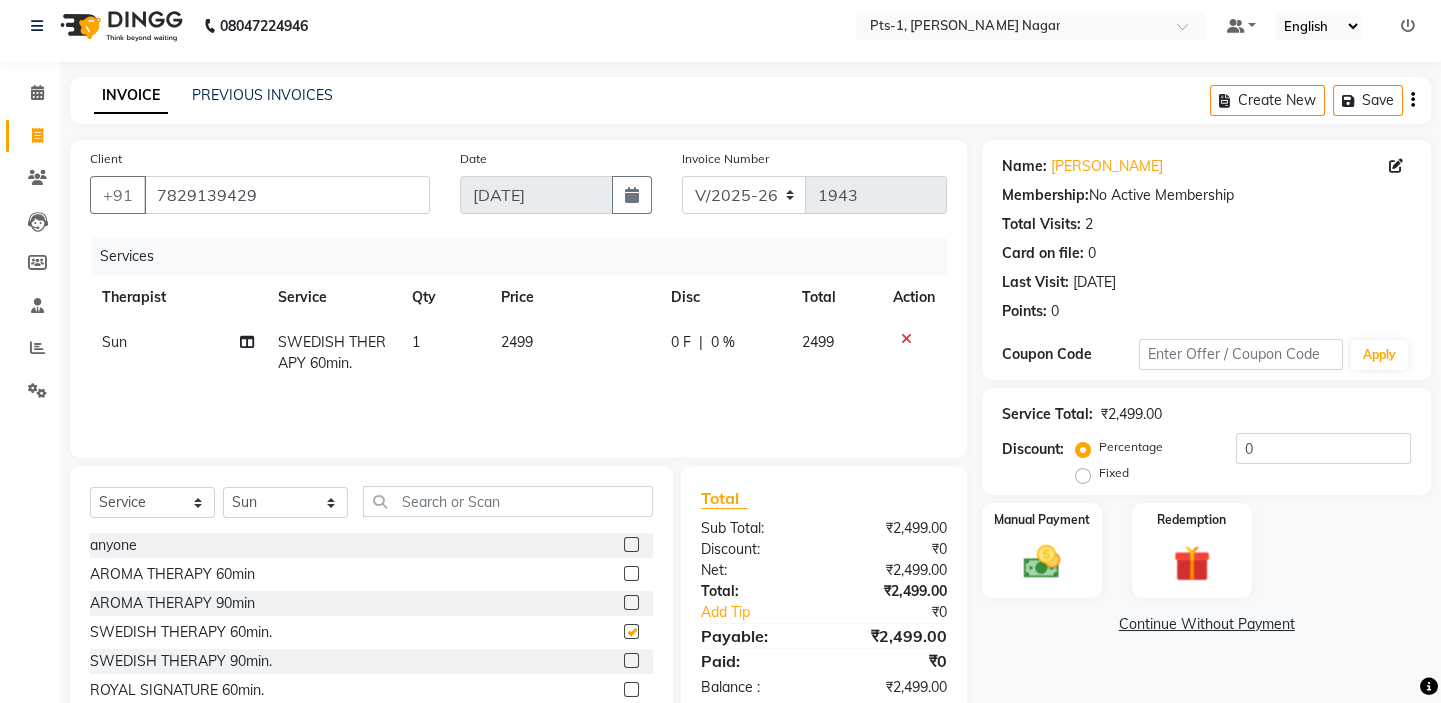 checkbox on "false" 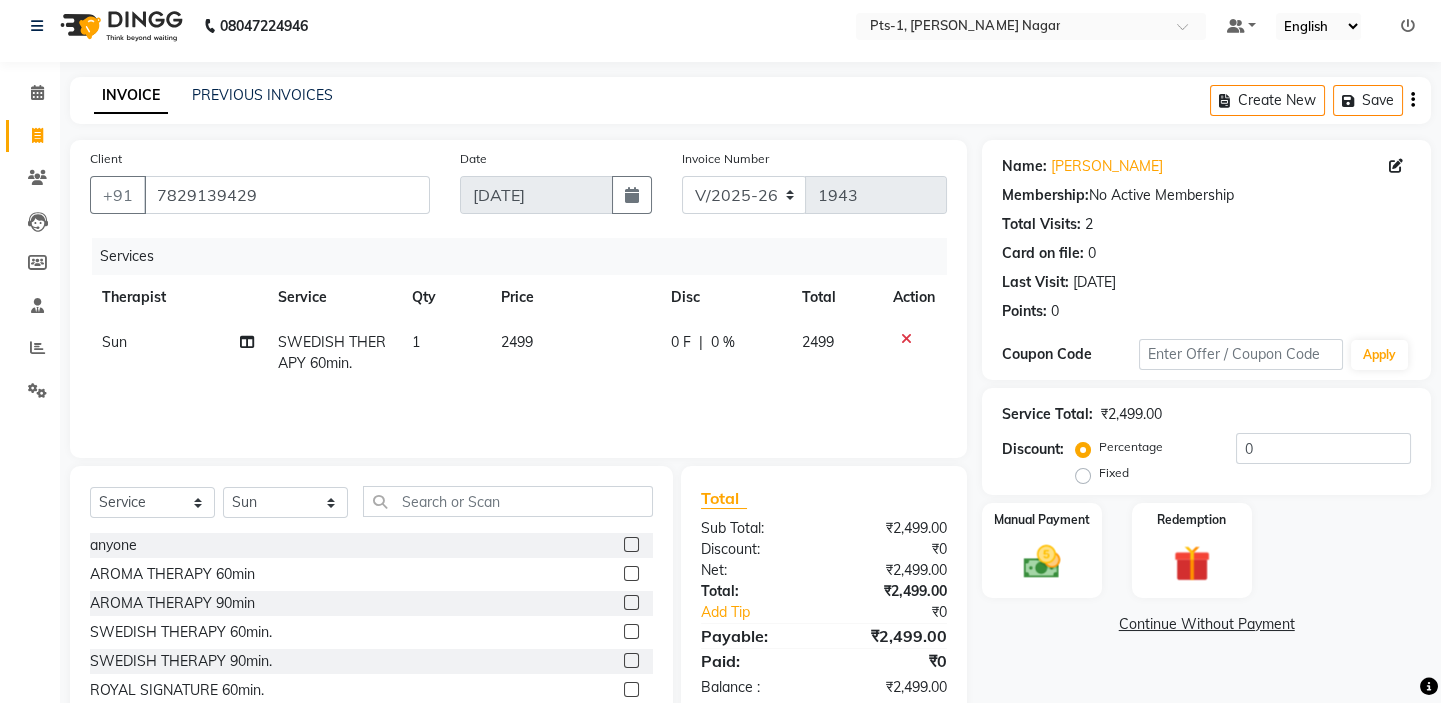 scroll, scrollTop: 99, scrollLeft: 0, axis: vertical 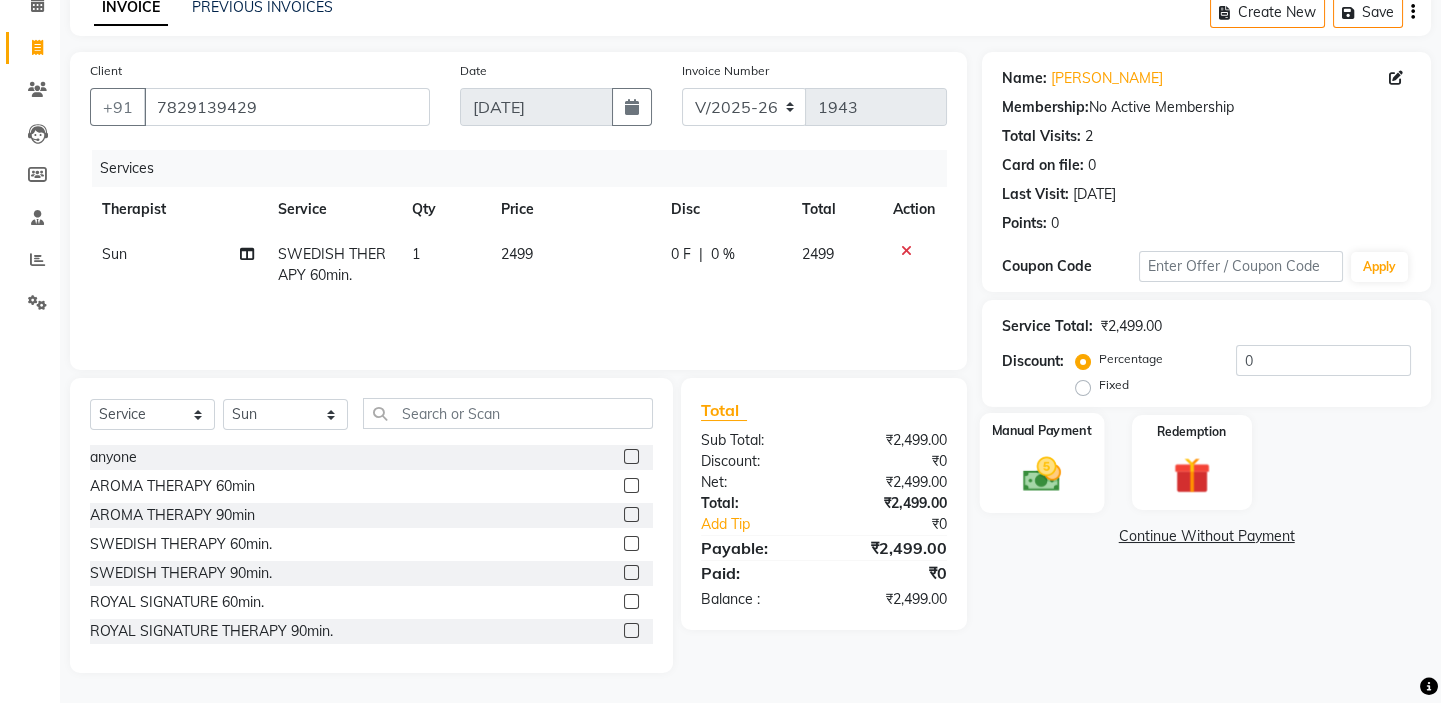 click 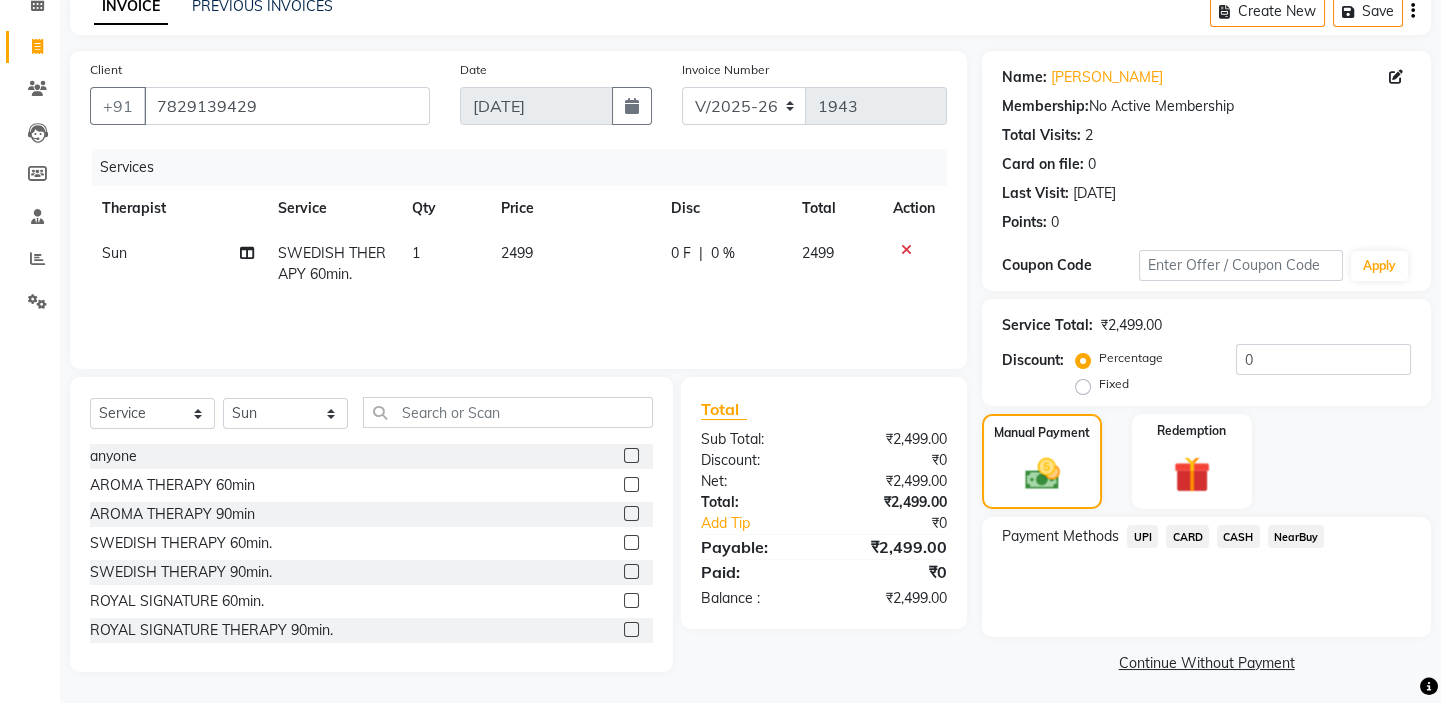 click on "CARD" 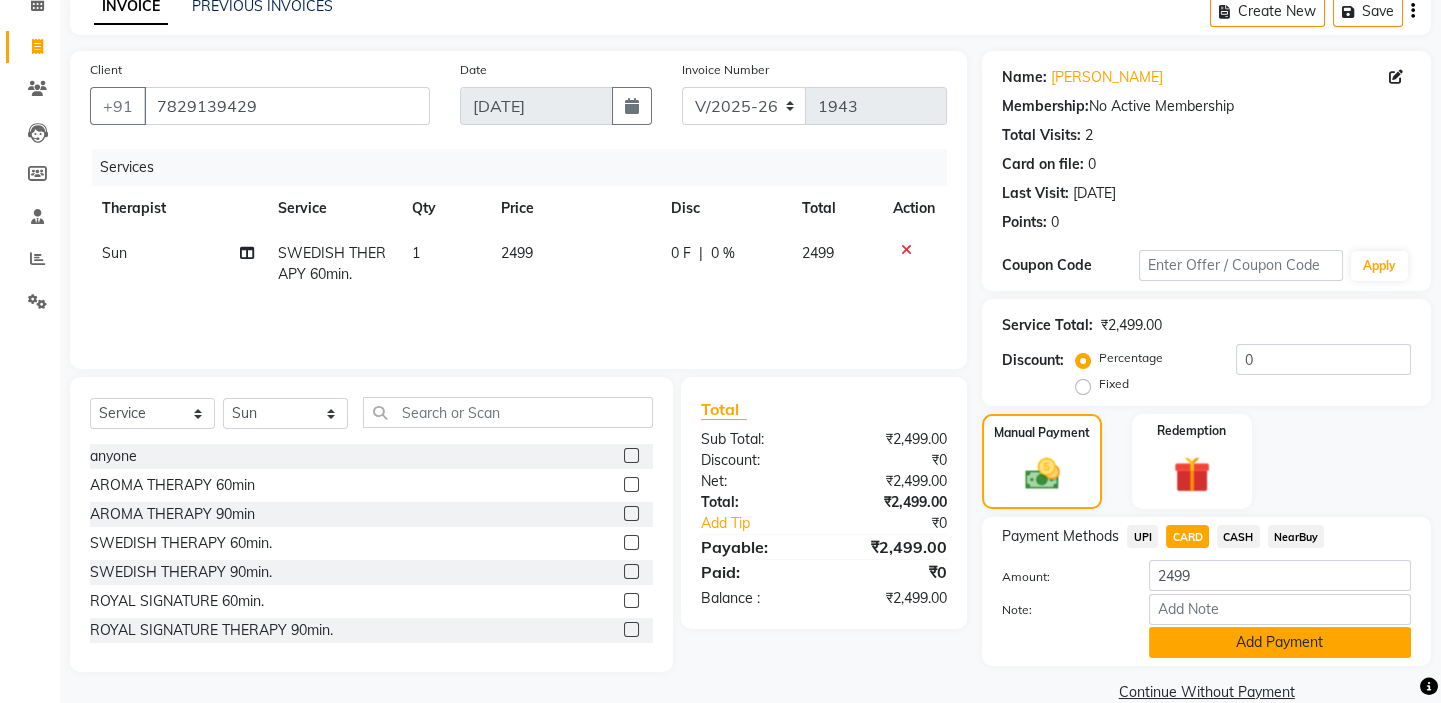 click on "Add Payment" 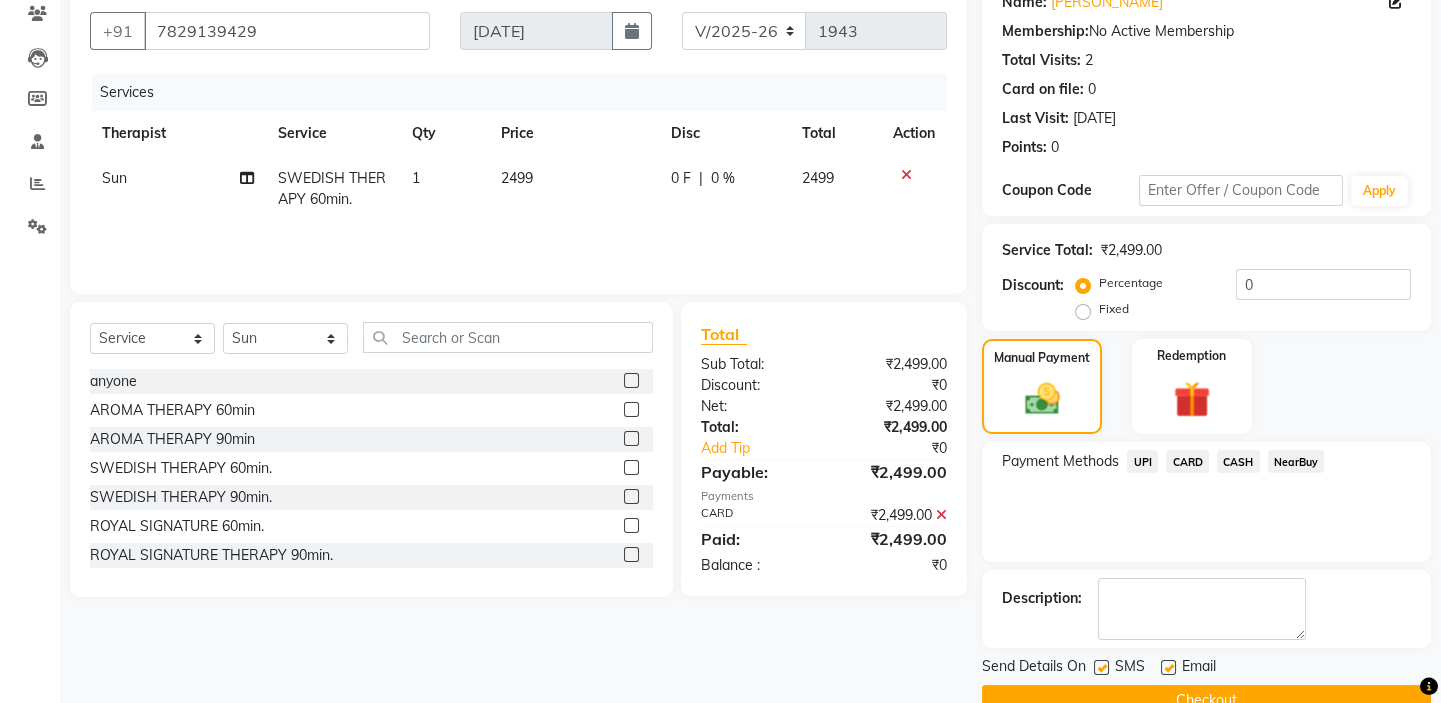 scroll, scrollTop: 216, scrollLeft: 0, axis: vertical 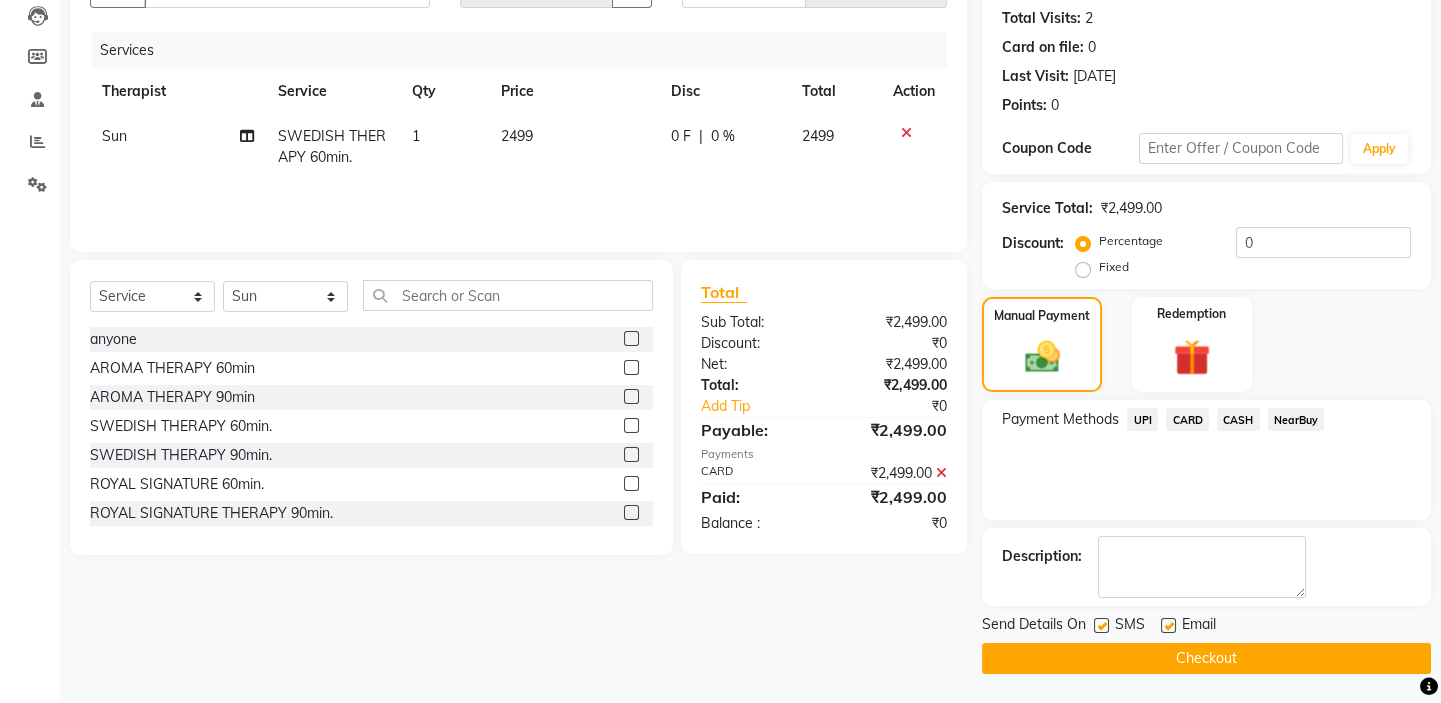 click 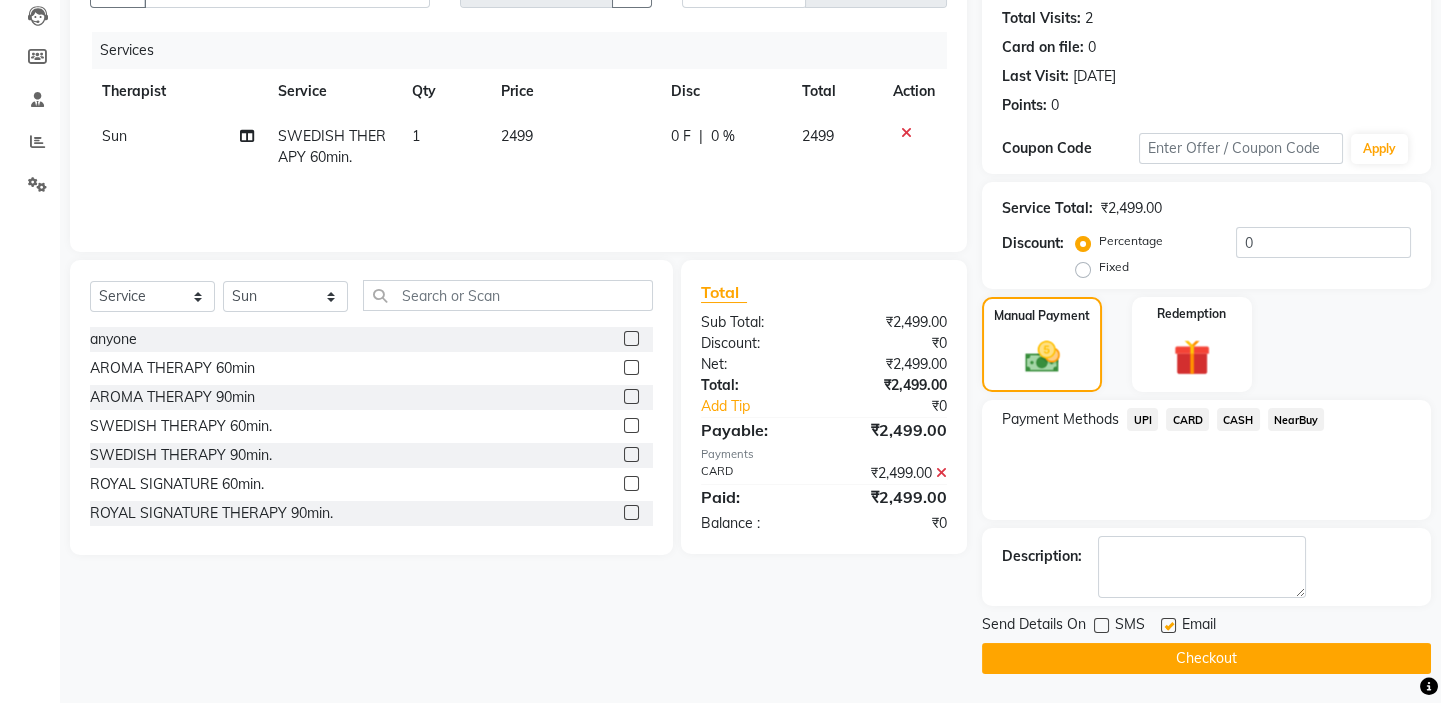 click 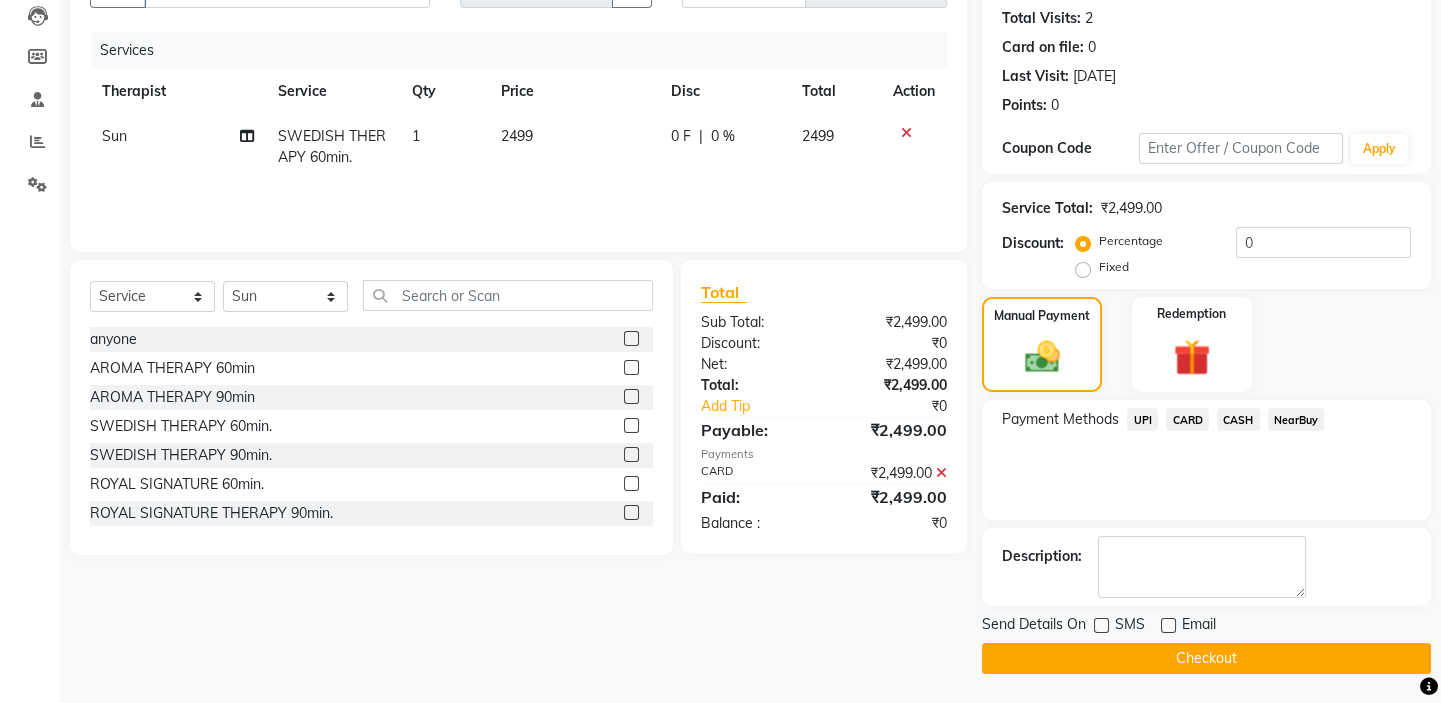 click on "Checkout" 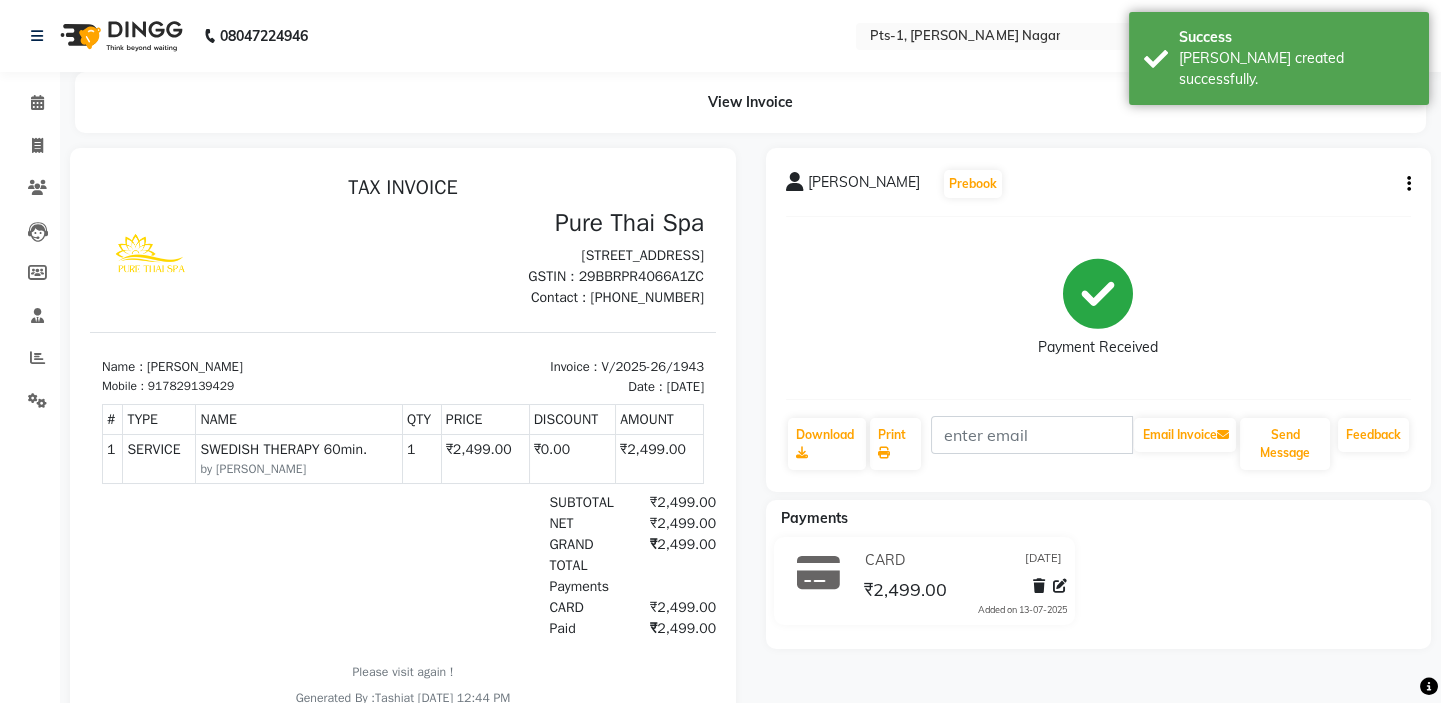 scroll, scrollTop: 0, scrollLeft: 0, axis: both 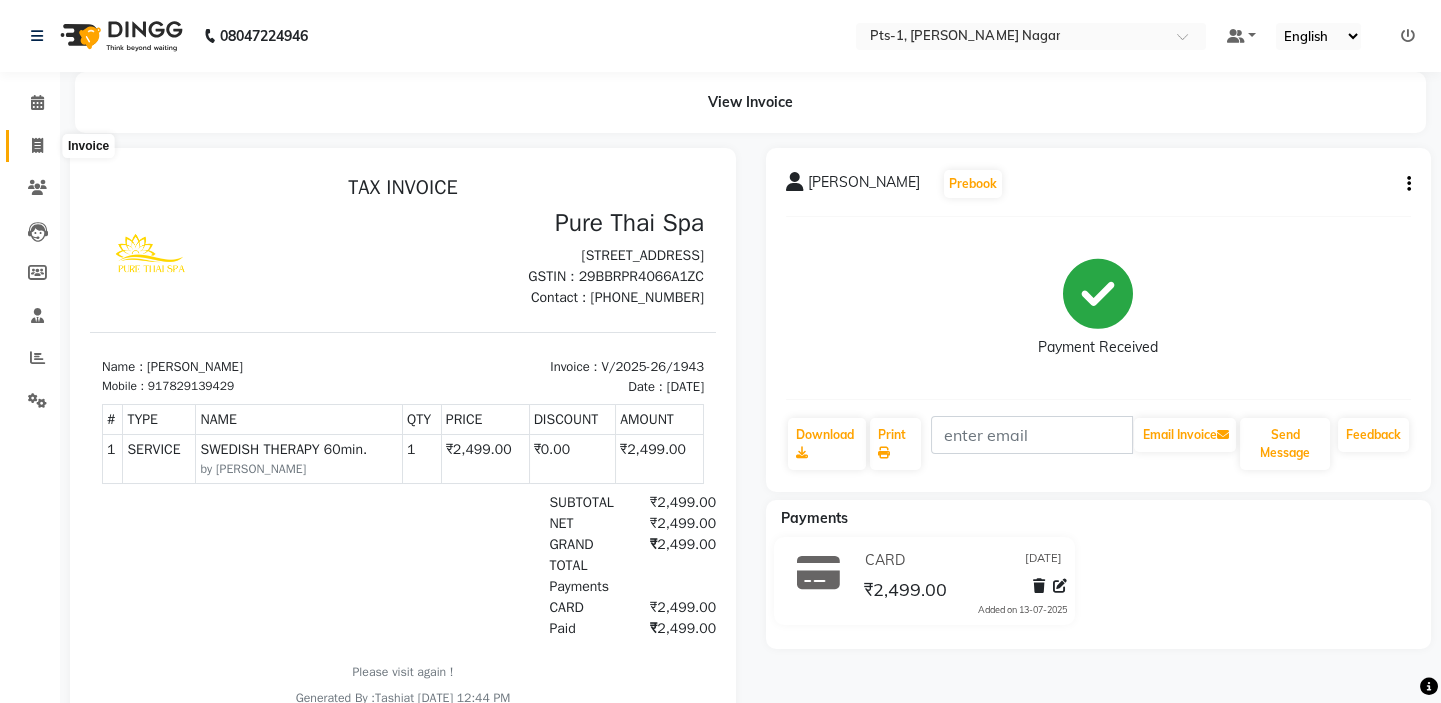 click 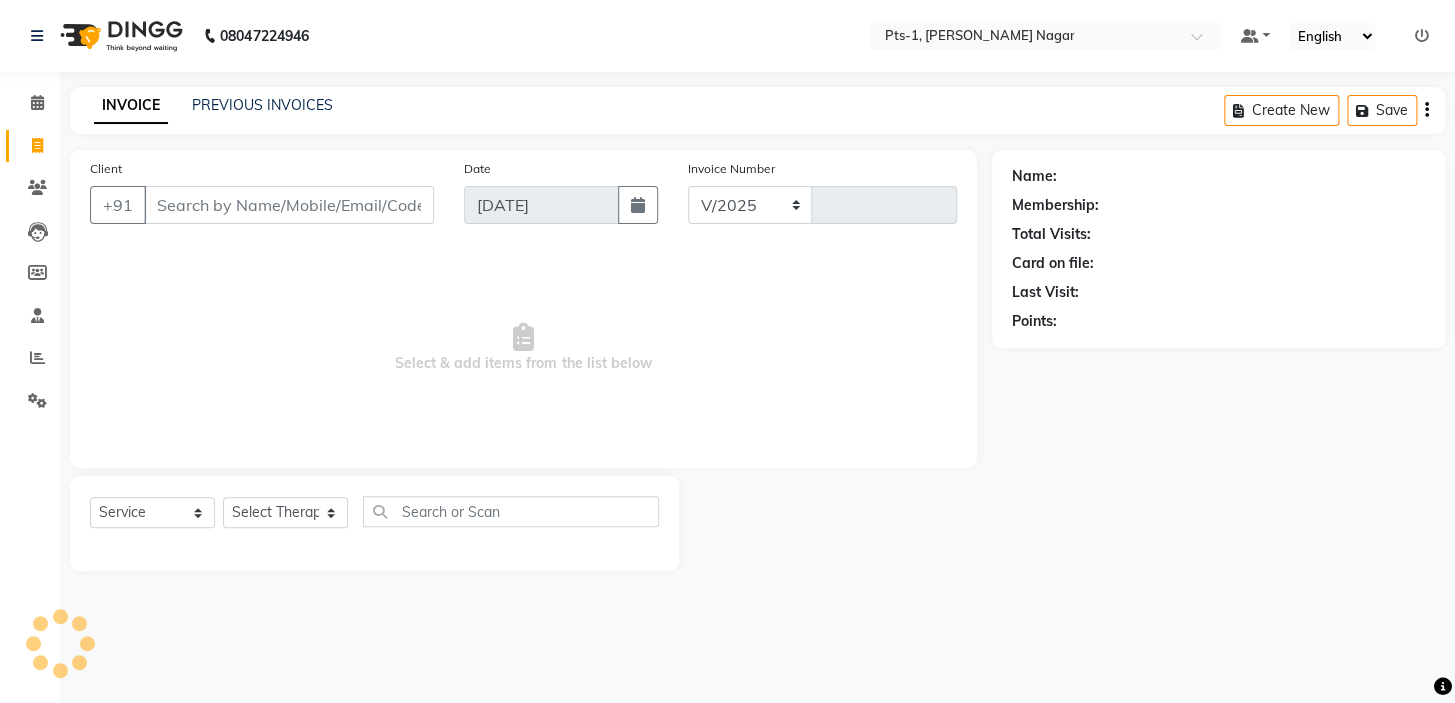 select on "5296" 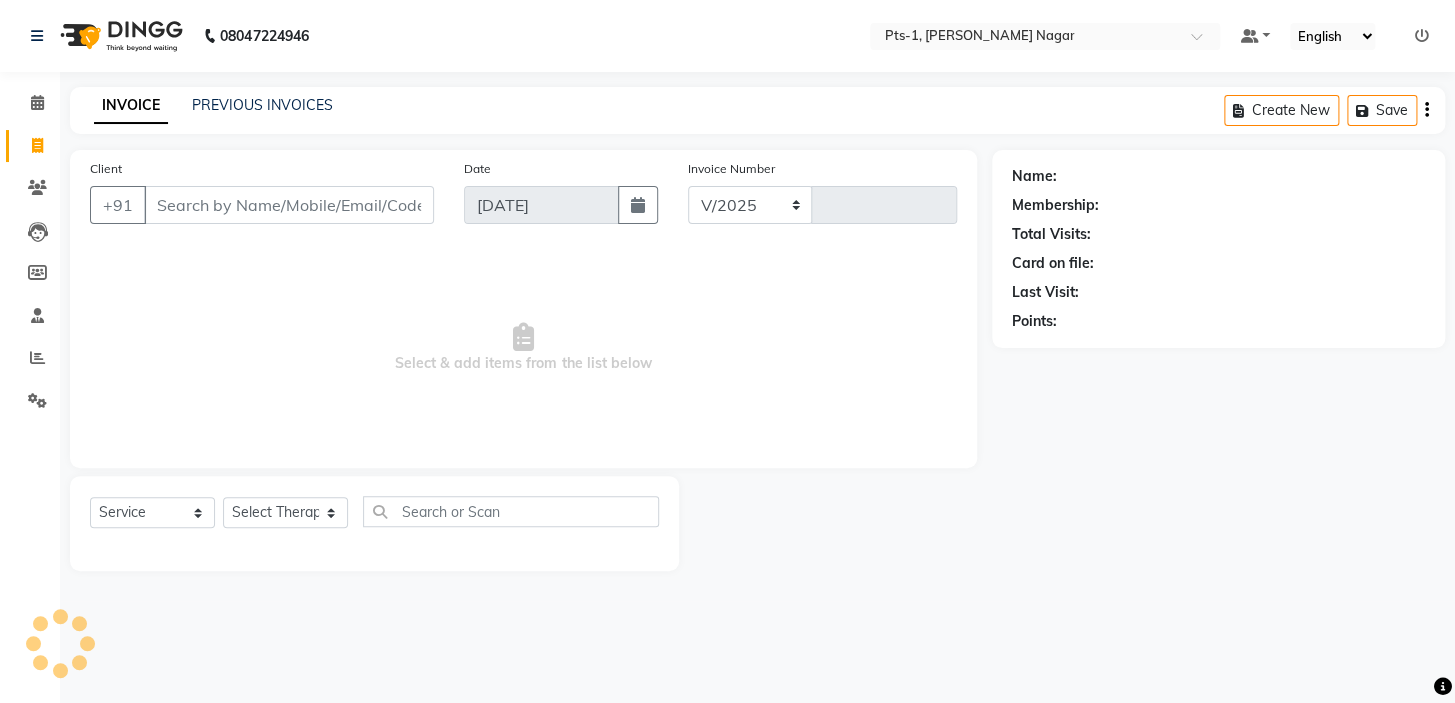 type on "1944" 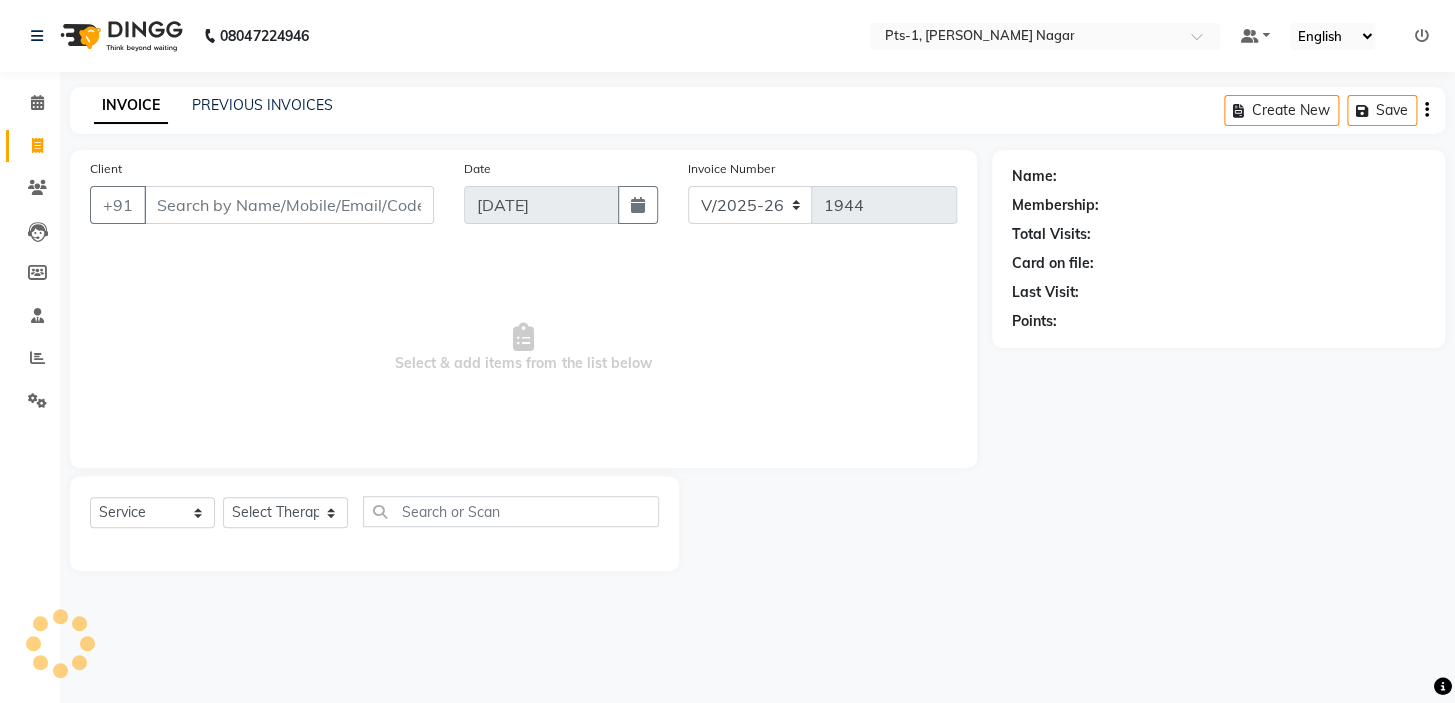 click on "Client" at bounding box center [289, 205] 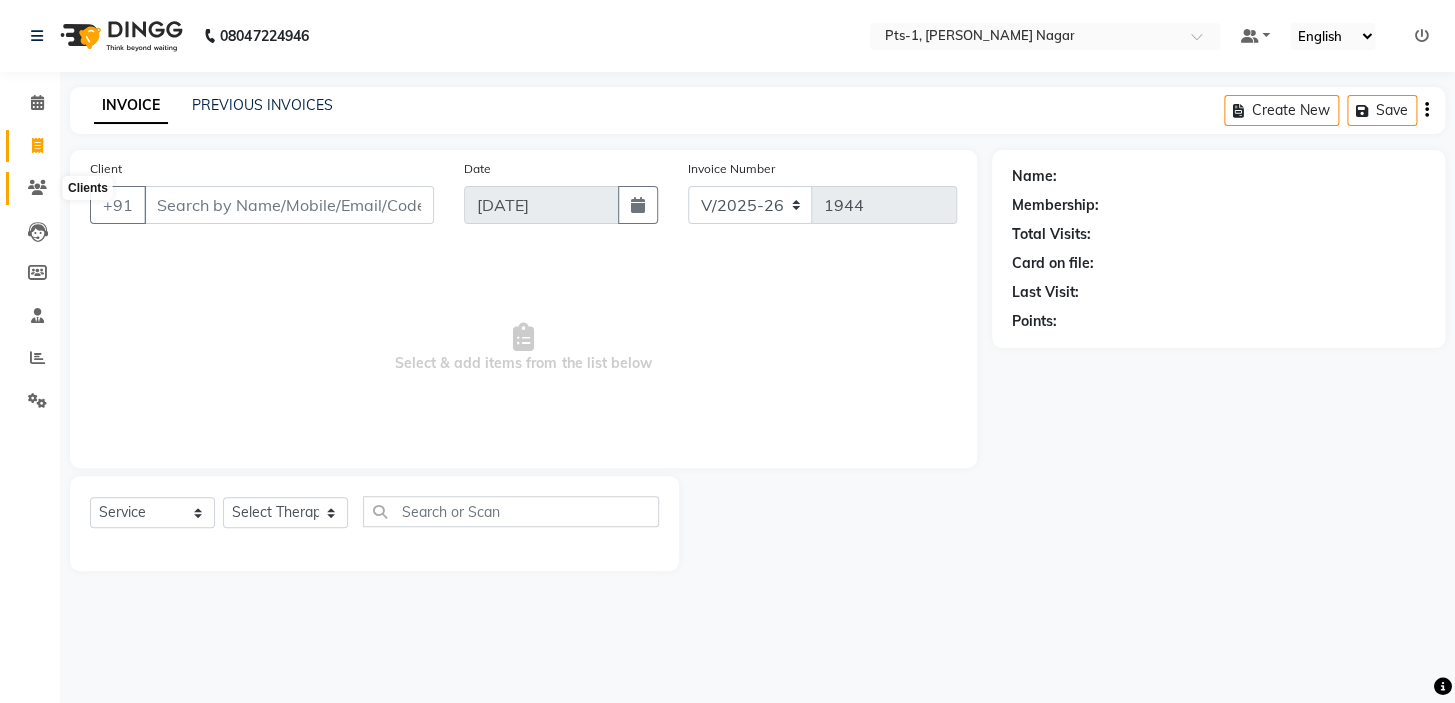 click 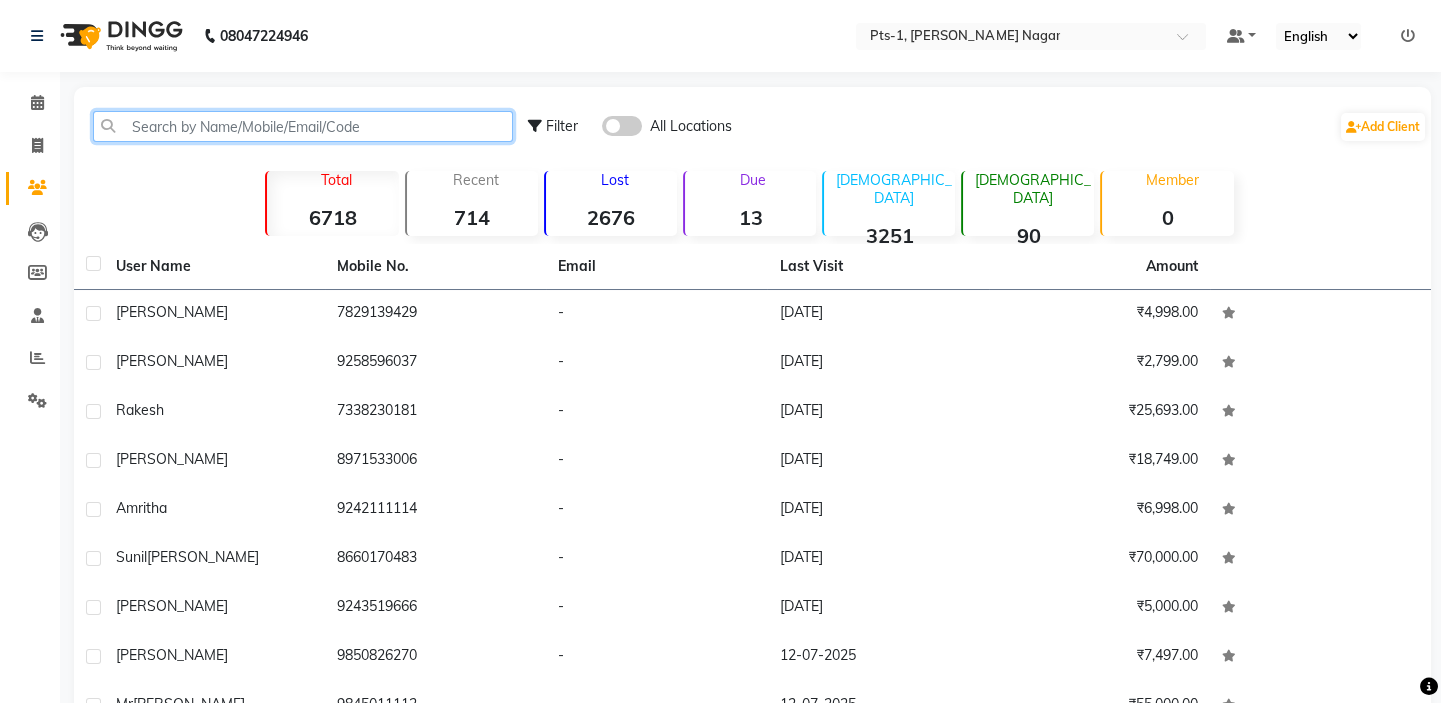 click 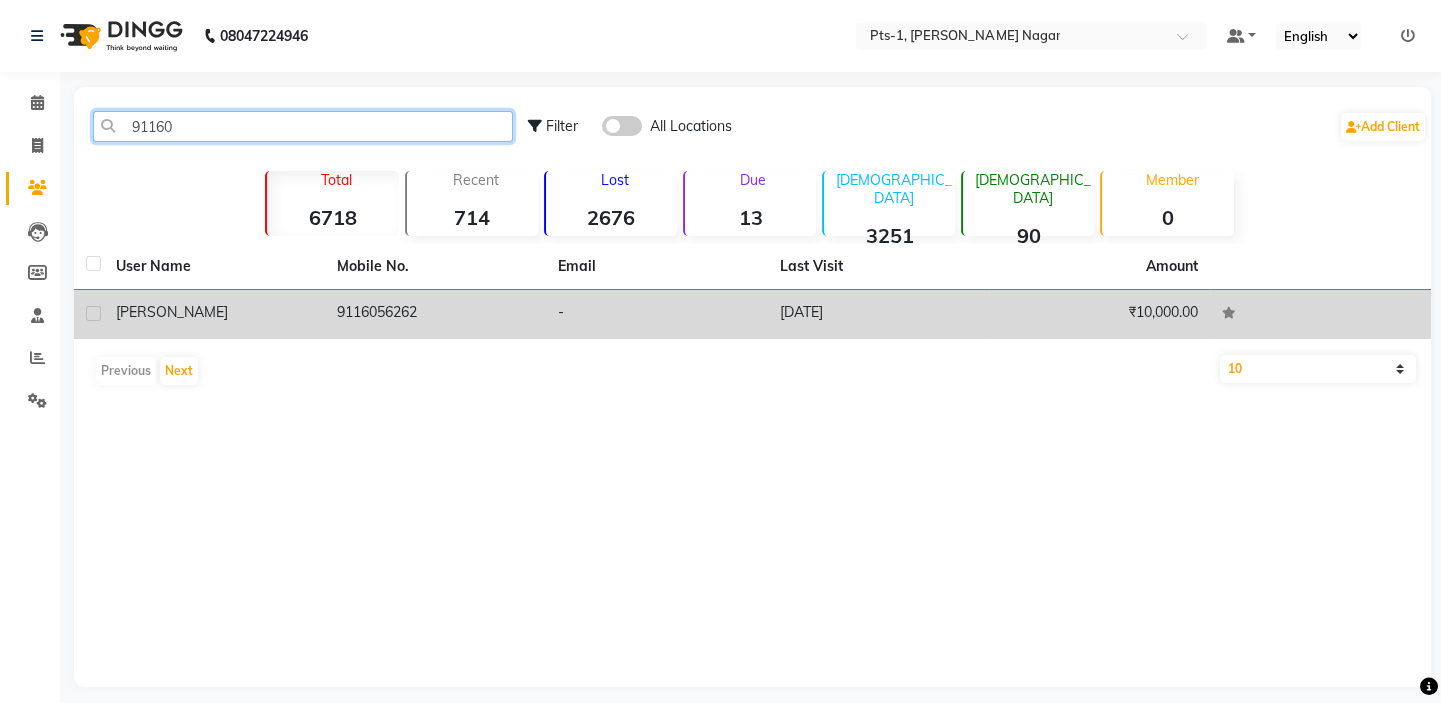 type on "91160" 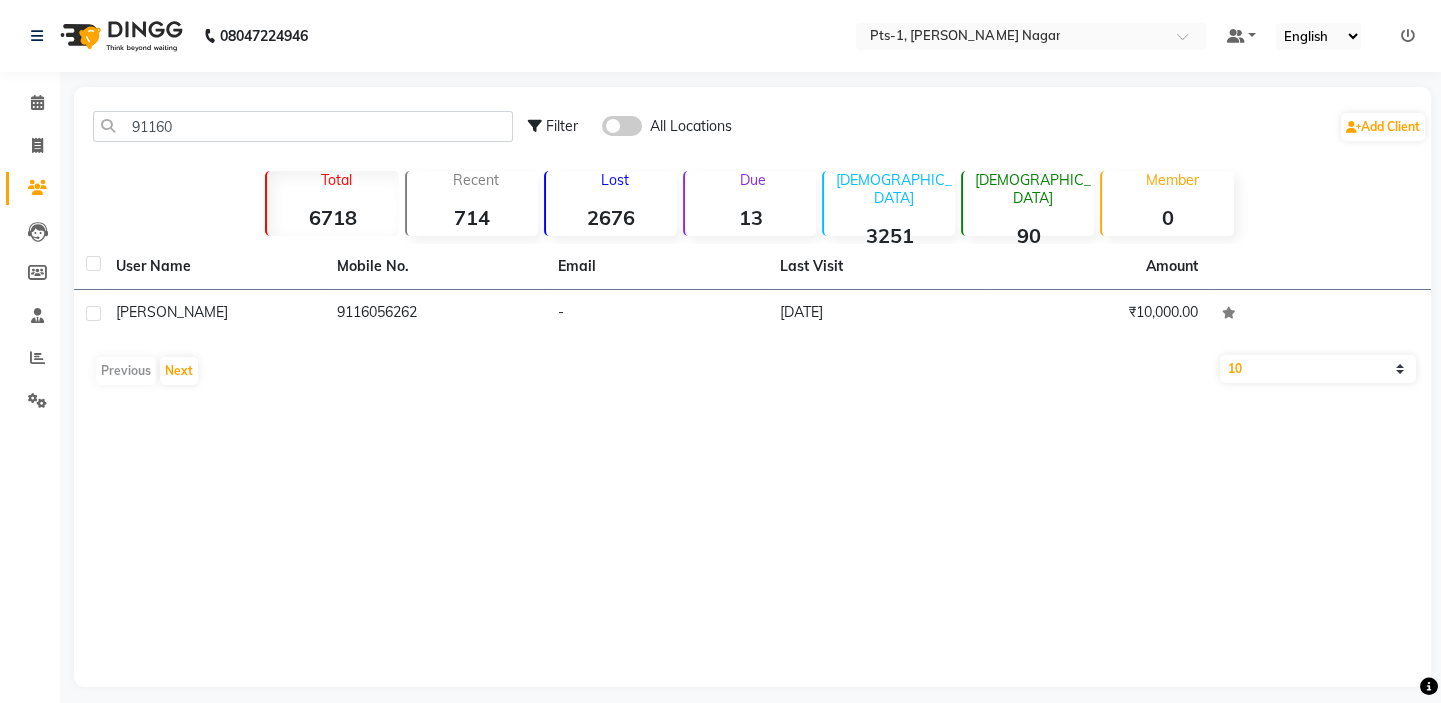 click on "9116056262" 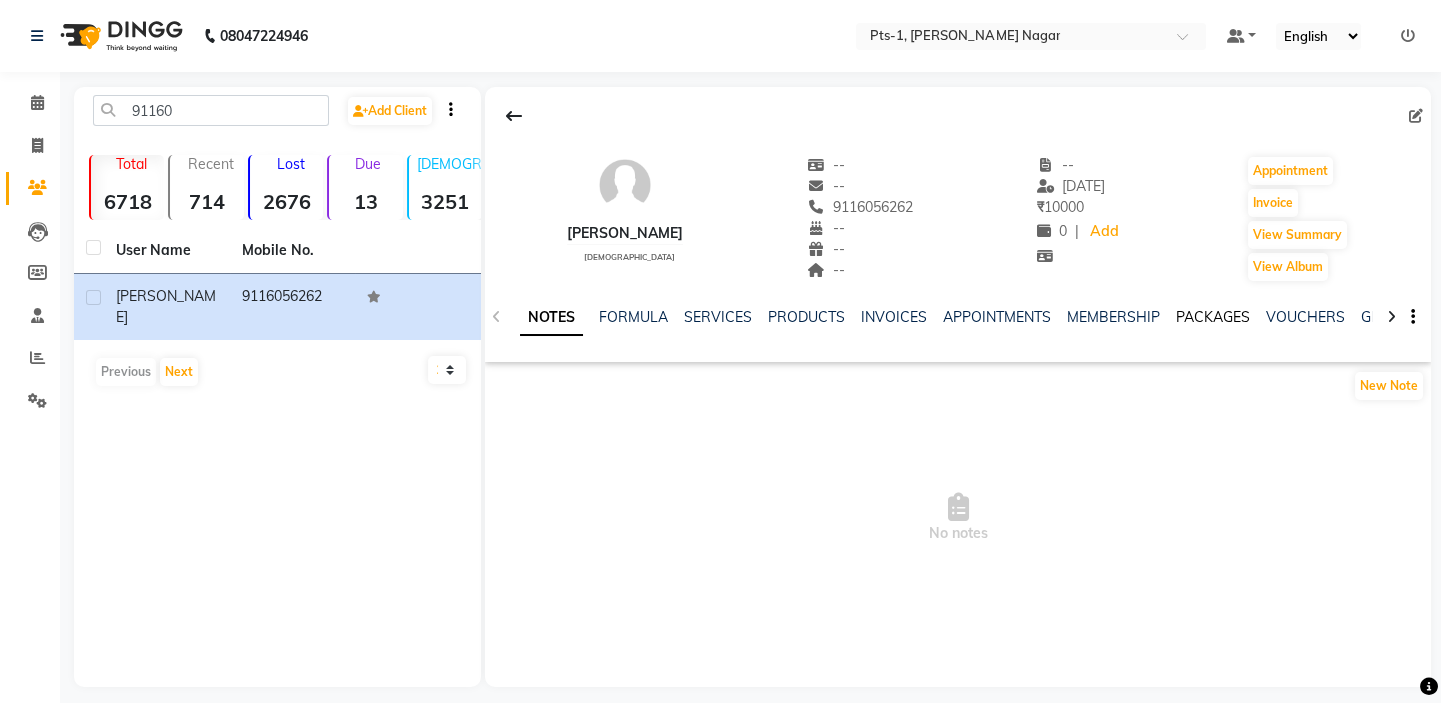 drag, startPoint x: 1209, startPoint y: 310, endPoint x: 1206, endPoint y: 320, distance: 10.440307 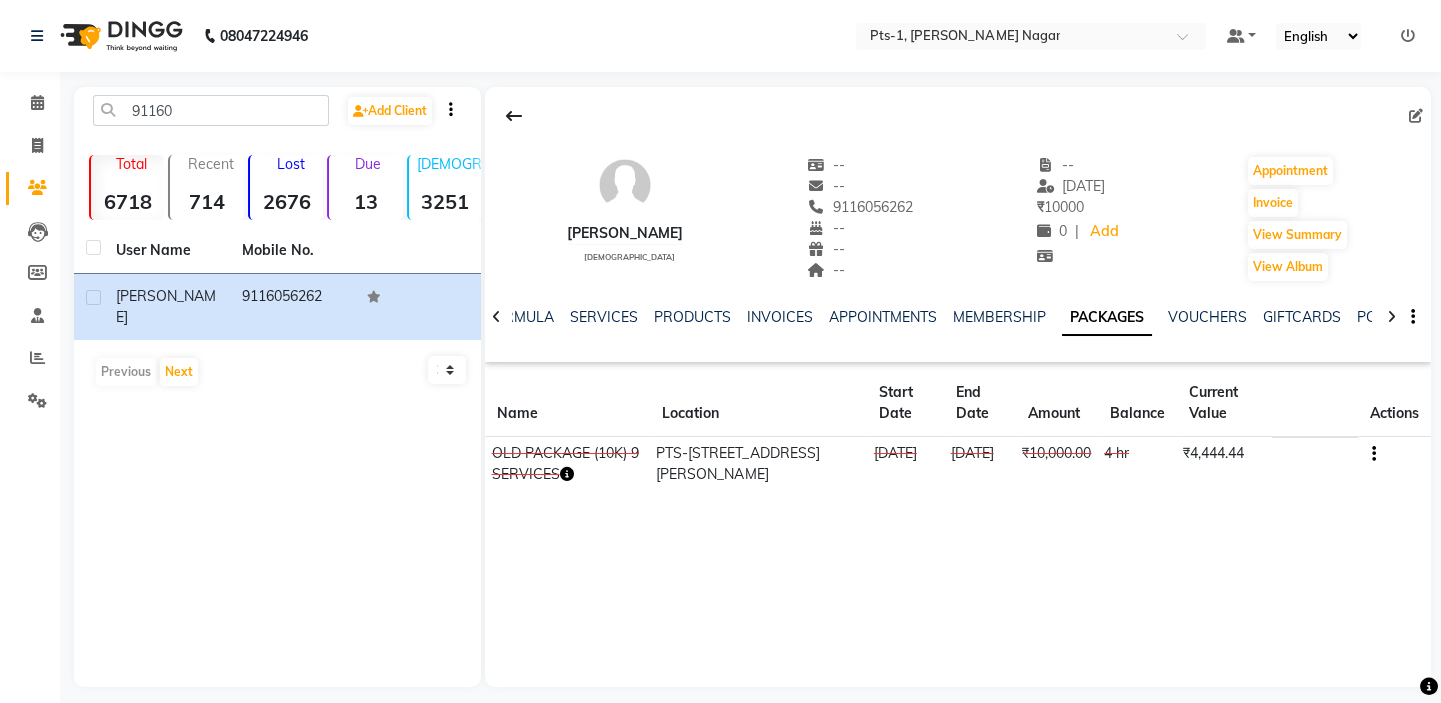 click 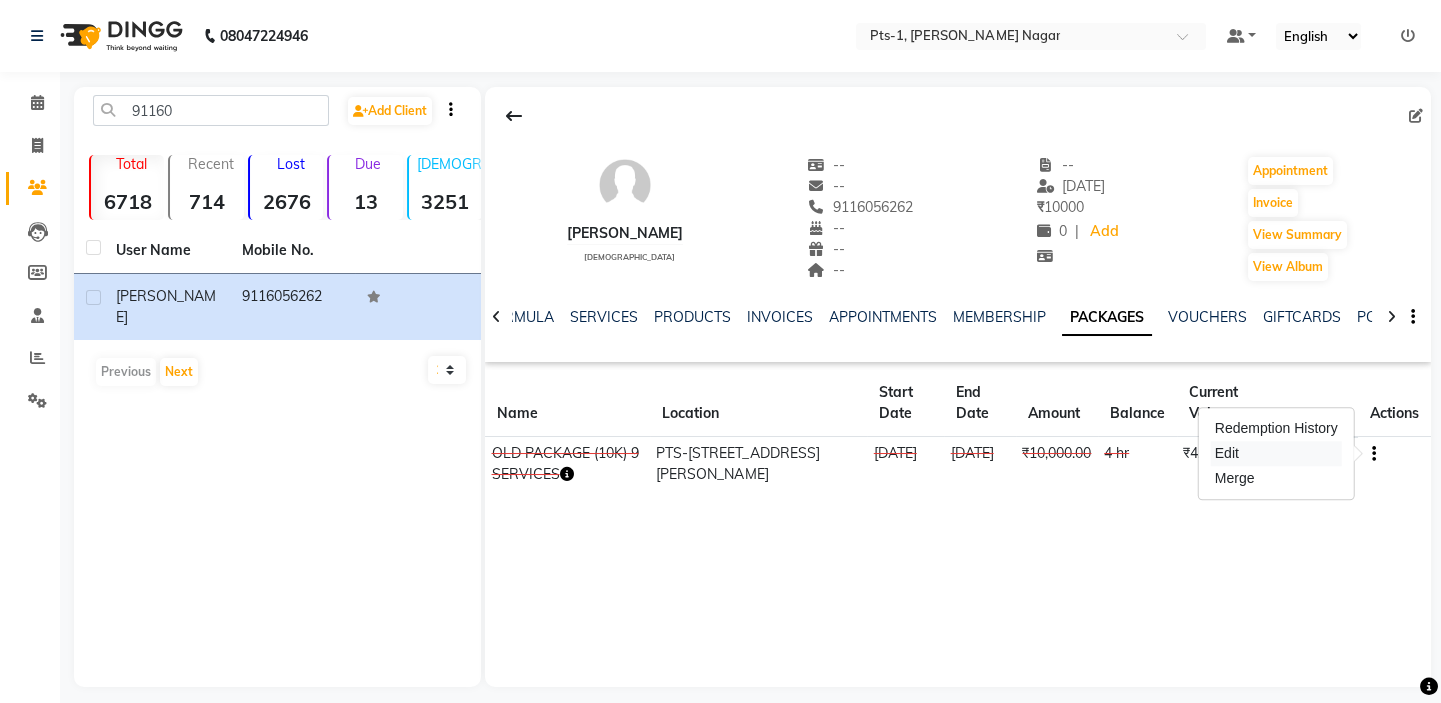 click on "Edit" at bounding box center [1276, 453] 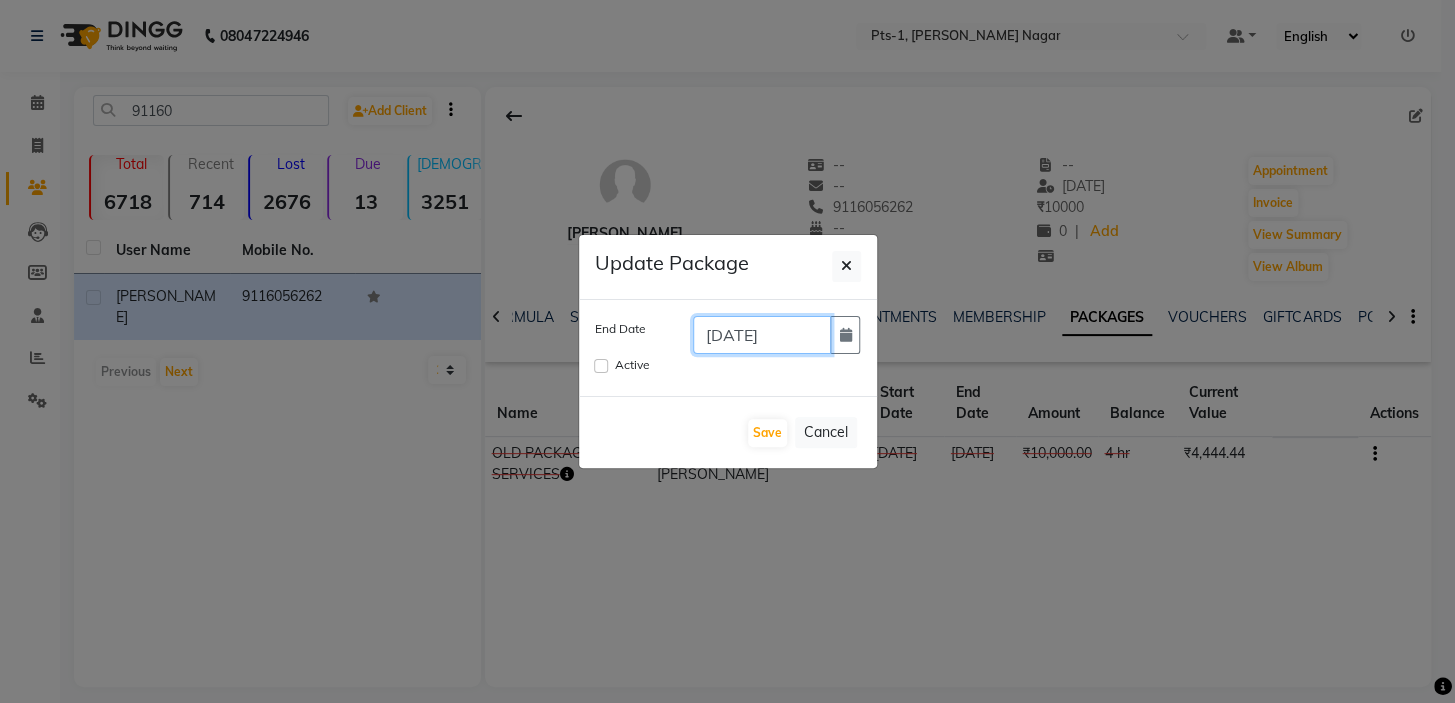click on "[DATE]" 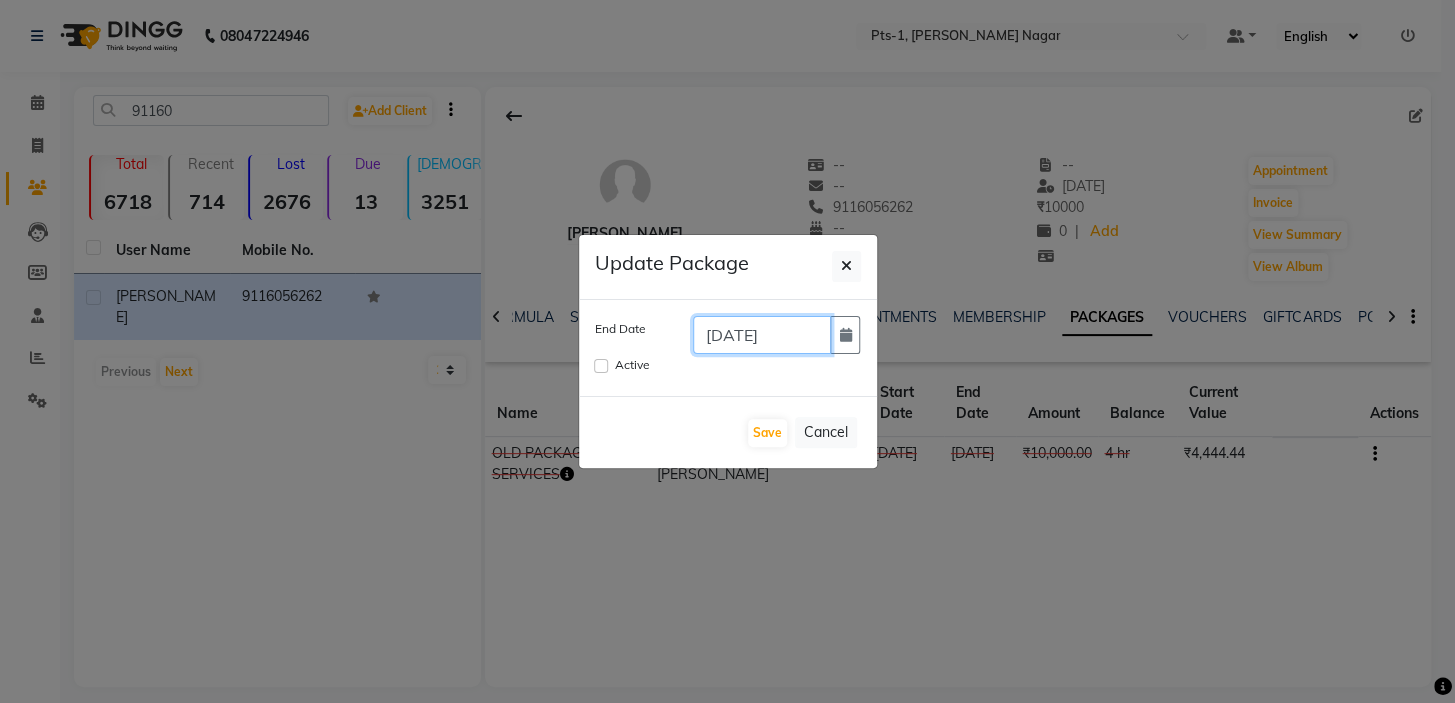 type on "[DATE]" 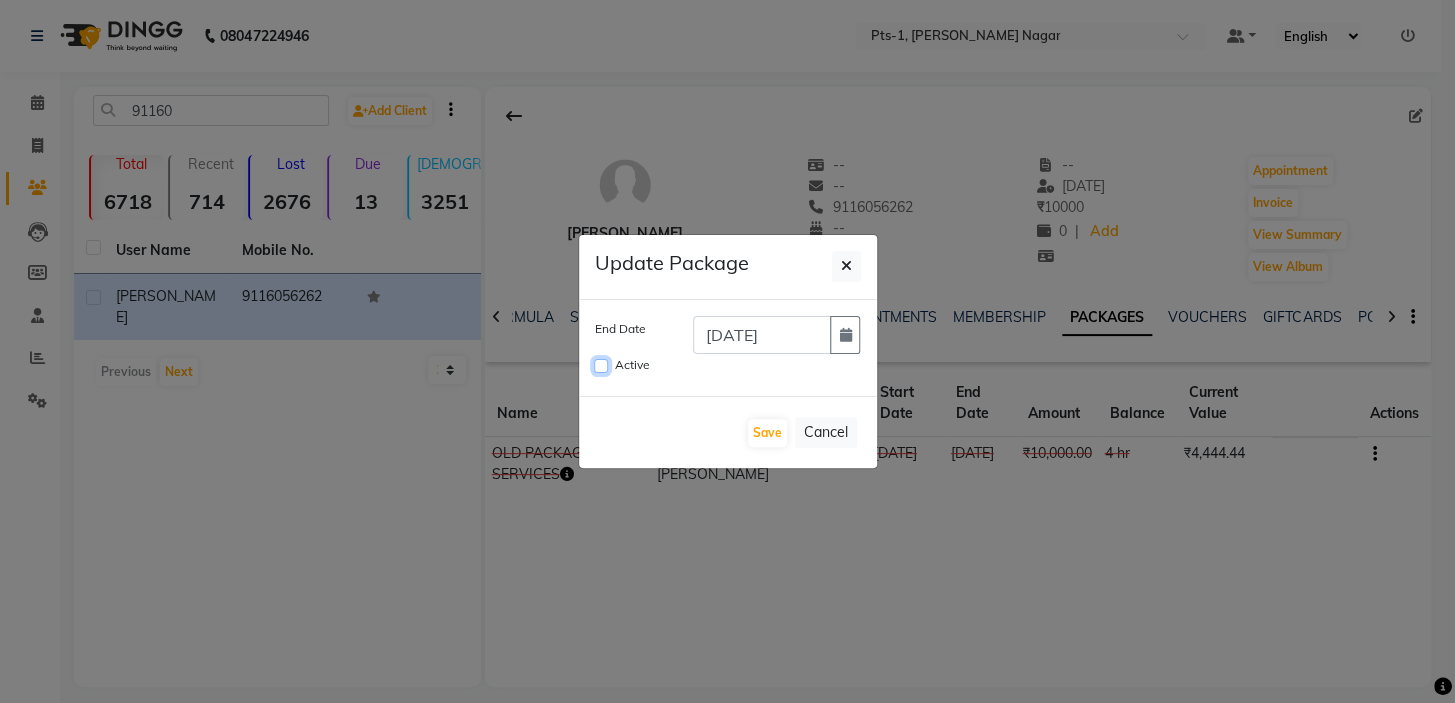 click on "Active" at bounding box center [601, 366] 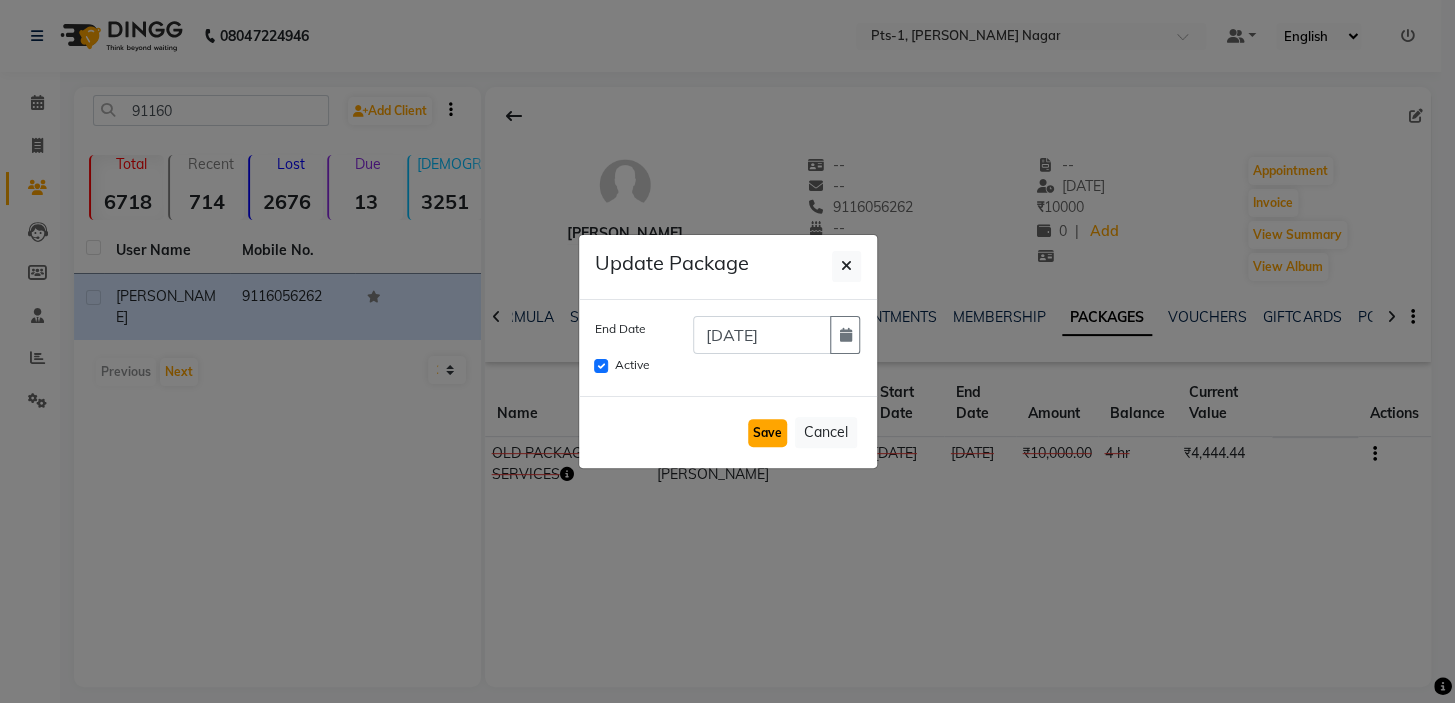 click on "Save" 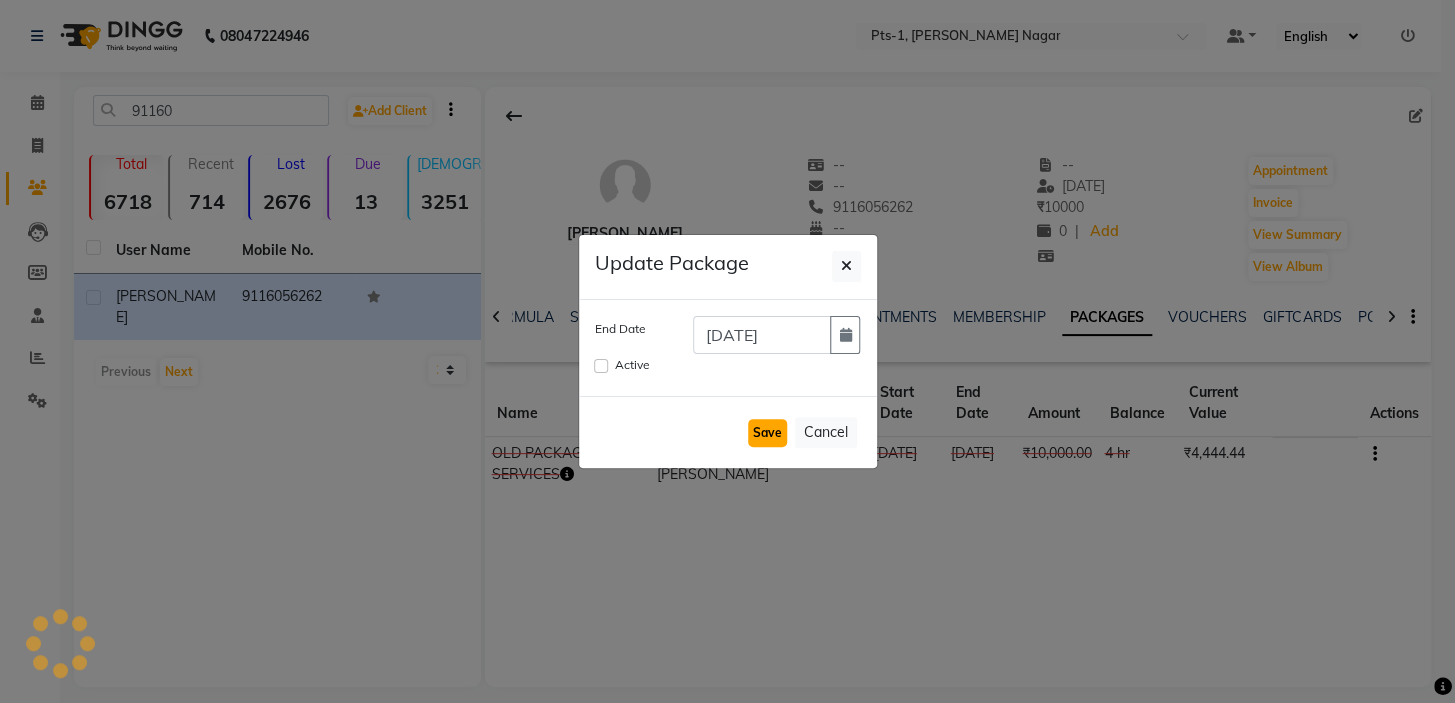 type 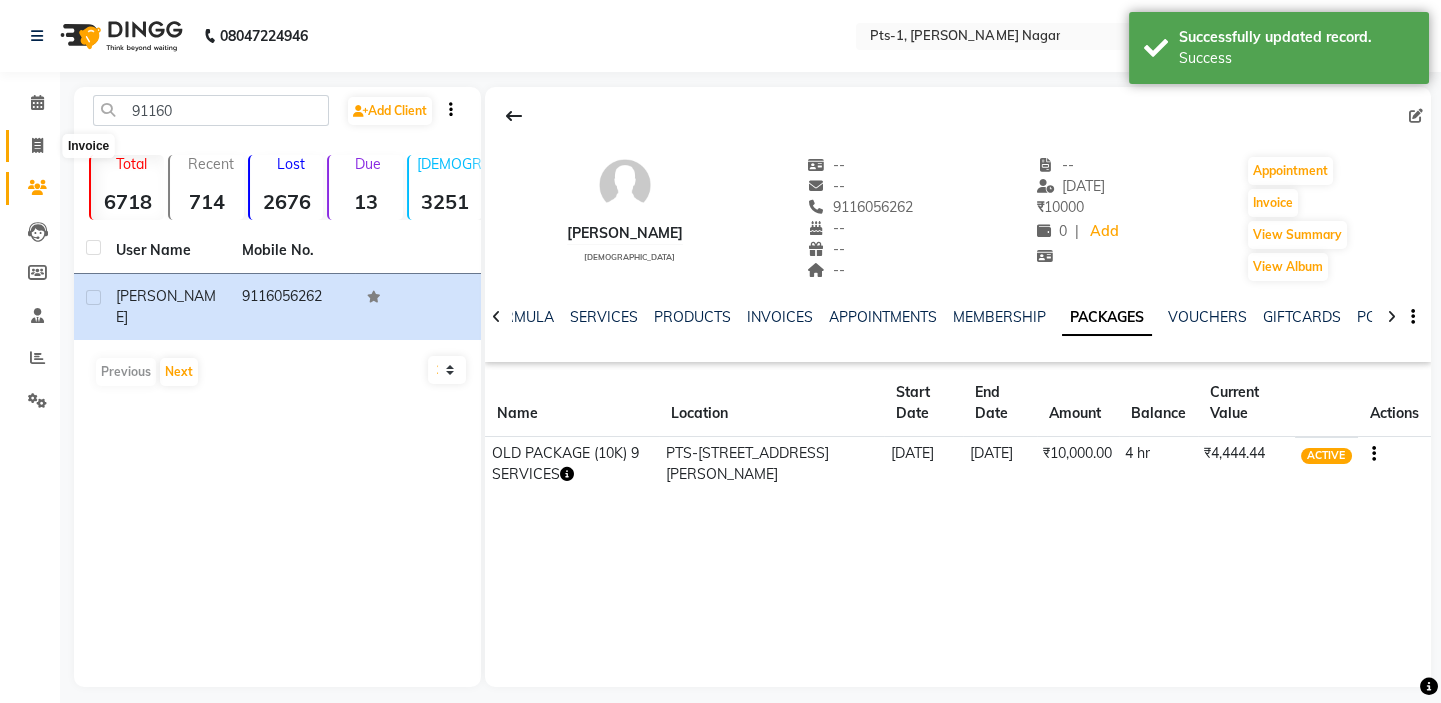 click 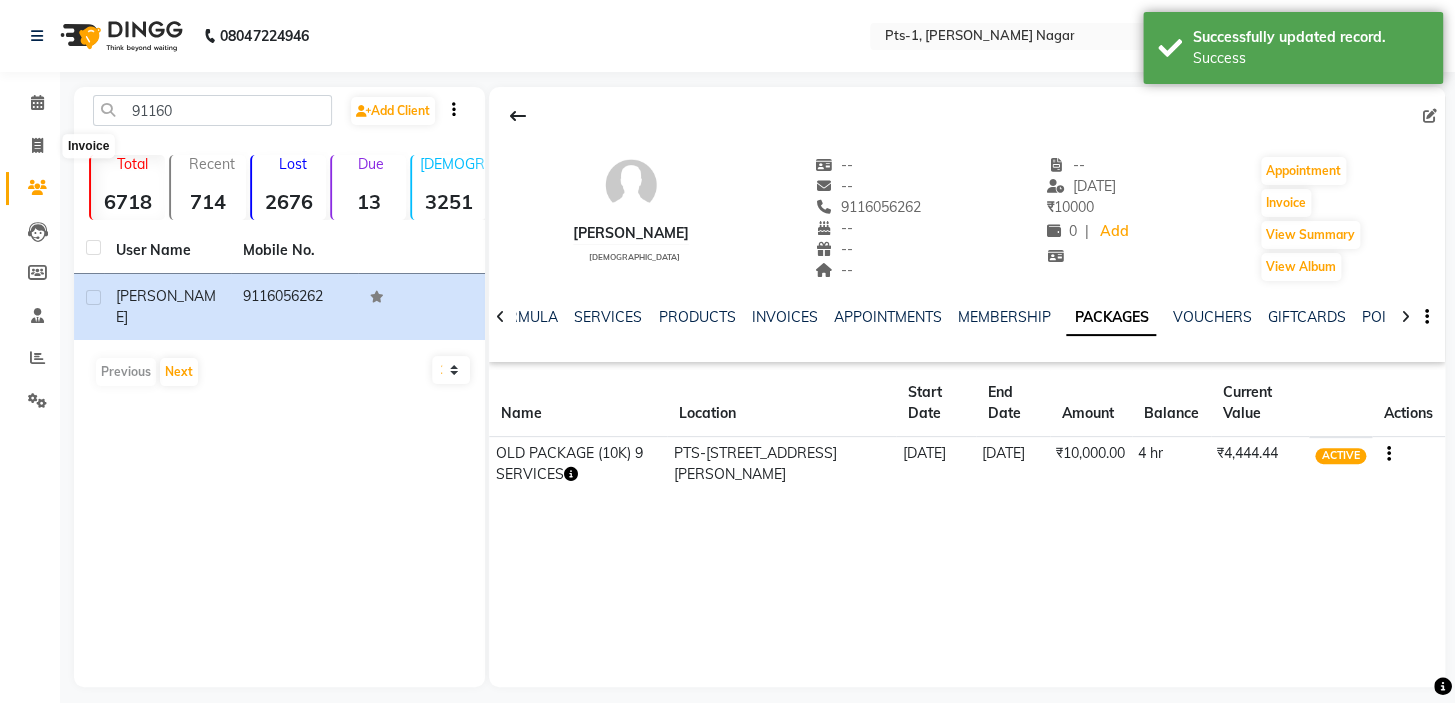 select on "5296" 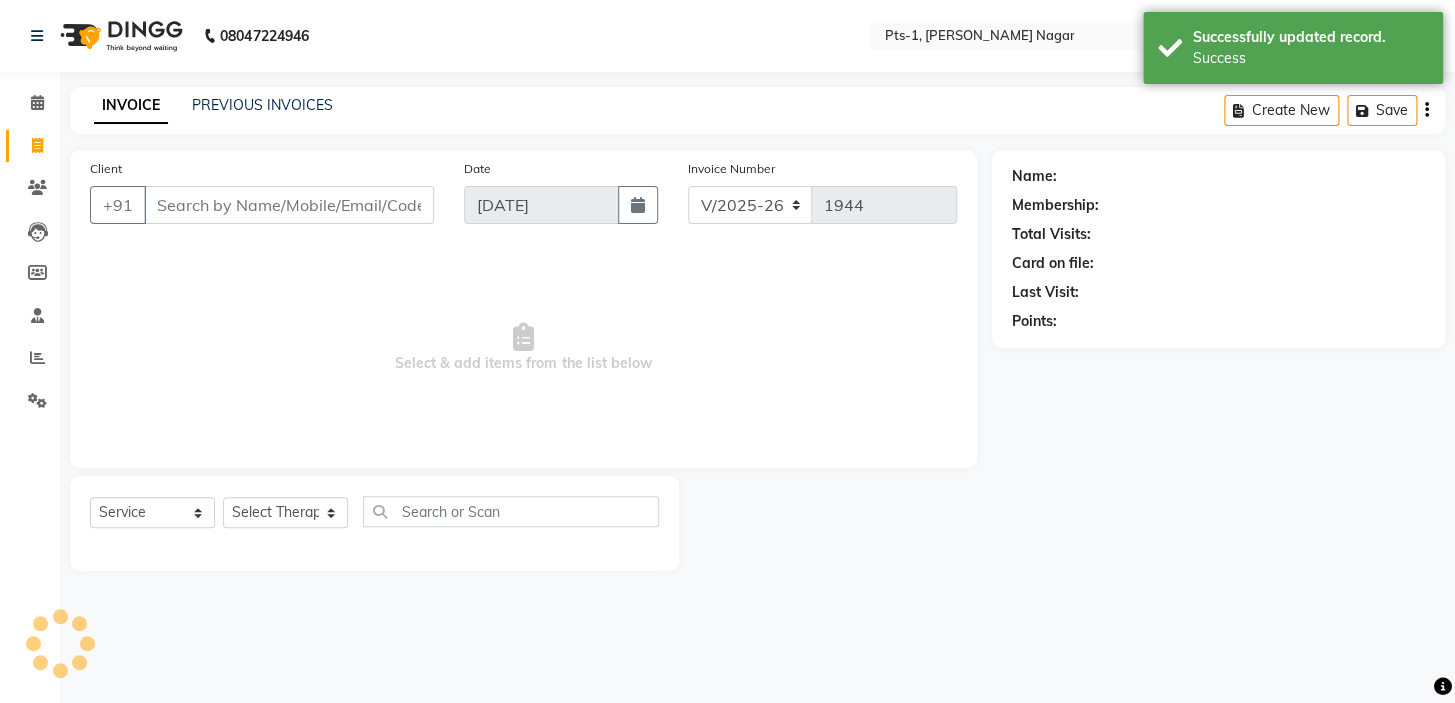 click on "Client" at bounding box center (289, 205) 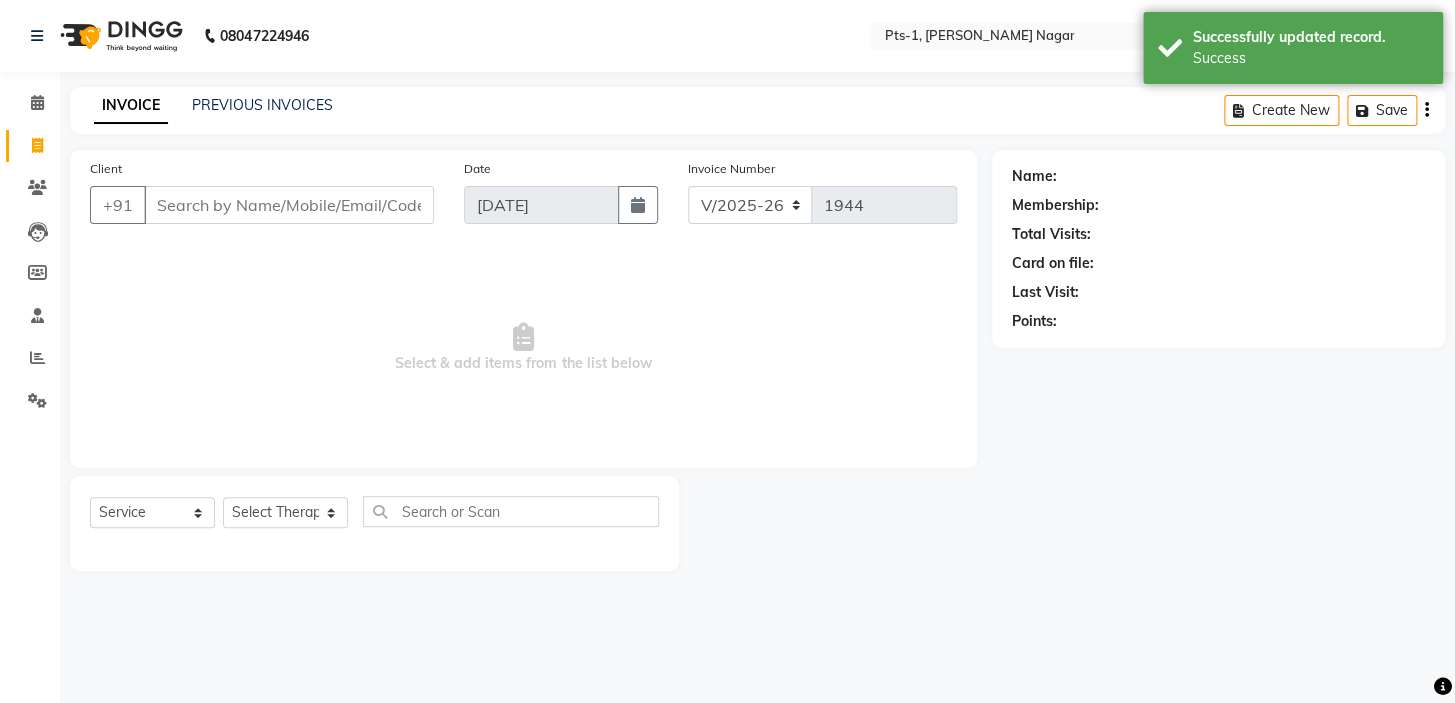 click on "Client" at bounding box center (289, 205) 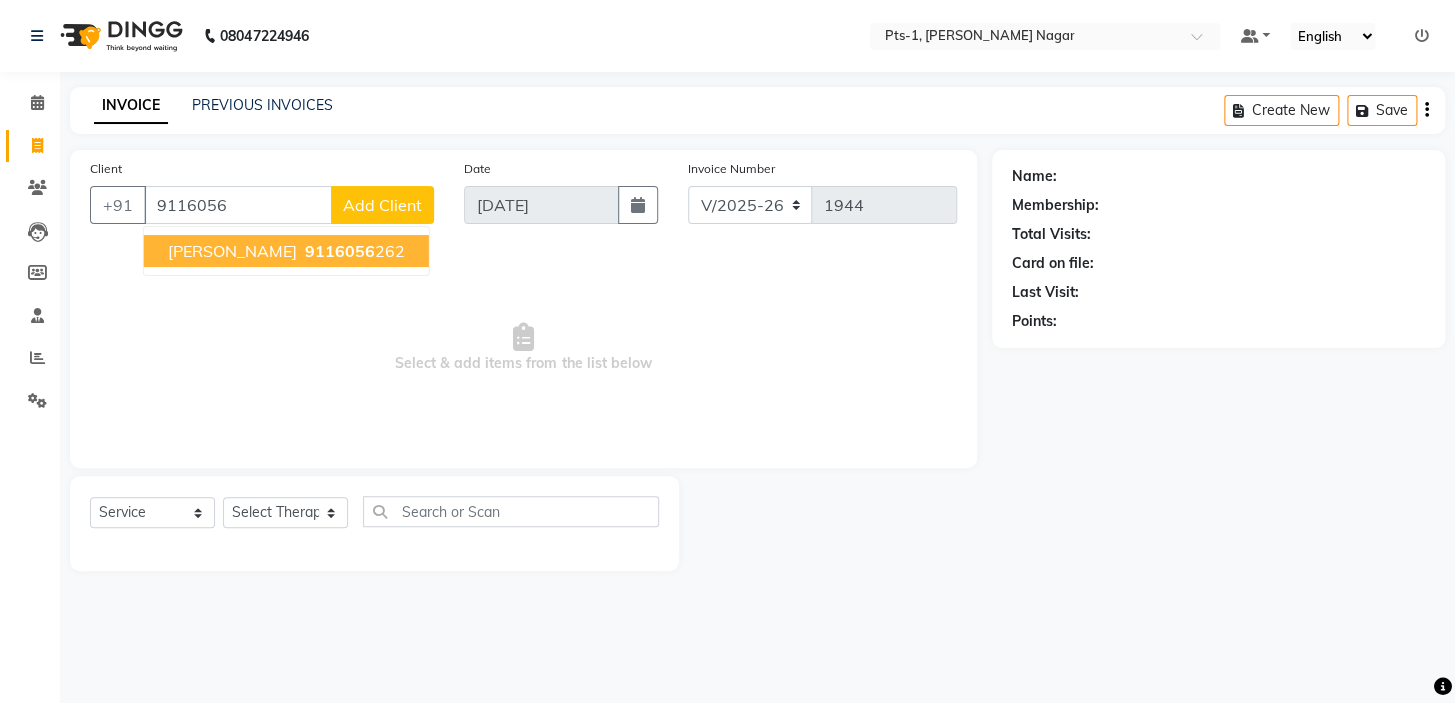 click on "9116056 262" at bounding box center [353, 251] 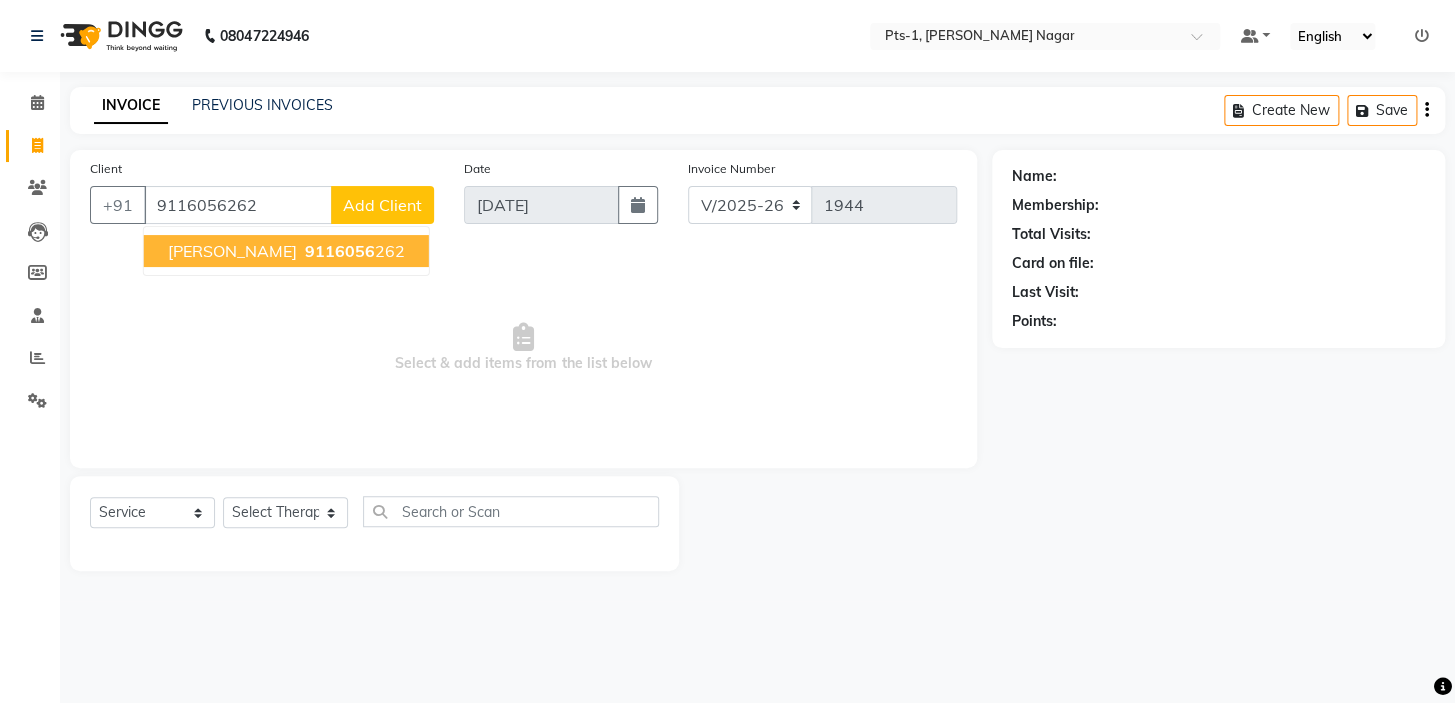 type on "9116056262" 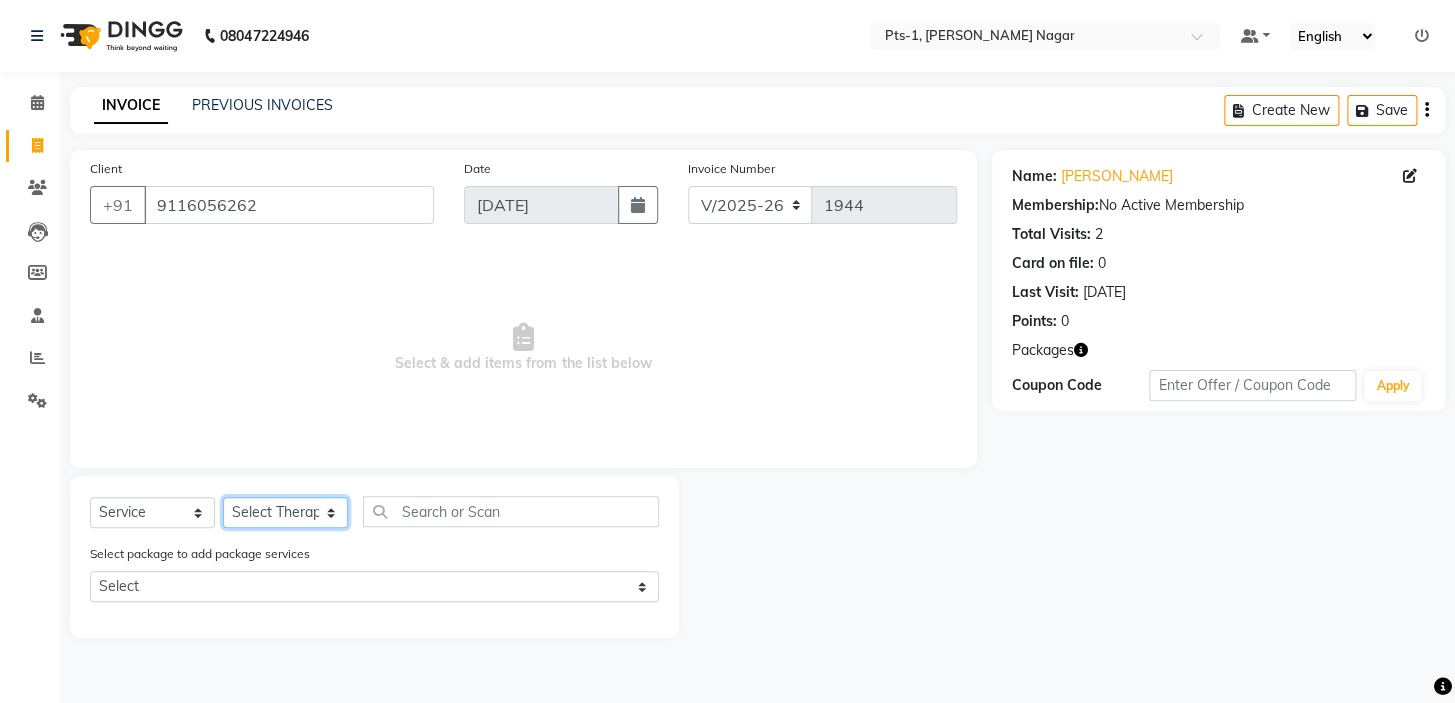 click on "Select Therapist [PERSON_NAME] anyone Babu Bela [PERSON_NAME] [PERSON_NAME] [PERSON_NAME] Sun [PERSON_NAME] [PERSON_NAME]" 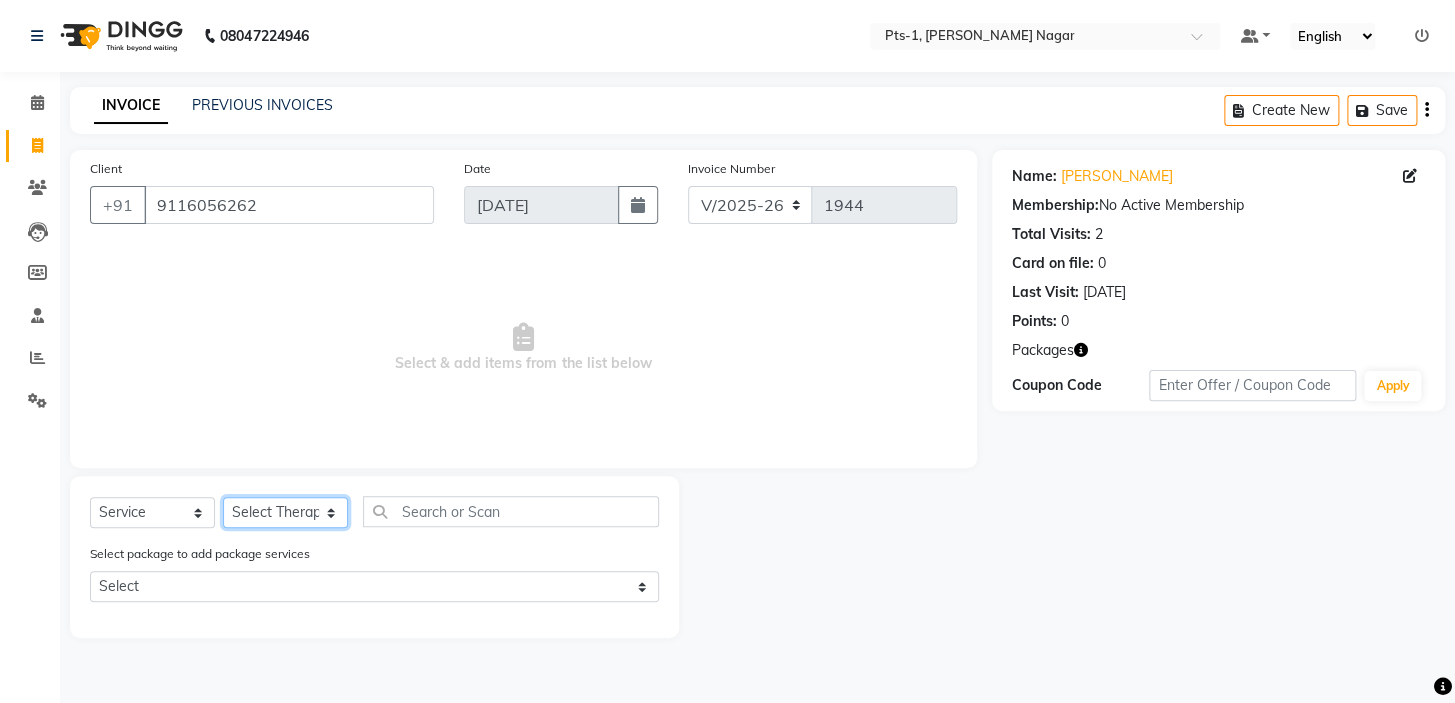 select on "85045" 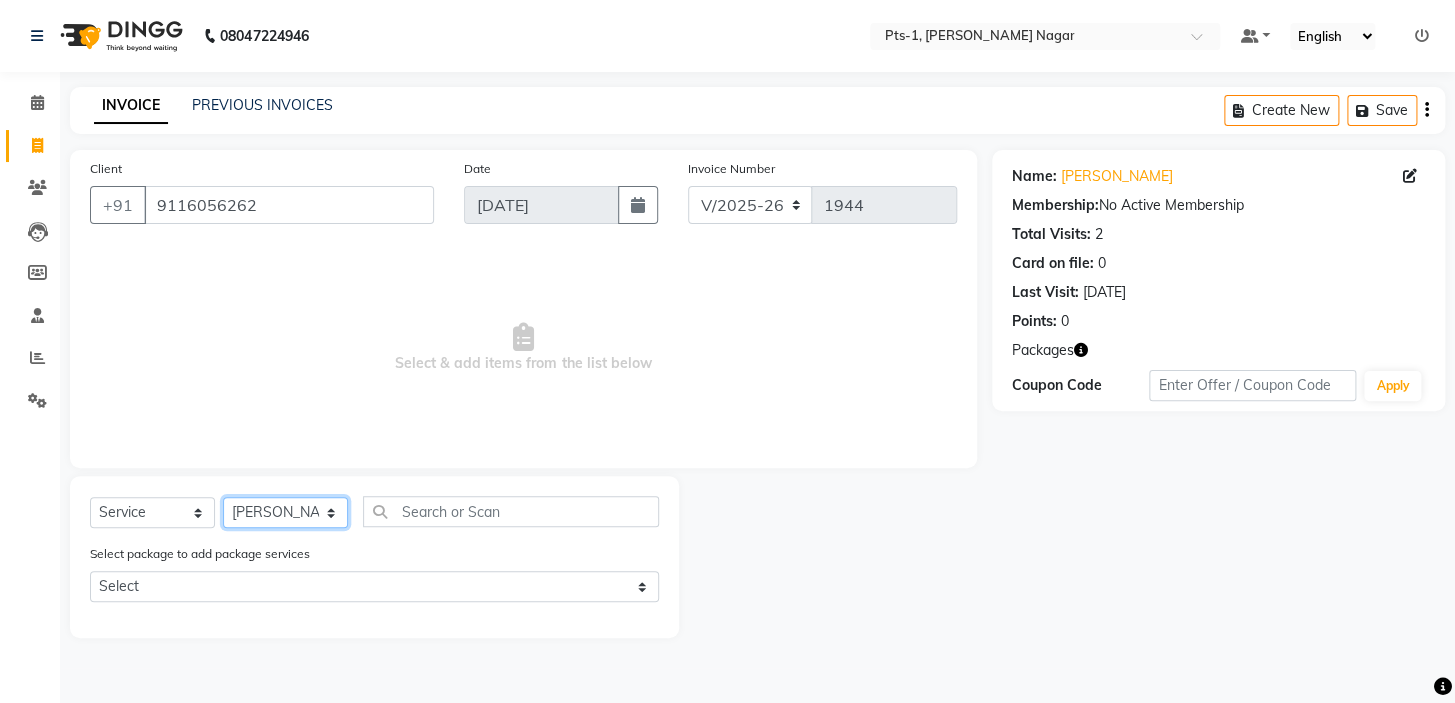 click on "Select Therapist [PERSON_NAME] anyone Babu Bela [PERSON_NAME] [PERSON_NAME] [PERSON_NAME] Sun [PERSON_NAME] [PERSON_NAME]" 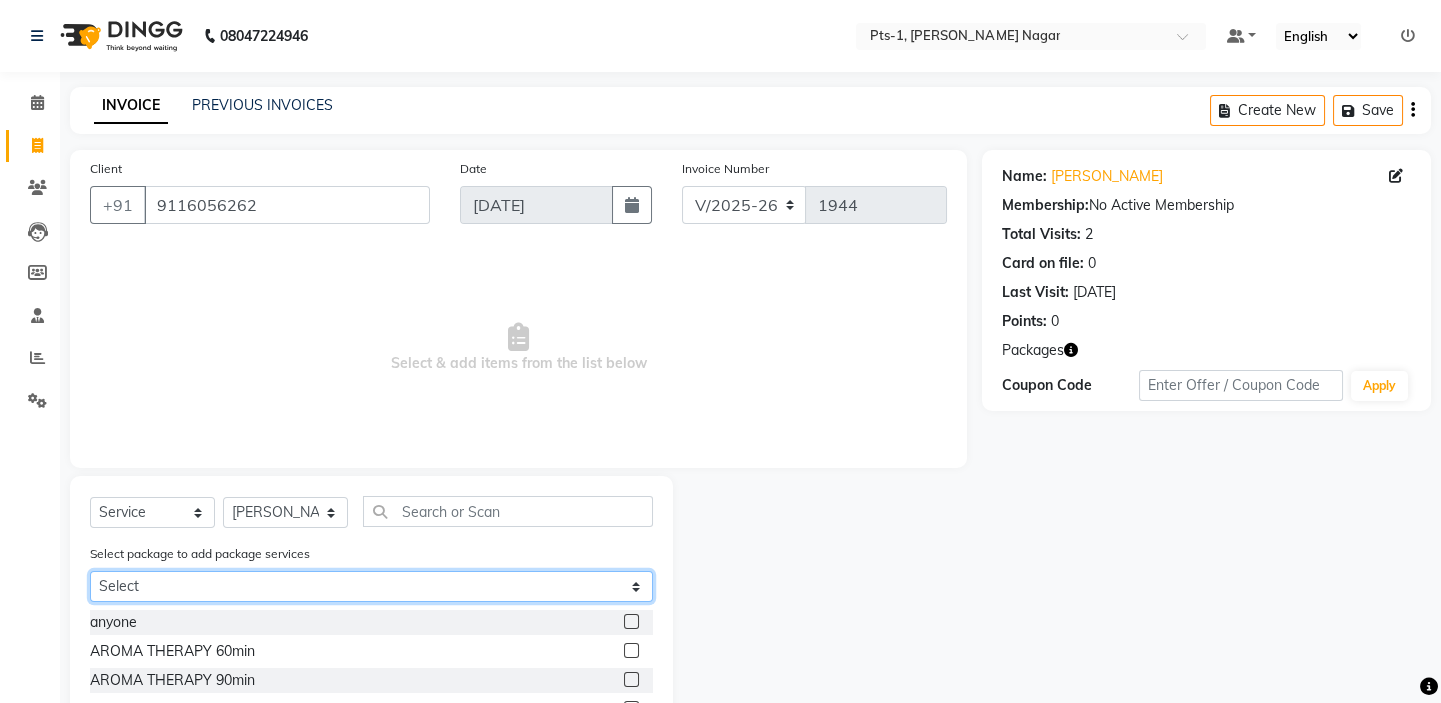 click on "Select OLD PACKAGE (10K) 9 SERVICES" 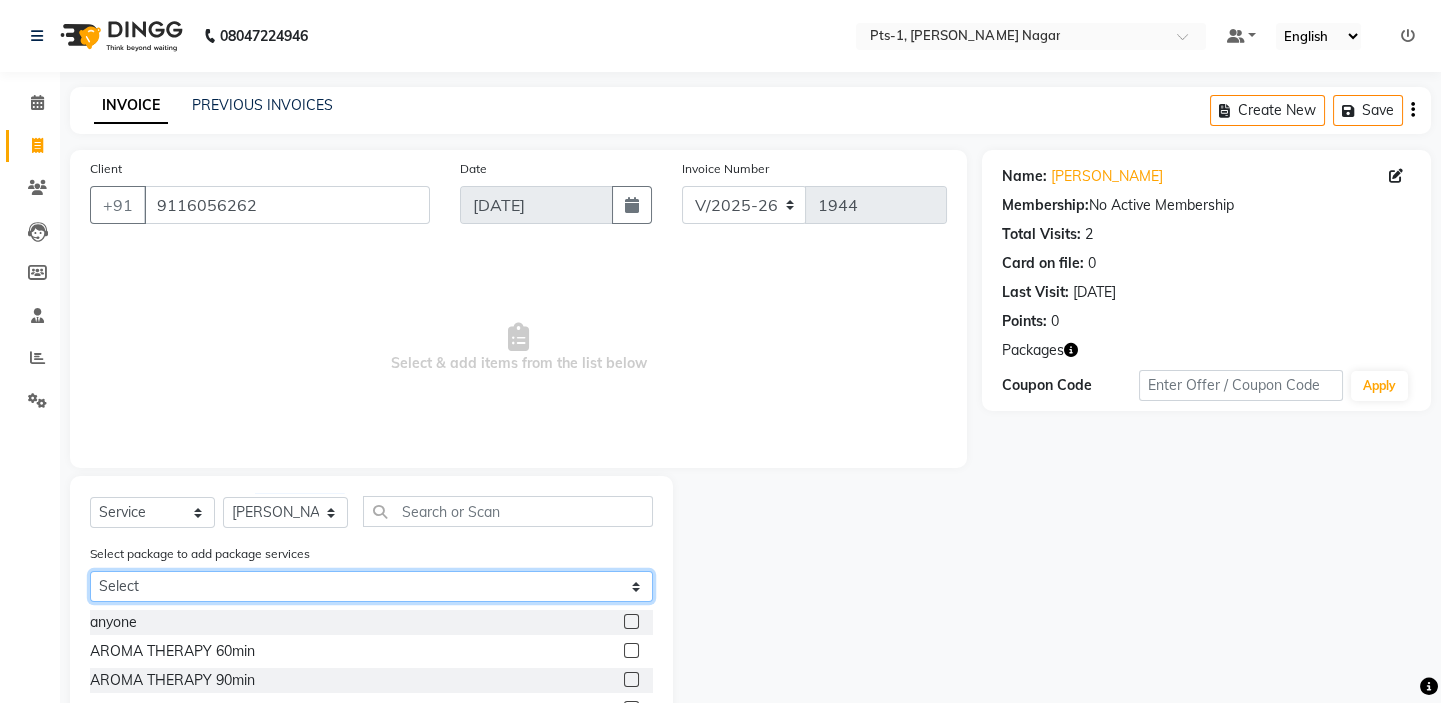 select on "1: Object" 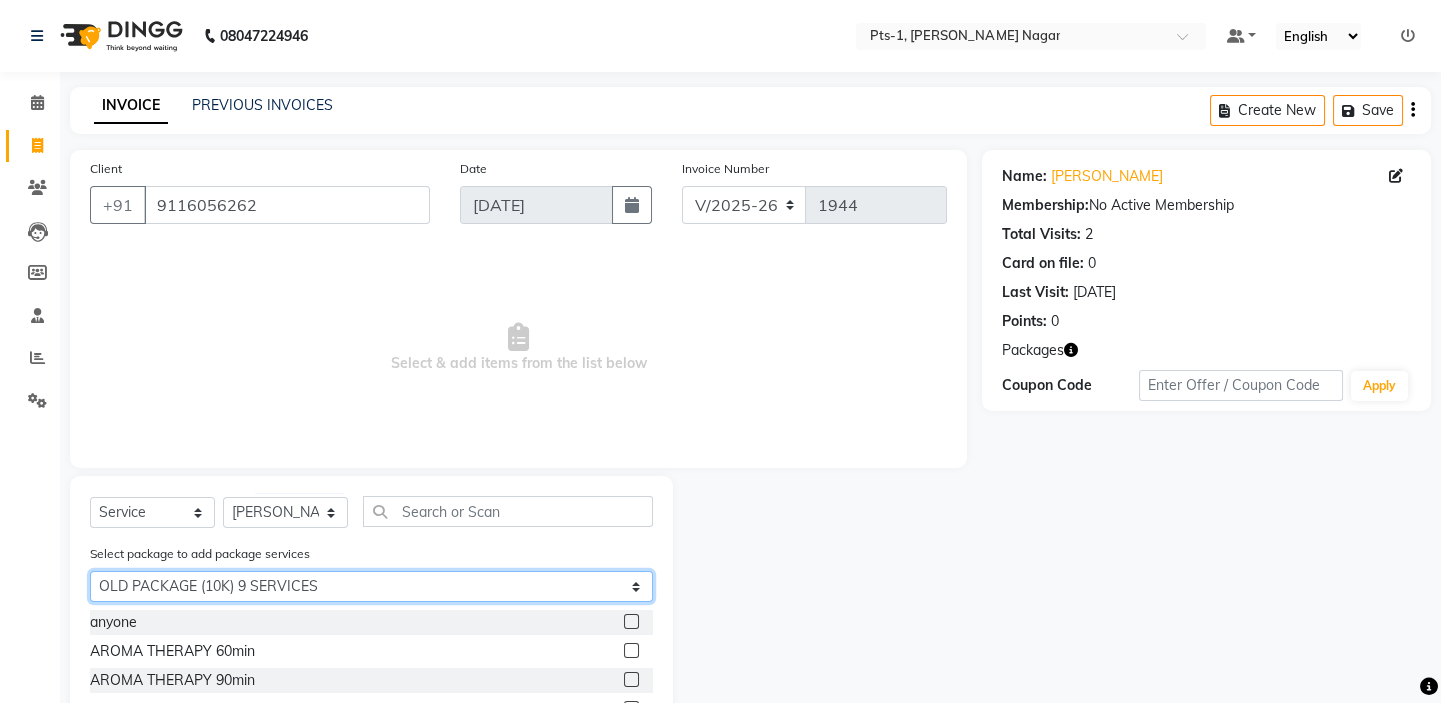 click on "Select OLD PACKAGE (10K) 9 SERVICES" 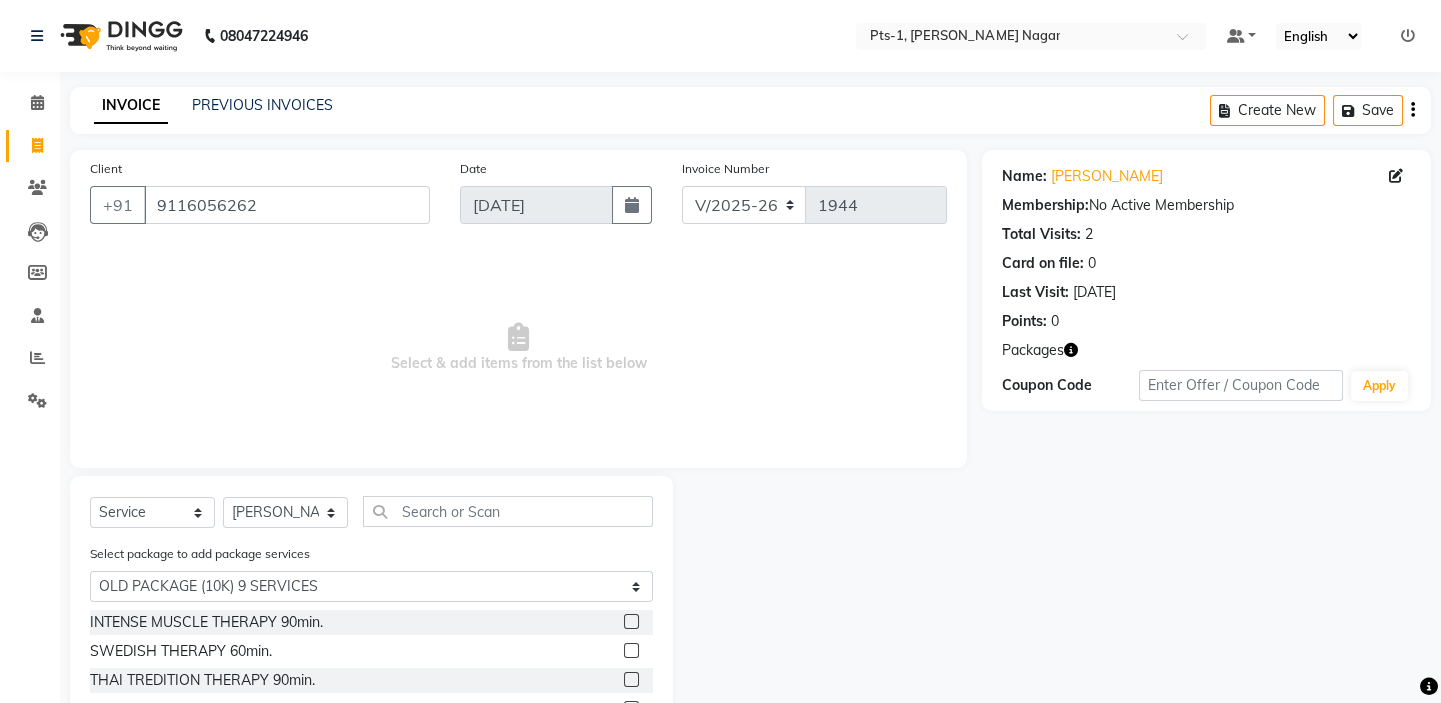 click 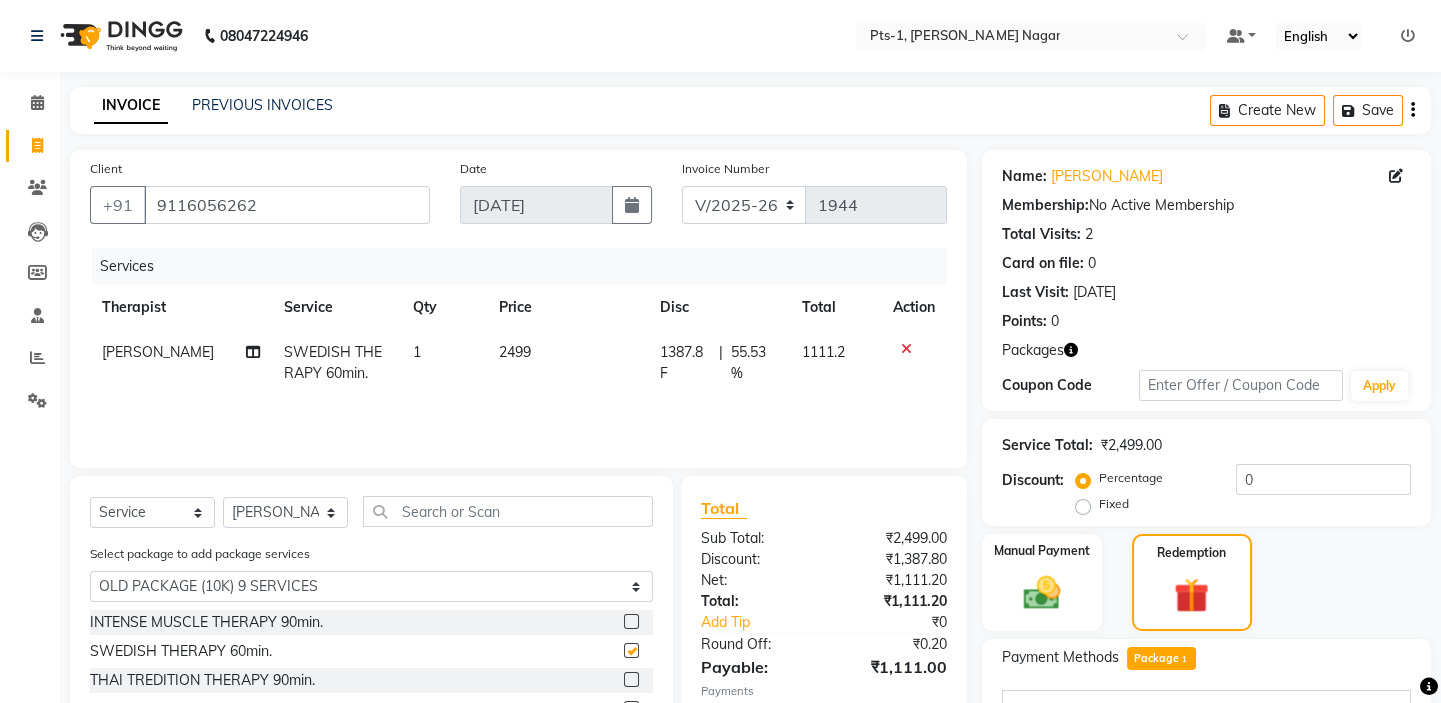 checkbox on "false" 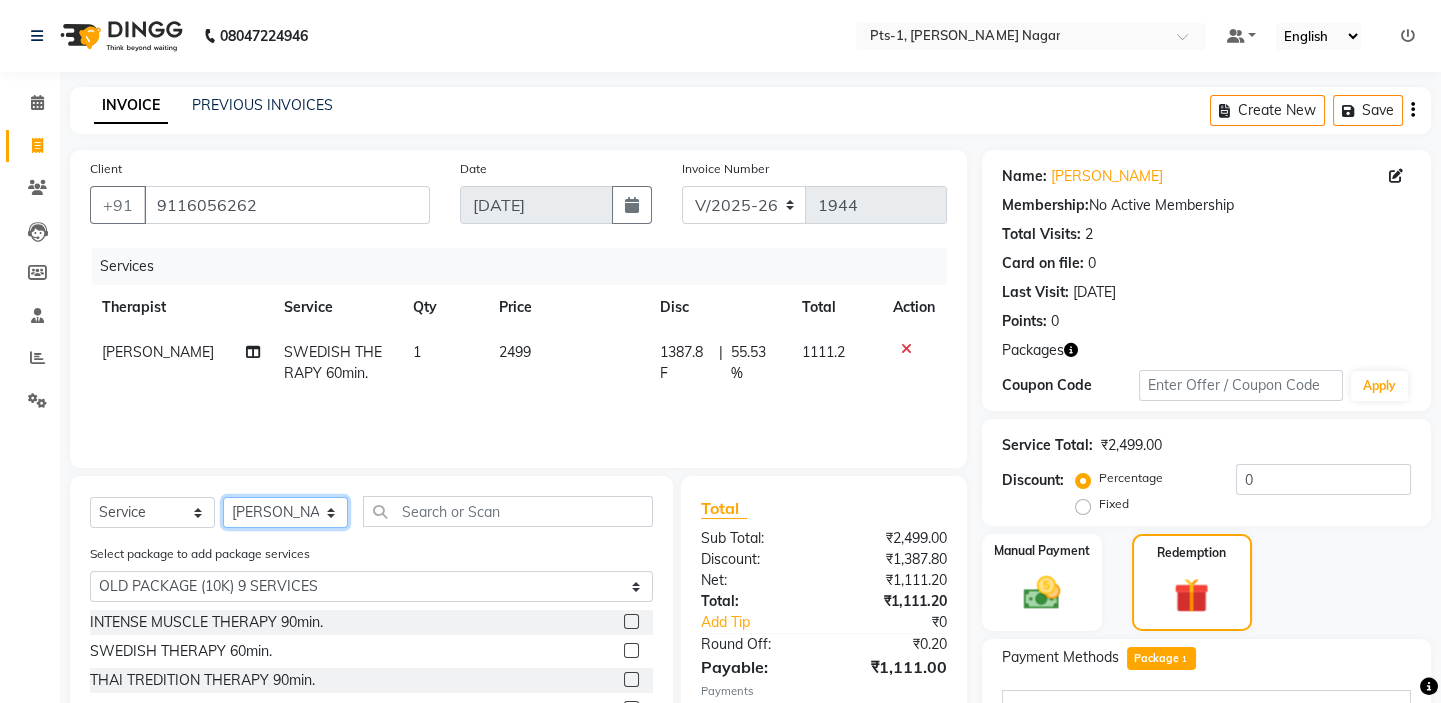 click on "Select Therapist [PERSON_NAME] anyone Babu Bela [PERSON_NAME] [PERSON_NAME] [PERSON_NAME] Sun [PERSON_NAME] [PERSON_NAME]" 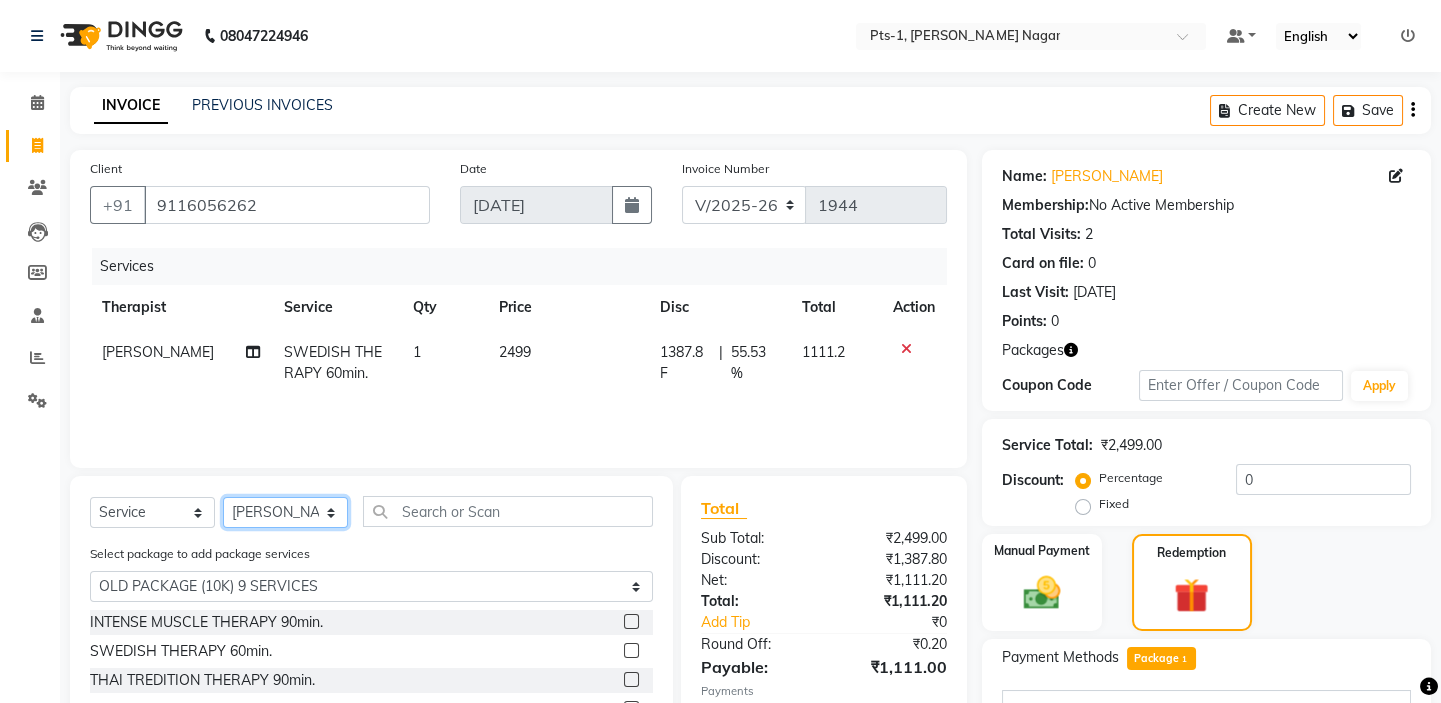select on "34929" 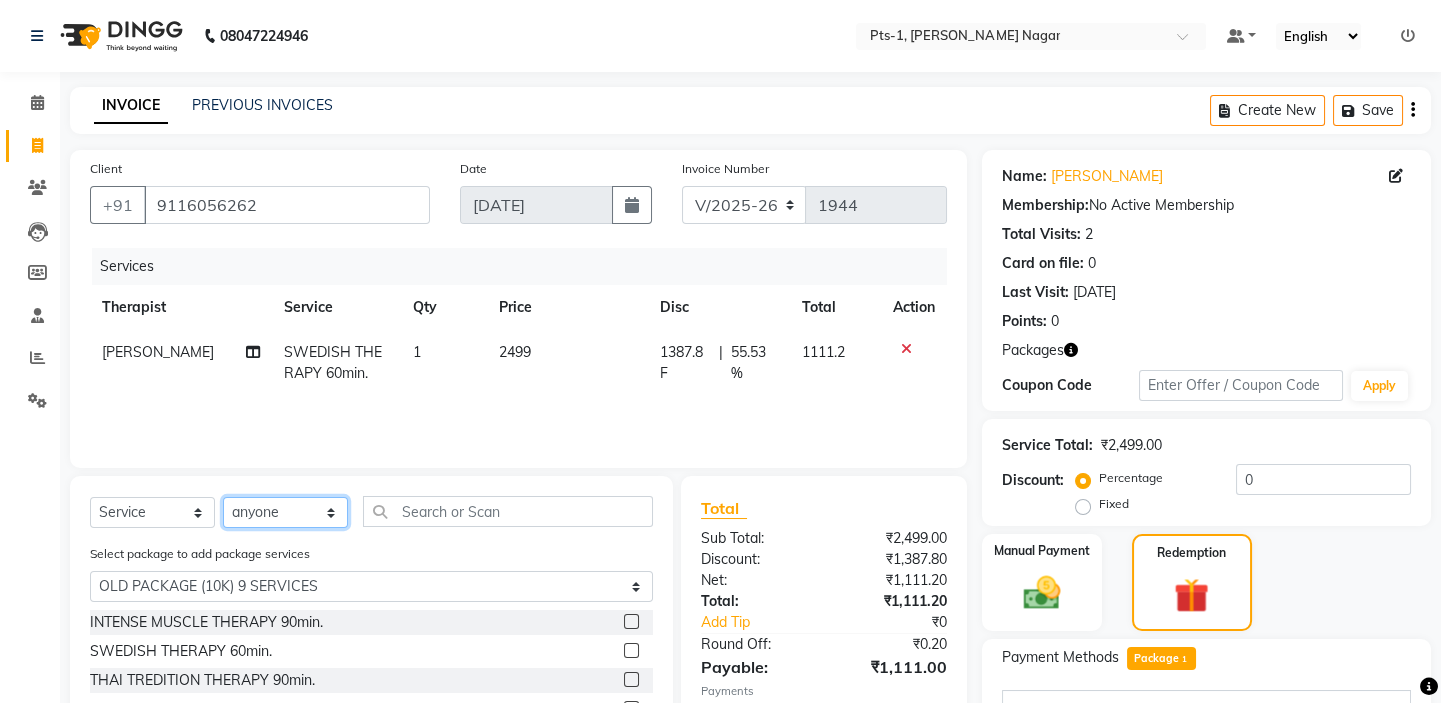 click on "Select Therapist [PERSON_NAME] anyone Babu Bela [PERSON_NAME] [PERSON_NAME] [PERSON_NAME] Sun [PERSON_NAME] [PERSON_NAME]" 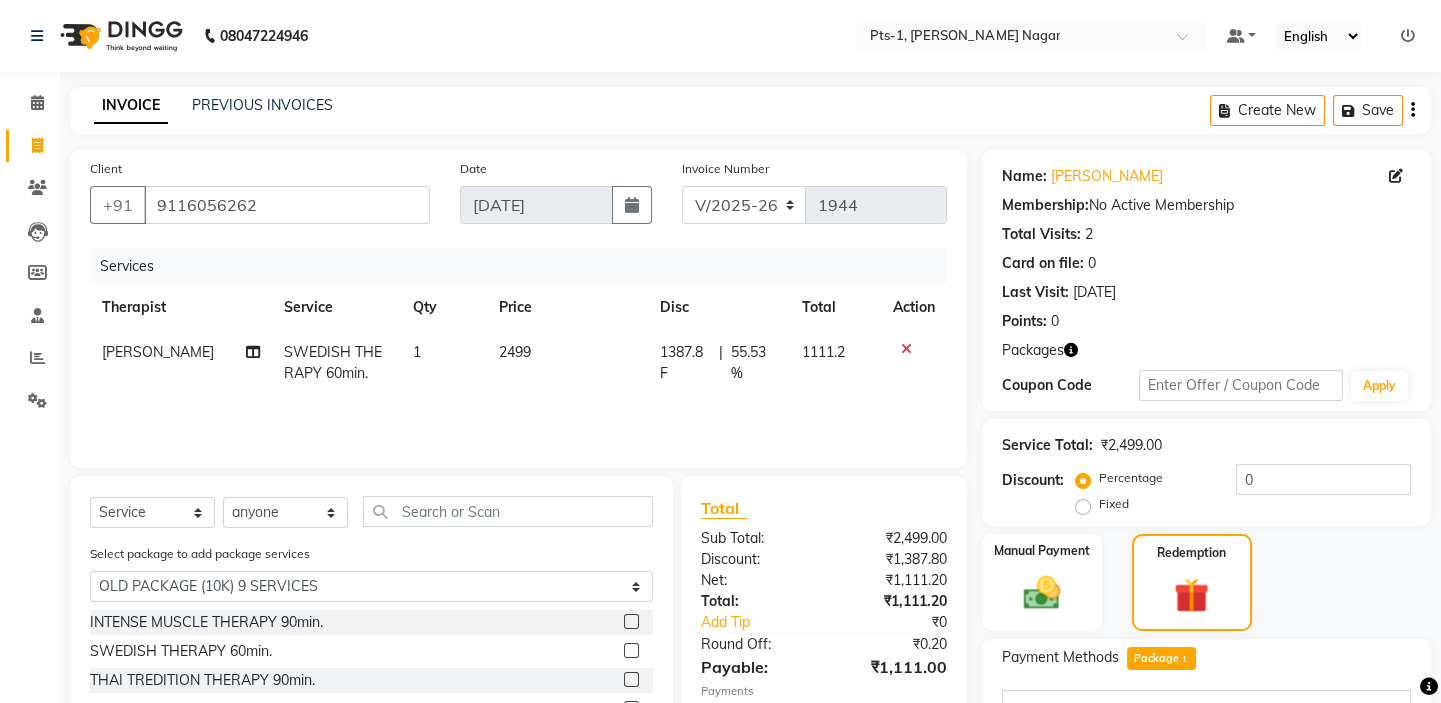 click 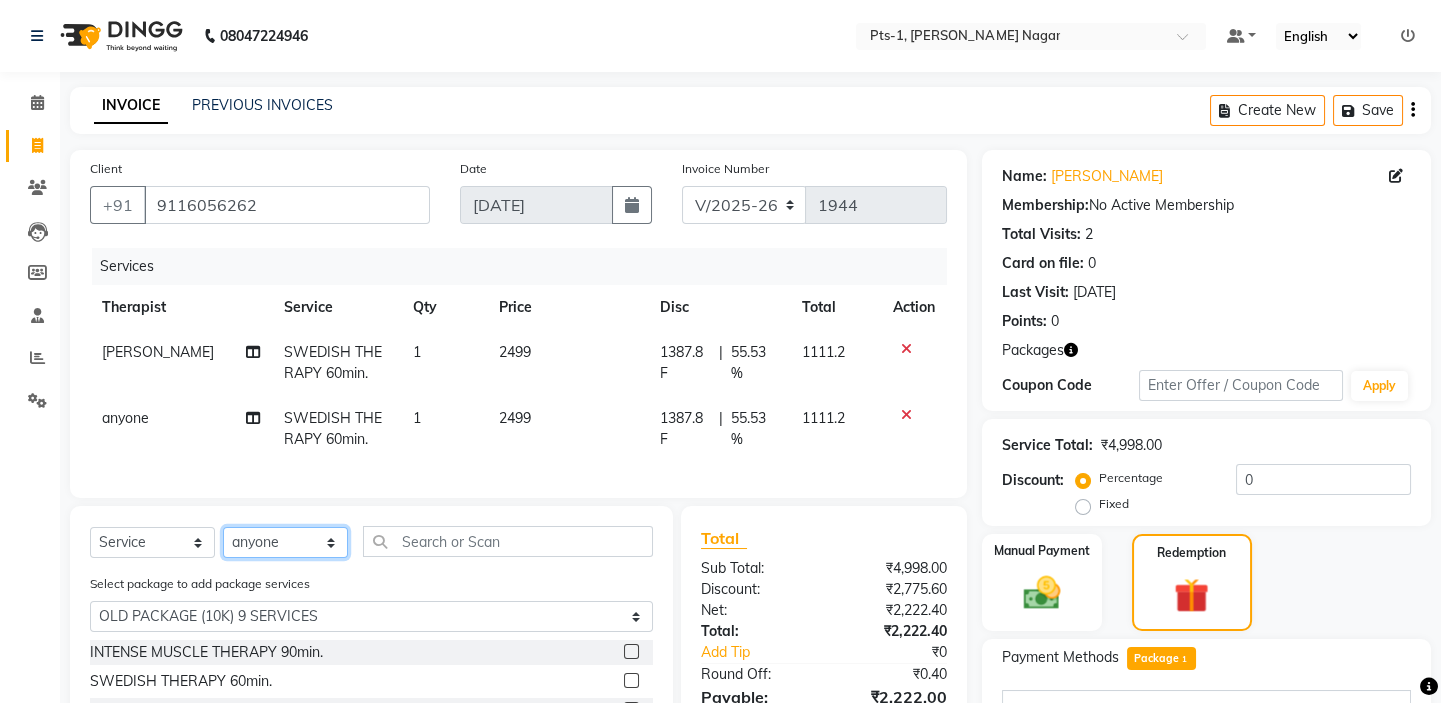 click on "Select Therapist [PERSON_NAME] anyone Babu Bela [PERSON_NAME] [PERSON_NAME] [PERSON_NAME] Sun [PERSON_NAME] [PERSON_NAME]" 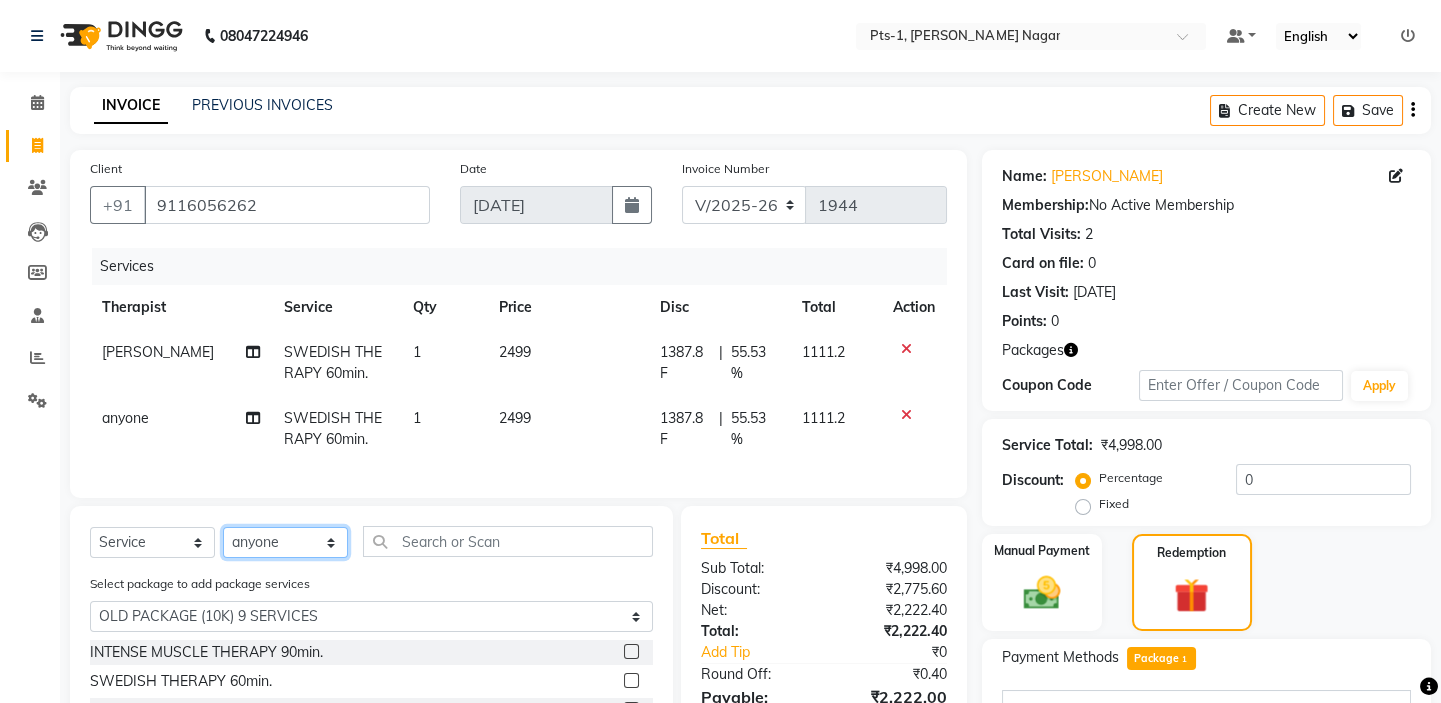 click on "Select Therapist [PERSON_NAME] anyone Babu Bela [PERSON_NAME] [PERSON_NAME] [PERSON_NAME] Sun [PERSON_NAME] [PERSON_NAME]" 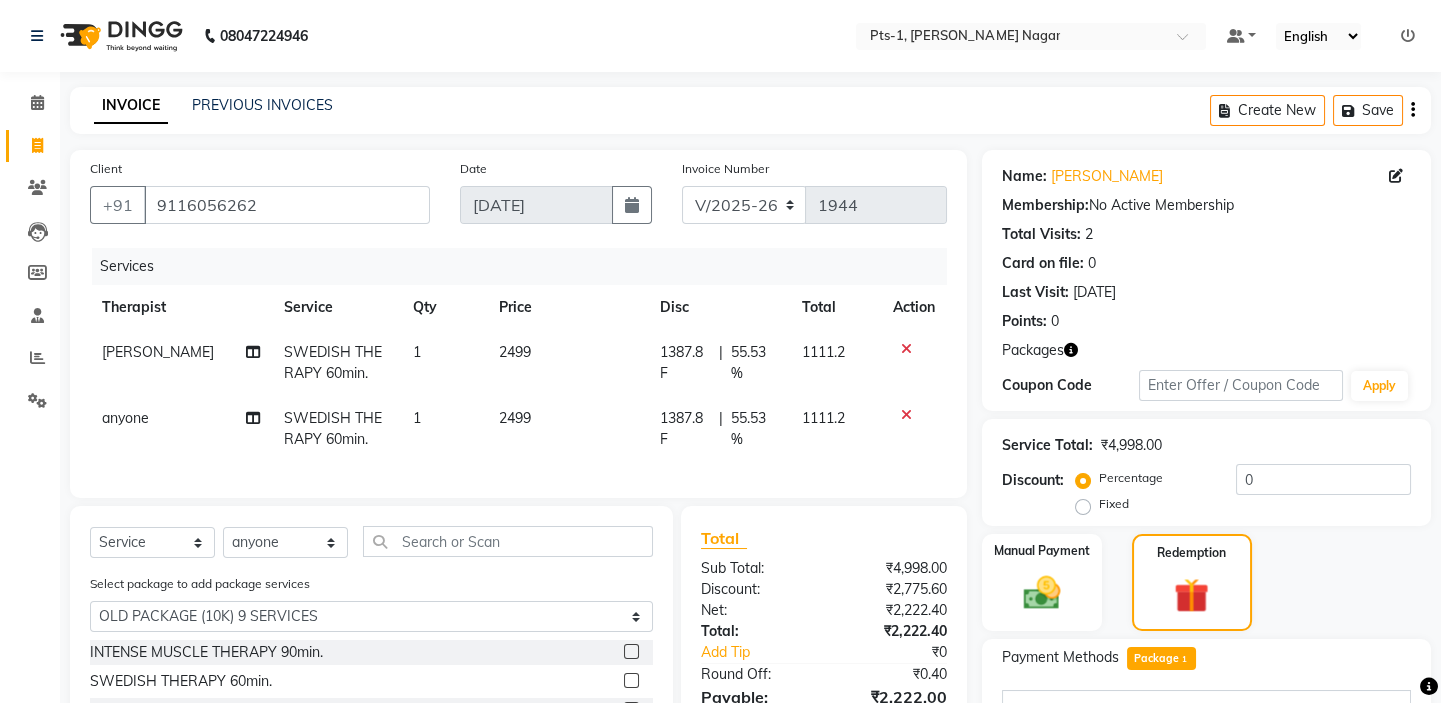 click 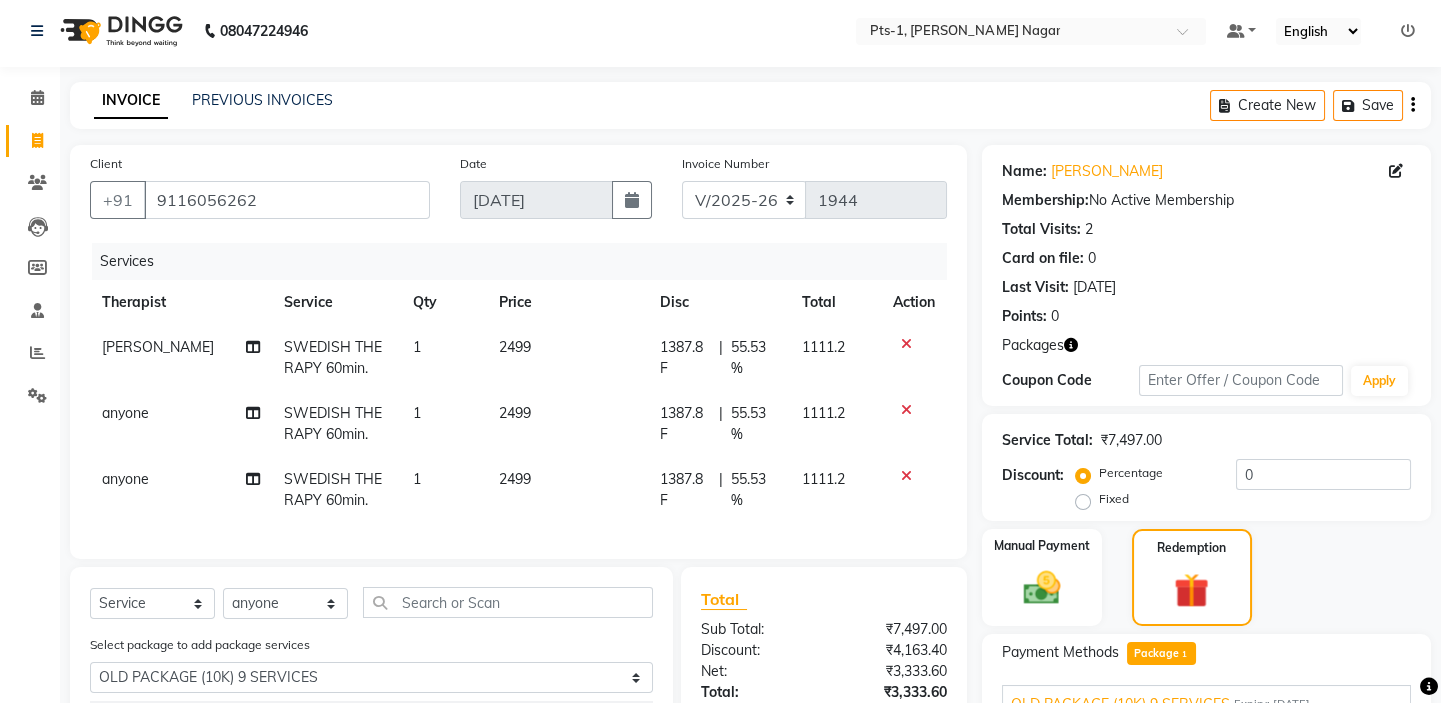 checkbox on "false" 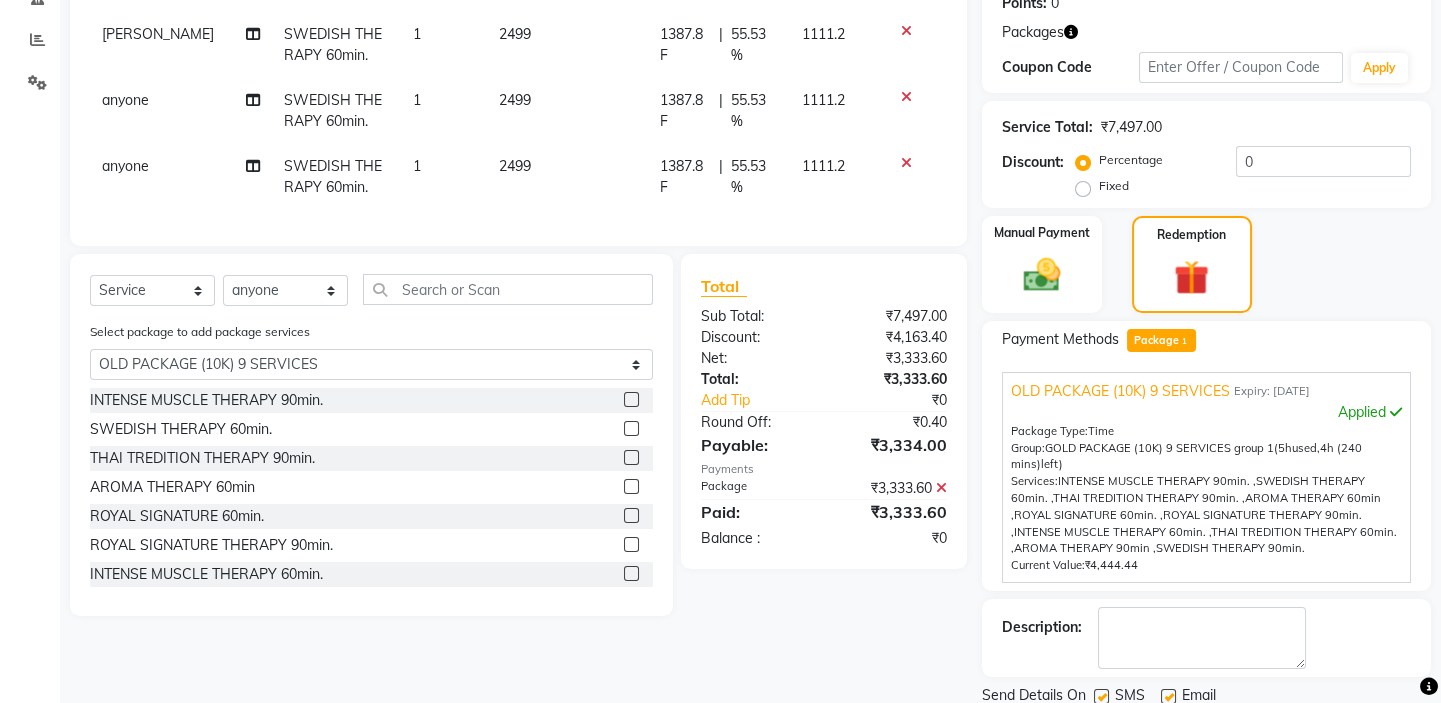 scroll, scrollTop: 363, scrollLeft: 0, axis: vertical 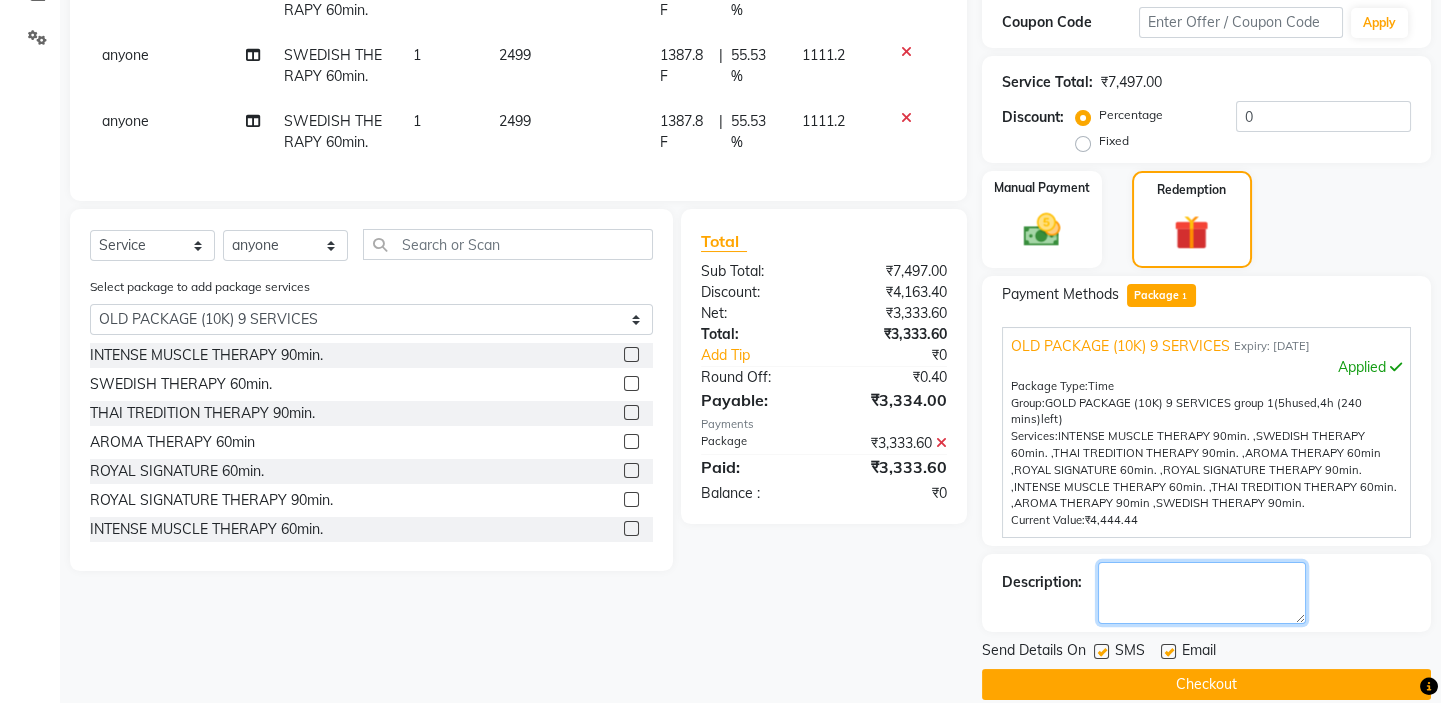 click 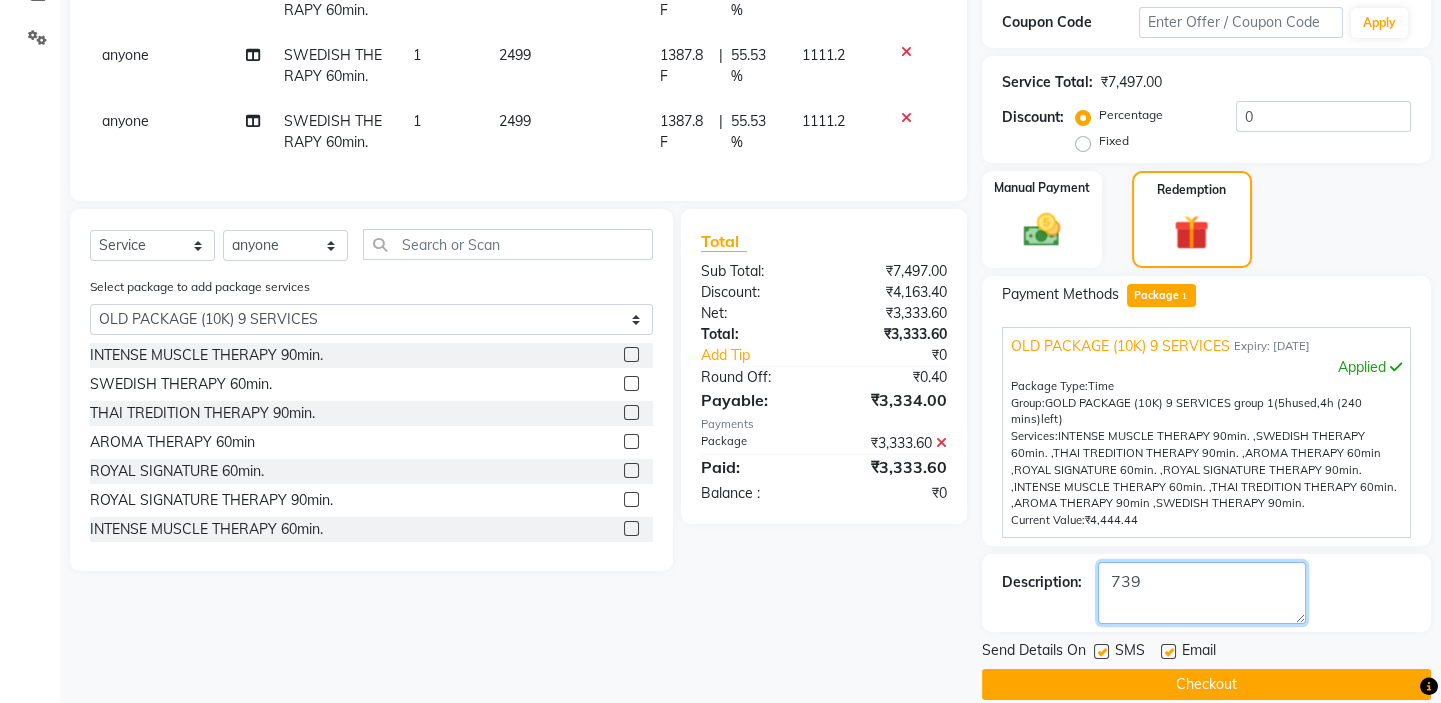 type on "739" 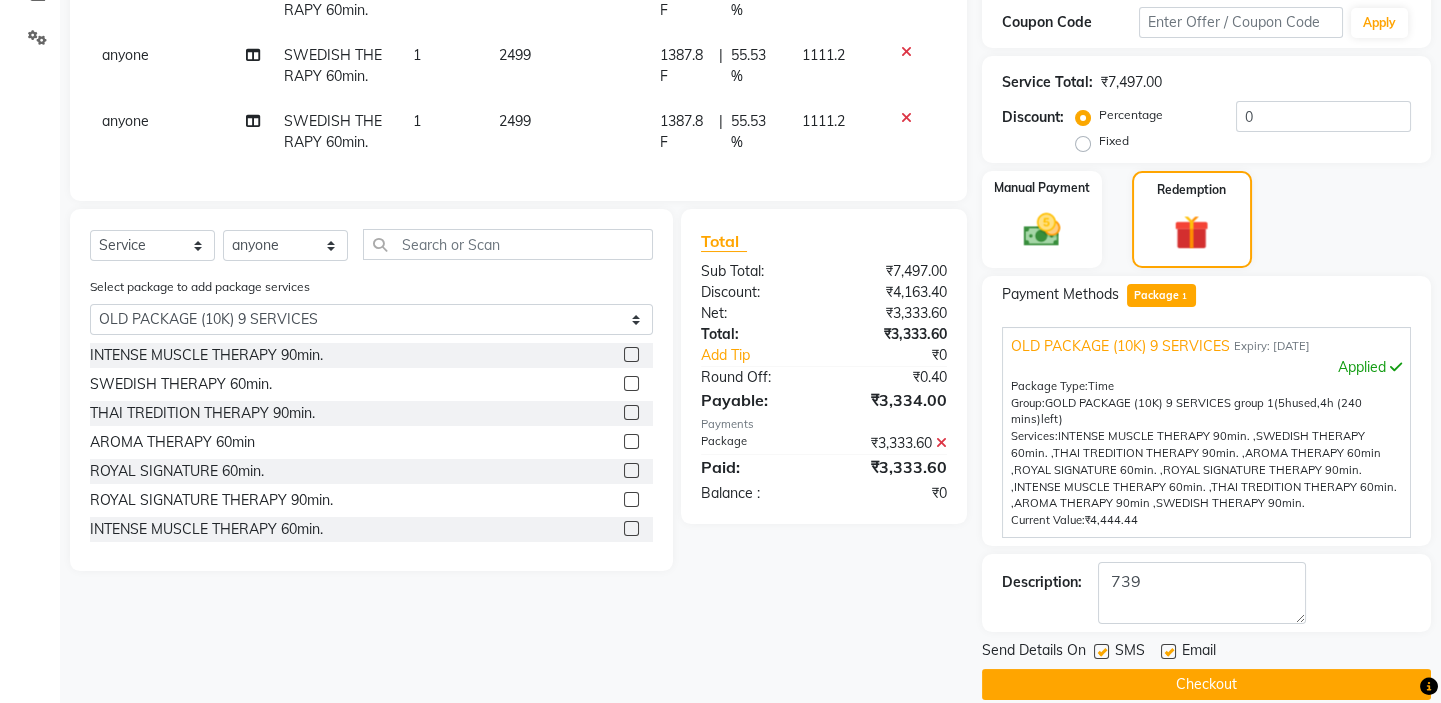 click 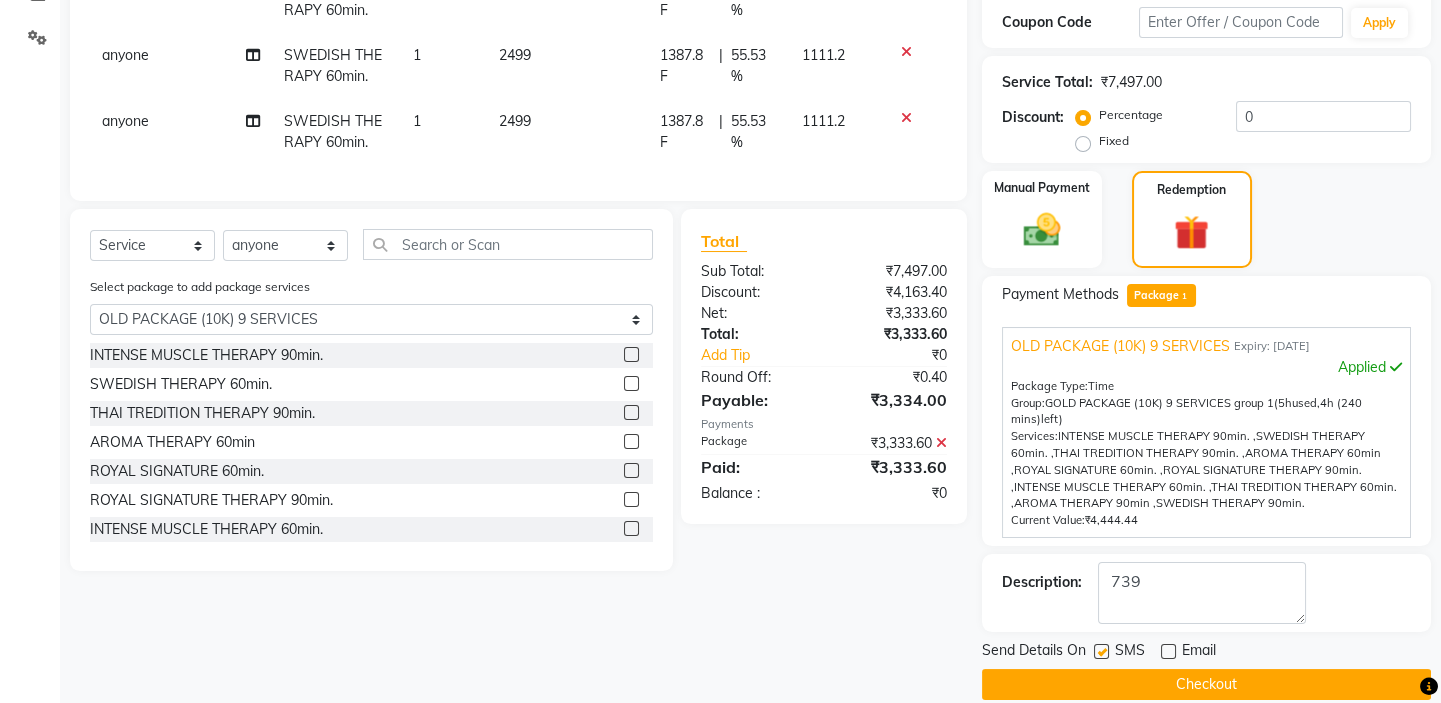 click 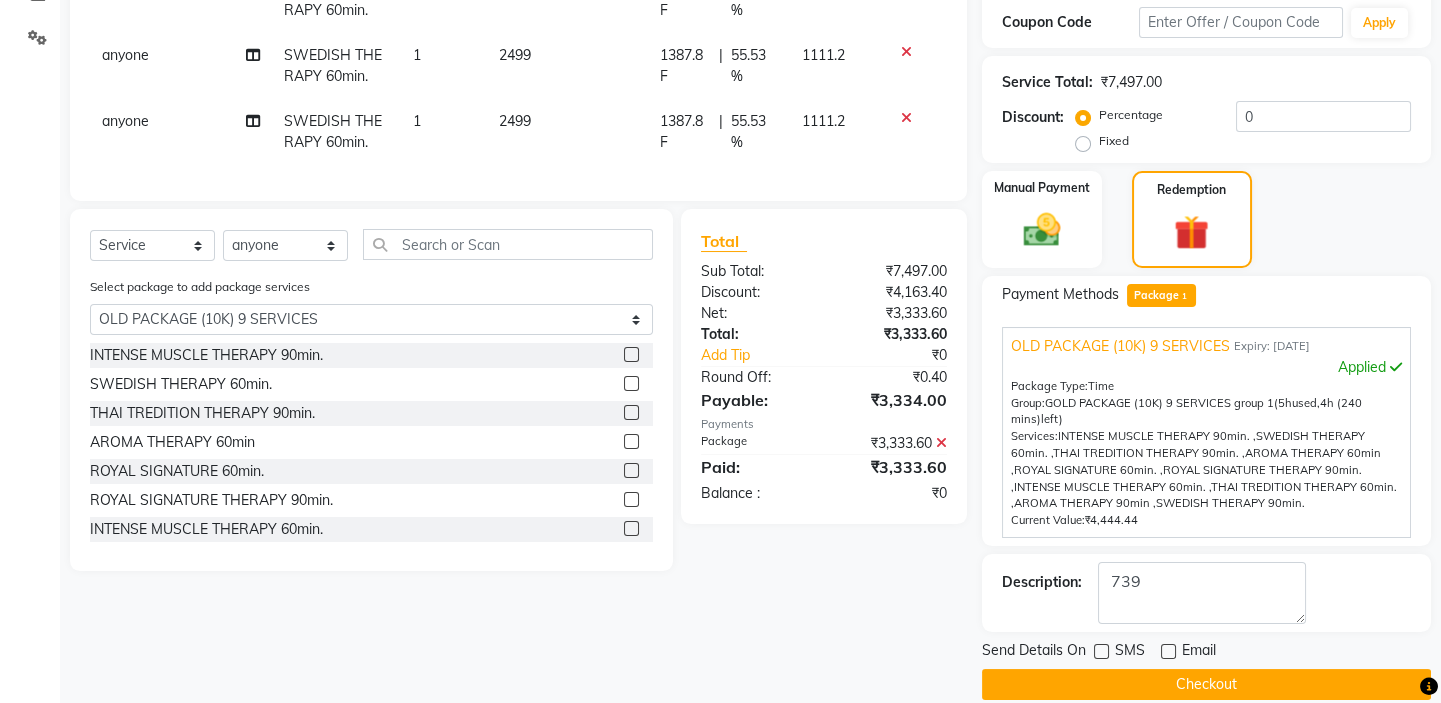click on "Checkout" 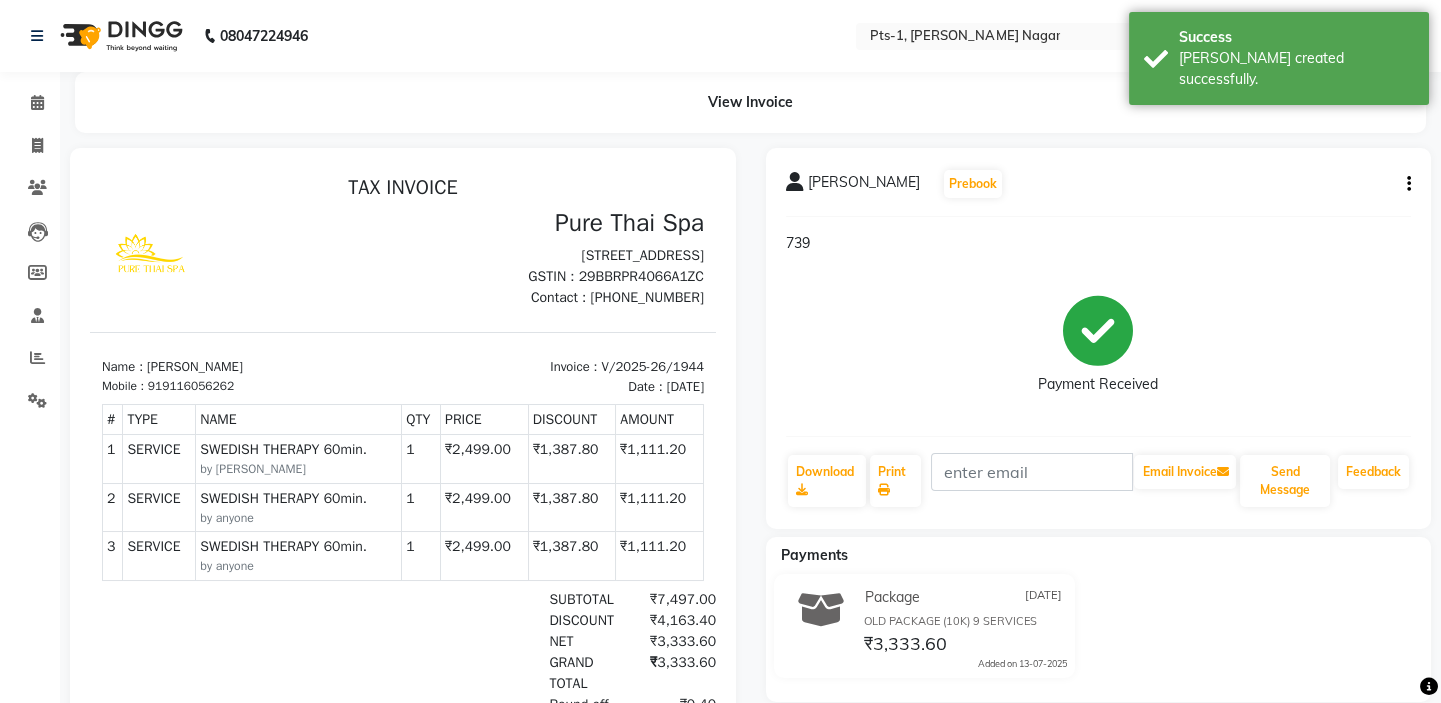 scroll, scrollTop: 0, scrollLeft: 0, axis: both 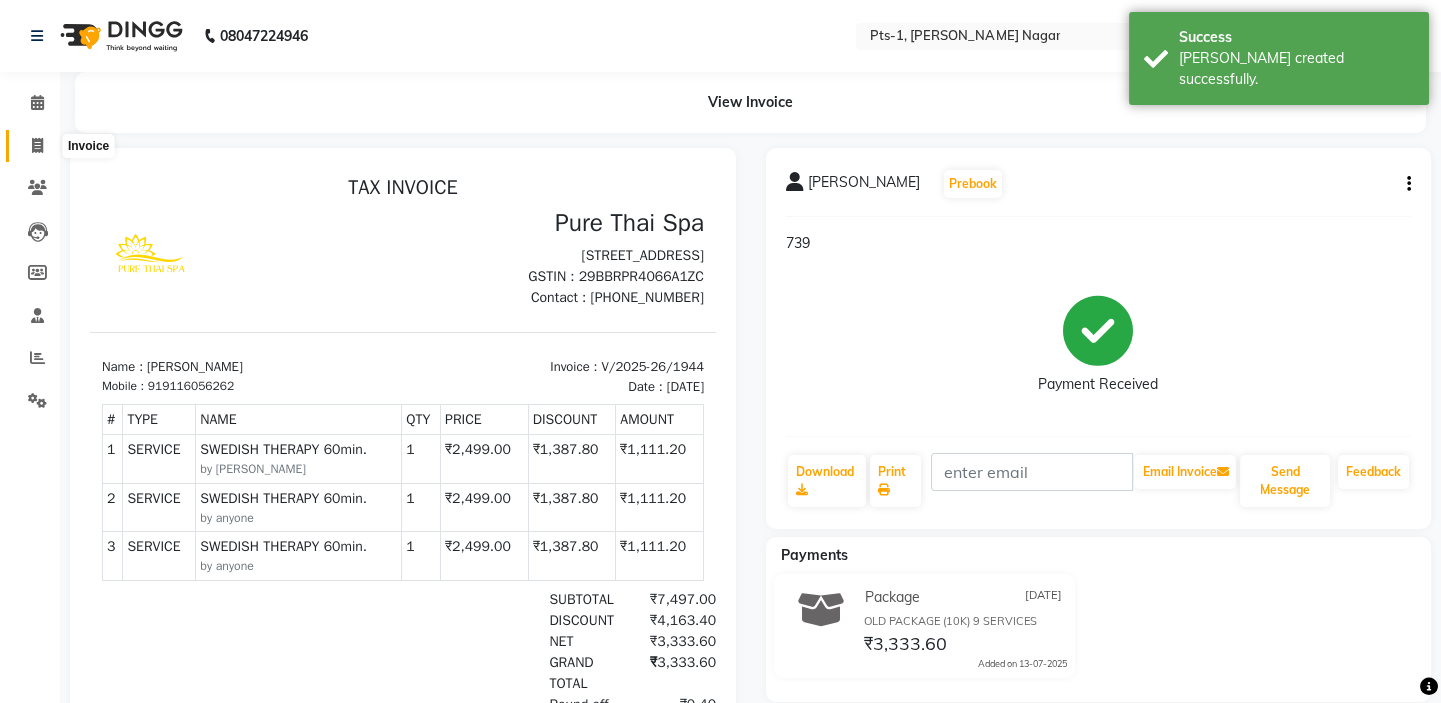 click 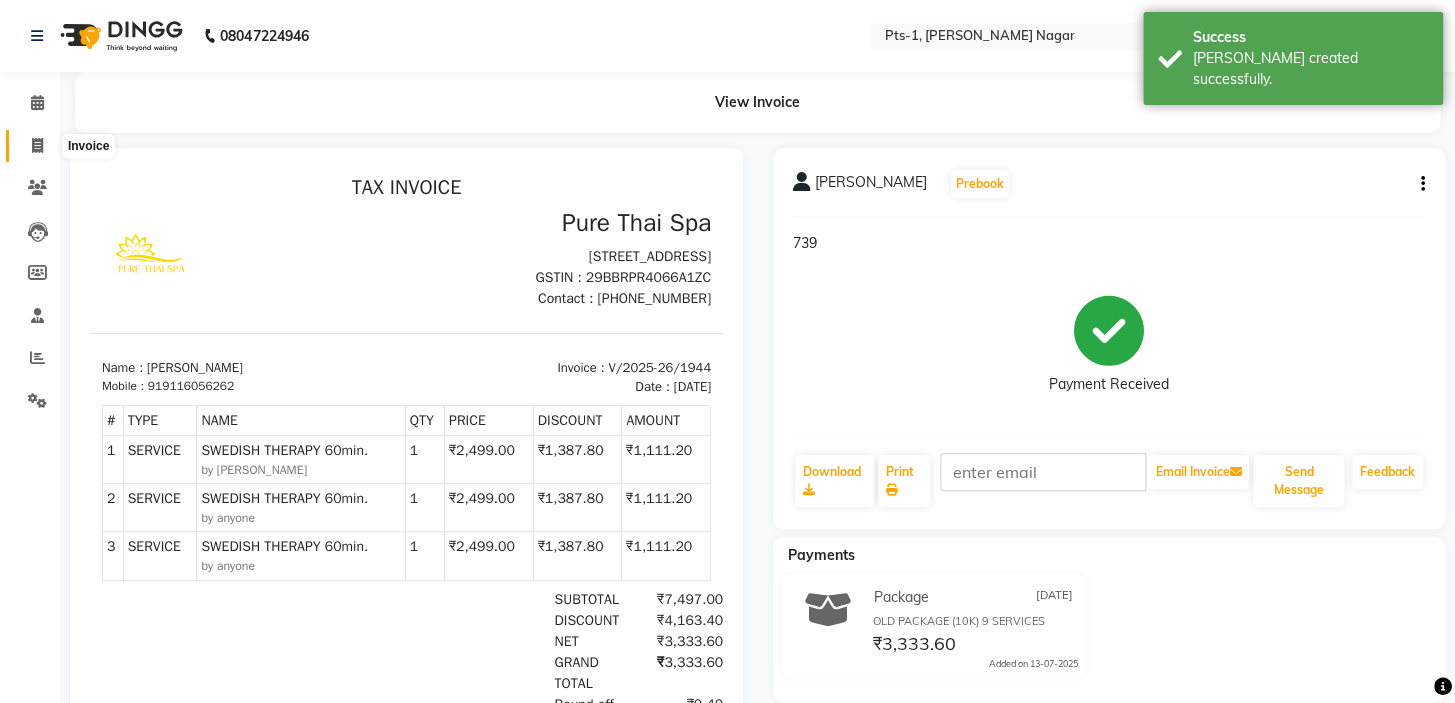 select on "5296" 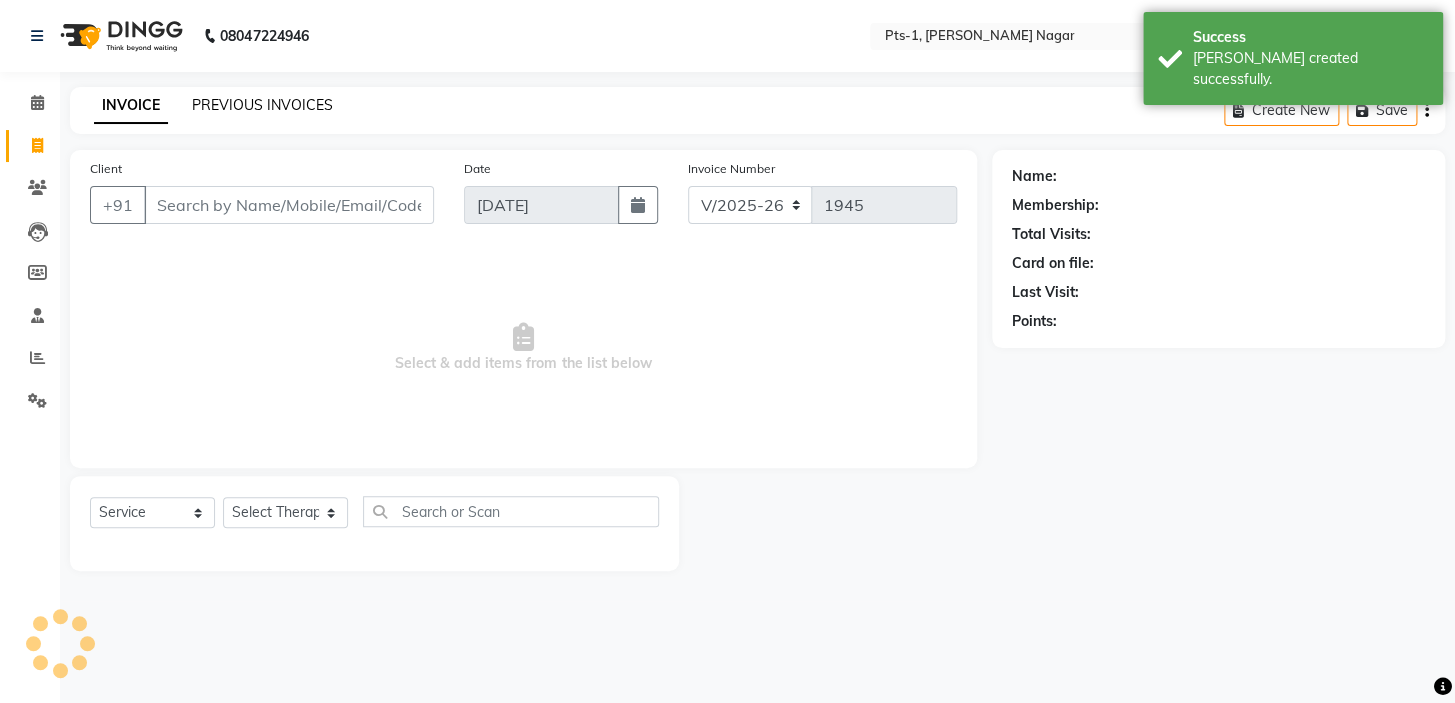 click on "PREVIOUS INVOICES" 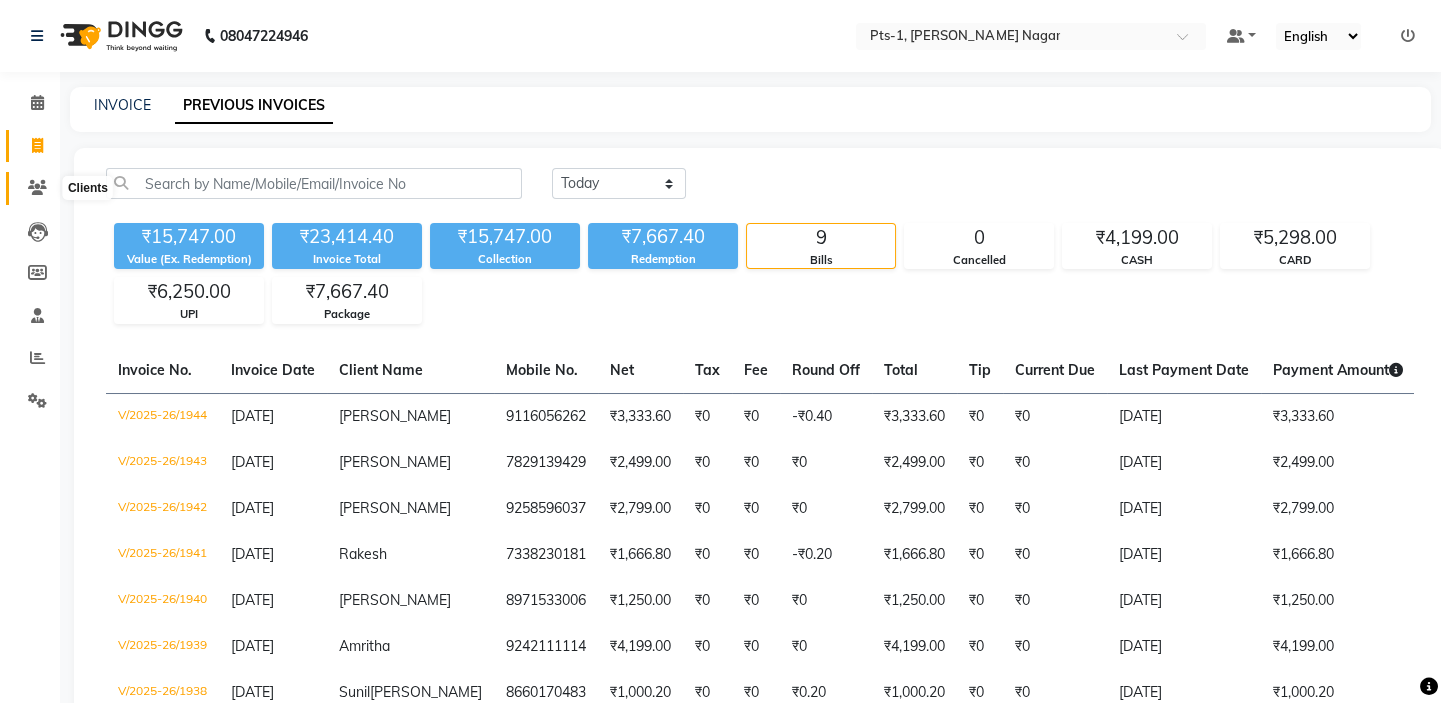 click 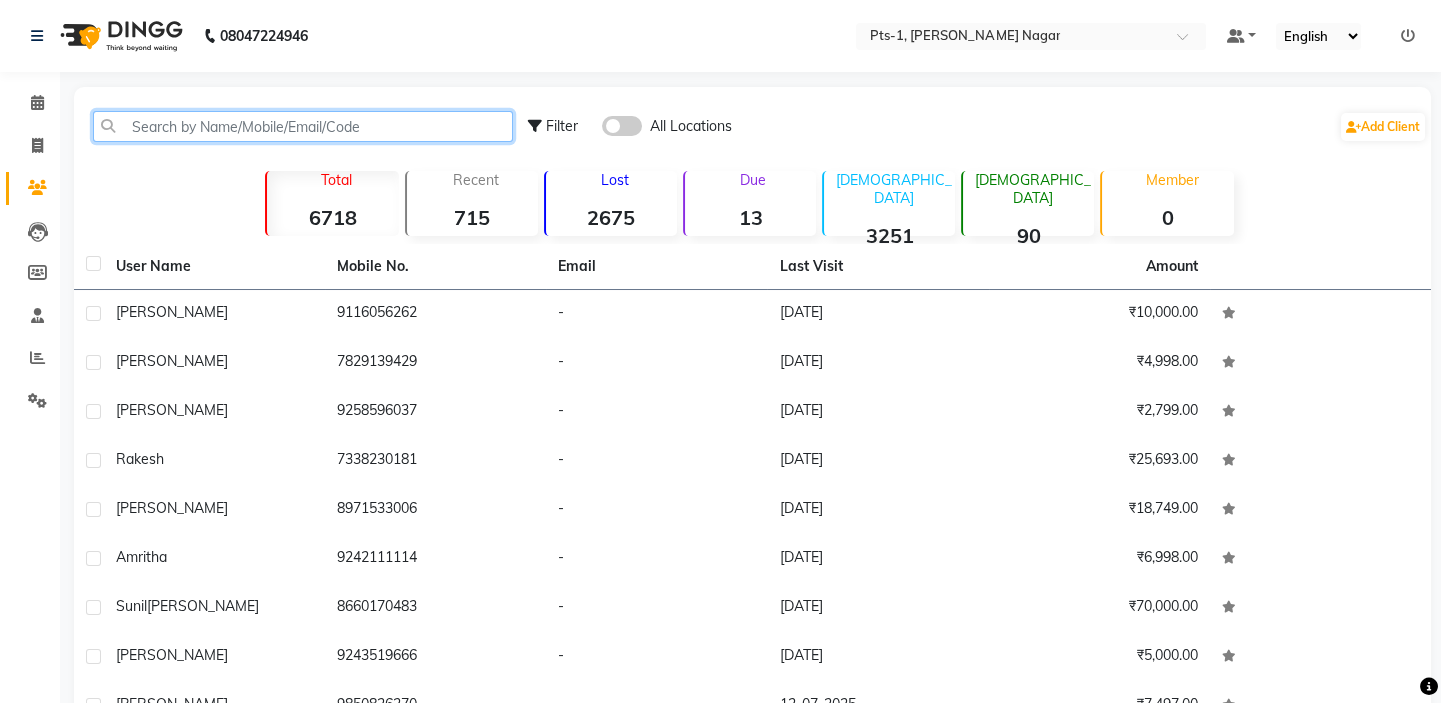 click 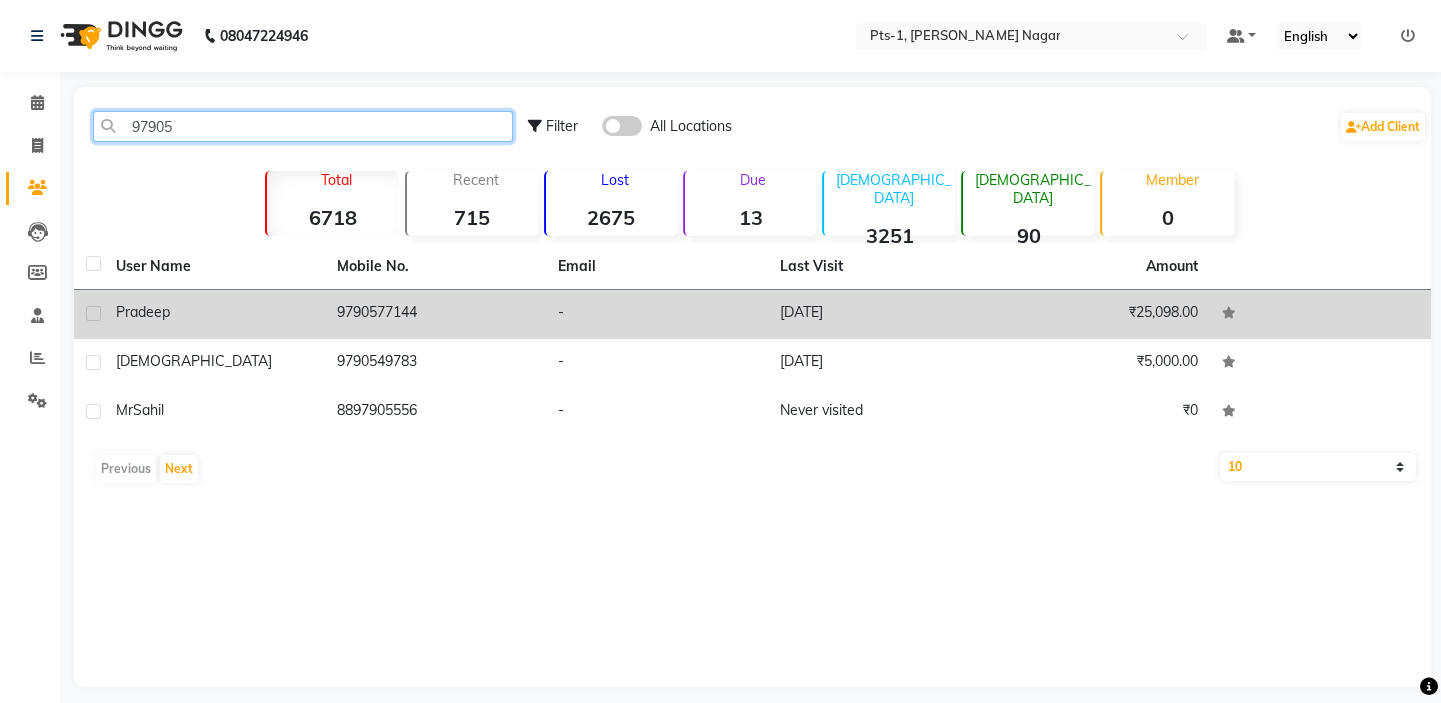 type on "97905" 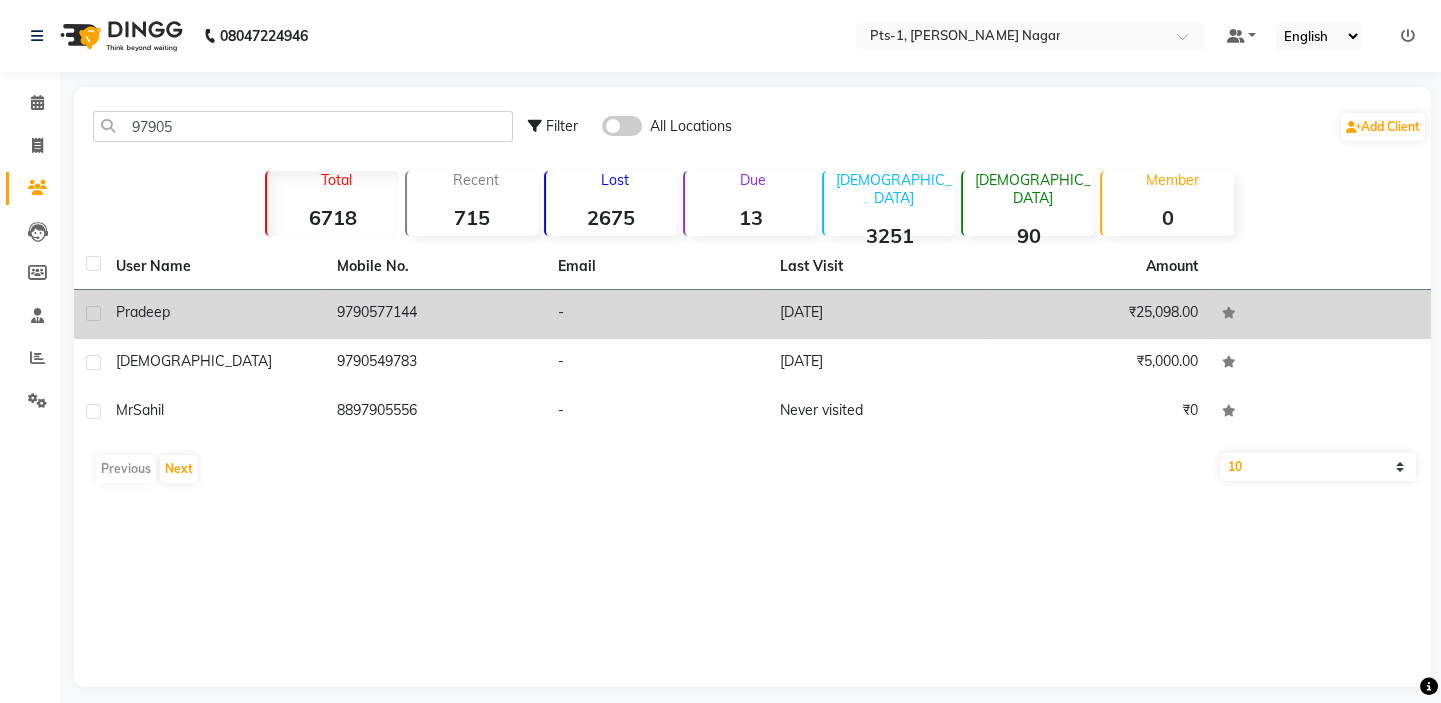 click on "9790577144" 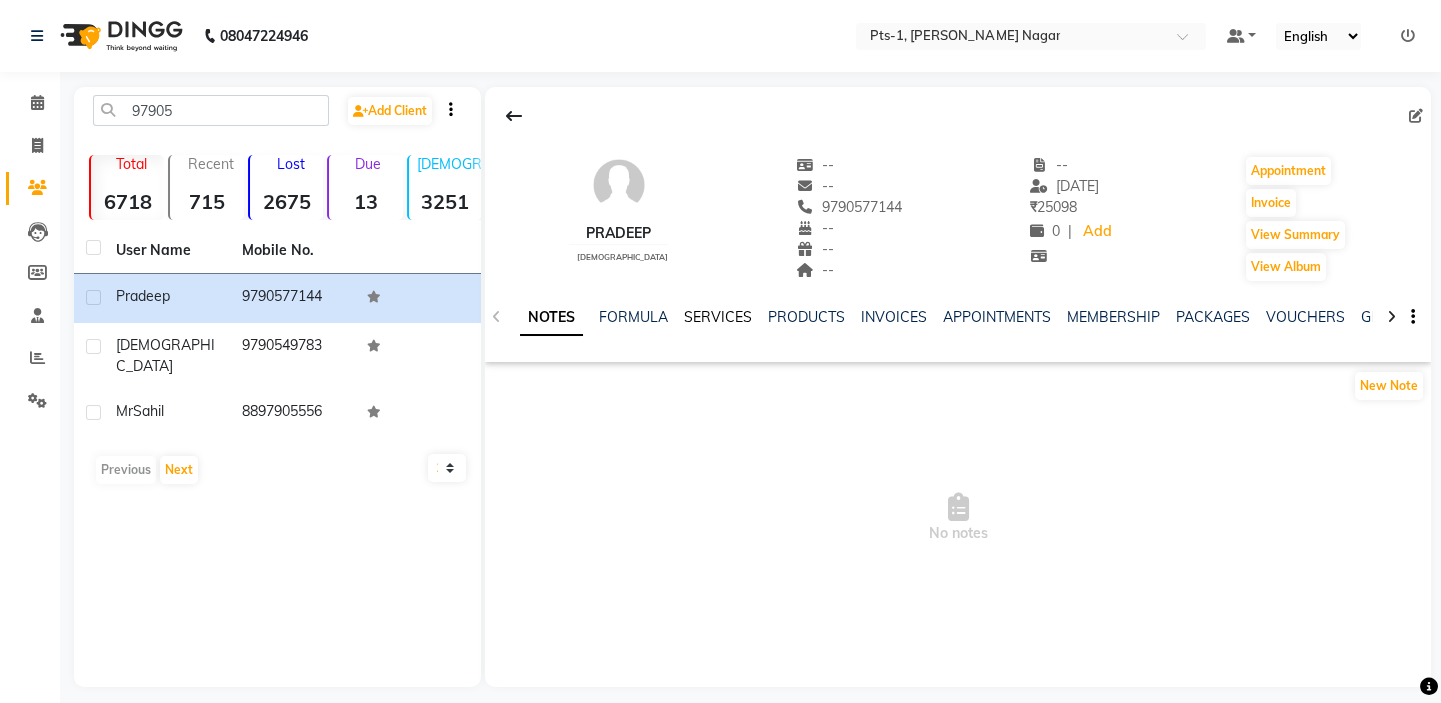 click on "SERVICES" 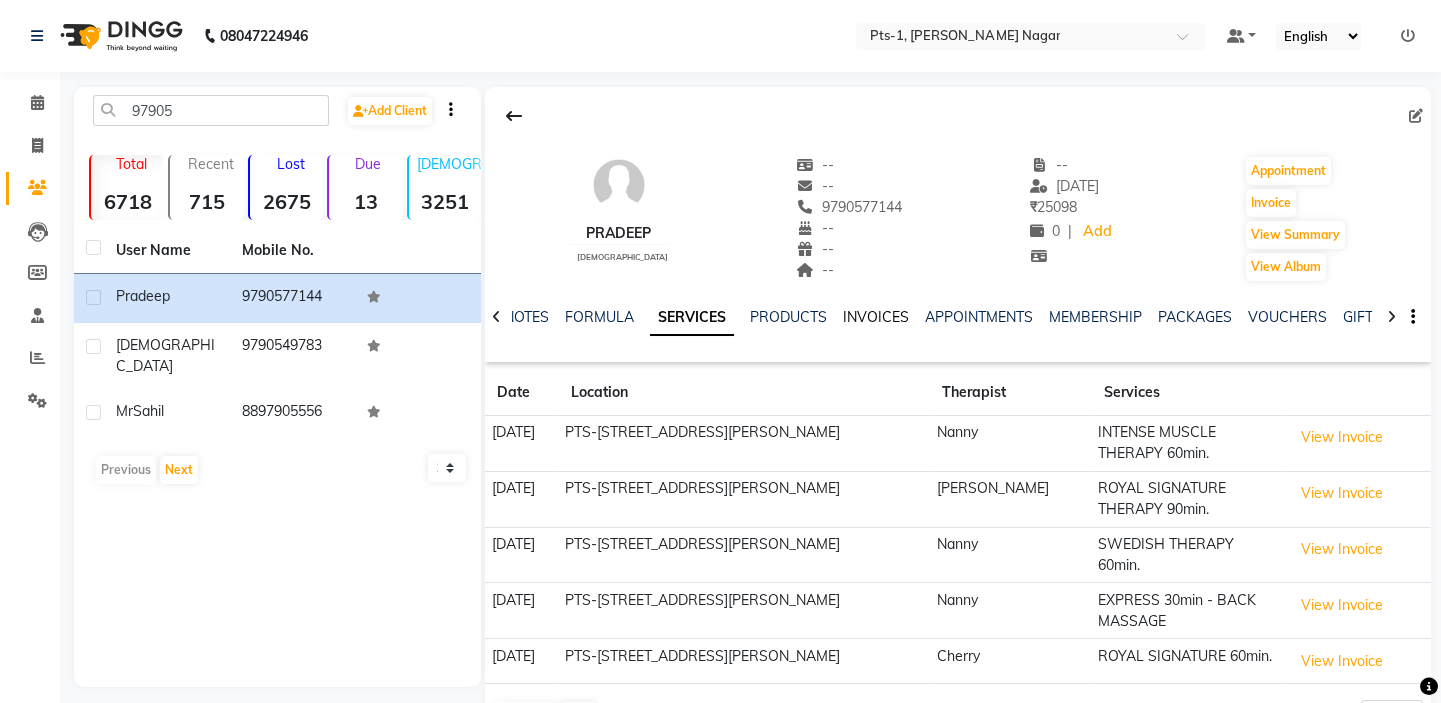 click on "INVOICES" 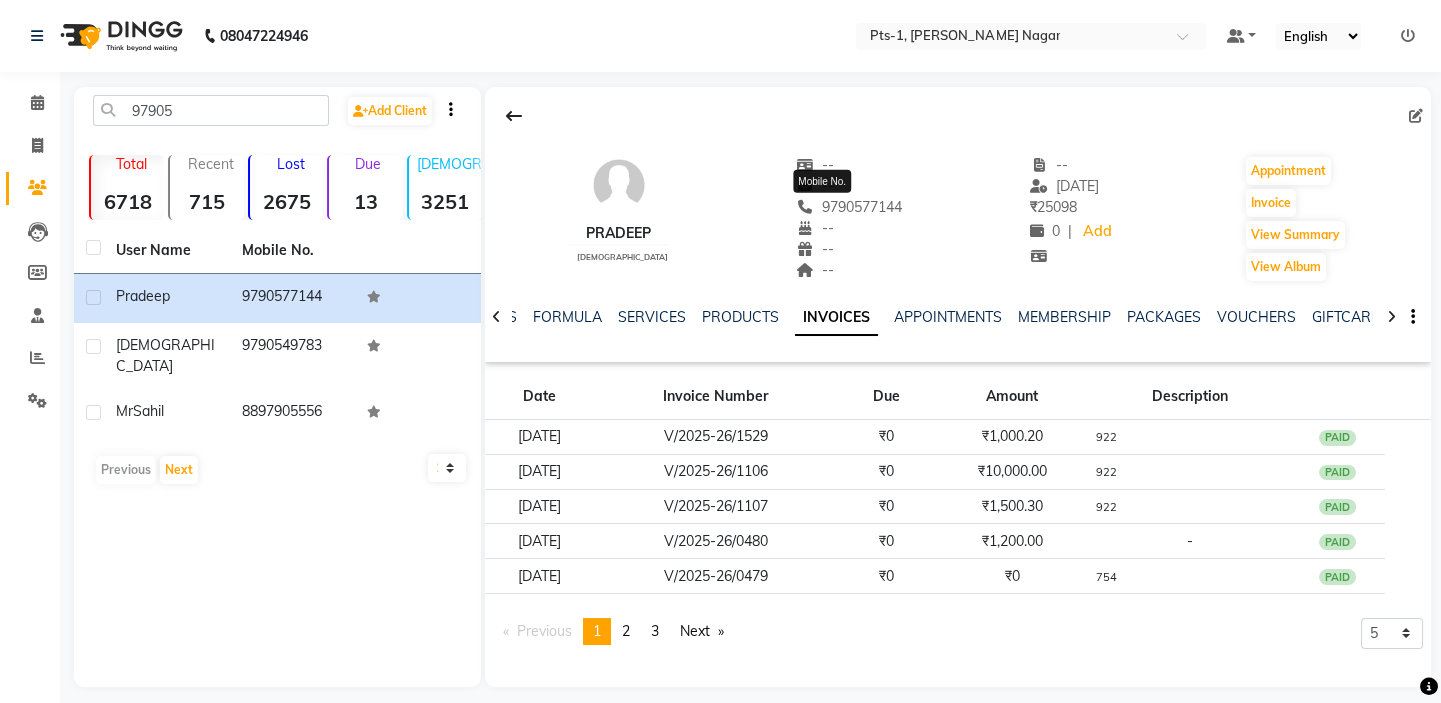 drag, startPoint x: 891, startPoint y: 204, endPoint x: 790, endPoint y: 209, distance: 101.12369 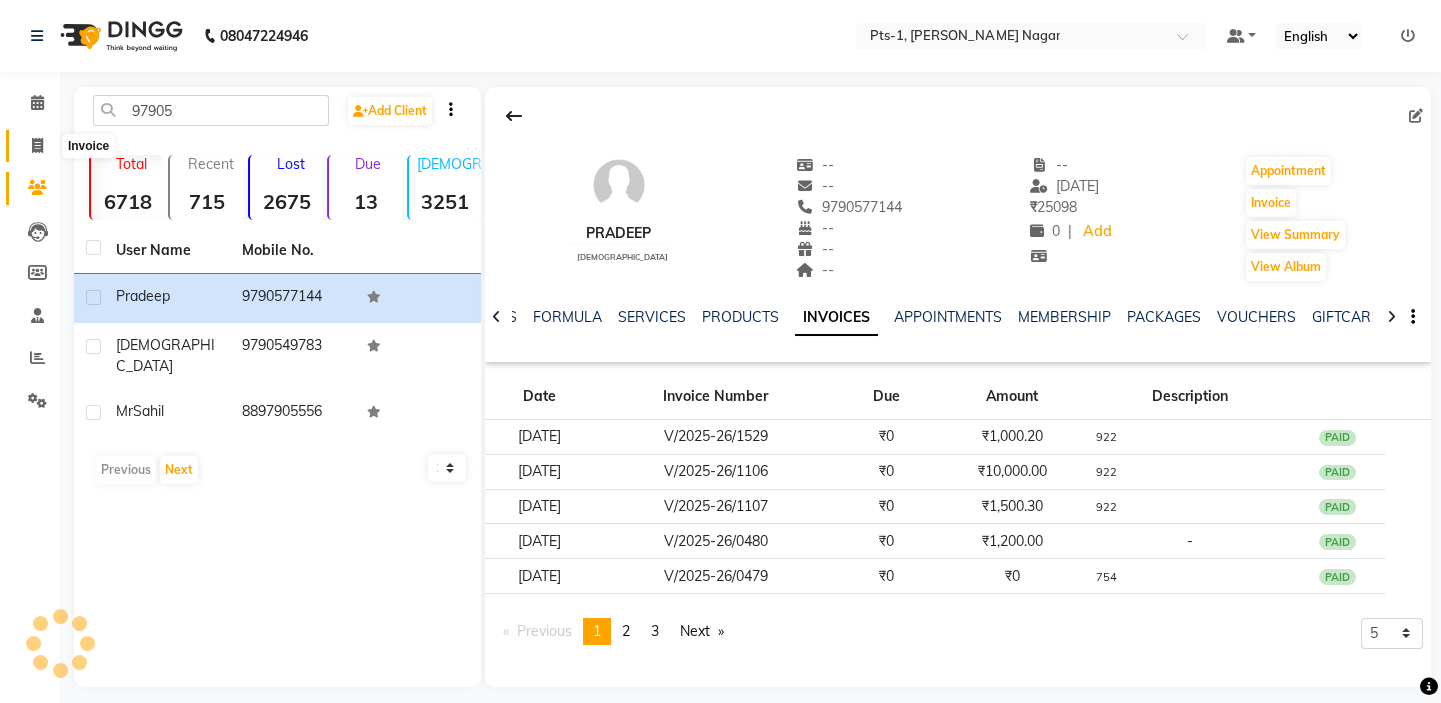 click 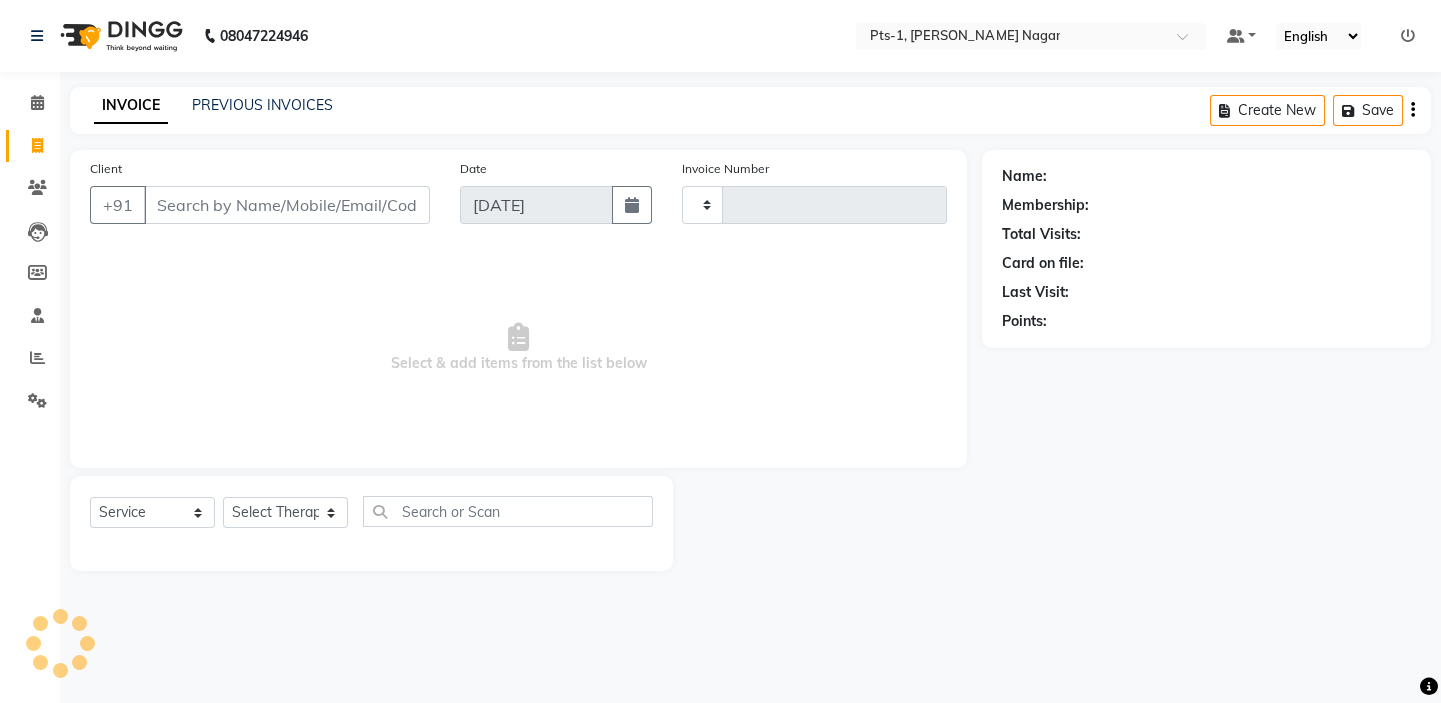 type on "1945" 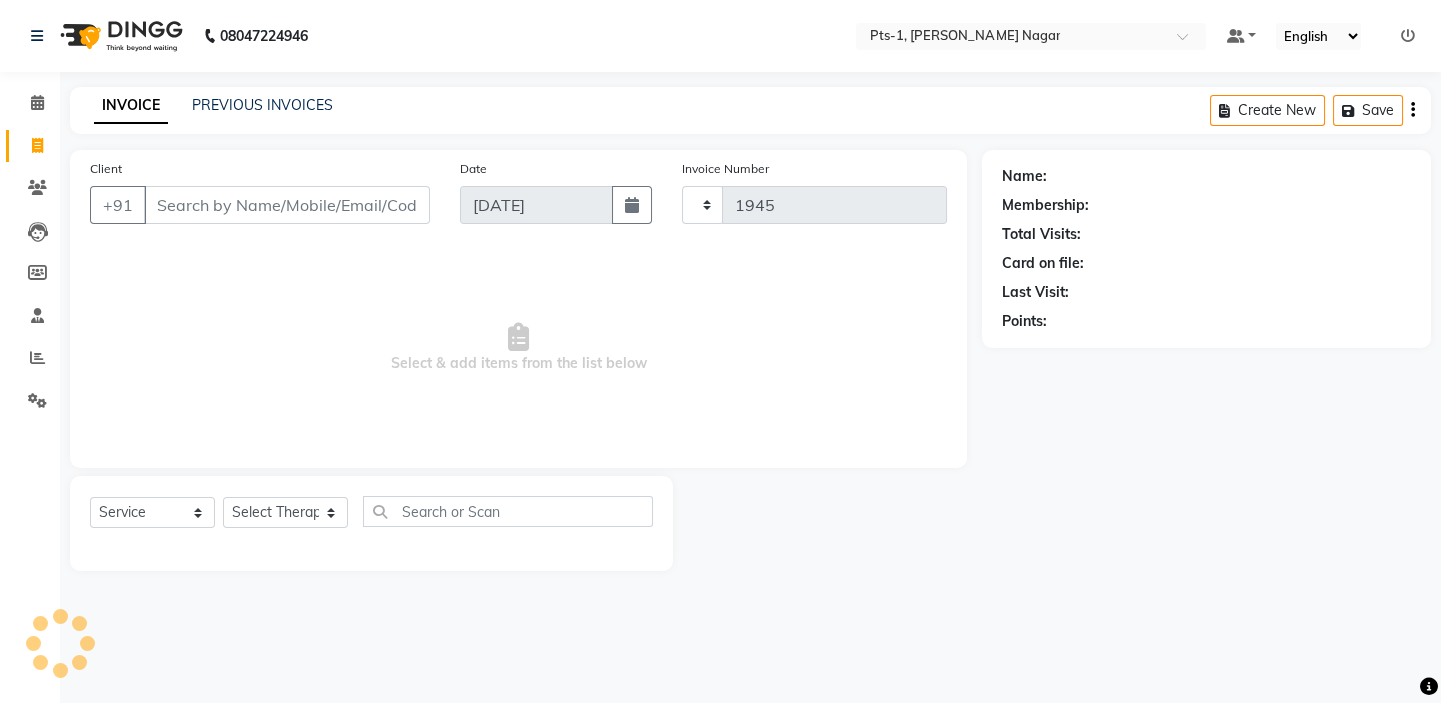 select on "5296" 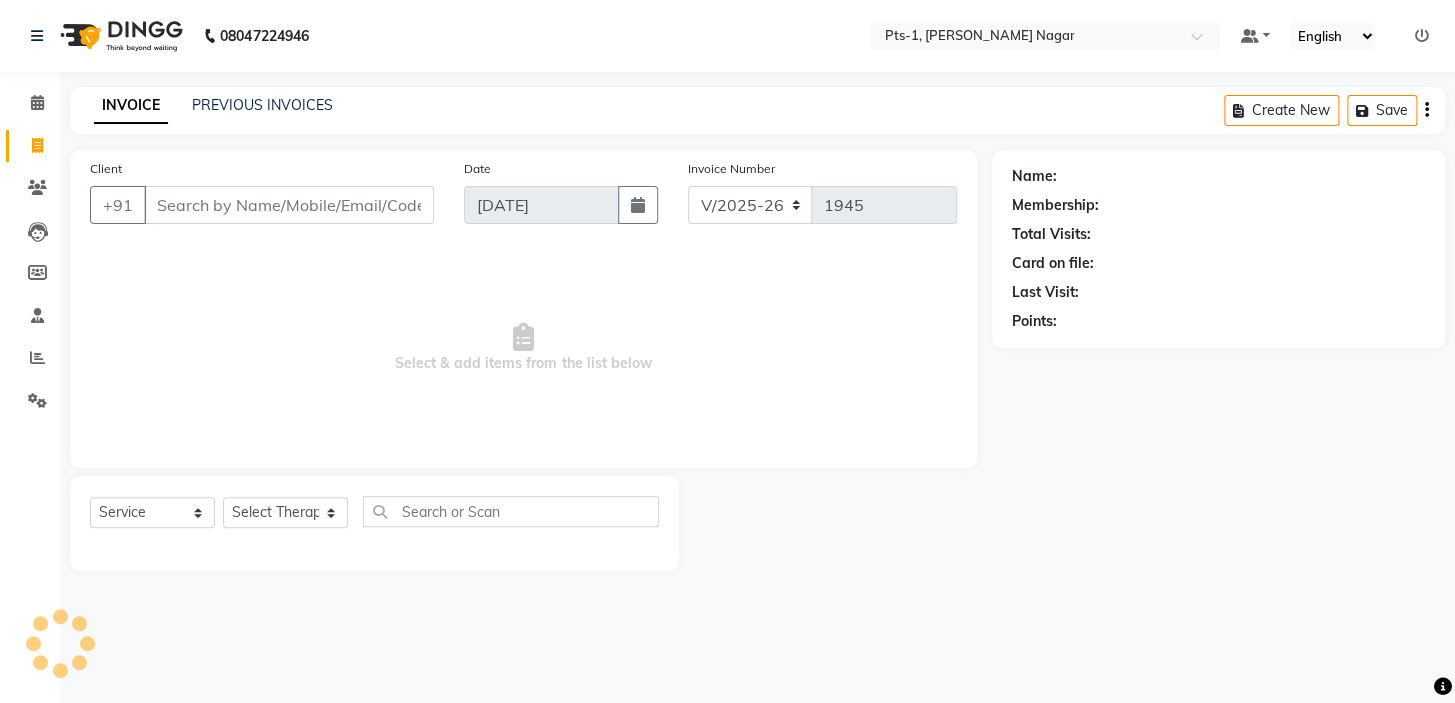 click on "Client" at bounding box center (289, 205) 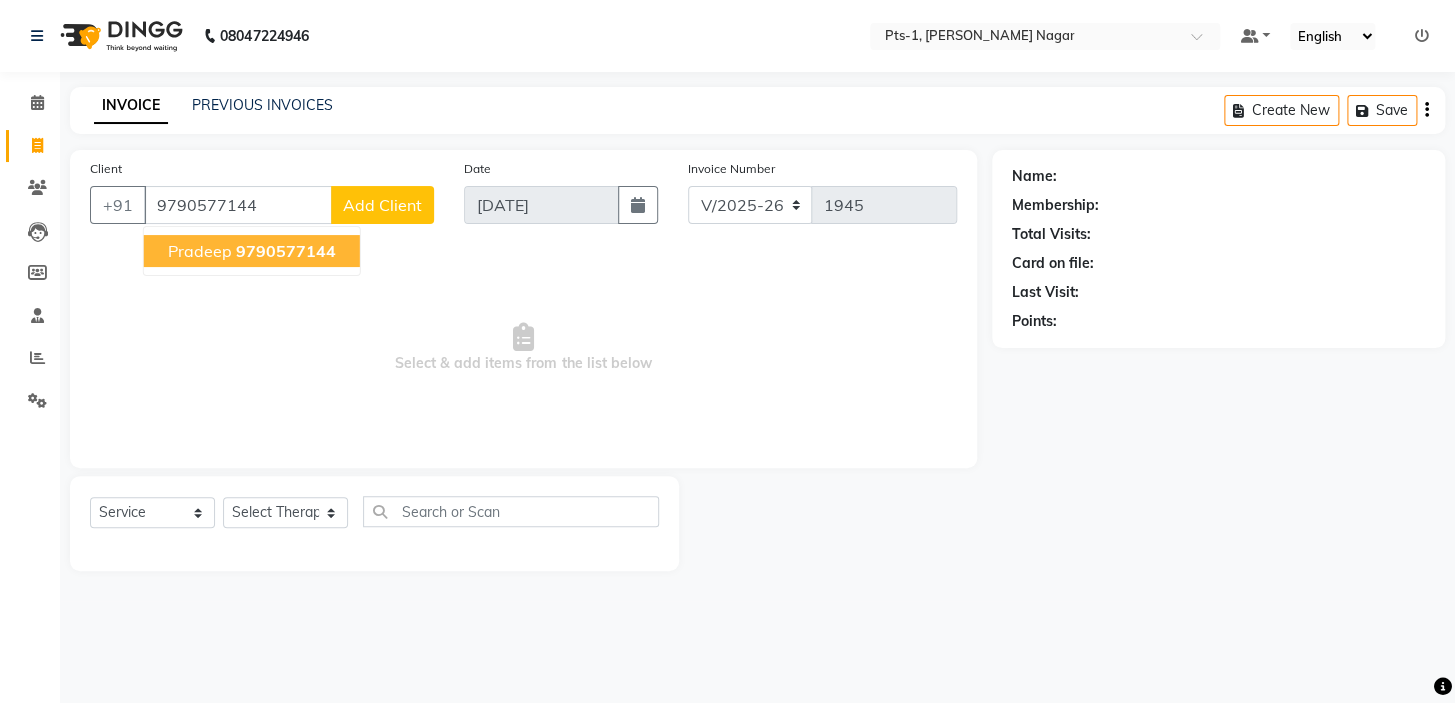 click on "9790577144" 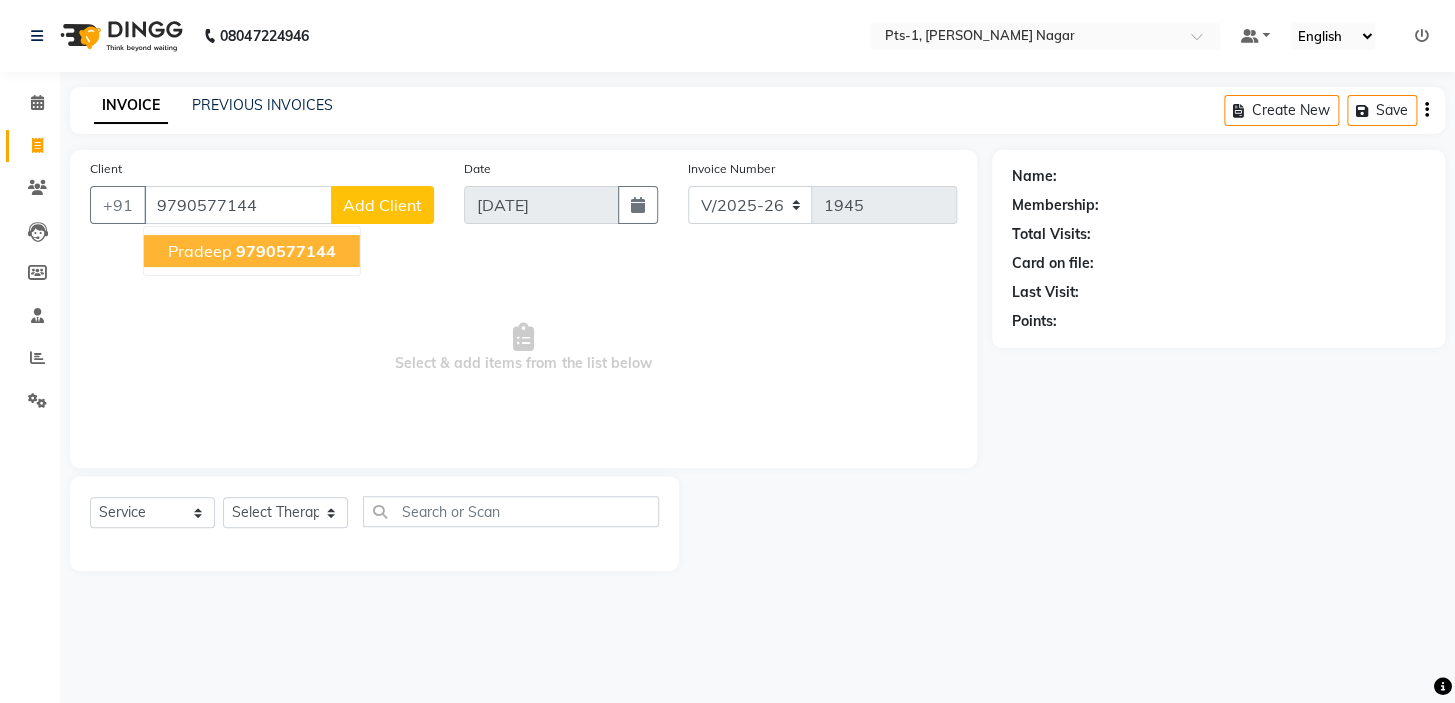 type on "9790577144" 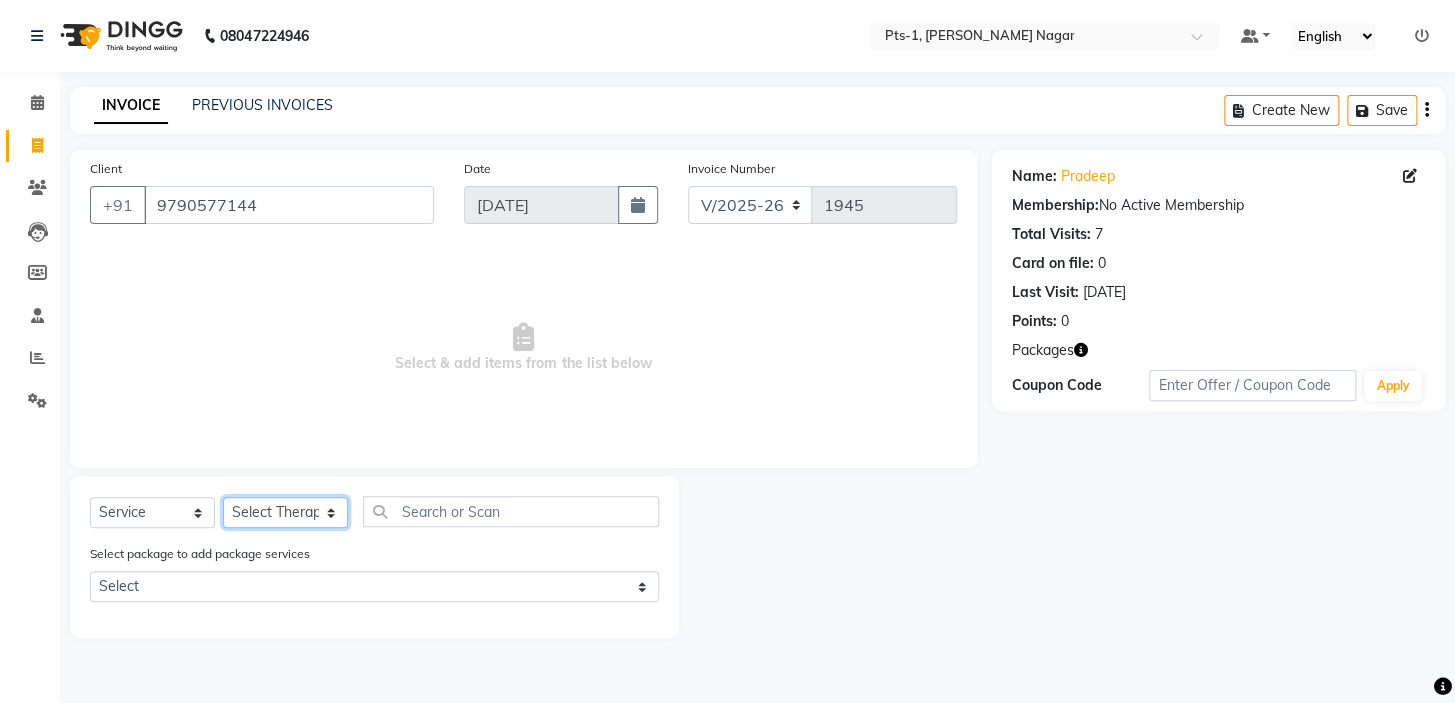 click on "Select Therapist [PERSON_NAME] anyone Babu Bela [PERSON_NAME] [PERSON_NAME] [PERSON_NAME] Sun [PERSON_NAME] [PERSON_NAME]" 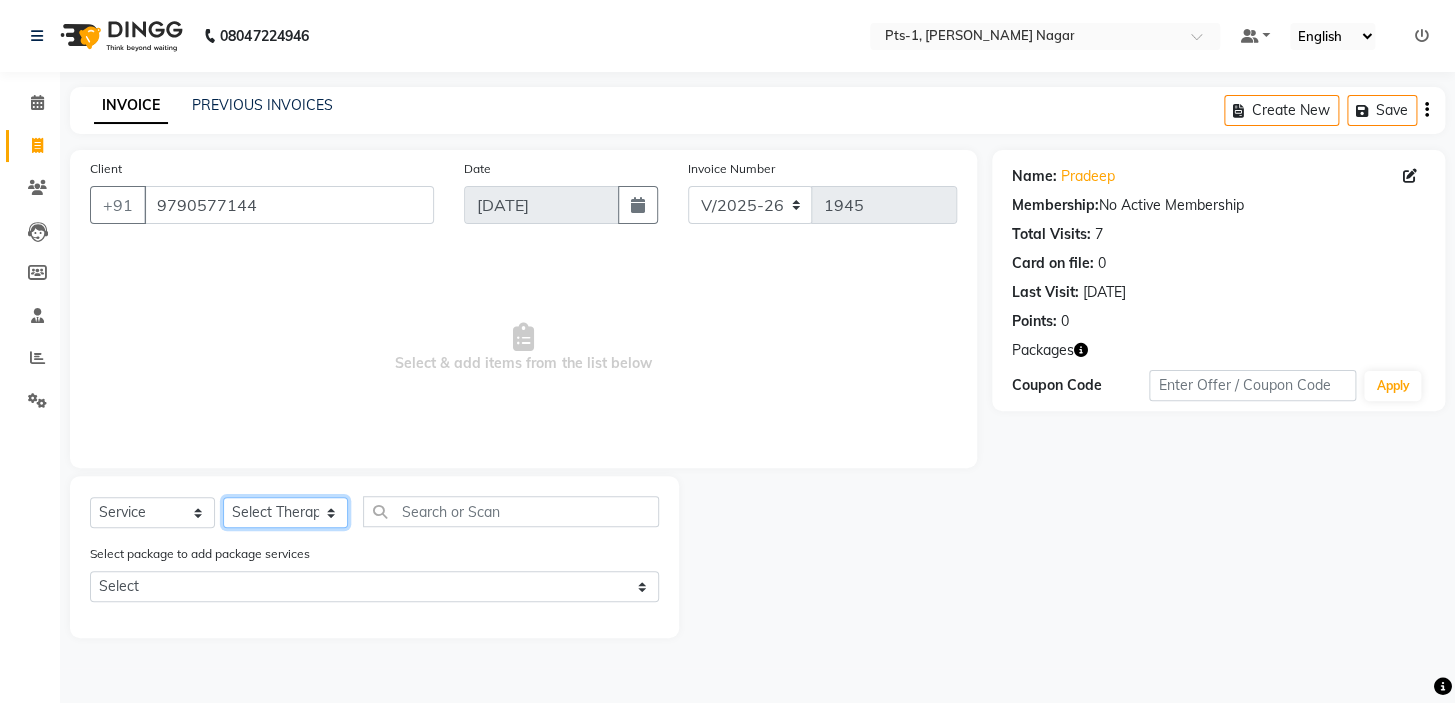select on "51729" 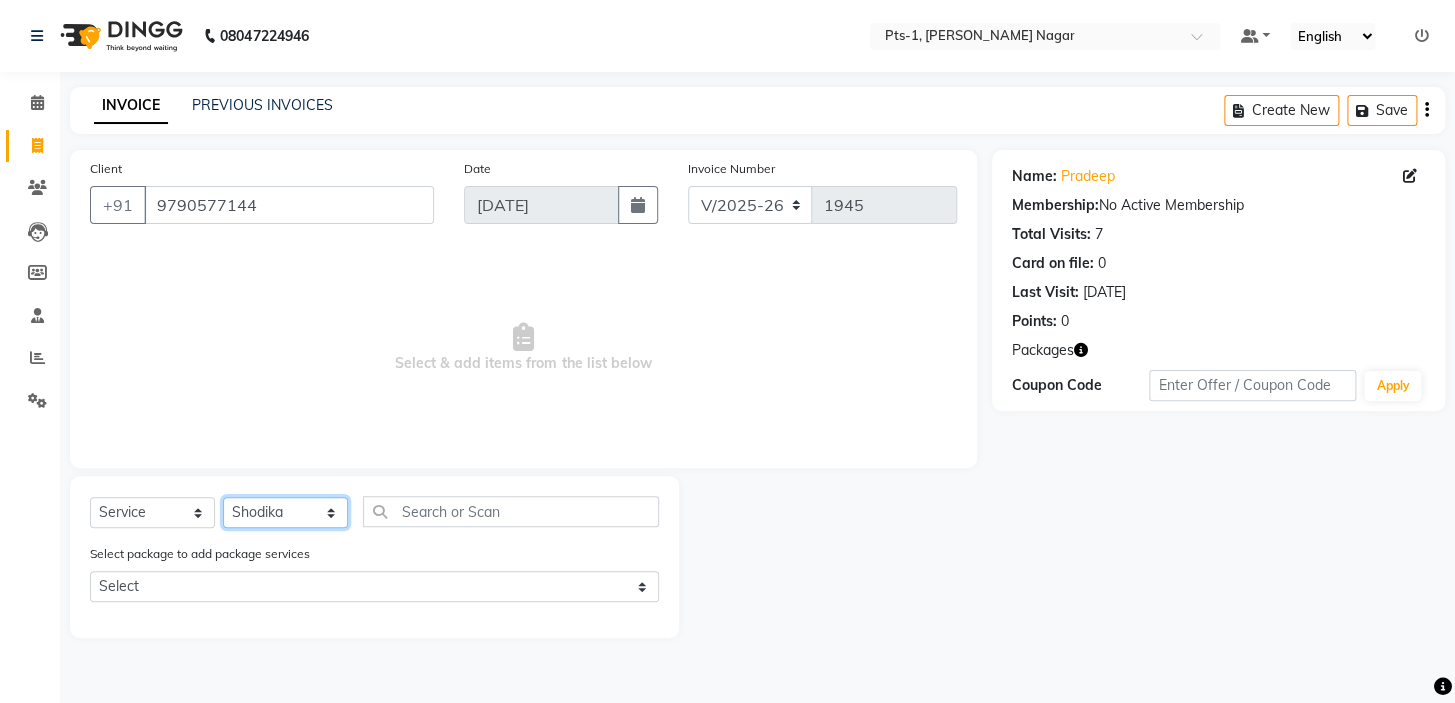 click on "Select Therapist [PERSON_NAME] anyone Babu Bela [PERSON_NAME] [PERSON_NAME] [PERSON_NAME] Sun [PERSON_NAME] [PERSON_NAME]" 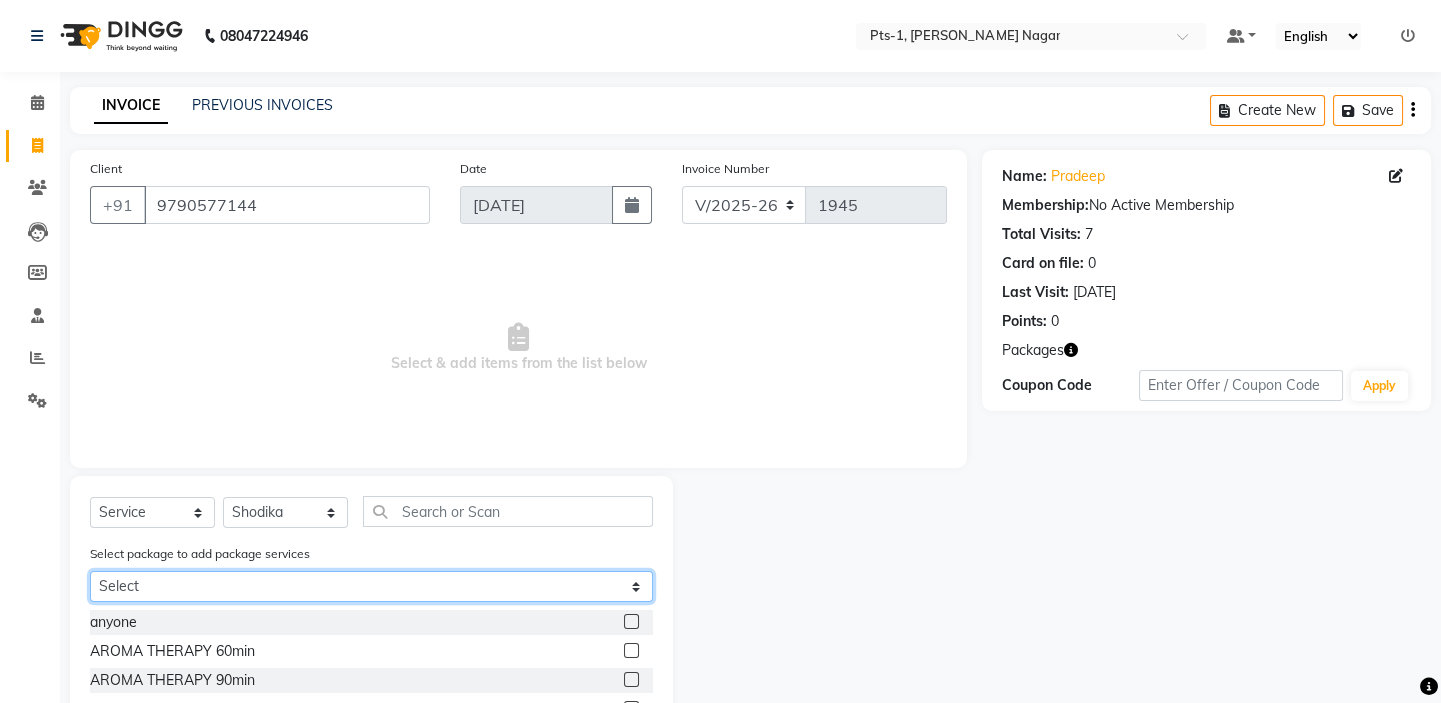 drag, startPoint x: 252, startPoint y: 581, endPoint x: 240, endPoint y: 601, distance: 23.323807 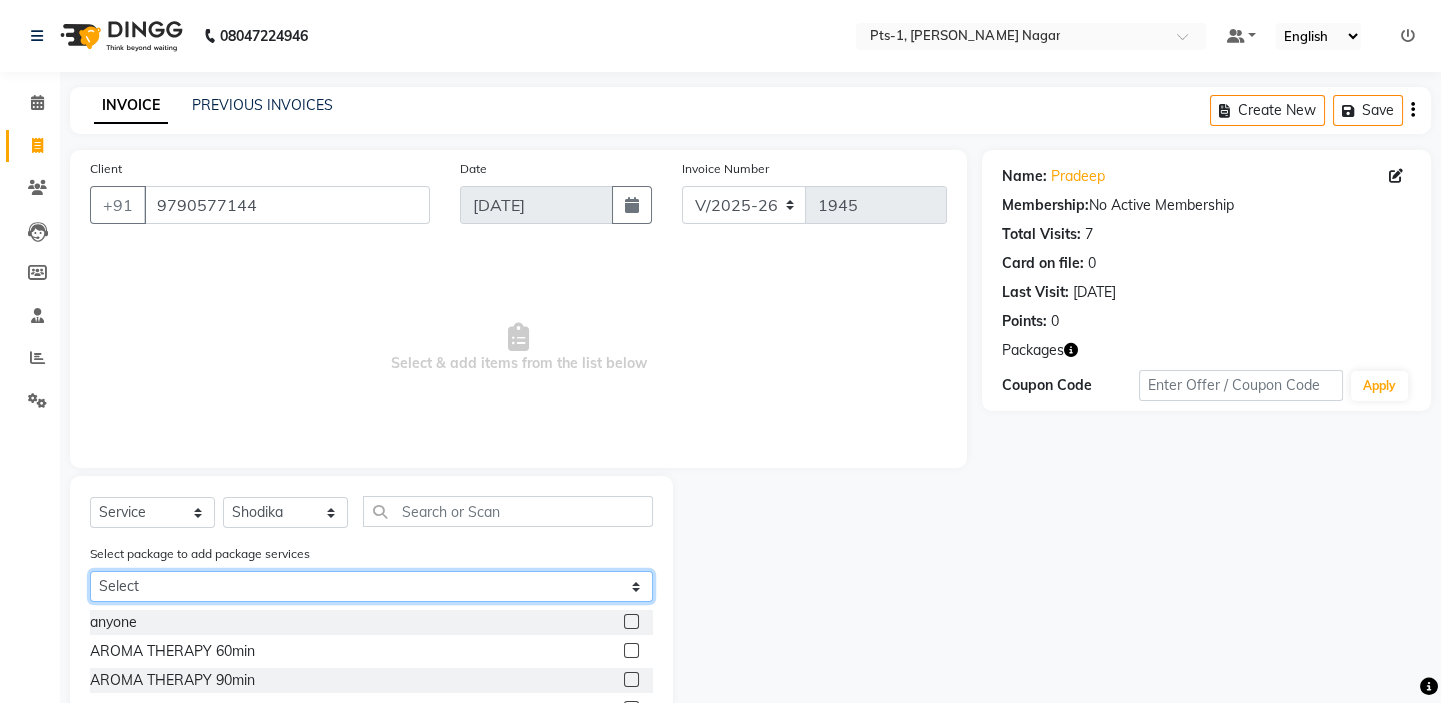 click on "Select PTS PACKAGE (10K) 10 SERVICES" 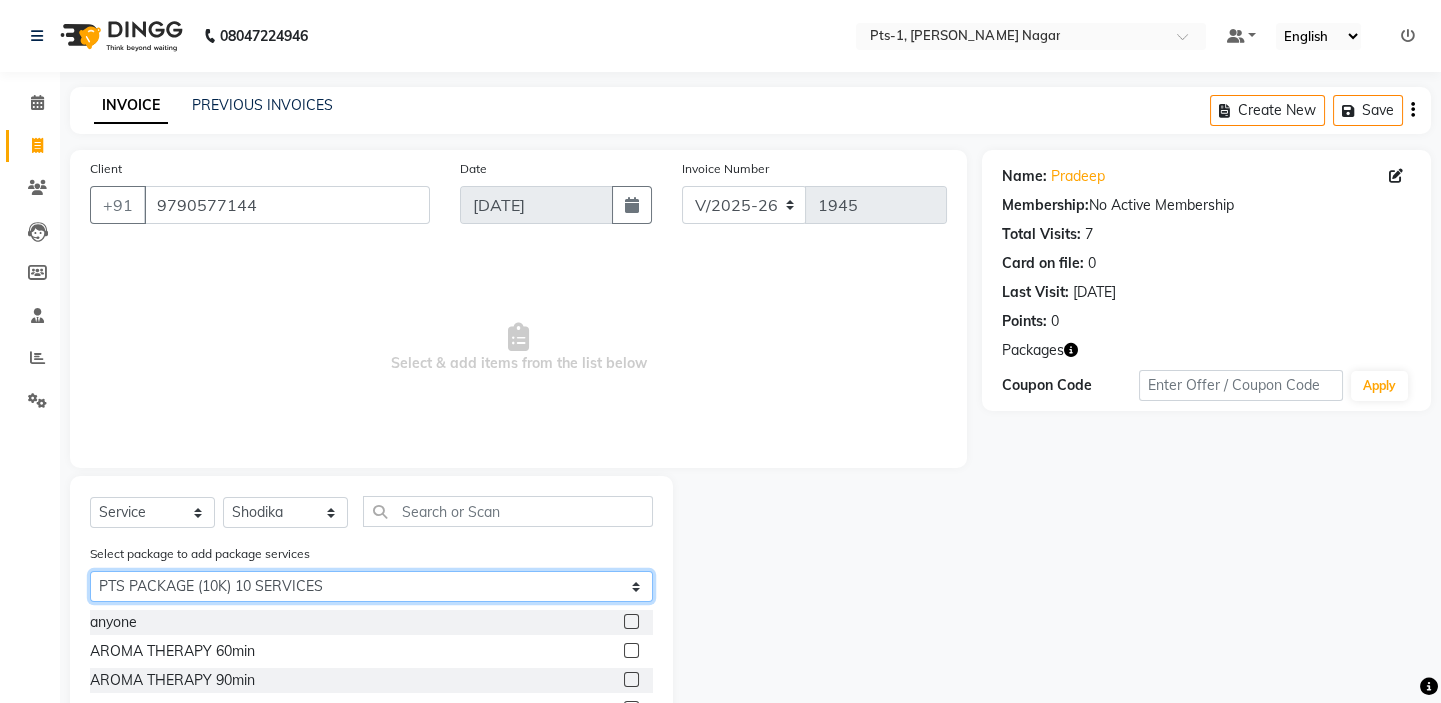 click on "Select PTS PACKAGE (10K) 10 SERVICES" 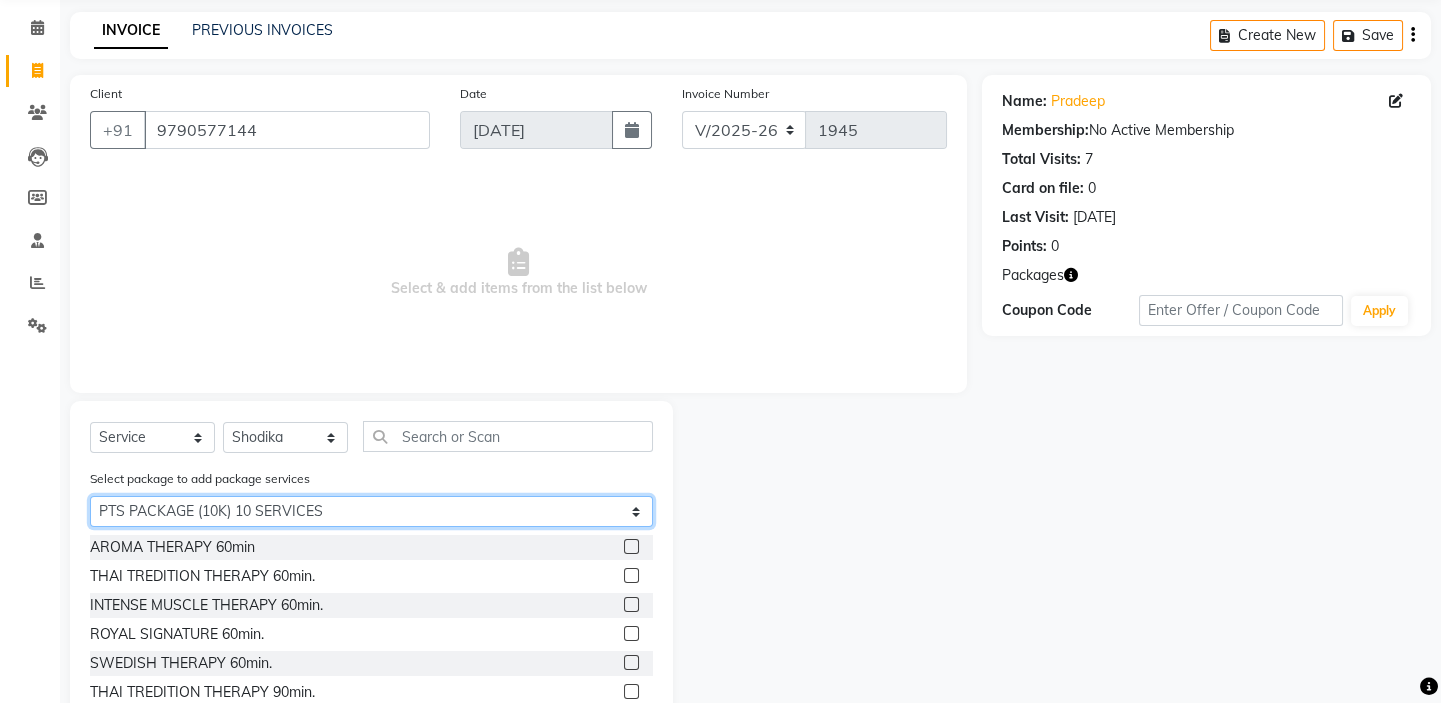 scroll, scrollTop: 166, scrollLeft: 0, axis: vertical 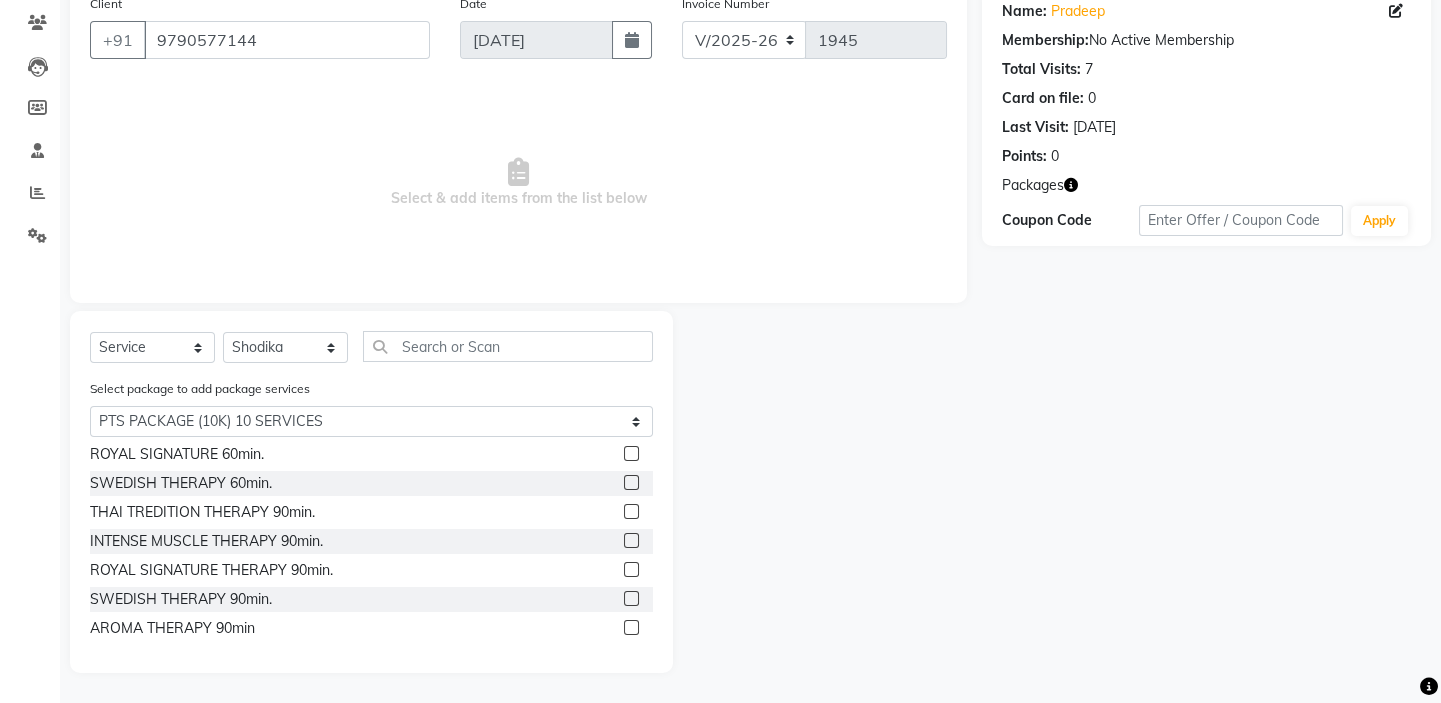 click 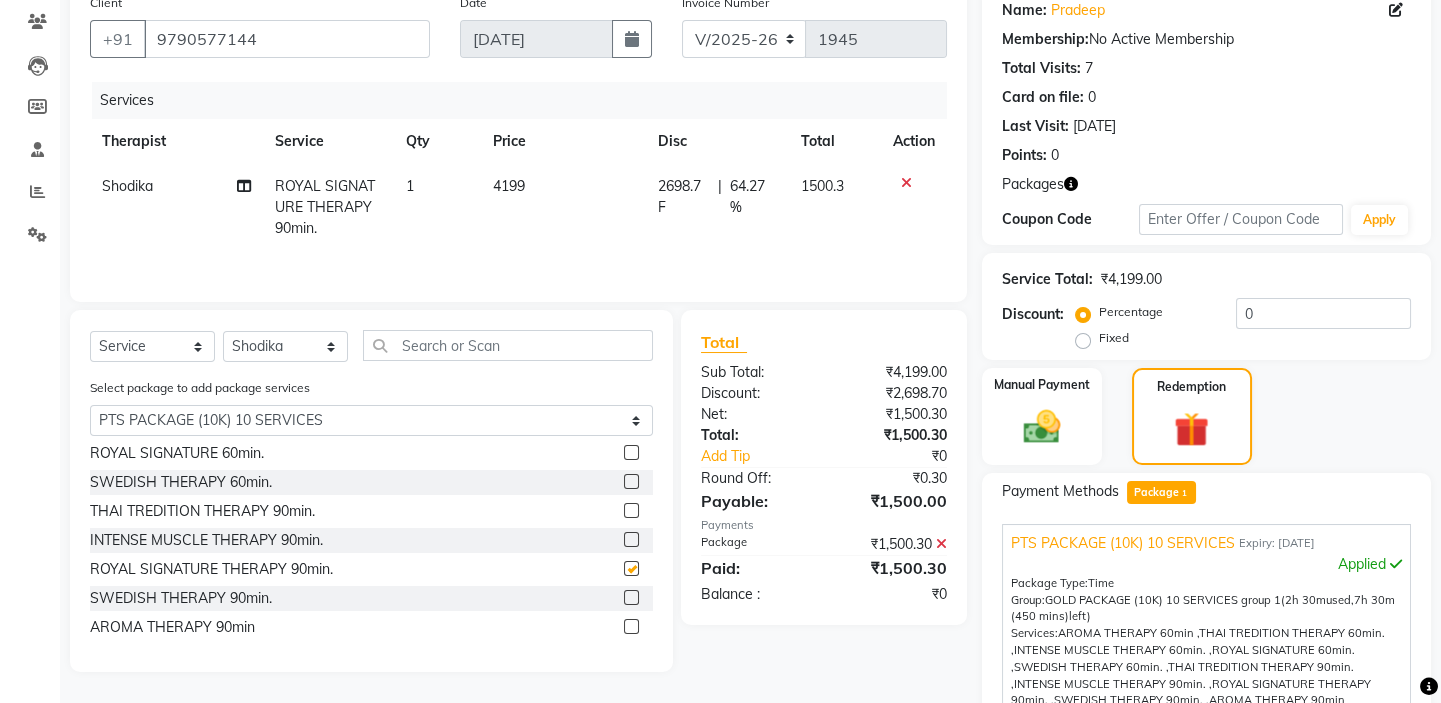 checkbox on "false" 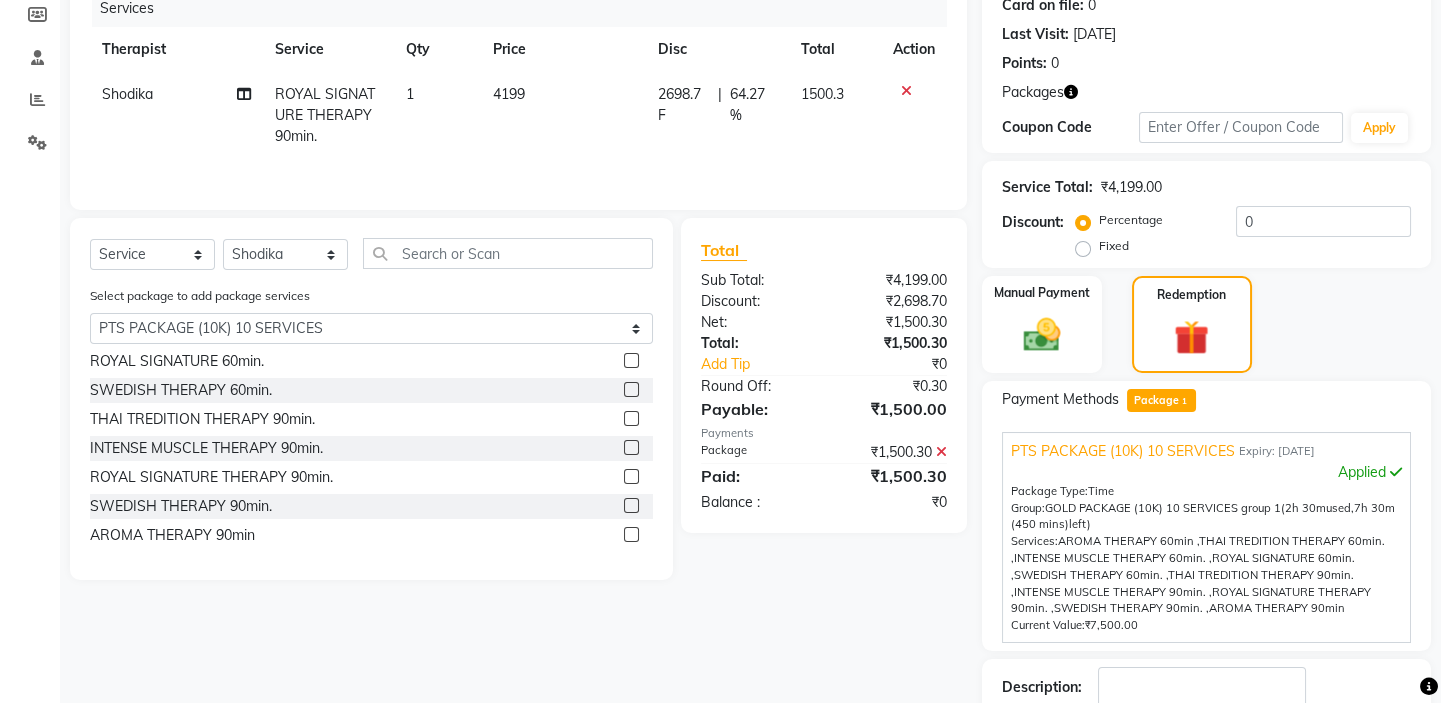 scroll, scrollTop: 389, scrollLeft: 0, axis: vertical 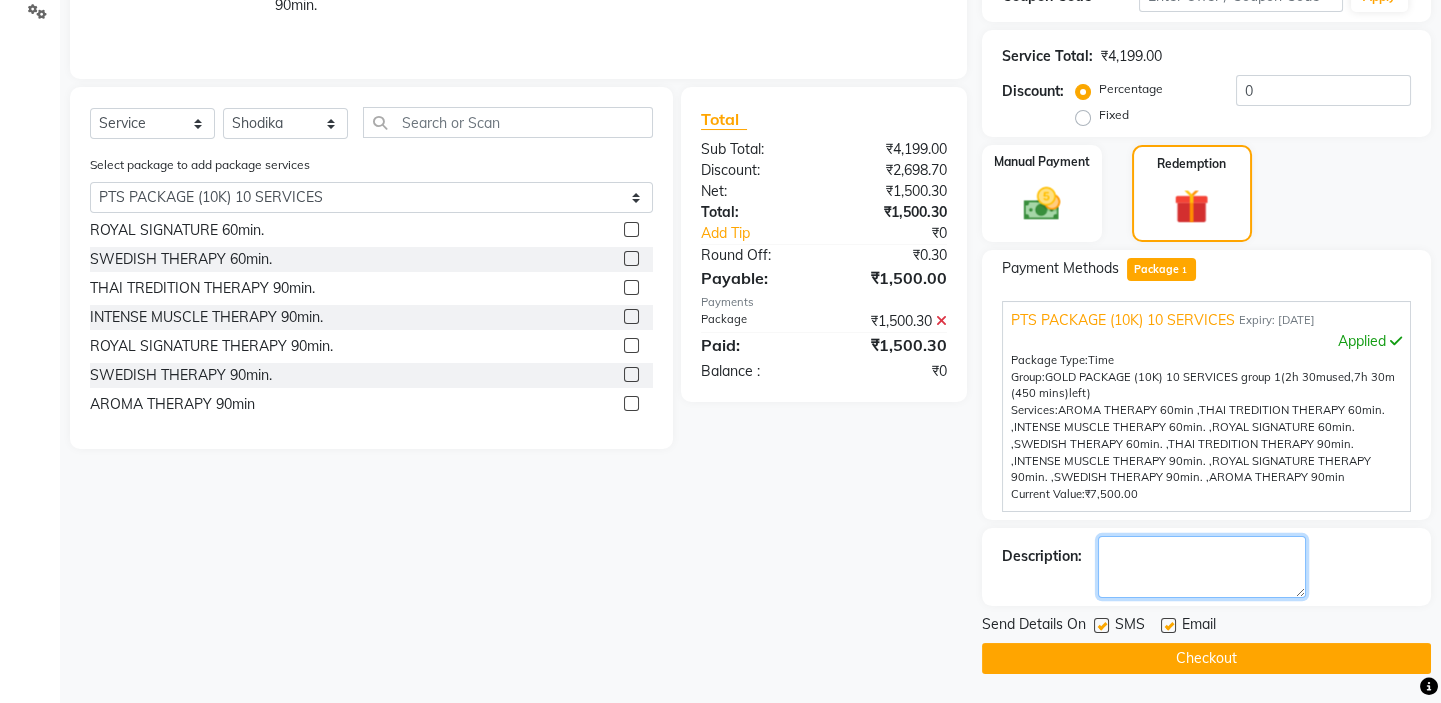 click 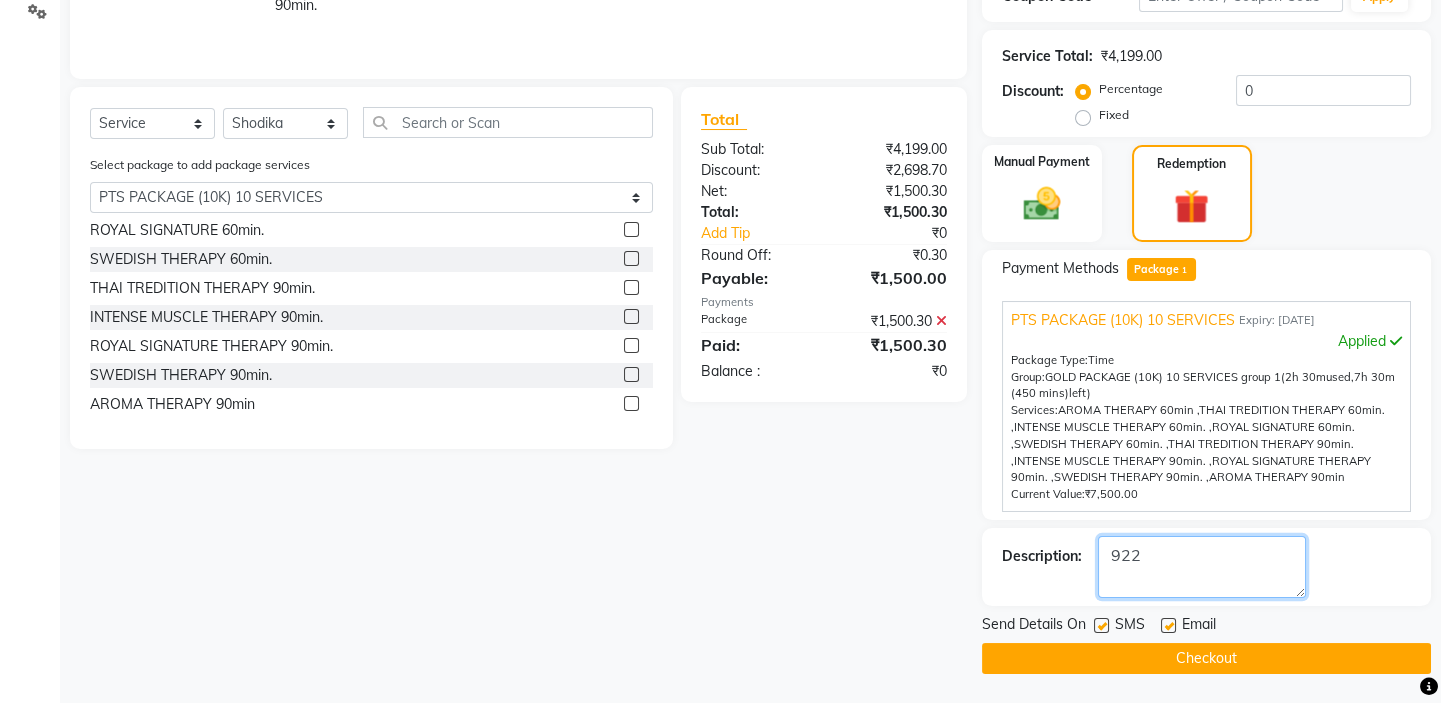 type on "922" 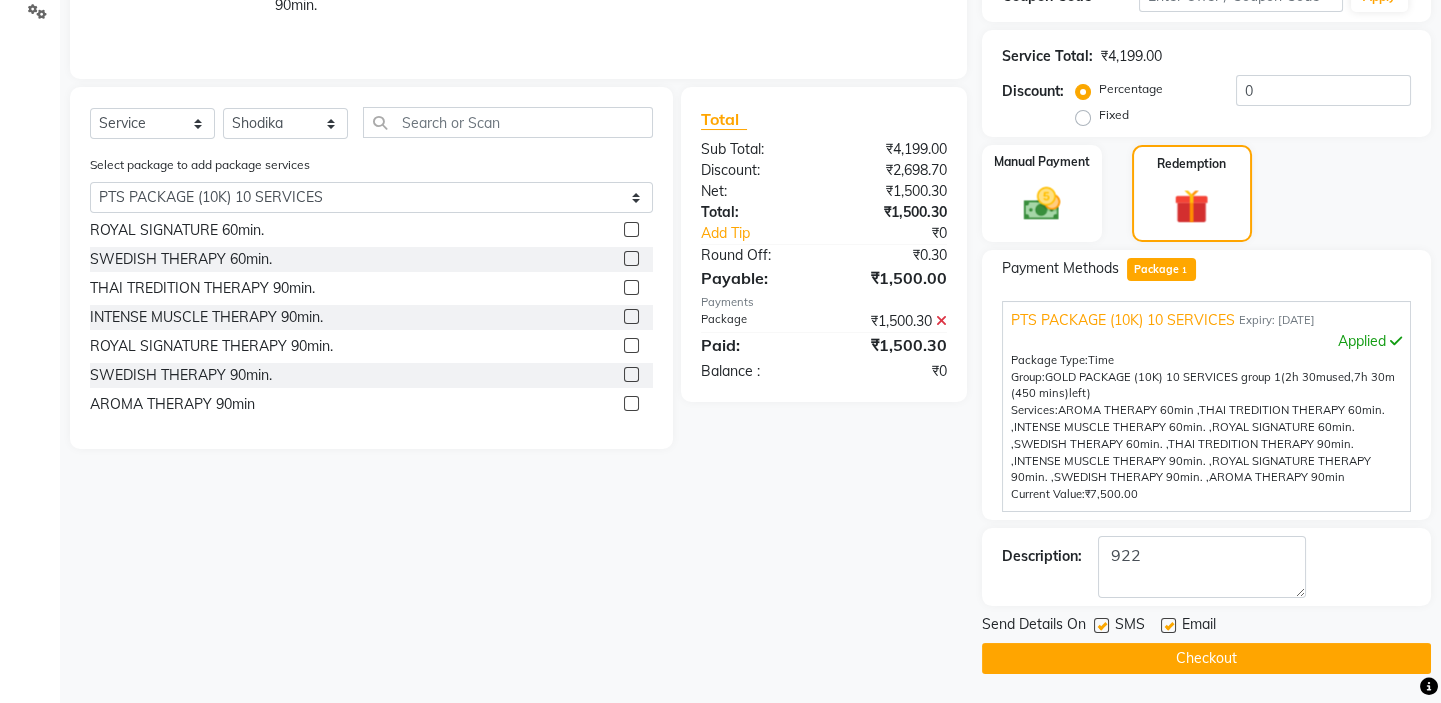 click 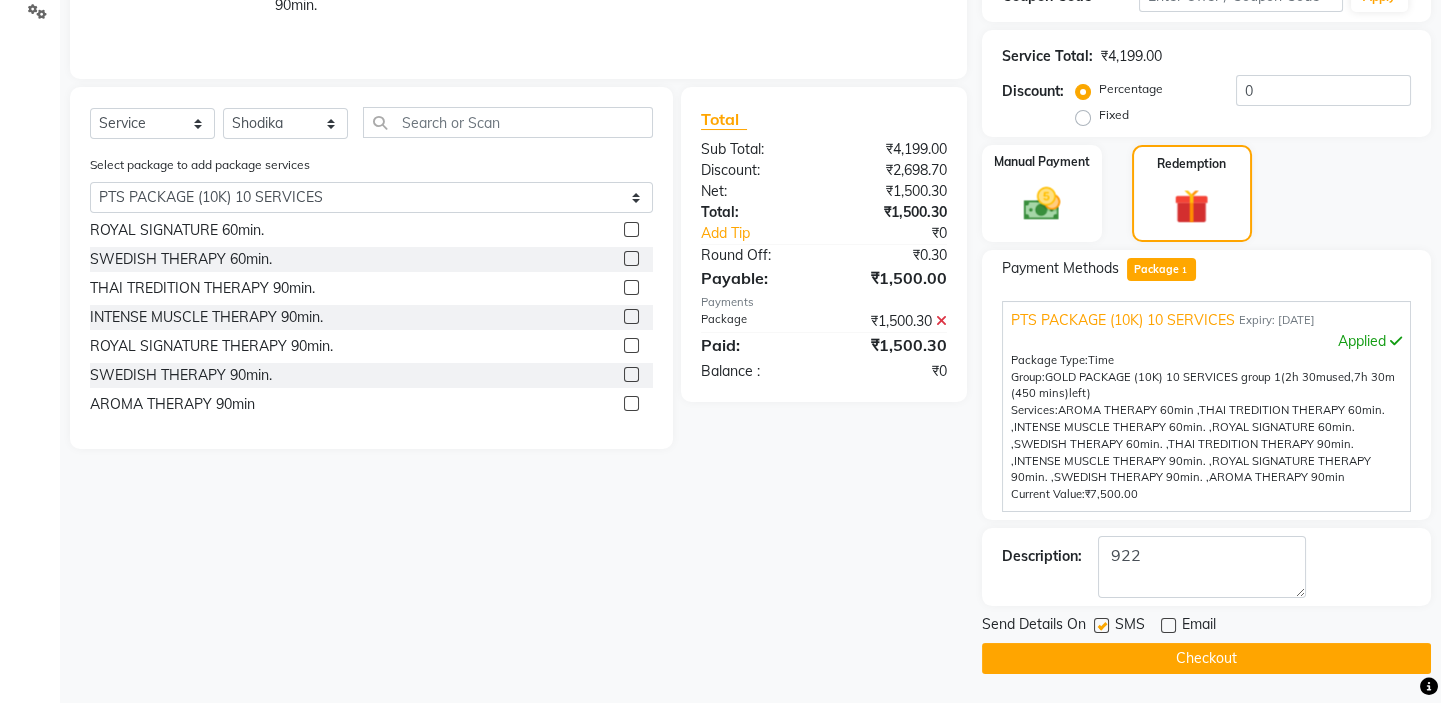 click 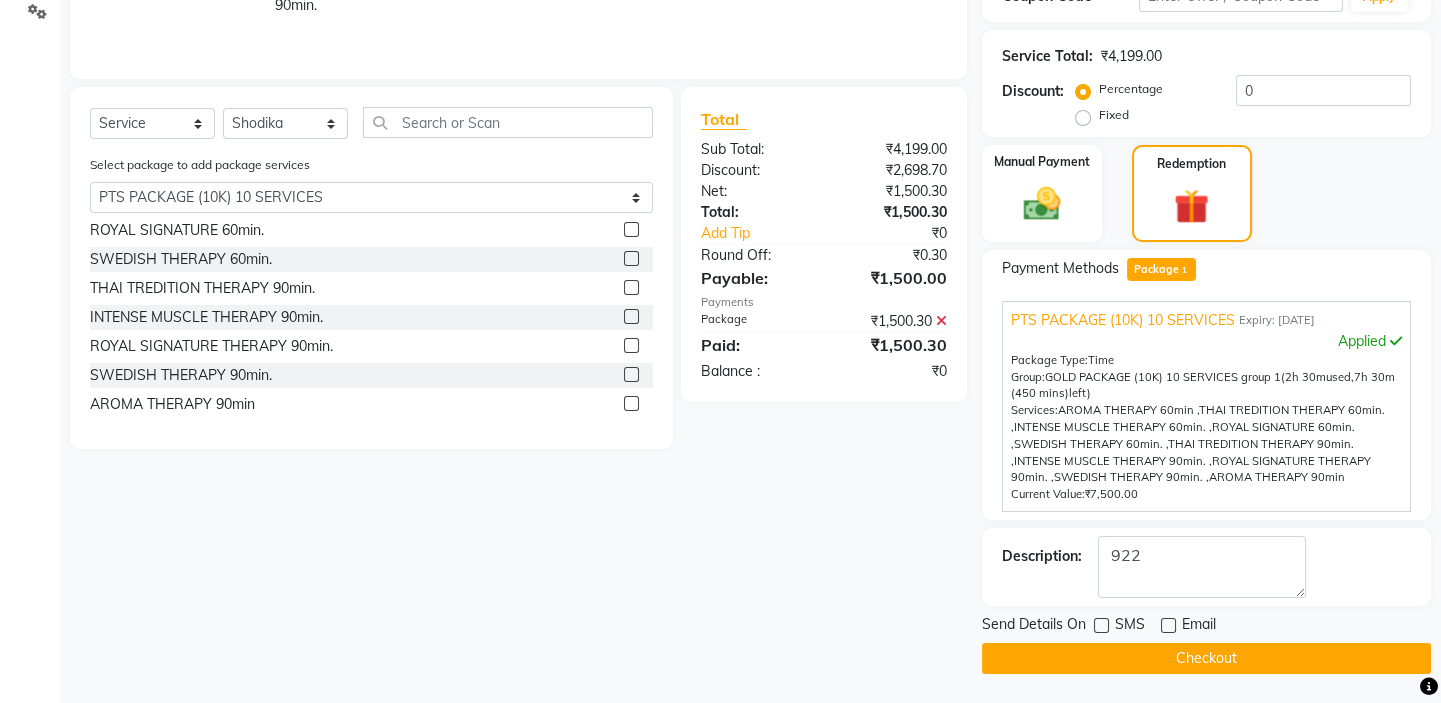 click on "Checkout" 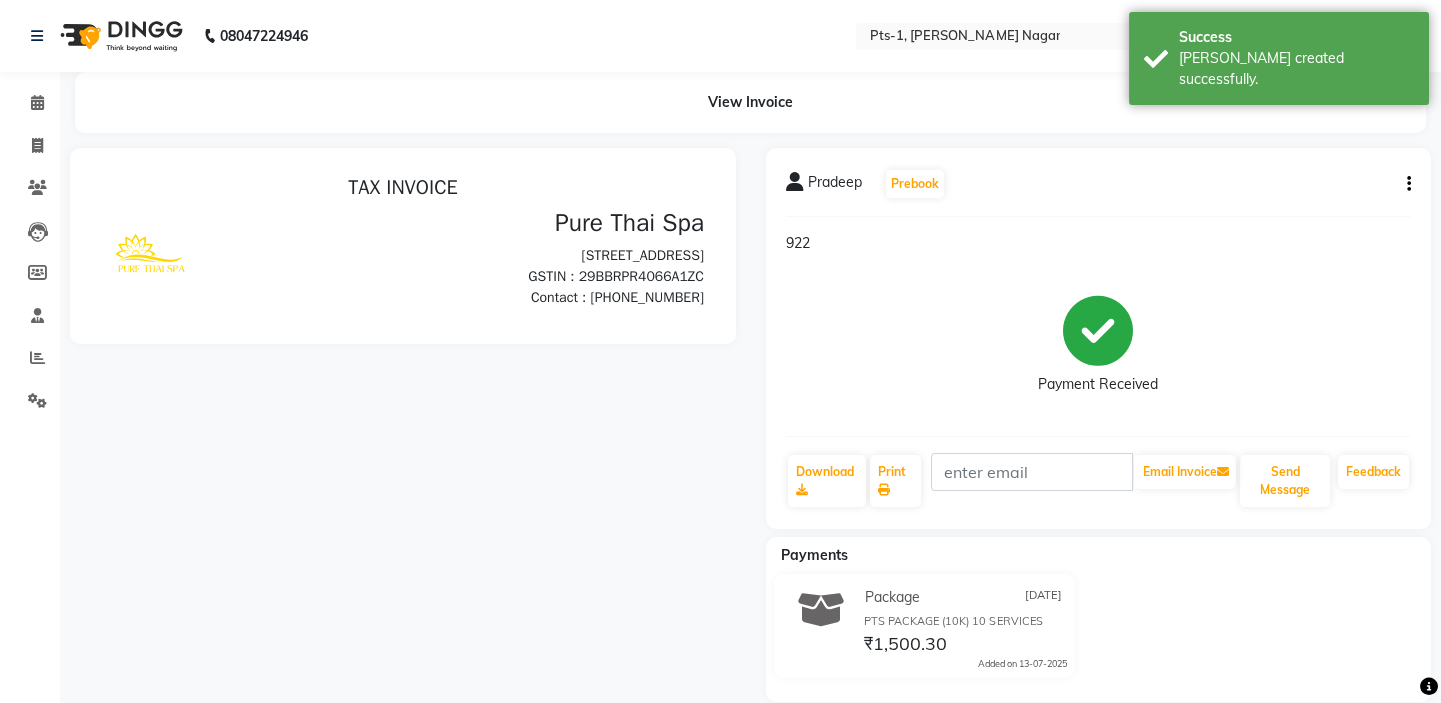scroll, scrollTop: 0, scrollLeft: 0, axis: both 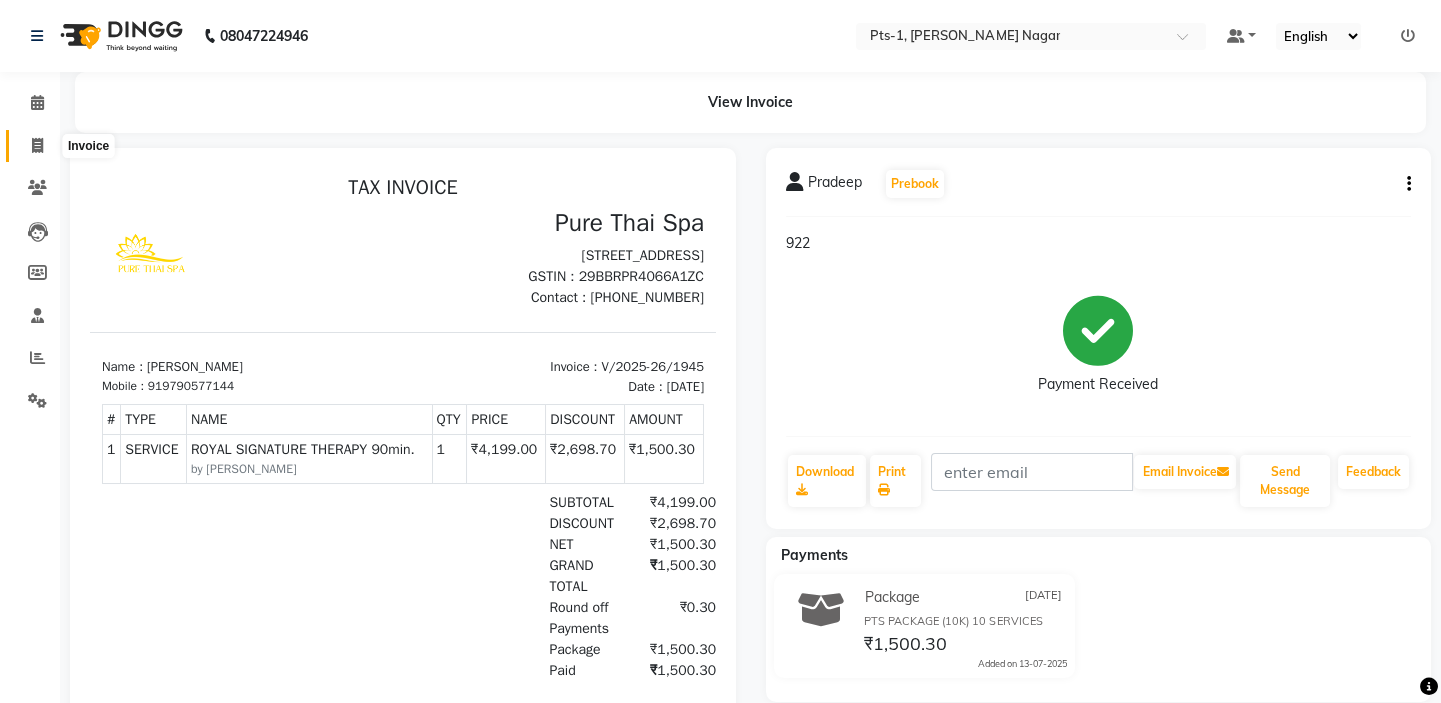click 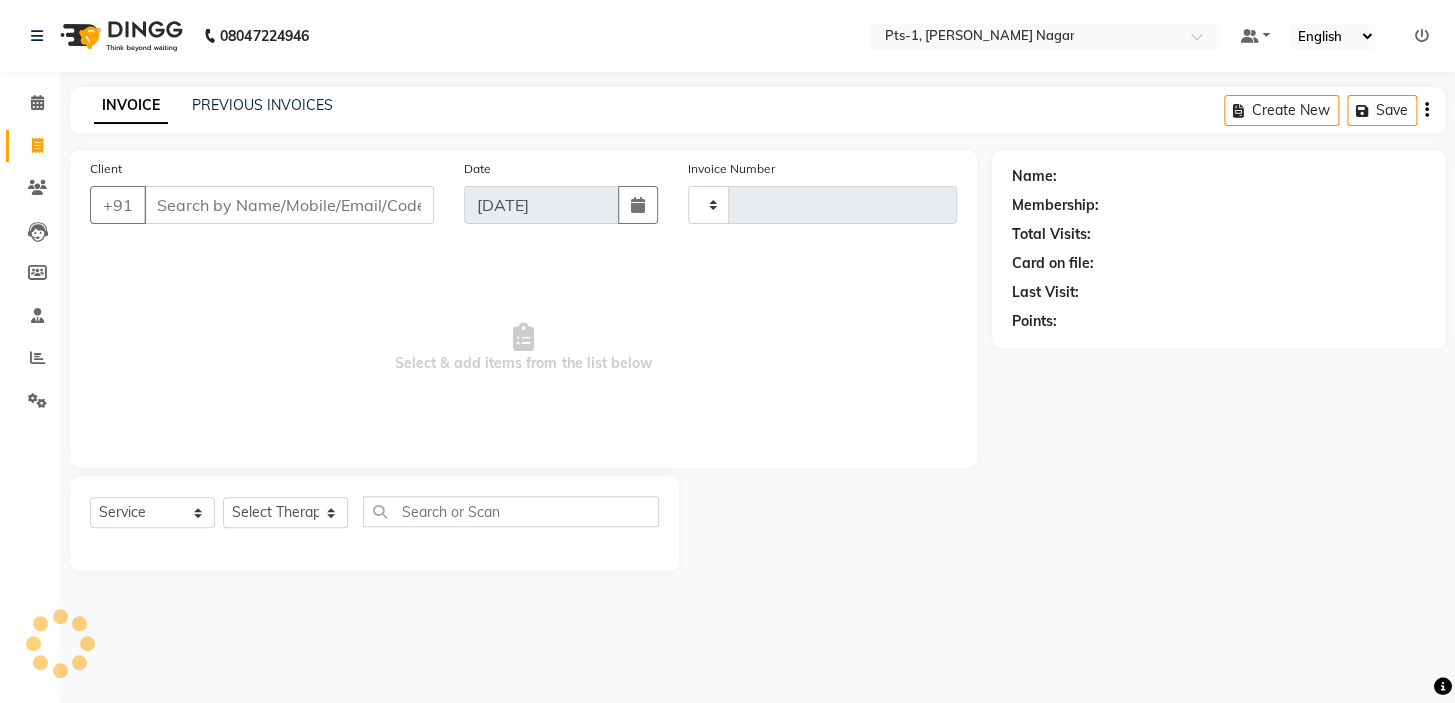 type on "1946" 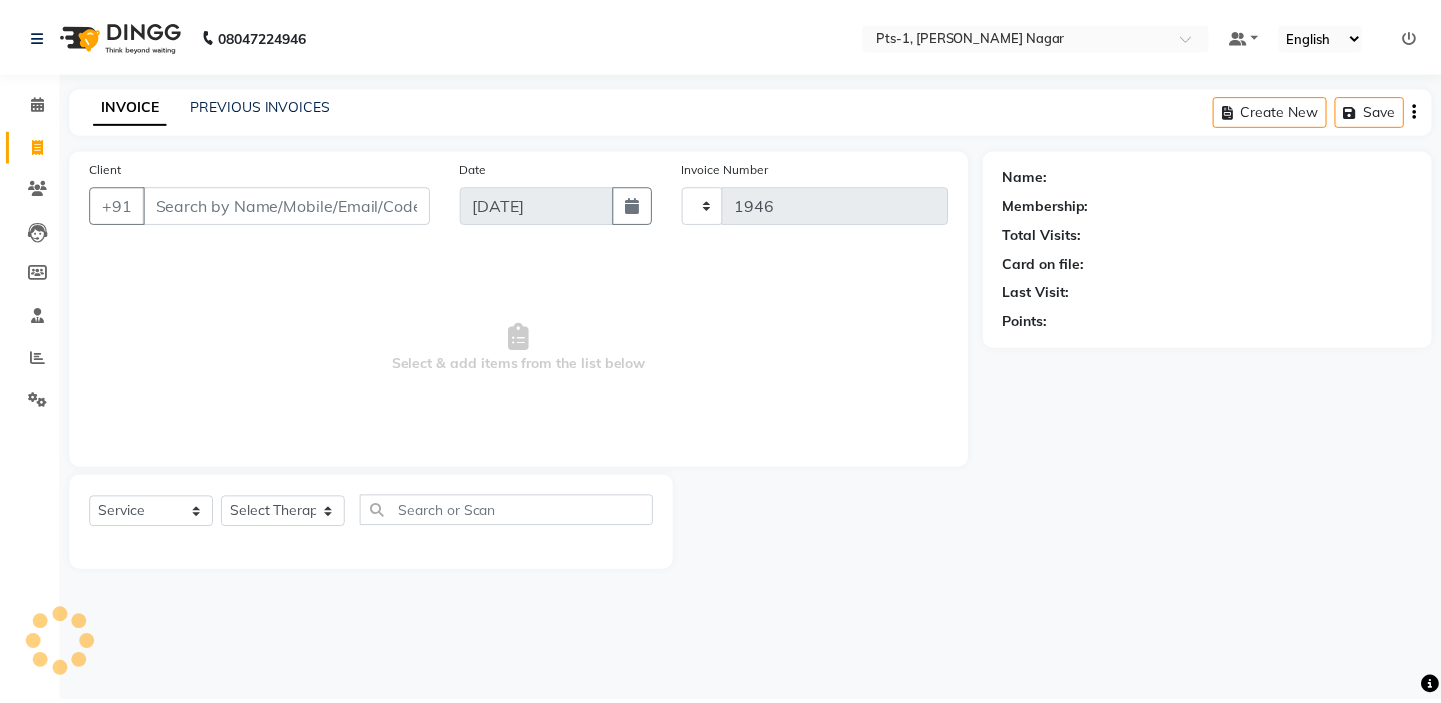 type 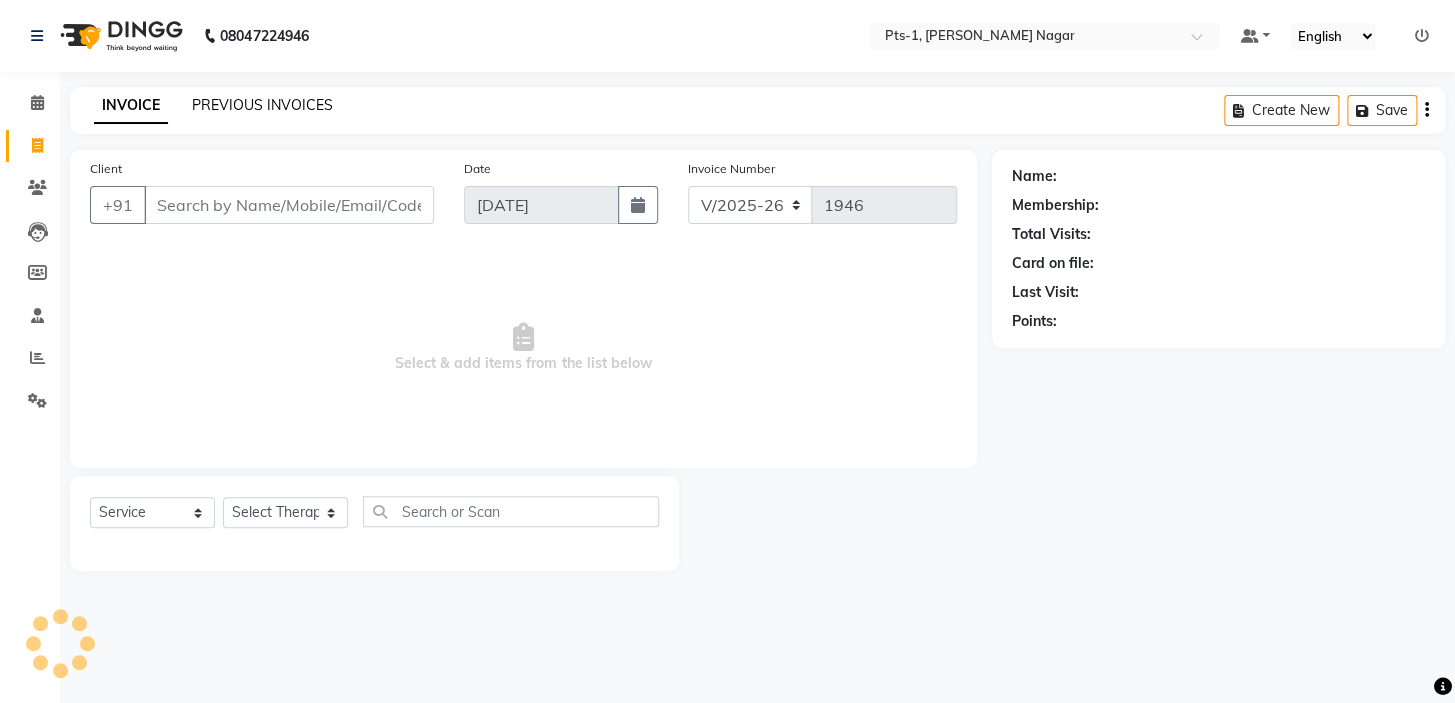click on "PREVIOUS INVOICES" 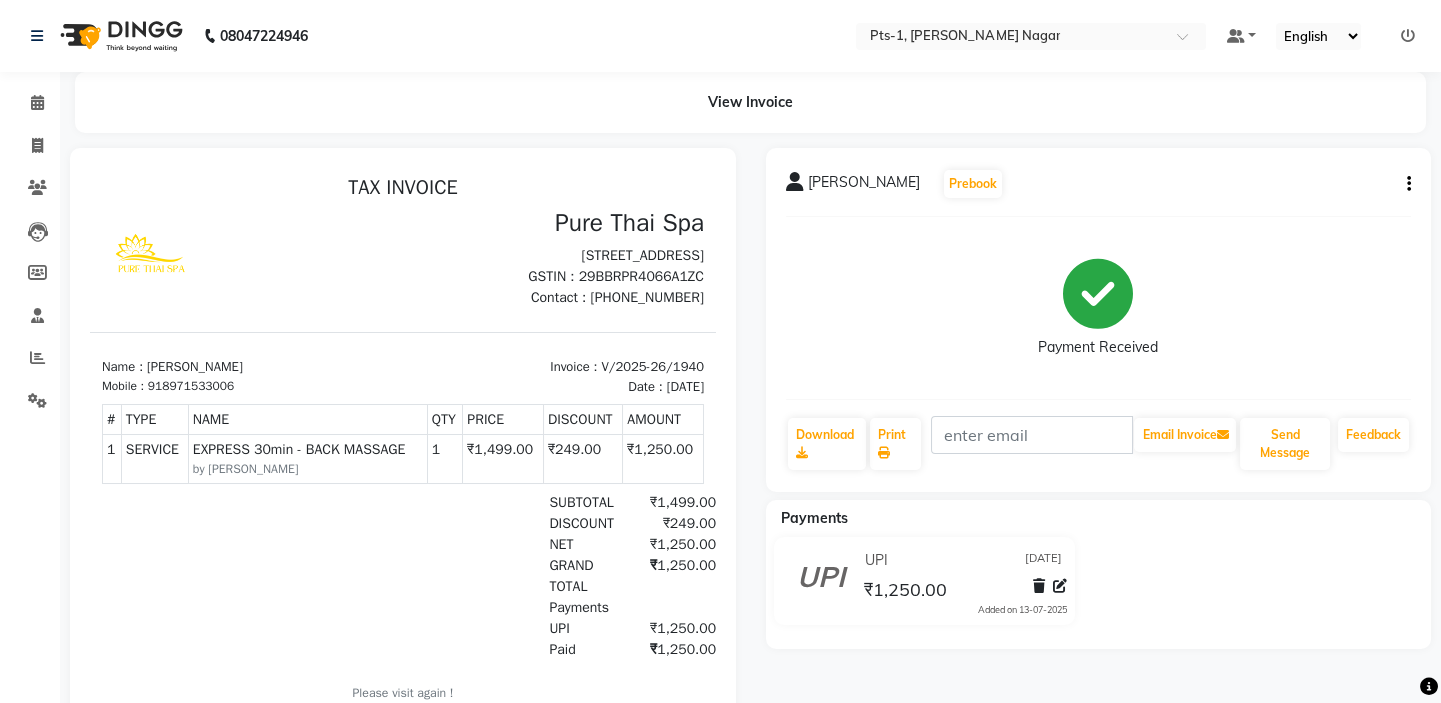 scroll, scrollTop: 0, scrollLeft: 0, axis: both 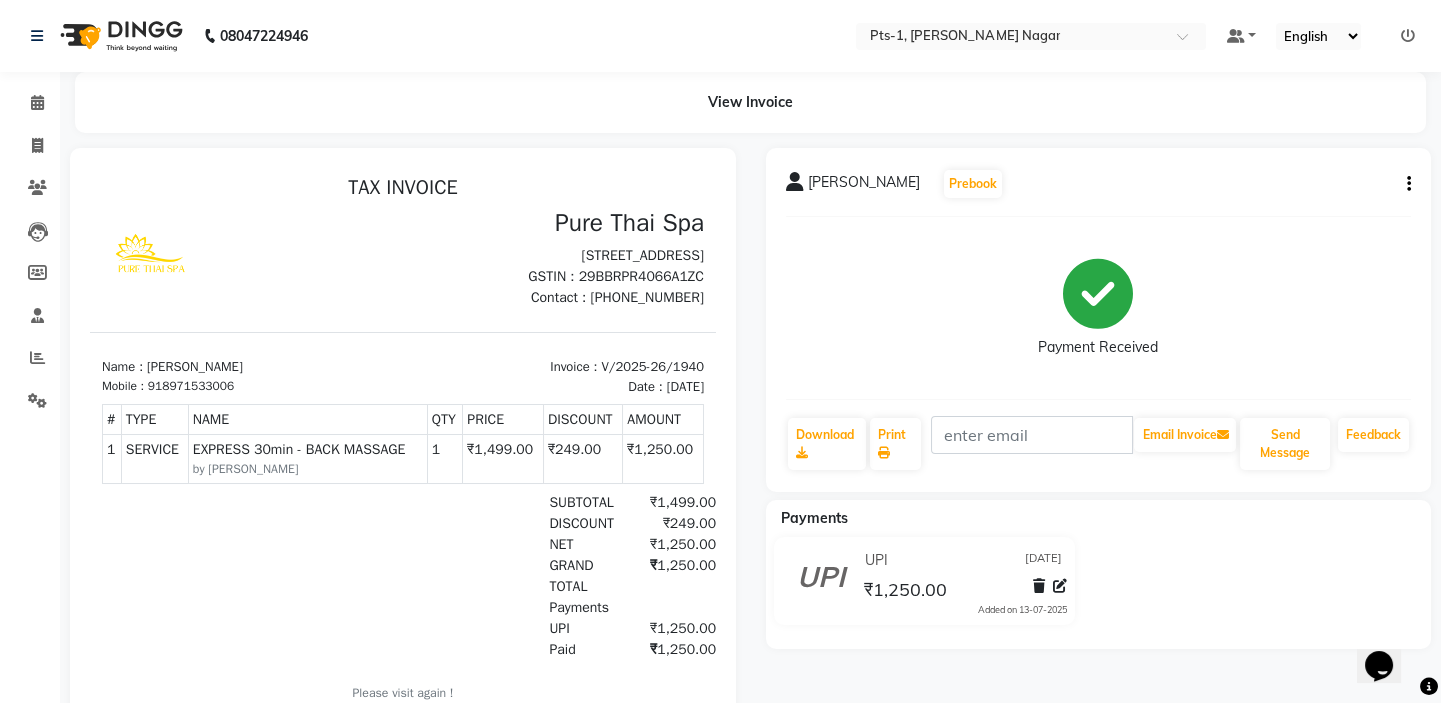 click 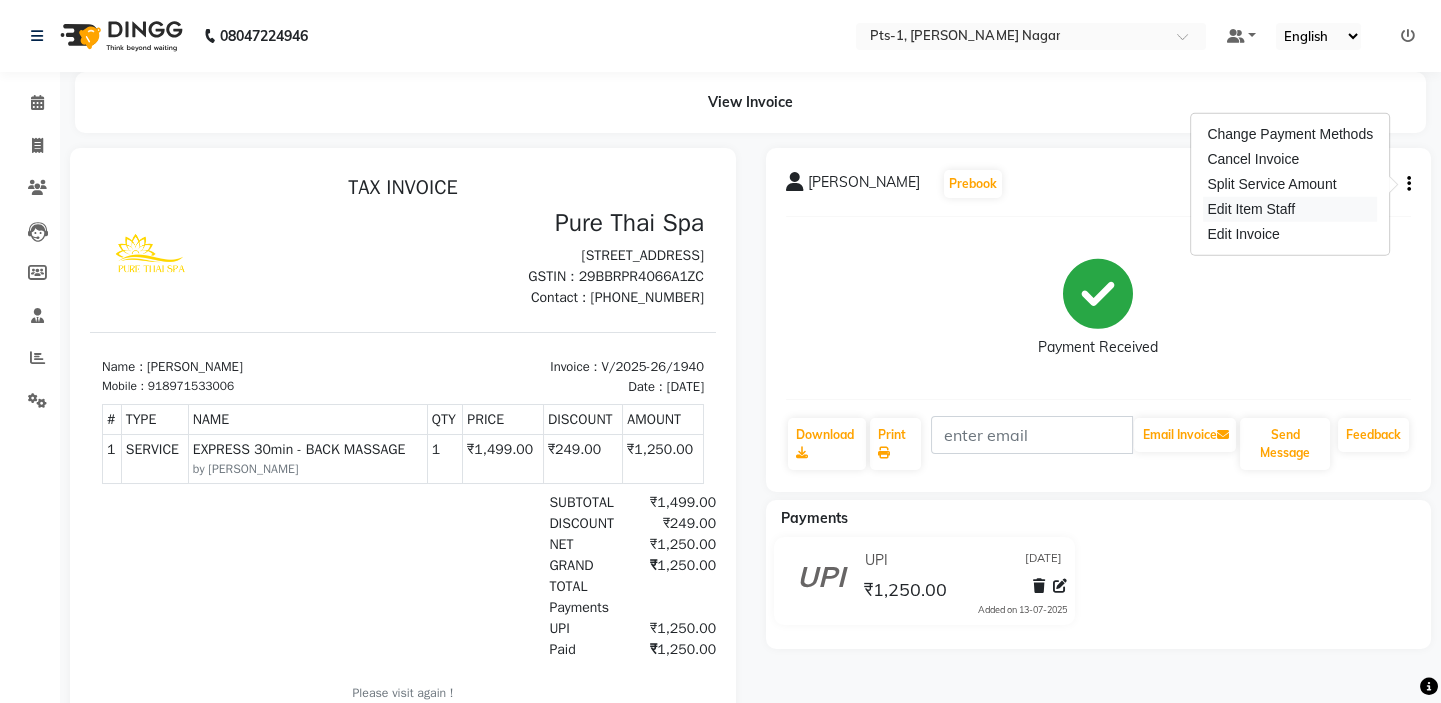 click on "Edit Item Staff" at bounding box center (1290, 209) 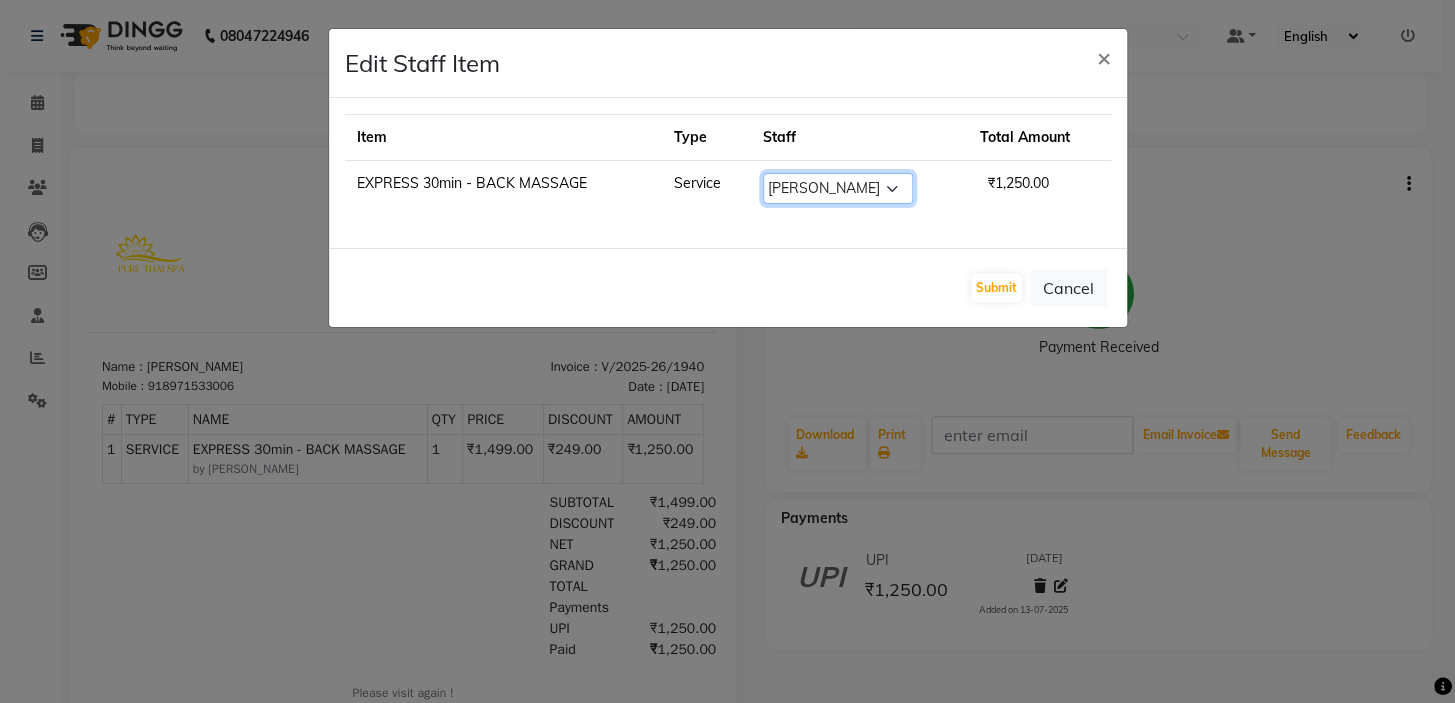 click on "Select  Anand   Annie   anyone   Babu   Bela   Gia   Jeje   Jincy   JOE   Lilly   Nanny   Rita   Shodika   Sun   Tashi   VINOD KUMAR" 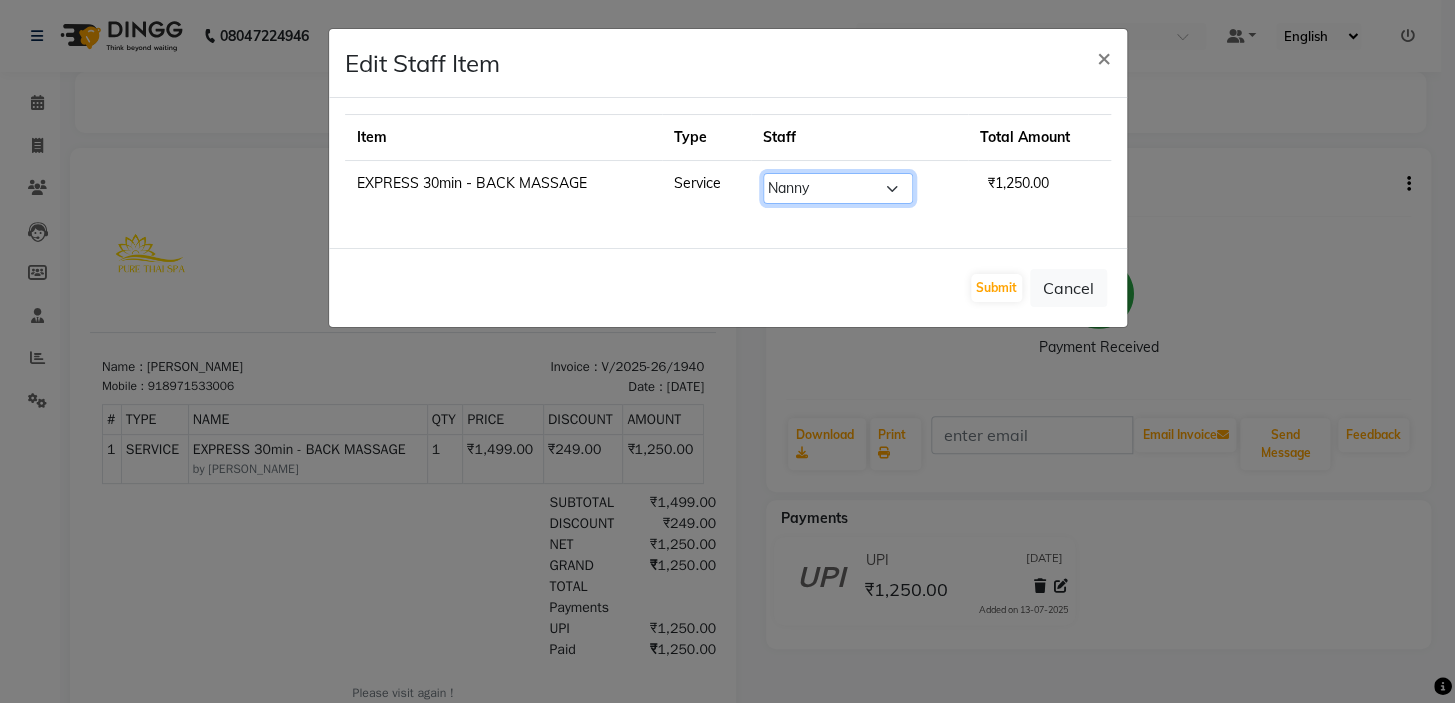 click on "Select  Anand   Annie   anyone   Babu   Bela   Gia   Jeje   Jincy   JOE   Lilly   Nanny   Rita   Shodika   Sun   Tashi   VINOD KUMAR" 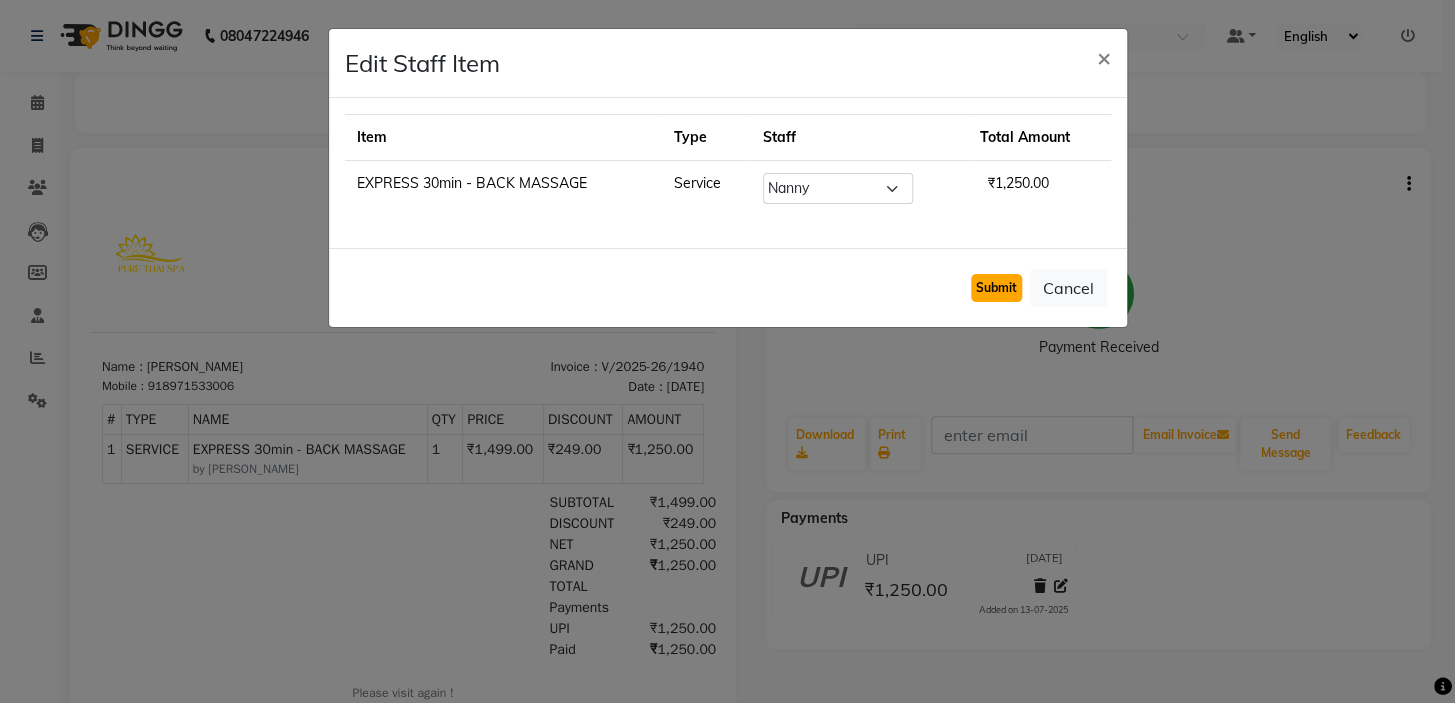 click on "Submit" 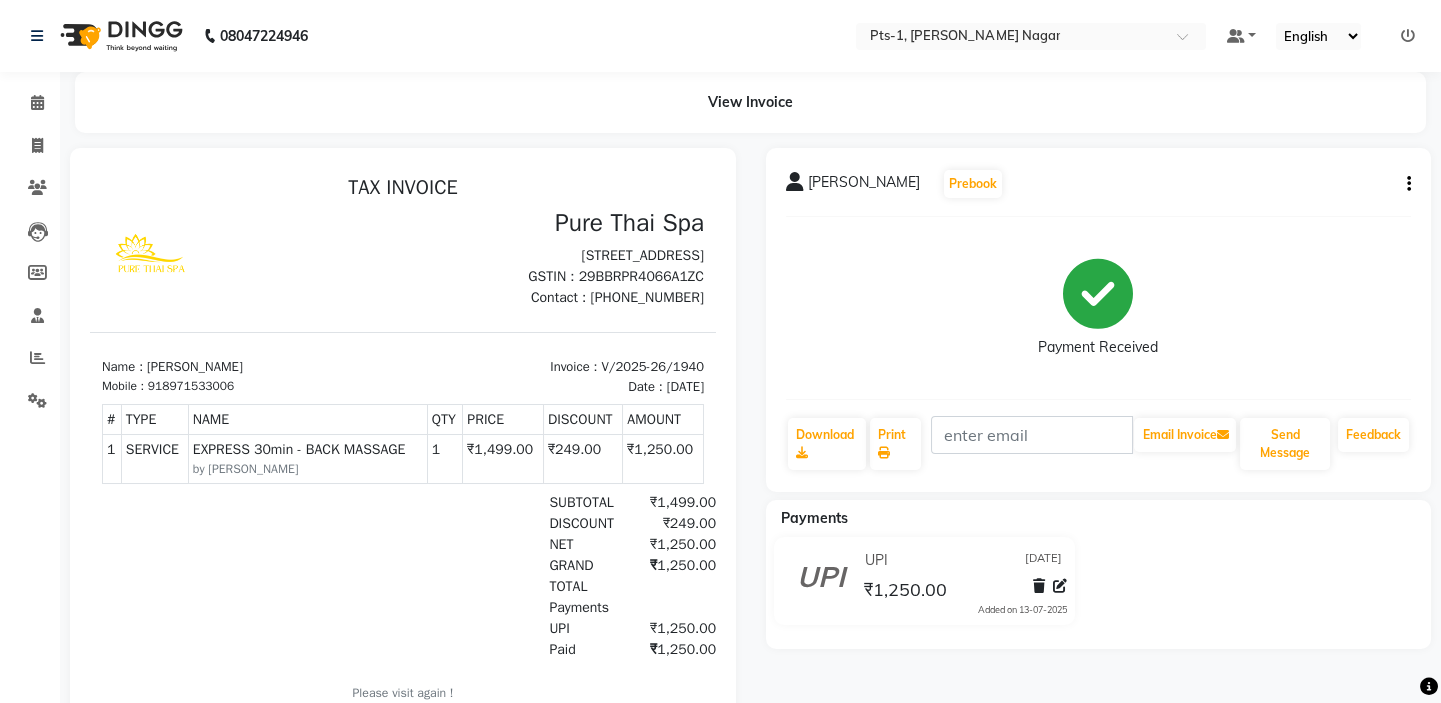 click on "Payment Received" 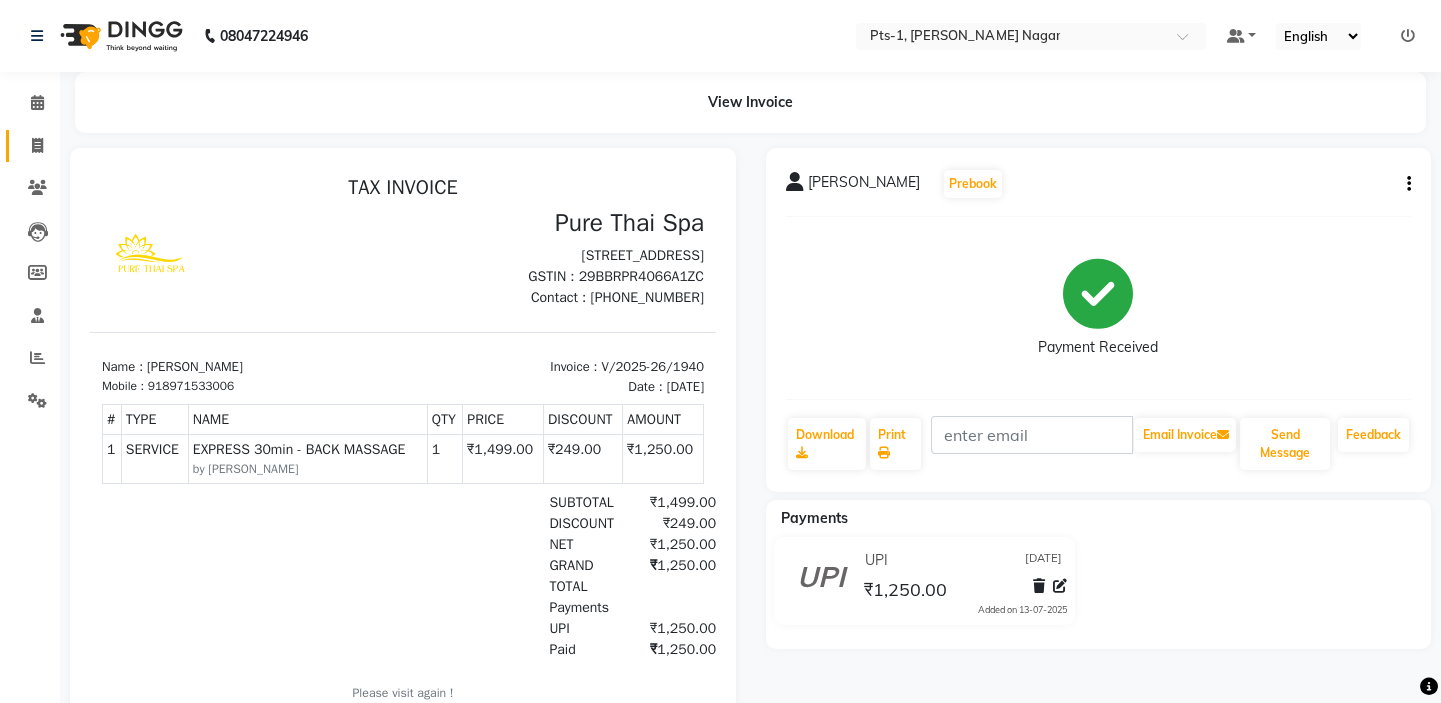 click on "Invoice" 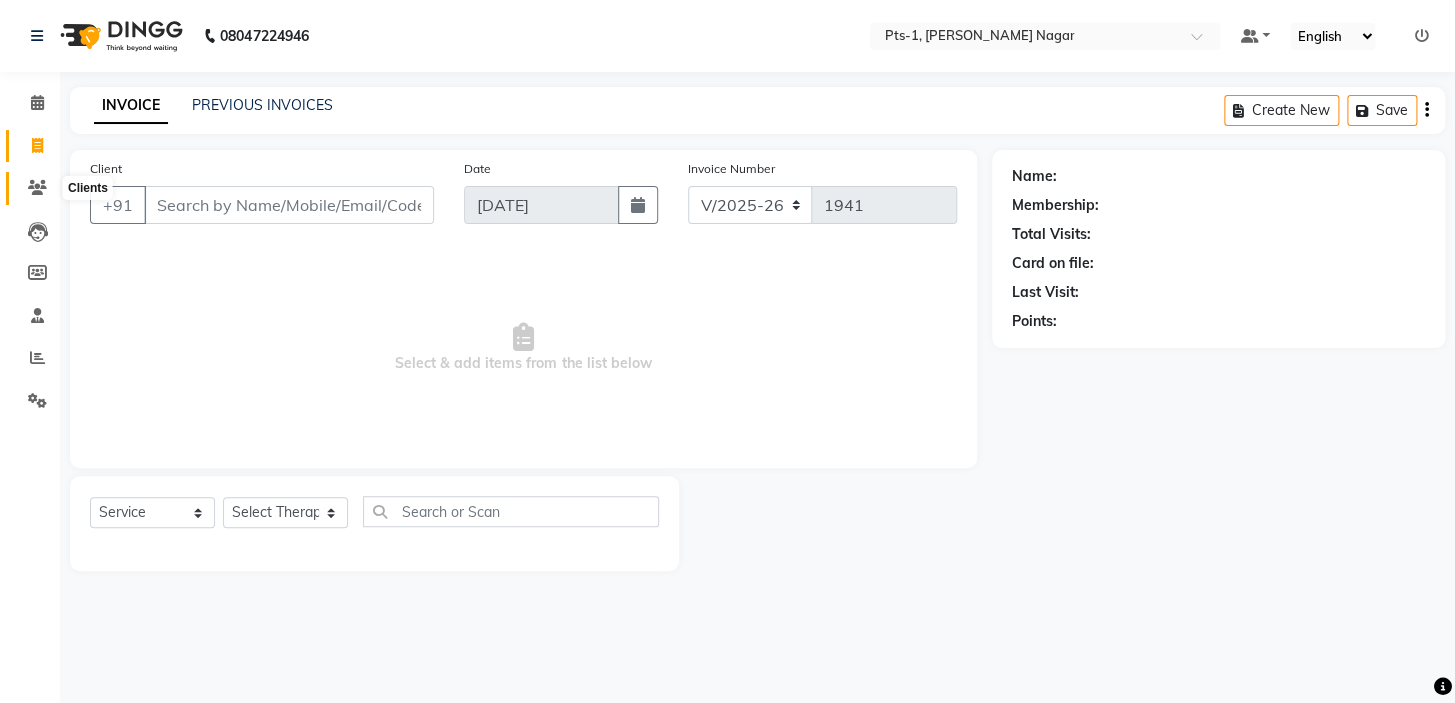 click 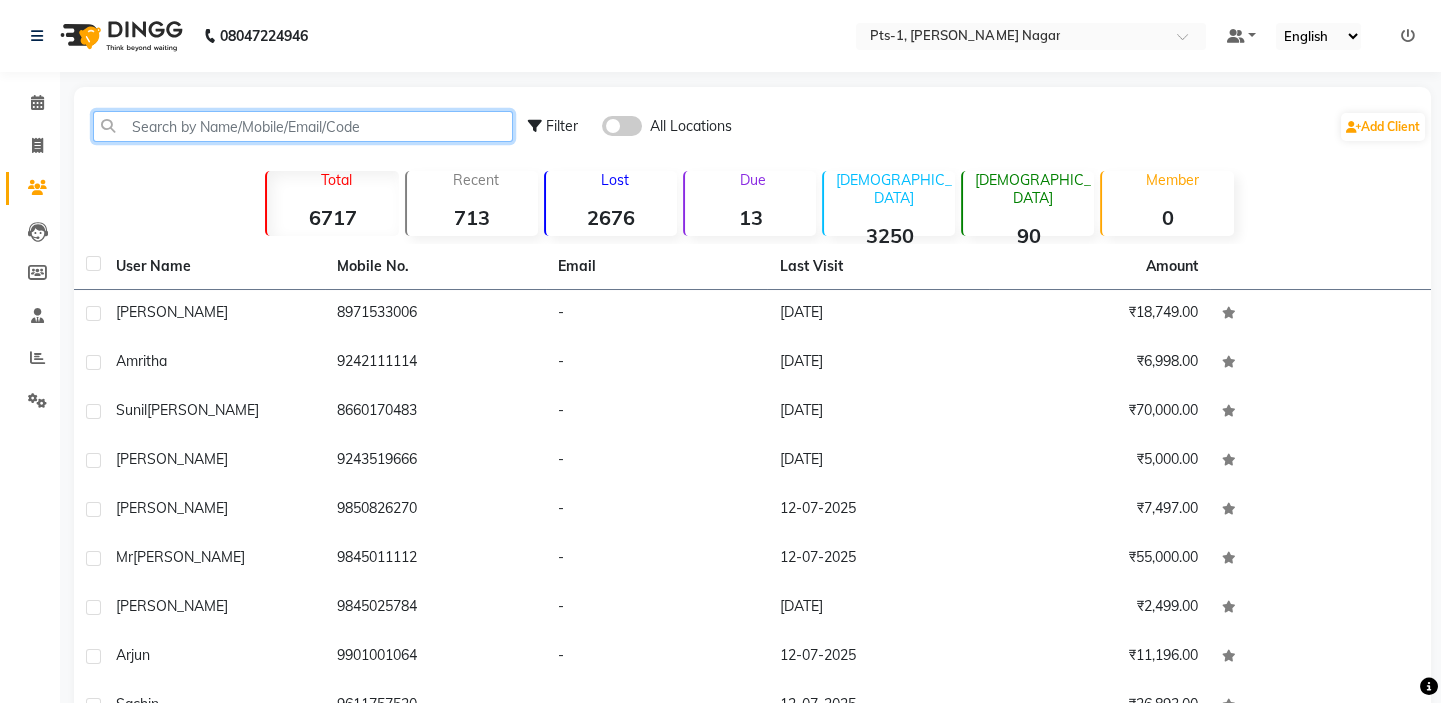 click 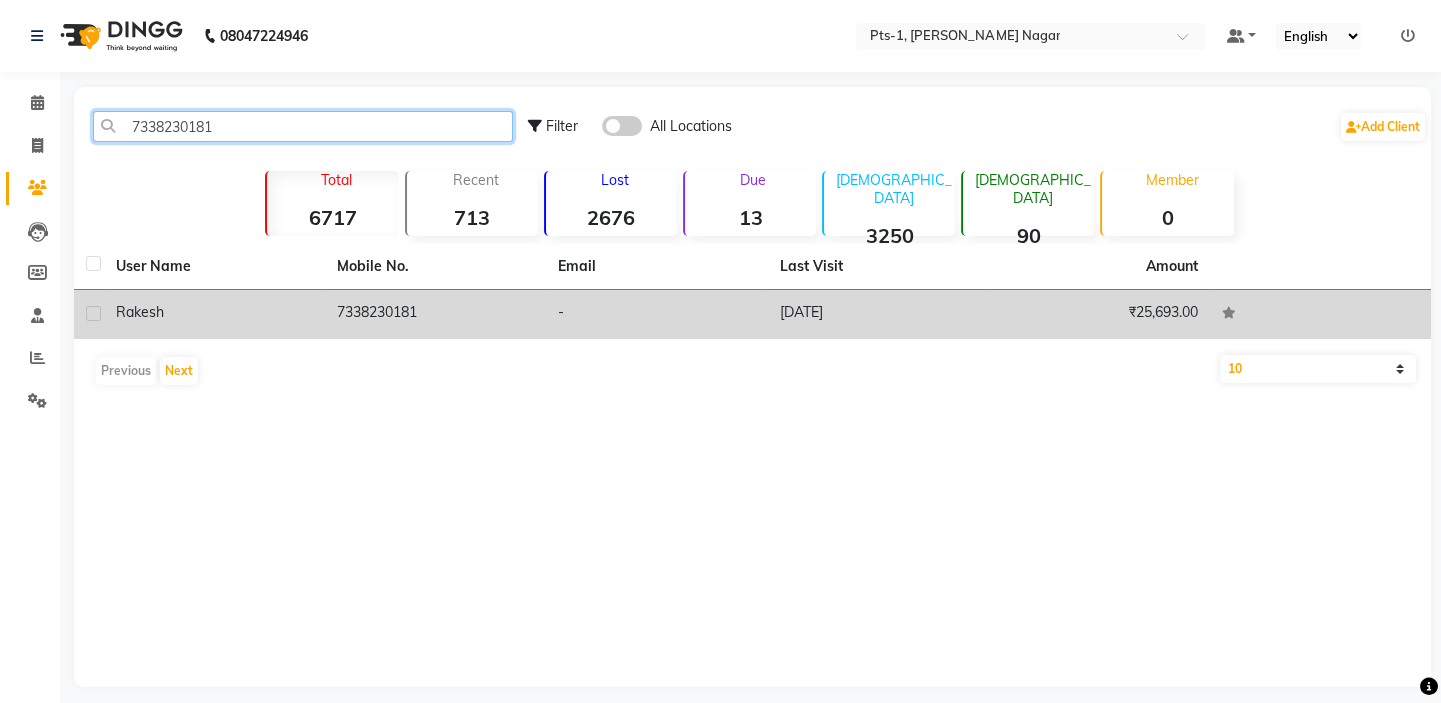 type on "7338230181" 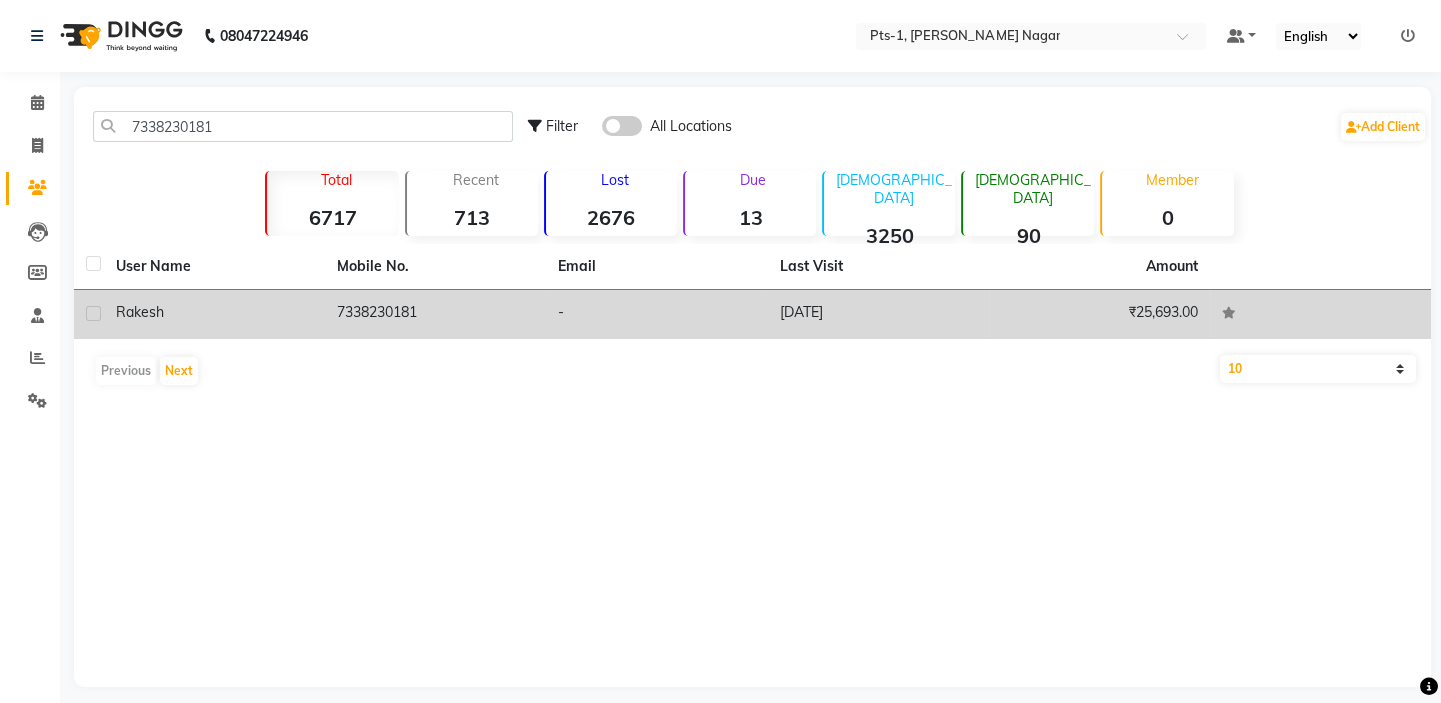 click on "Rakesh" 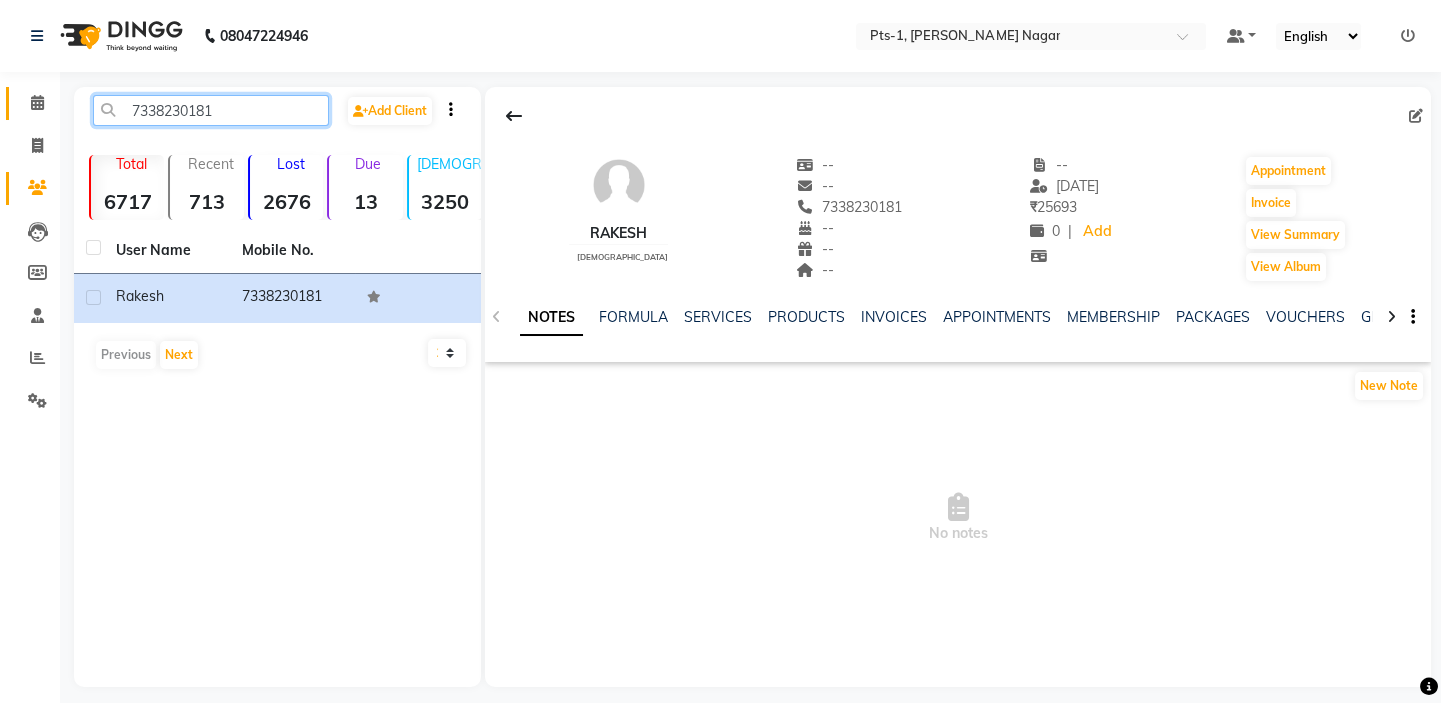 drag, startPoint x: 236, startPoint y: 102, endPoint x: 48, endPoint y: 115, distance: 188.44893 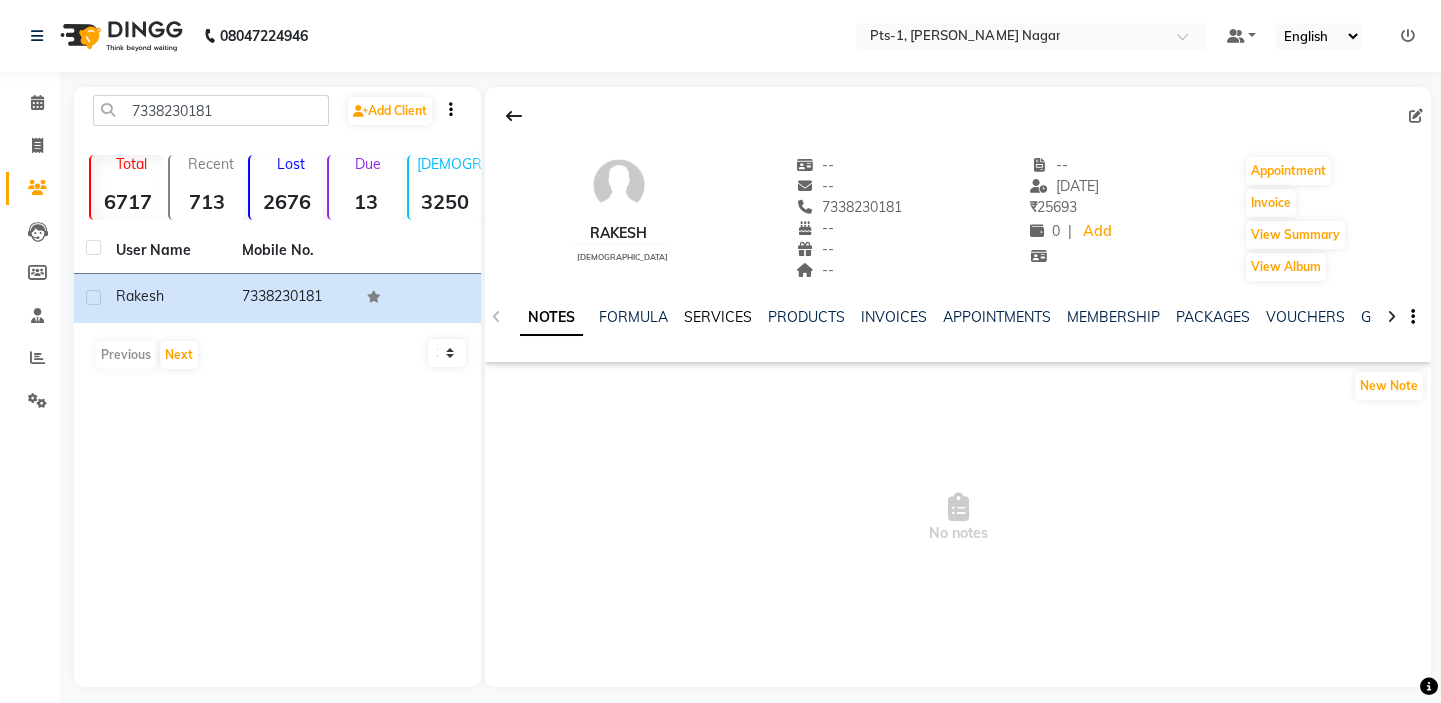 click on "SERVICES" 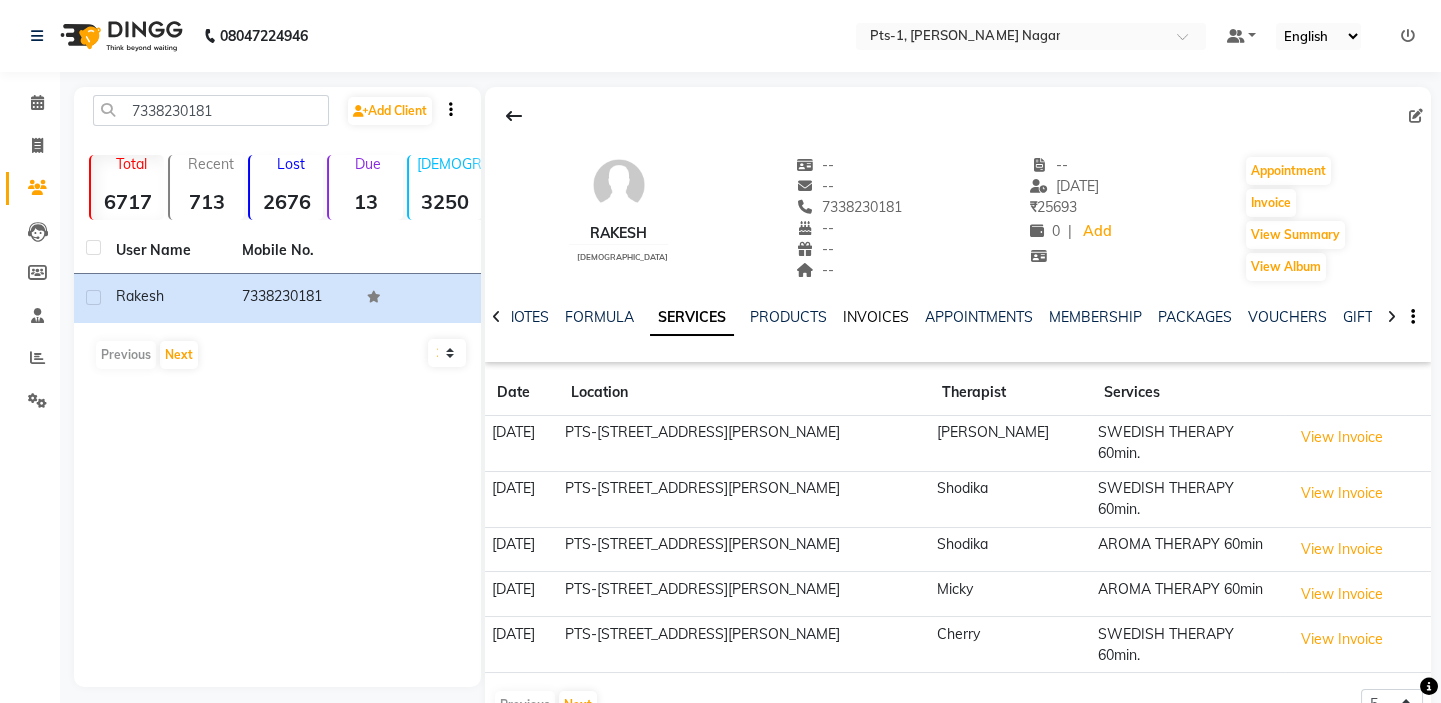 click on "INVOICES" 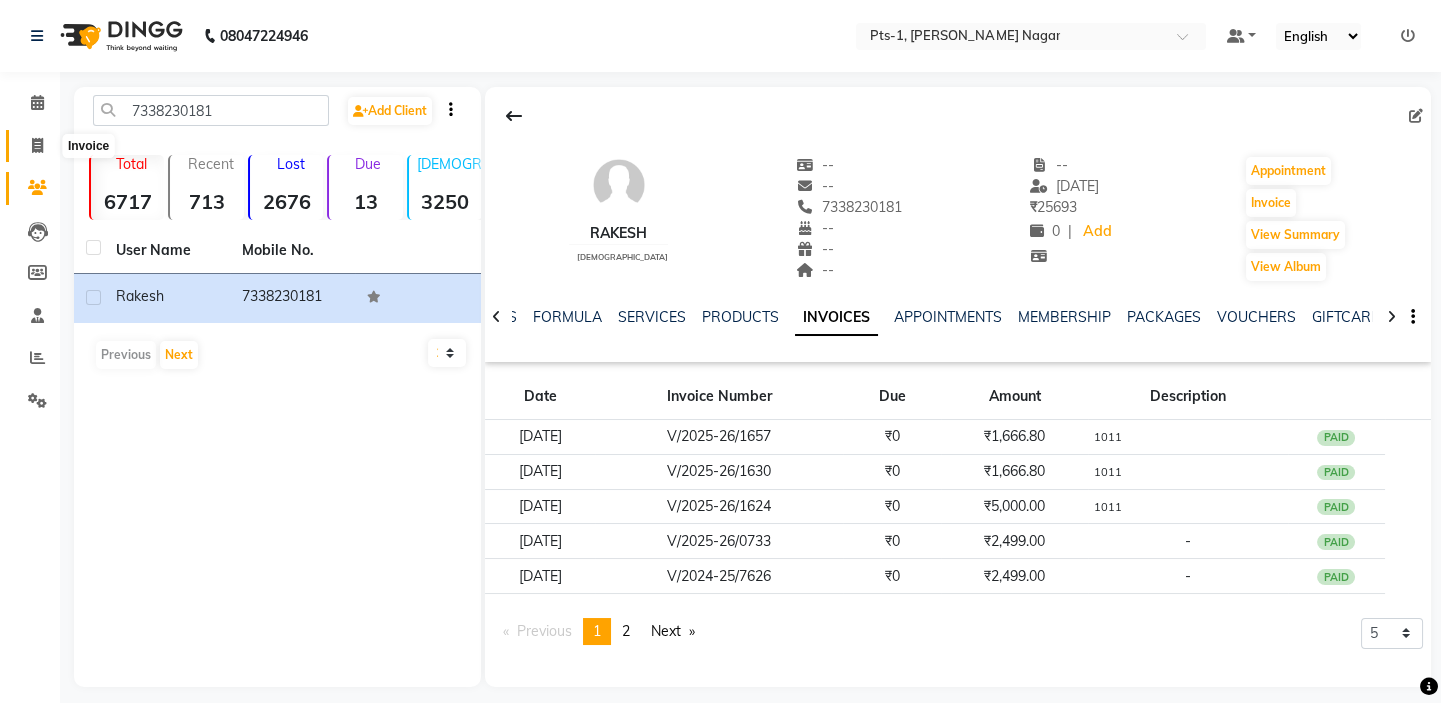click 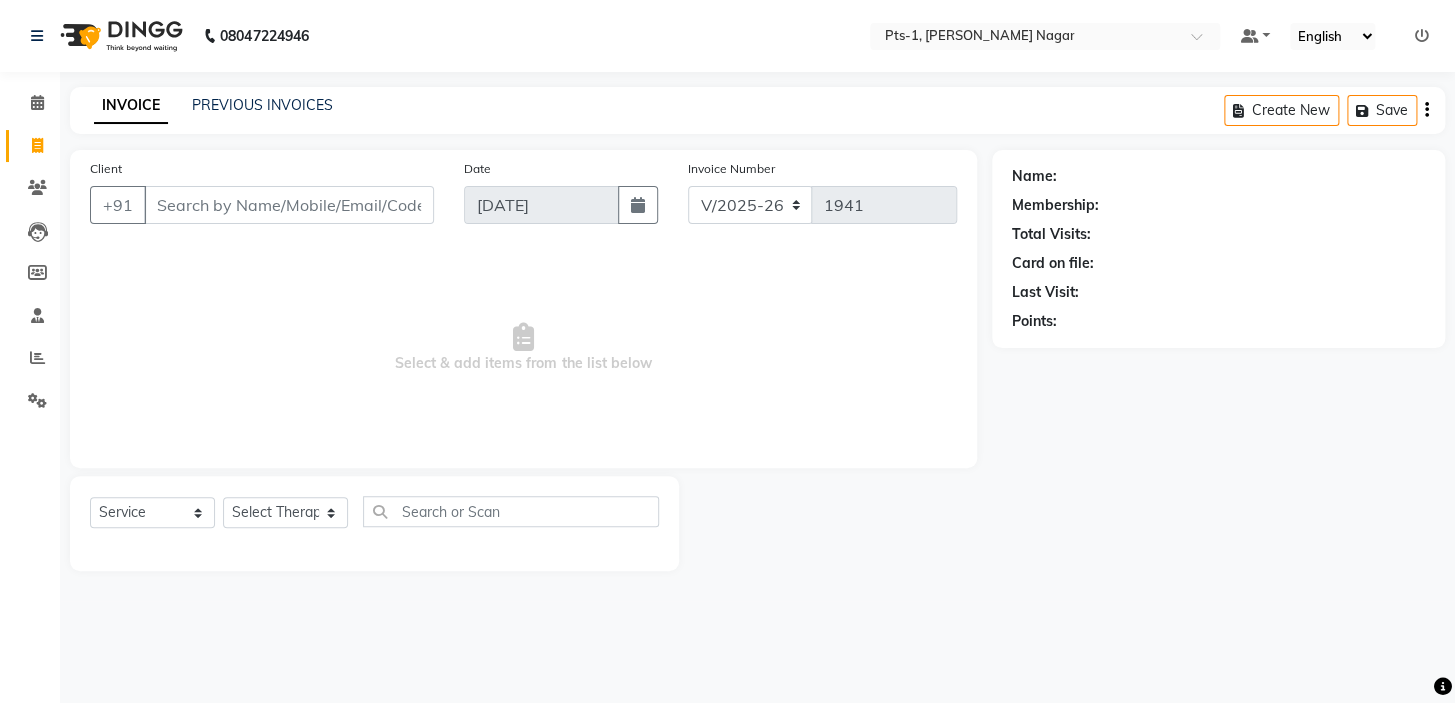 drag, startPoint x: 247, startPoint y: 86, endPoint x: 236, endPoint y: 96, distance: 14.866069 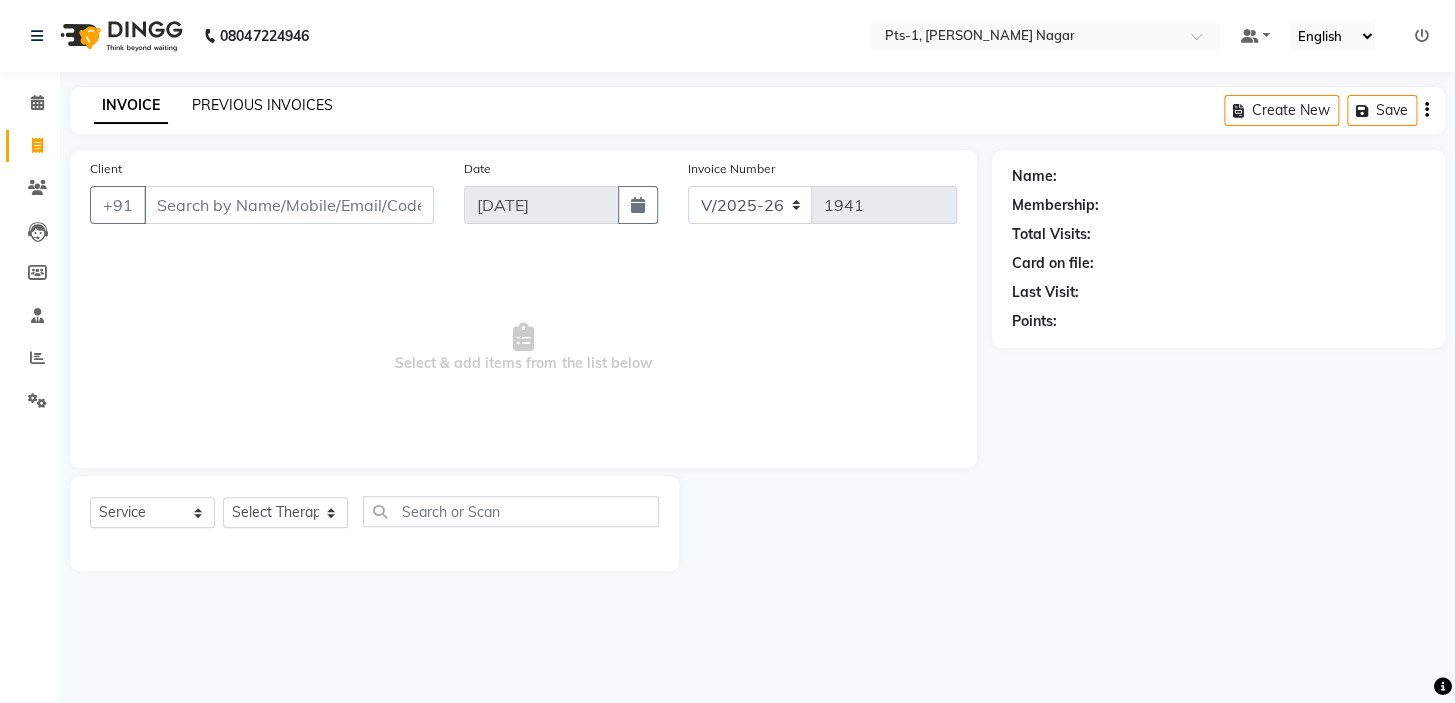 click on "INVOICE PREVIOUS INVOICES Create New   Save" 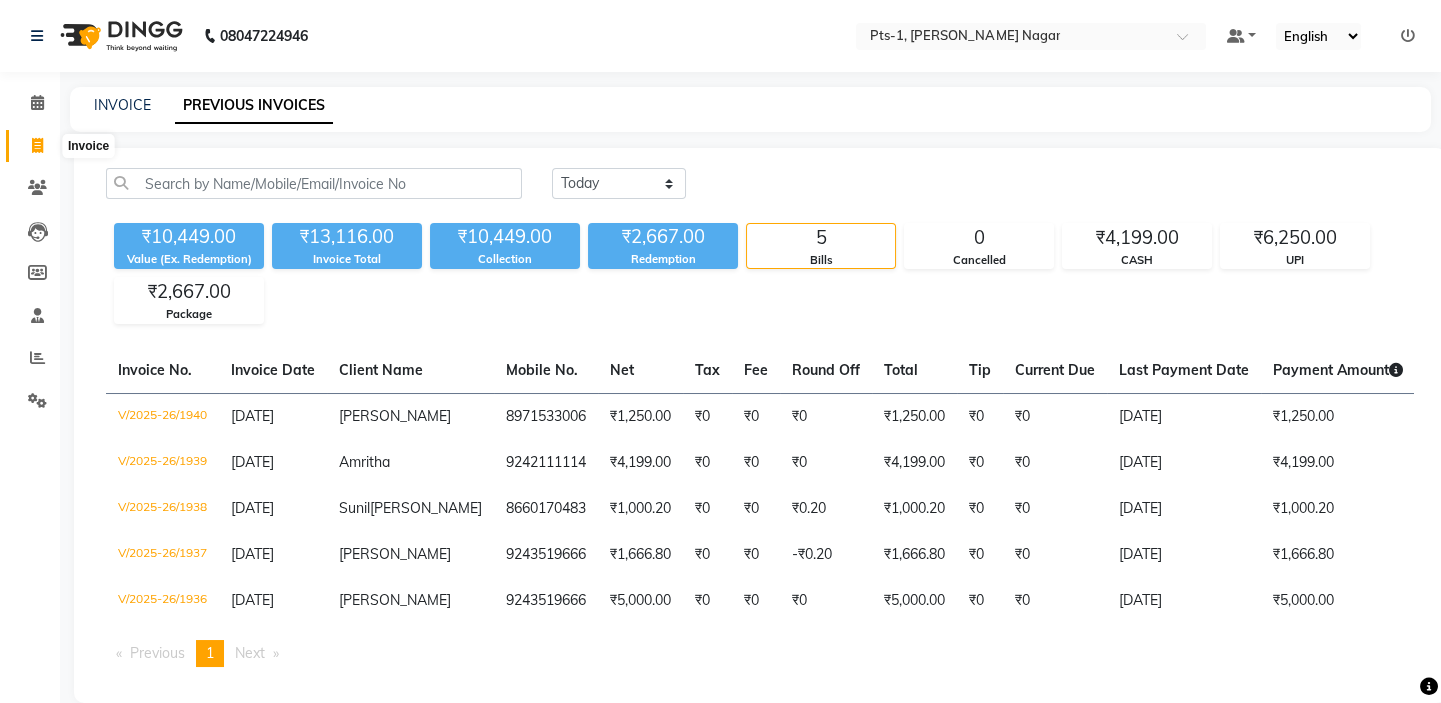 click 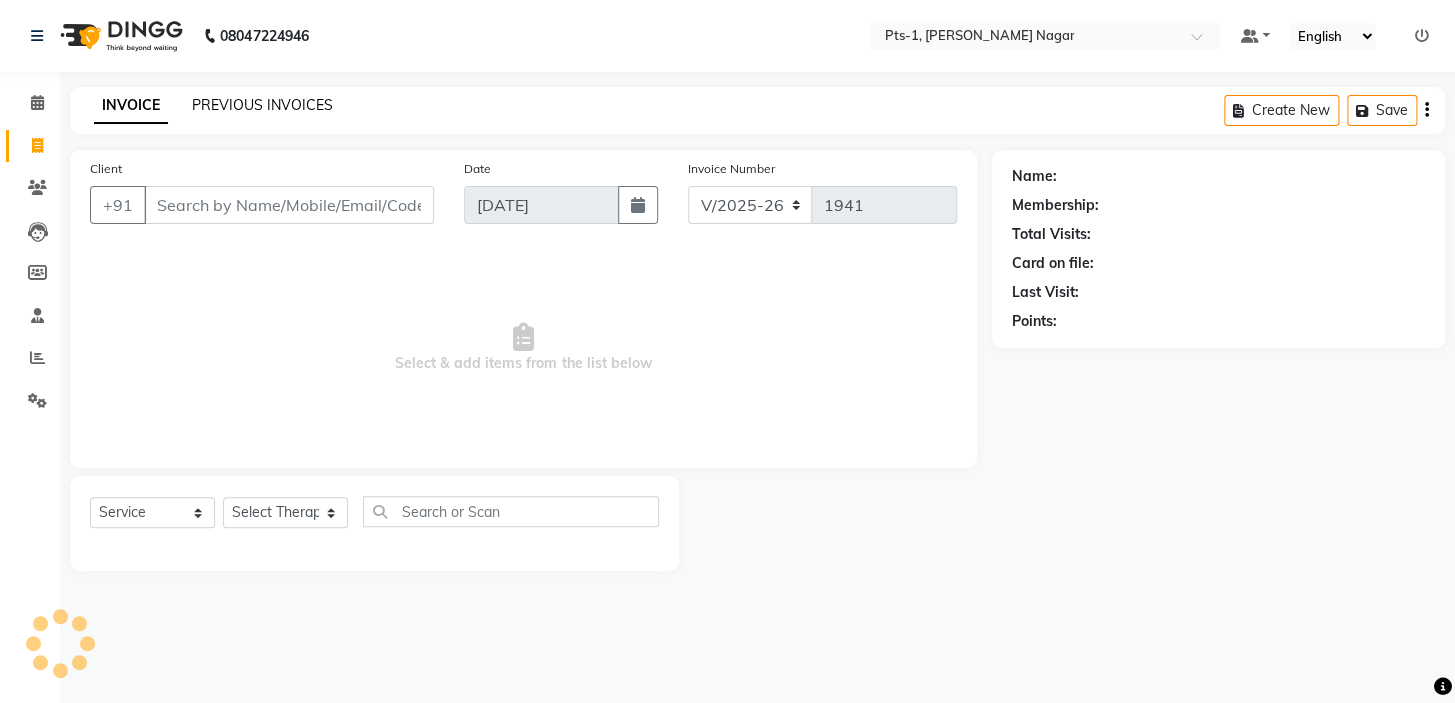 click on "PREVIOUS INVOICES" 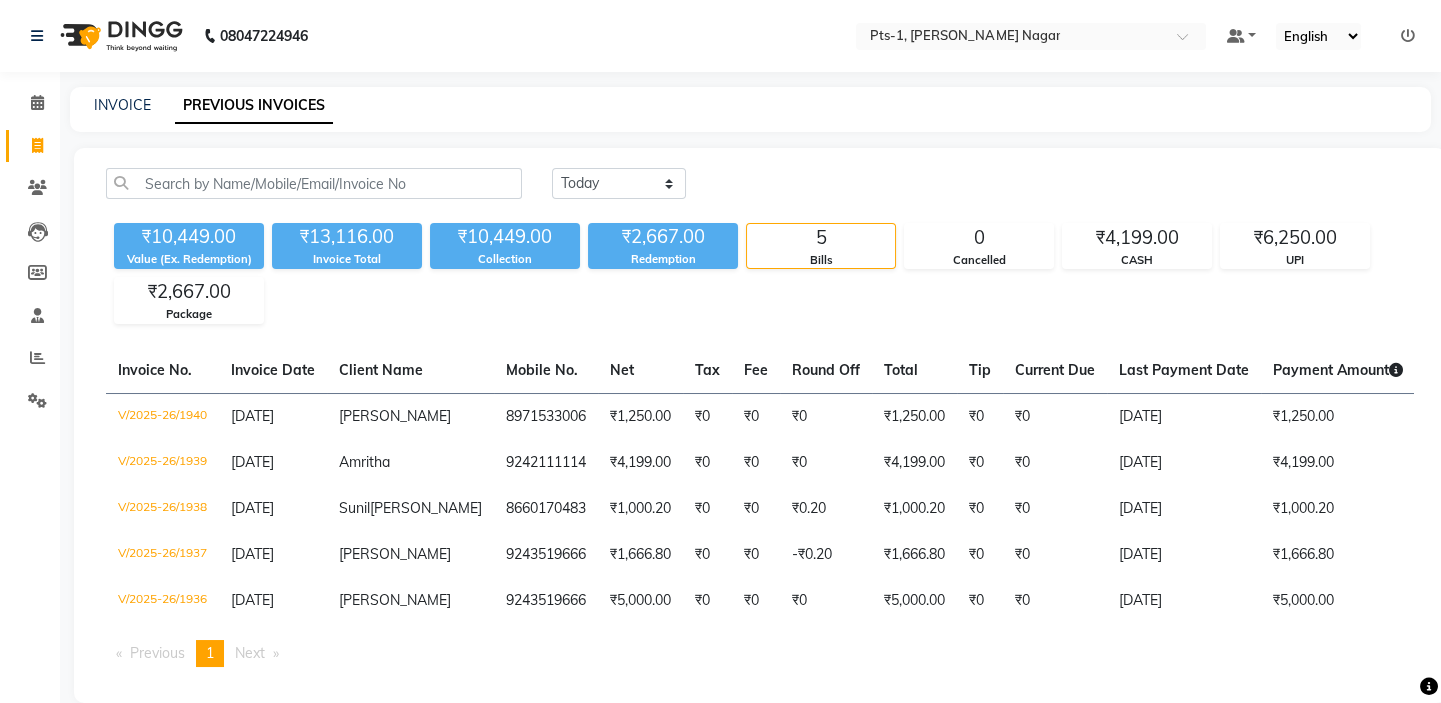 click 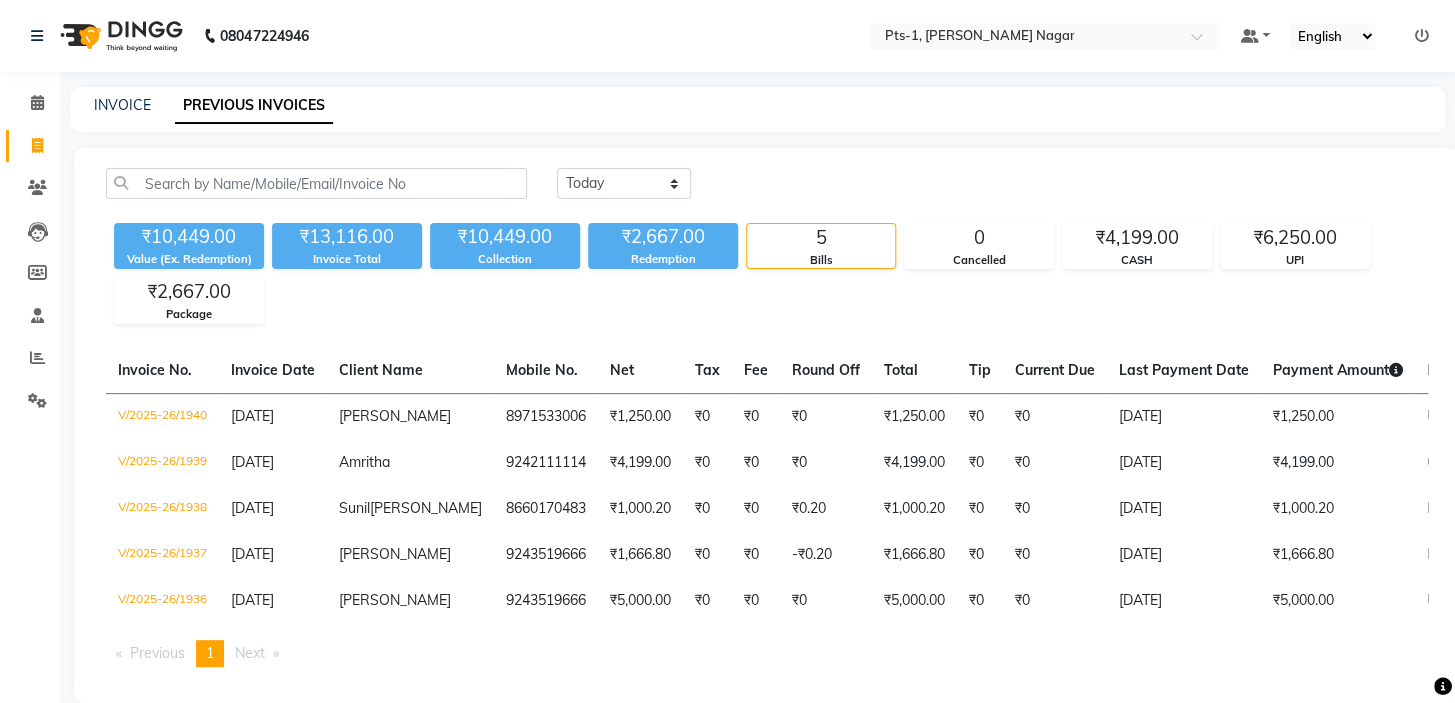 select on "5296" 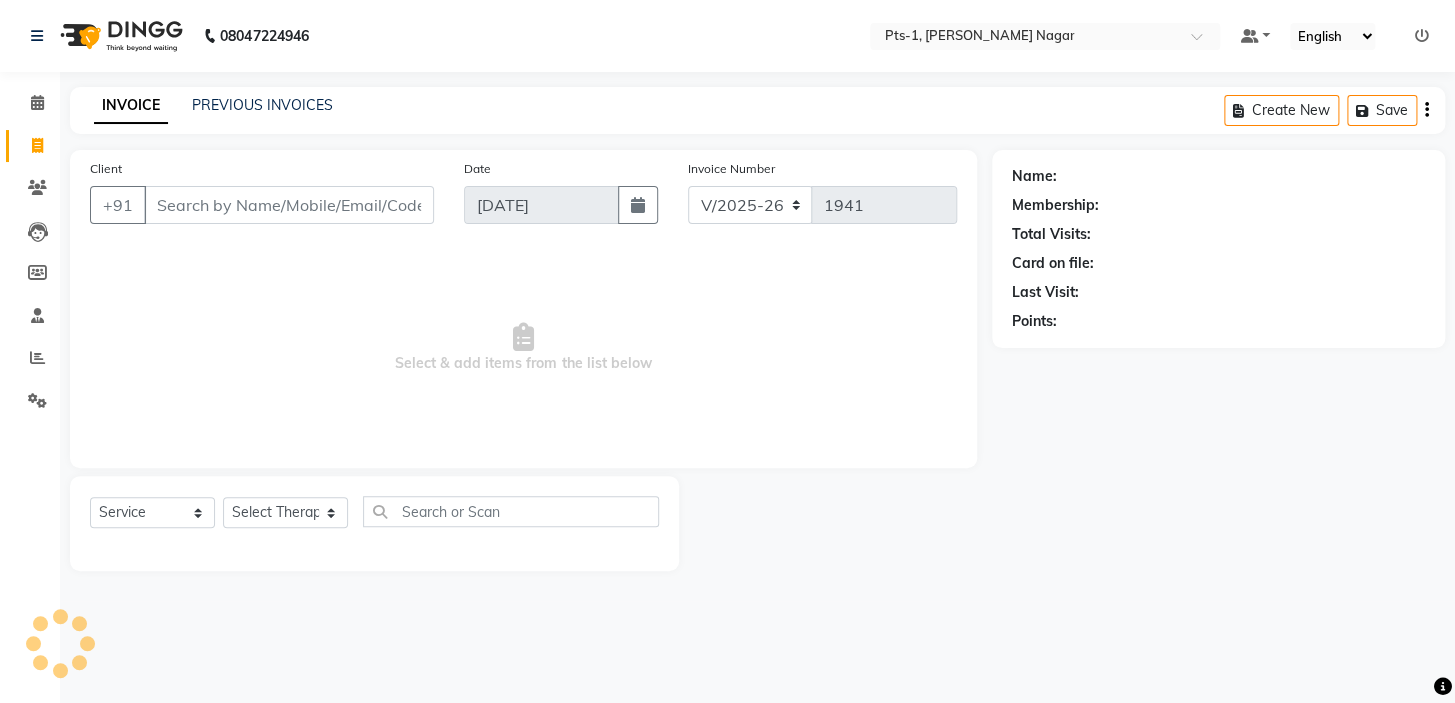 click on "Client" at bounding box center (289, 205) 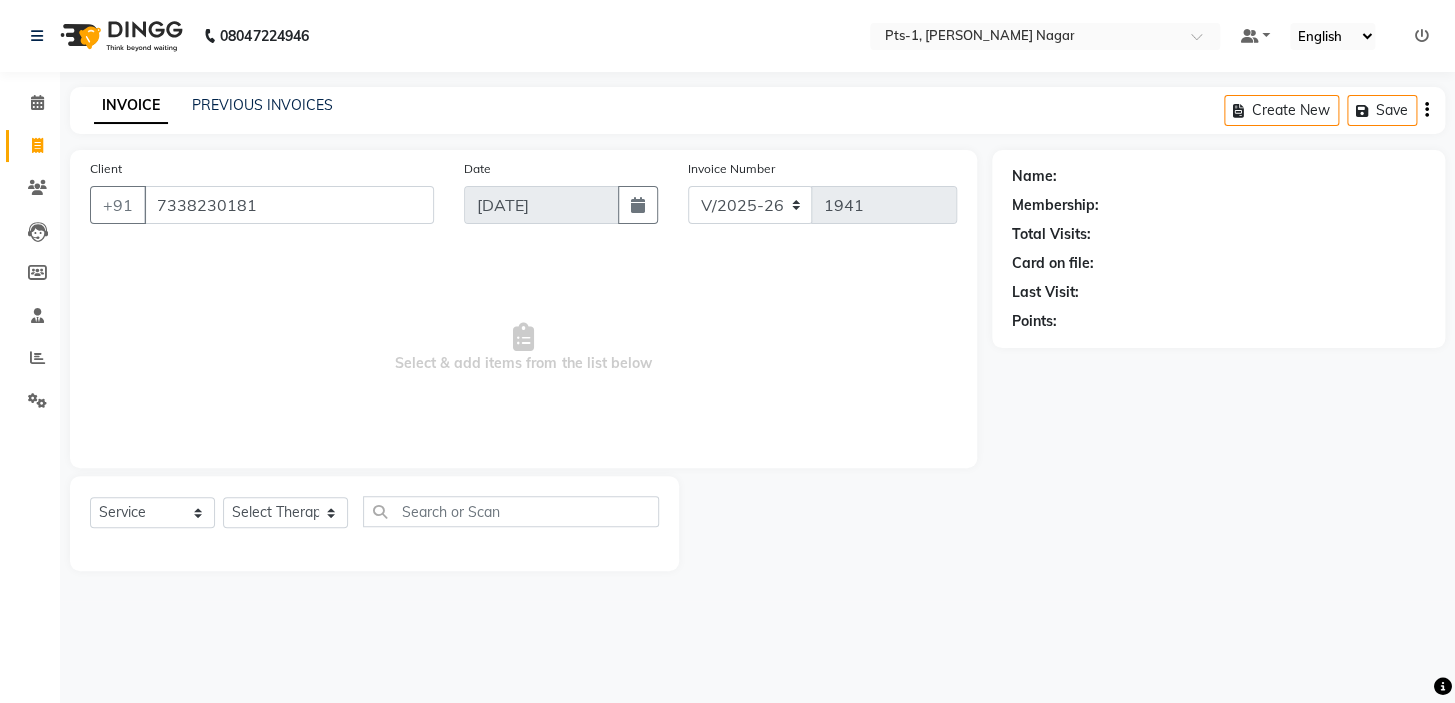type on "7338230181" 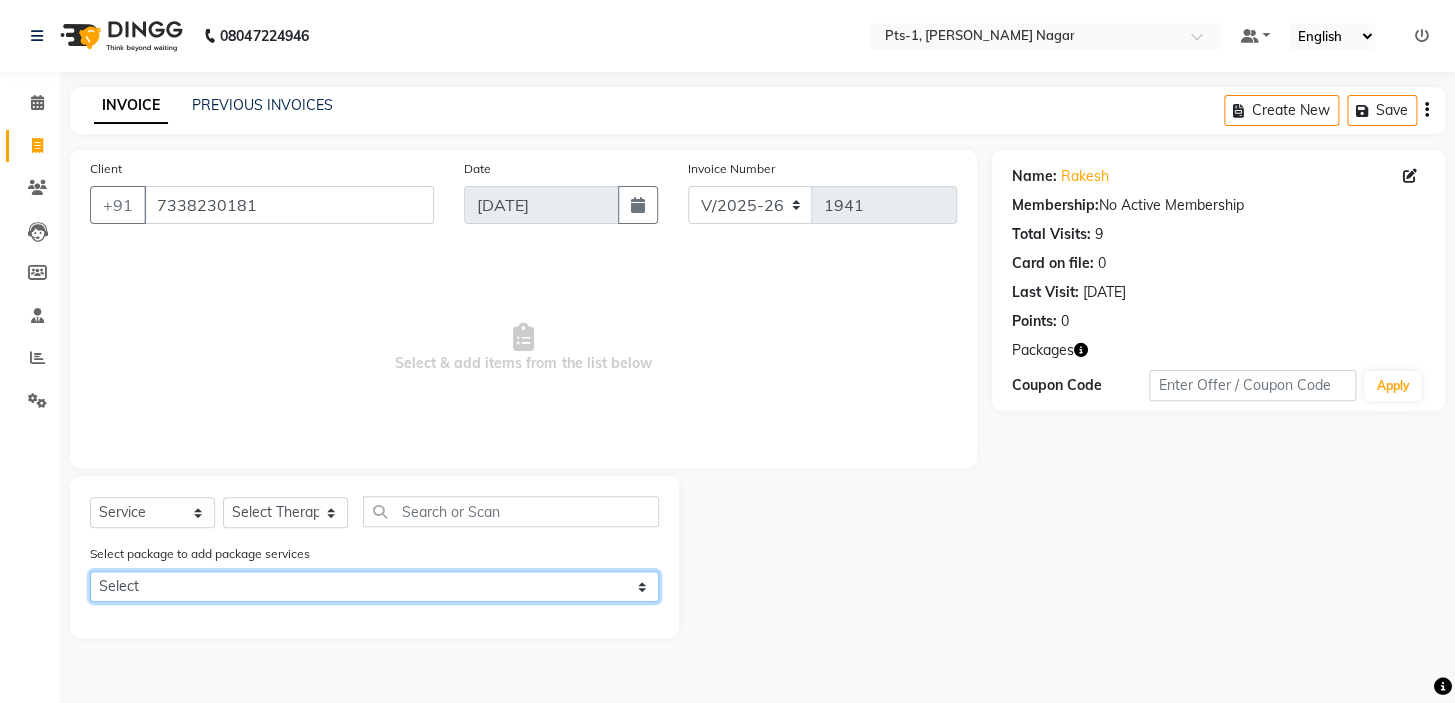 click on "Select PTS PACKAGE (5K) 3 SERVICES WITH STEAM" 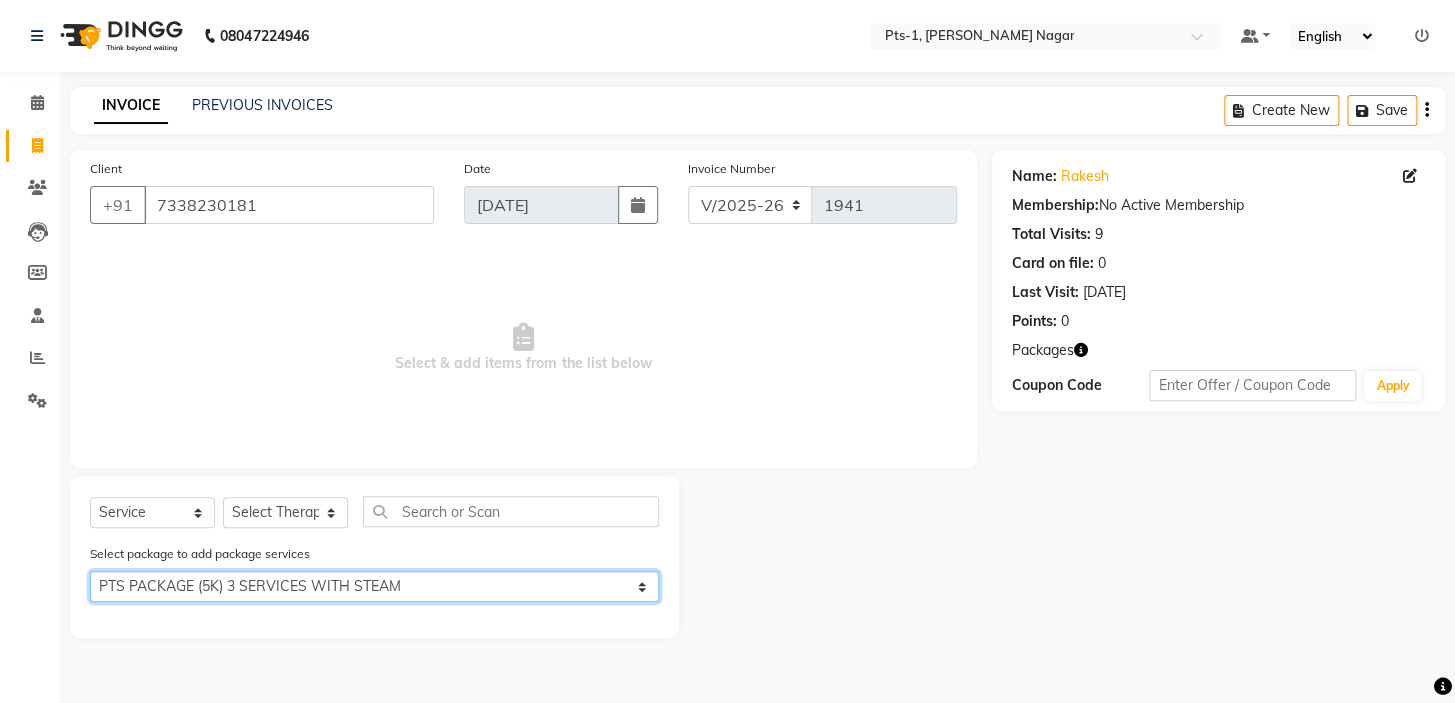 click on "Select PTS PACKAGE (5K) 3 SERVICES WITH STEAM" 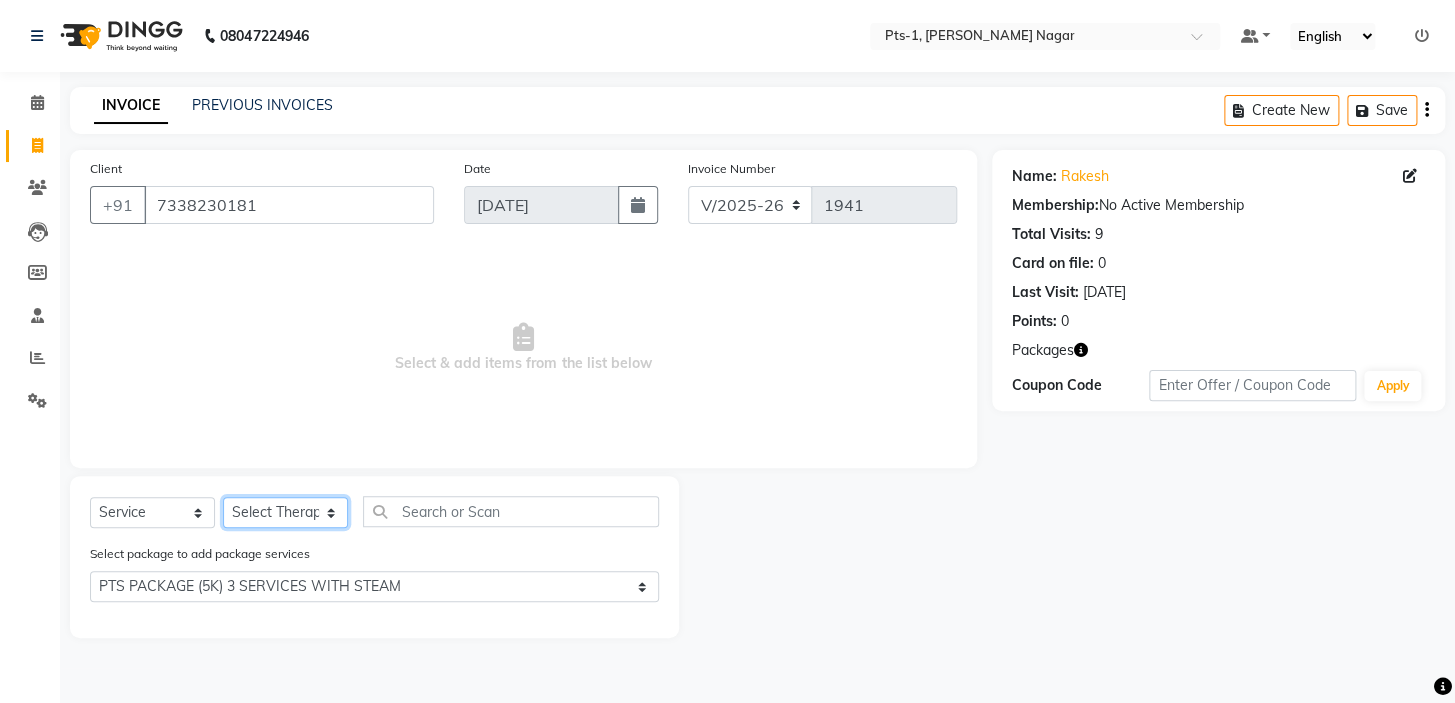 click on "Select Therapist [PERSON_NAME] anyone Babu Bela [PERSON_NAME] [PERSON_NAME] [PERSON_NAME] Sun [PERSON_NAME] [PERSON_NAME]" 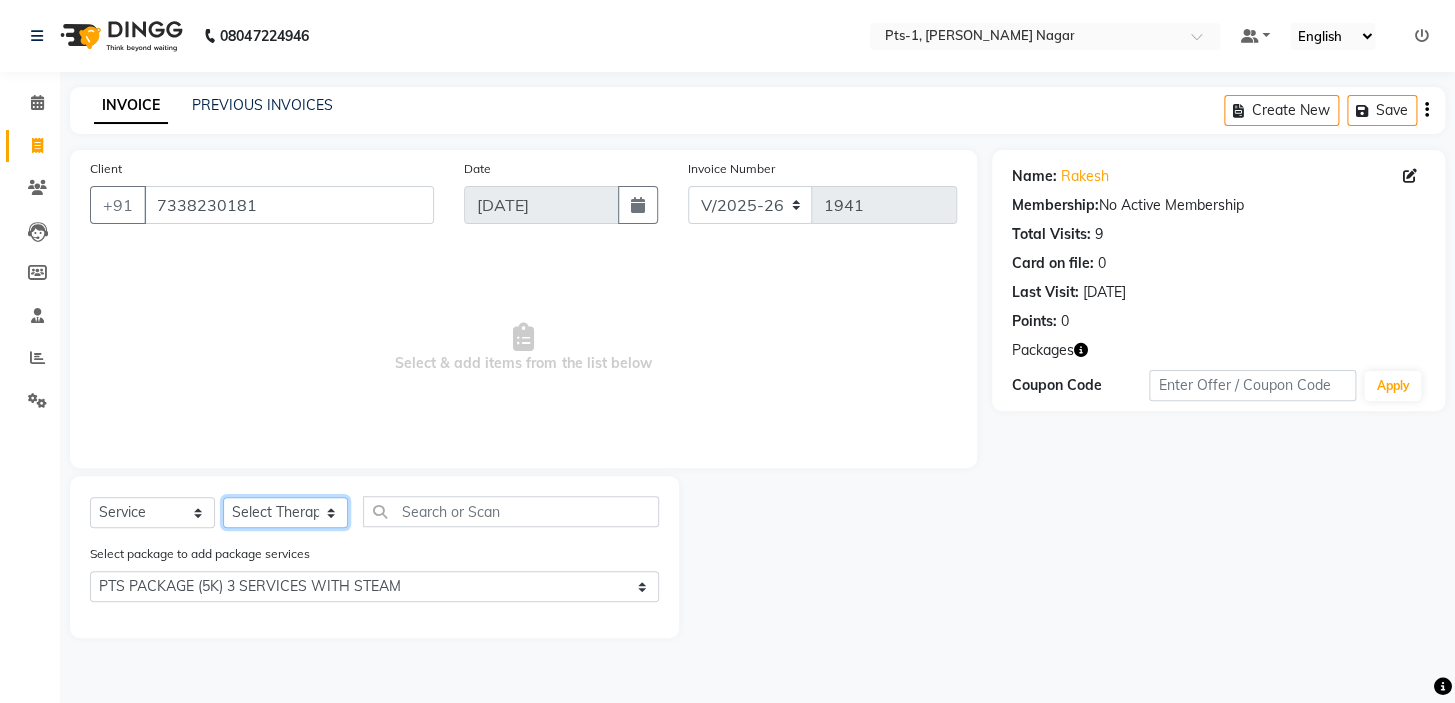 select on "80363" 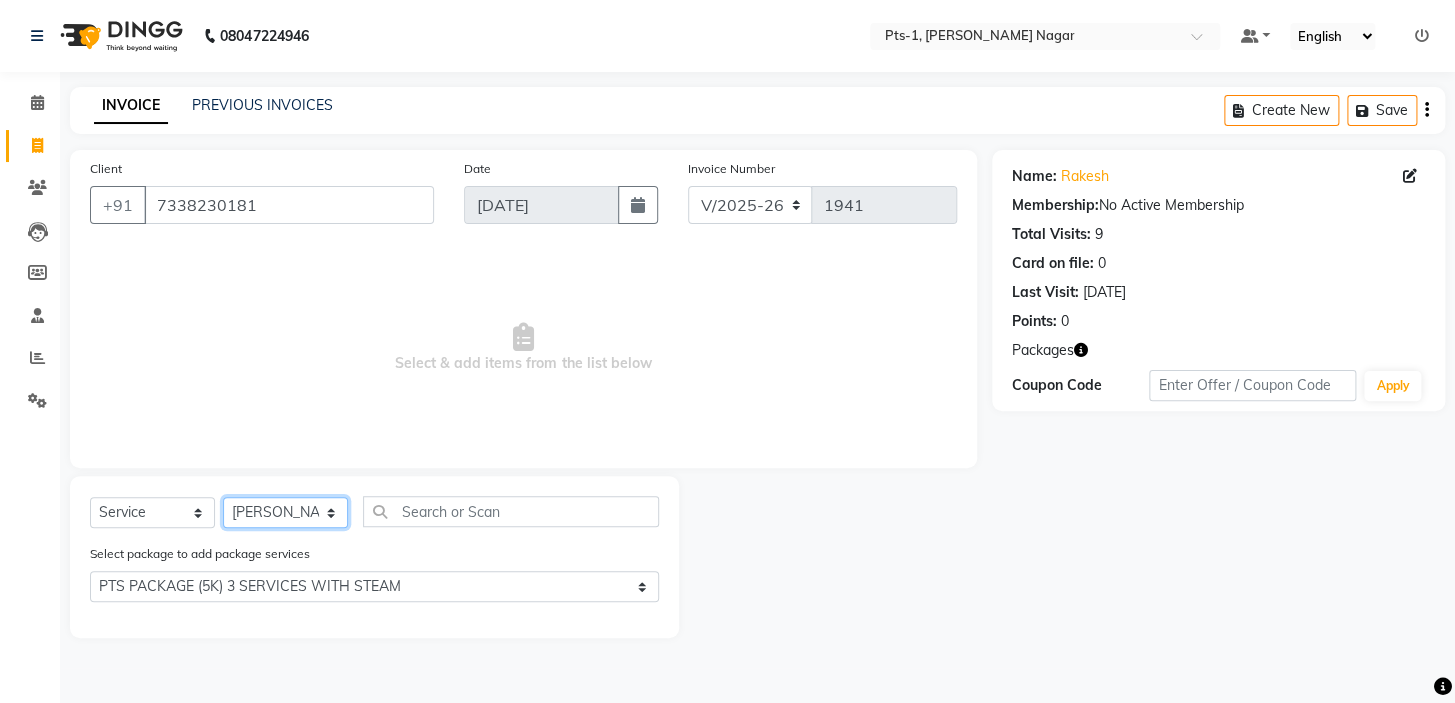 click on "Select Therapist [PERSON_NAME] anyone Babu Bela [PERSON_NAME] [PERSON_NAME] [PERSON_NAME] Sun [PERSON_NAME] [PERSON_NAME]" 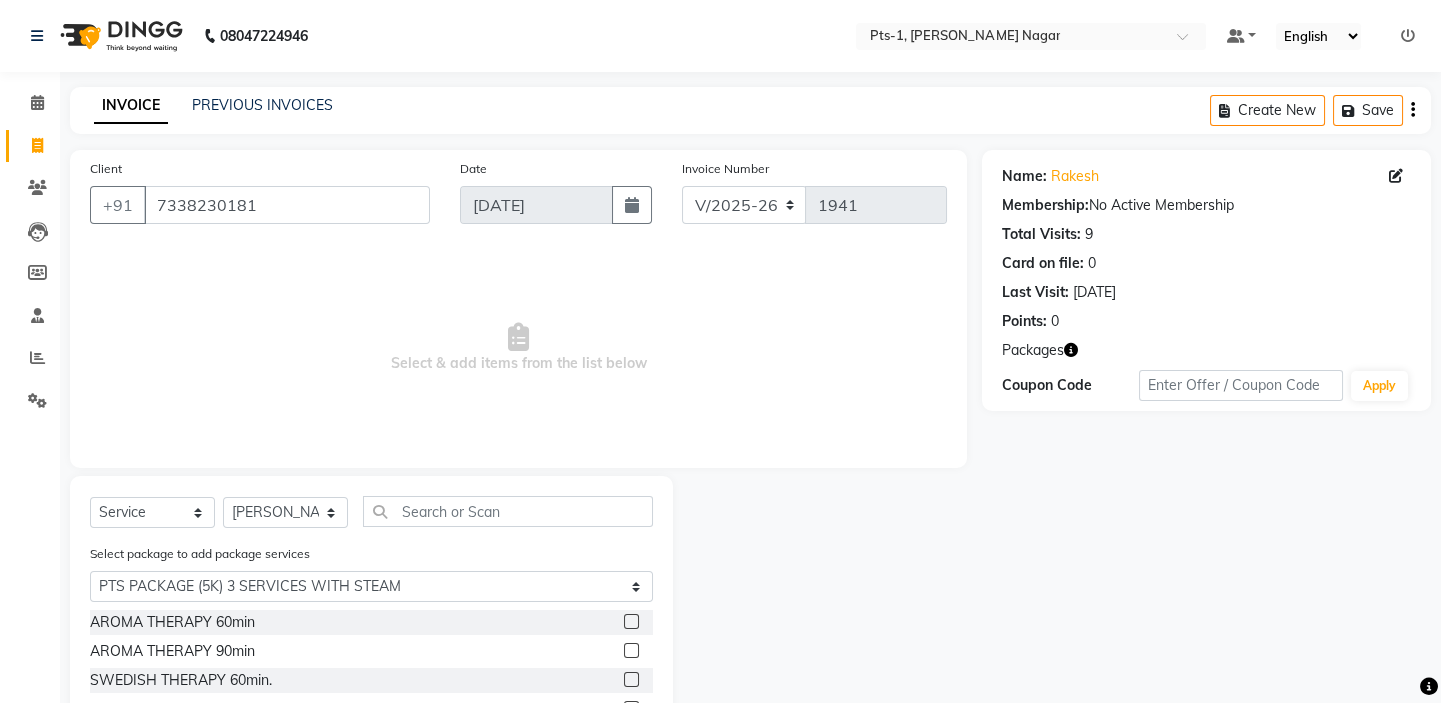 click 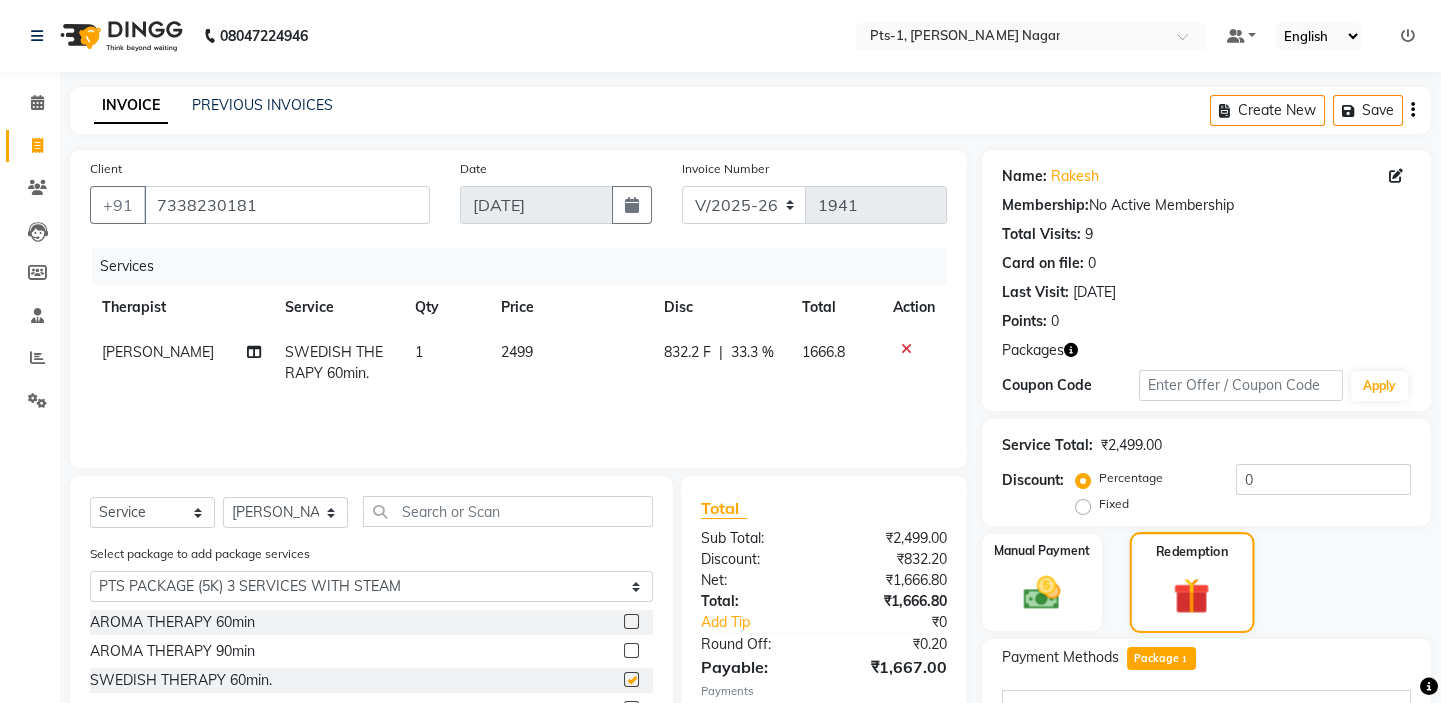 checkbox on "false" 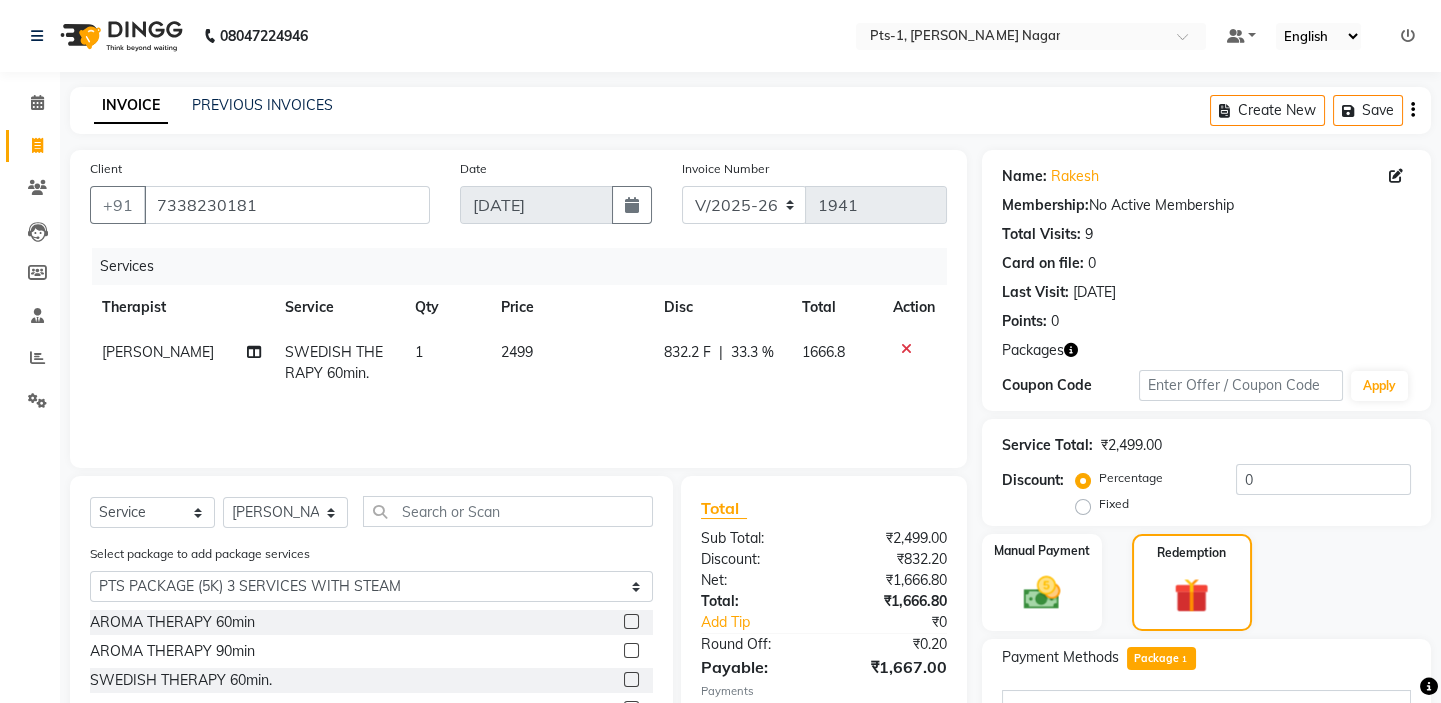 scroll, scrollTop: 400, scrollLeft: 0, axis: vertical 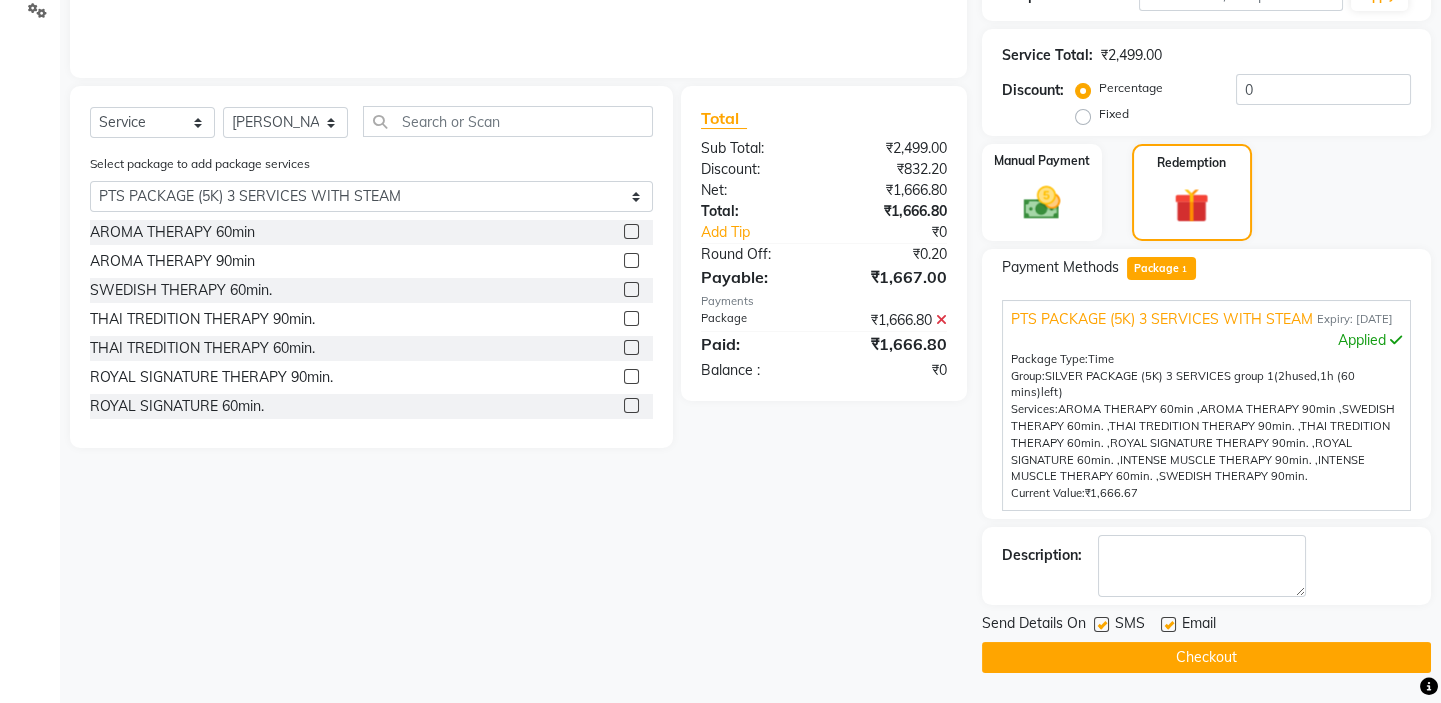click 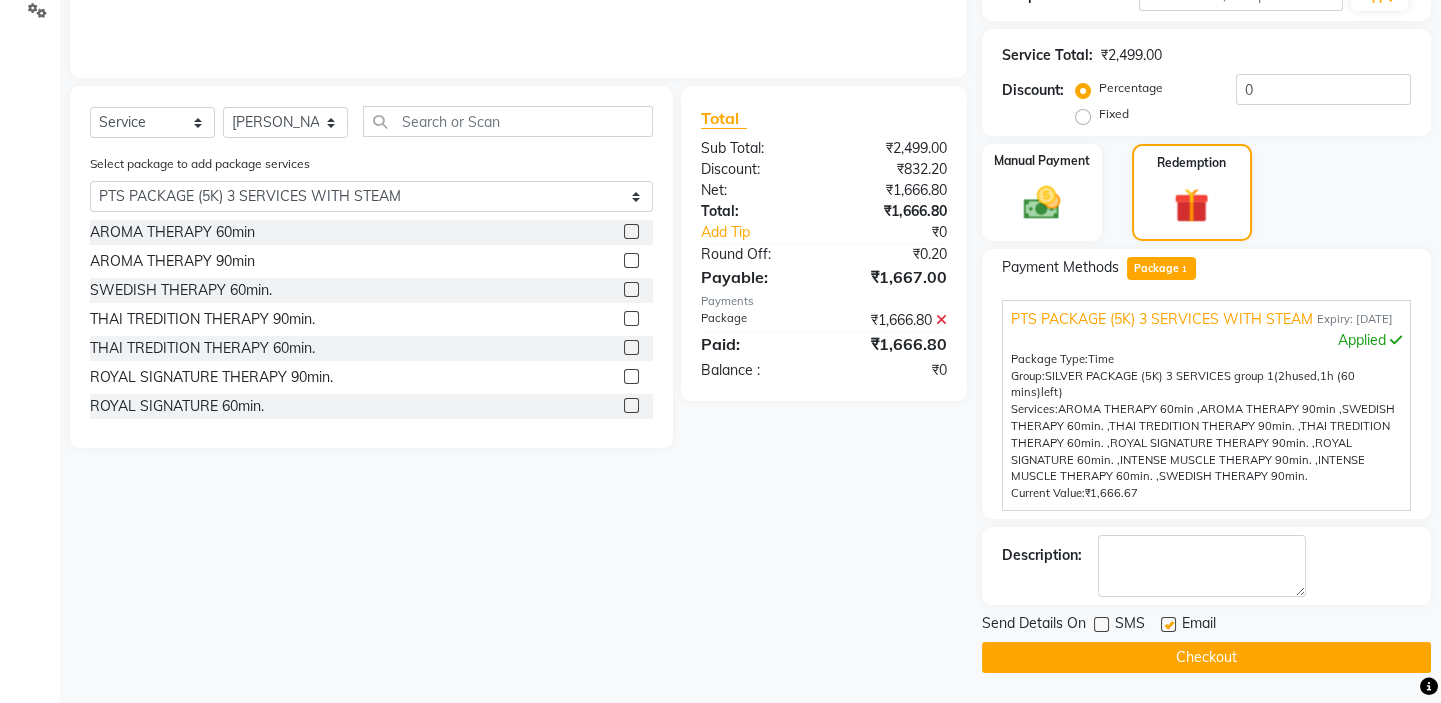 click 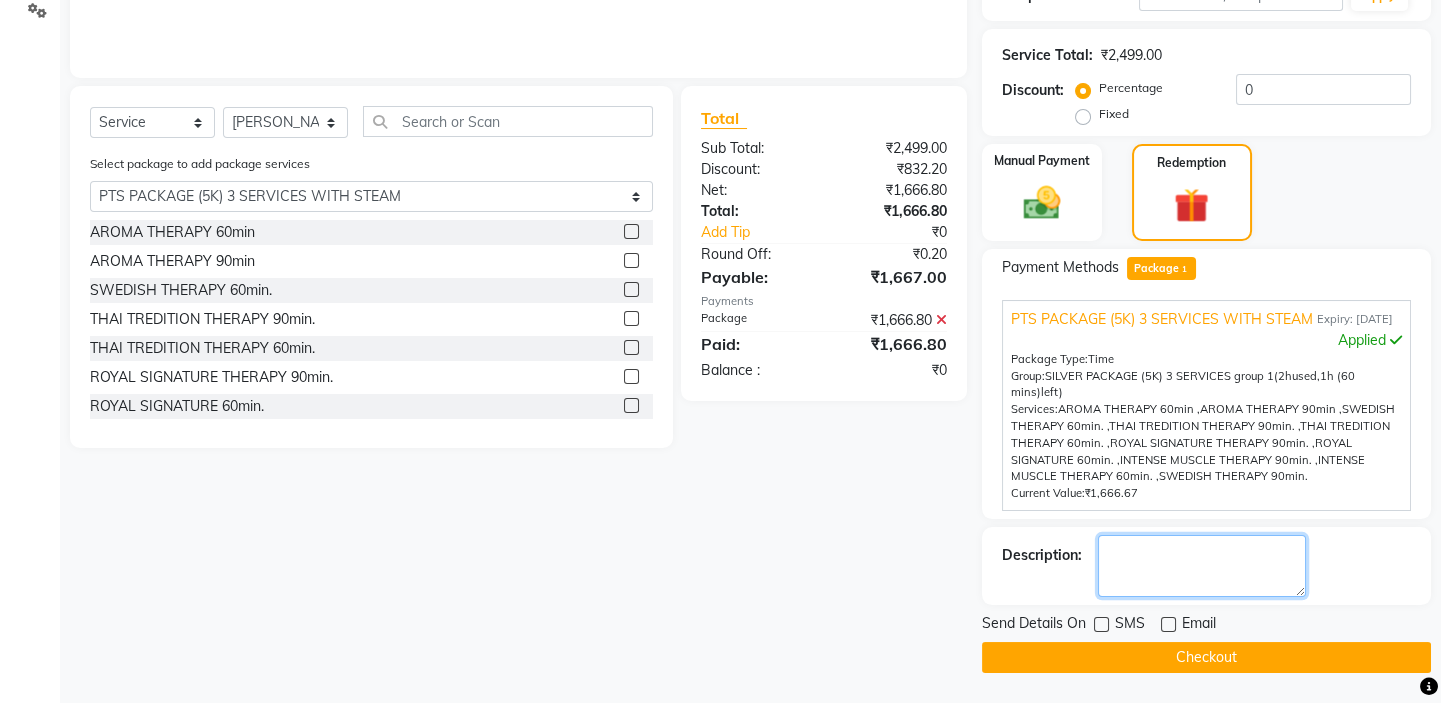 click 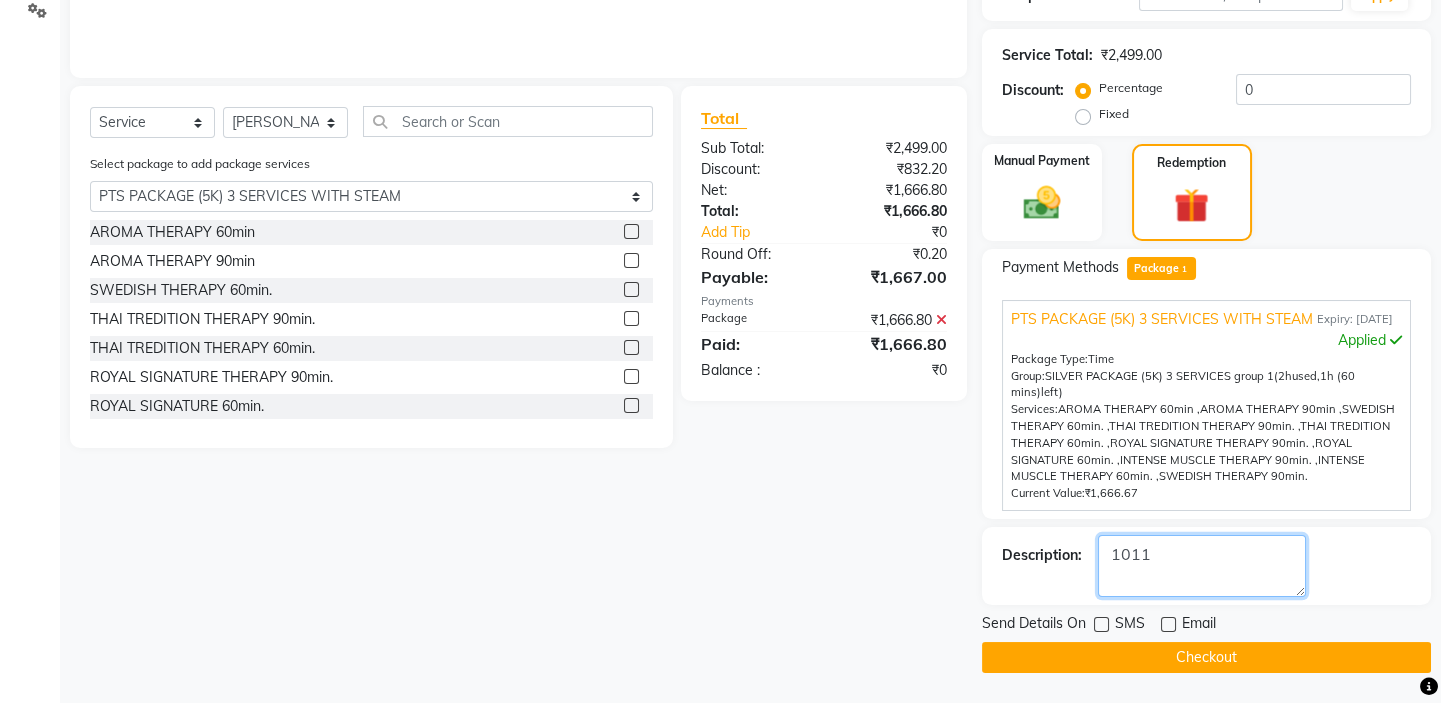 type on "1011" 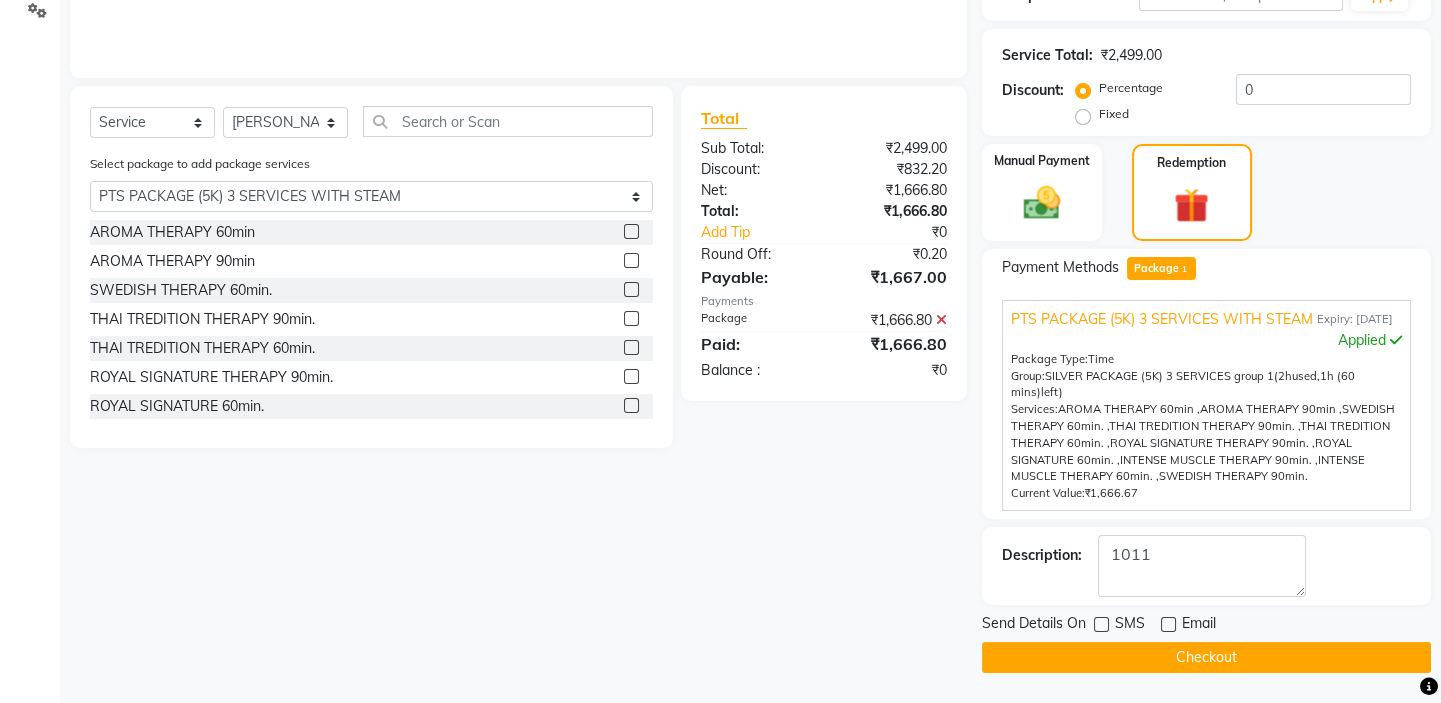 click on "Checkout" 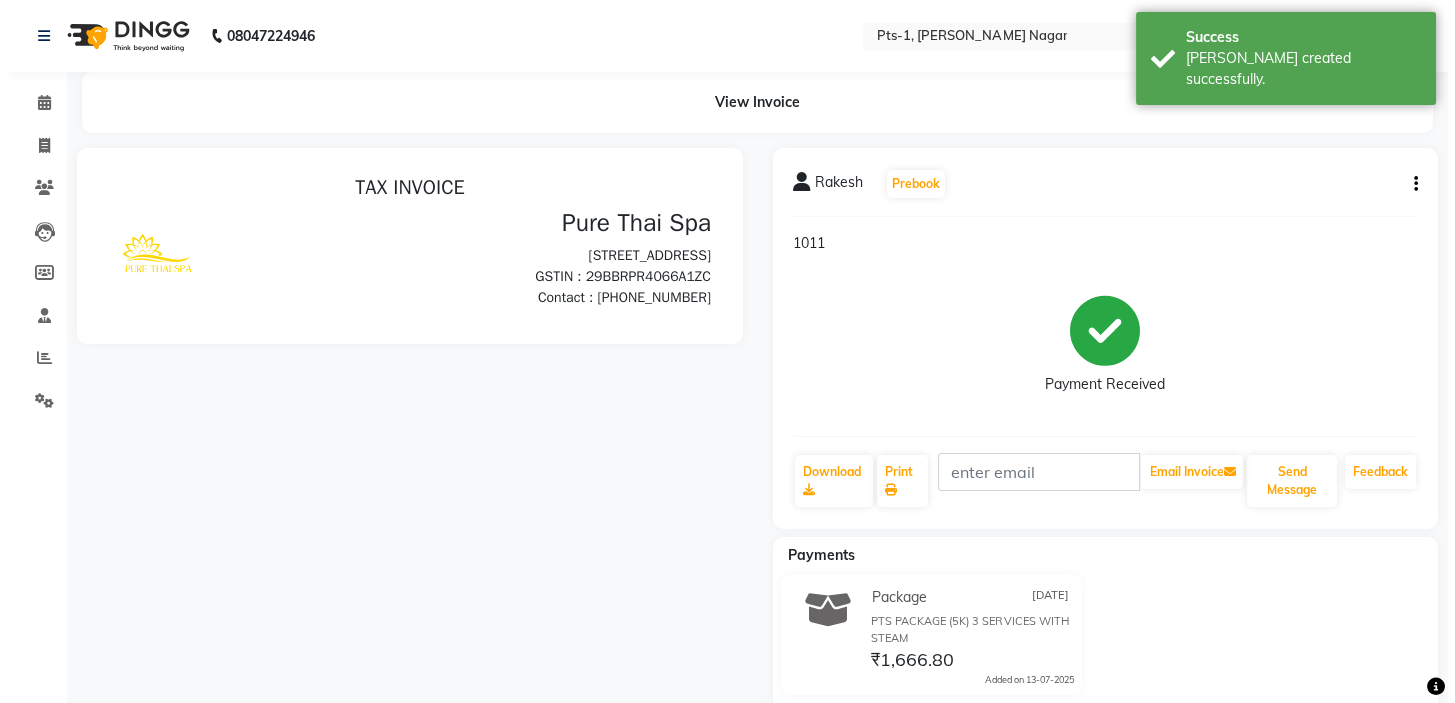 scroll, scrollTop: 0, scrollLeft: 0, axis: both 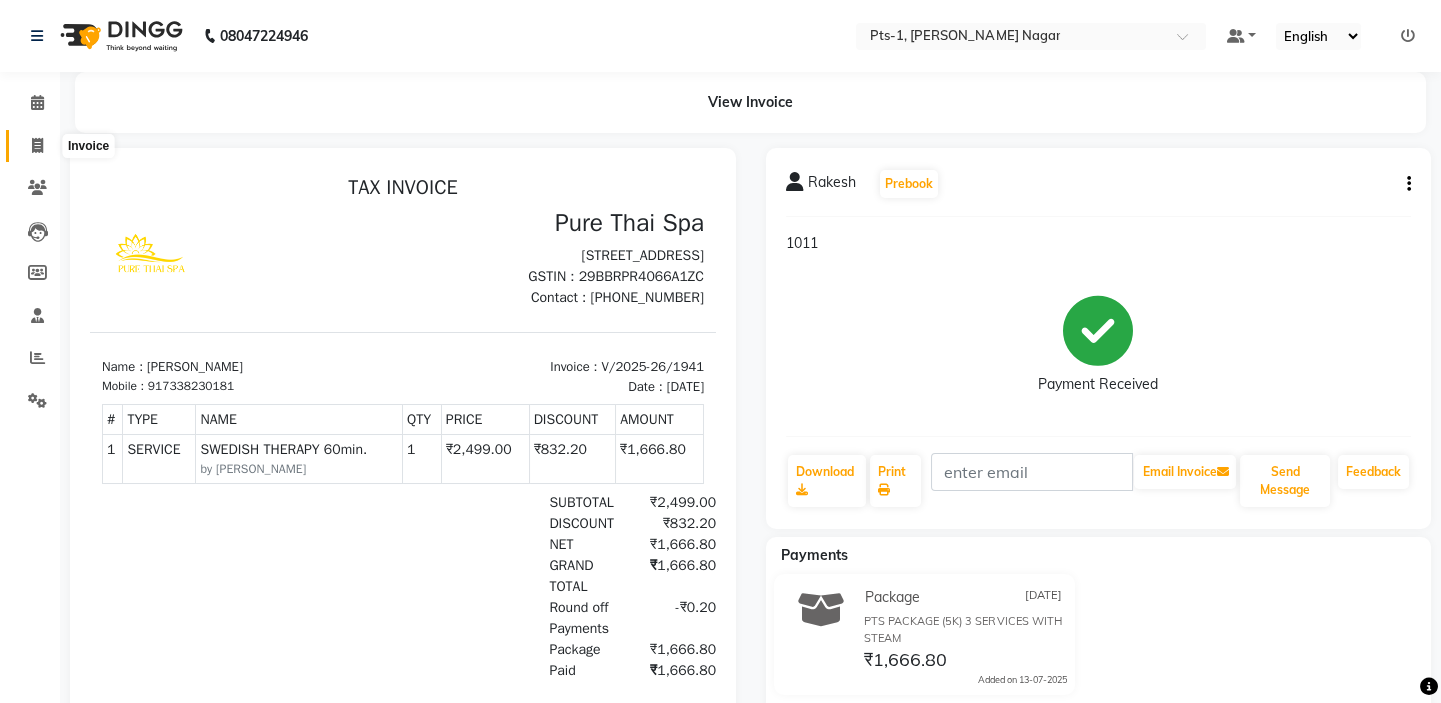 drag, startPoint x: 28, startPoint y: 143, endPoint x: 48, endPoint y: 142, distance: 20.024984 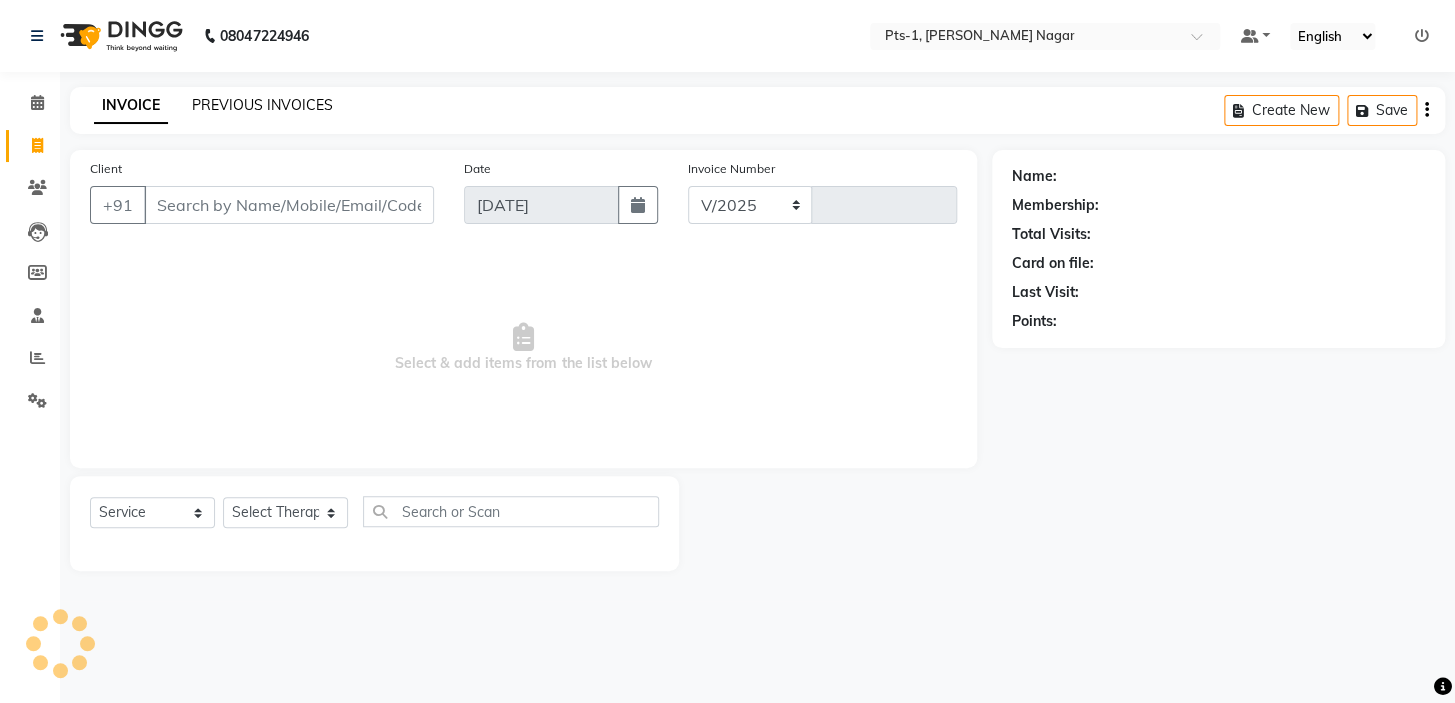 select on "5296" 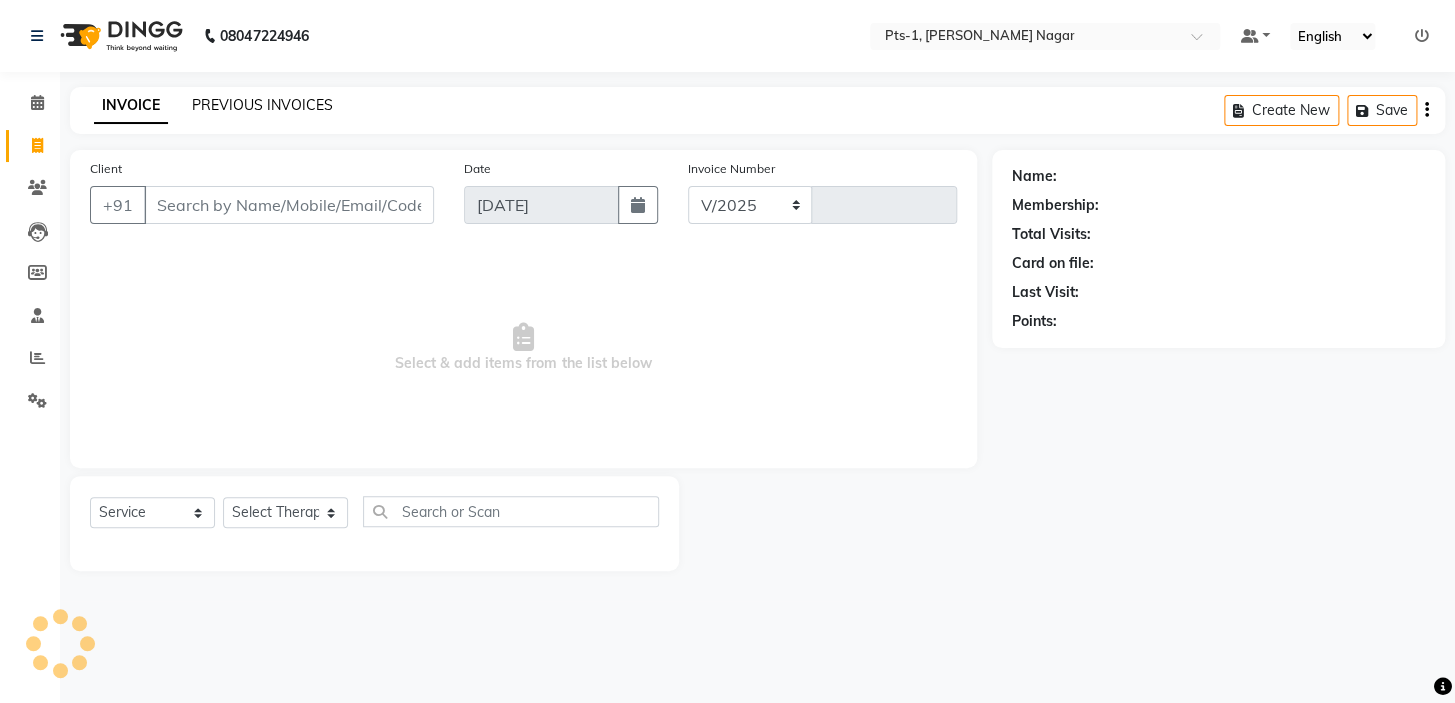 type on "1942" 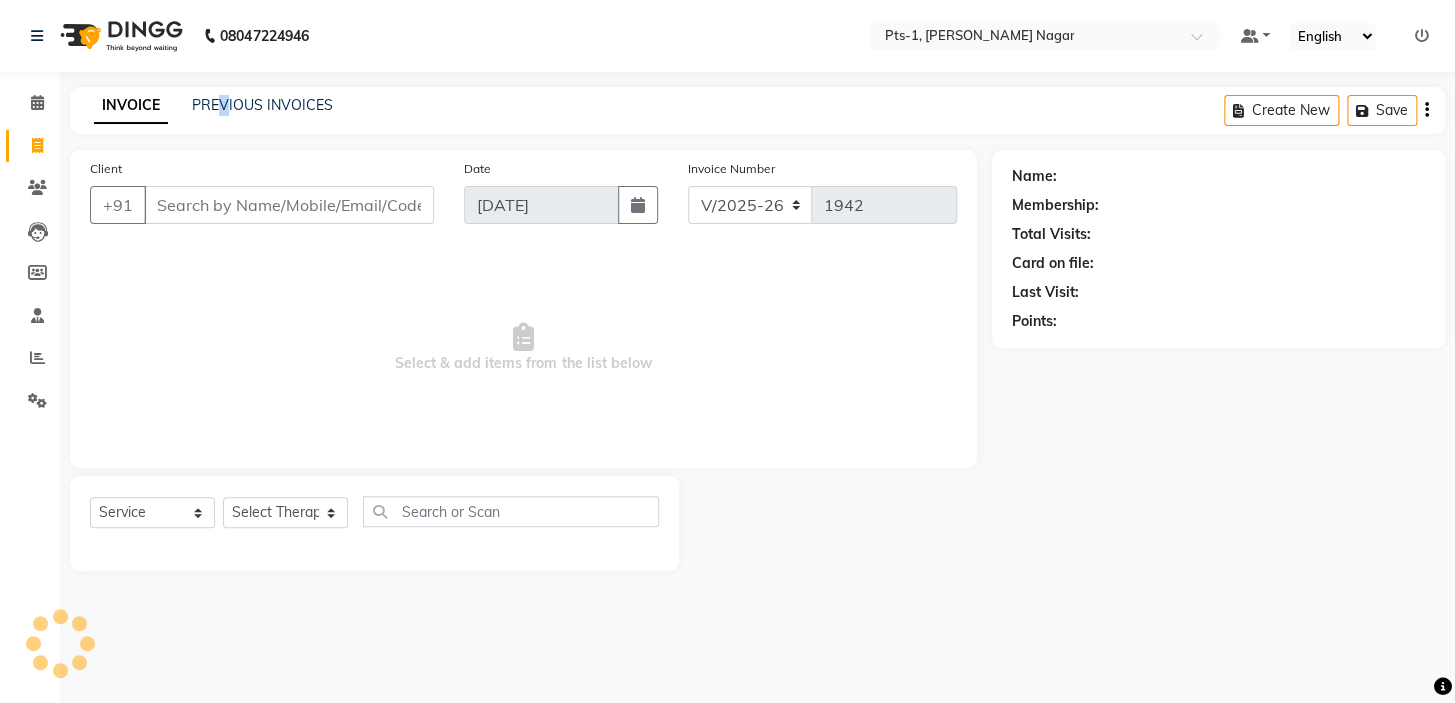 click on "PREVIOUS INVOICES" 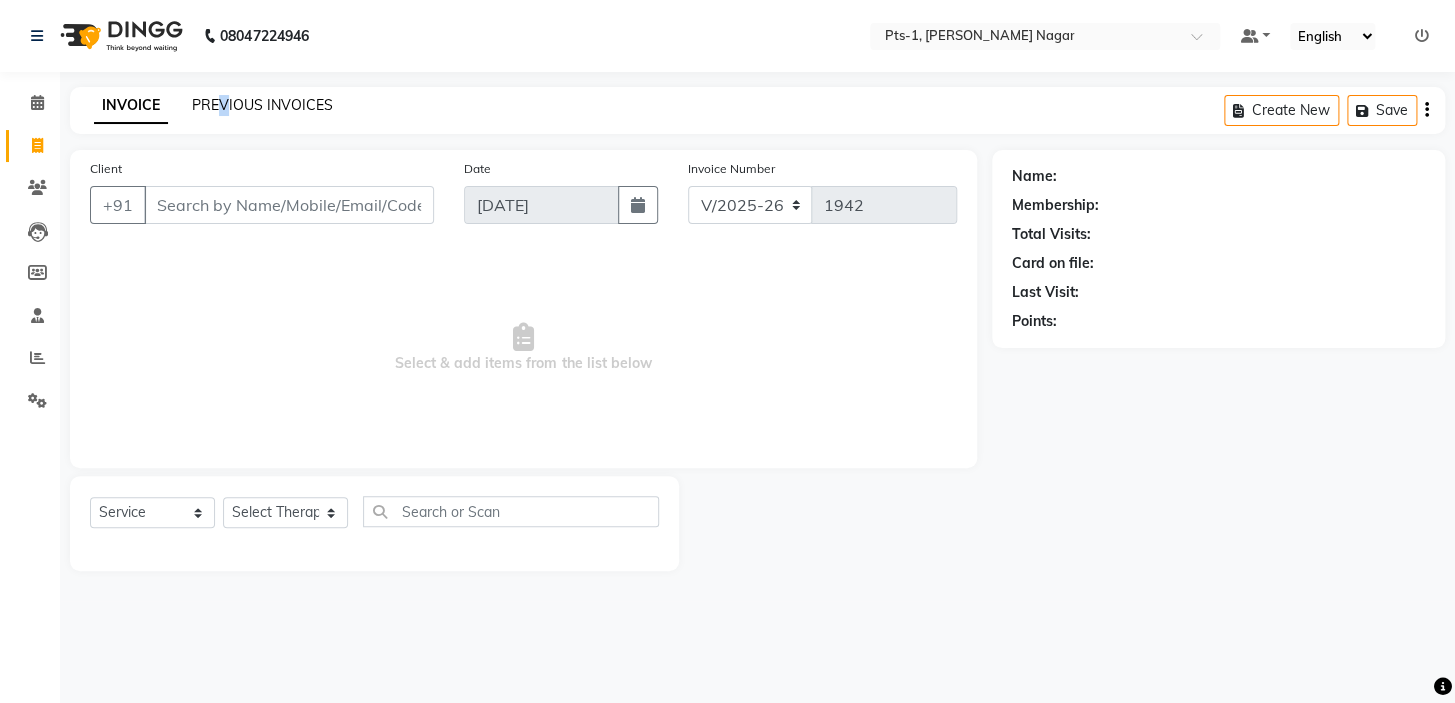 click on "PREVIOUS INVOICES" 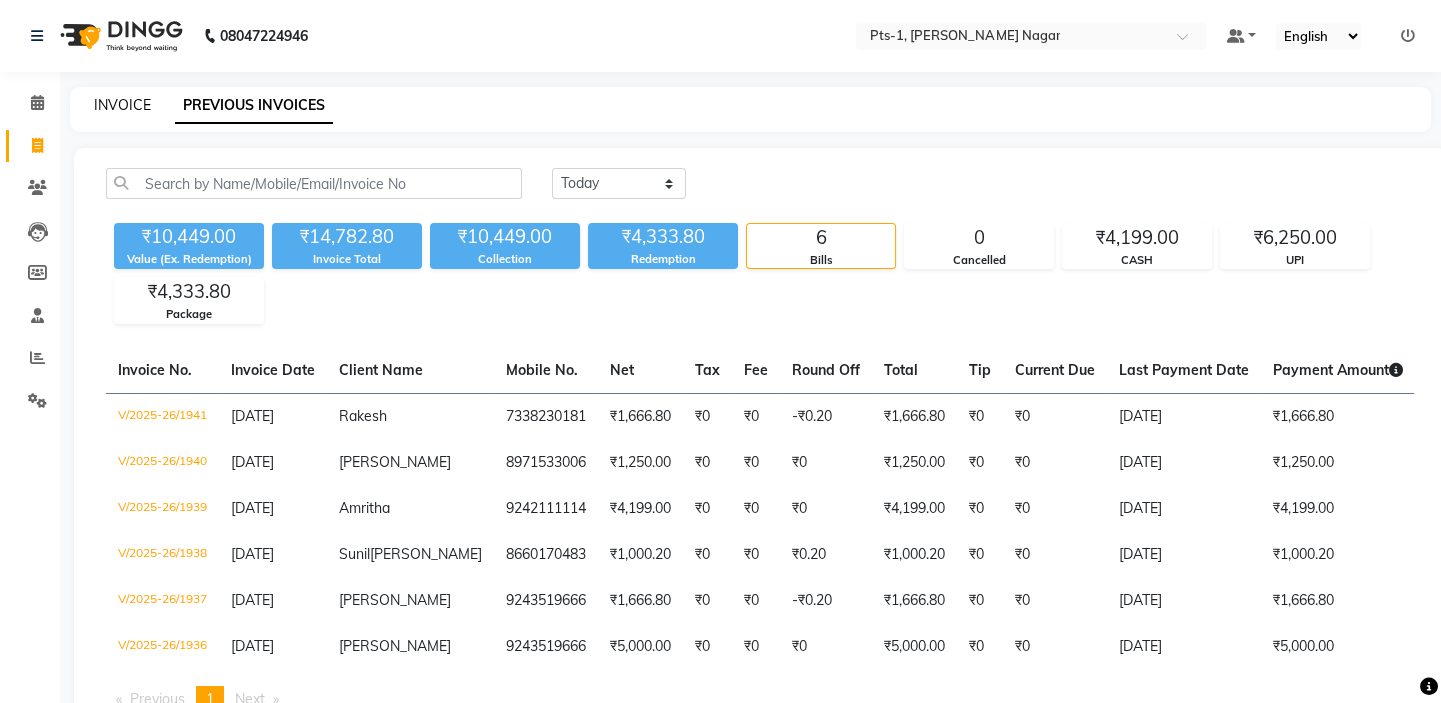 click on "INVOICE" 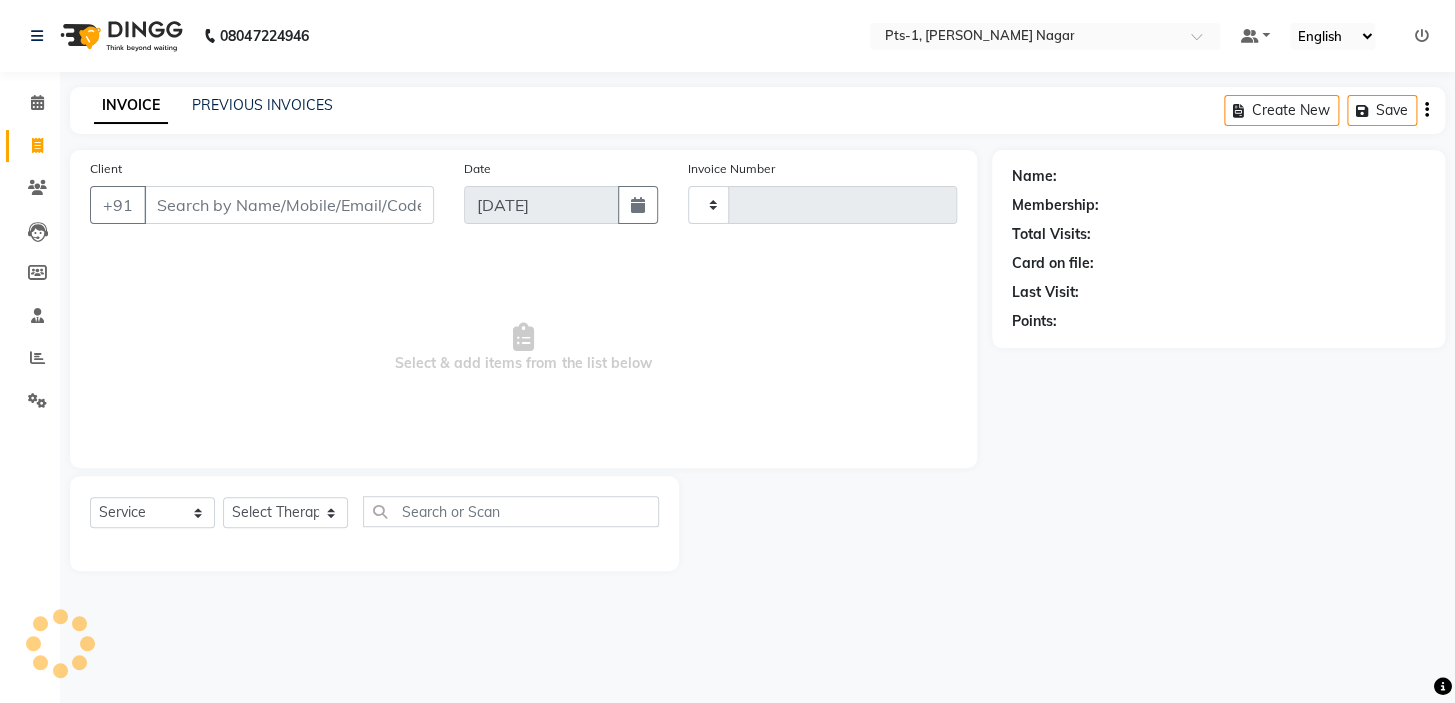 type on "1942" 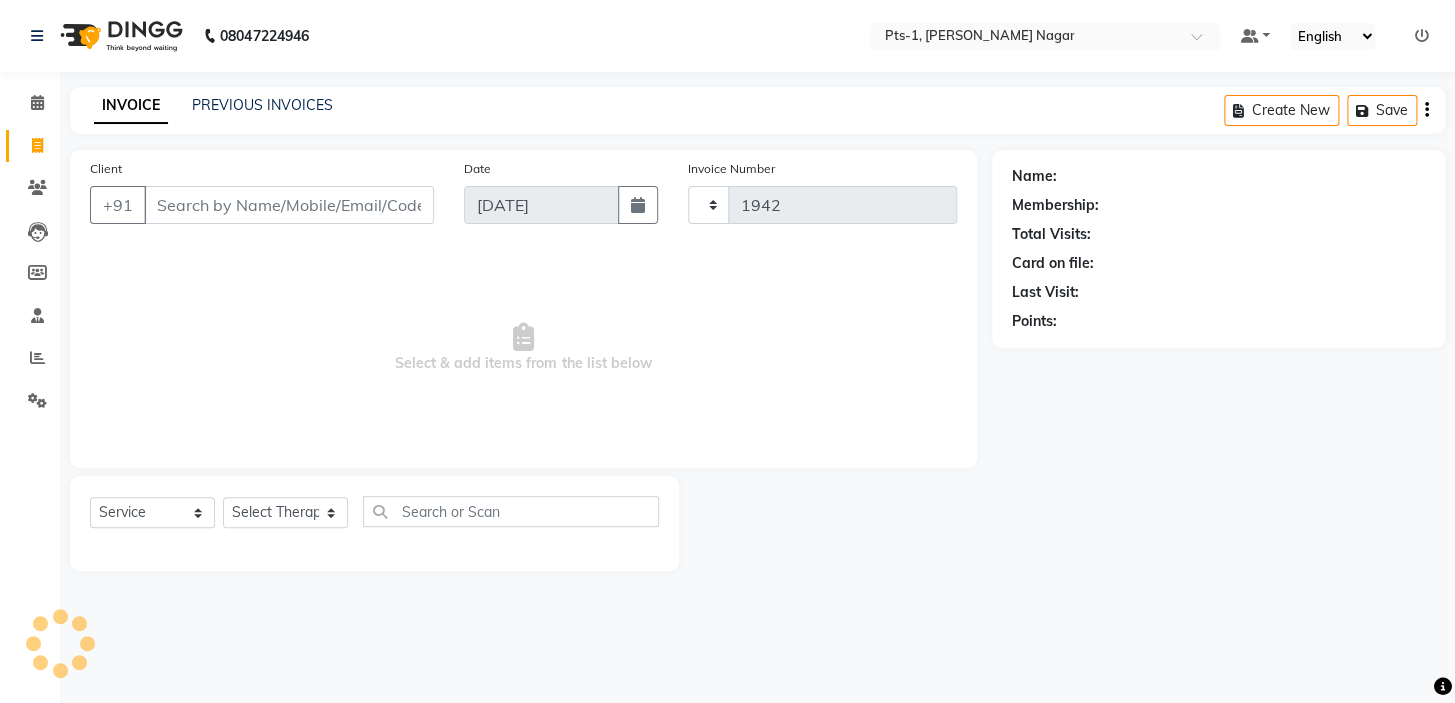 select on "5296" 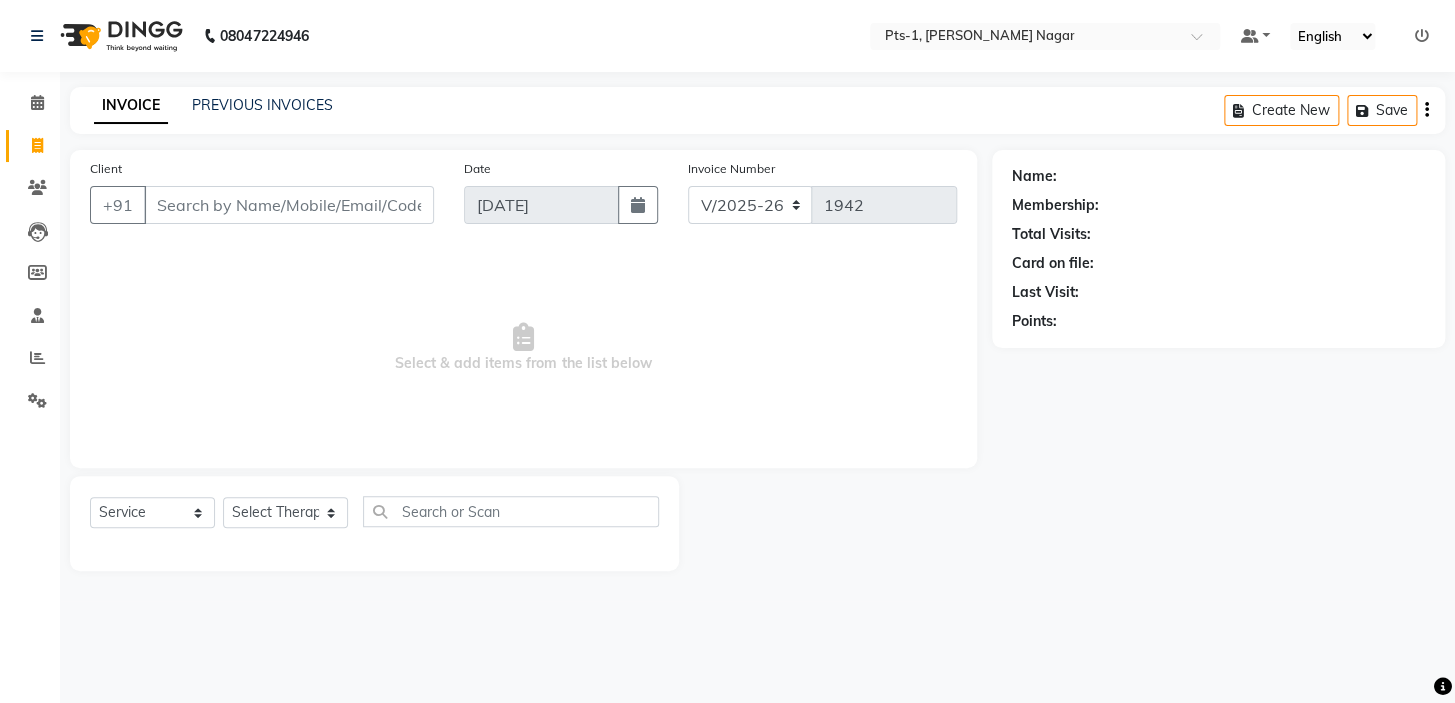 click on "Client" at bounding box center [289, 205] 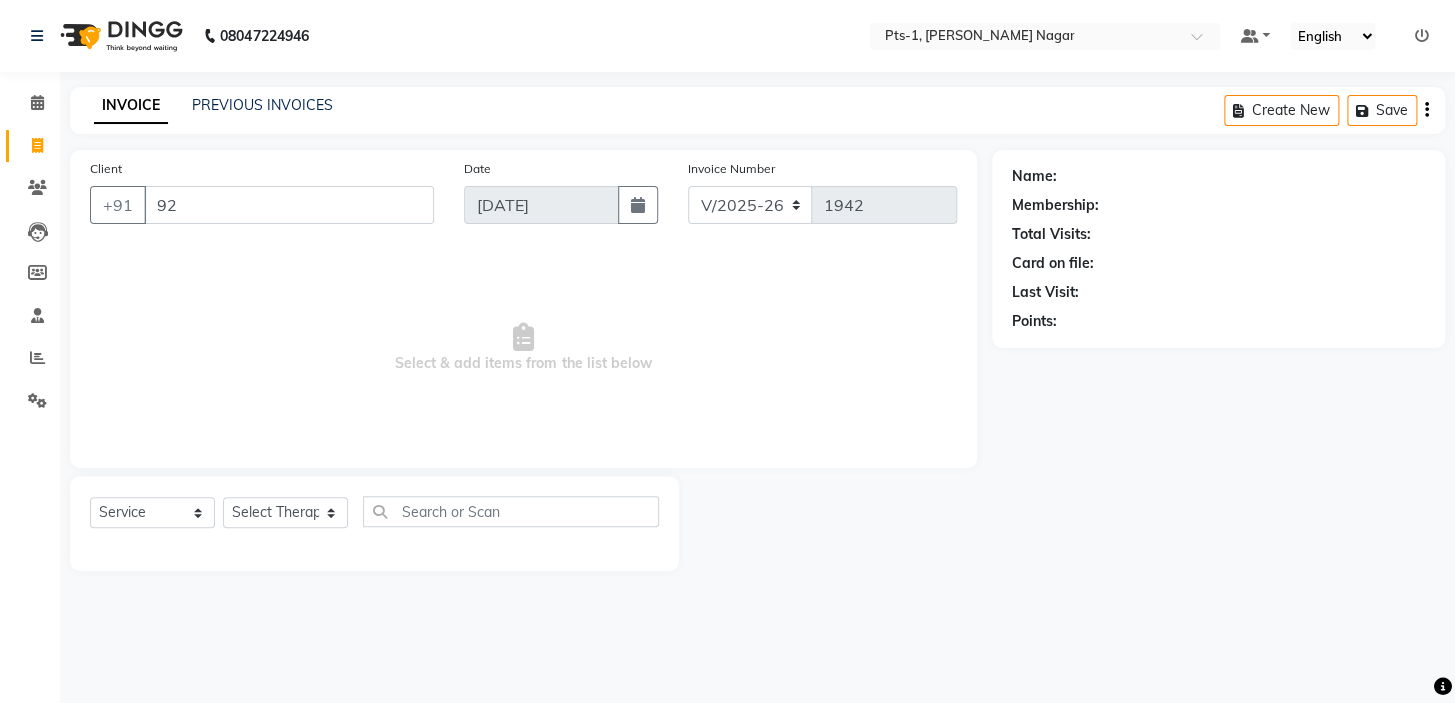 type on "92" 